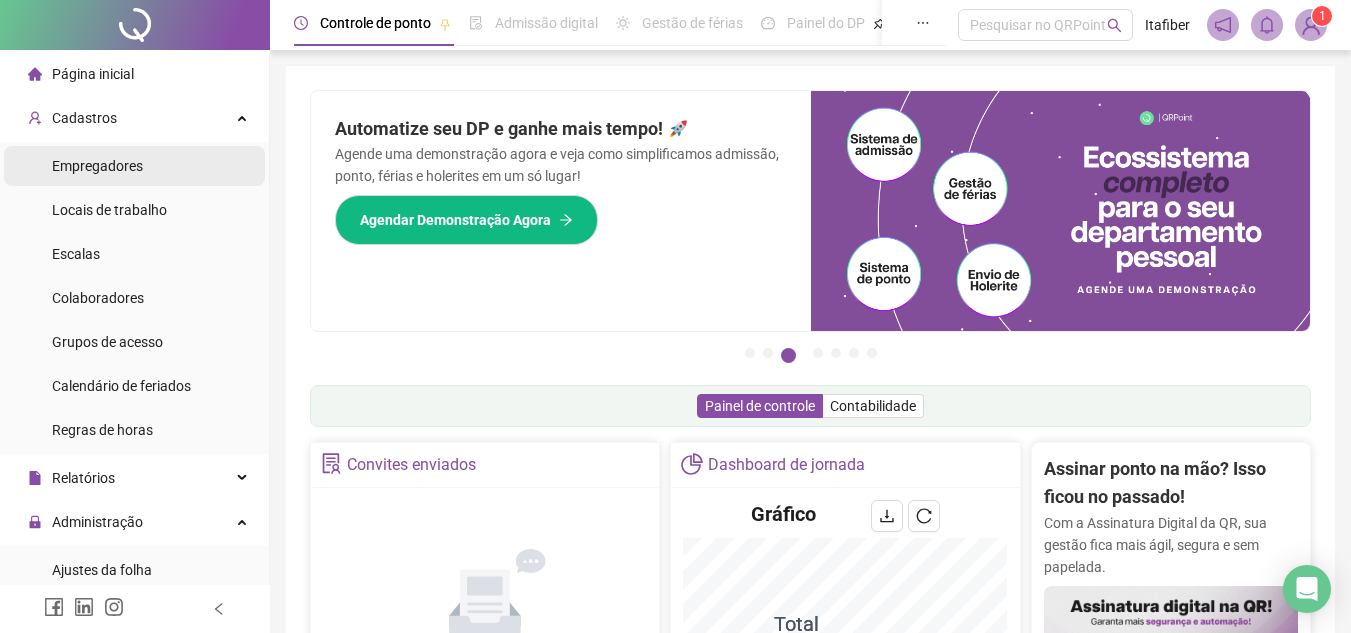 scroll, scrollTop: 0, scrollLeft: 0, axis: both 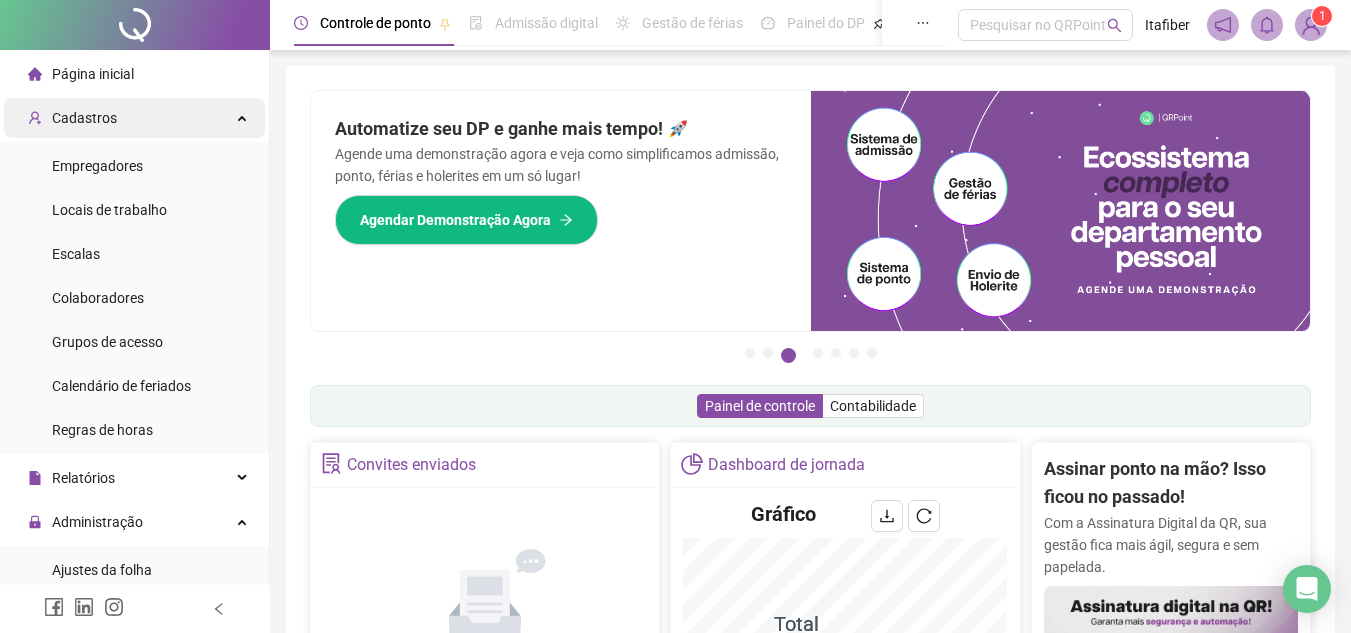 click at bounding box center (244, 116) 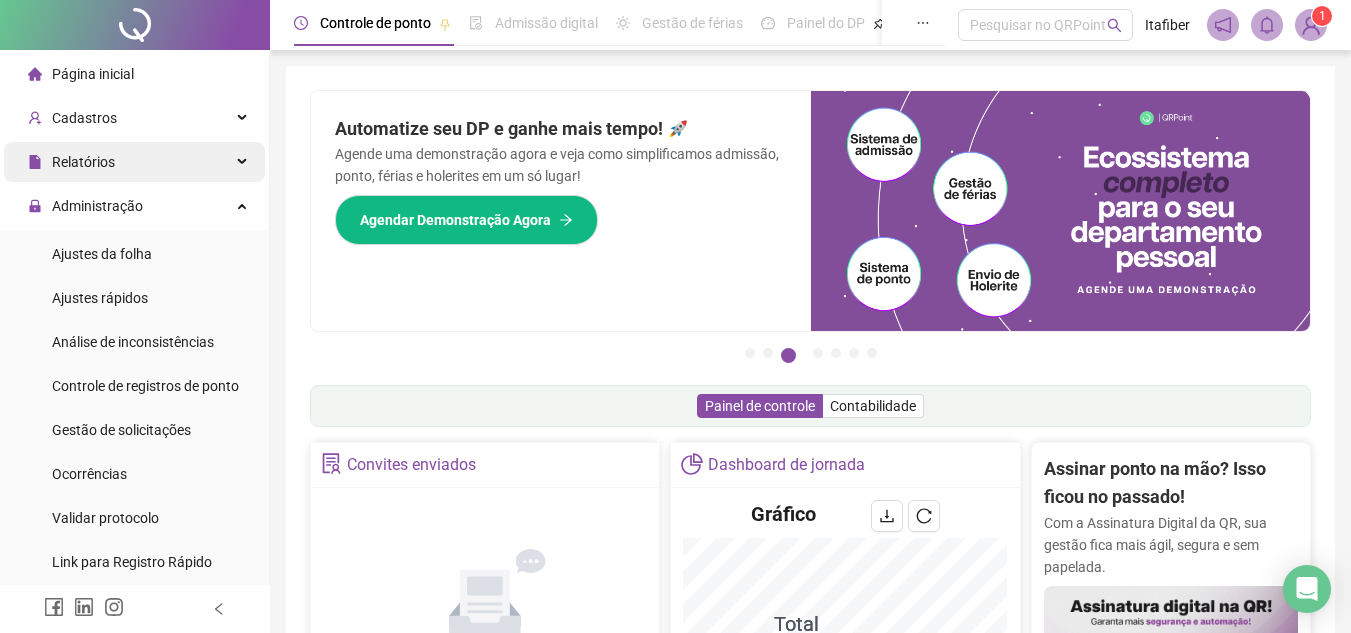 click on "Relatórios" at bounding box center (134, 162) 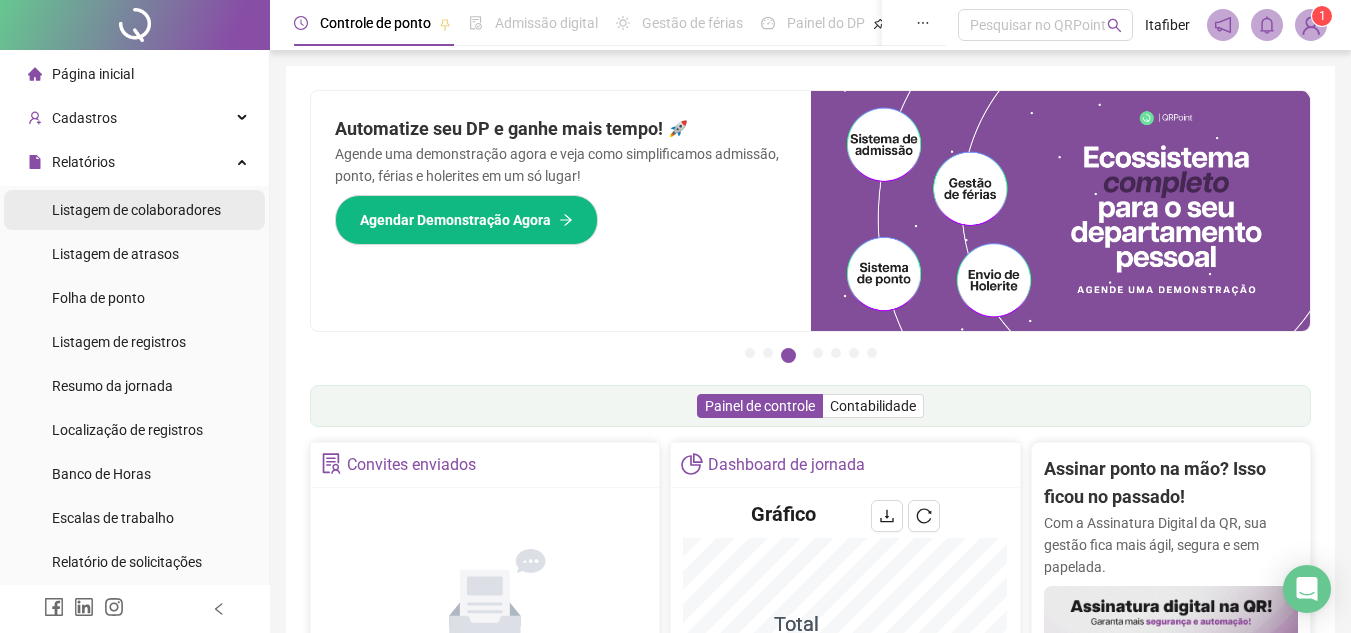 click on "Listagem de colaboradores" at bounding box center [134, 210] 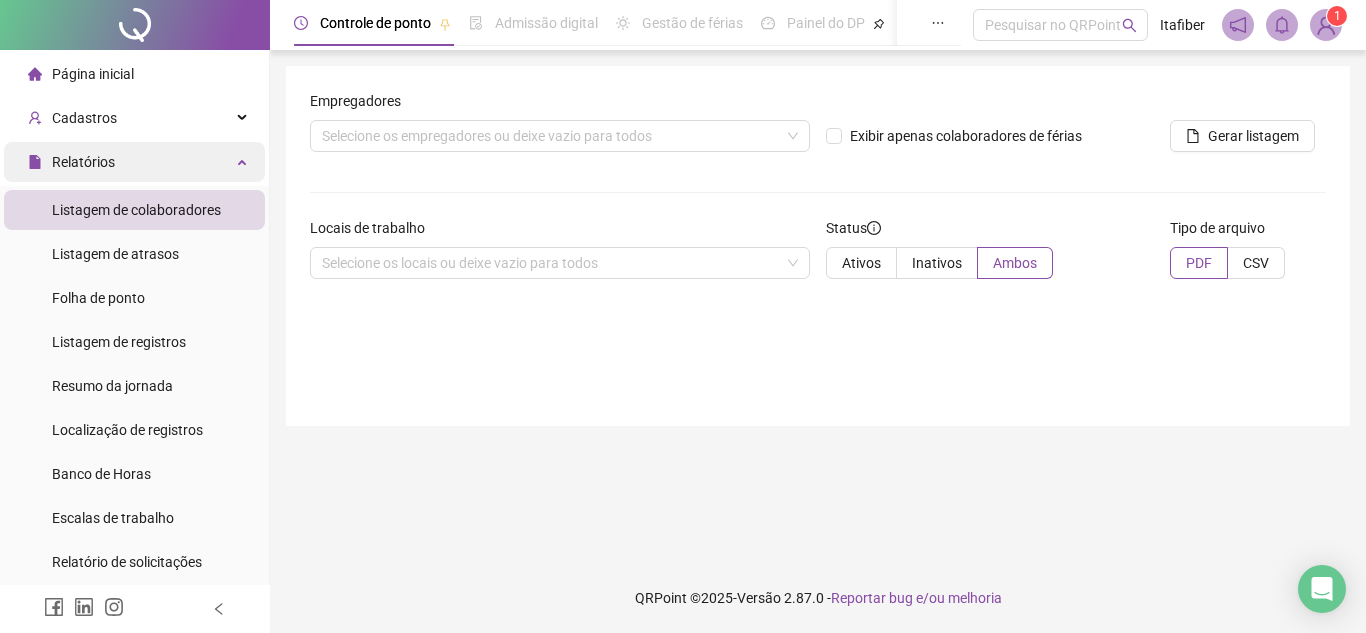 click on "Relatórios" at bounding box center [134, 162] 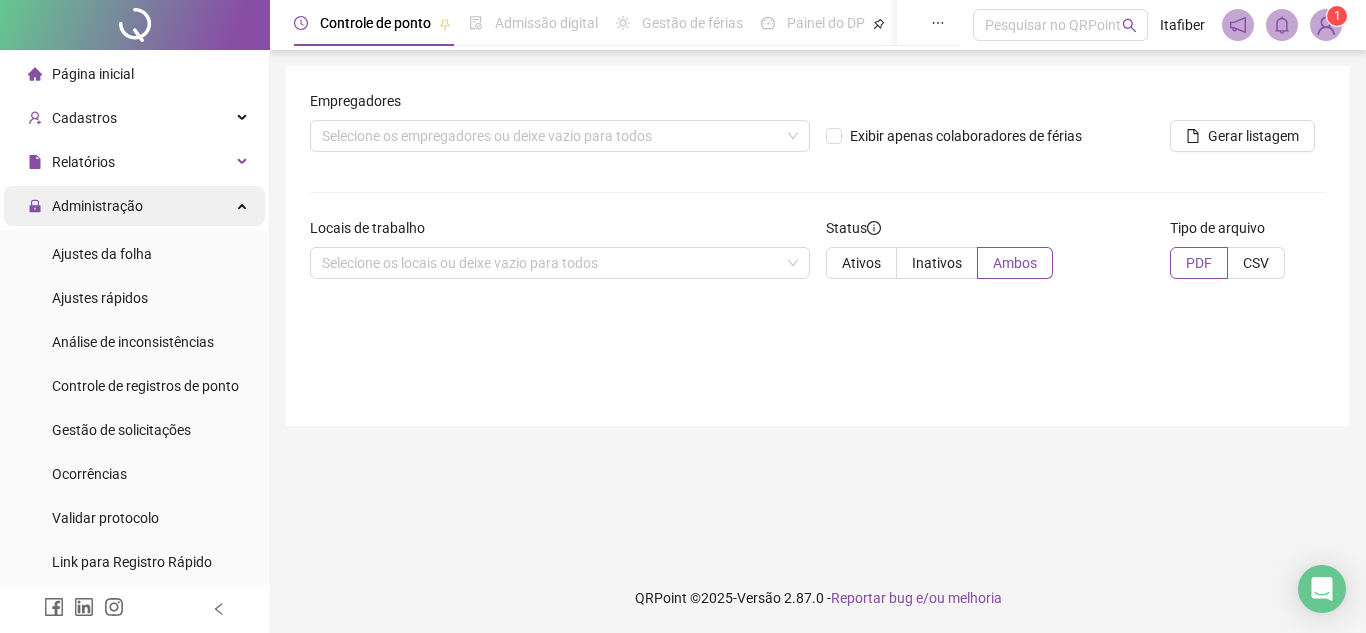 click on "Administração" at bounding box center [134, 206] 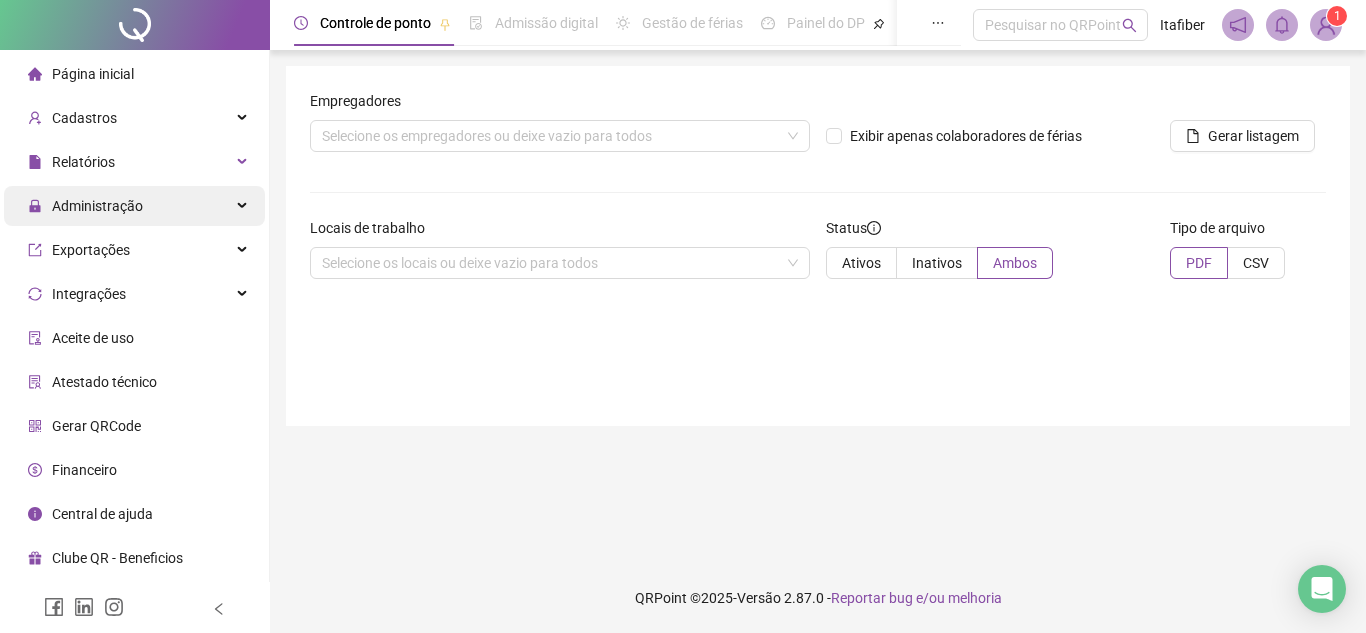 click on "Administração" at bounding box center [134, 206] 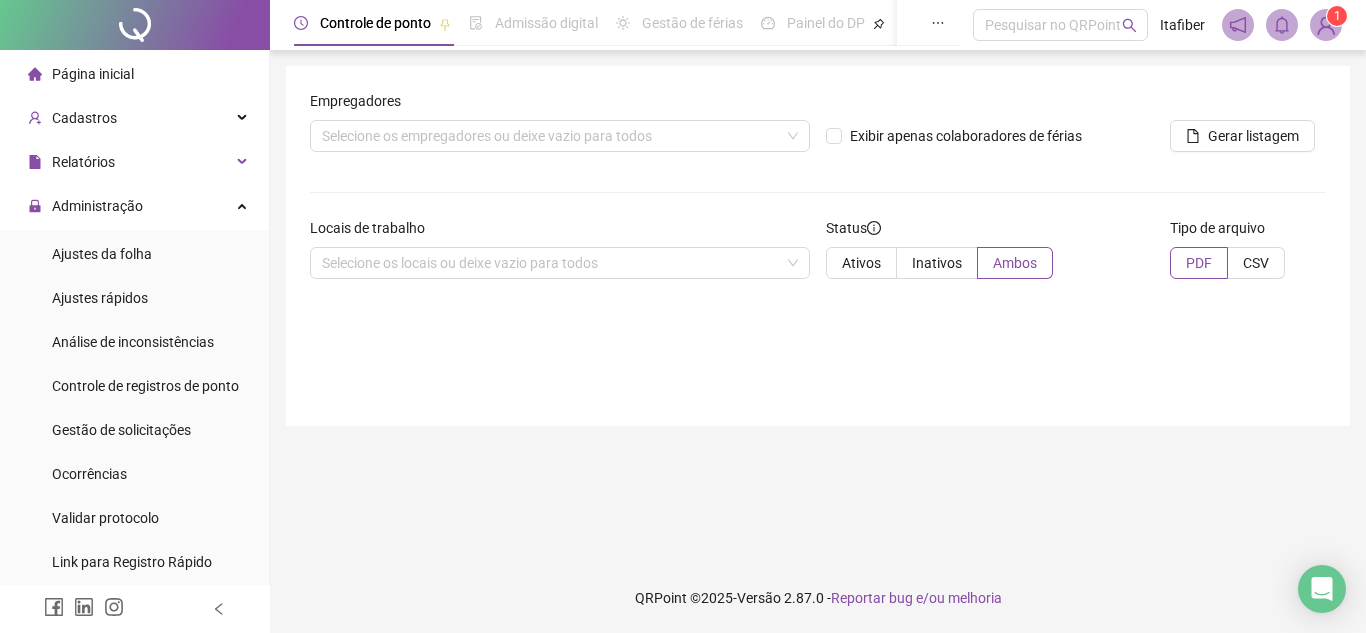 drag, startPoint x: 217, startPoint y: 244, endPoint x: 299, endPoint y: 214, distance: 87.31552 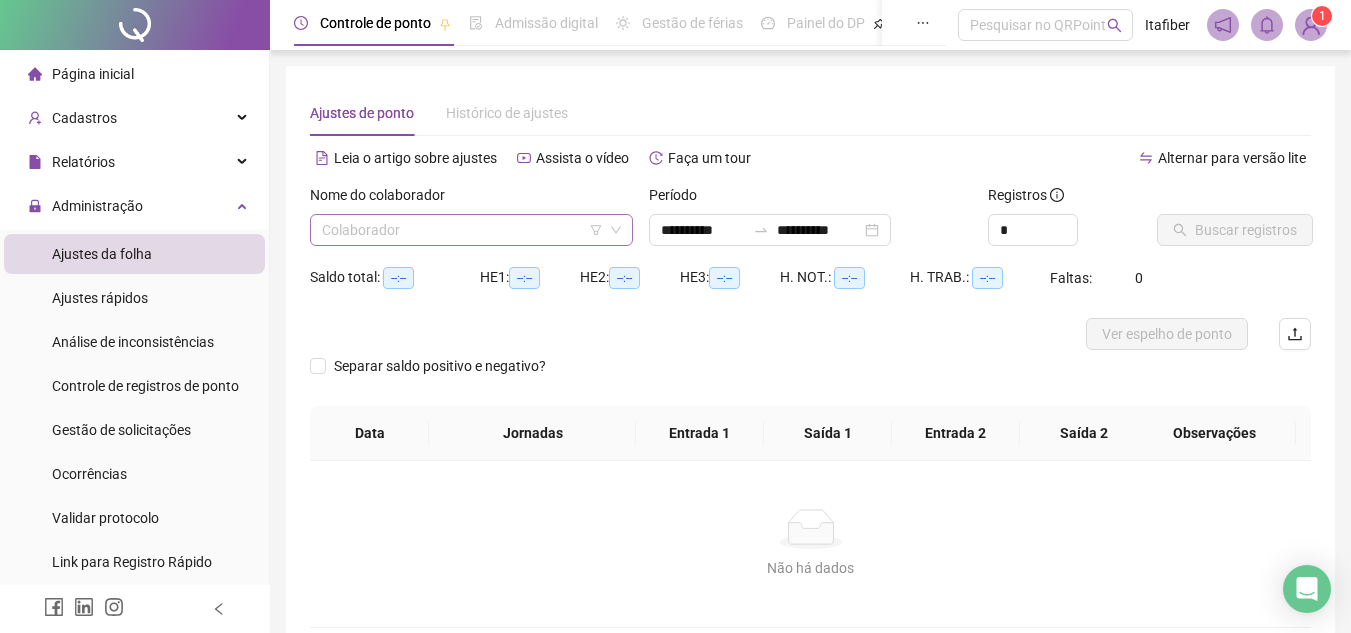 click at bounding box center [465, 230] 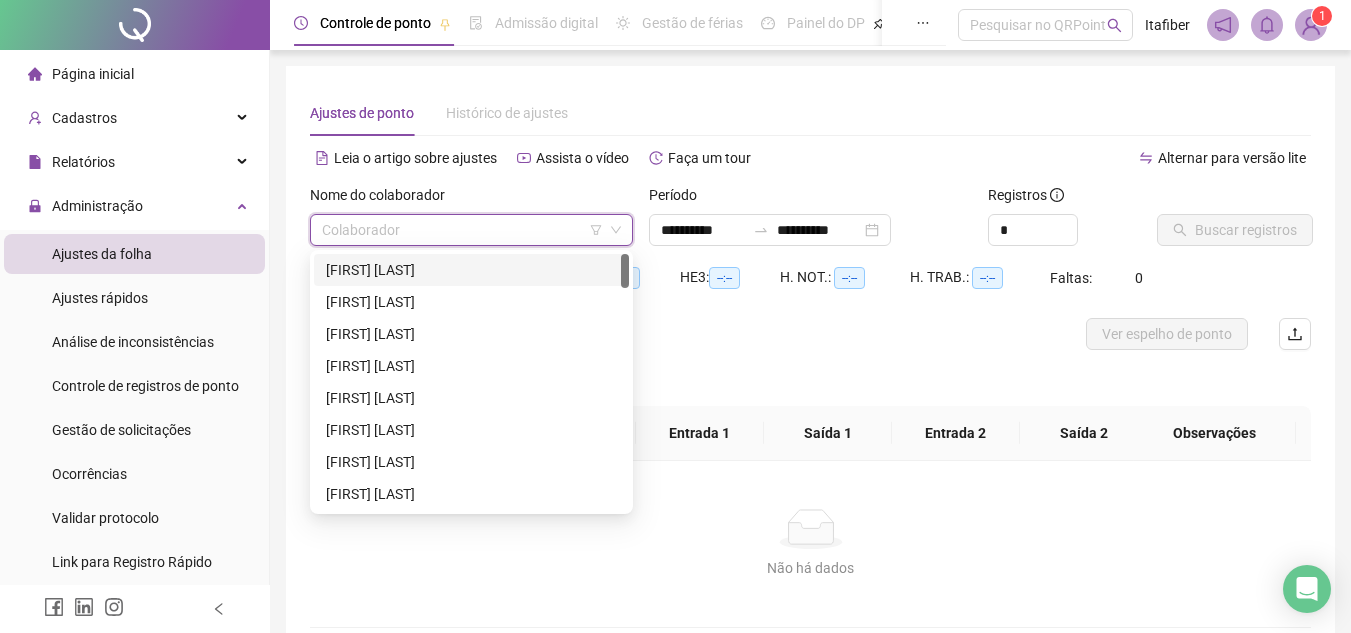 click 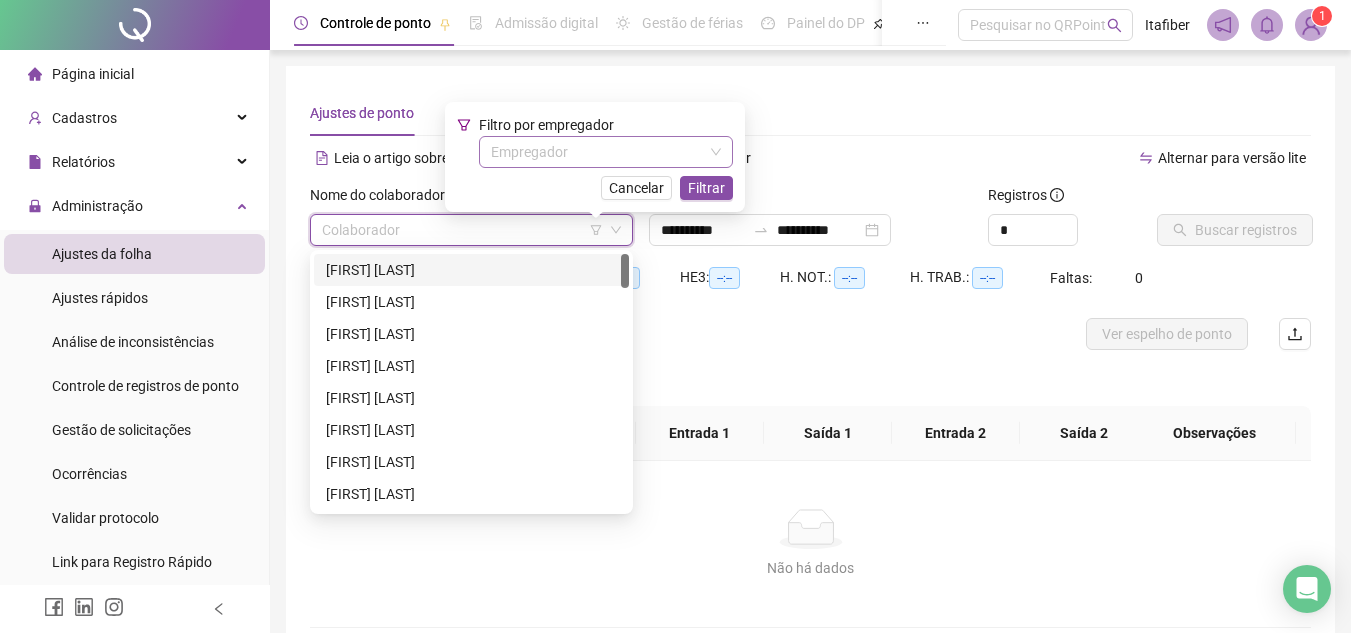 click at bounding box center (600, 152) 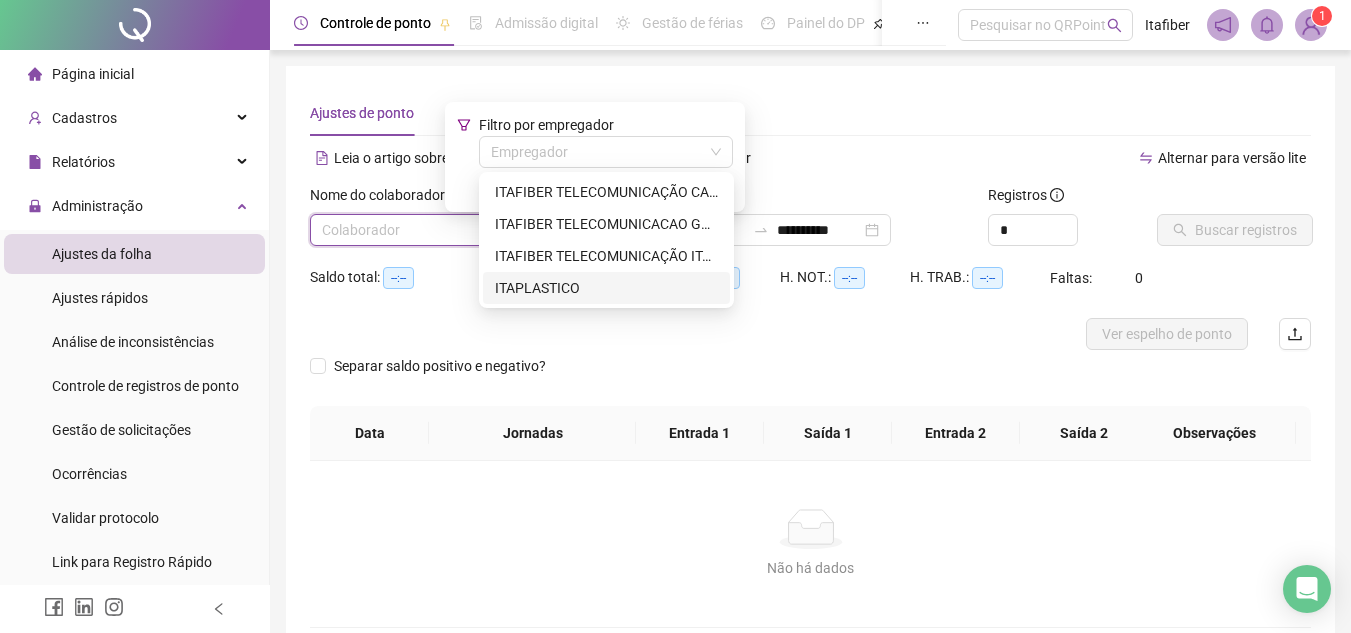 click on "ITAPLASTICO" at bounding box center [606, 288] 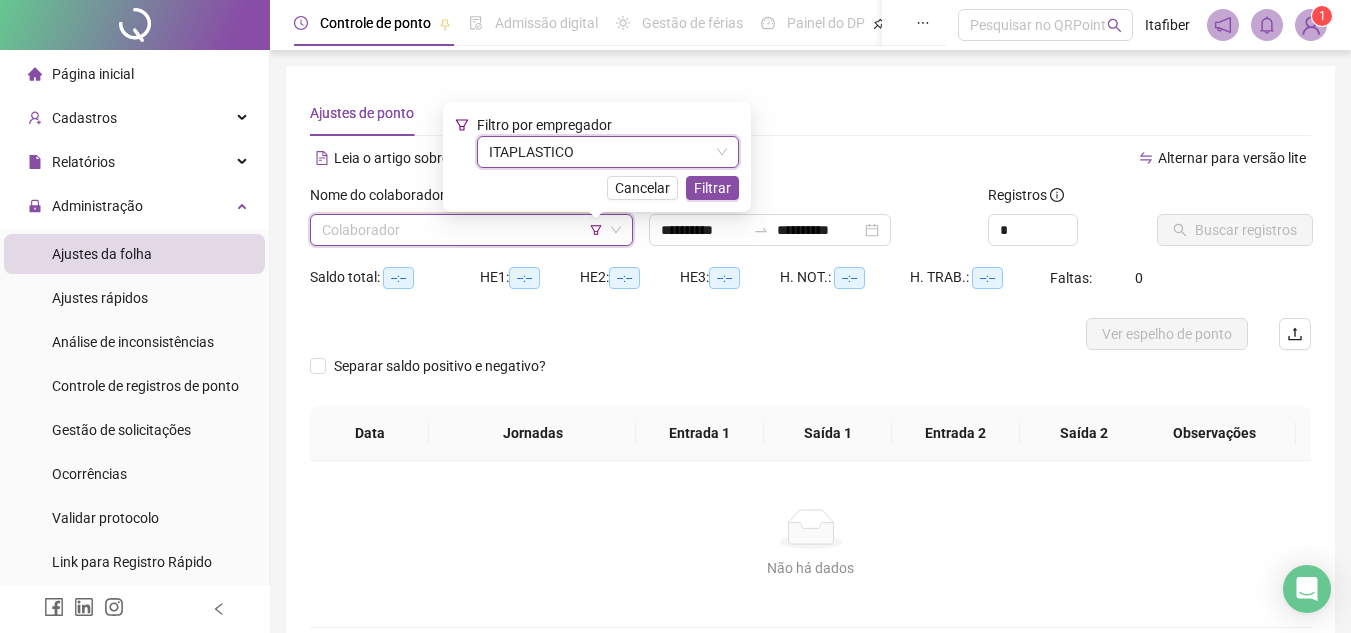 click on "Filtrar" at bounding box center [712, 188] 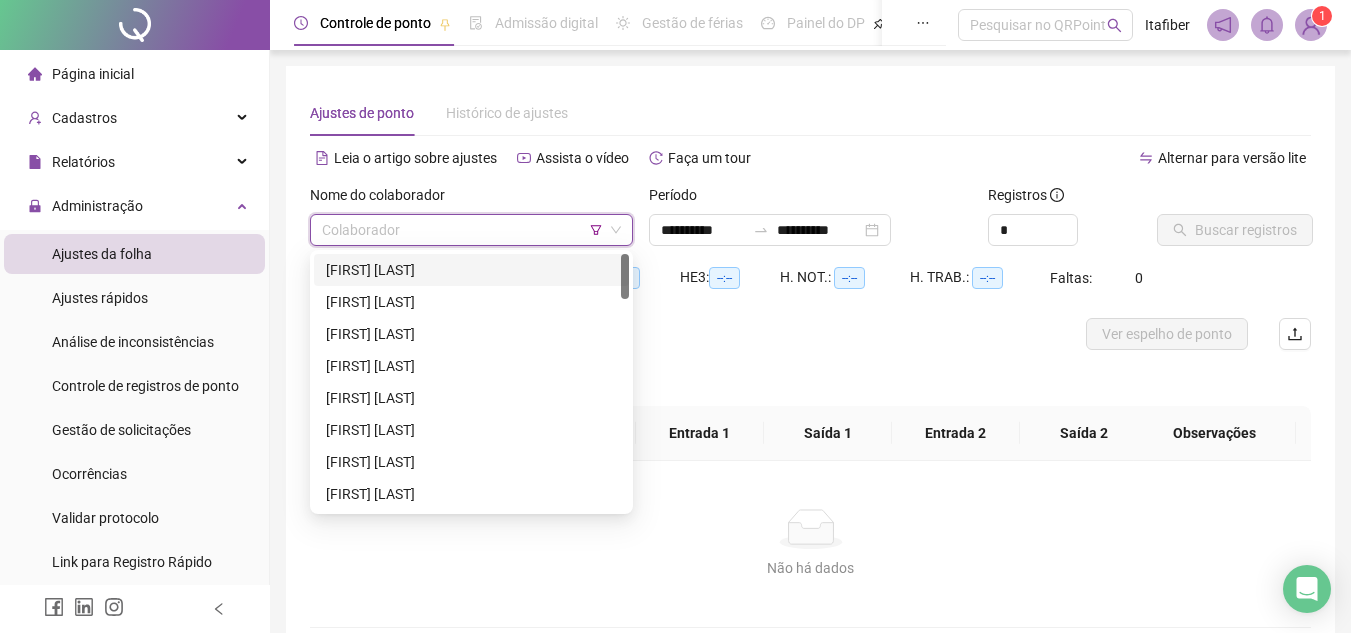 click at bounding box center [465, 230] 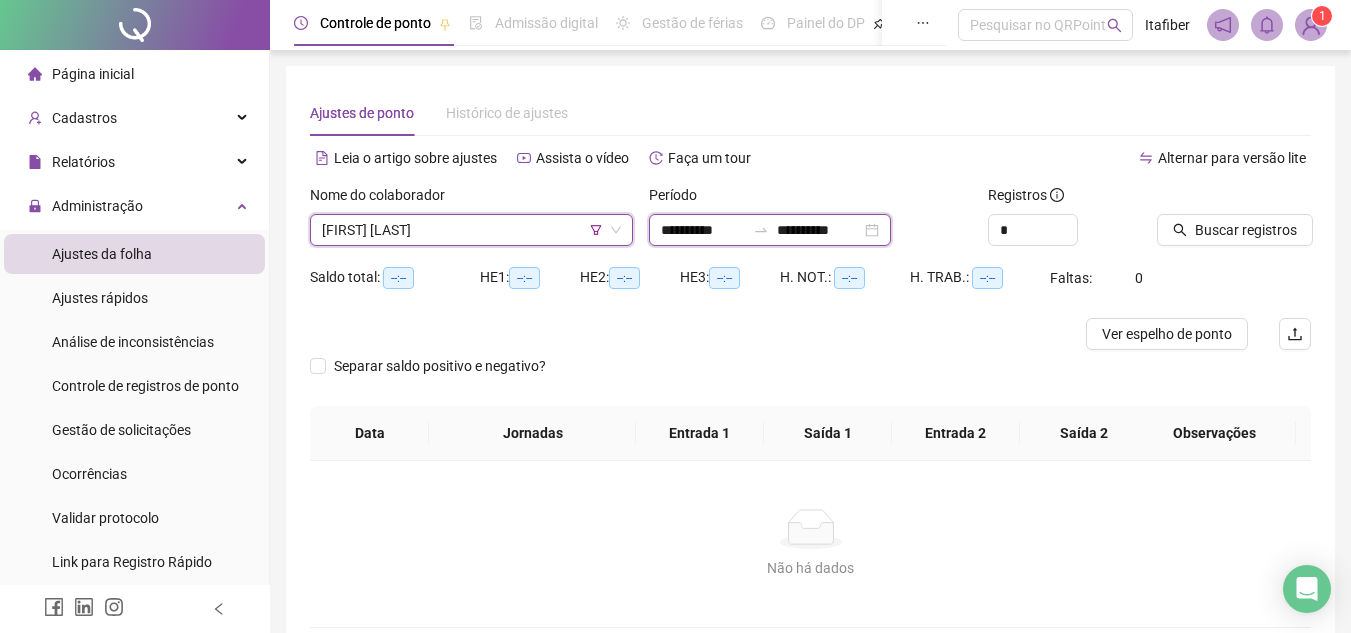 click on "**********" at bounding box center [703, 230] 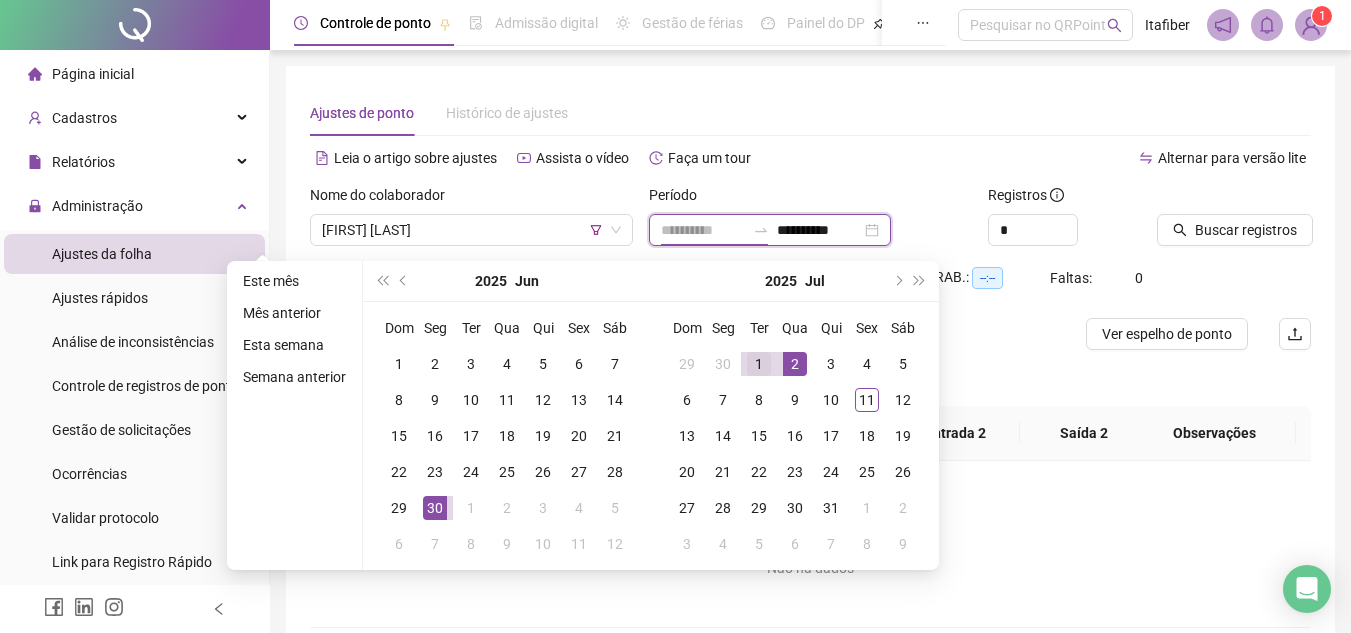 type on "**********" 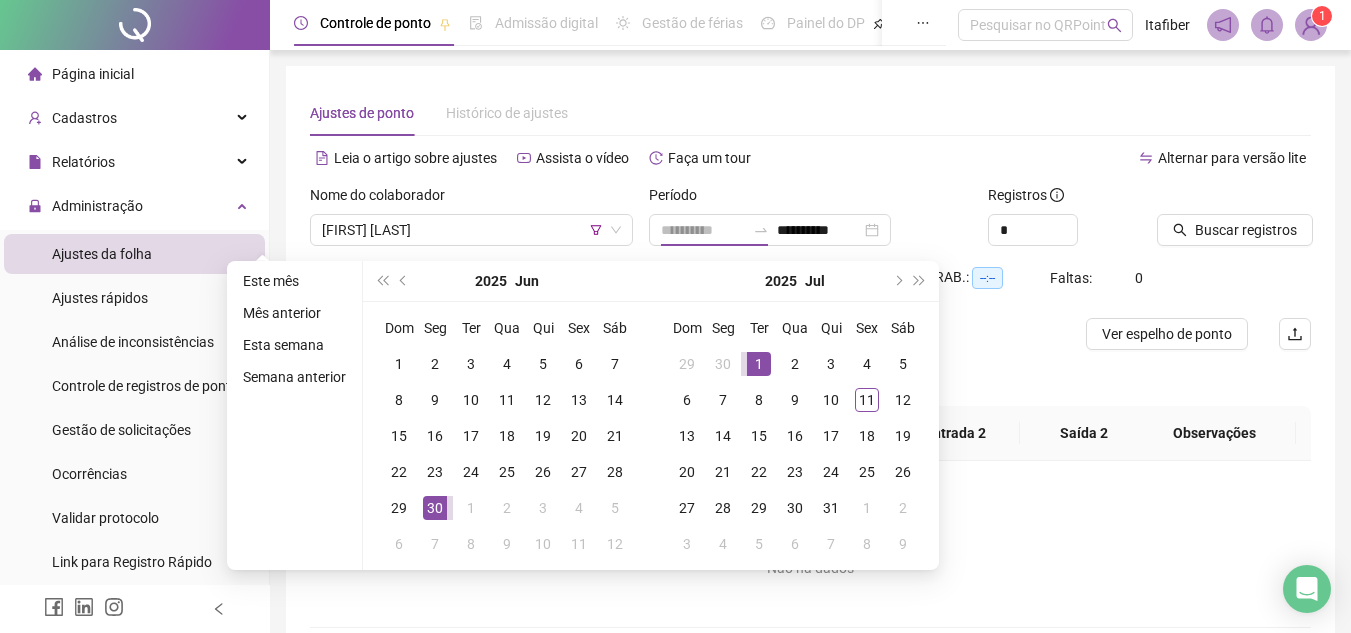click on "1" at bounding box center [759, 364] 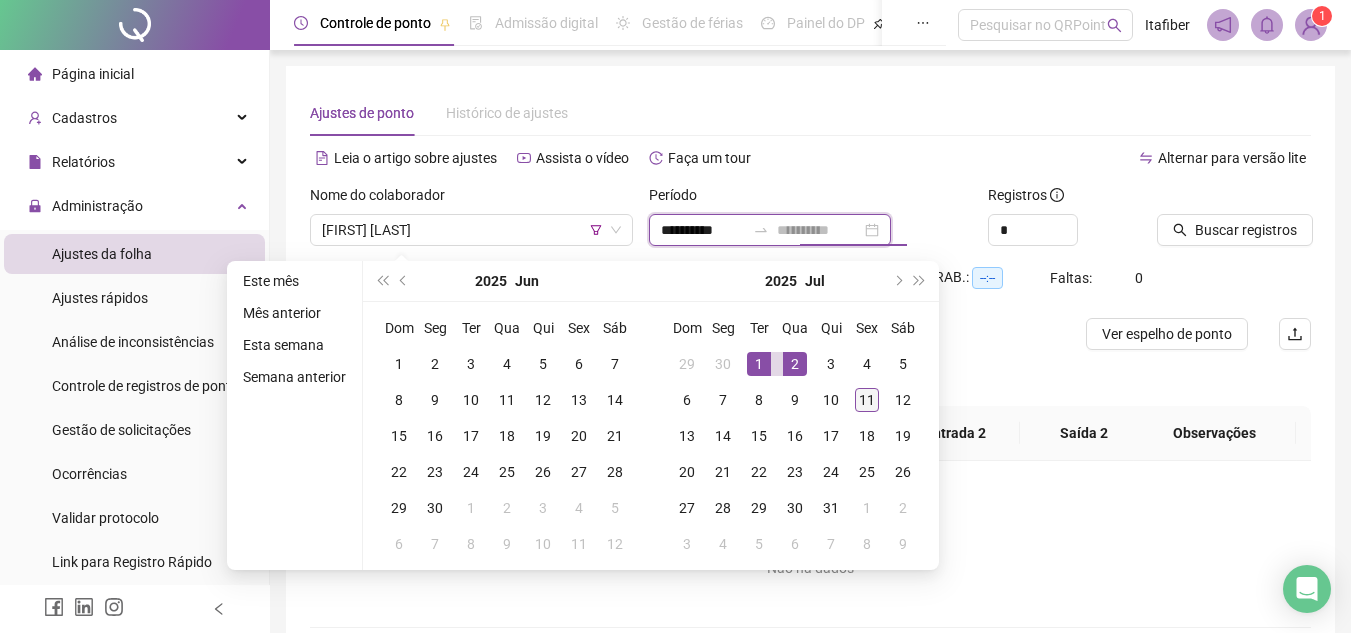 type on "**********" 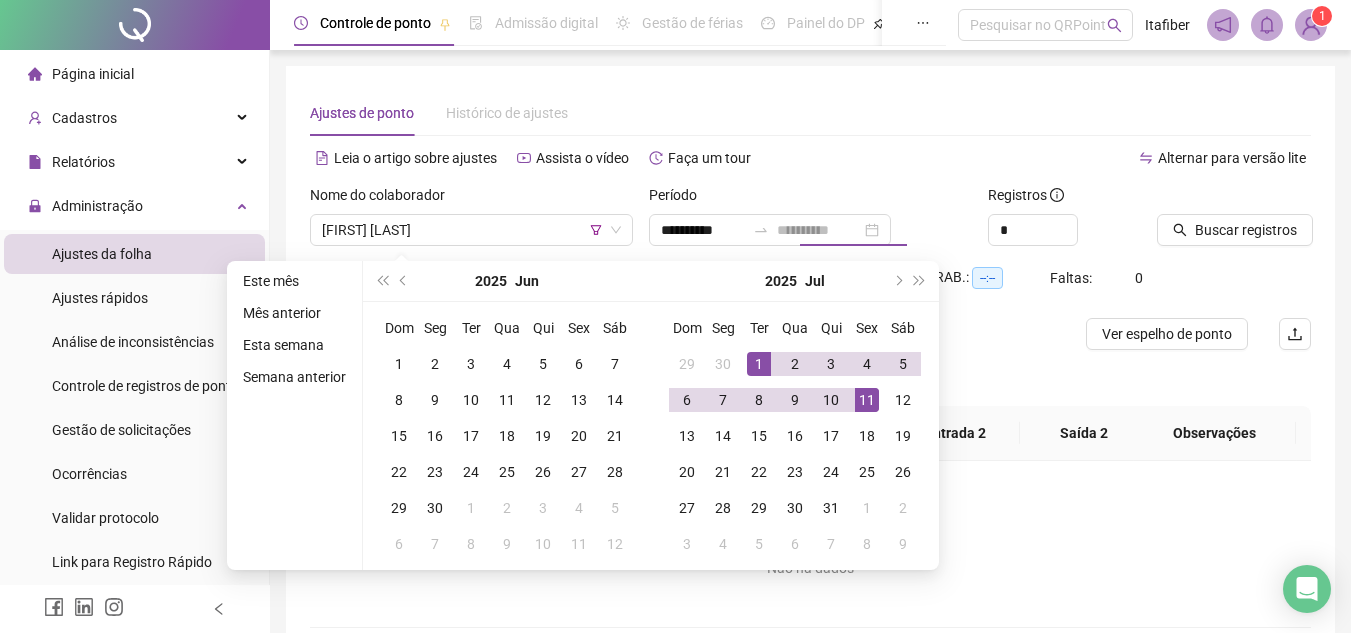 click on "11" at bounding box center [867, 400] 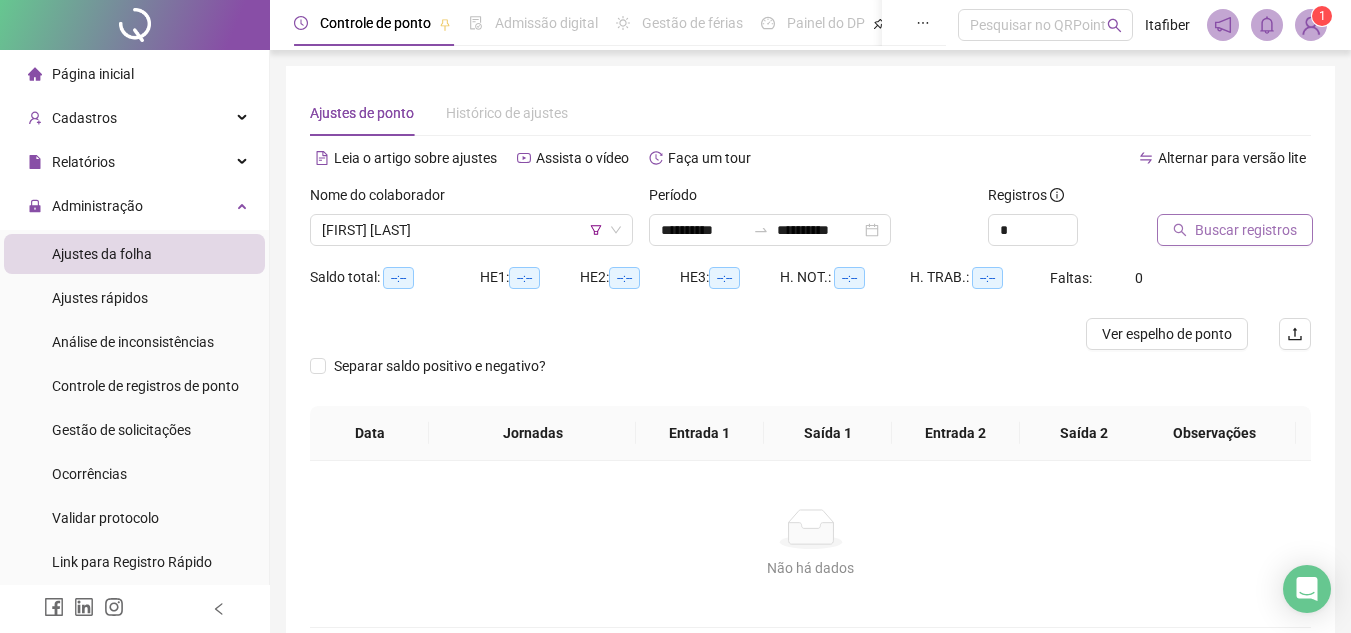 click on "Buscar registros" at bounding box center (1246, 230) 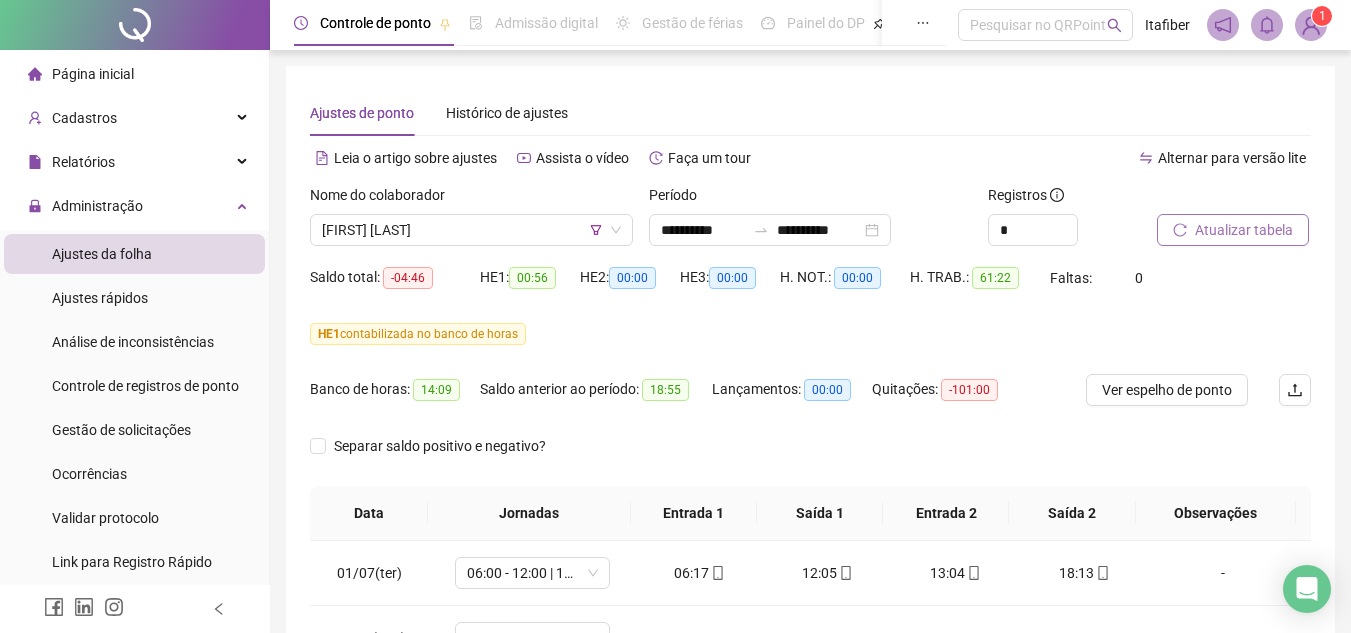 scroll, scrollTop: 445, scrollLeft: 0, axis: vertical 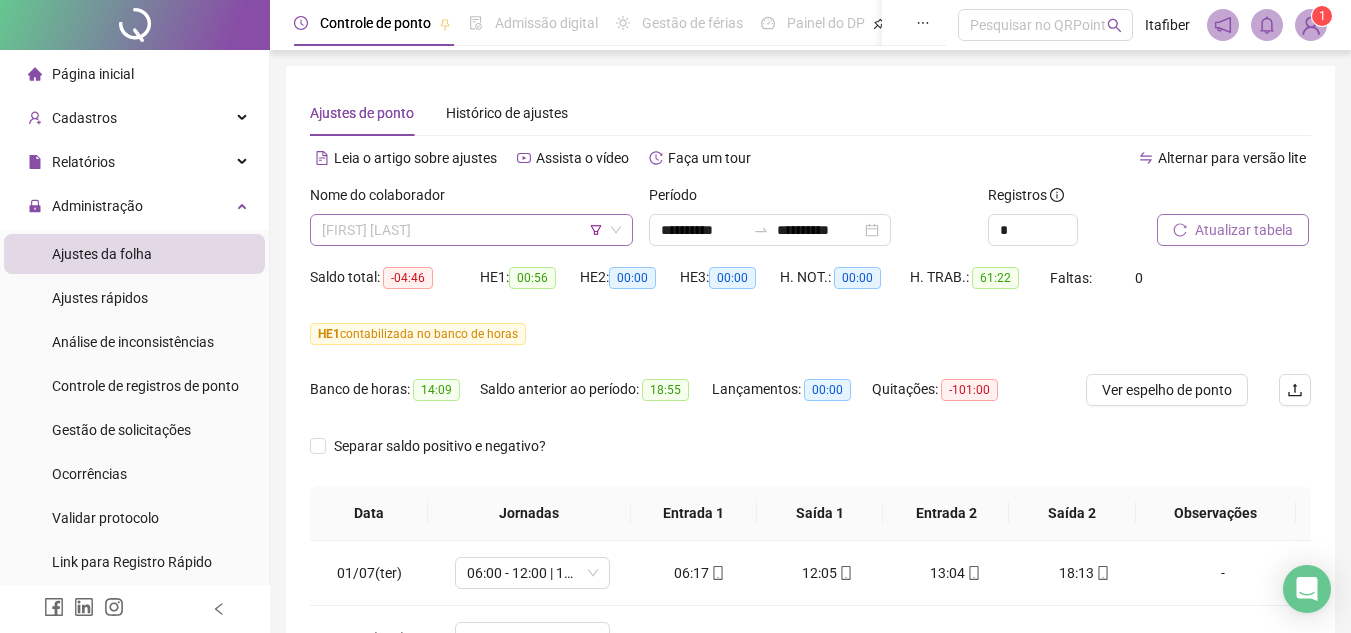 click on "[FIRST] [LAST]" at bounding box center [471, 230] 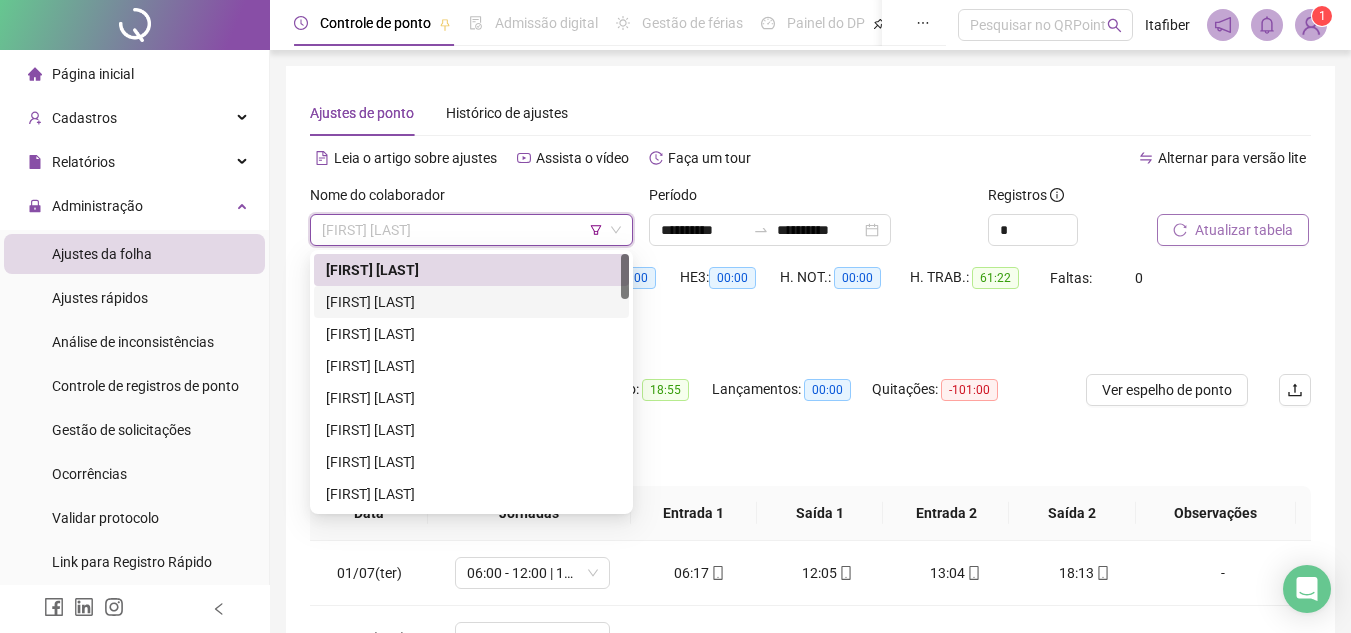 click on "[FIRST] [LAST]" at bounding box center [471, 302] 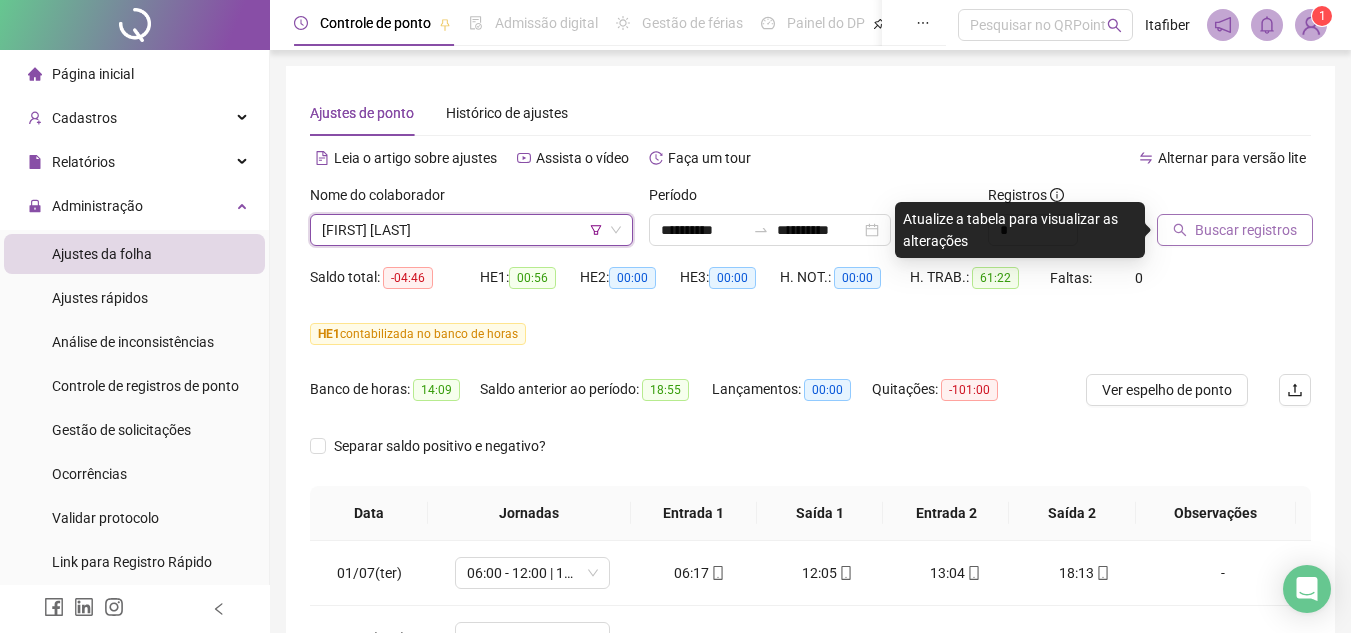 click on "Buscar registros" at bounding box center [1246, 230] 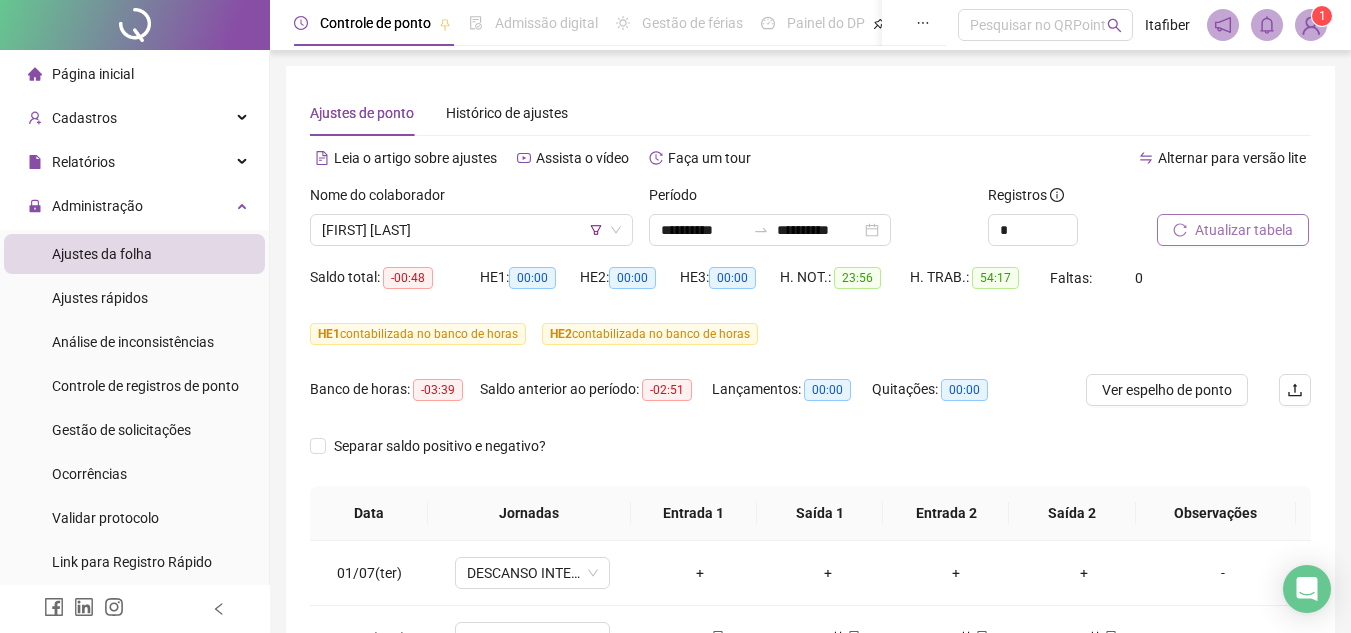 scroll, scrollTop: 400, scrollLeft: 0, axis: vertical 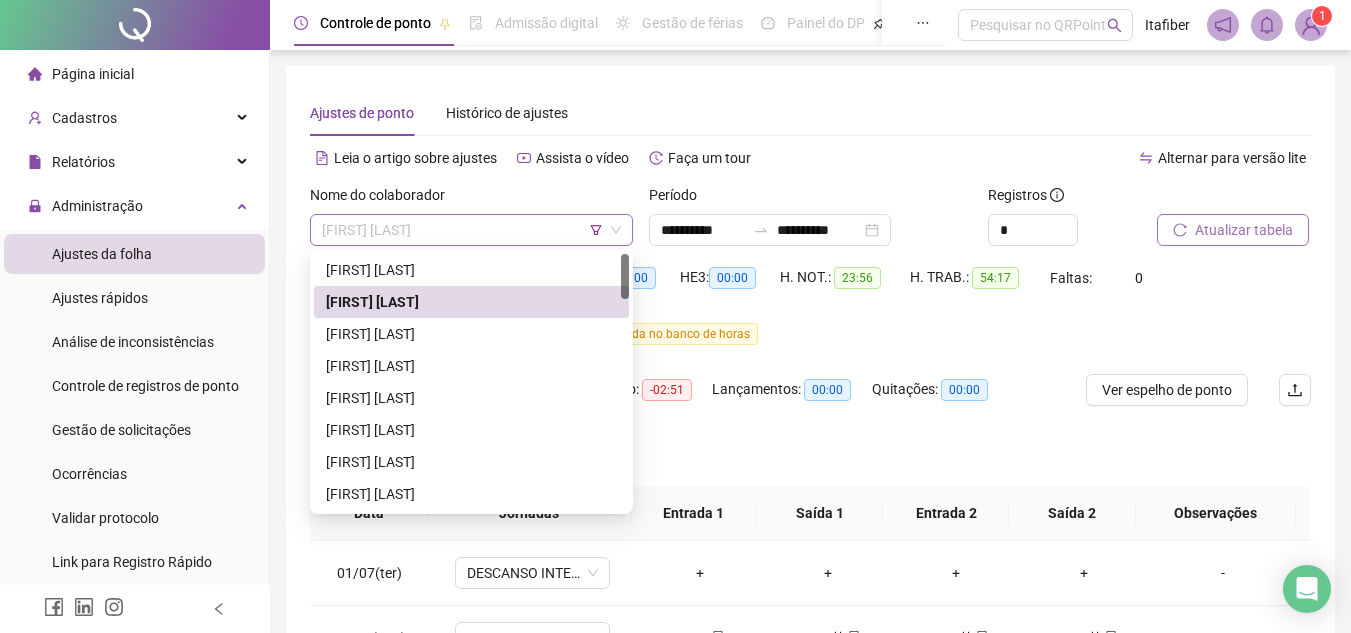 click on "[FIRST] [LAST]" at bounding box center (471, 230) 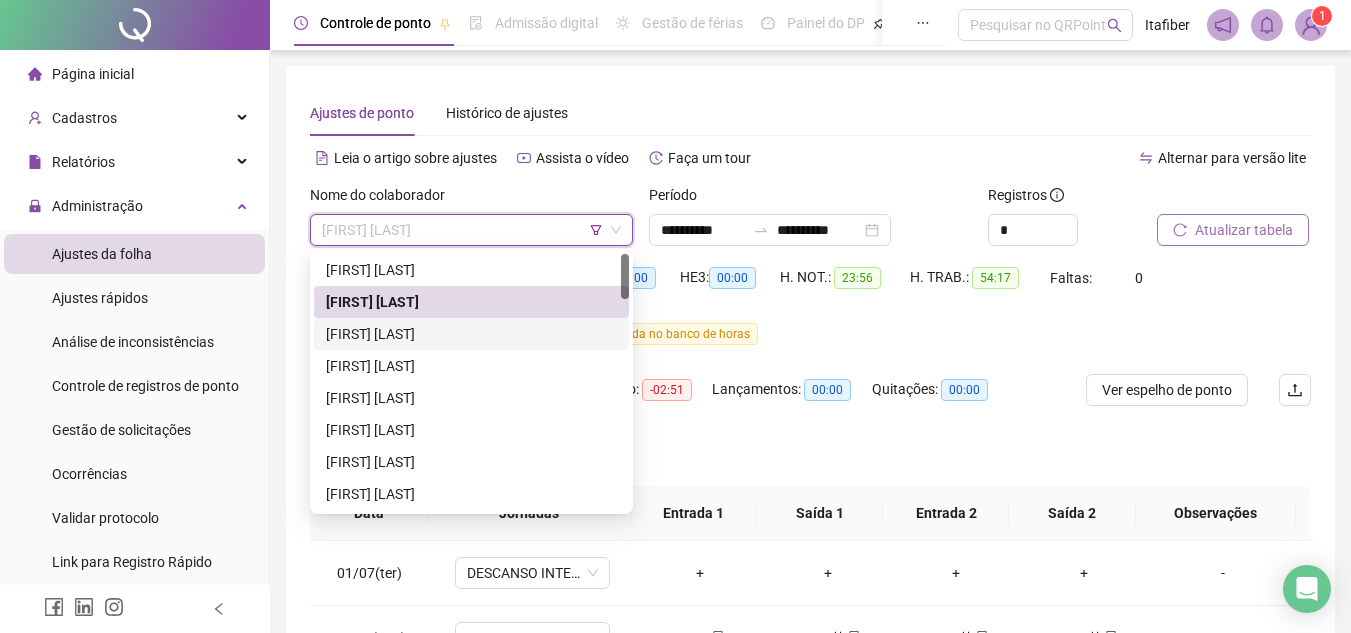 click on "[FIRST] [LAST]" at bounding box center [471, 334] 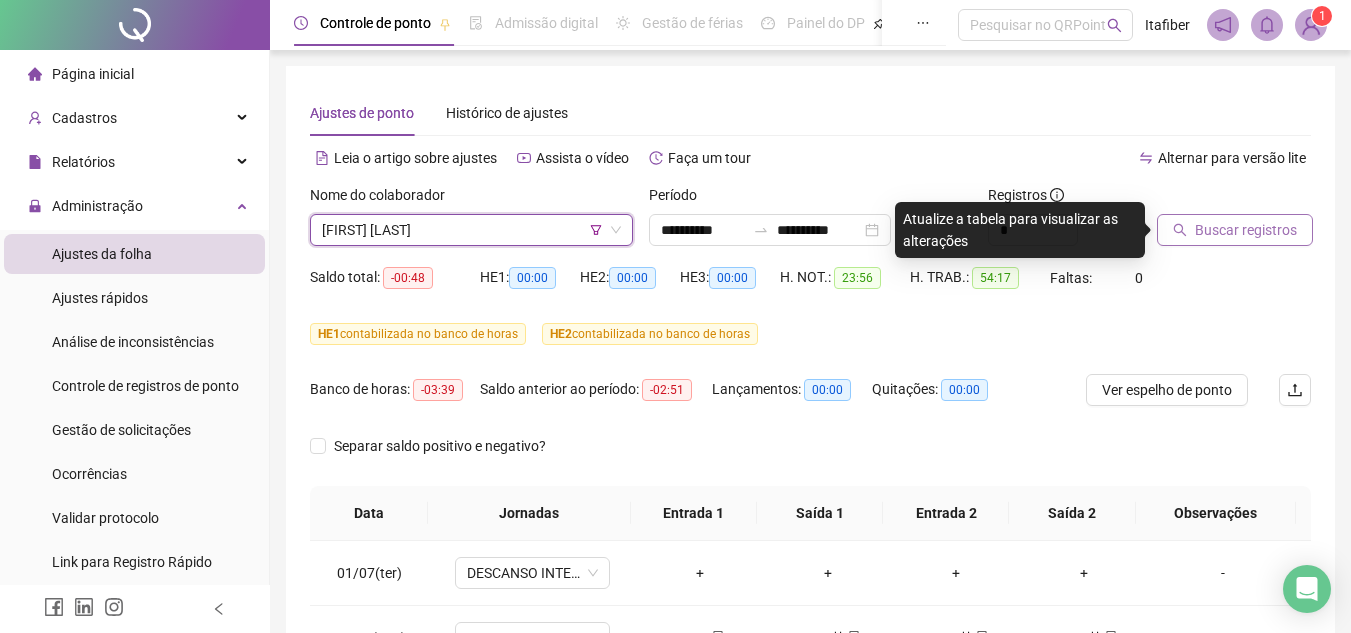 click on "Buscar registros" at bounding box center [1246, 230] 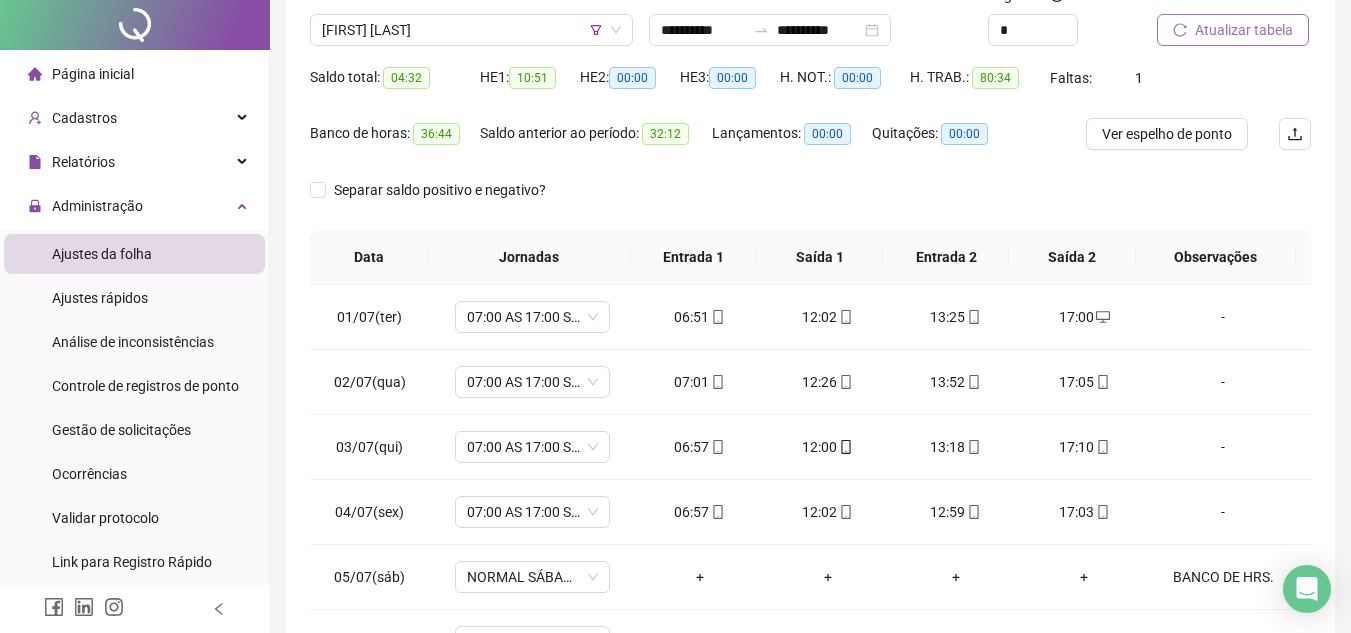 scroll, scrollTop: 389, scrollLeft: 0, axis: vertical 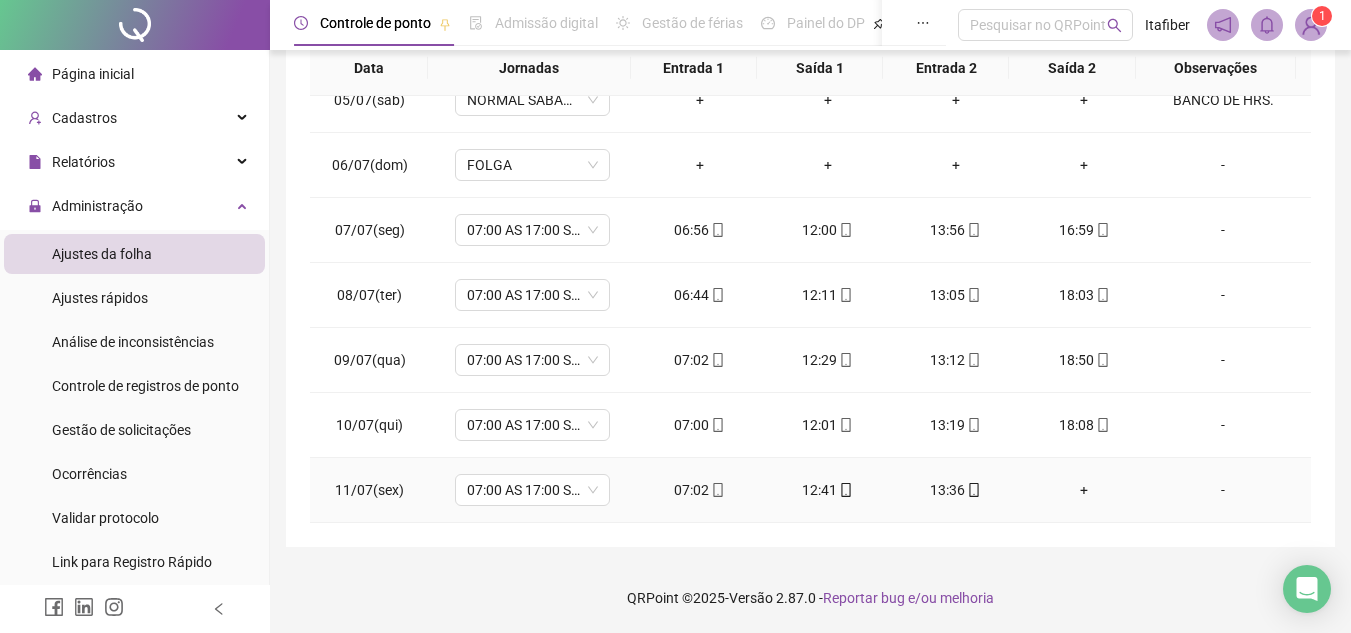 click on "13:36" at bounding box center [956, 490] 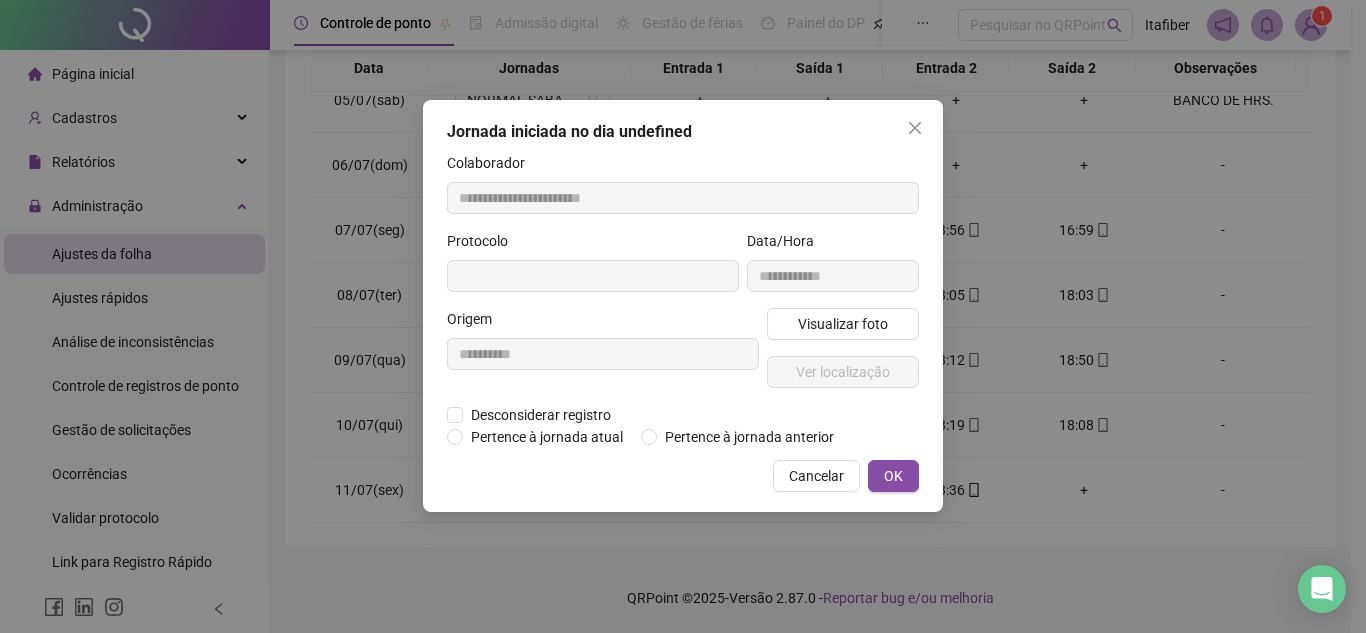 type on "**********" 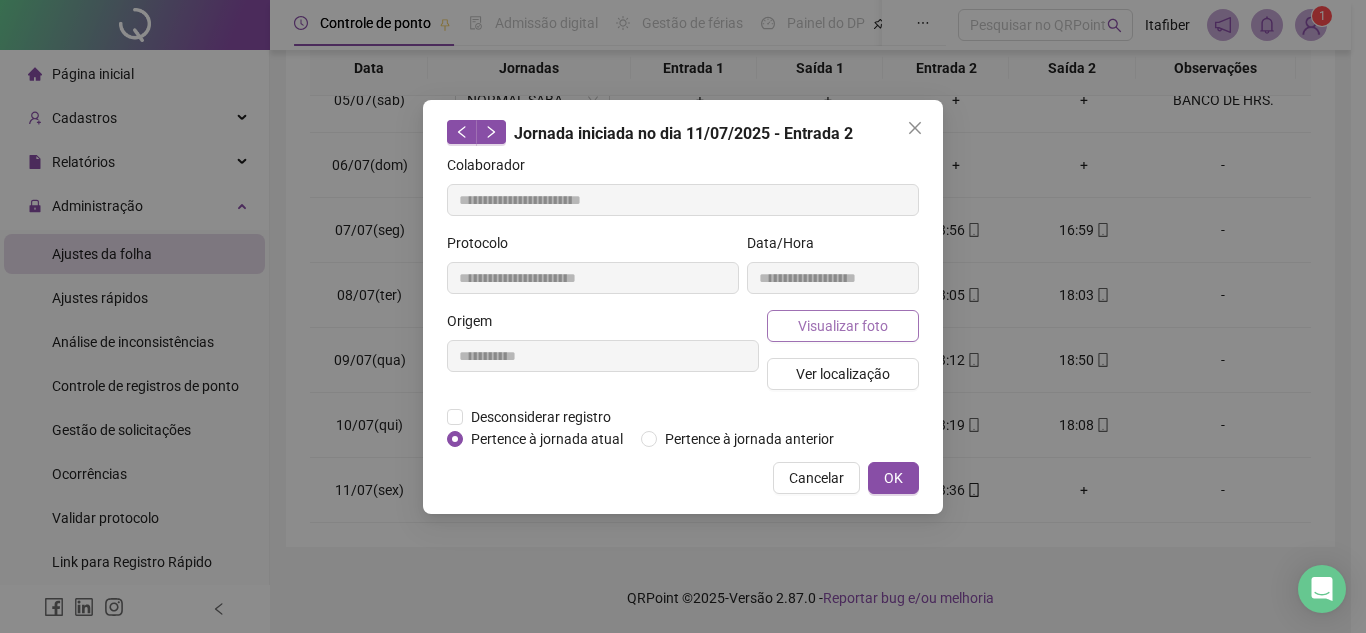 click on "Visualizar foto" at bounding box center [843, 326] 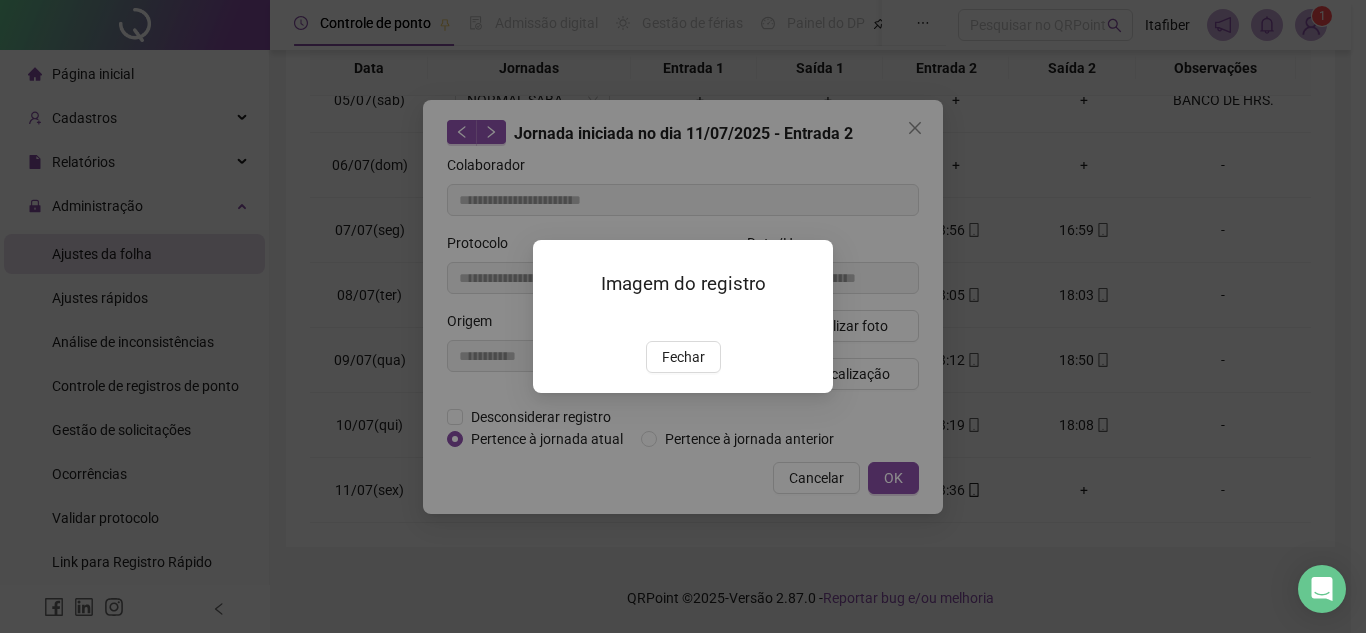 click on "Fechar" at bounding box center (683, 357) 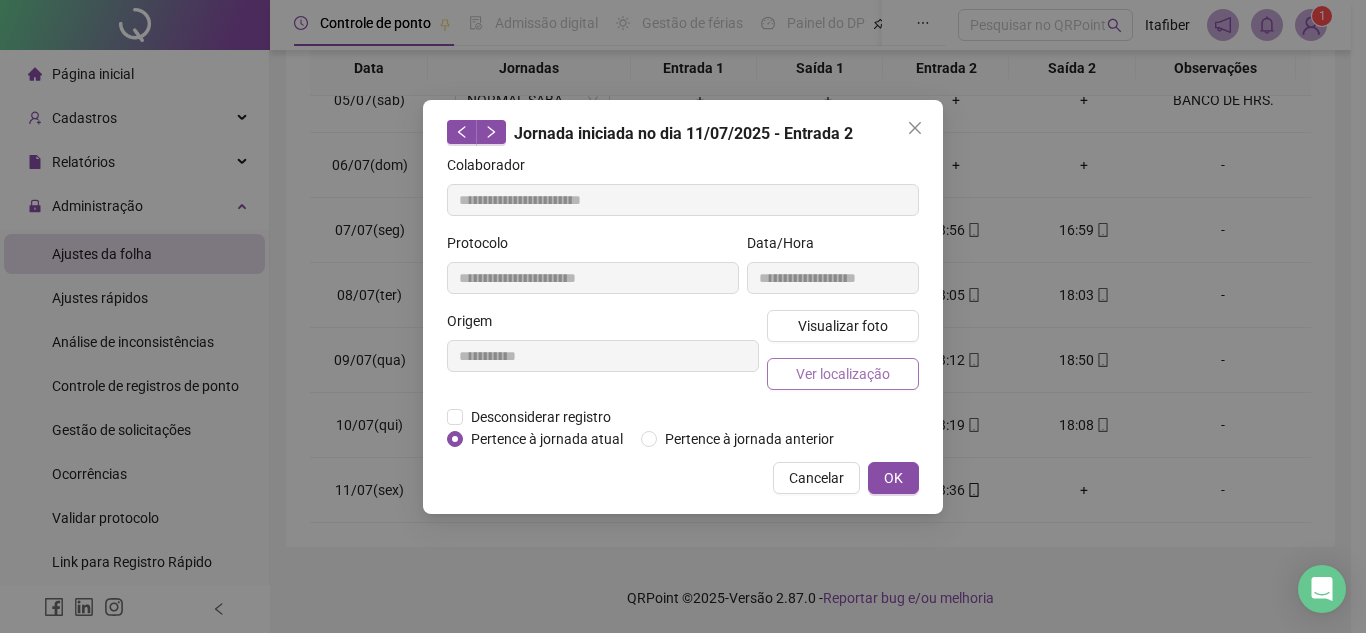 click on "Ver localização" at bounding box center (843, 374) 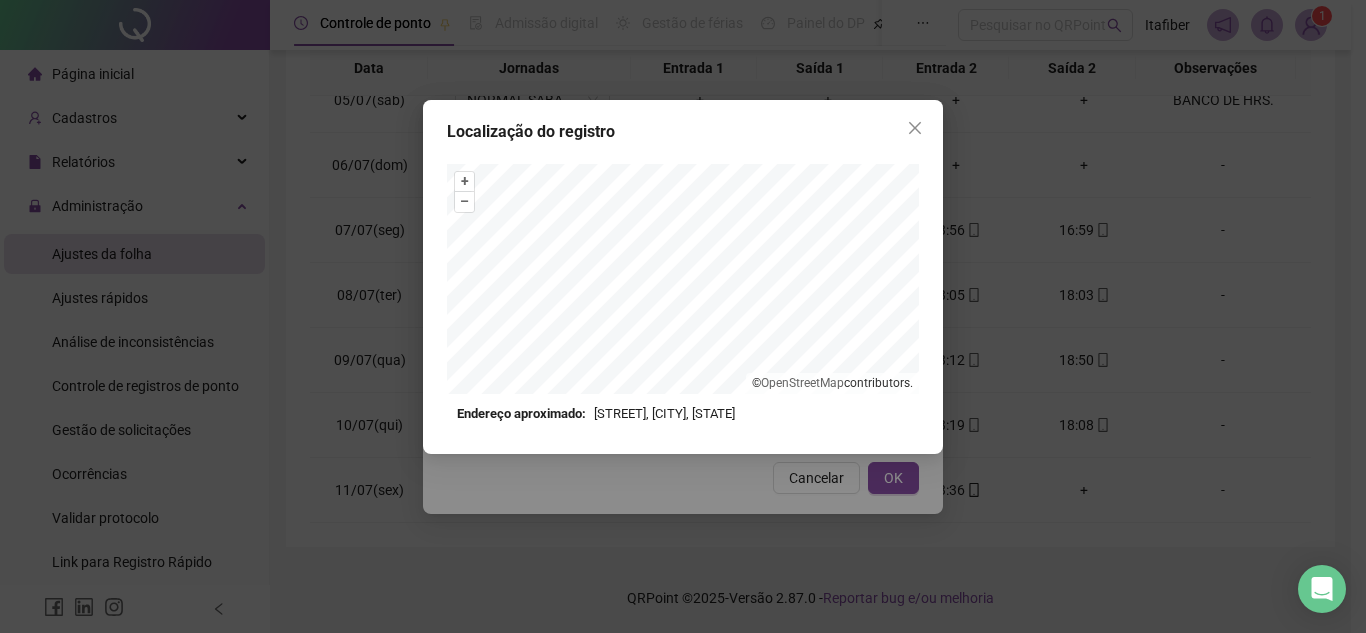 click at bounding box center (915, 128) 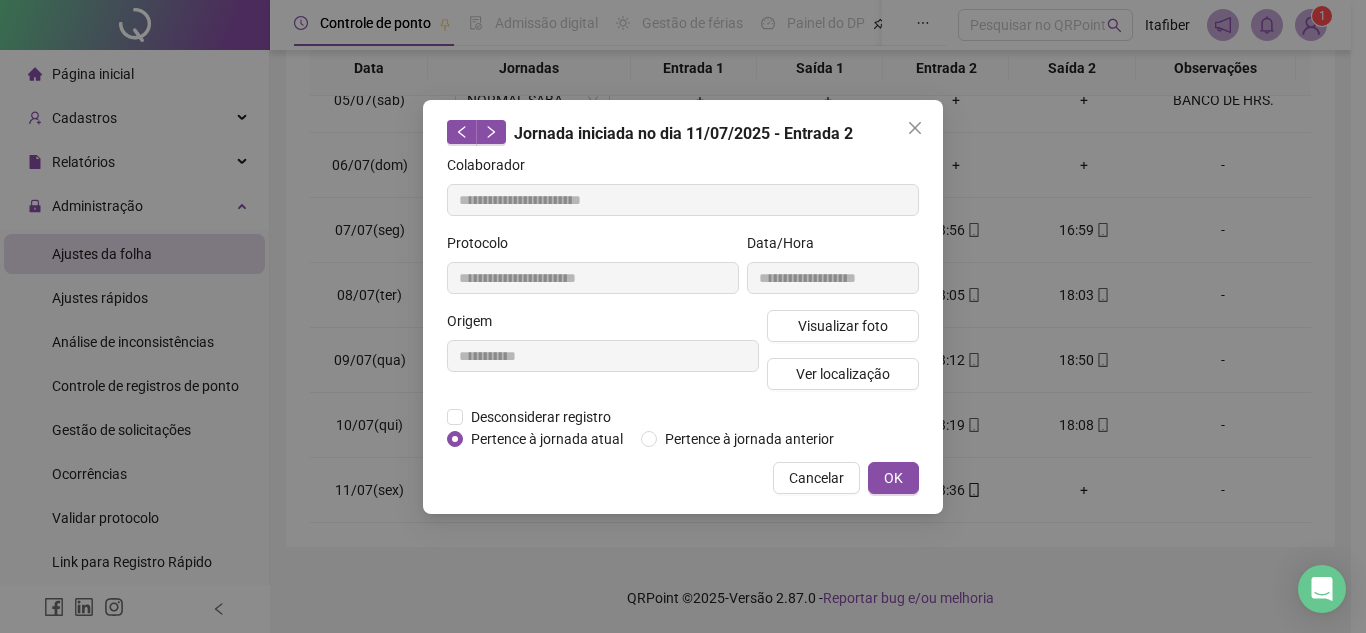 click on "OK" at bounding box center (893, 478) 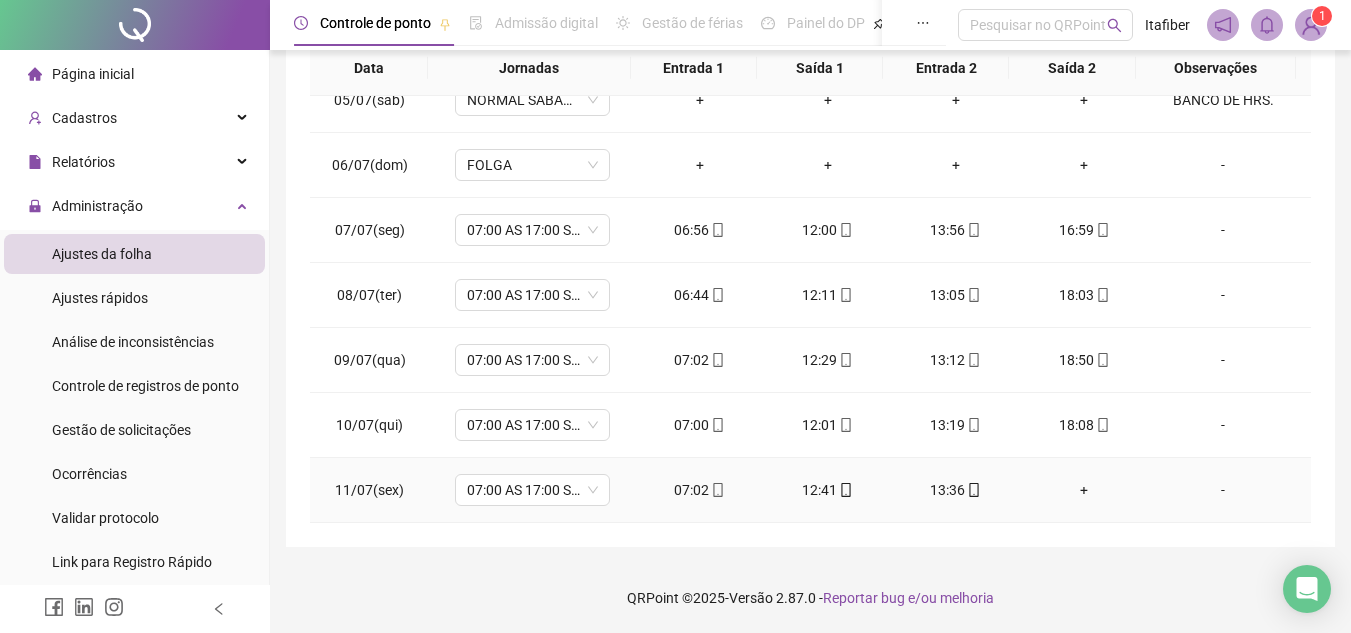 scroll, scrollTop: 0, scrollLeft: 0, axis: both 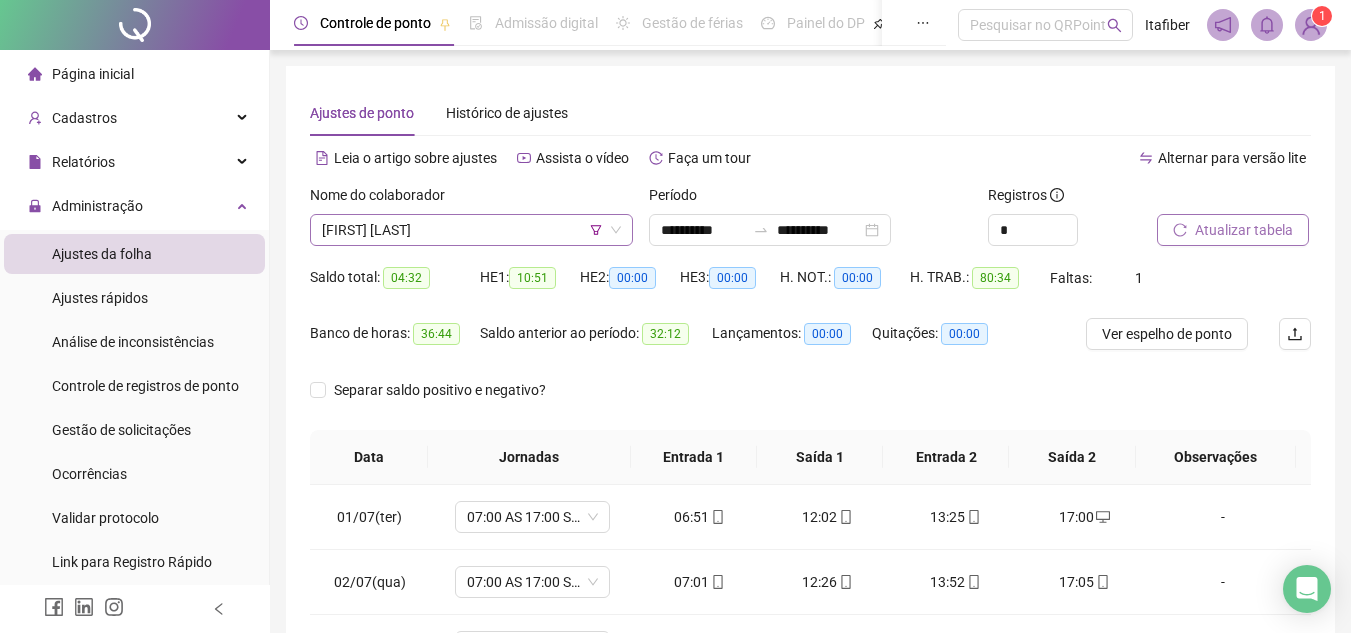 click on "[FIRST] [LAST]" at bounding box center (471, 230) 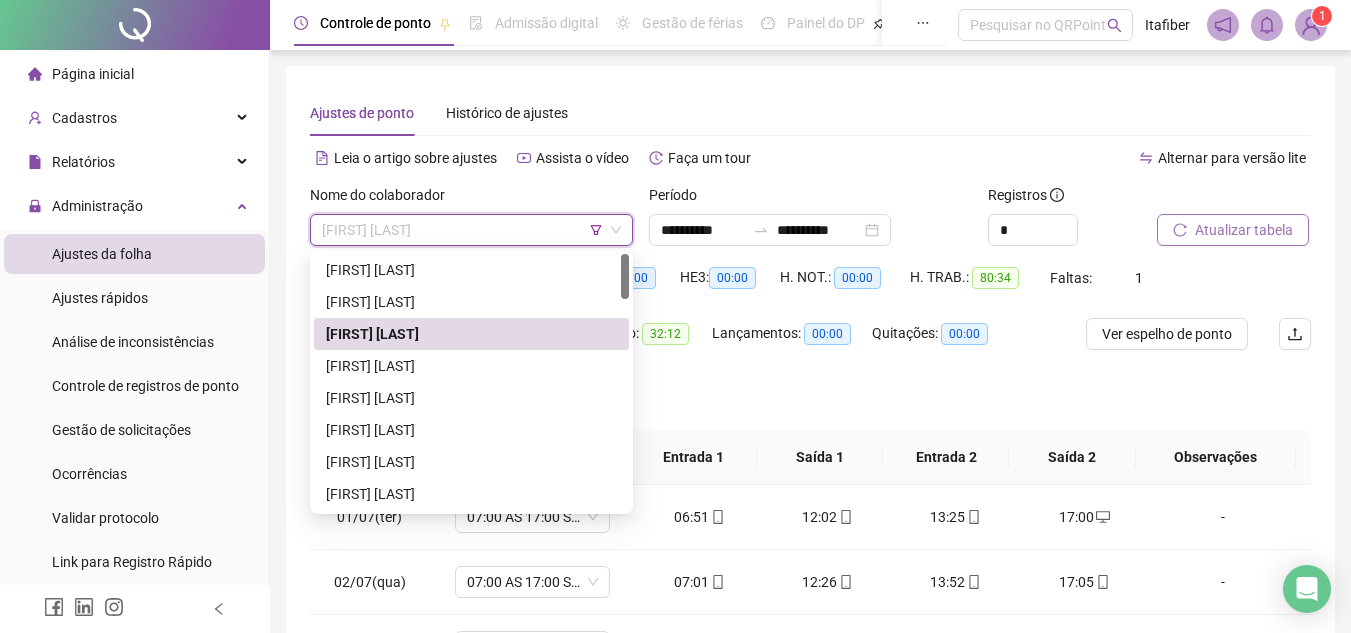 click on "[FIRST] [LAST]" at bounding box center [471, 334] 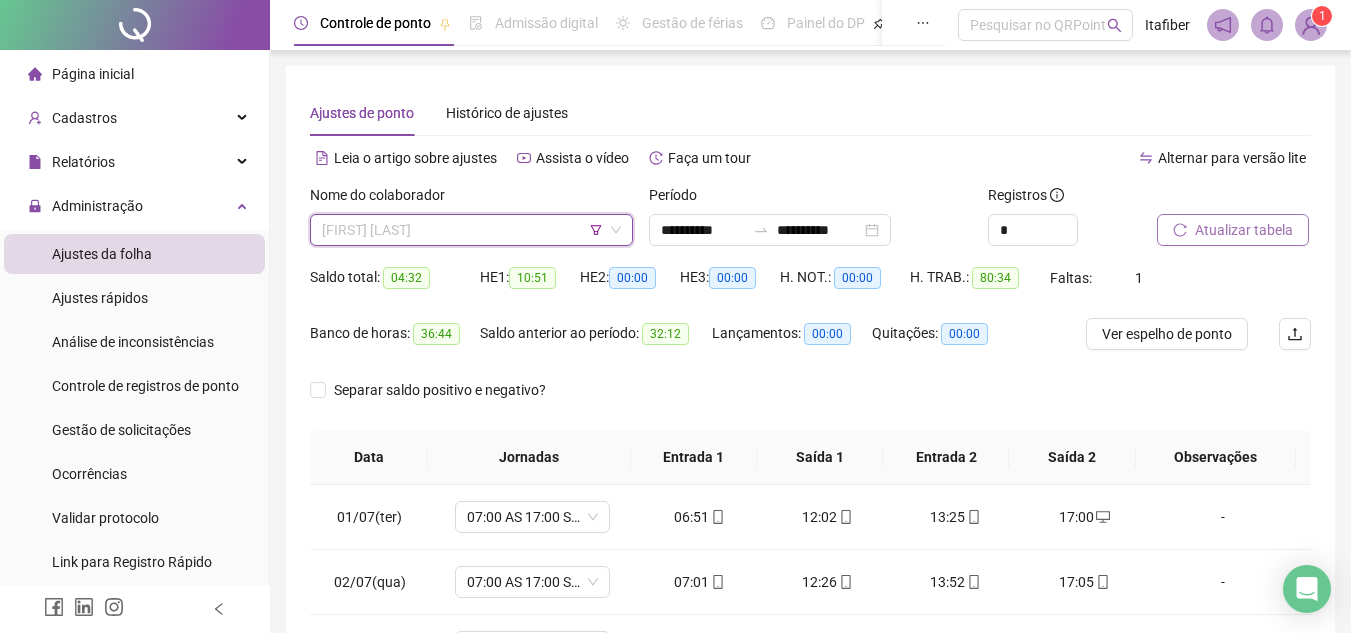 click on "[FIRST] [LAST]" at bounding box center [471, 230] 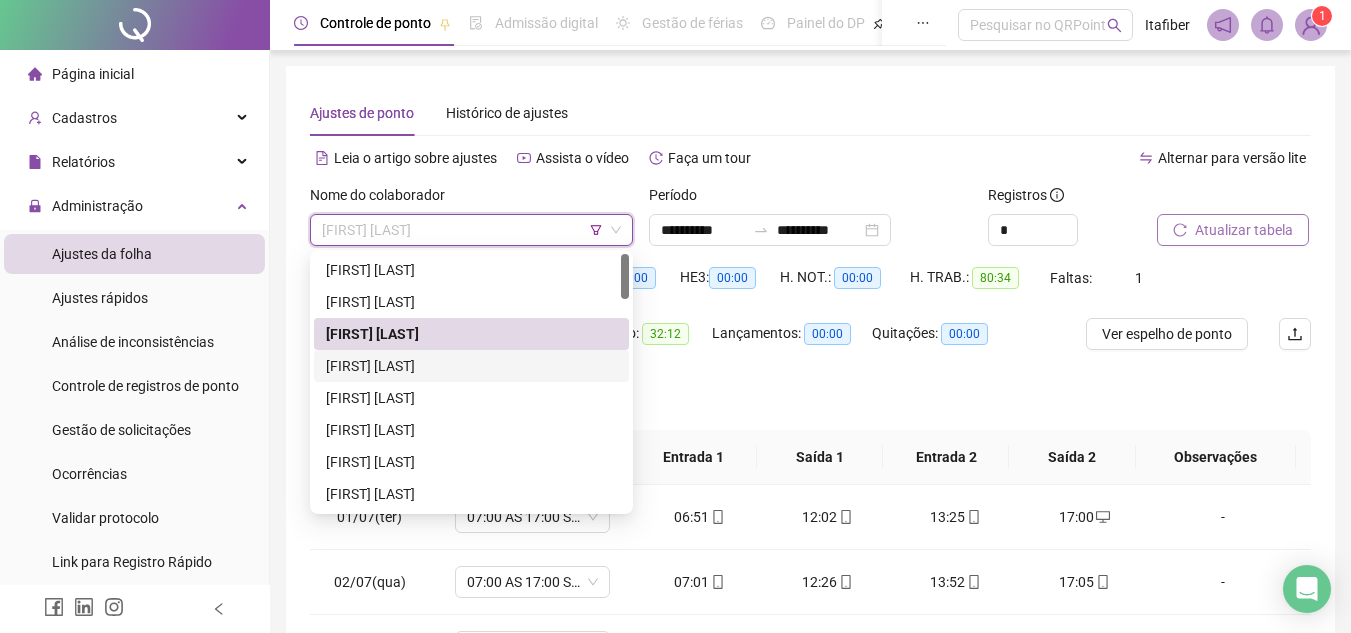 click on "[FIRST] [LAST]" at bounding box center [471, 366] 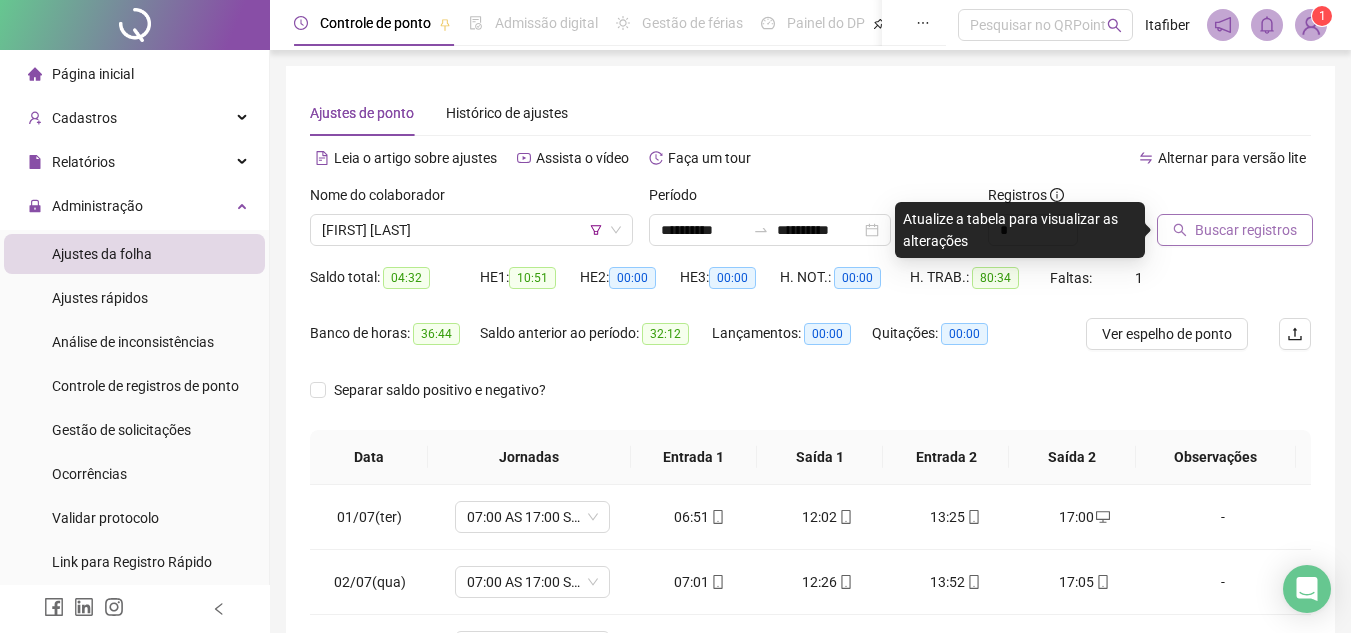 click on "Buscar registros" at bounding box center (1235, 230) 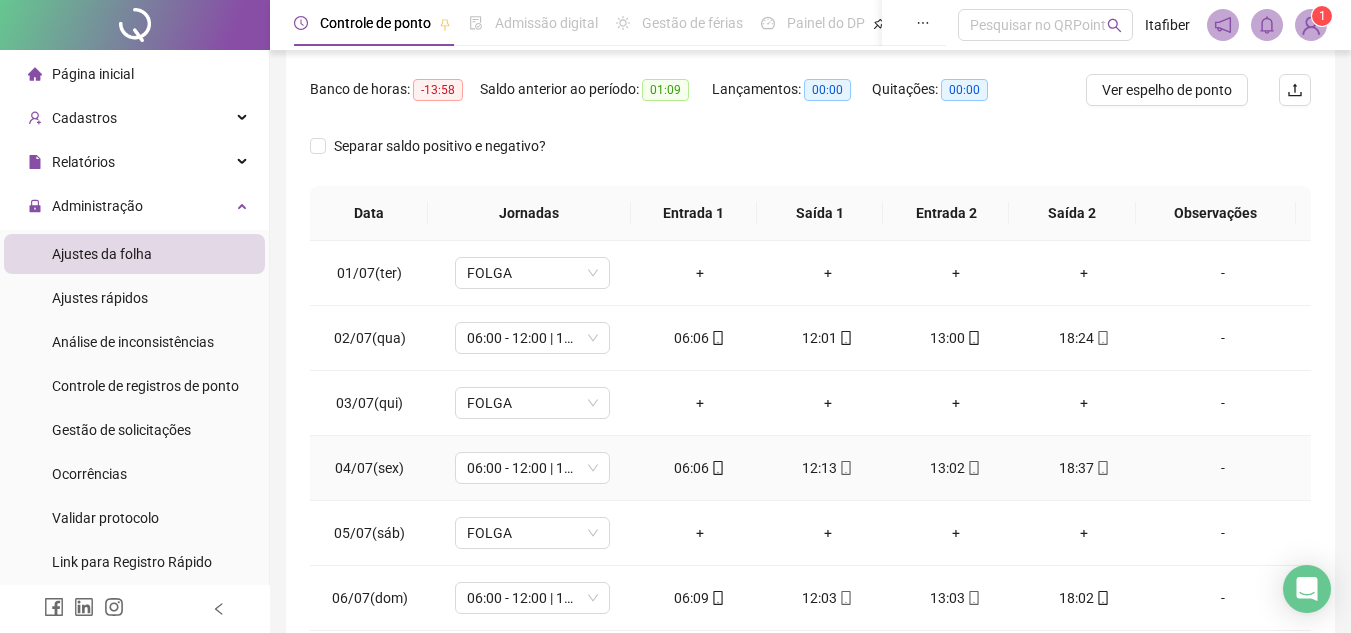 scroll, scrollTop: 445, scrollLeft: 0, axis: vertical 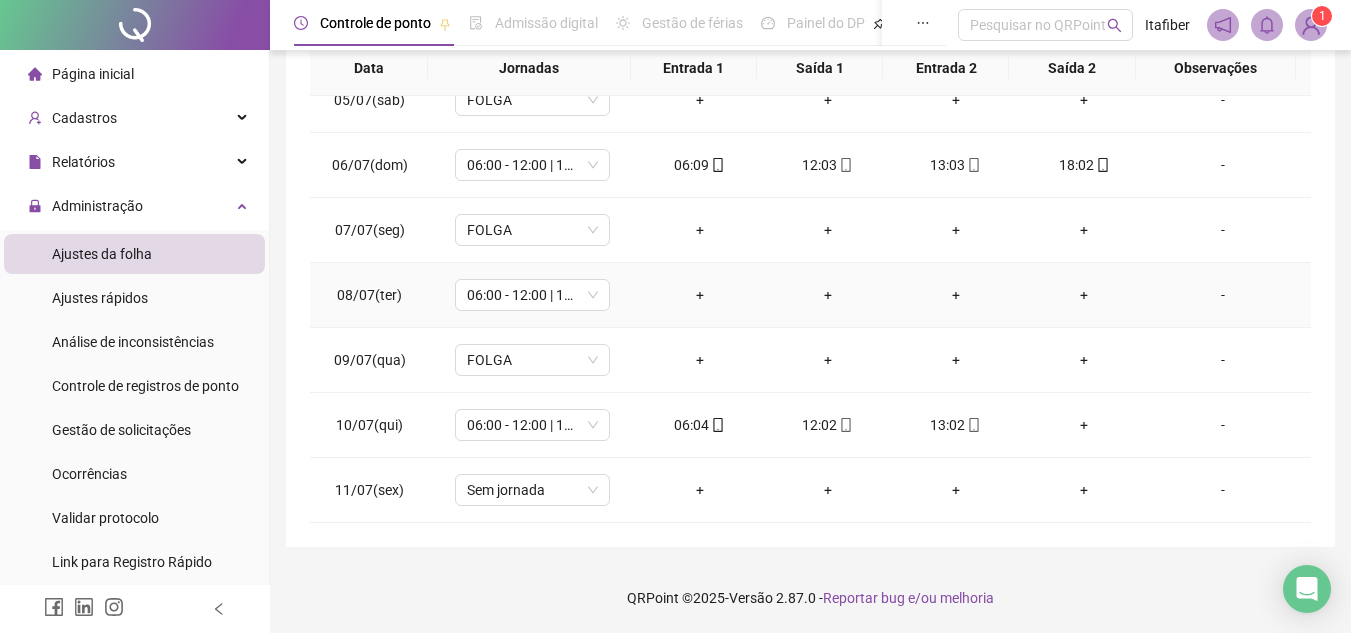 click on "+" at bounding box center [700, 295] 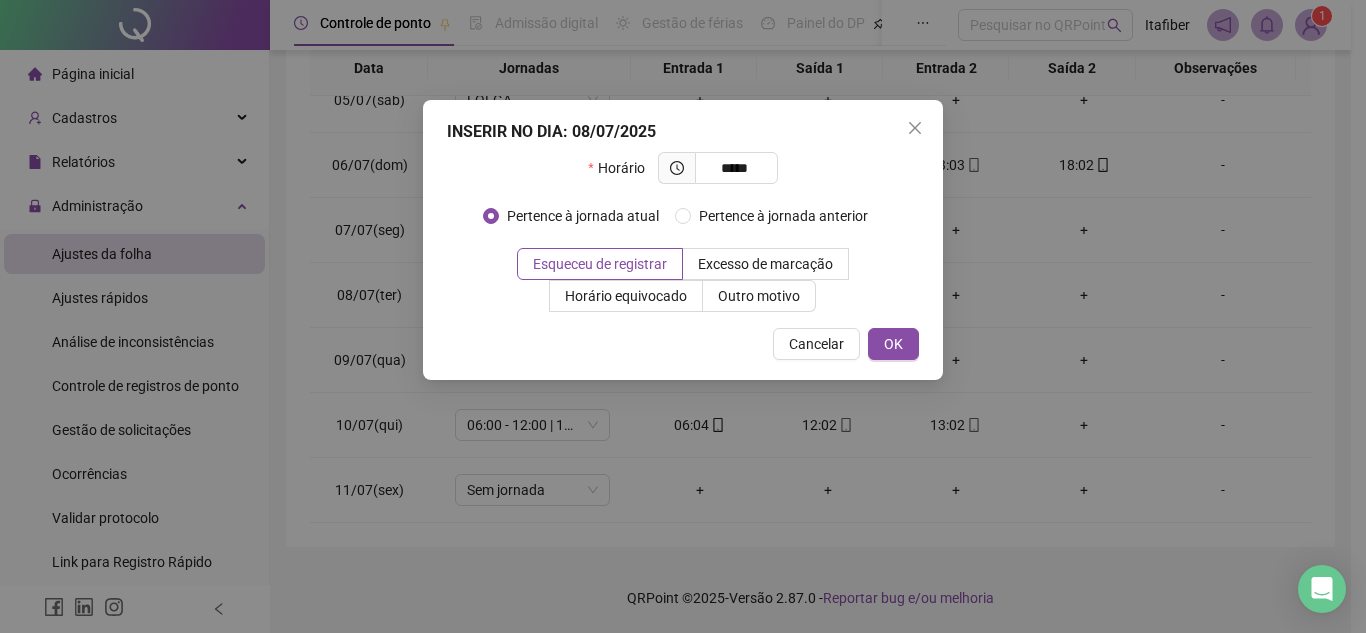 type on "*****" 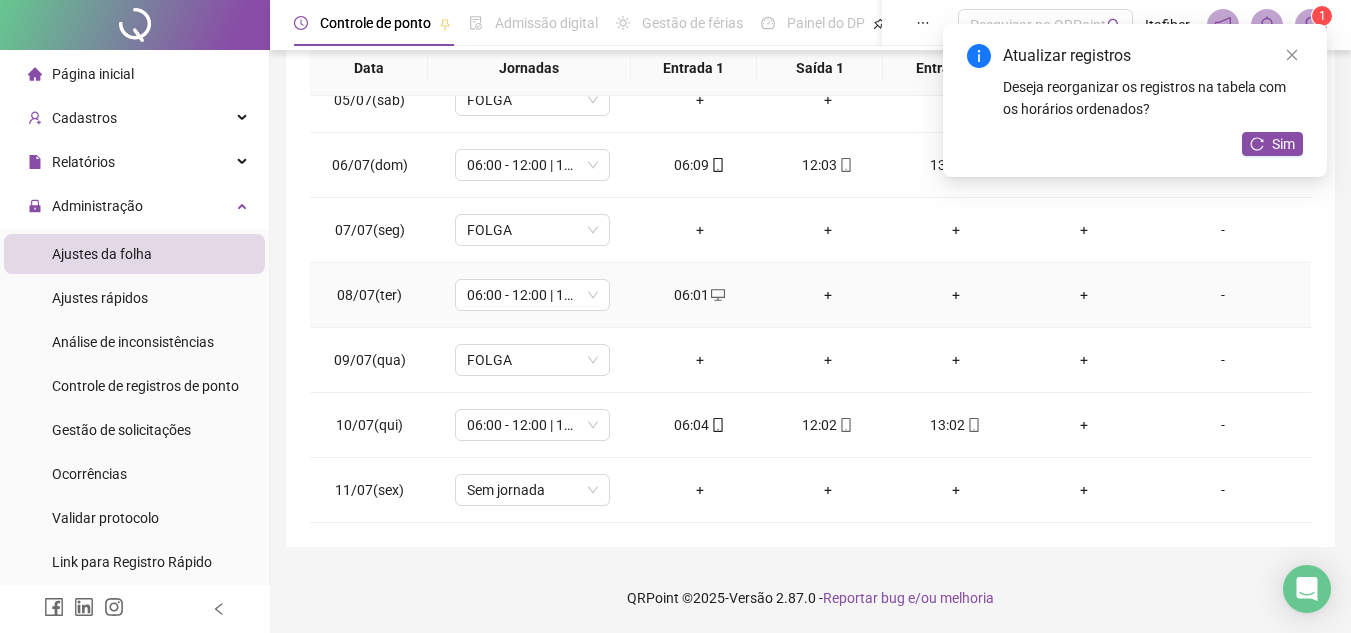 click on "+" at bounding box center [828, 295] 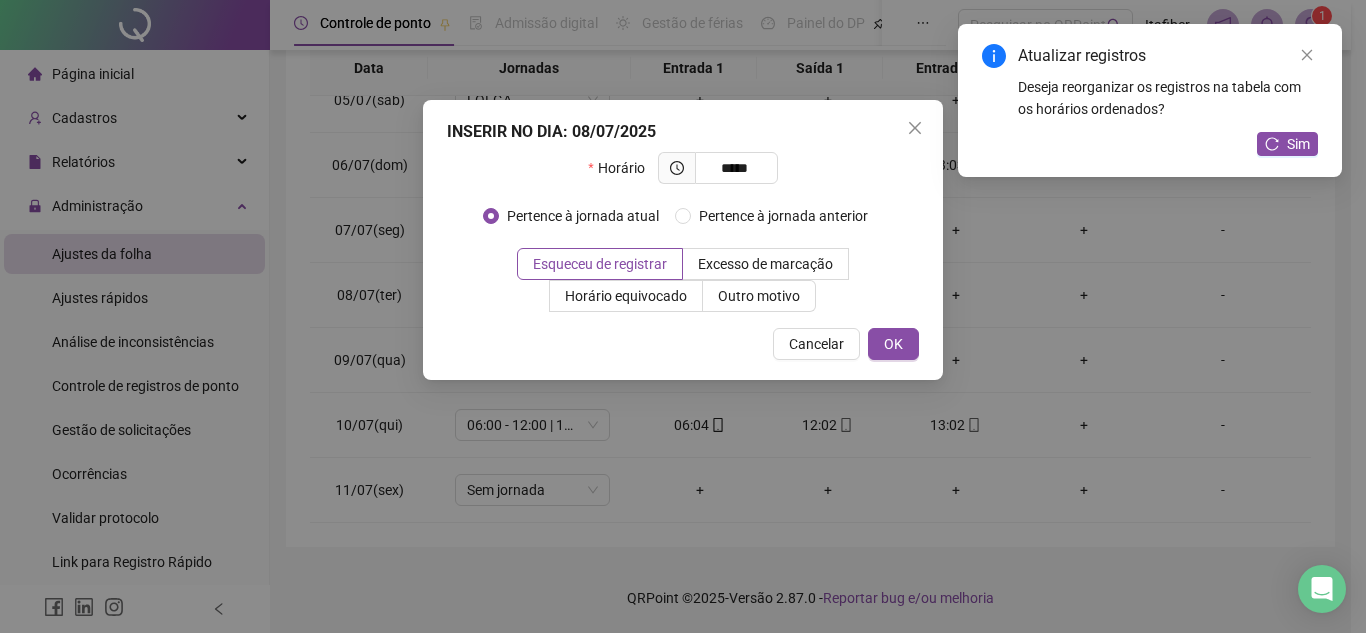 type on "*****" 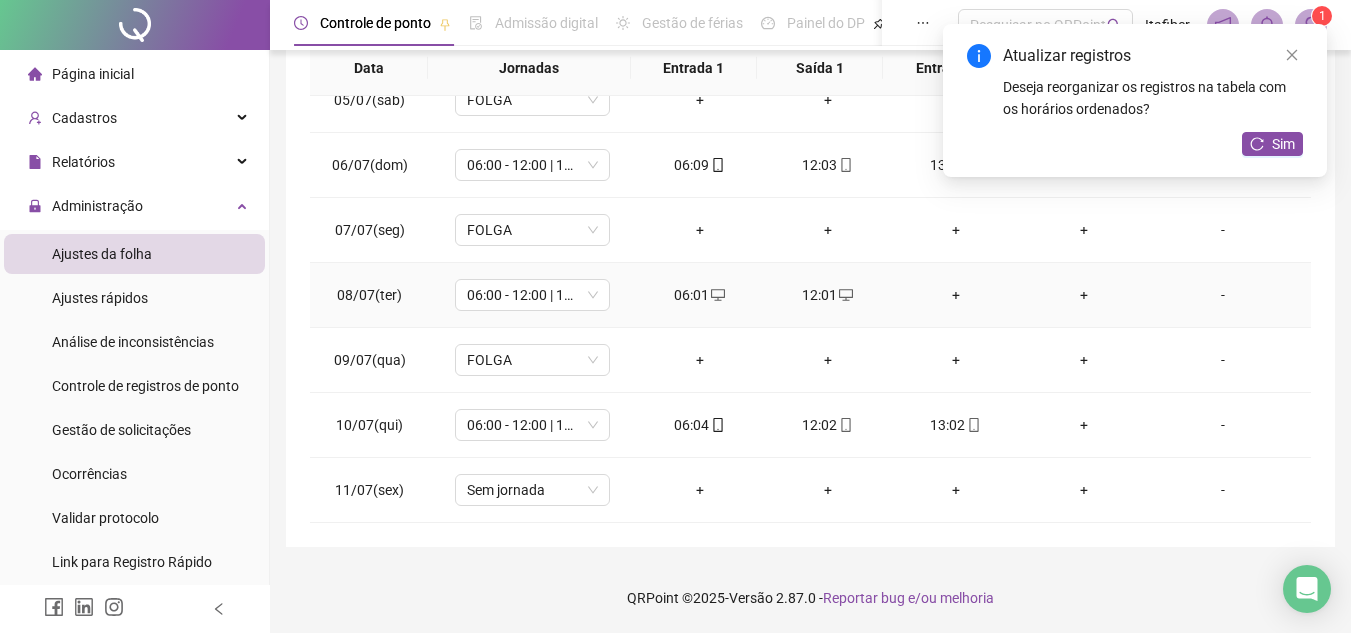 click on "+" at bounding box center (956, 295) 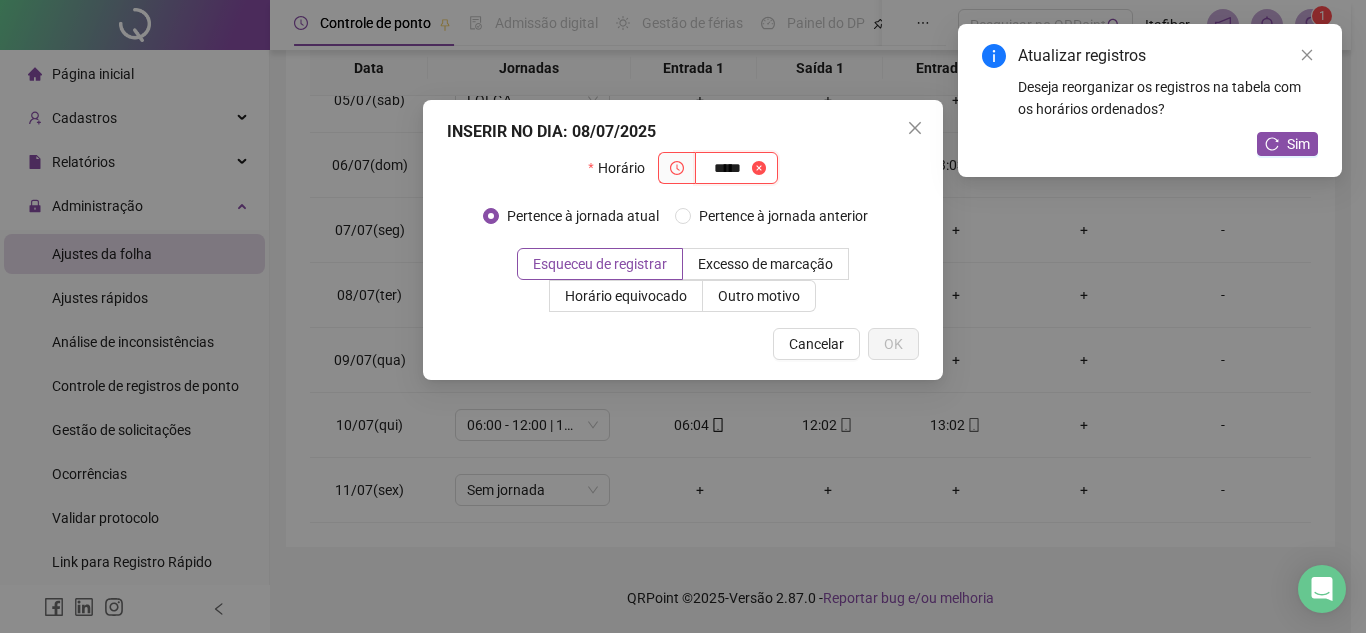 type on "*****" 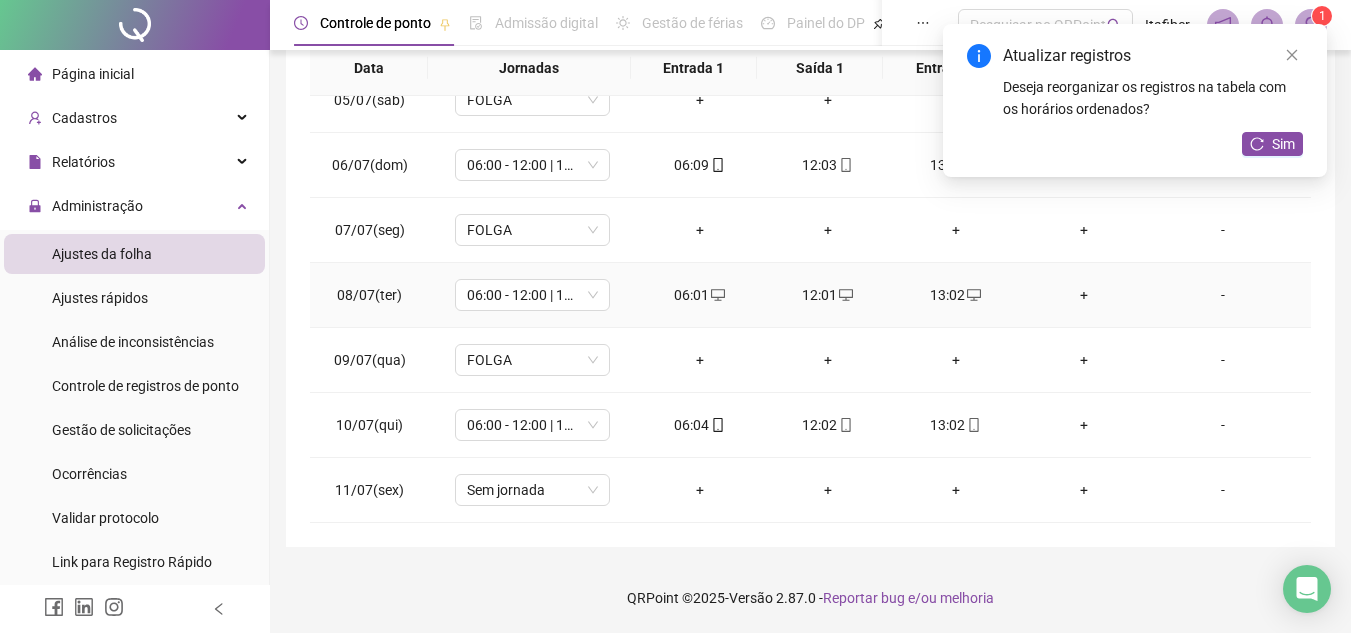 click on "+" at bounding box center (1084, 295) 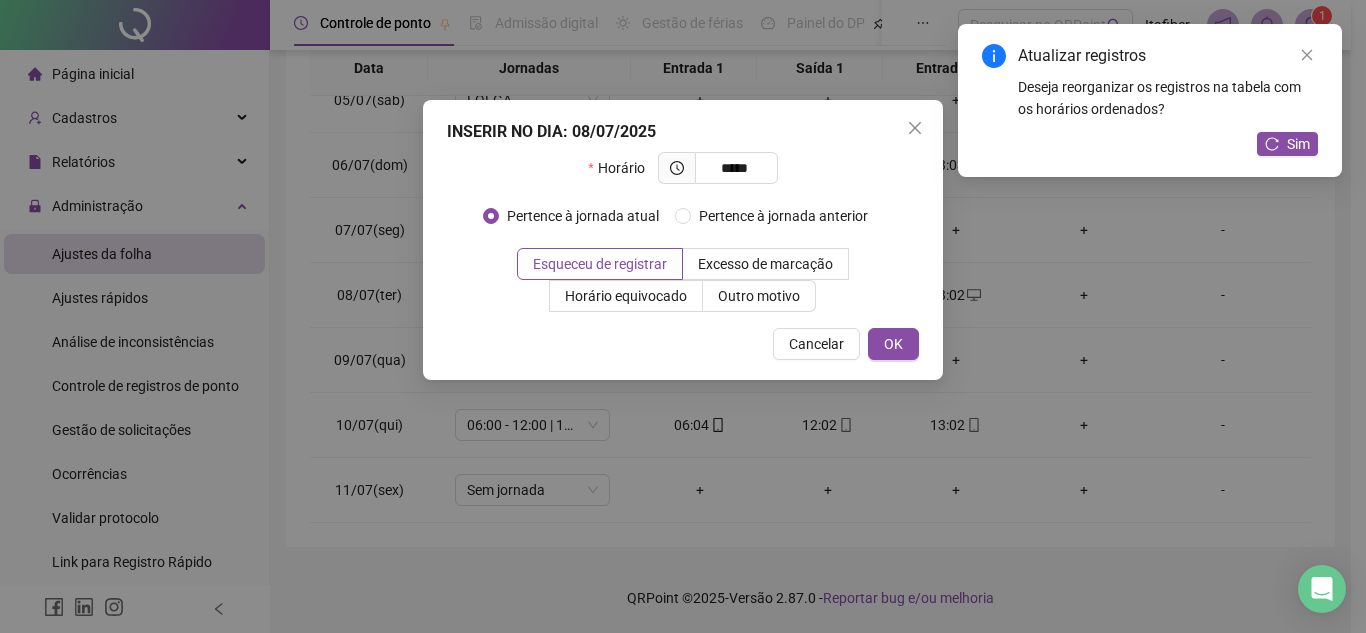 type on "*****" 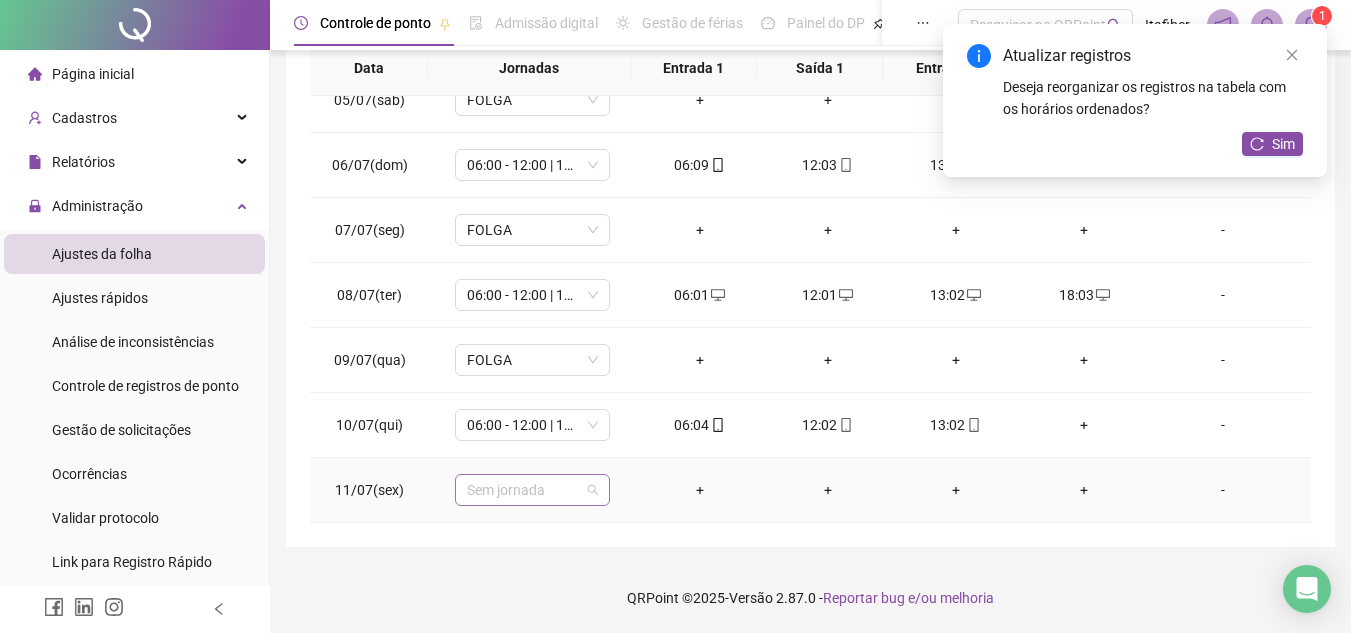 click on "Sem jornada" at bounding box center [532, 490] 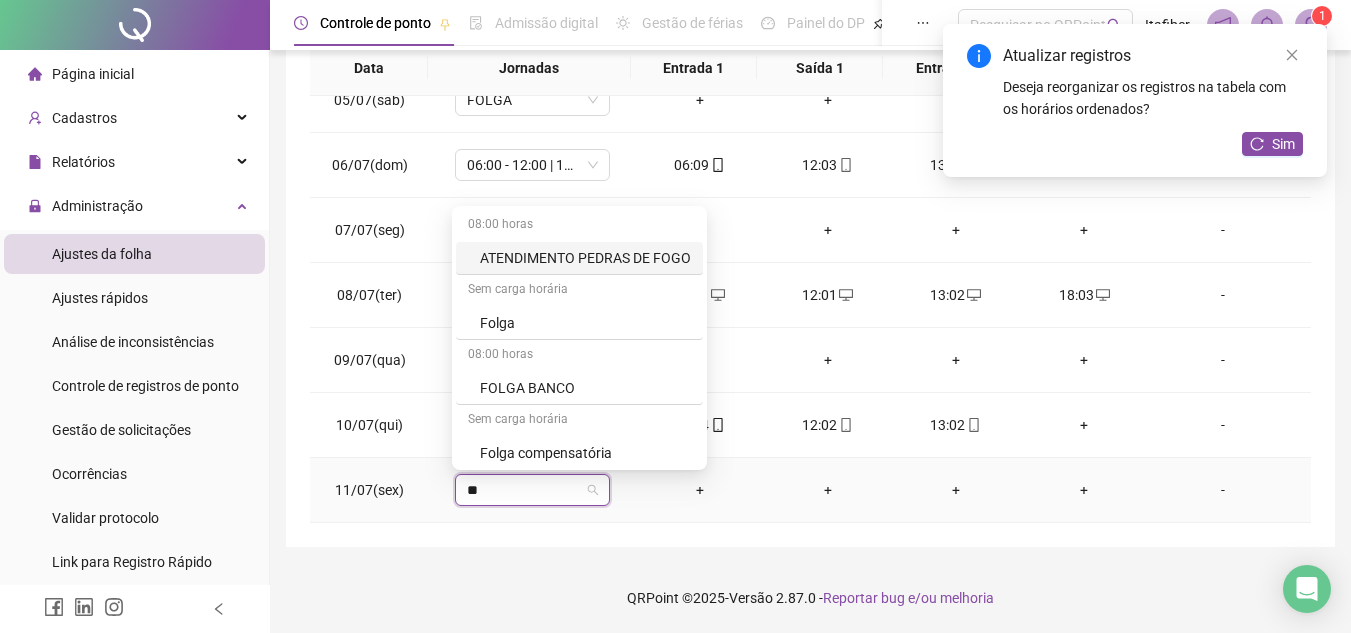 type on "***" 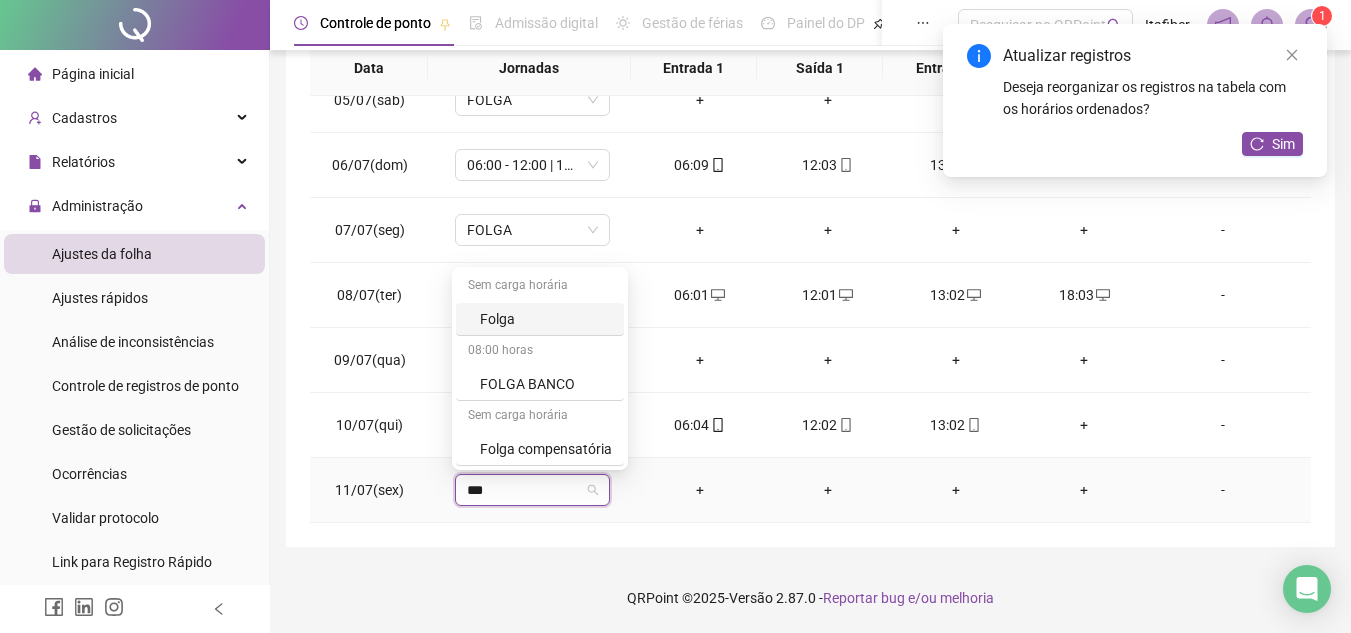 click on "Folga" at bounding box center [546, 319] 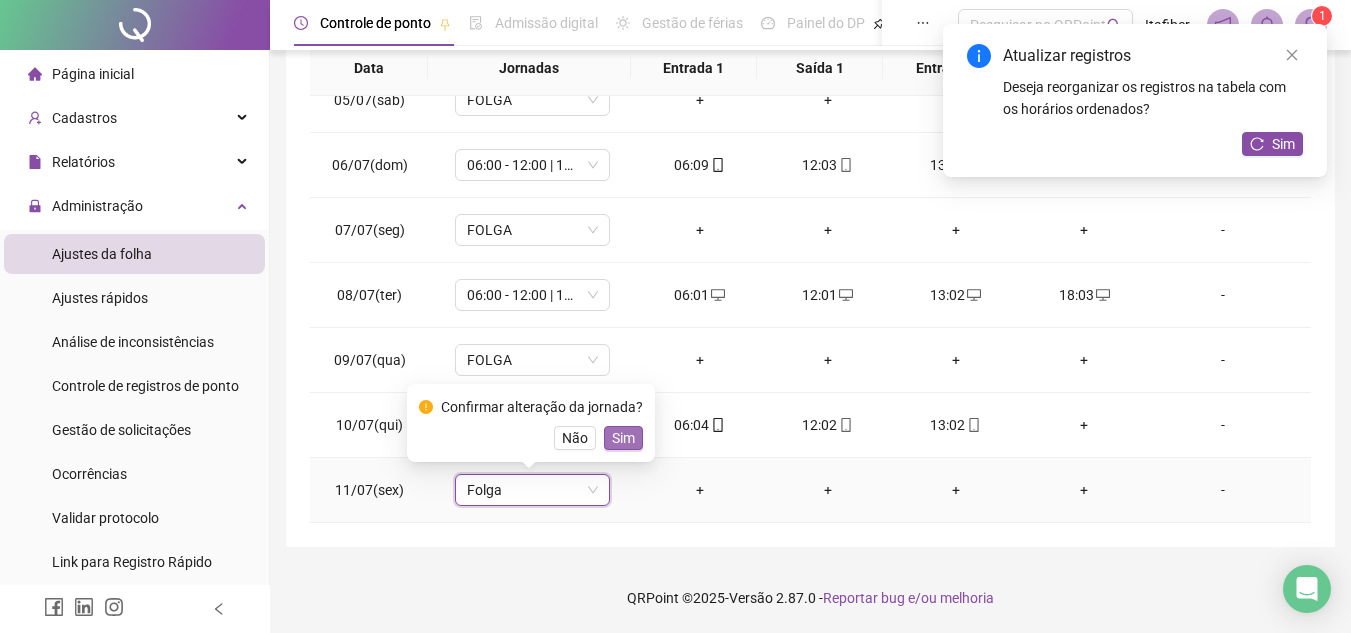 click on "Sim" at bounding box center (623, 438) 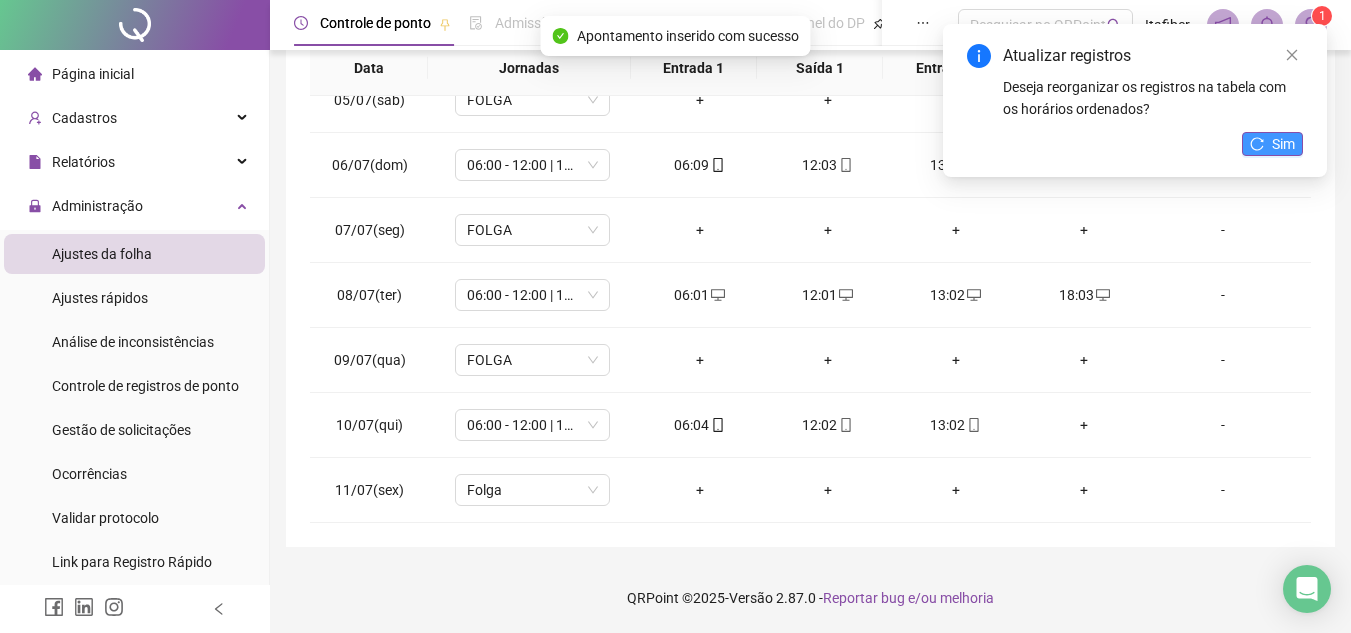 click on "Sim" at bounding box center [1283, 144] 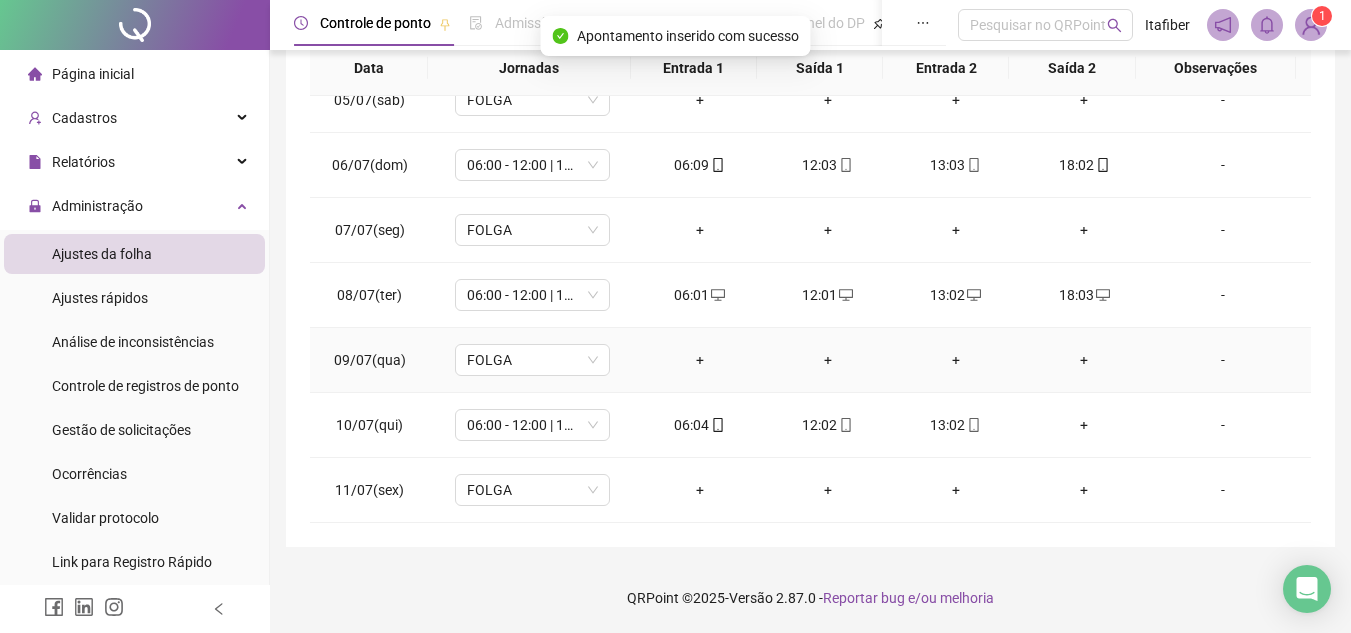 scroll, scrollTop: 0, scrollLeft: 0, axis: both 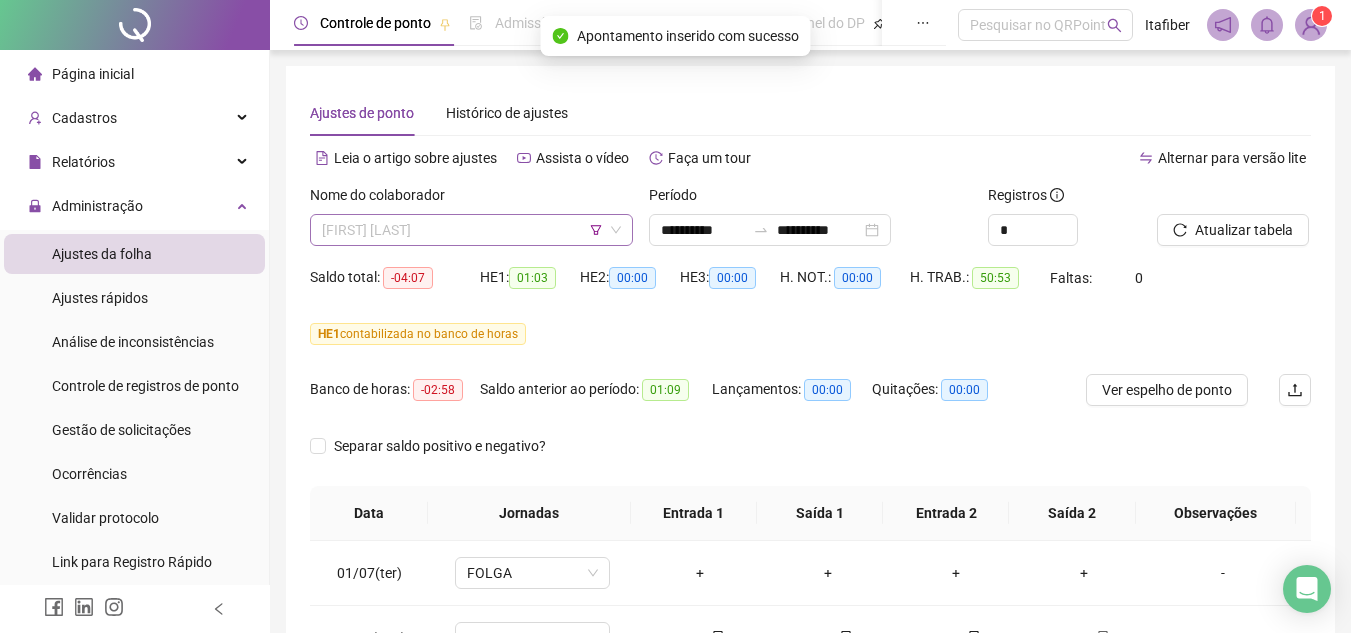 click on "[FIRST] [LAST]" at bounding box center (471, 230) 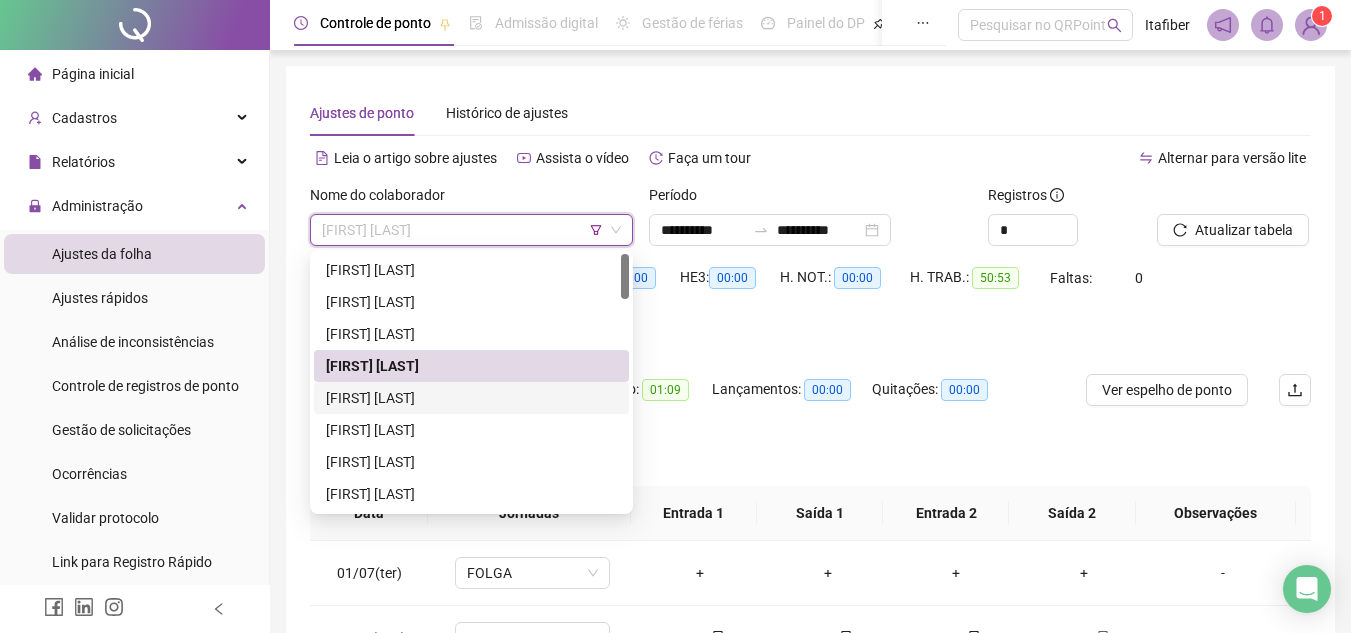 click on "[FIRST] [LAST]" at bounding box center [471, 398] 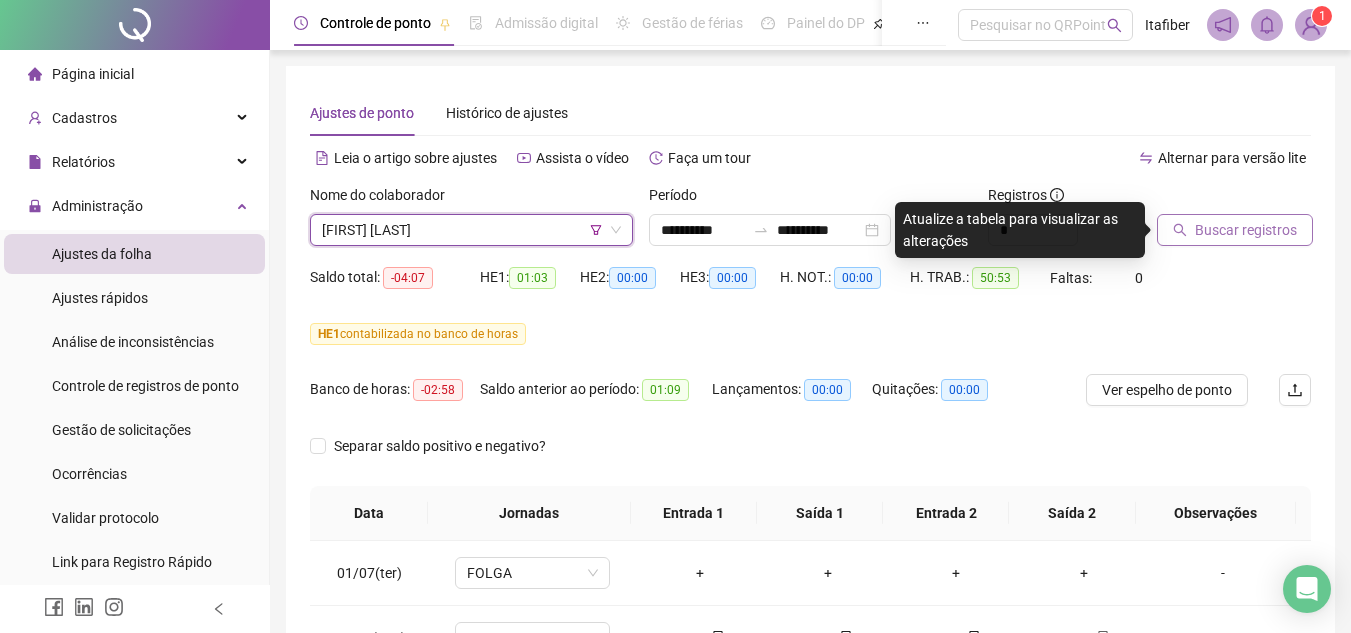 click on "Buscar registros" at bounding box center [1246, 230] 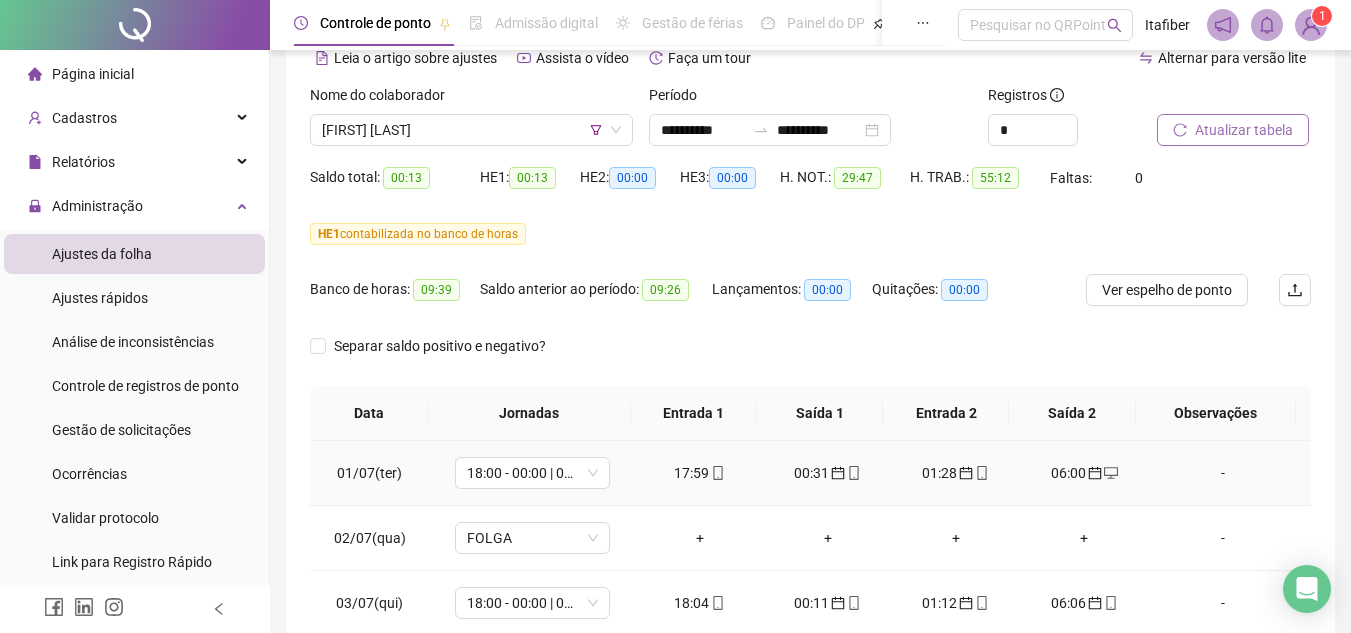 scroll, scrollTop: 200, scrollLeft: 0, axis: vertical 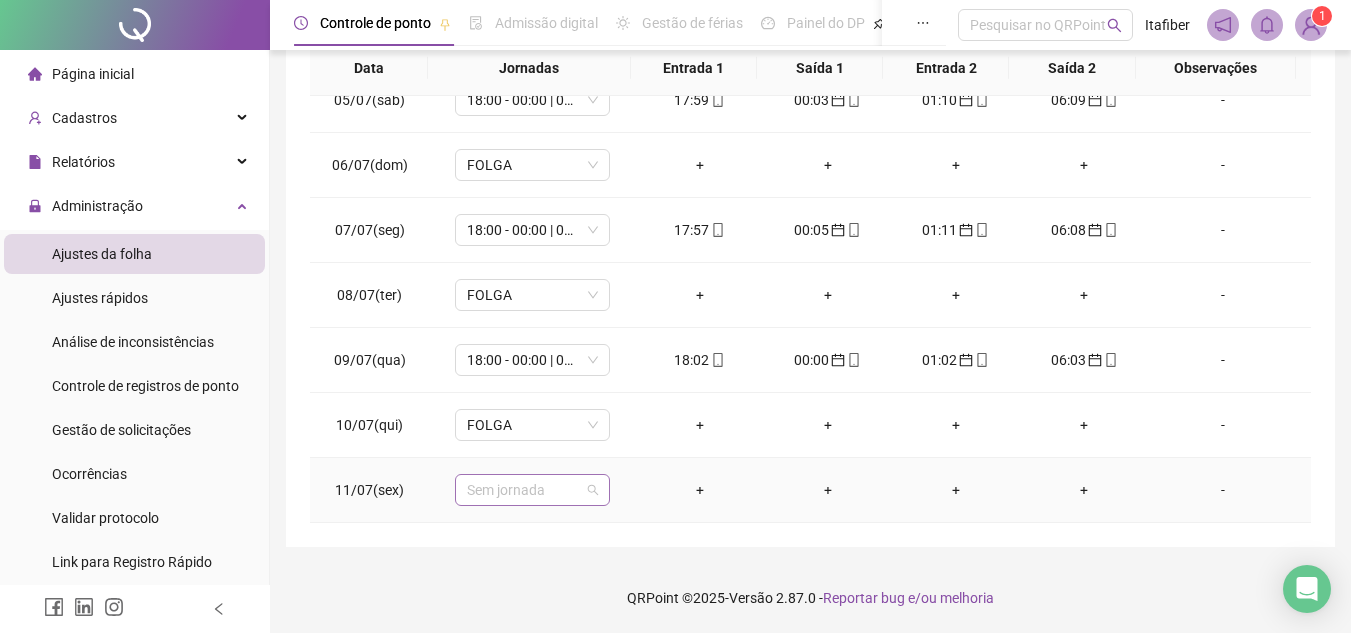 click on "Sem jornada" at bounding box center [532, 490] 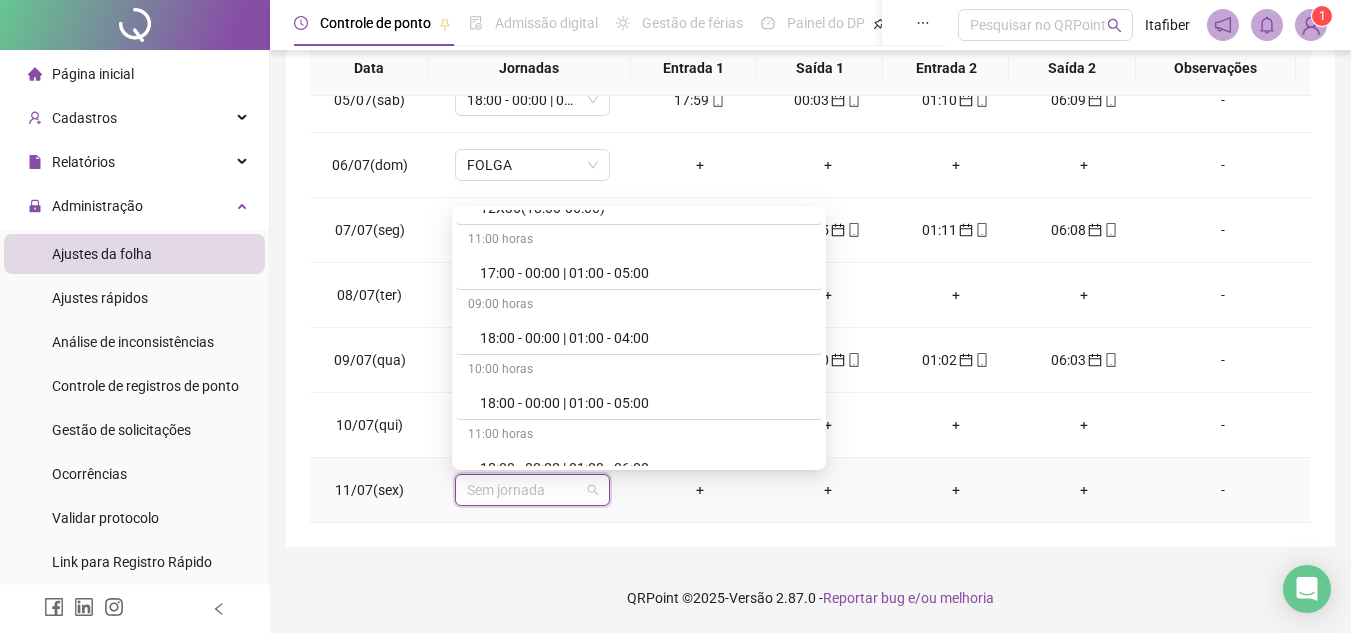 scroll, scrollTop: 900, scrollLeft: 0, axis: vertical 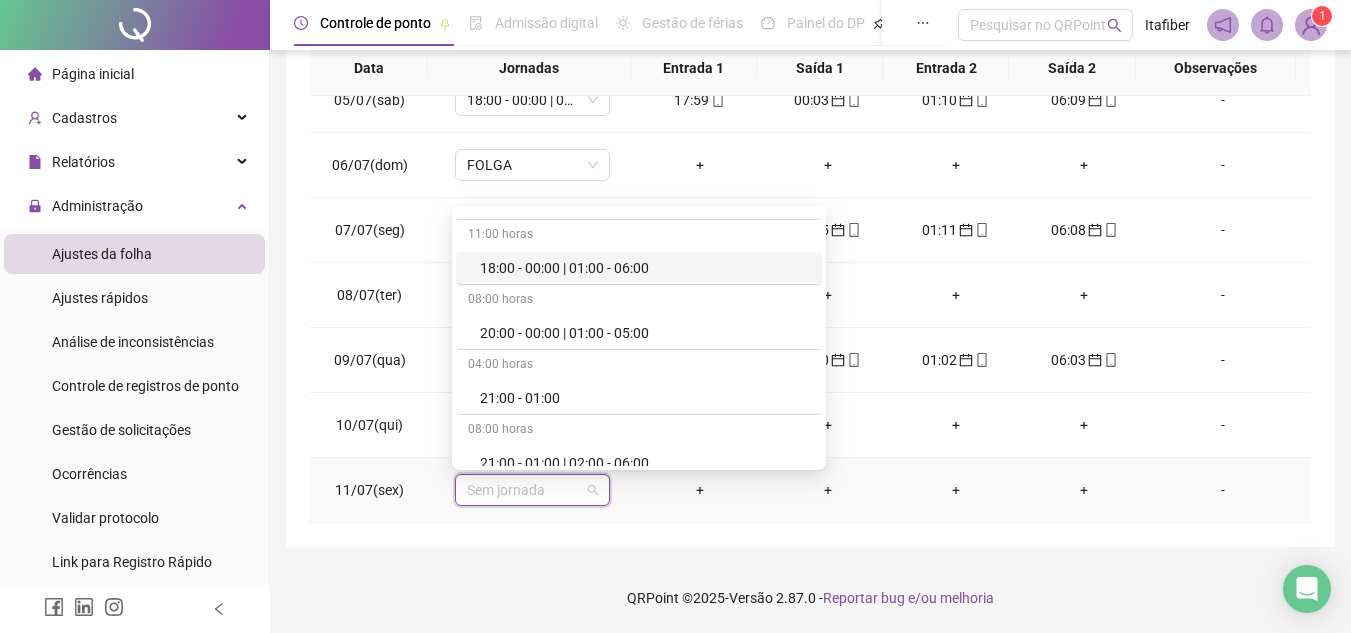click on "18:00 - 00:00 | 01:00 - 06:00" at bounding box center (645, 268) 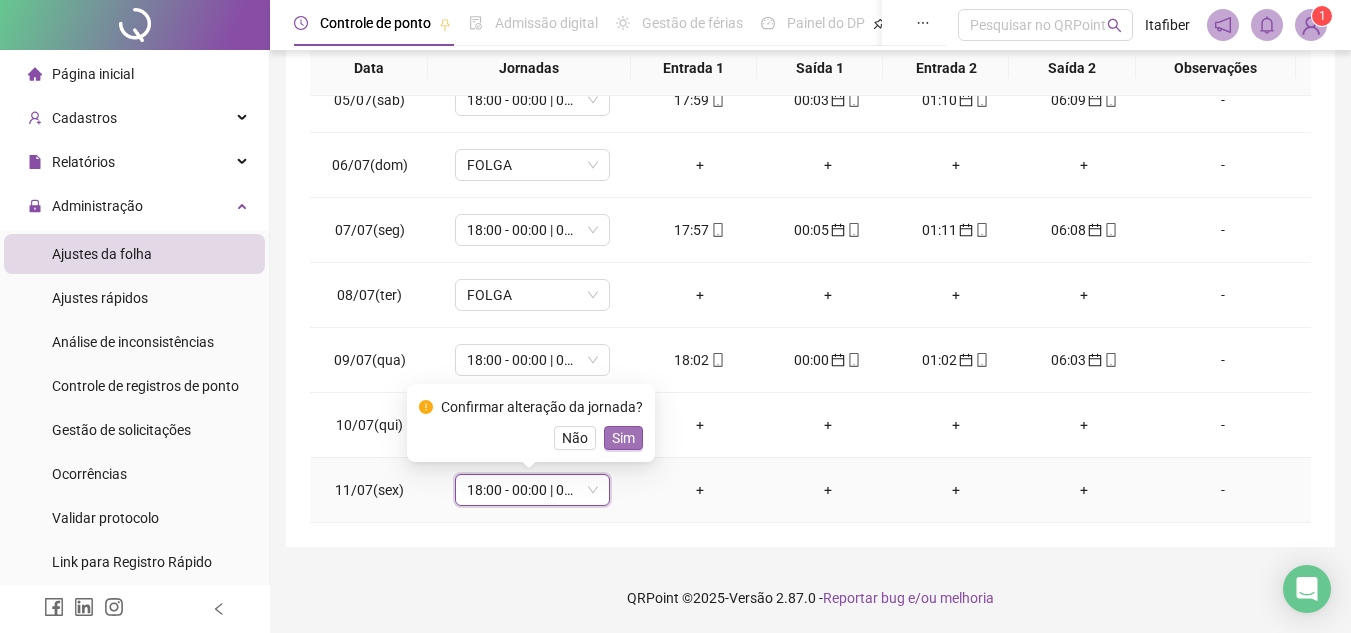click on "Sim" at bounding box center (623, 438) 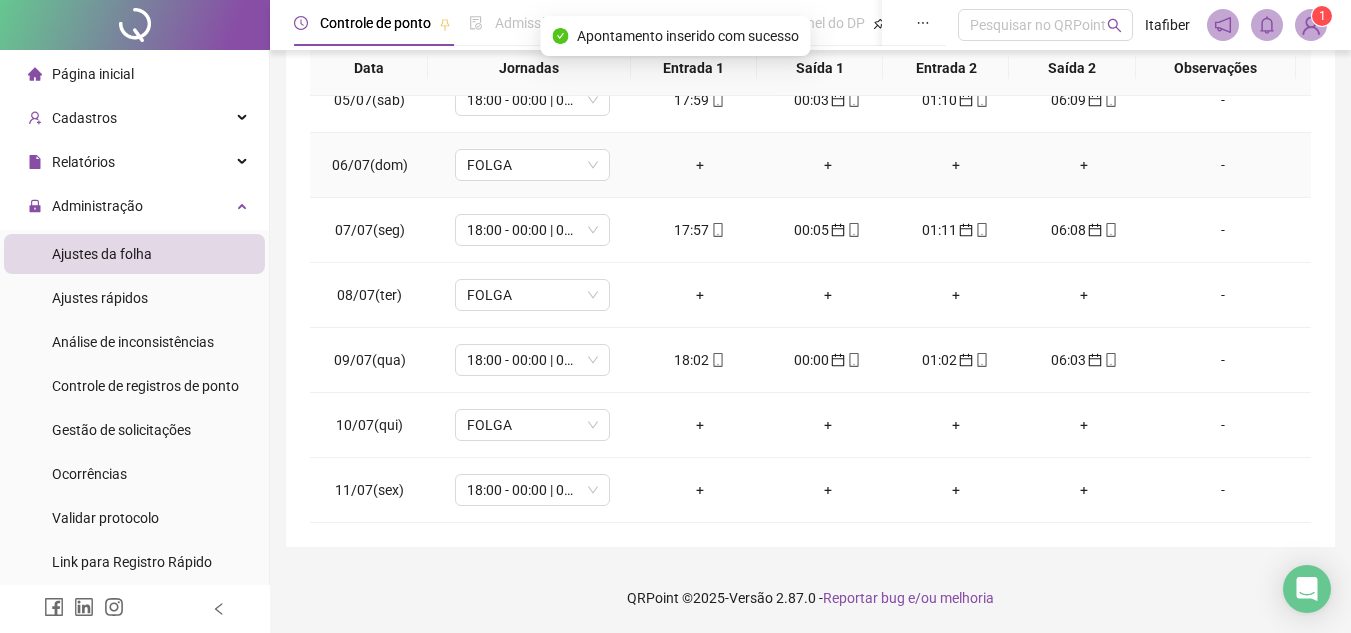 scroll, scrollTop: 0, scrollLeft: 0, axis: both 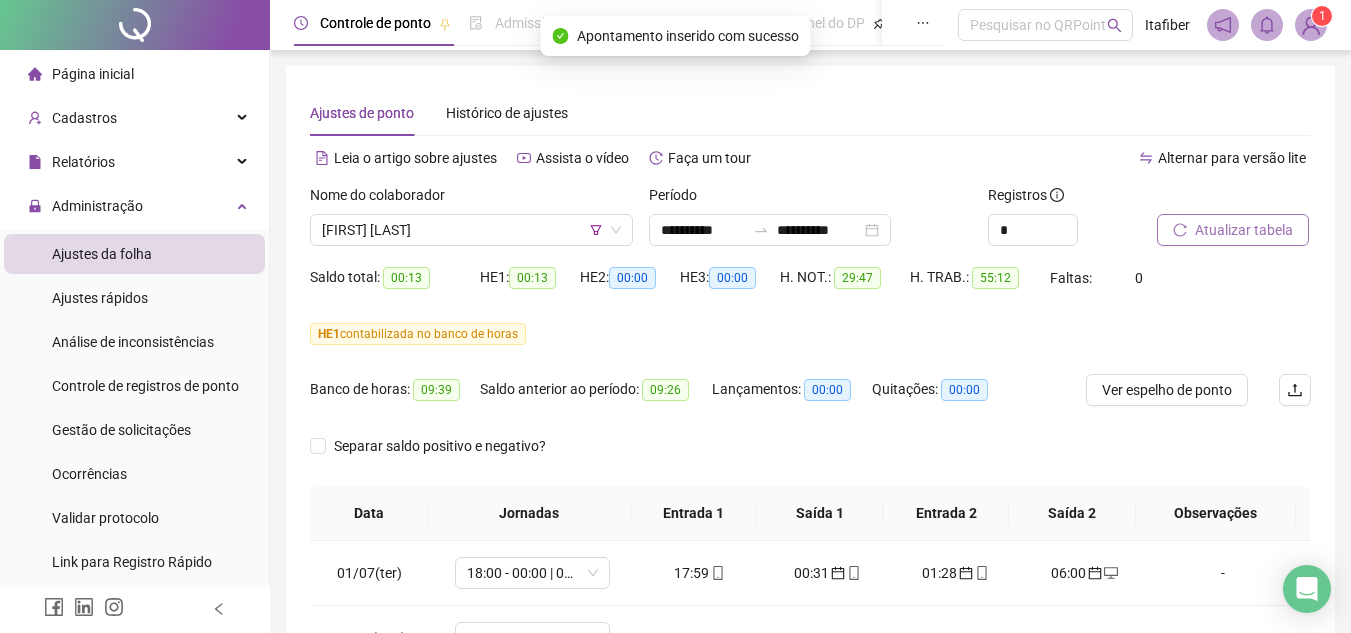 click on "Atualizar tabela" at bounding box center (1244, 230) 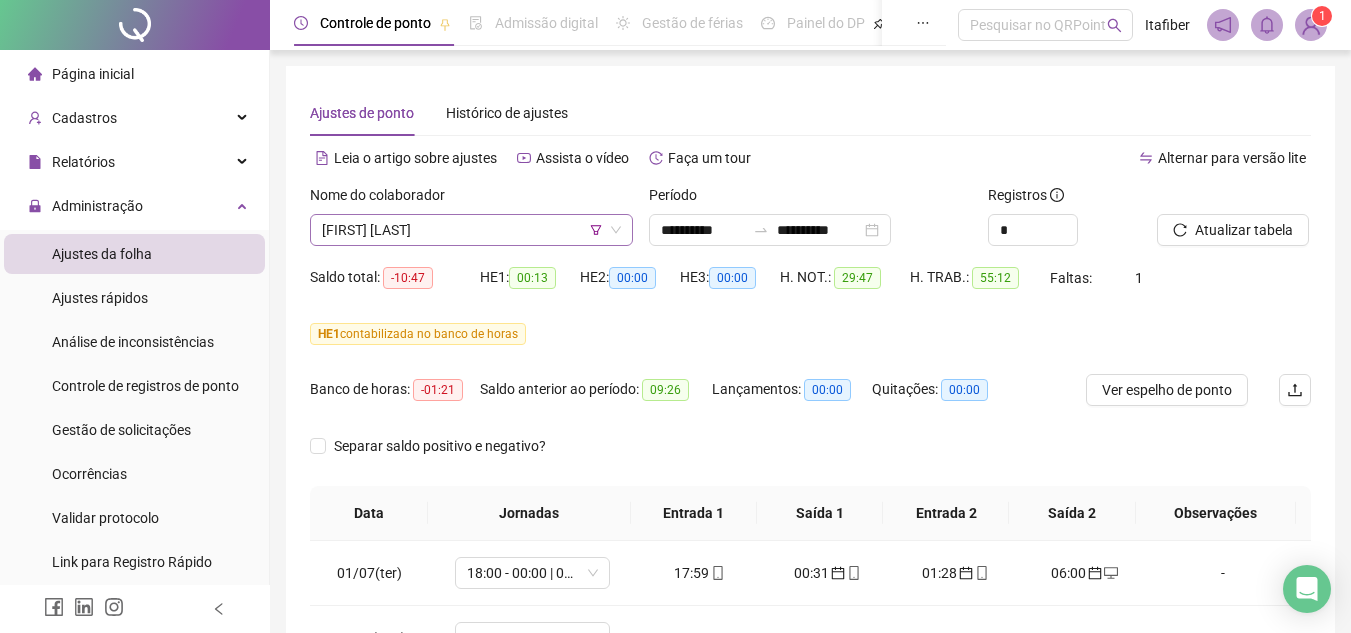 click on "[FIRST] [LAST]" at bounding box center (471, 230) 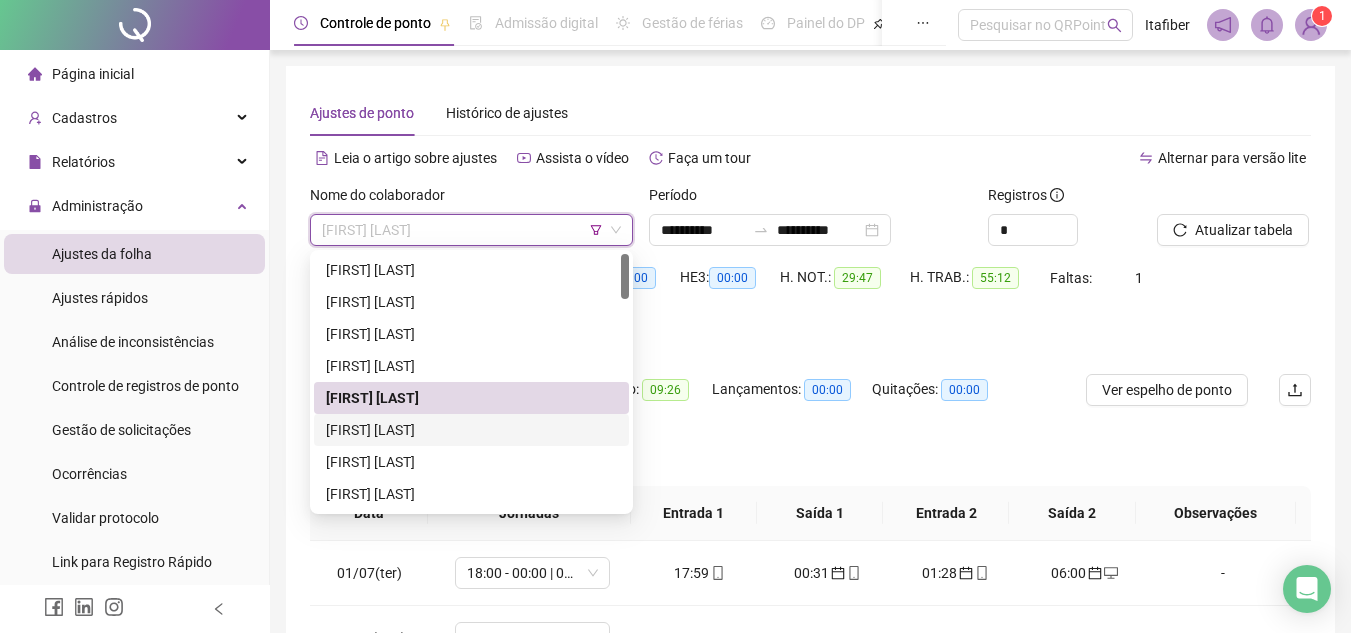 click on "[FIRST] [LAST]" at bounding box center (471, 430) 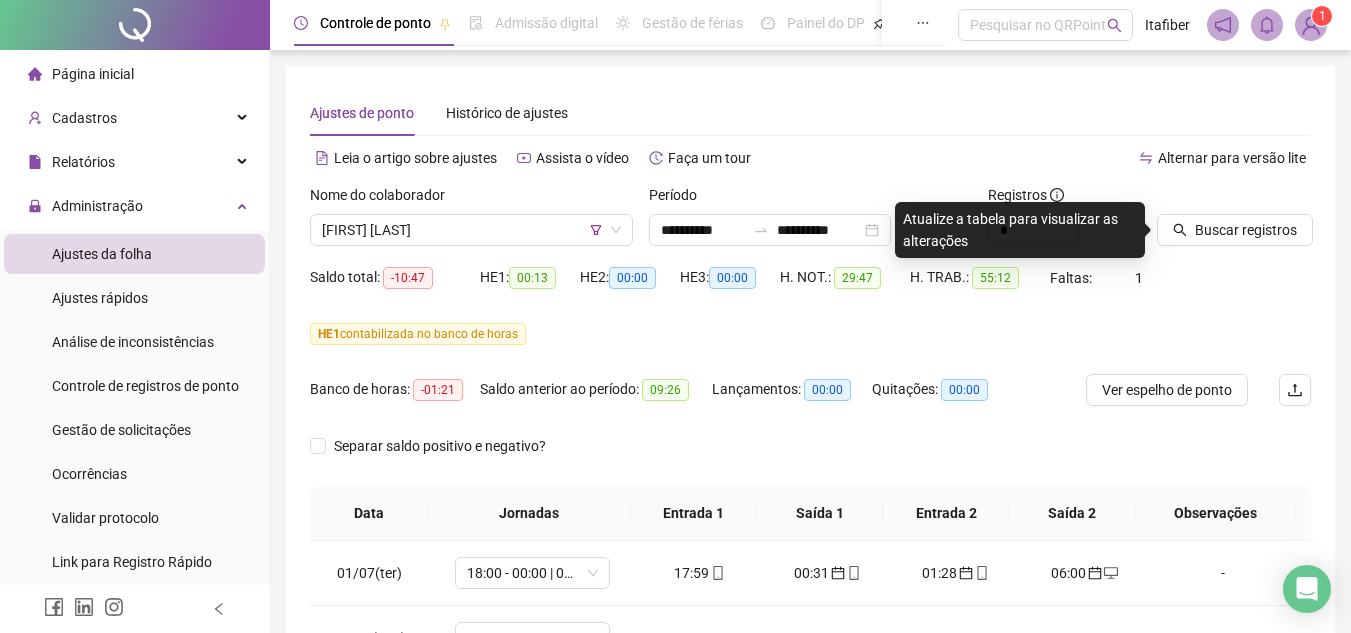 click on "Buscar registros" at bounding box center [1234, 223] 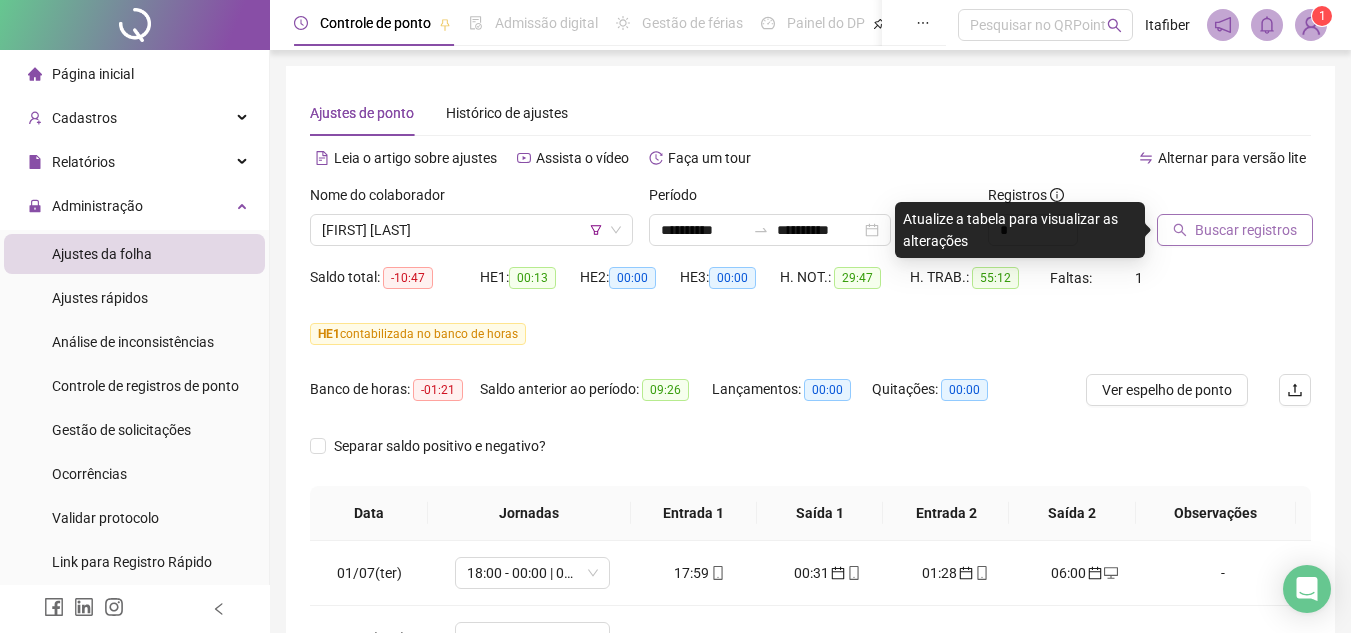 click on "Buscar registros" at bounding box center [1246, 230] 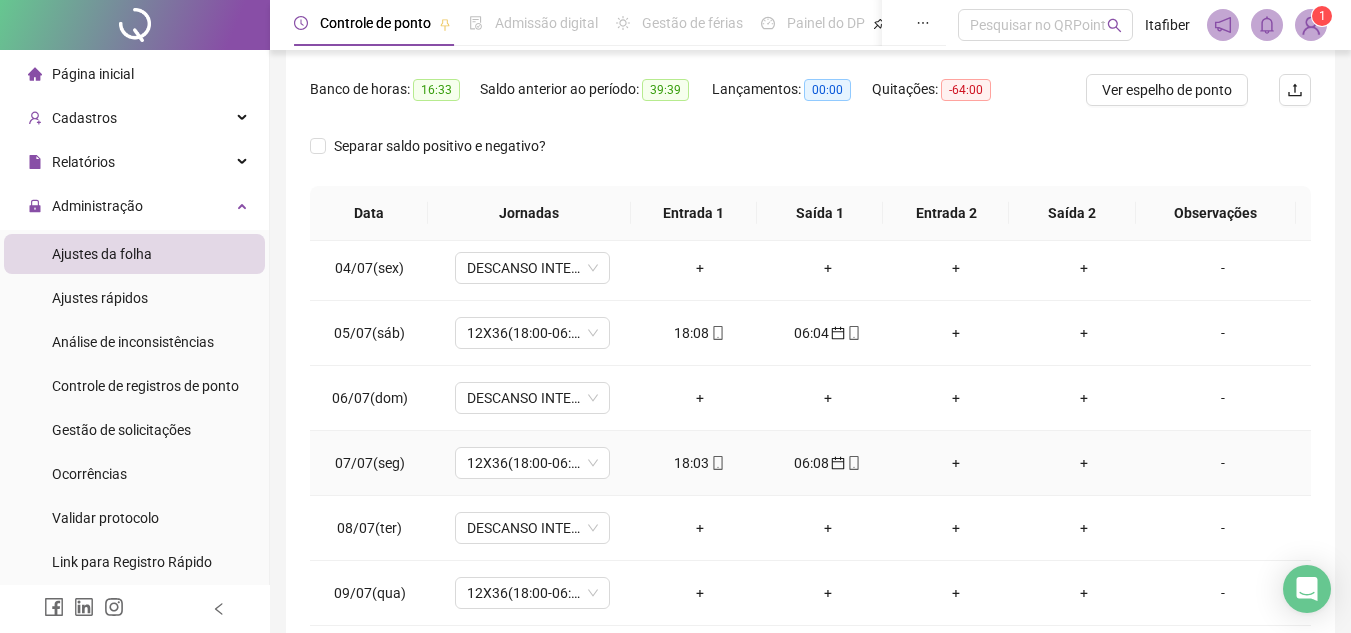 scroll, scrollTop: 288, scrollLeft: 0, axis: vertical 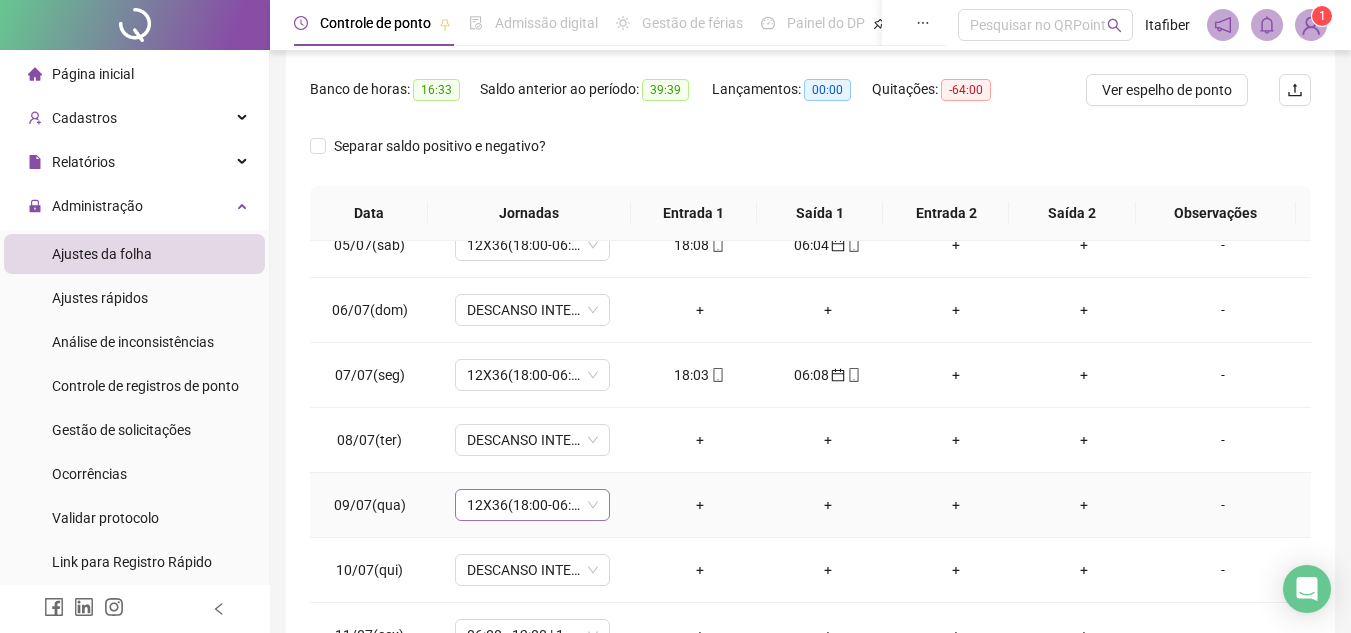 click on "12X36(18:00-06:00)" at bounding box center [532, 505] 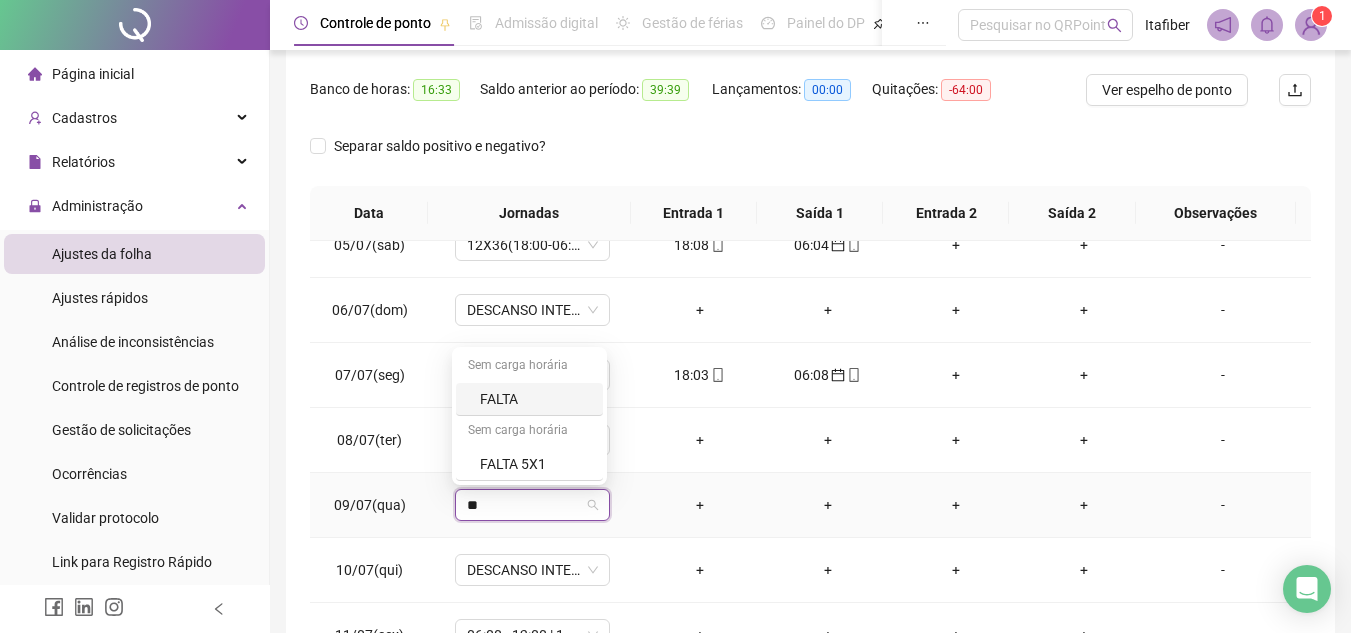 type on "***" 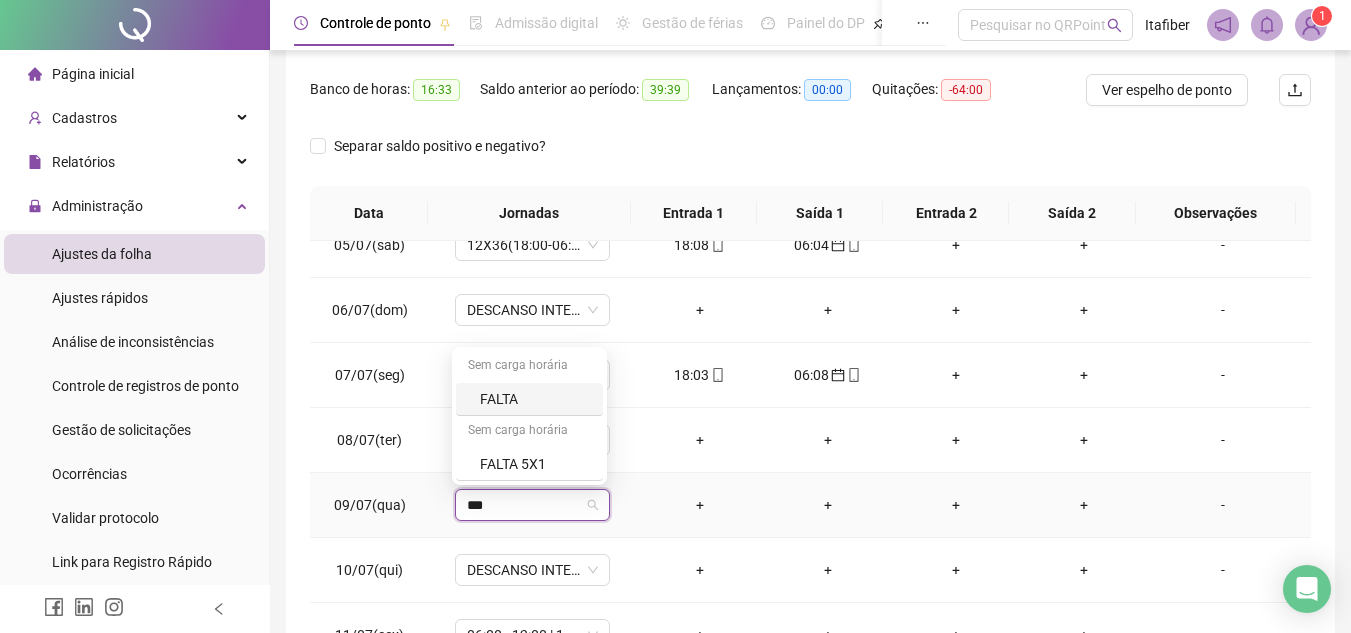 click on "FALTA" at bounding box center [529, 399] 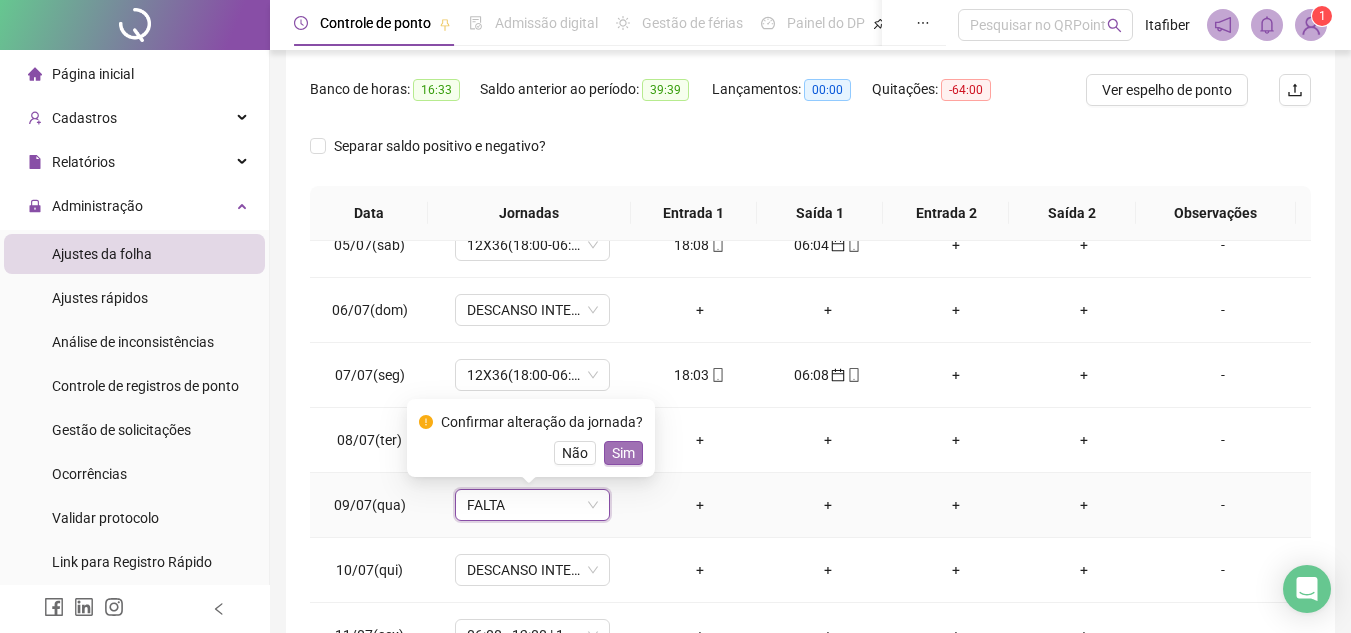 click on "Sim" at bounding box center (623, 453) 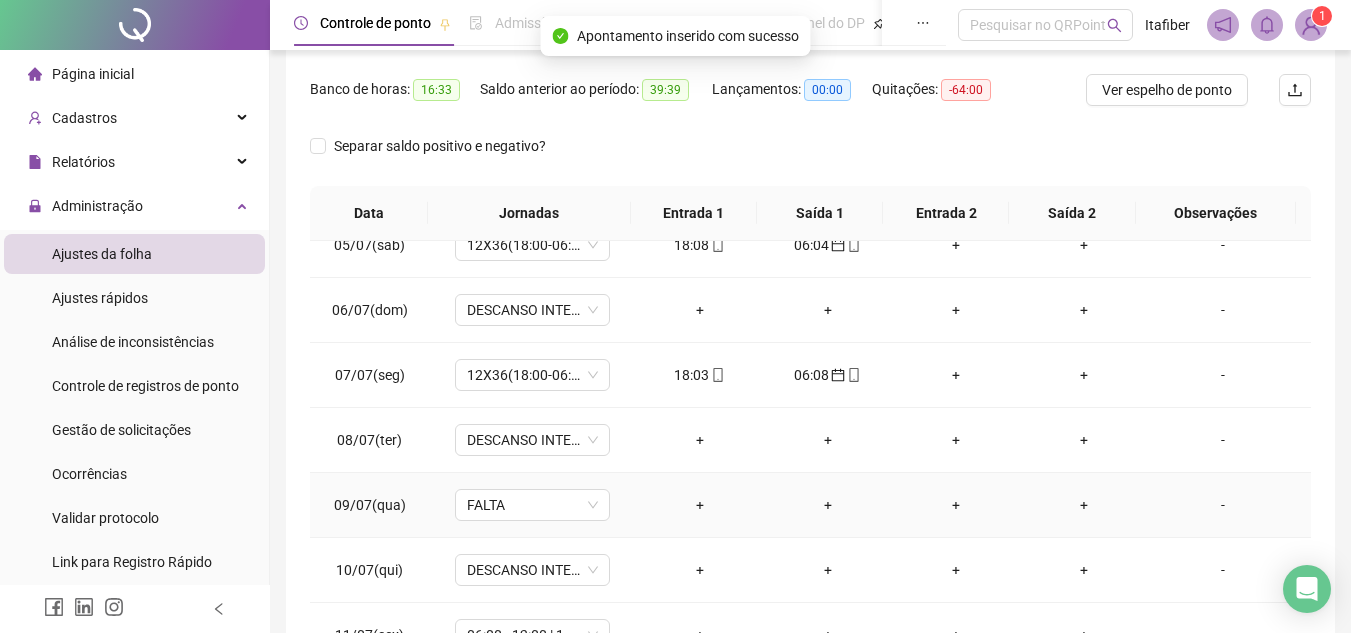 scroll, scrollTop: 445, scrollLeft: 0, axis: vertical 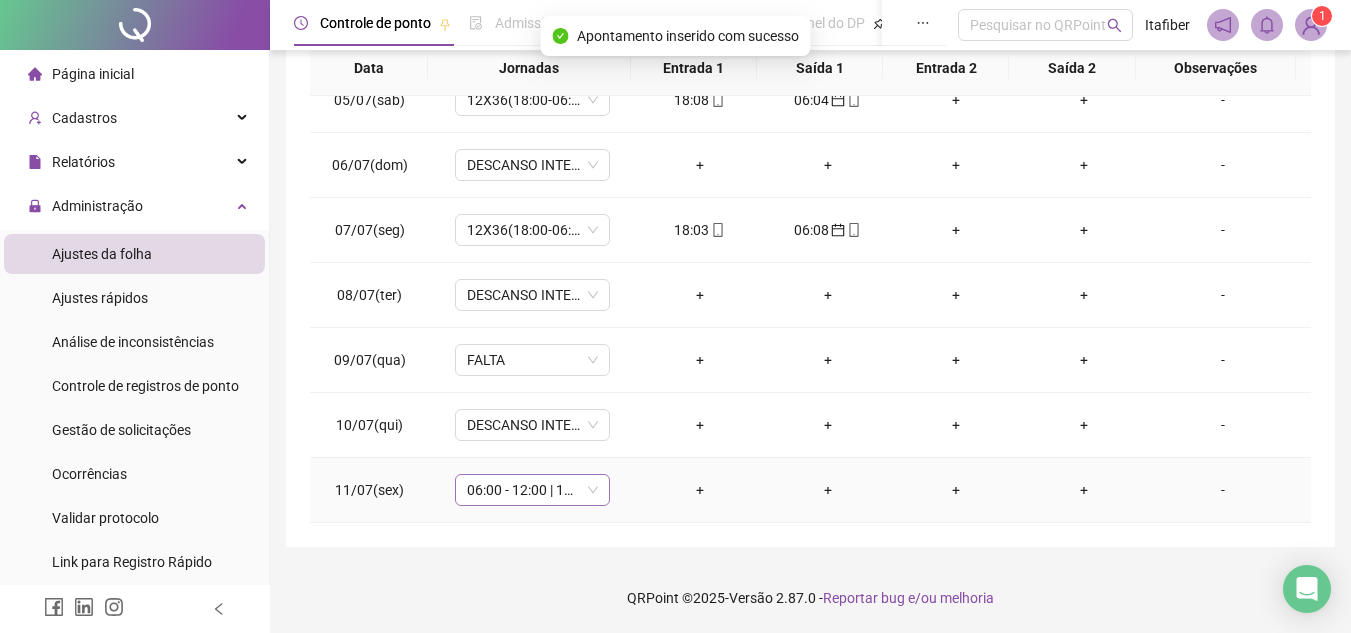 click on "06:00 - 12:00 | 13:00 - 18:00" at bounding box center [532, 490] 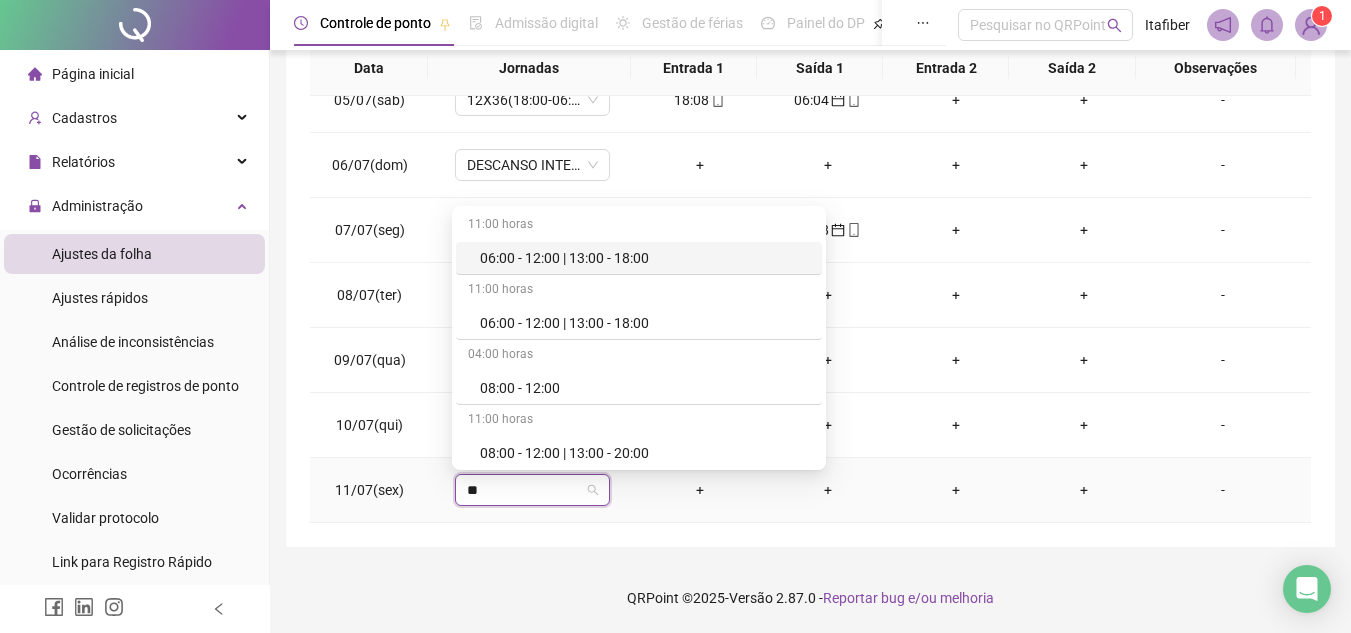 type on "***" 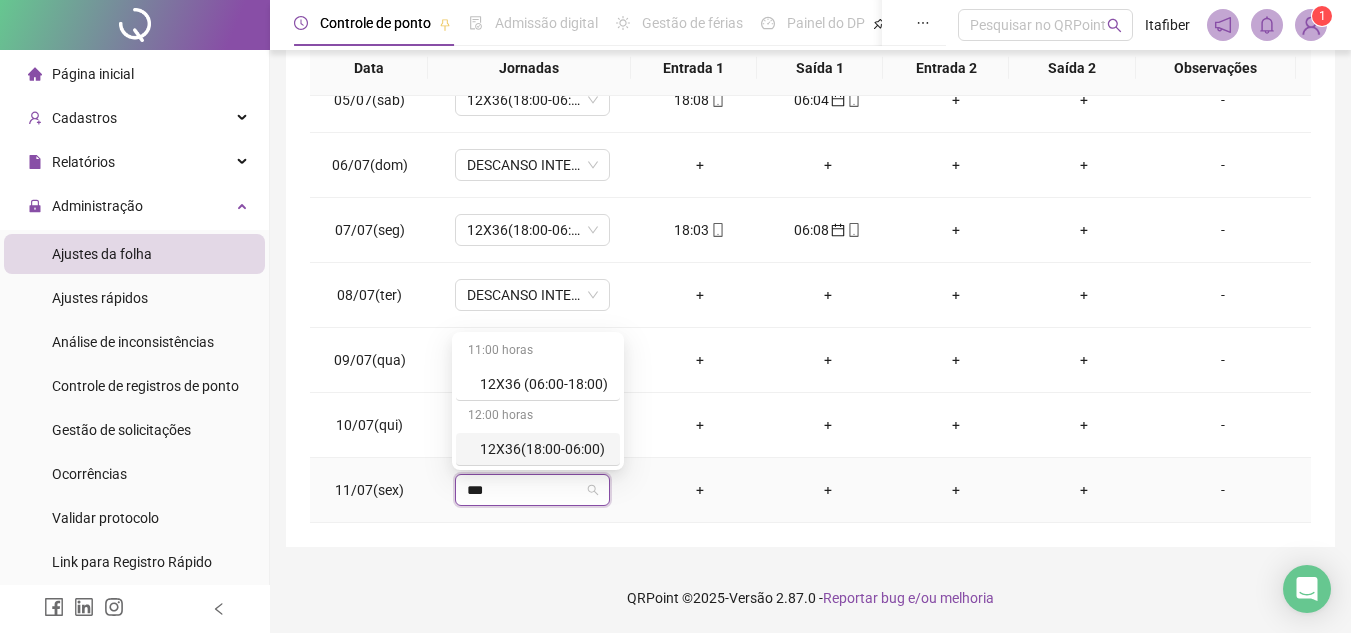 click on "12X36(18:00-06:00)" at bounding box center (544, 449) 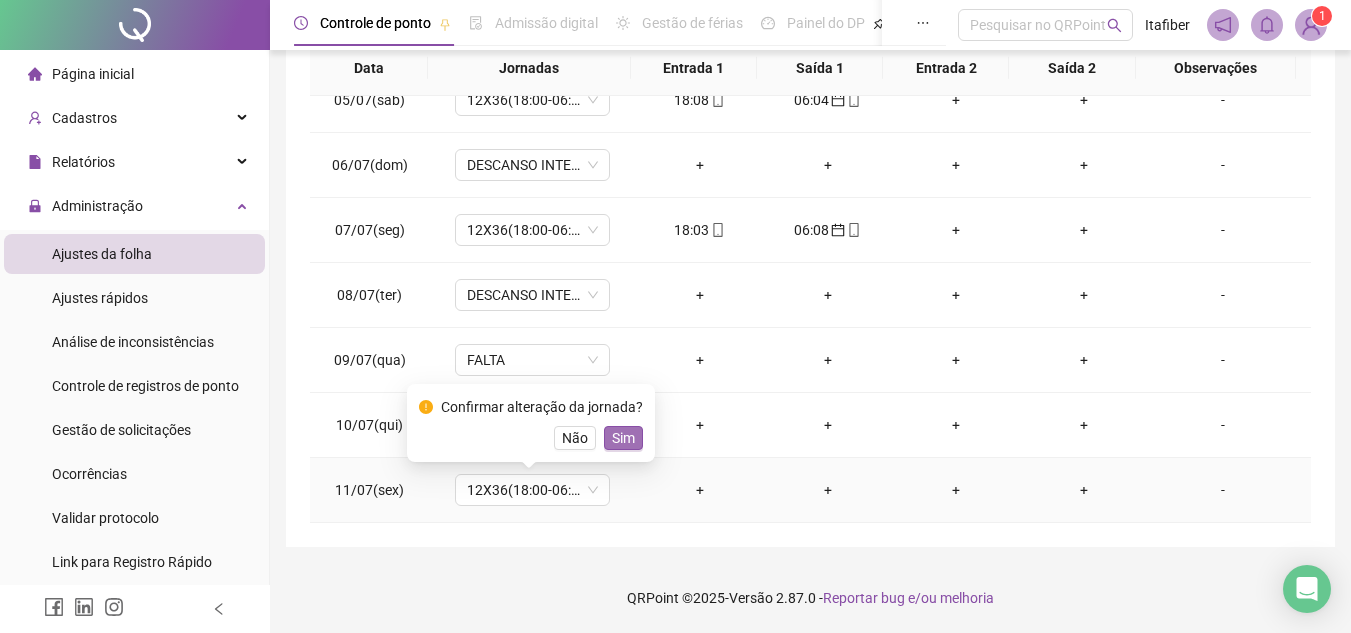 click on "Sim" at bounding box center (623, 438) 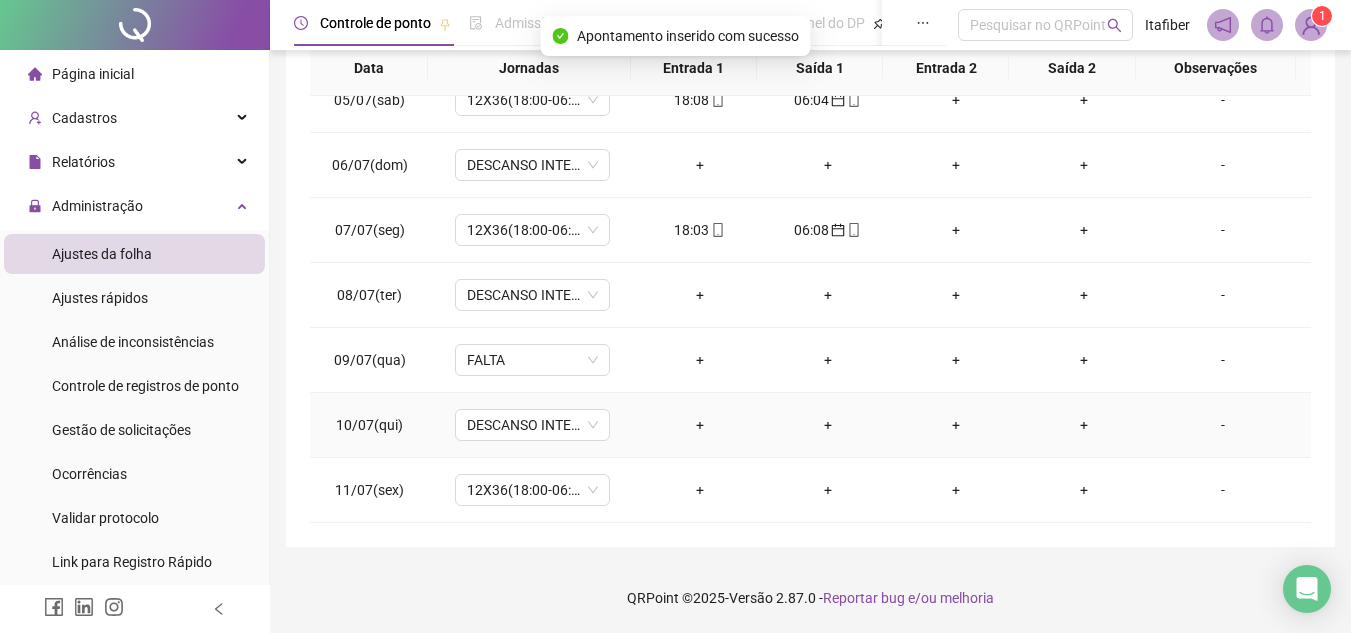 scroll, scrollTop: 0, scrollLeft: 0, axis: both 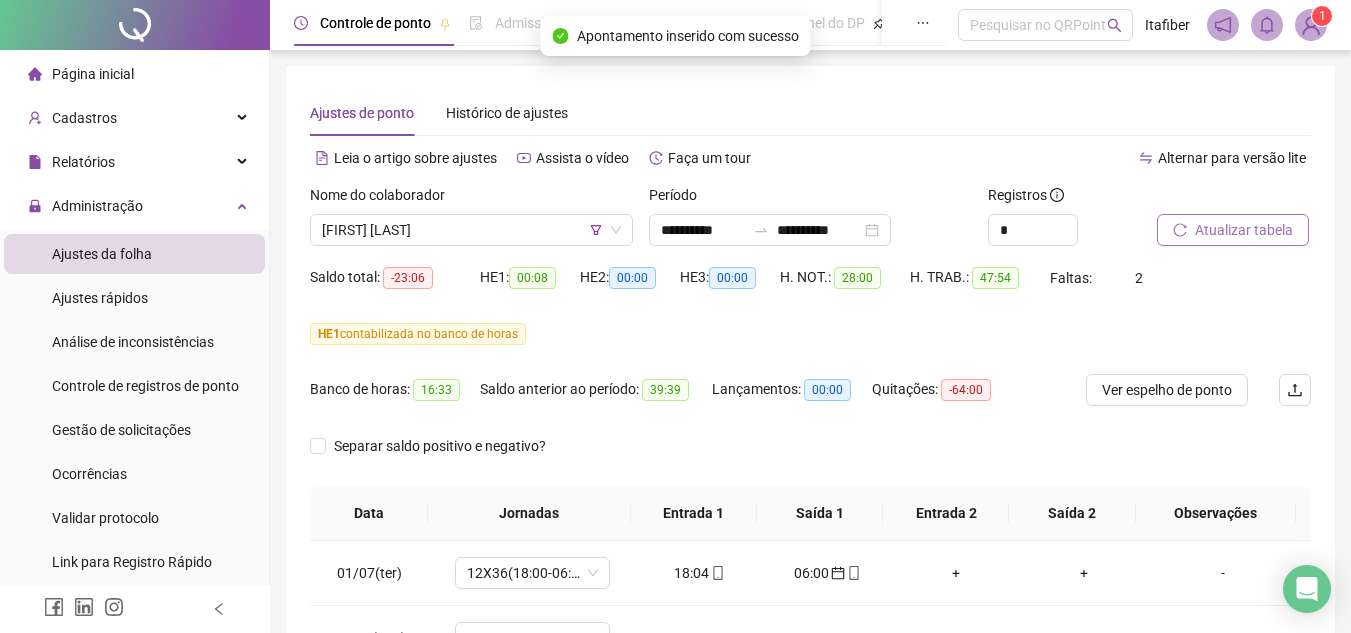 click on "Atualizar tabela" at bounding box center [1244, 230] 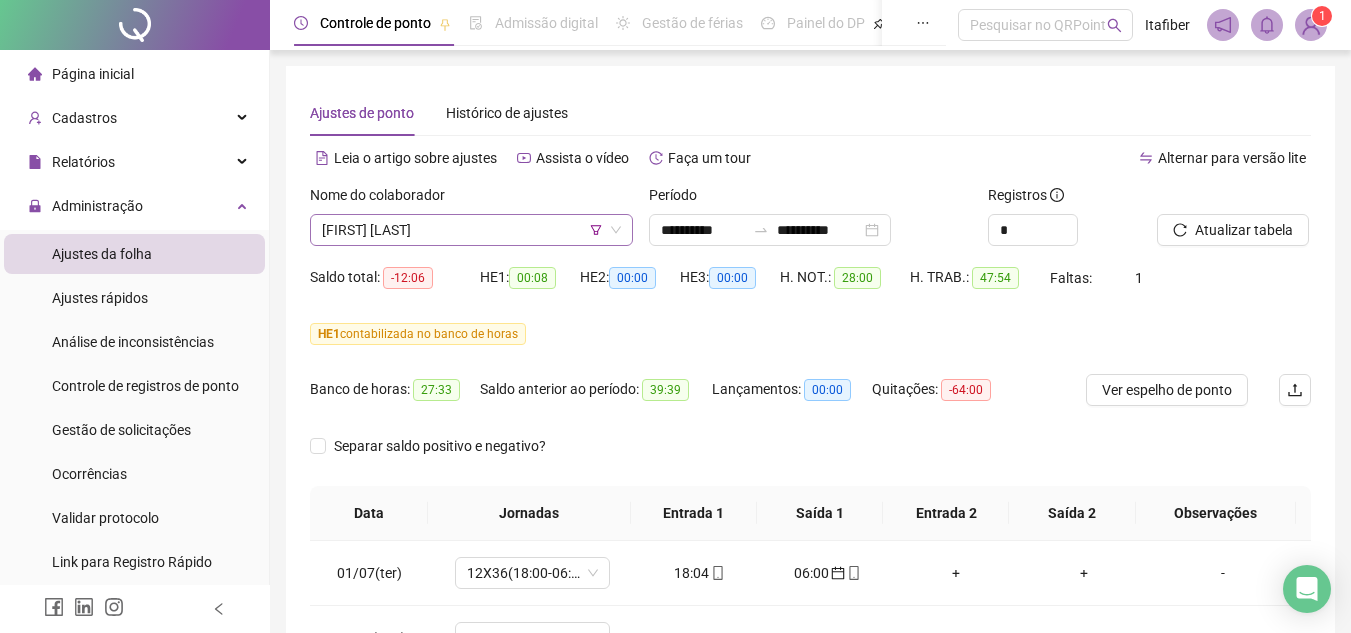 click on "[FIRST] [LAST]" at bounding box center (471, 230) 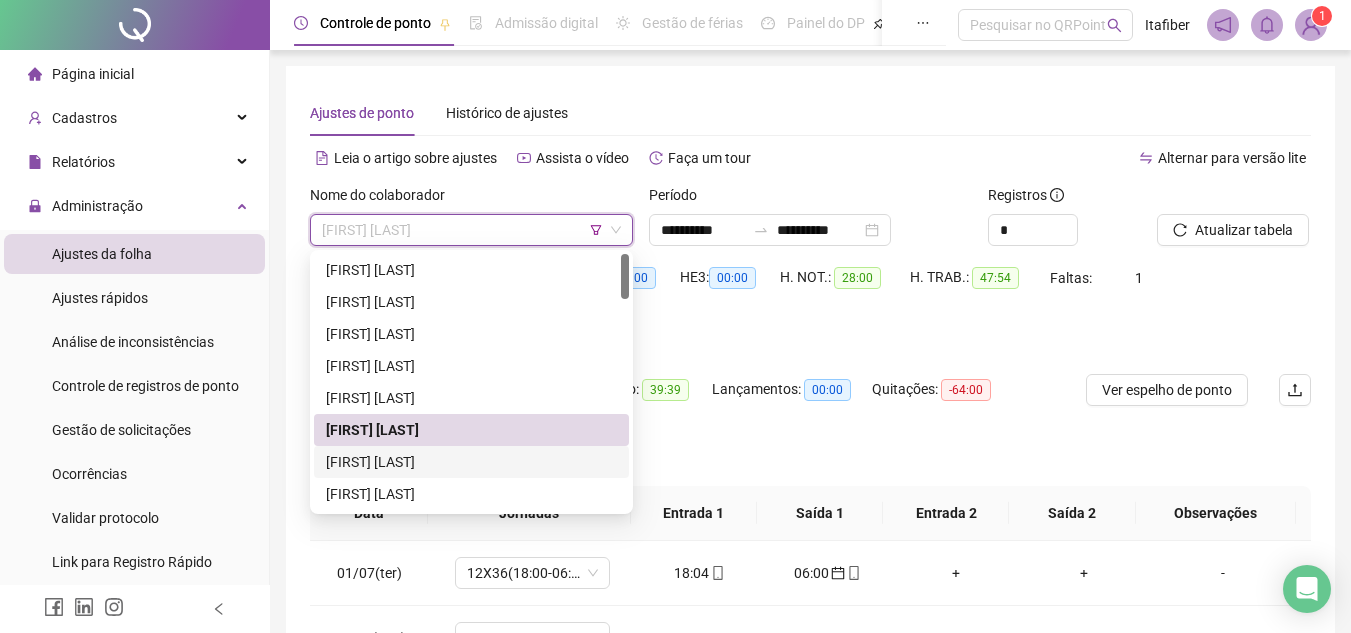 click on "[FIRST] [LAST]" at bounding box center [471, 462] 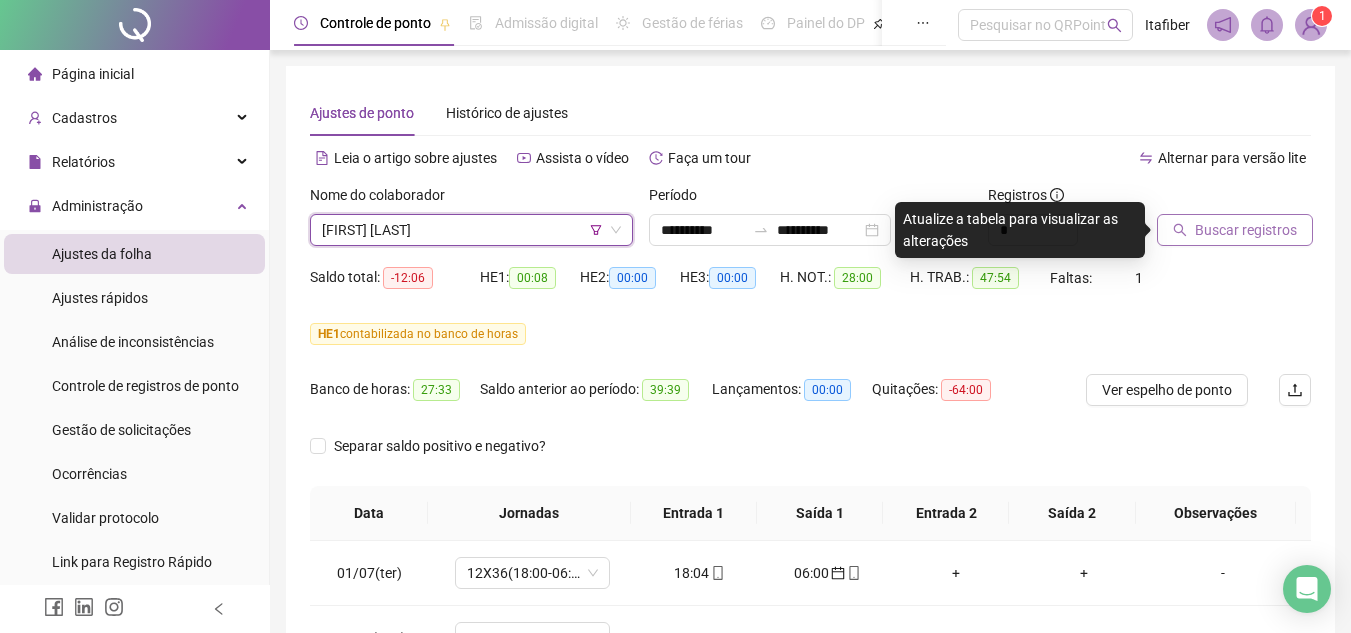 click on "Buscar registros" at bounding box center (1235, 230) 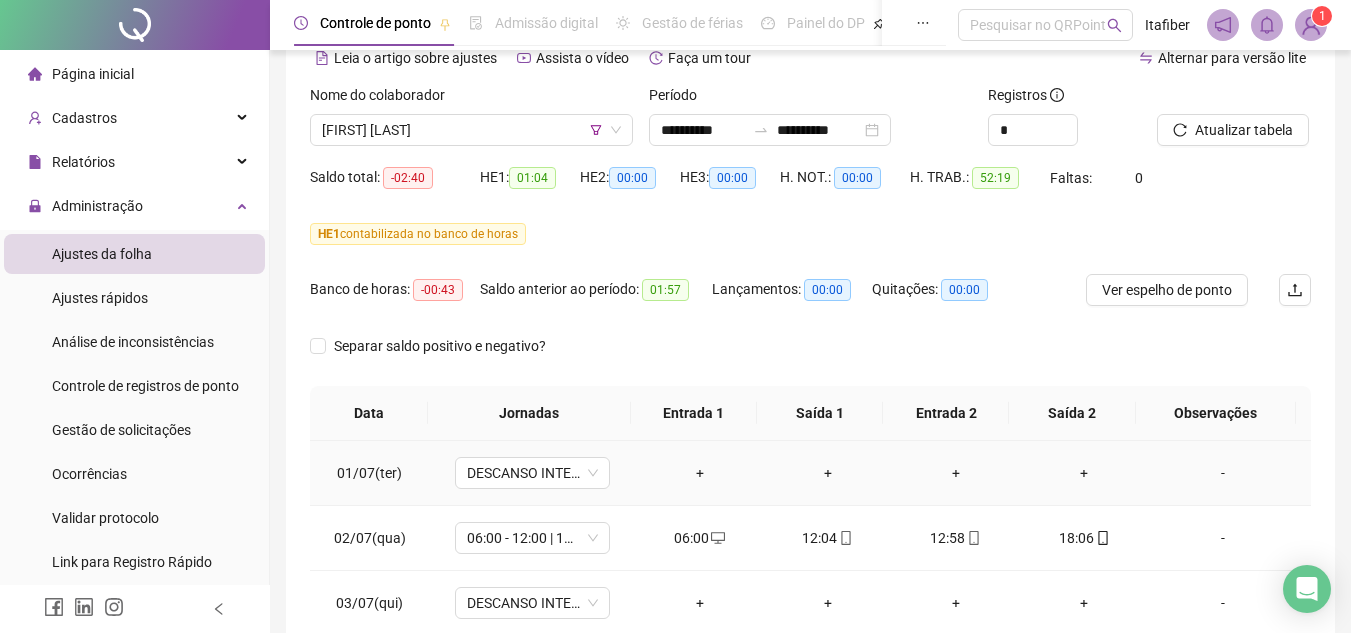 scroll, scrollTop: 200, scrollLeft: 0, axis: vertical 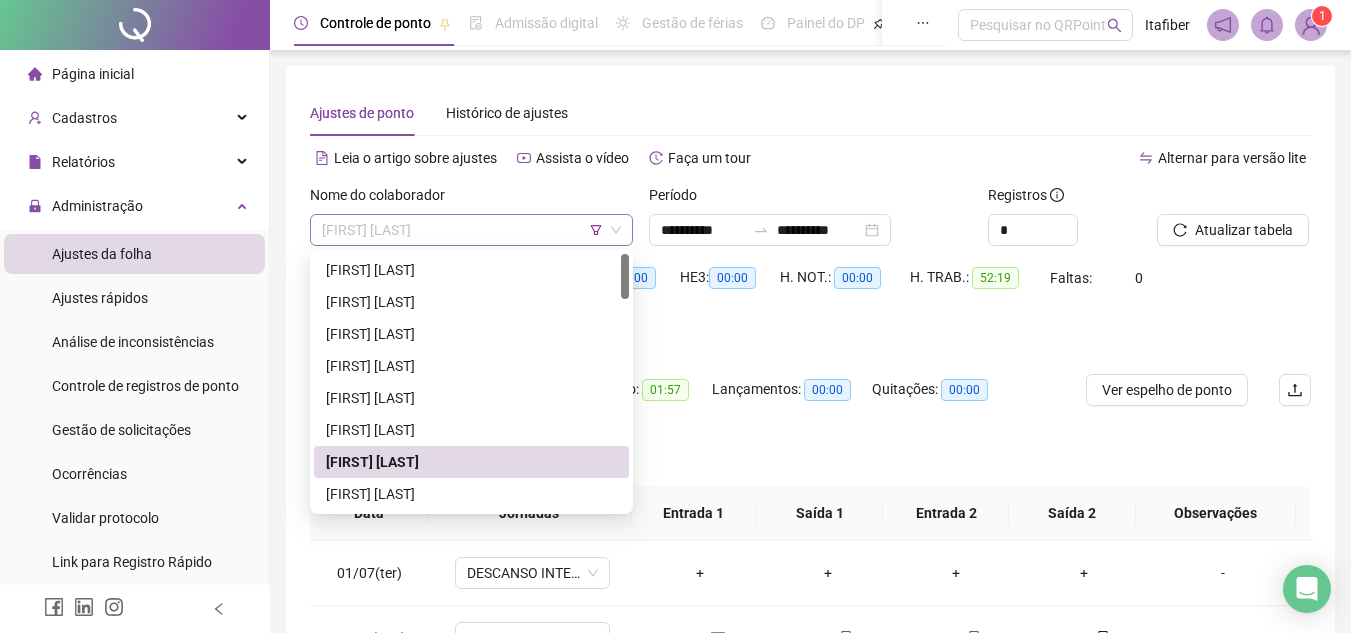 click on "[FIRST] [LAST]" at bounding box center (471, 230) 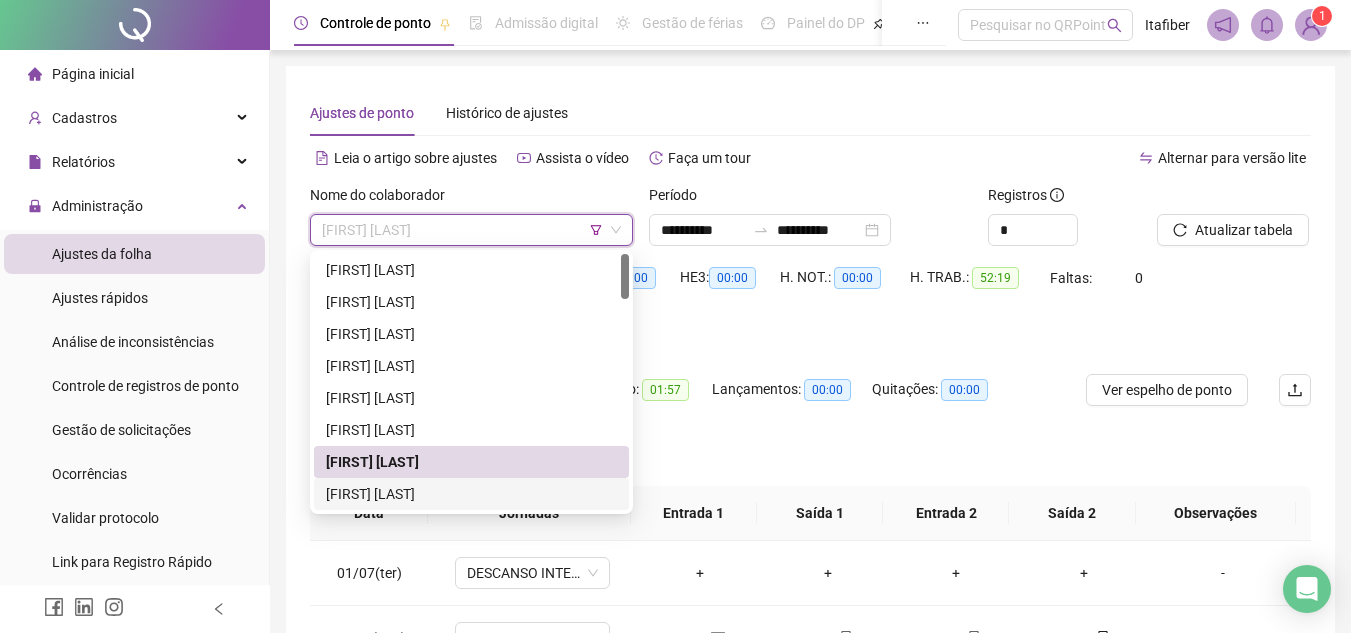click on "[FIRST] [LAST]" at bounding box center (471, 494) 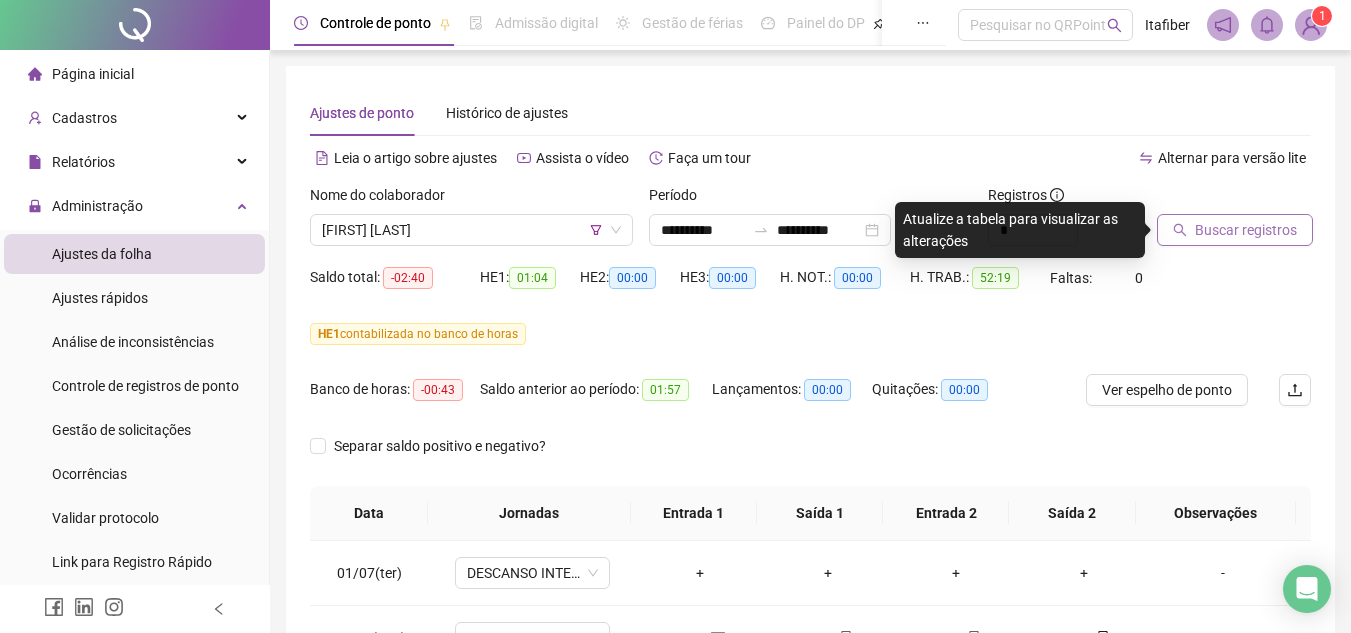 click on "Buscar registros" at bounding box center [1246, 230] 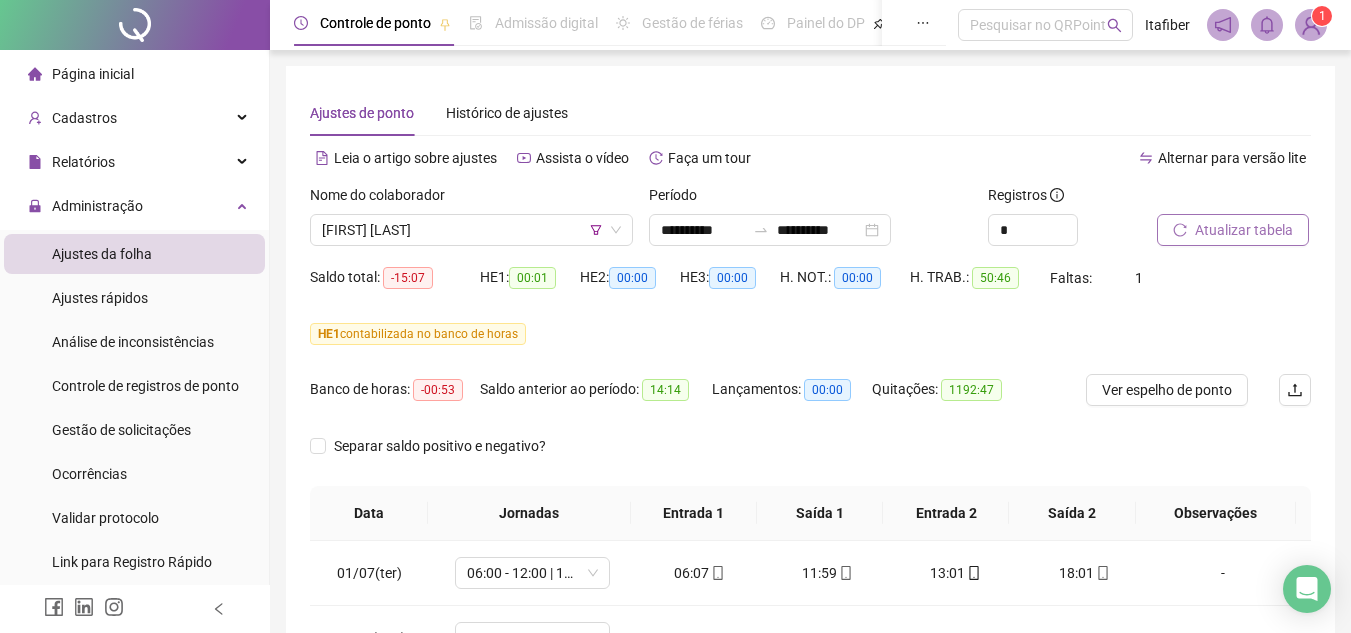 scroll, scrollTop: 445, scrollLeft: 0, axis: vertical 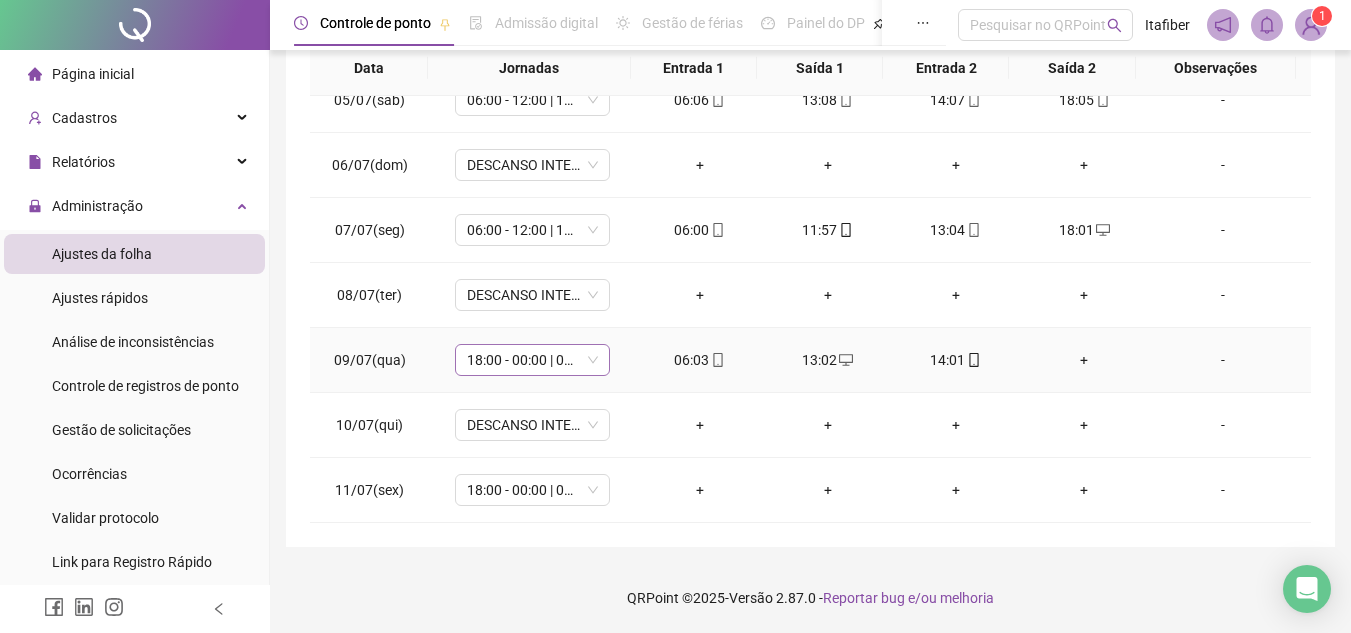 click on "18:00 - 00:00 | 01:00 - 06:00" at bounding box center [532, 360] 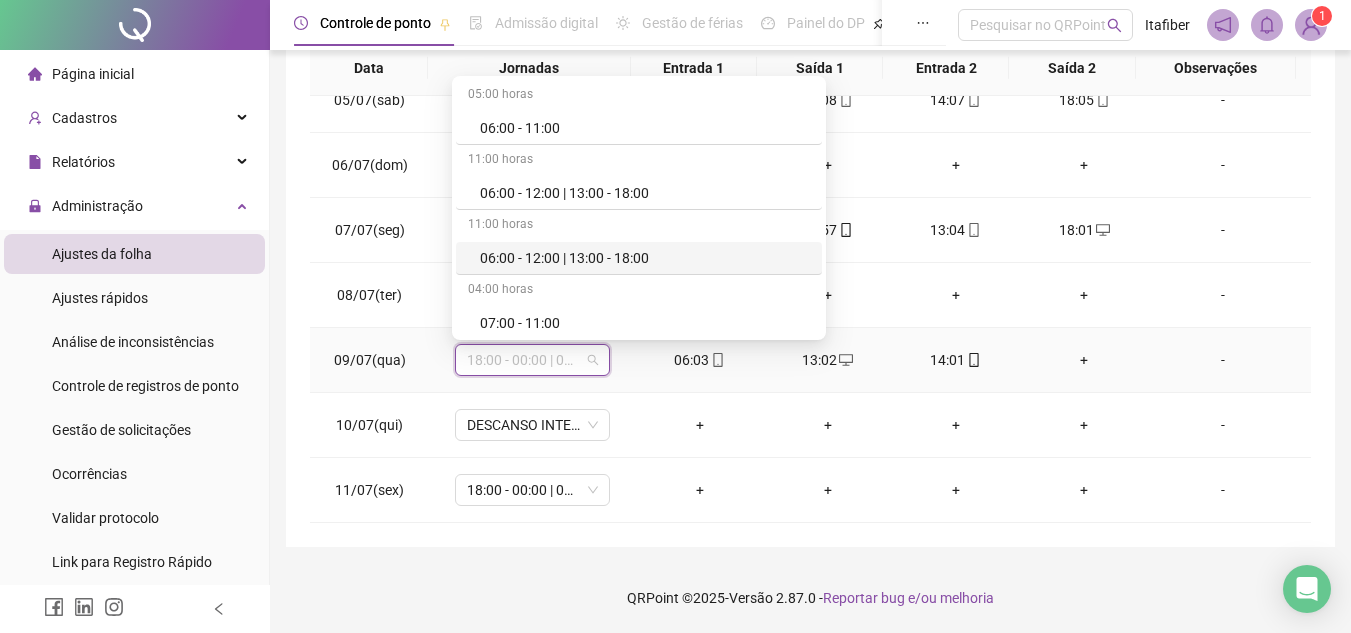 click on "06:00 - 12:00 | 13:00 - 18:00" at bounding box center [645, 258] 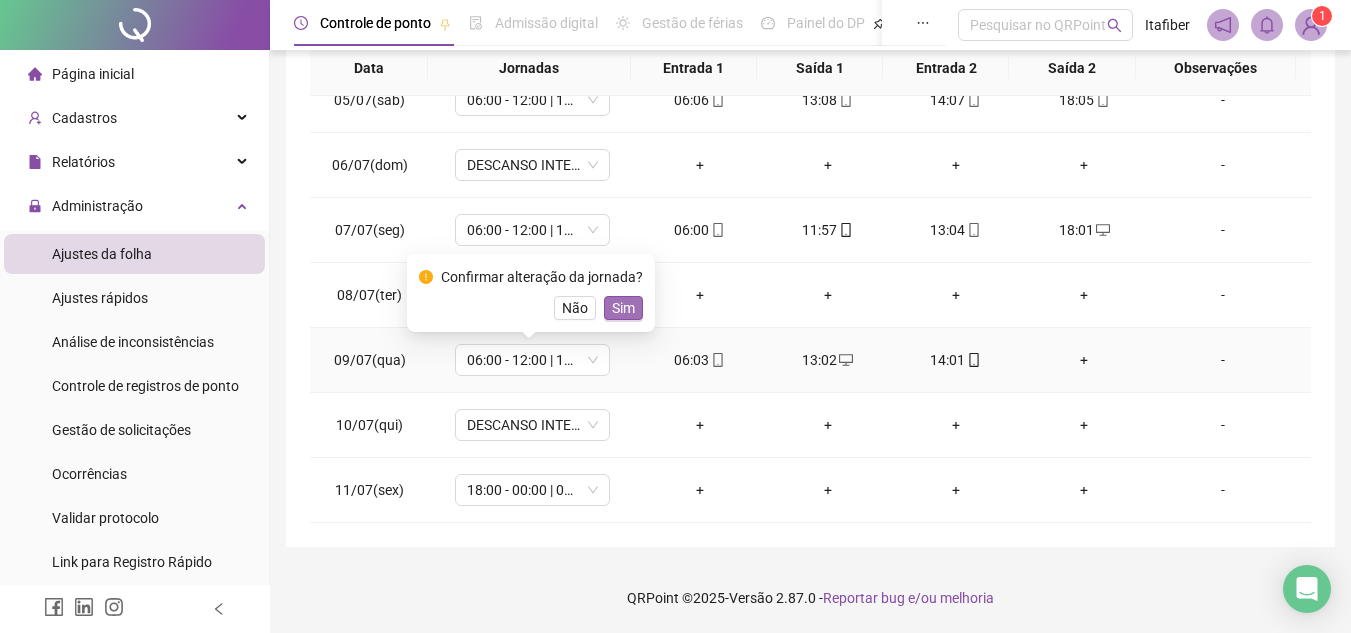 click on "Sim" at bounding box center [623, 308] 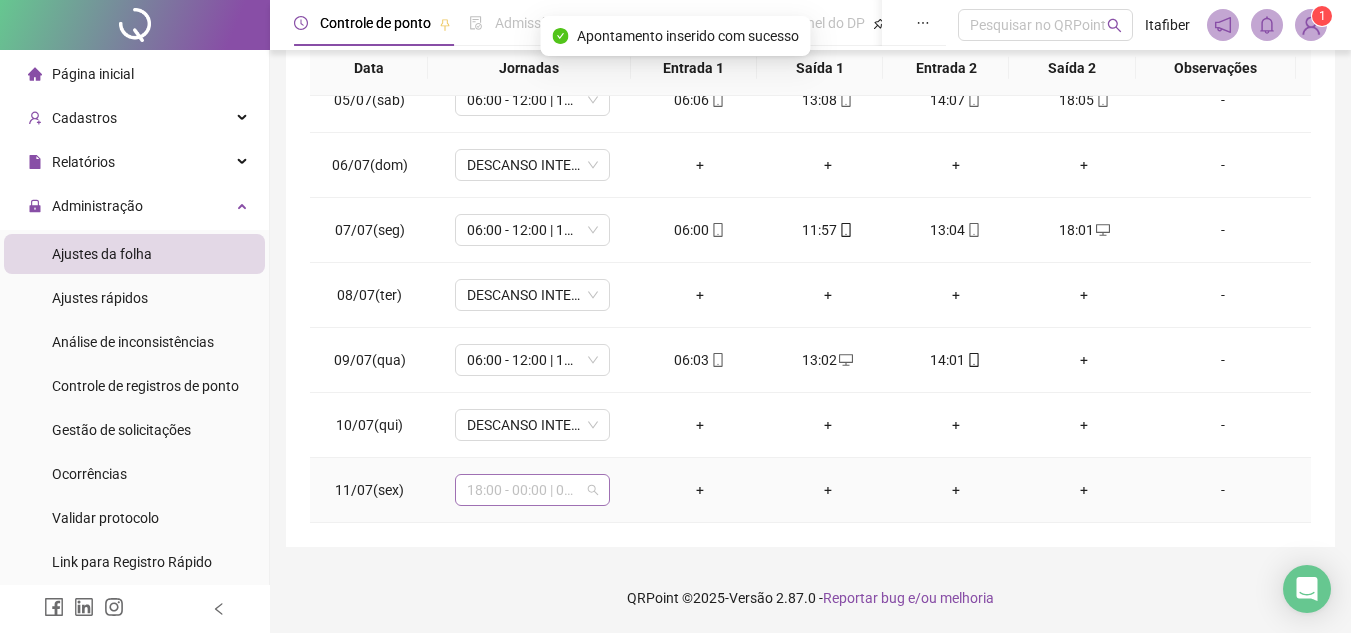 click on "18:00 - 00:00 | 01:00 - 06:00" at bounding box center [532, 490] 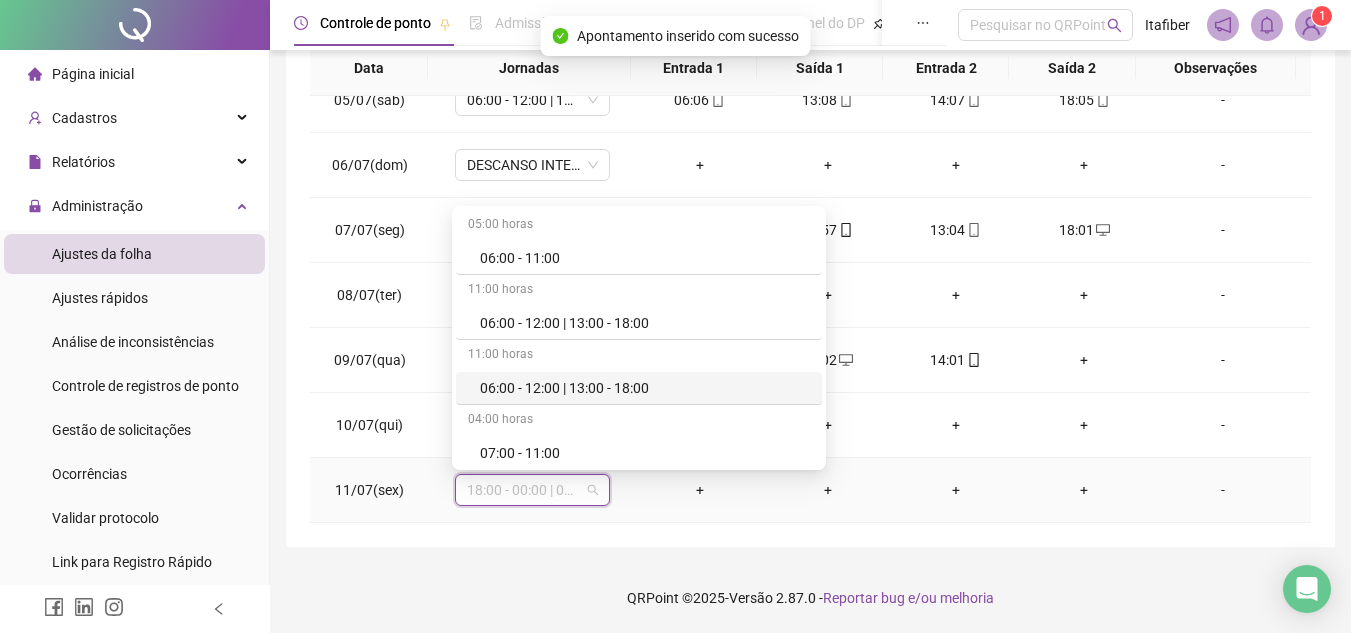 click on "06:00 - 12:00 | 13:00 - 18:00" at bounding box center (645, 388) 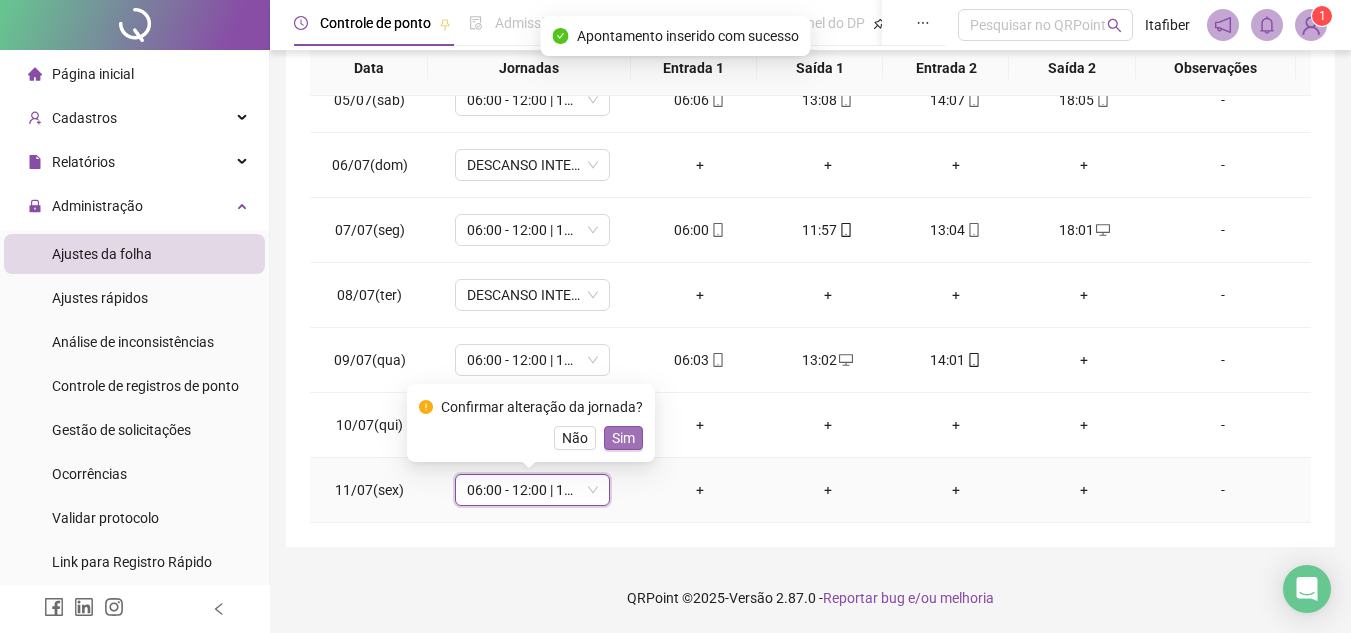 click on "Não Sim" at bounding box center [531, 438] 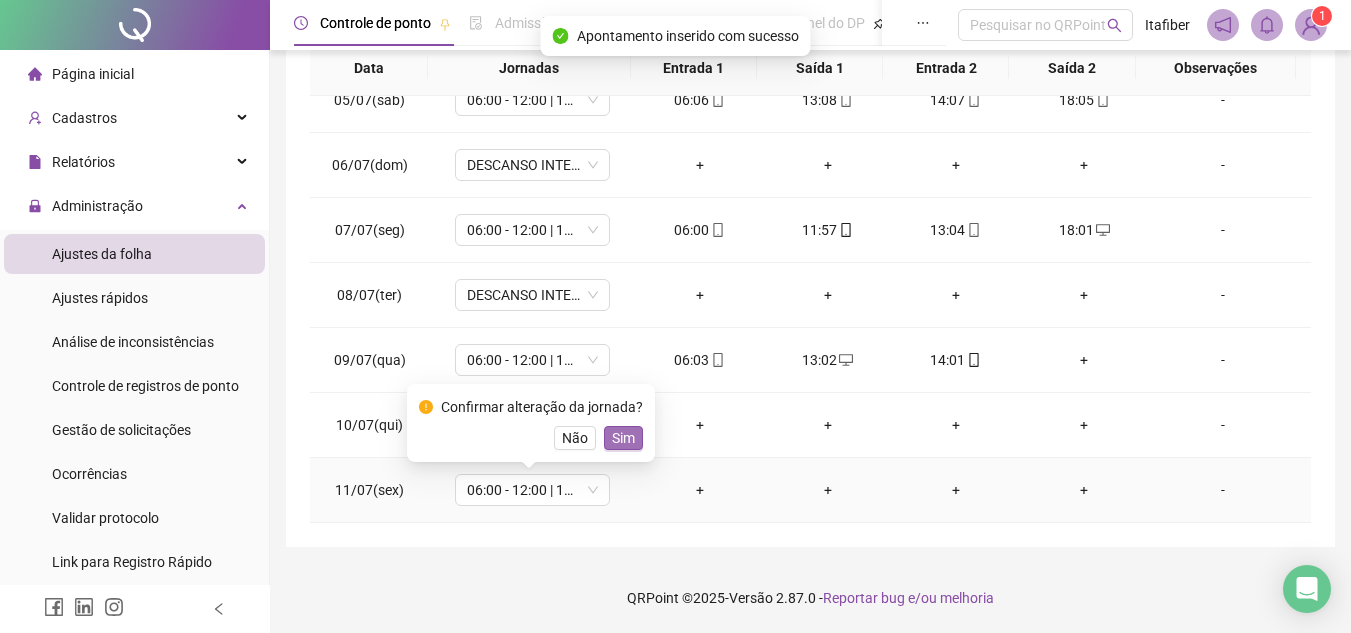 click on "Sim" at bounding box center [623, 438] 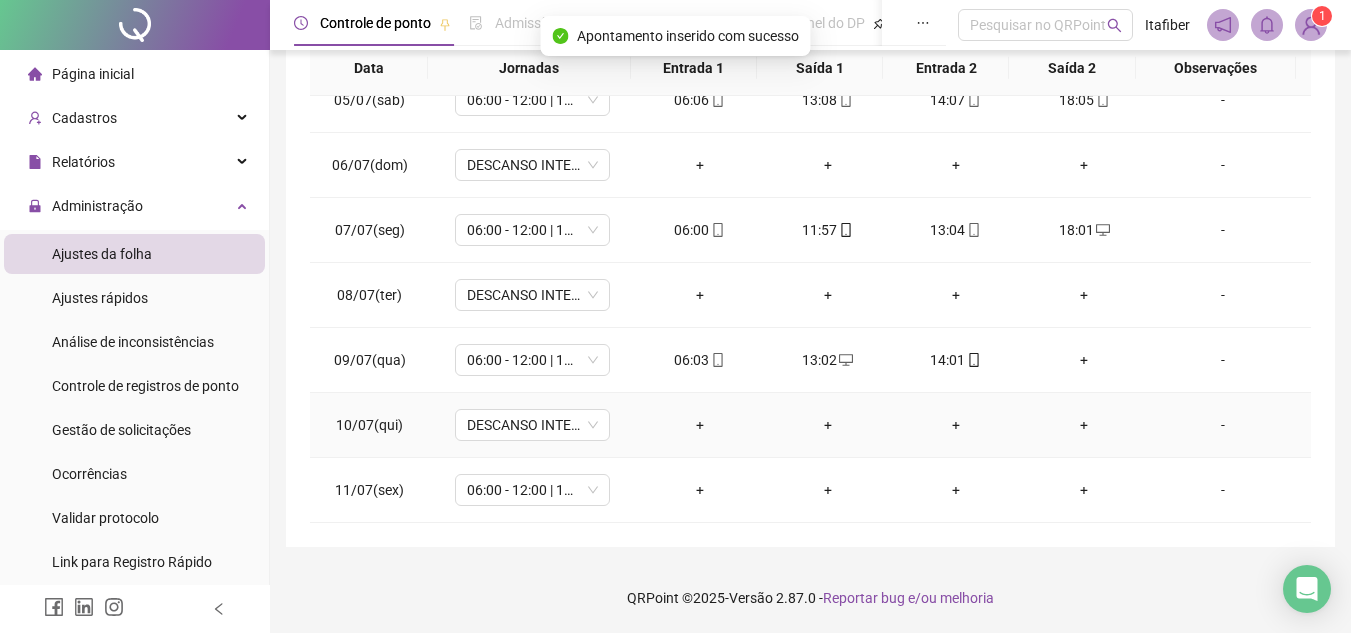 scroll, scrollTop: 0, scrollLeft: 0, axis: both 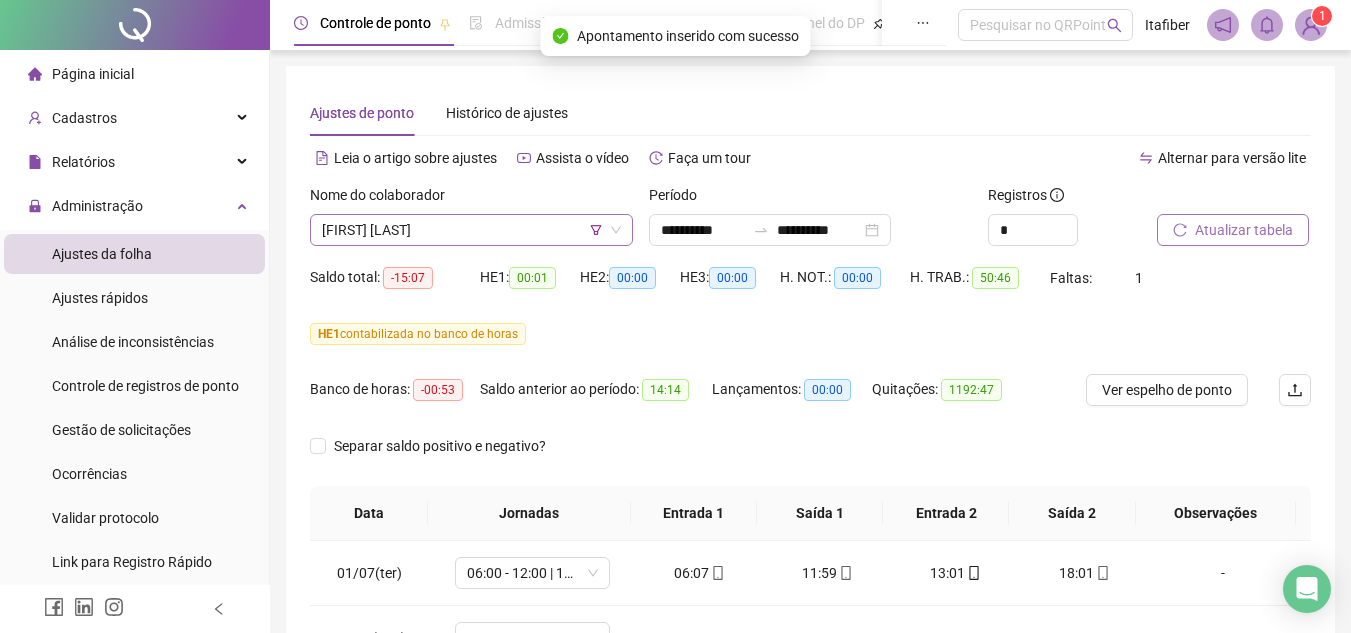 click on "[FIRST] [LAST]" at bounding box center (471, 230) 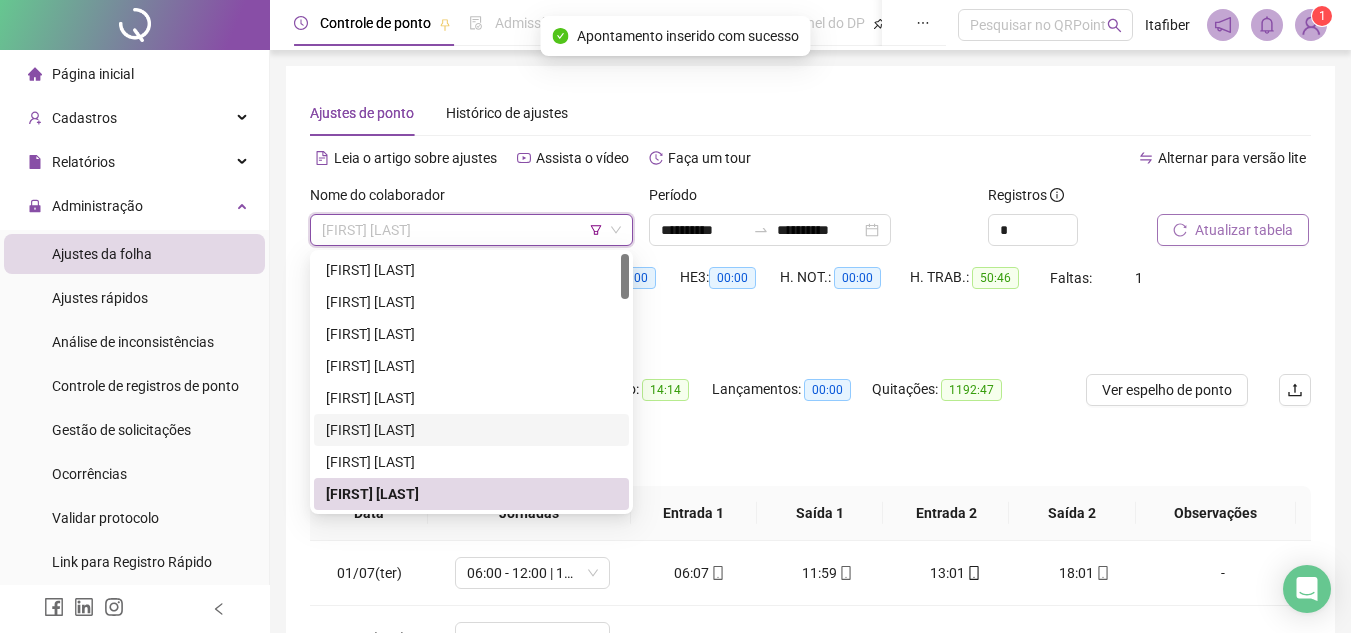 scroll, scrollTop: 200, scrollLeft: 0, axis: vertical 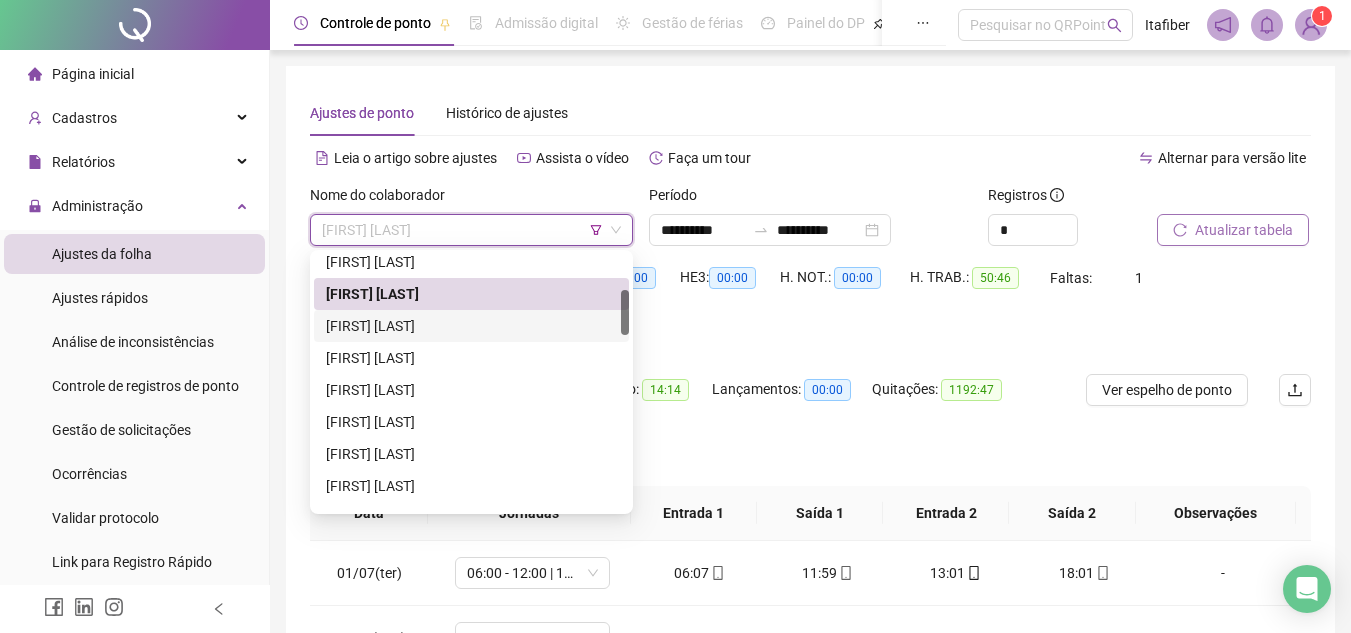 click on "[FIRST] [LAST]" at bounding box center (471, 326) 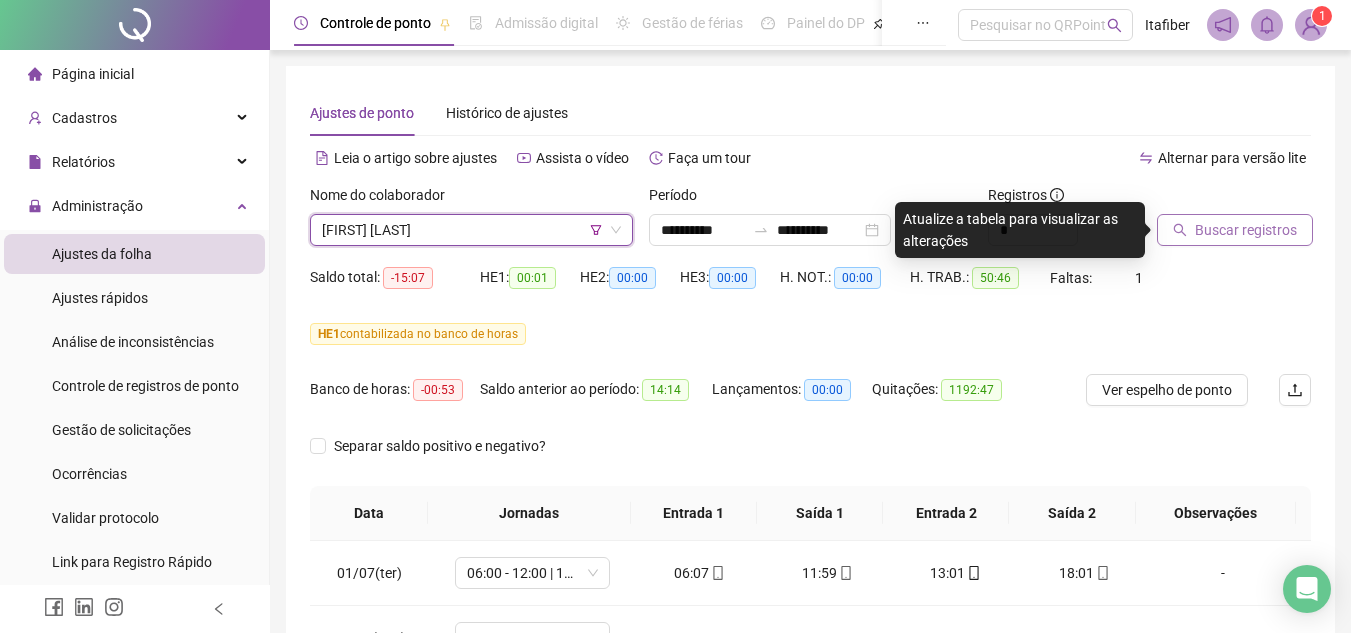 click on "Buscar registros" at bounding box center [1246, 230] 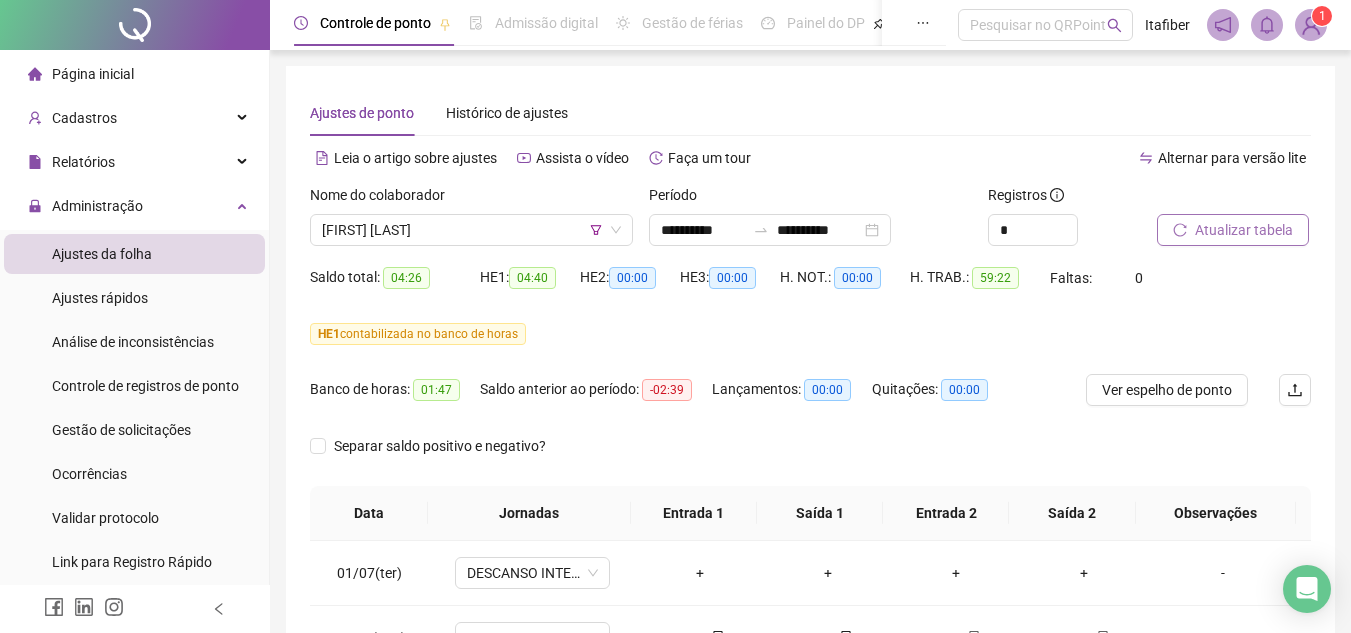 click on "Atualizar tabela" at bounding box center [1244, 230] 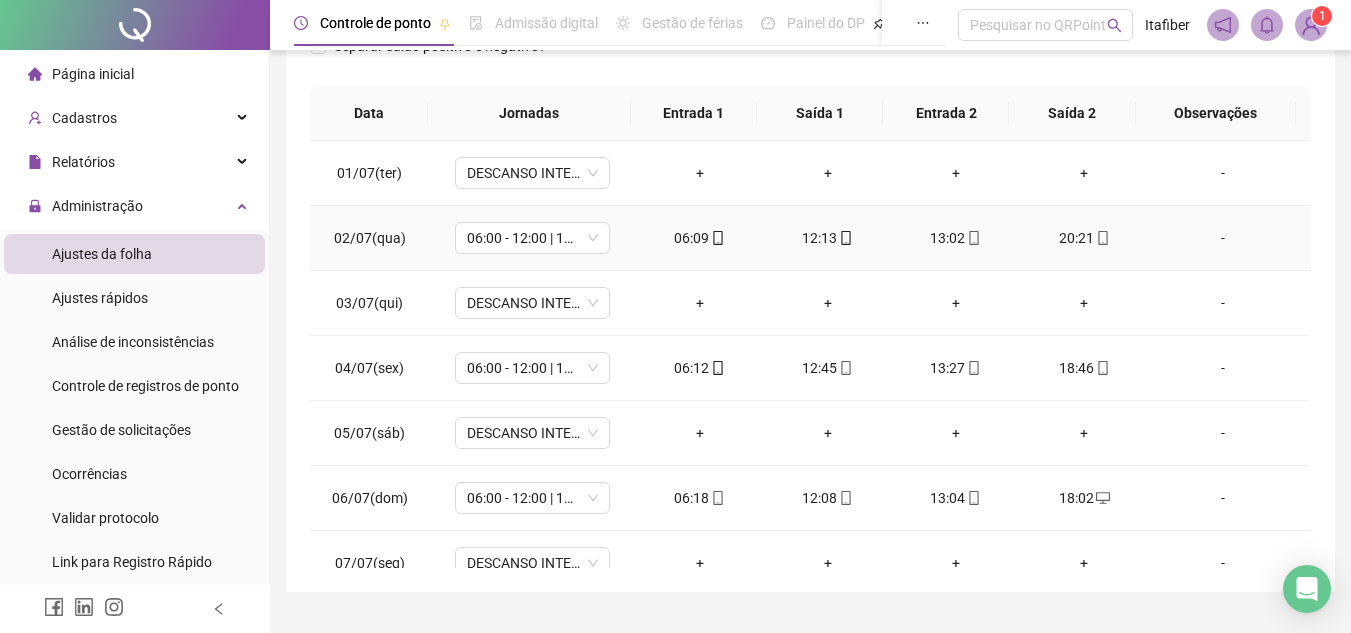 scroll, scrollTop: 445, scrollLeft: 0, axis: vertical 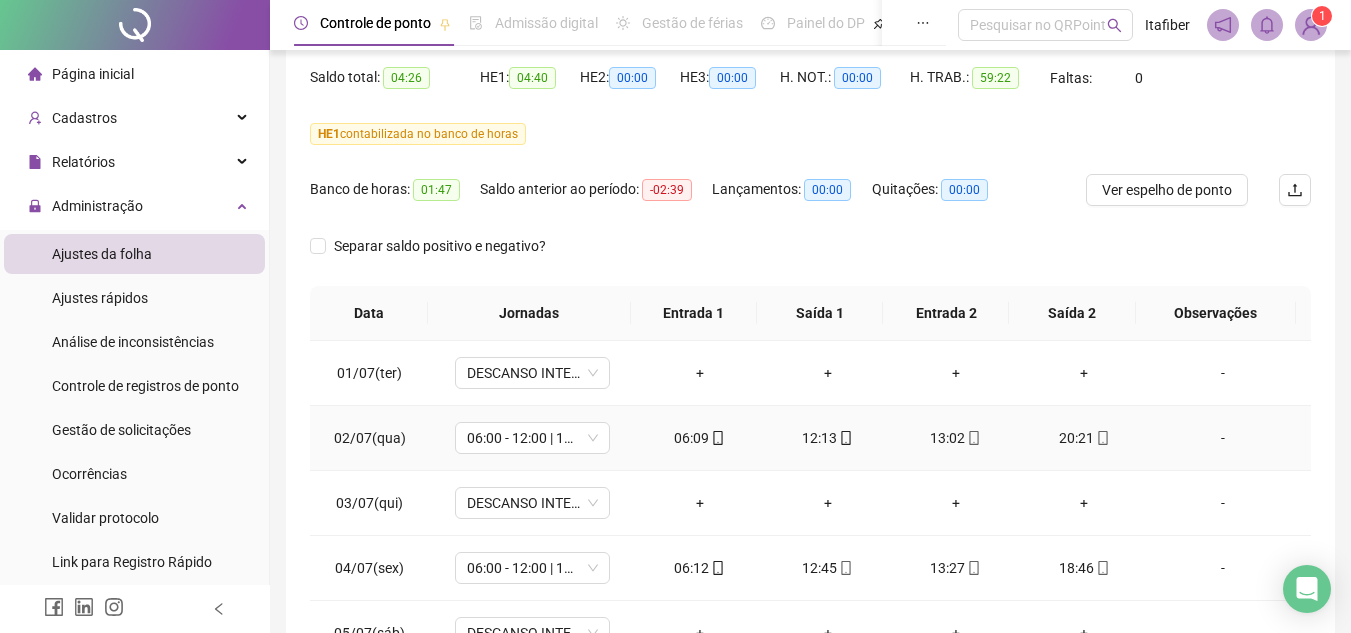 click on "20:21" at bounding box center (1084, 438) 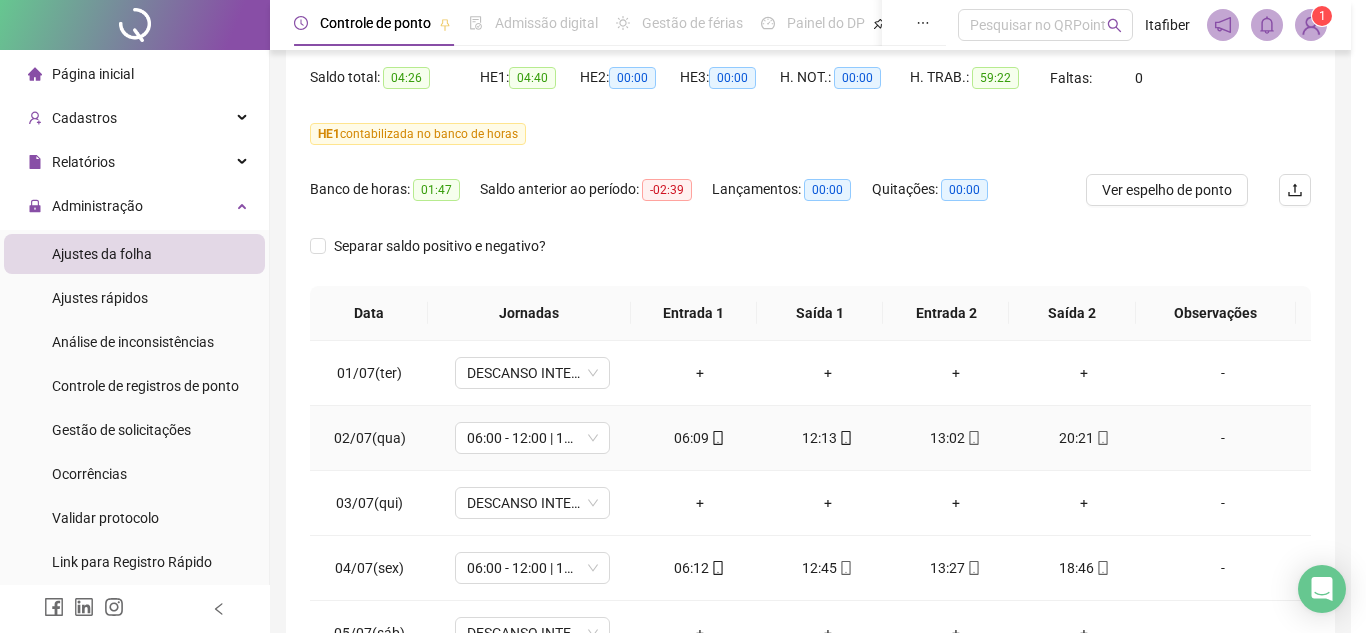 type on "**********" 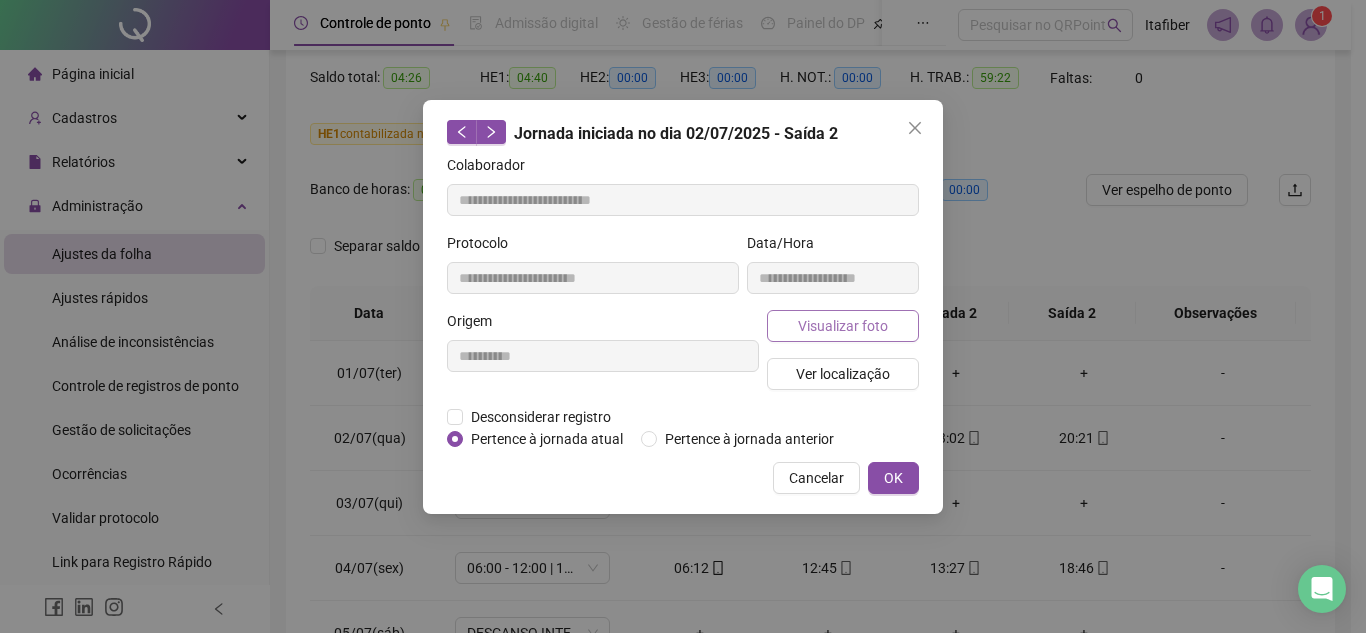 click on "Visualizar foto" at bounding box center (843, 326) 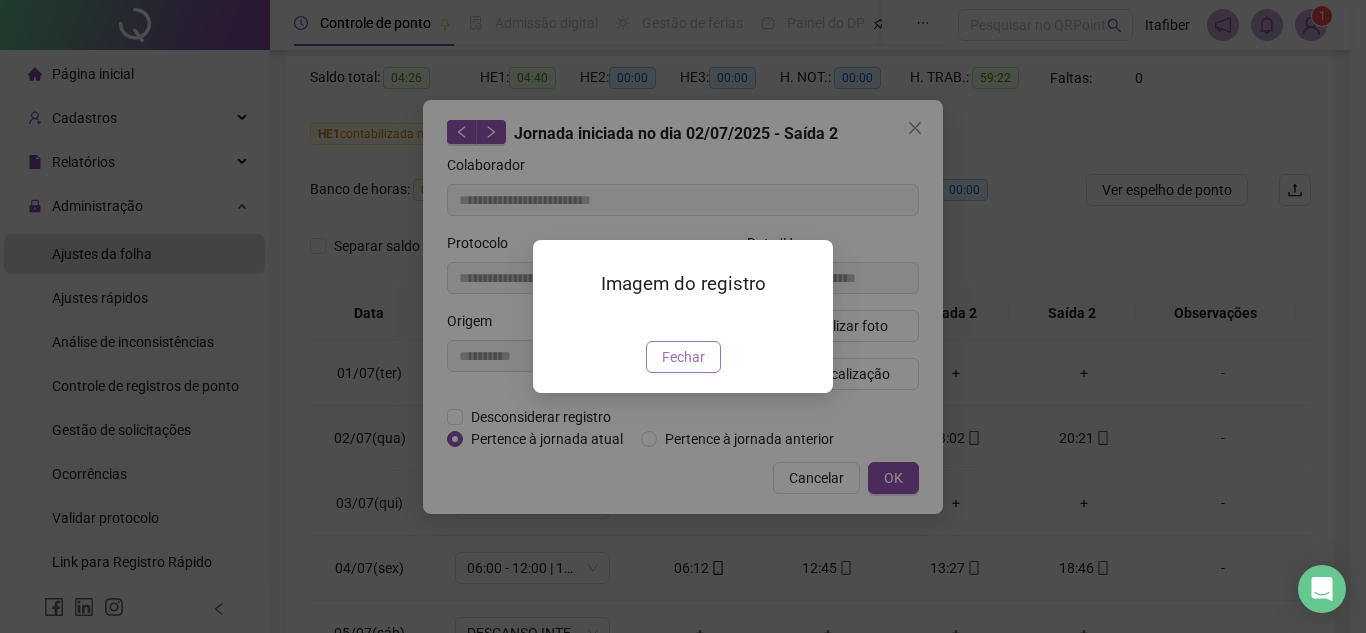drag, startPoint x: 684, startPoint y: 475, endPoint x: 740, endPoint y: 470, distance: 56.22277 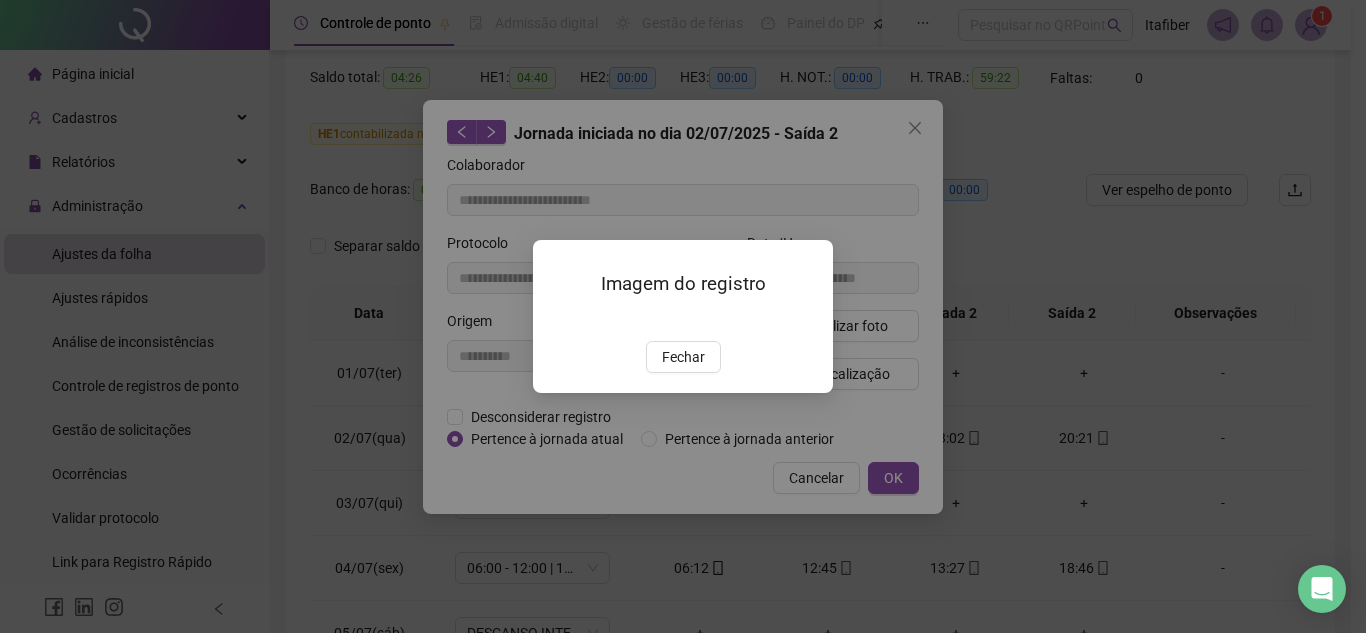 click on "Fechar" at bounding box center (683, 357) 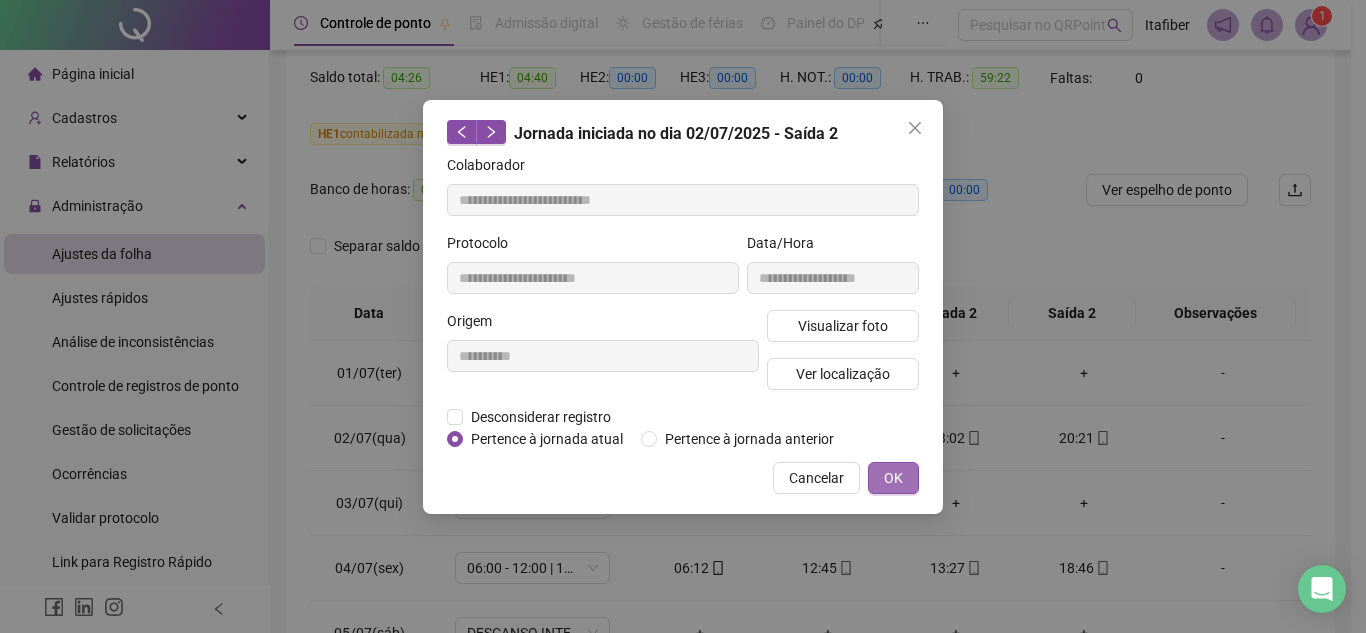 click on "OK" at bounding box center (893, 478) 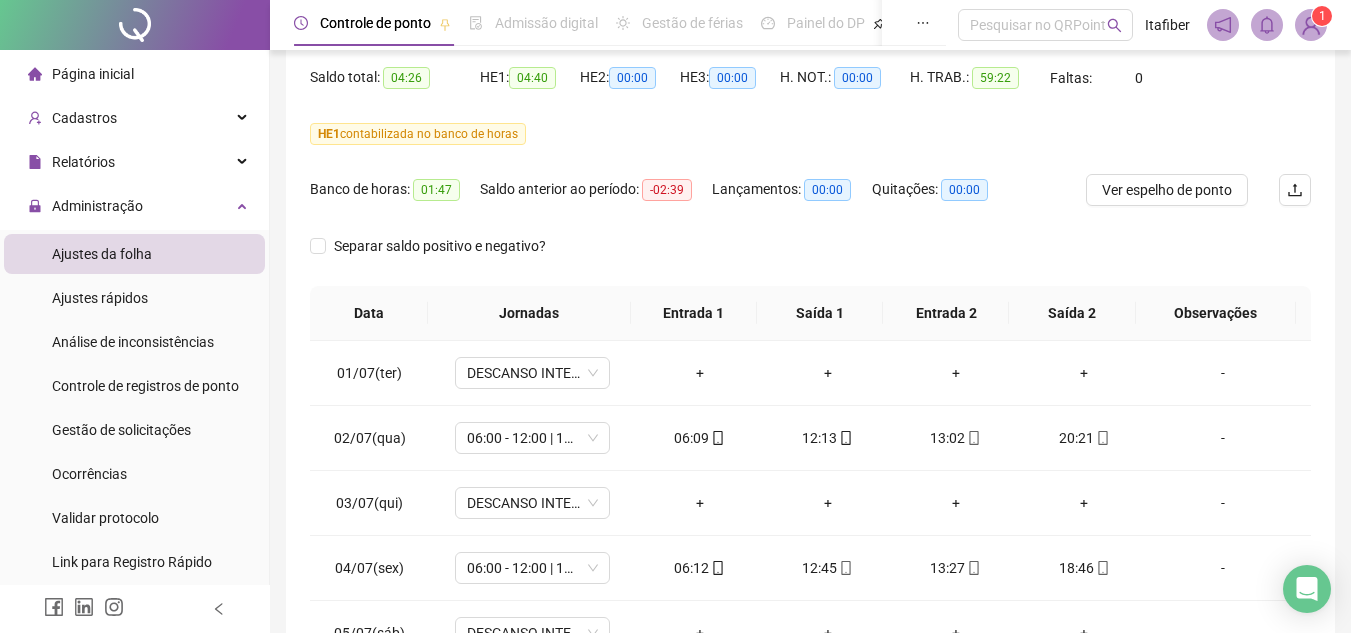 scroll, scrollTop: 0, scrollLeft: 0, axis: both 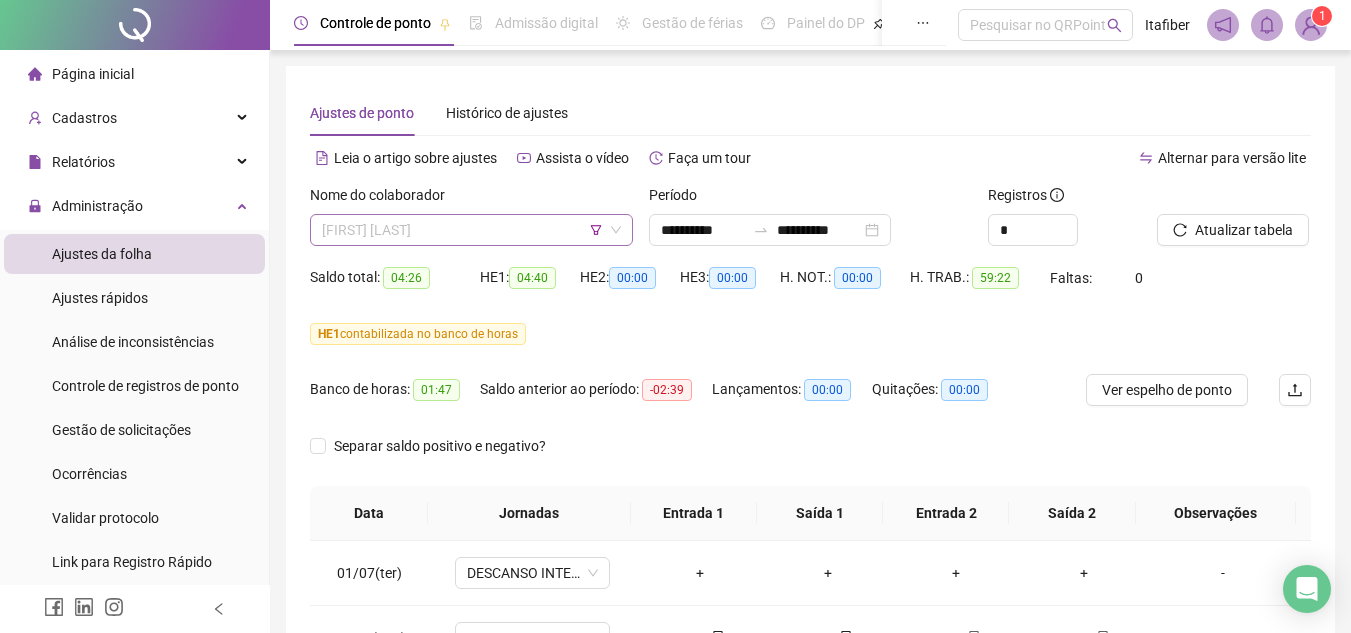 click on "[FIRST] [LAST]" at bounding box center (471, 230) 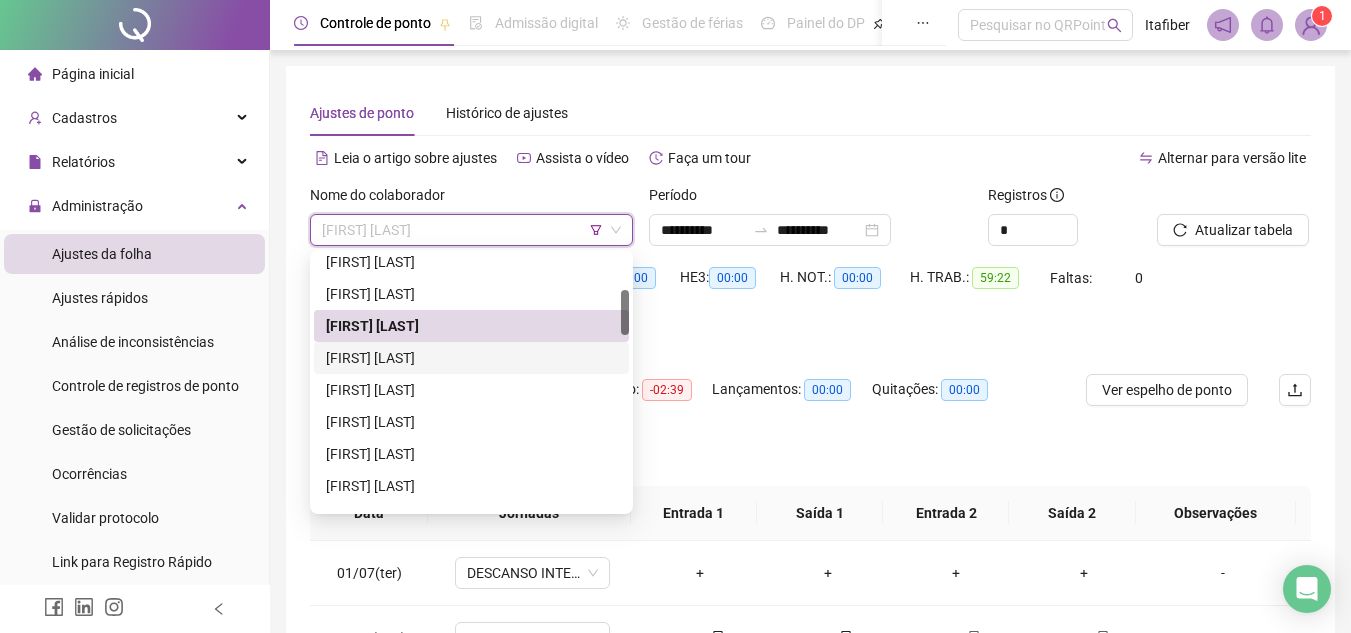 click on "[FIRST] [LAST]" at bounding box center (471, 358) 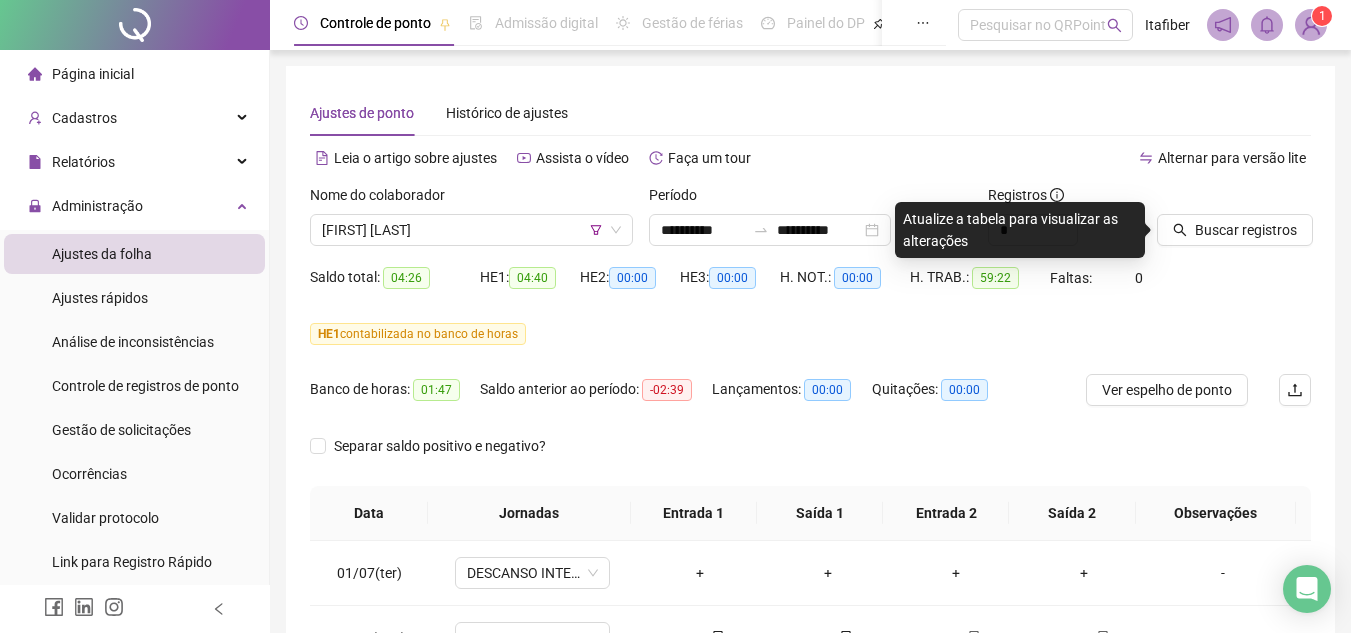 click at bounding box center [1209, 199] 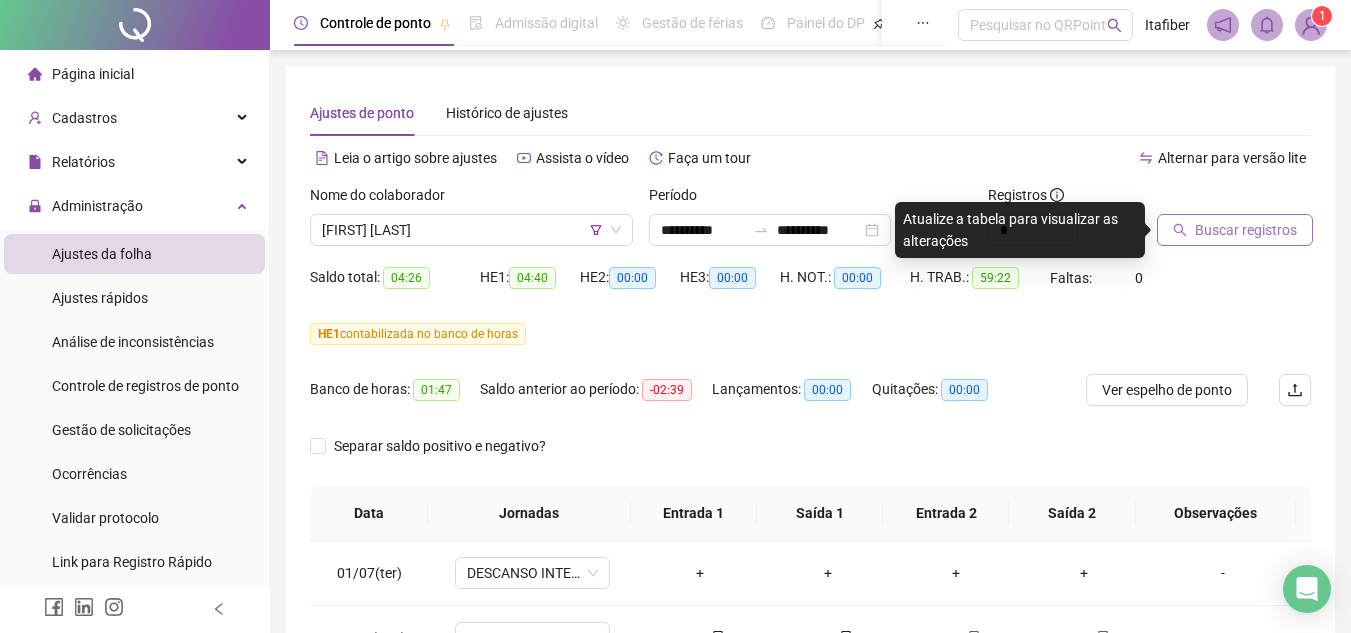 click on "Buscar registros" at bounding box center (1246, 230) 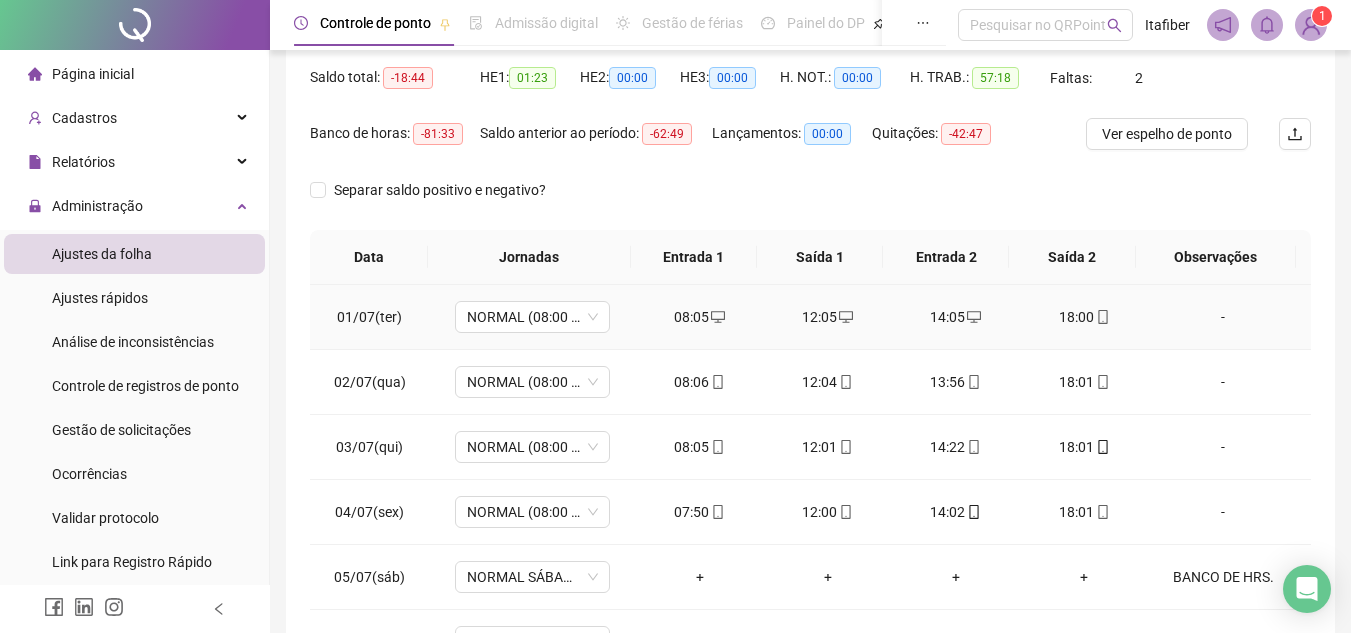 scroll, scrollTop: 300, scrollLeft: 0, axis: vertical 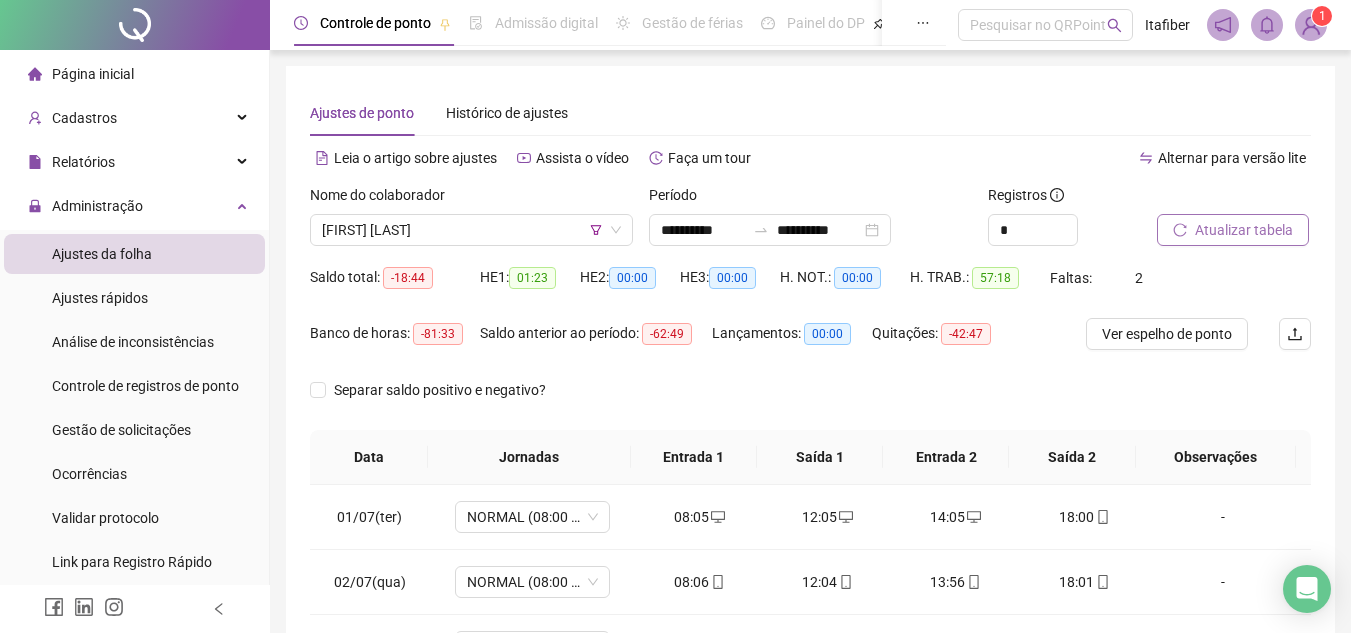 click on "Ajustes de ponto Histórico de ajustes" at bounding box center [810, 113] 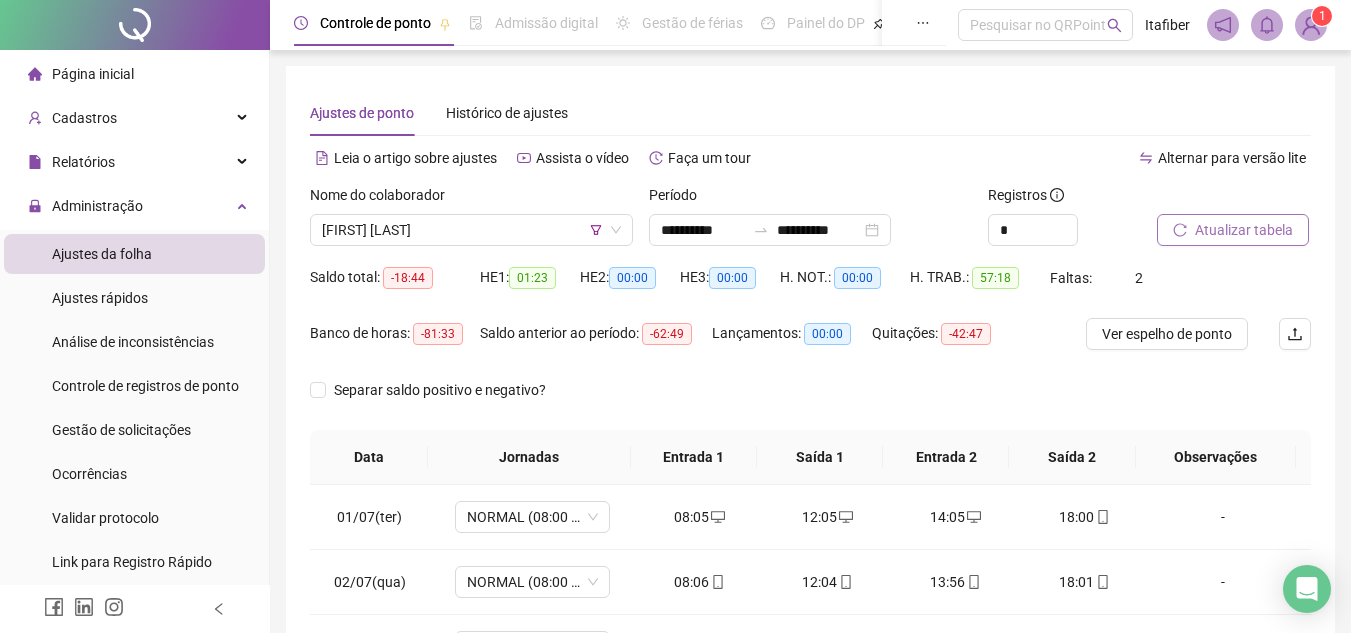 scroll, scrollTop: 200, scrollLeft: 0, axis: vertical 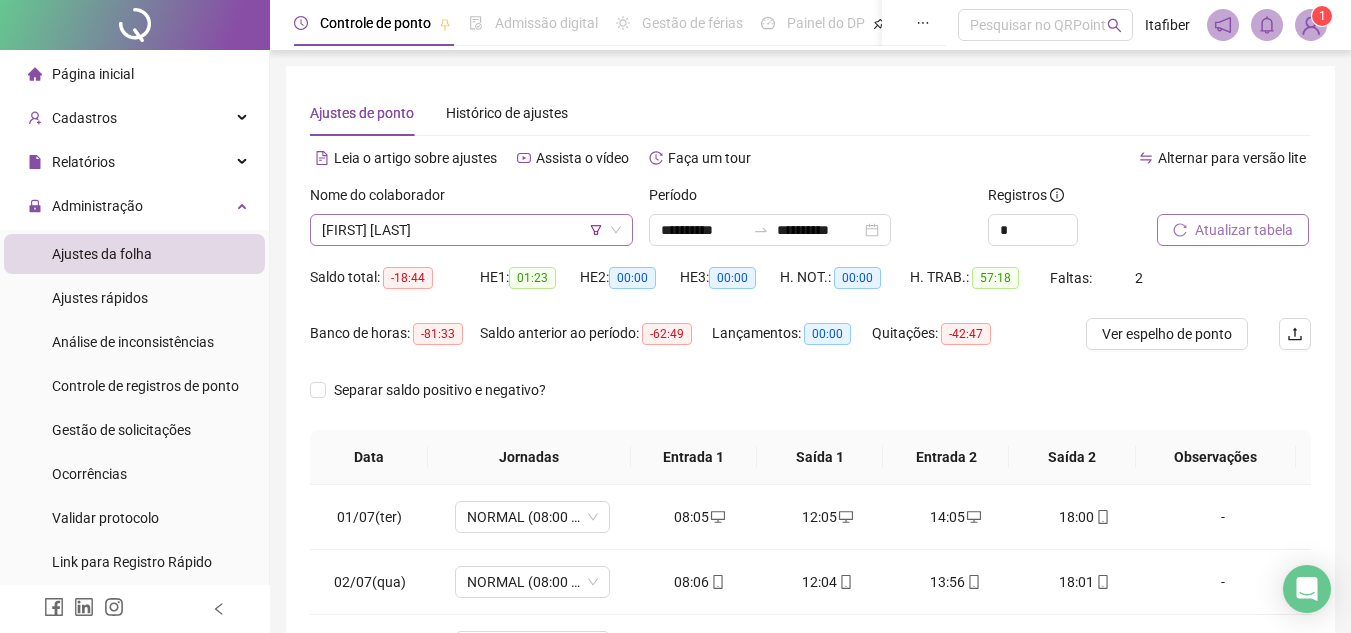 click on "[FIRST] [LAST]" at bounding box center (471, 230) 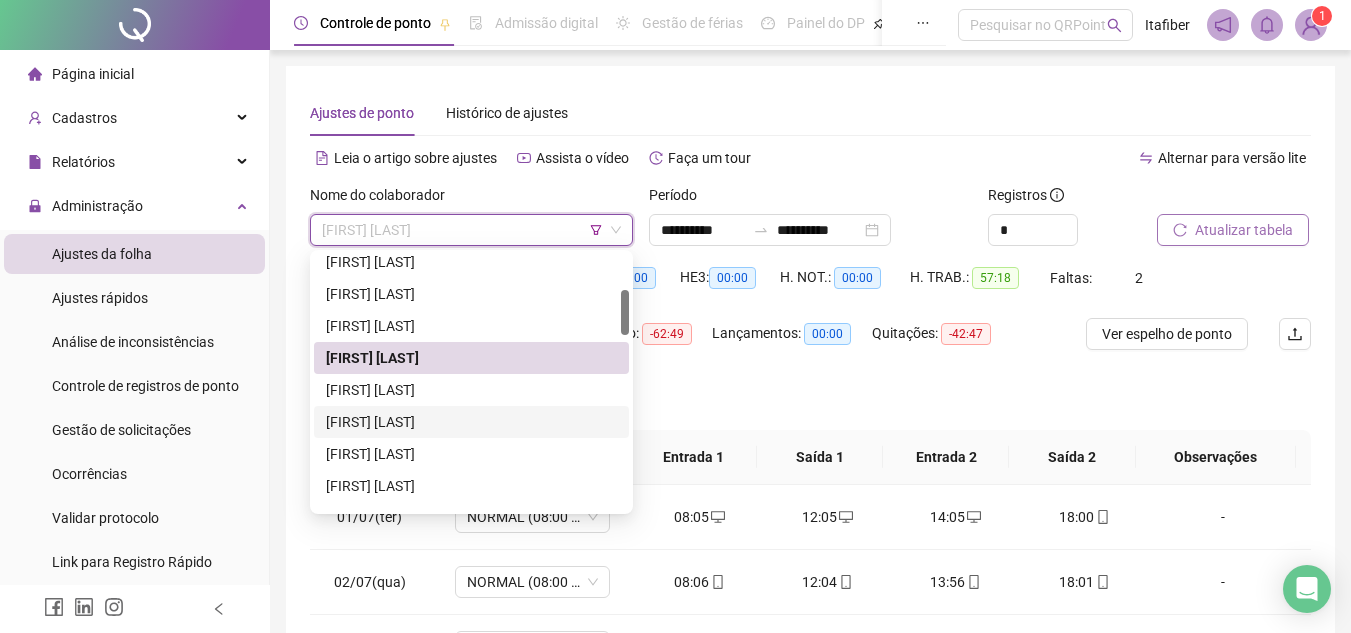 click on "[FIRST] [LAST]" at bounding box center [471, 422] 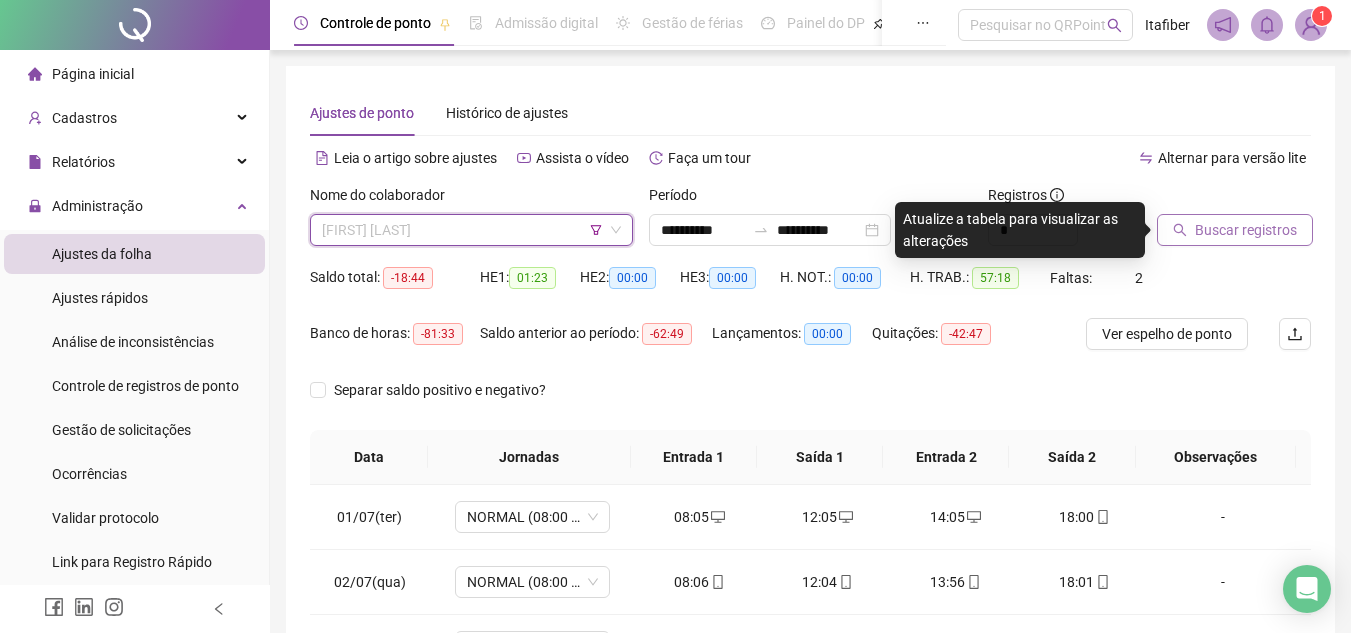 click on "[FIRST] [LAST]" at bounding box center (471, 230) 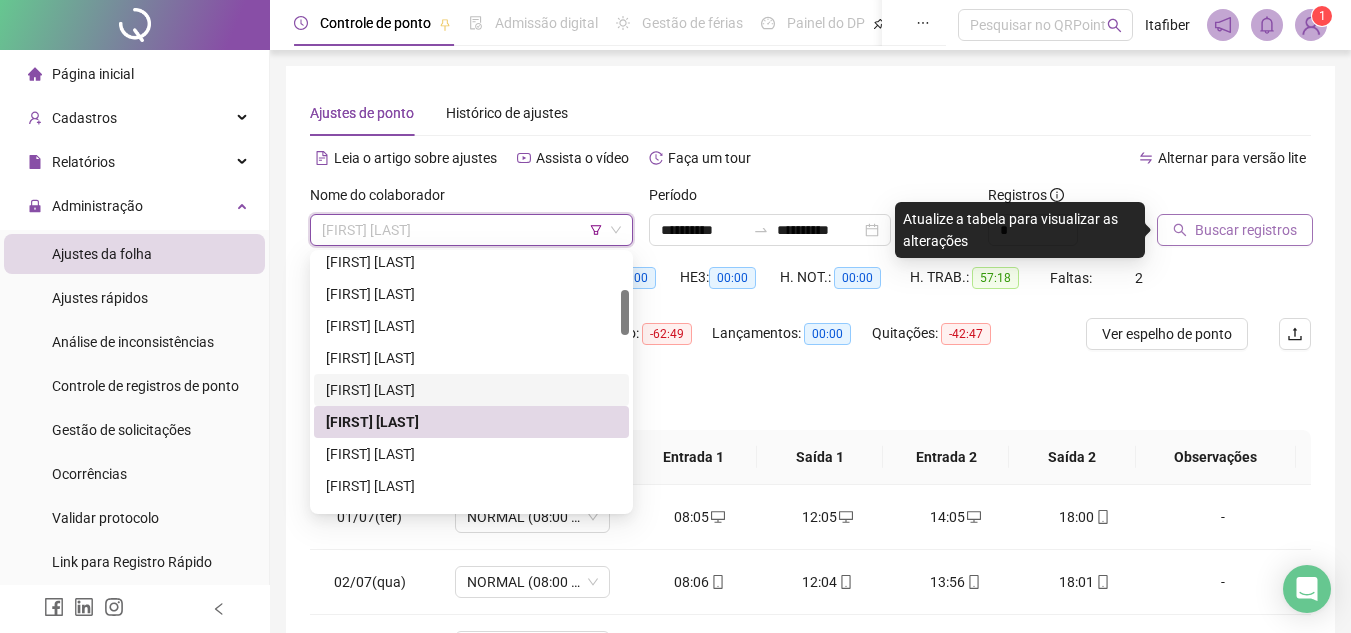 click on "[FIRST] [LAST]" at bounding box center (471, 390) 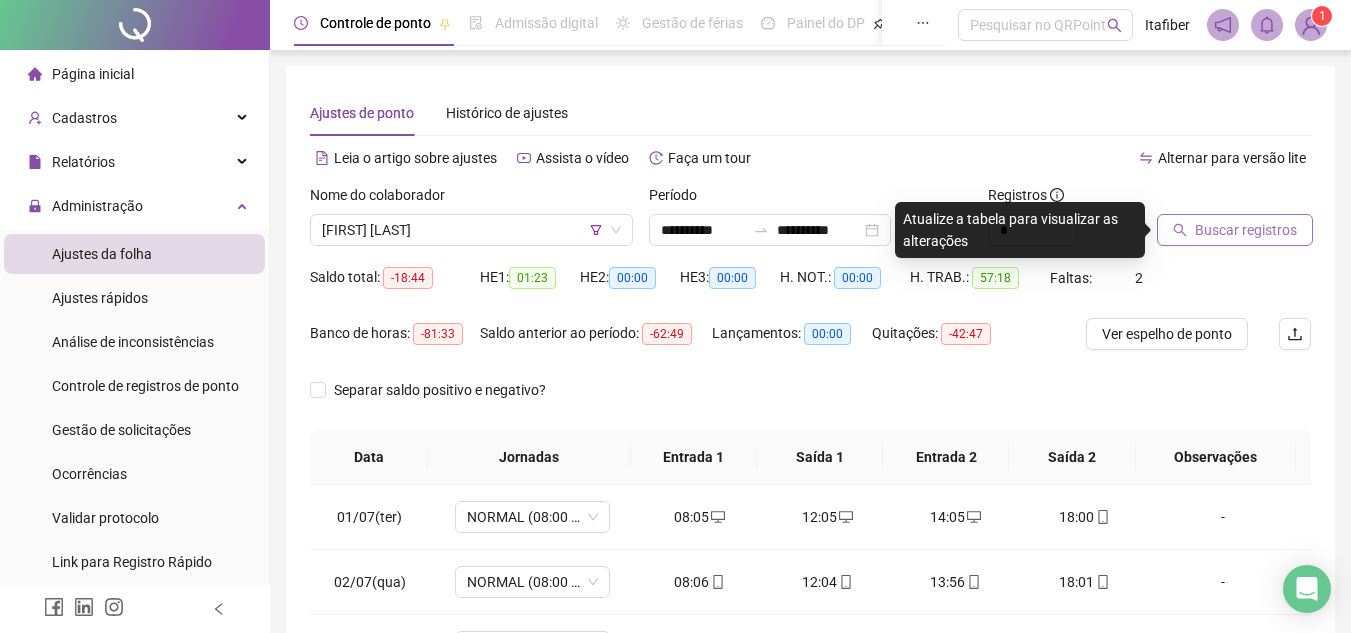 click on "Buscar registros" at bounding box center [1235, 230] 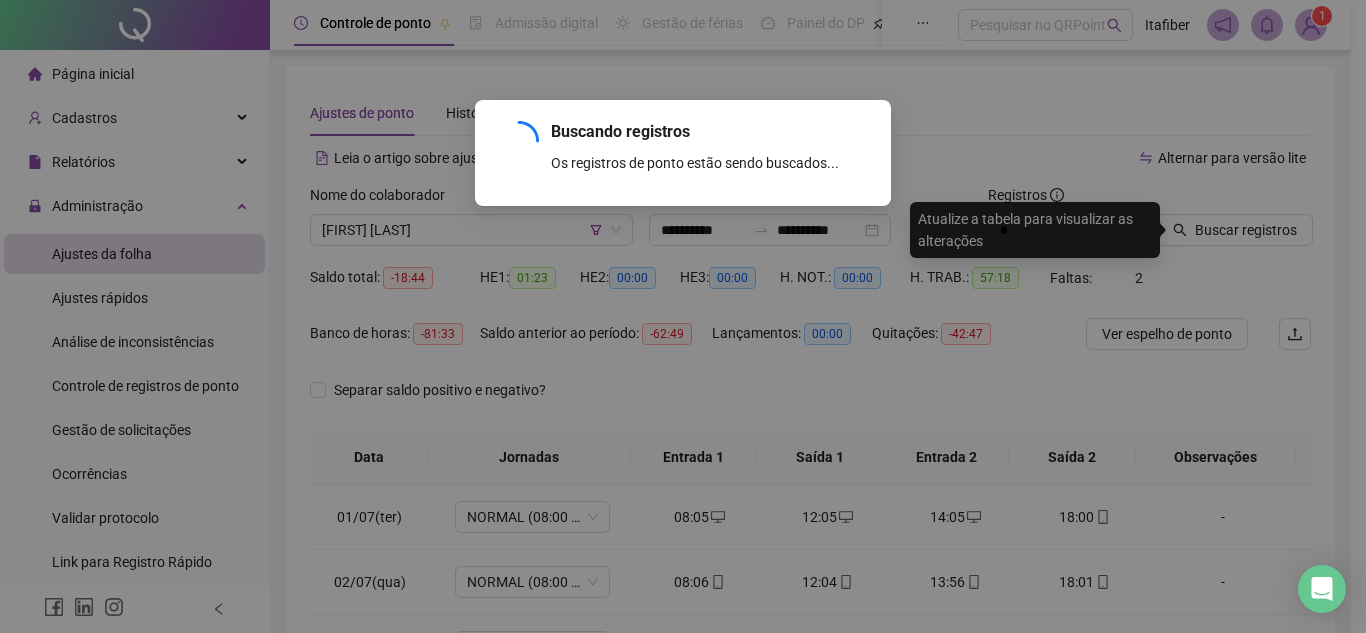 click on "Buscando registros Os registros de ponto estão sendo buscados... OK" at bounding box center [683, 316] 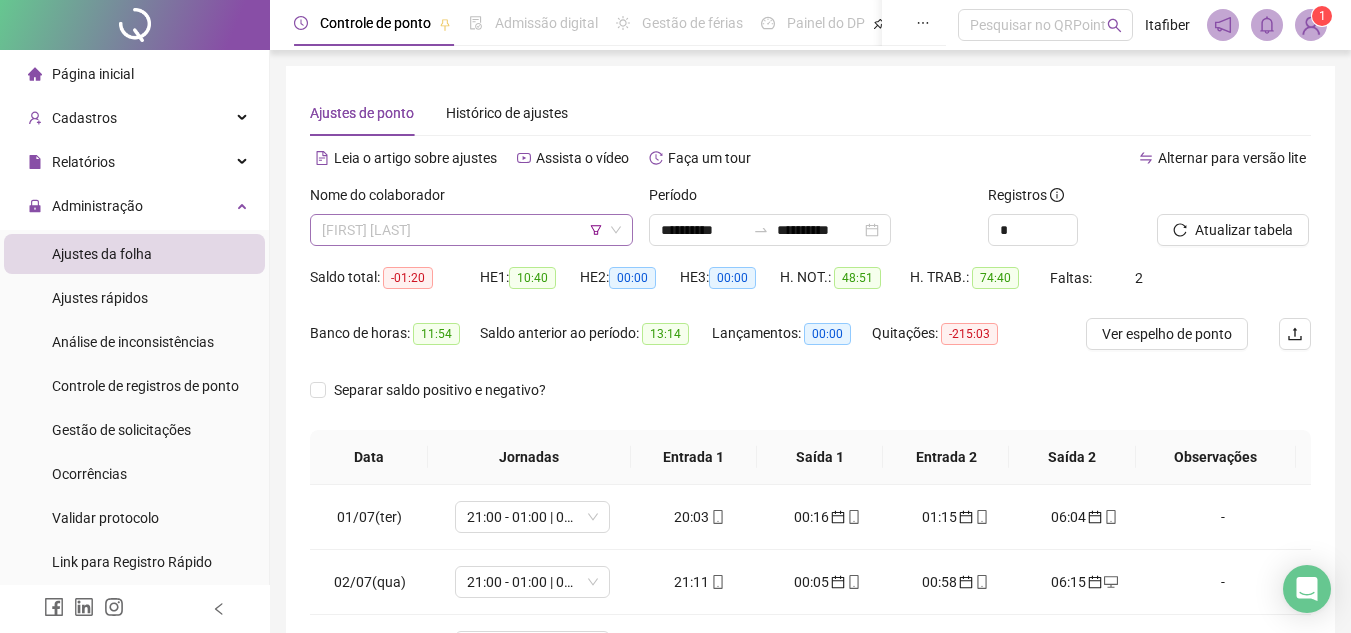 click on "[FIRST] [LAST]" at bounding box center (471, 230) 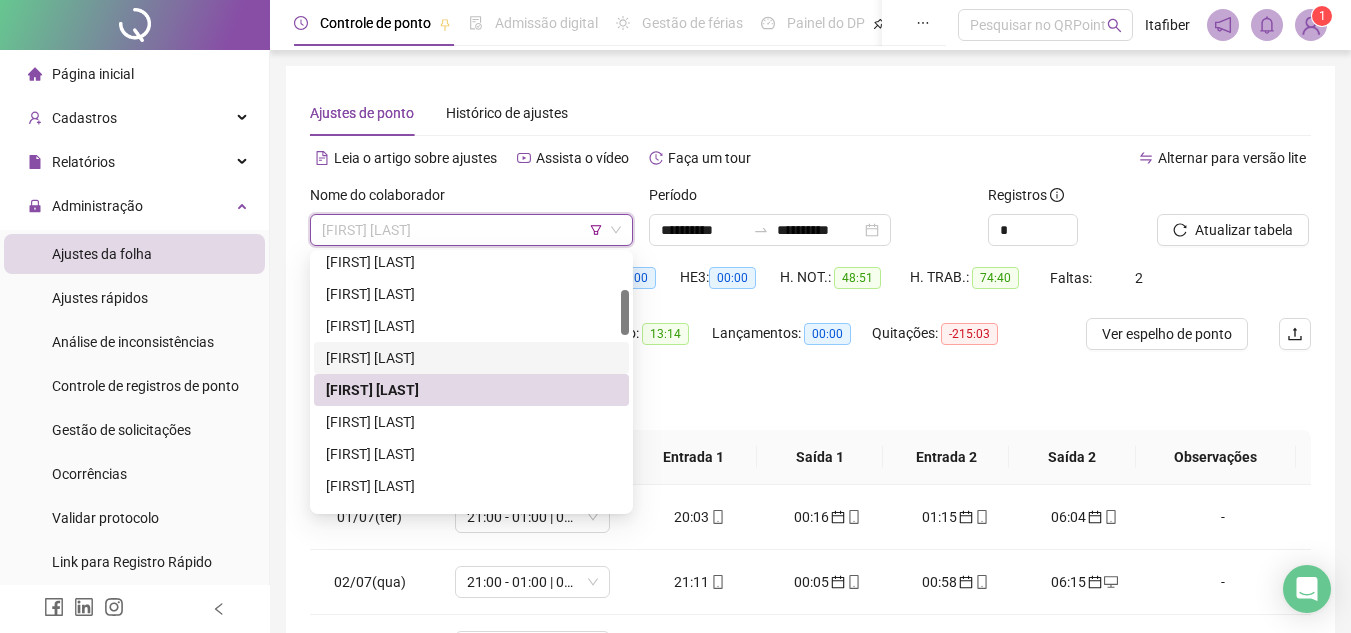 click on "[FIRST] [LAST]" at bounding box center (471, 358) 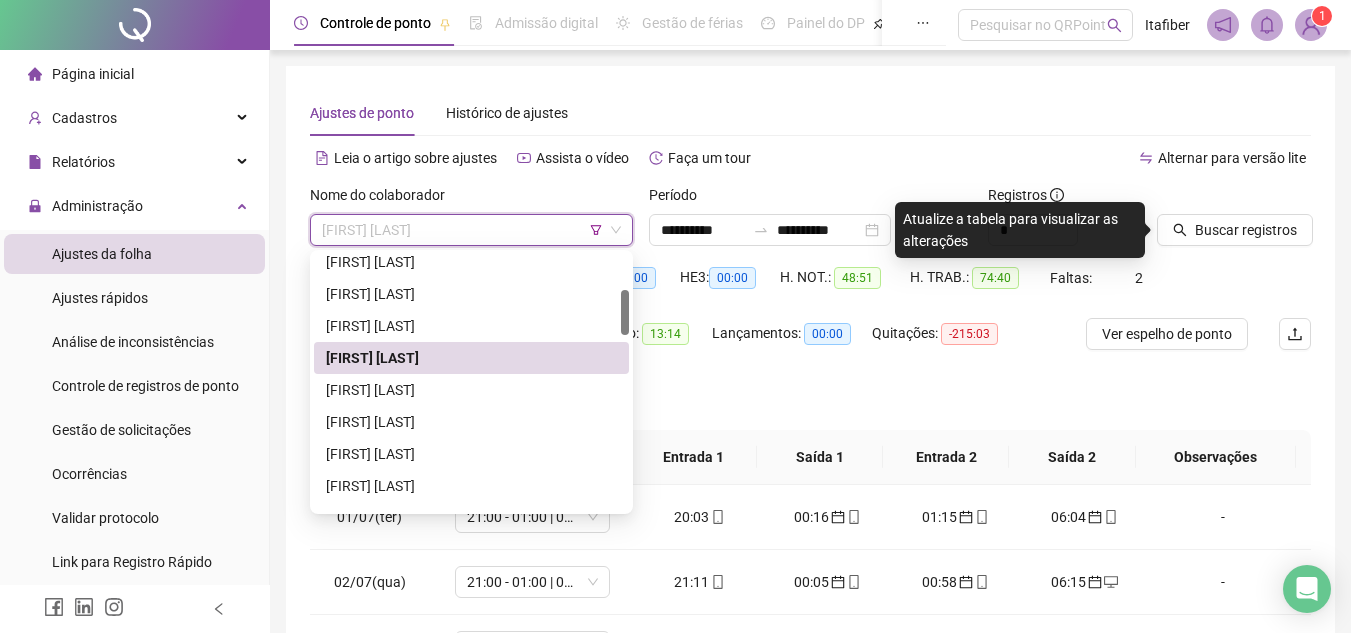 click on "[FIRST] [LAST]" at bounding box center [471, 230] 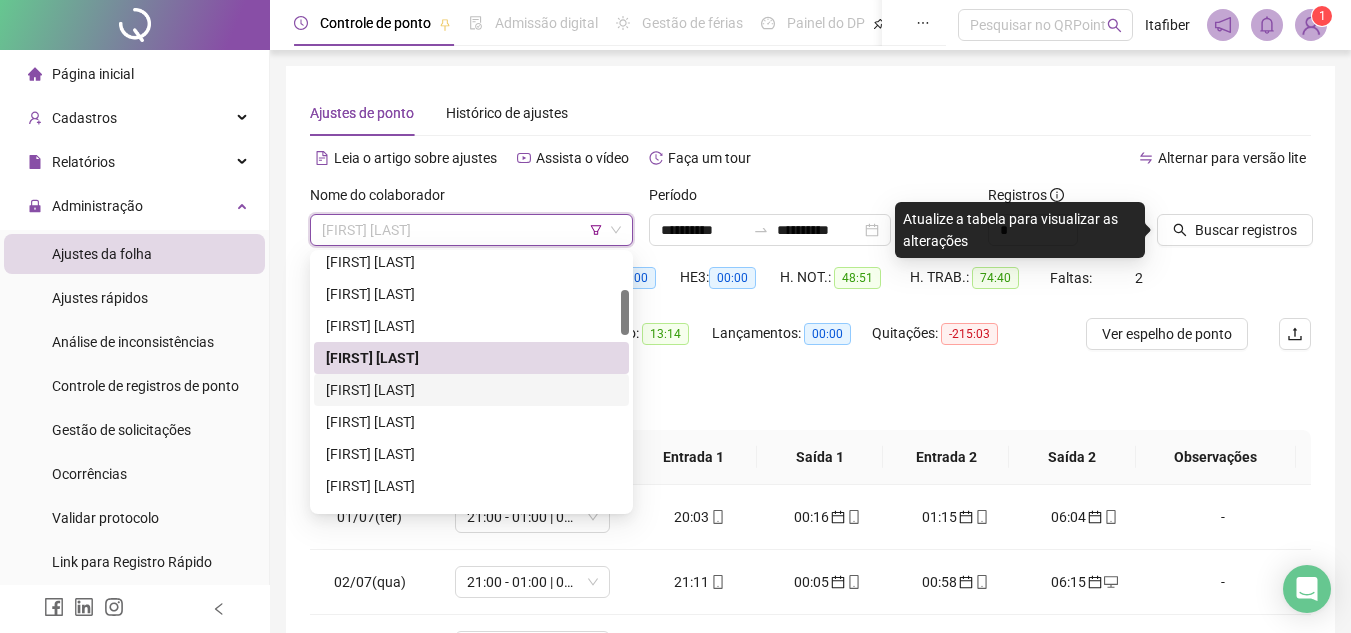 click on "[FIRST] [LAST]" at bounding box center (471, 390) 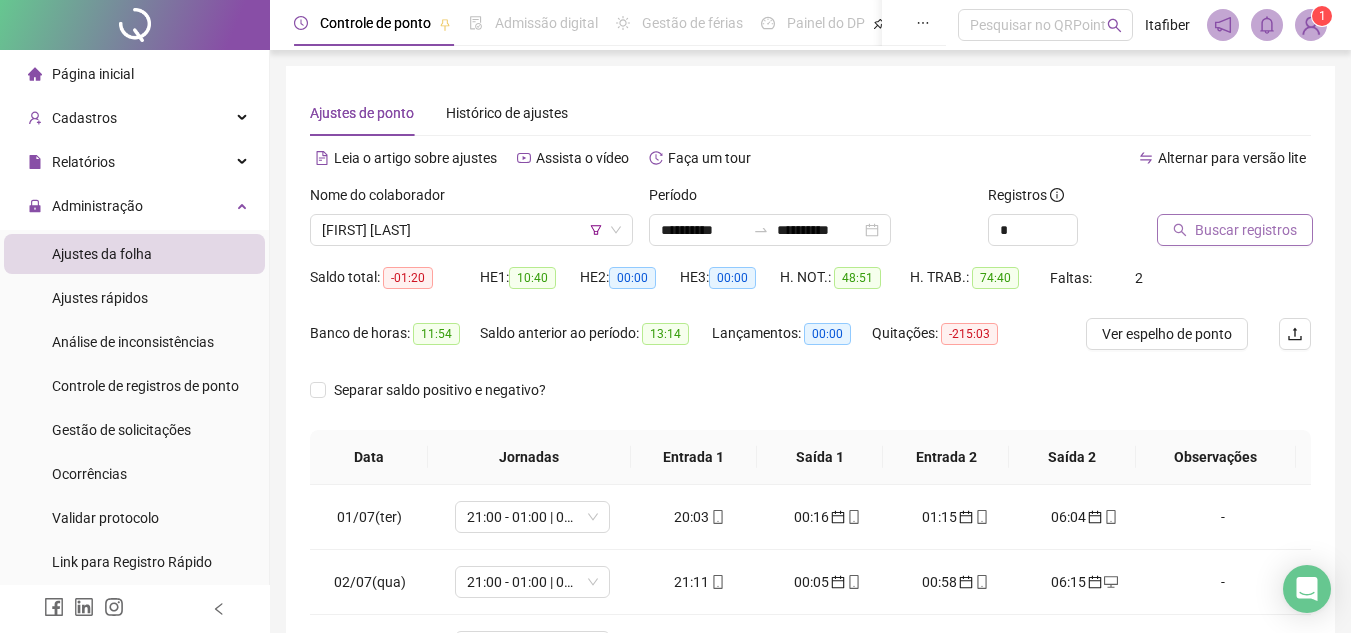 click 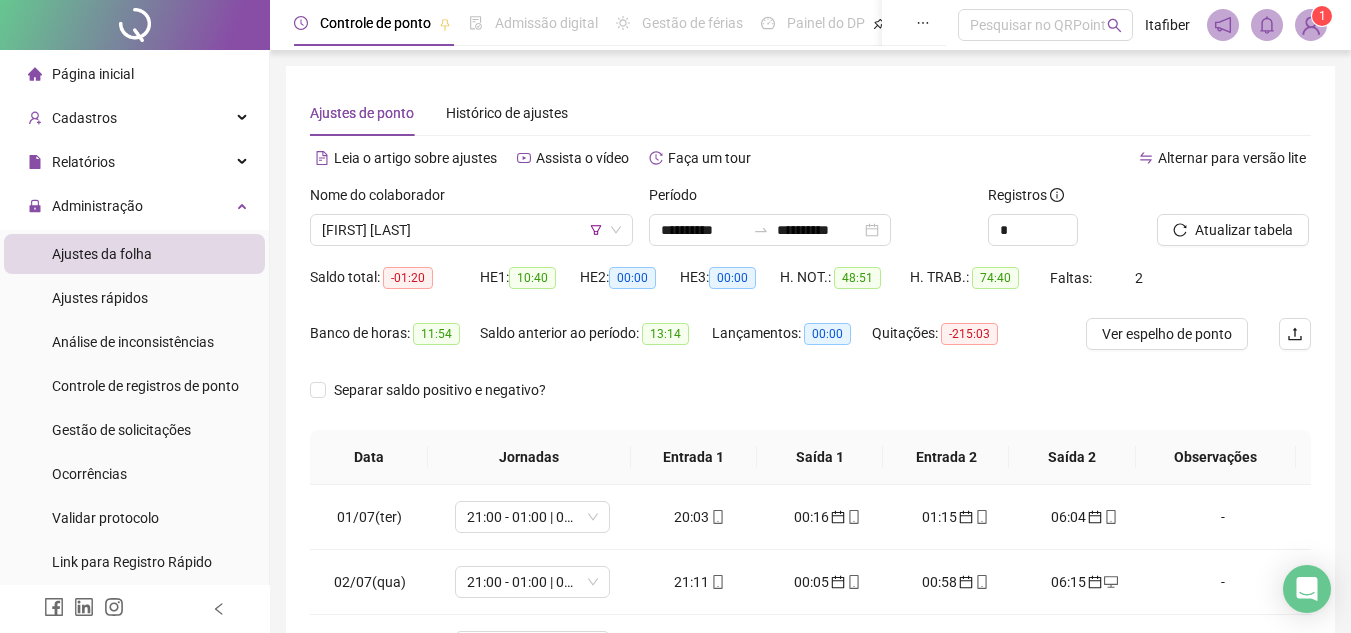 scroll, scrollTop: 200, scrollLeft: 0, axis: vertical 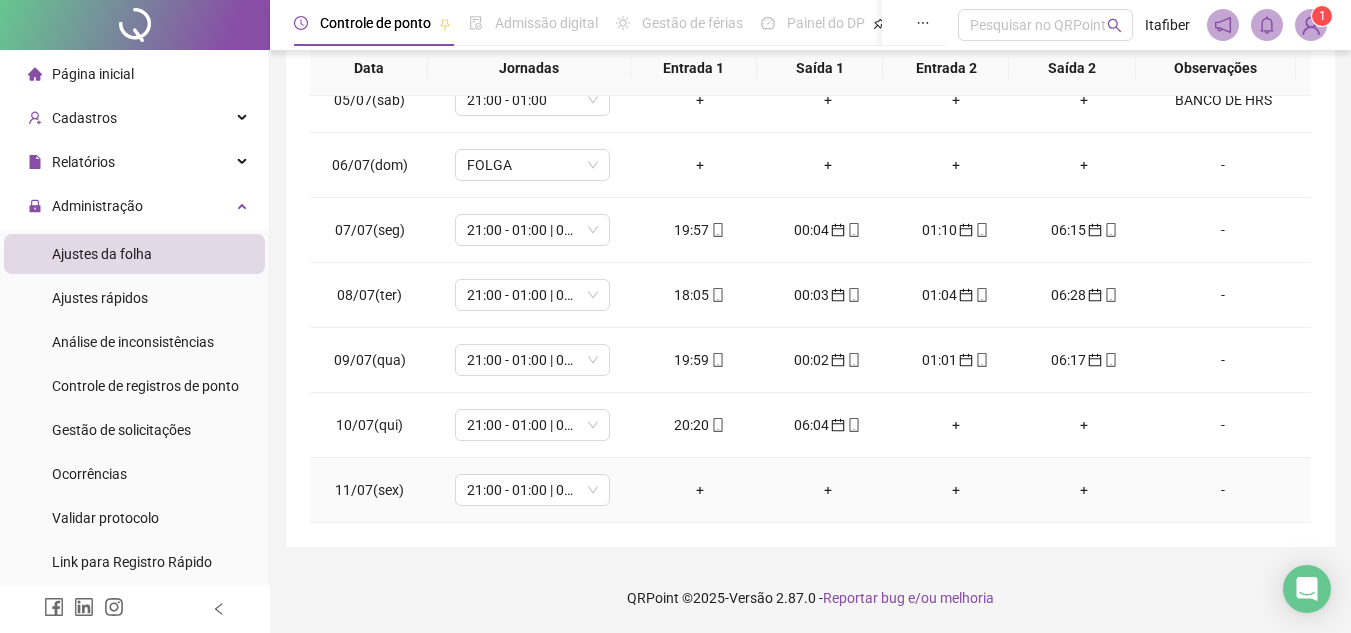 click on "+" at bounding box center [828, 490] 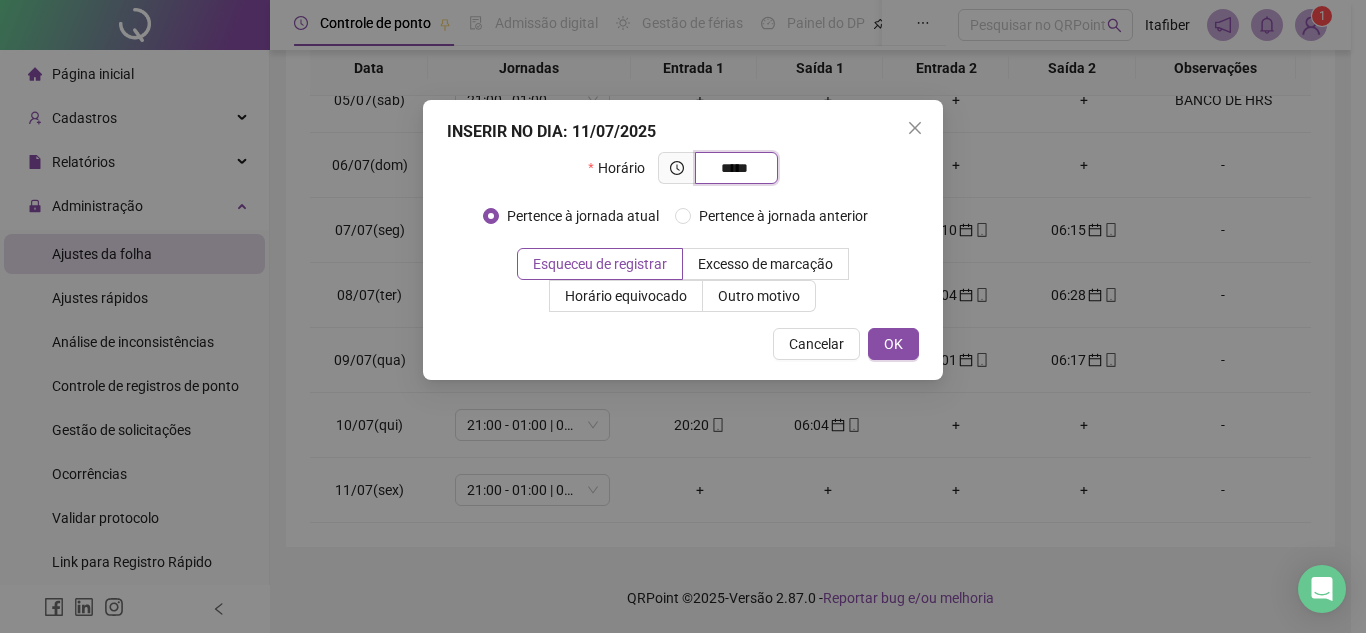 type on "*****" 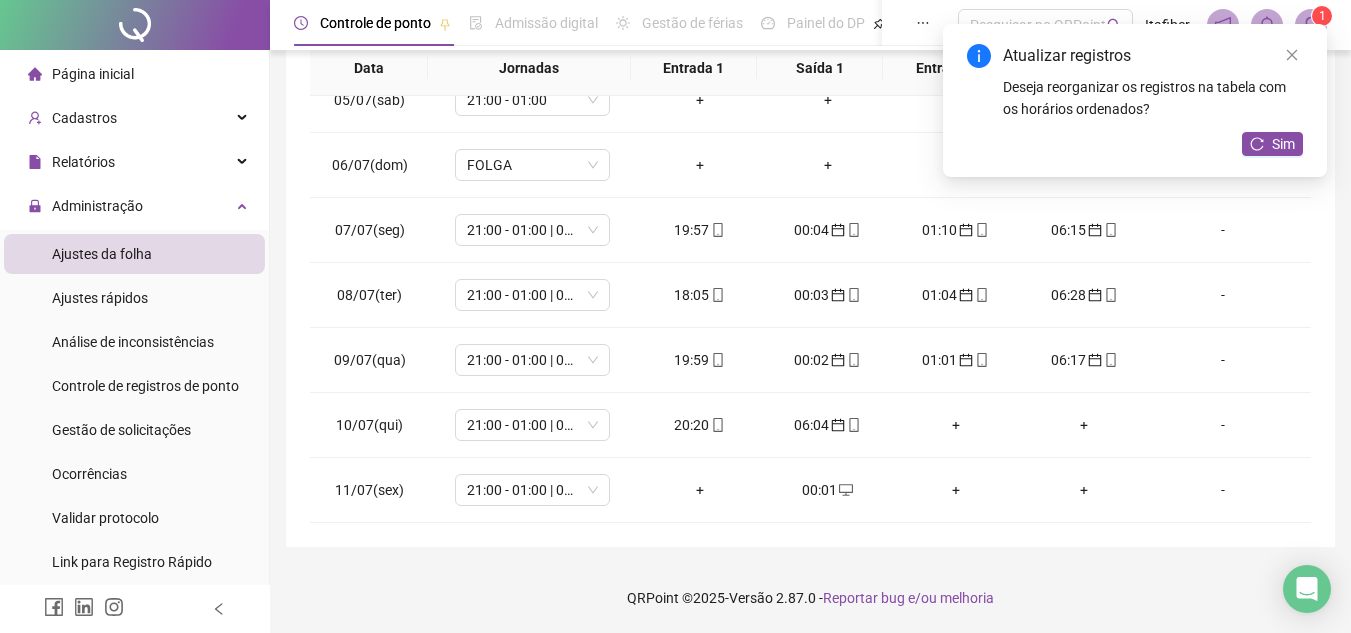 click on "00:01" at bounding box center [828, 490] 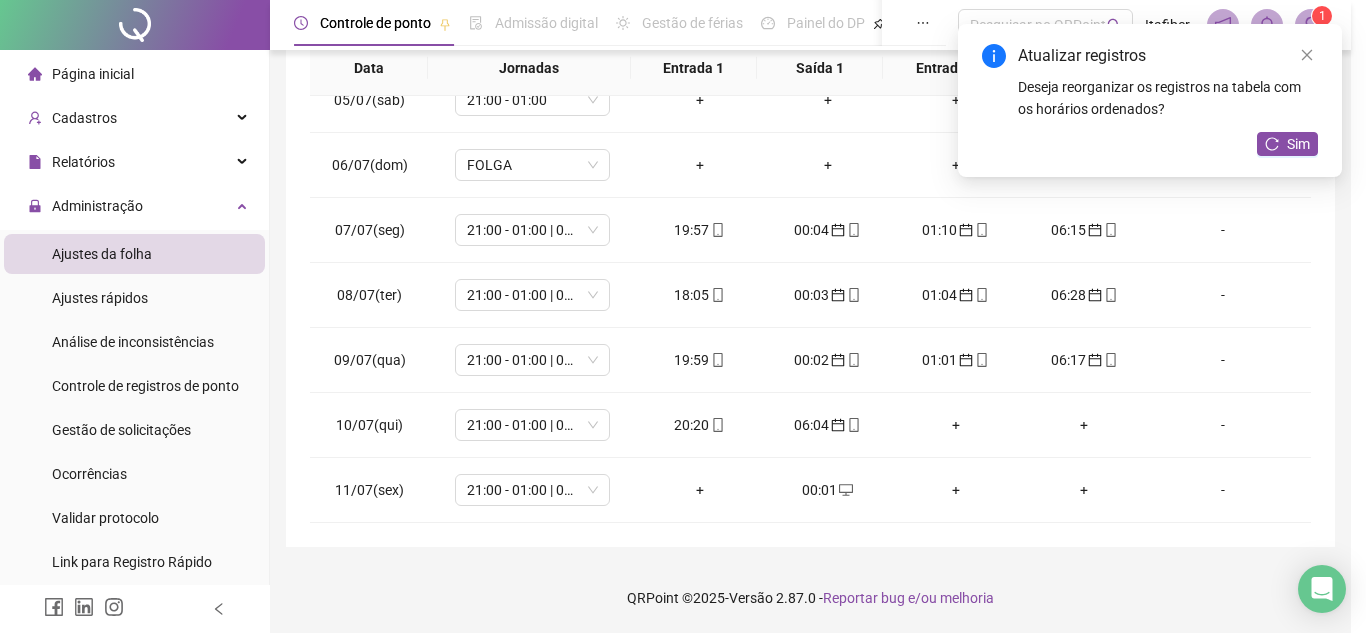 type on "**********" 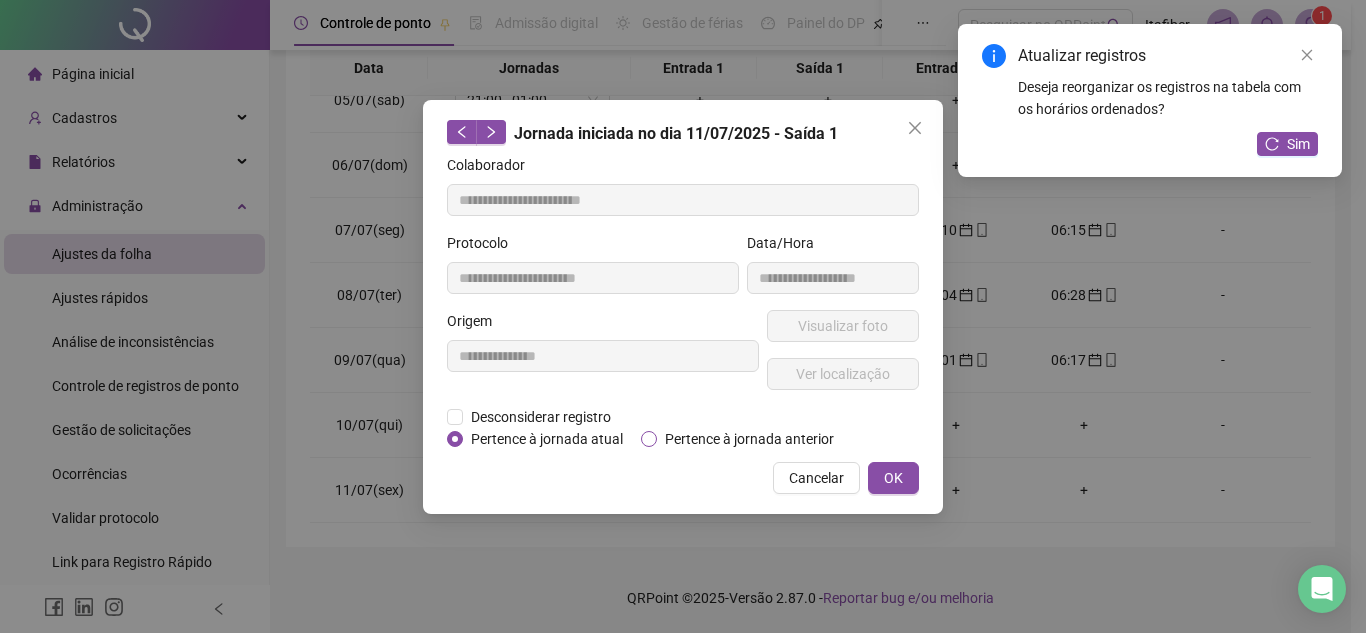 click on "Pertence à jornada anterior" at bounding box center (749, 439) 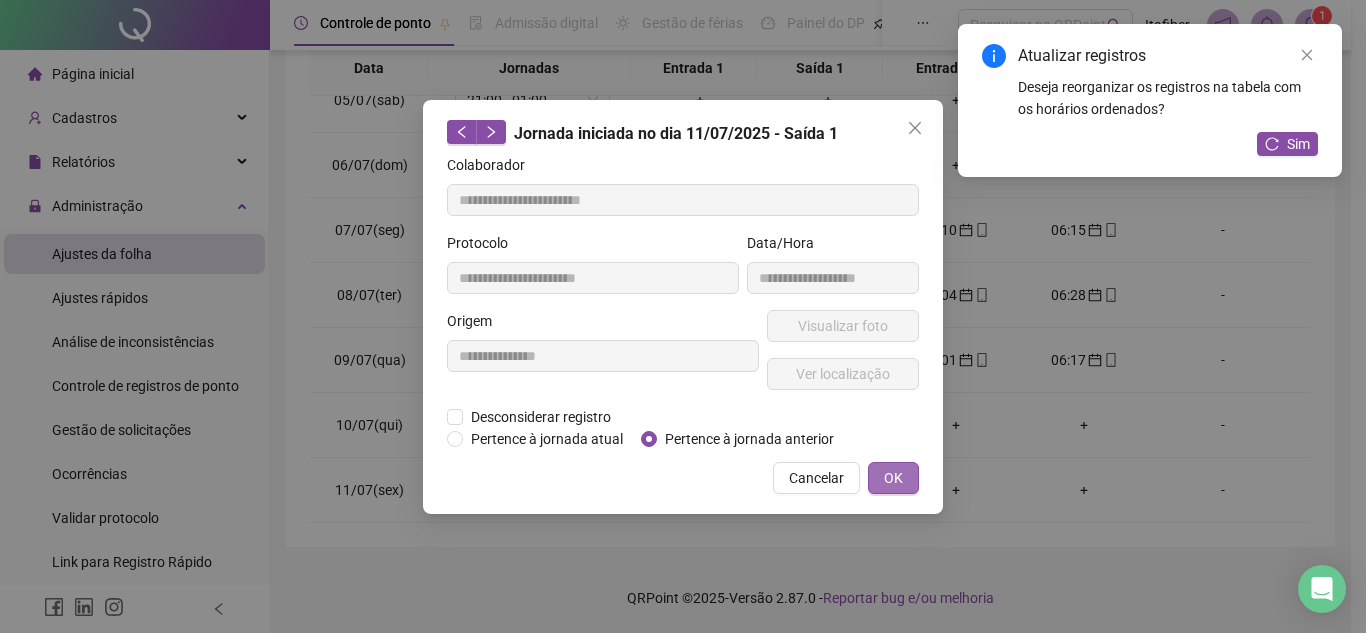 click on "OK" at bounding box center (893, 478) 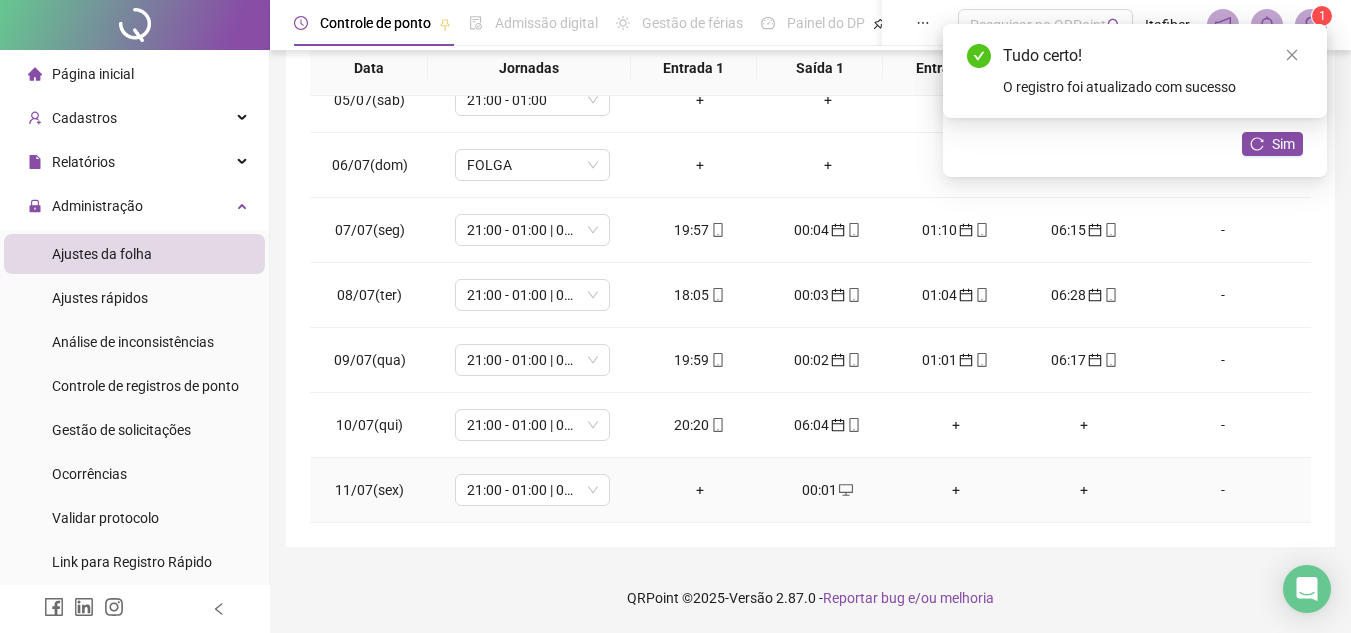 click on "+" at bounding box center (956, 490) 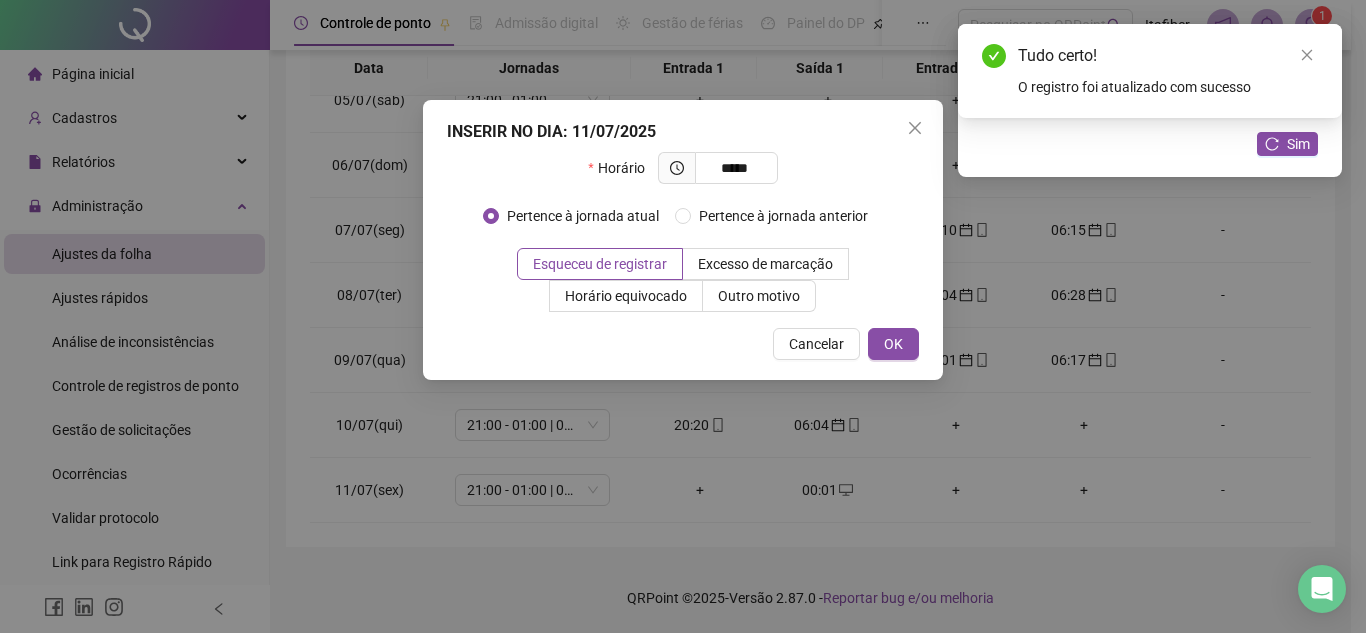type on "*****" 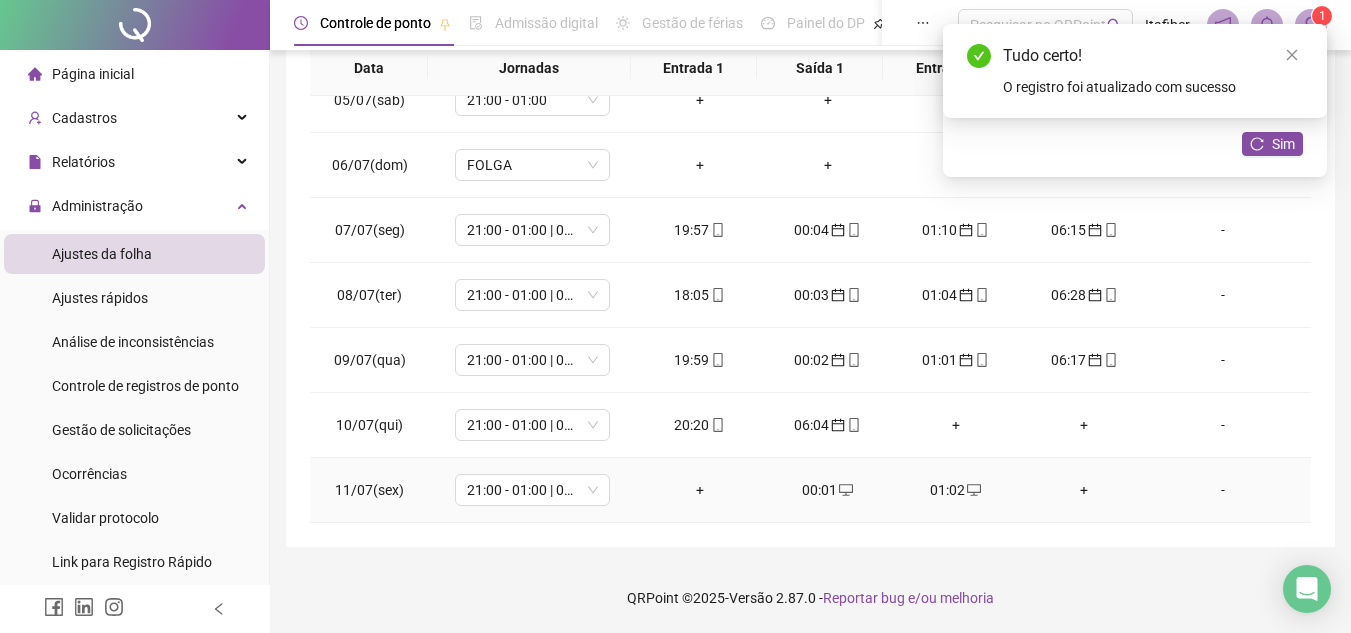 click on "01:02" at bounding box center [956, 490] 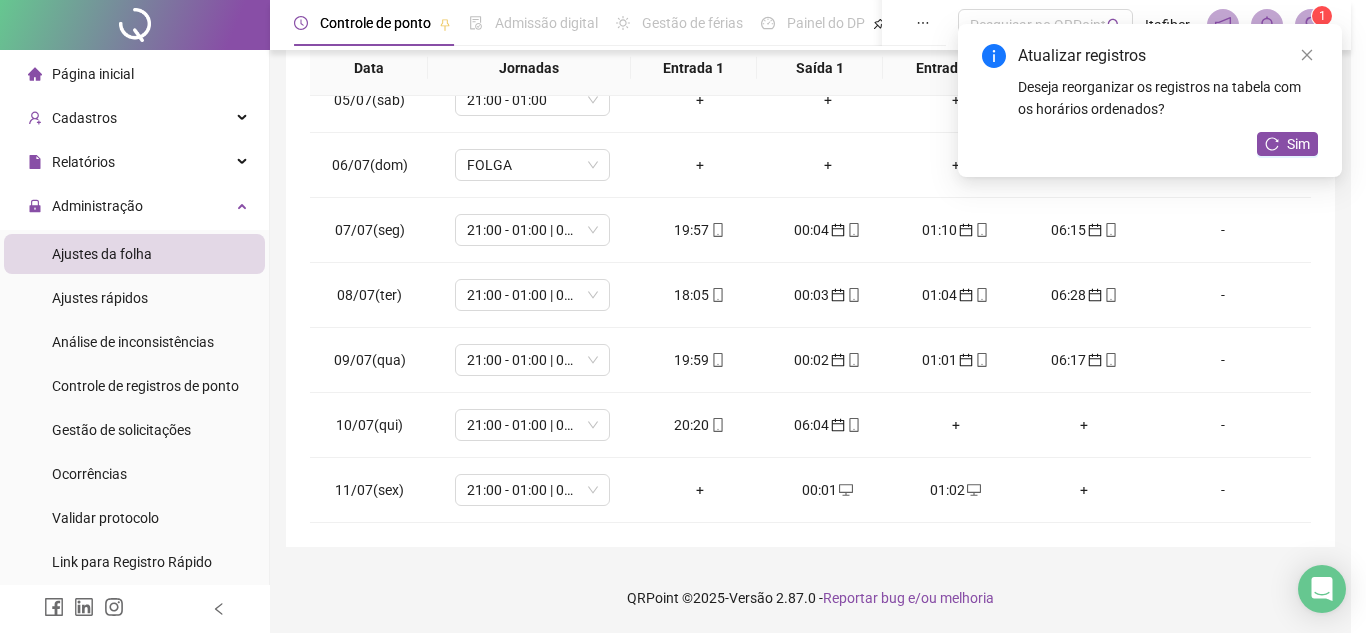 type on "**********" 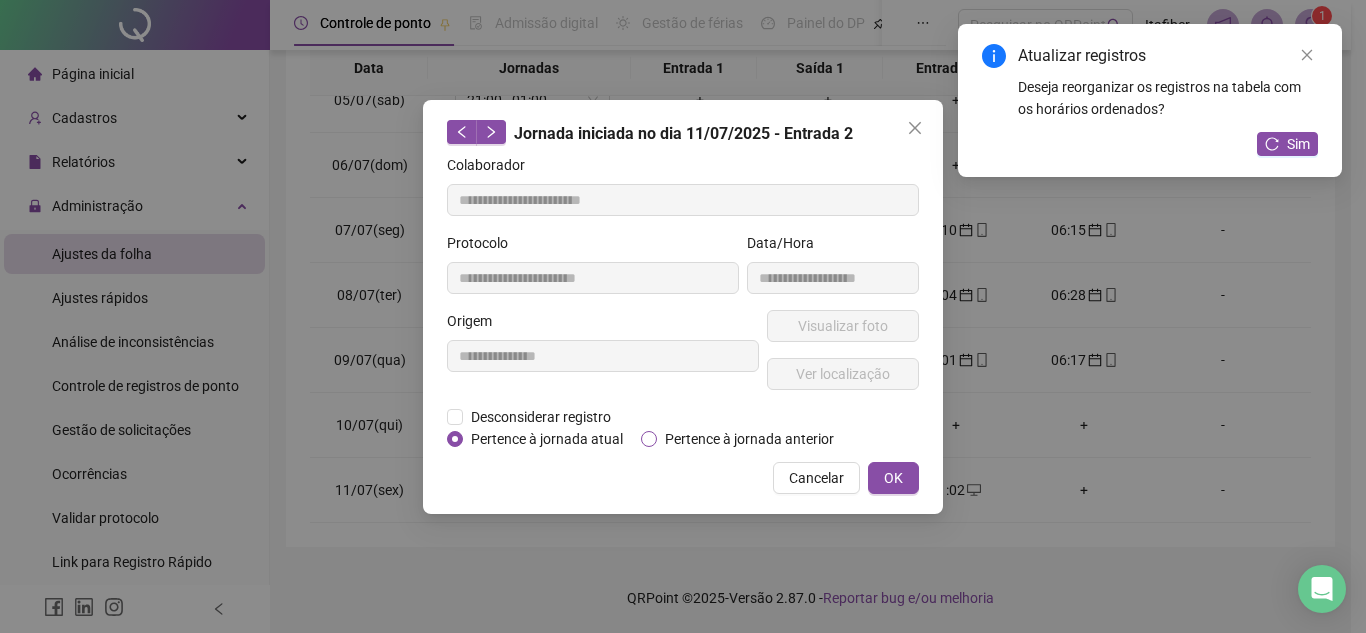 click on "Pertence à jornada anterior" at bounding box center [749, 439] 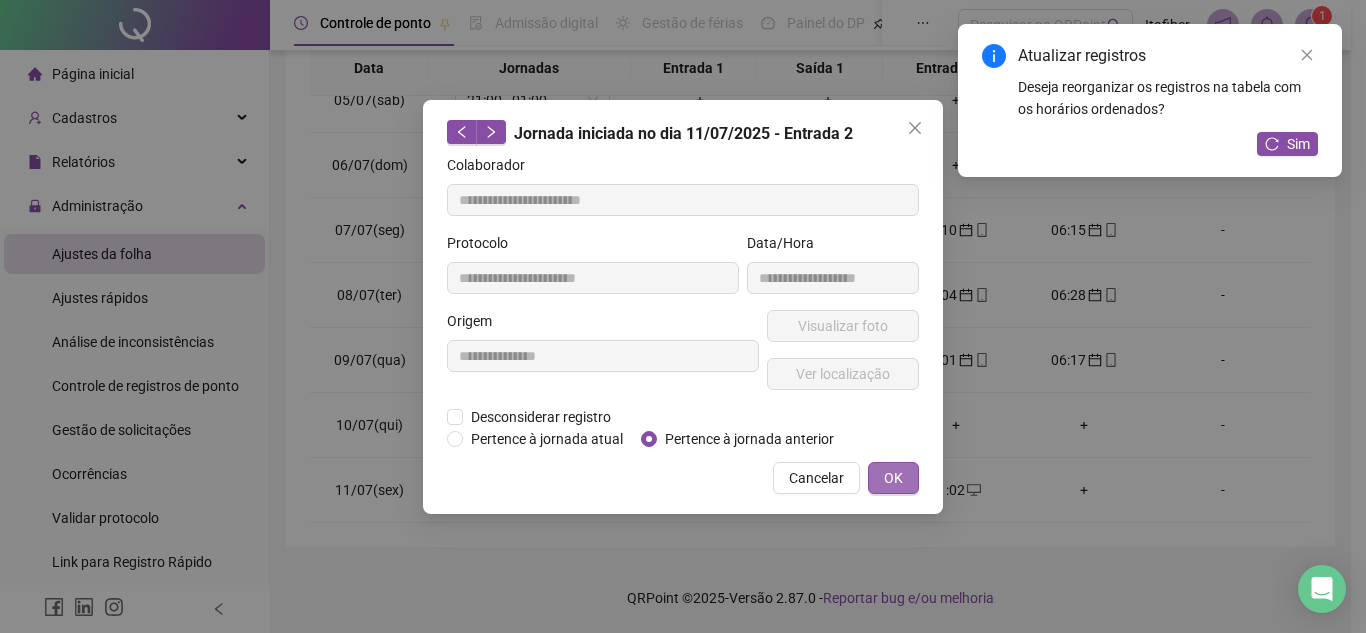 click on "OK" at bounding box center (893, 478) 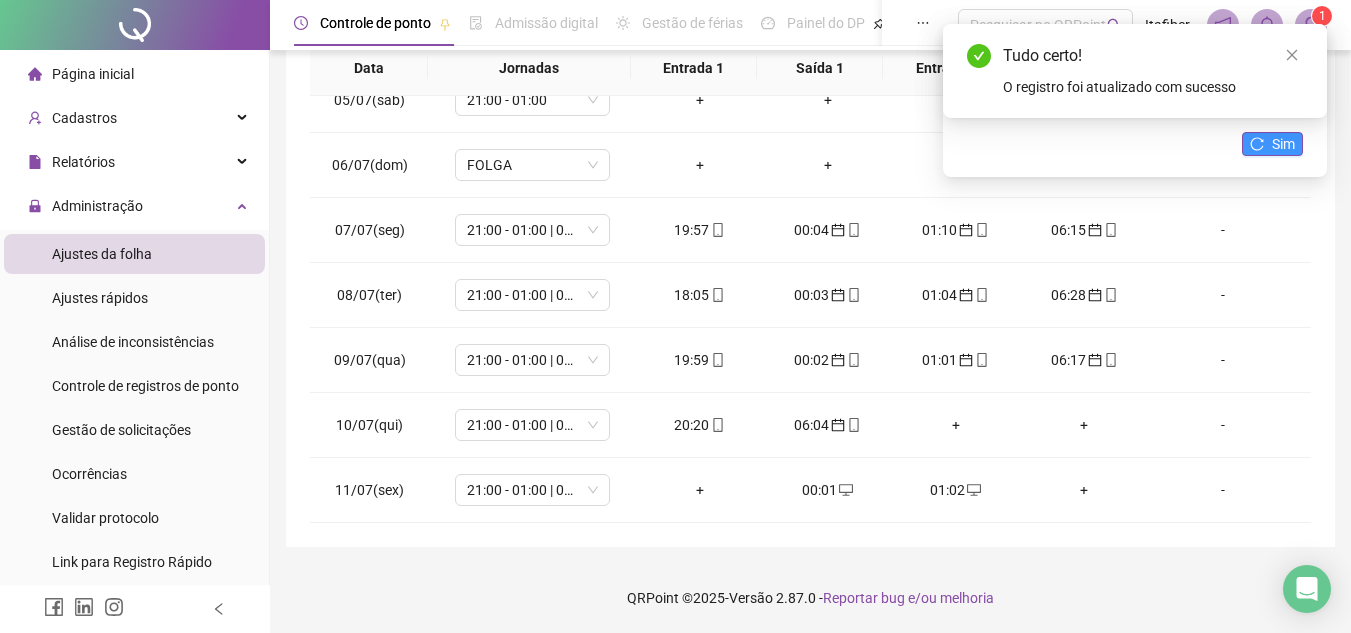 click on "Sim" at bounding box center (1272, 144) 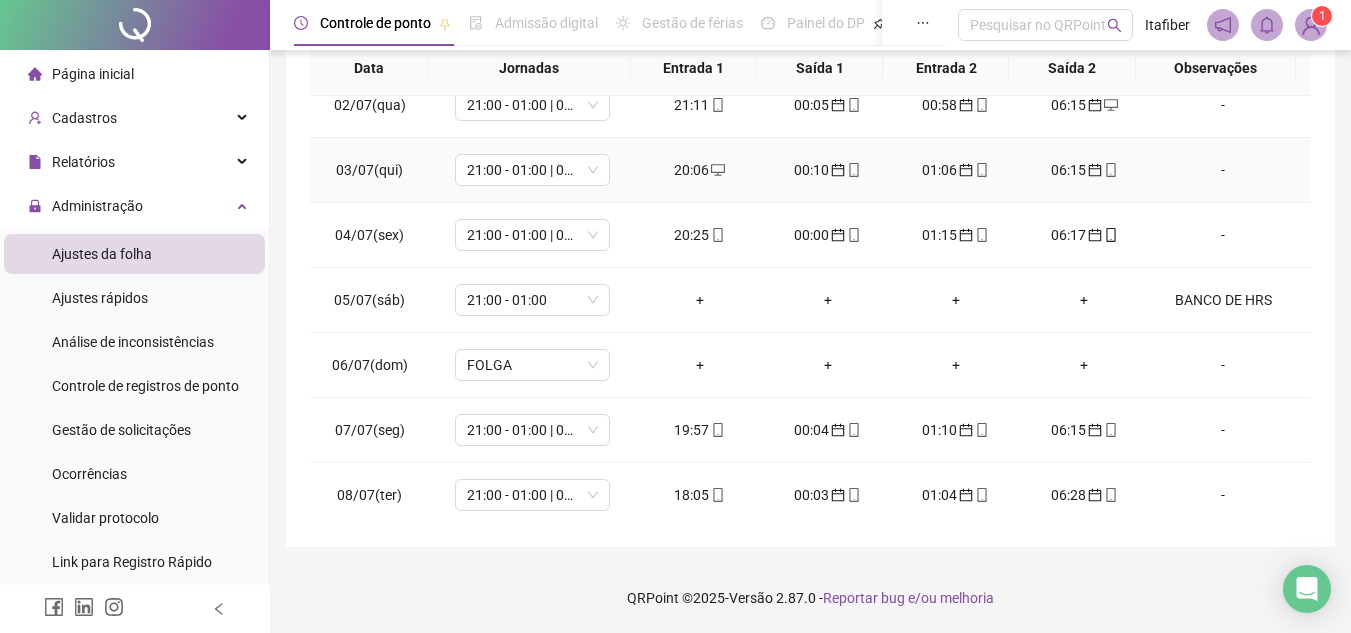 scroll, scrollTop: 0, scrollLeft: 0, axis: both 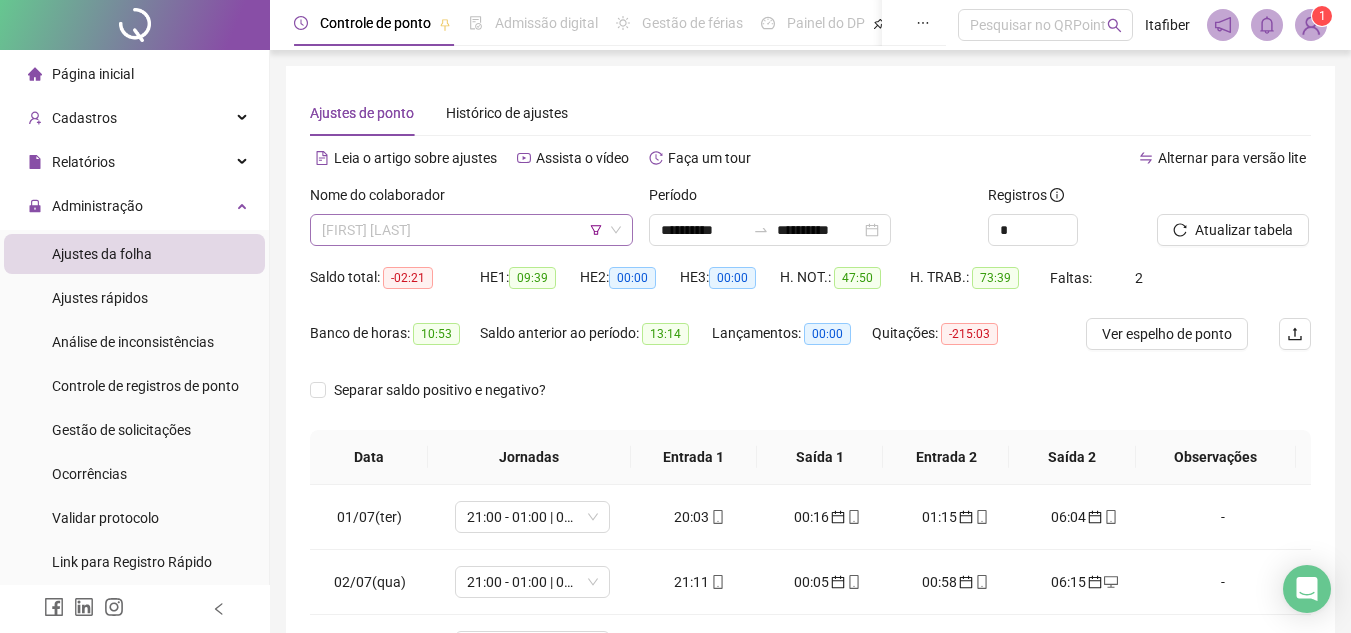 click on "[FIRST] [LAST]" at bounding box center [471, 230] 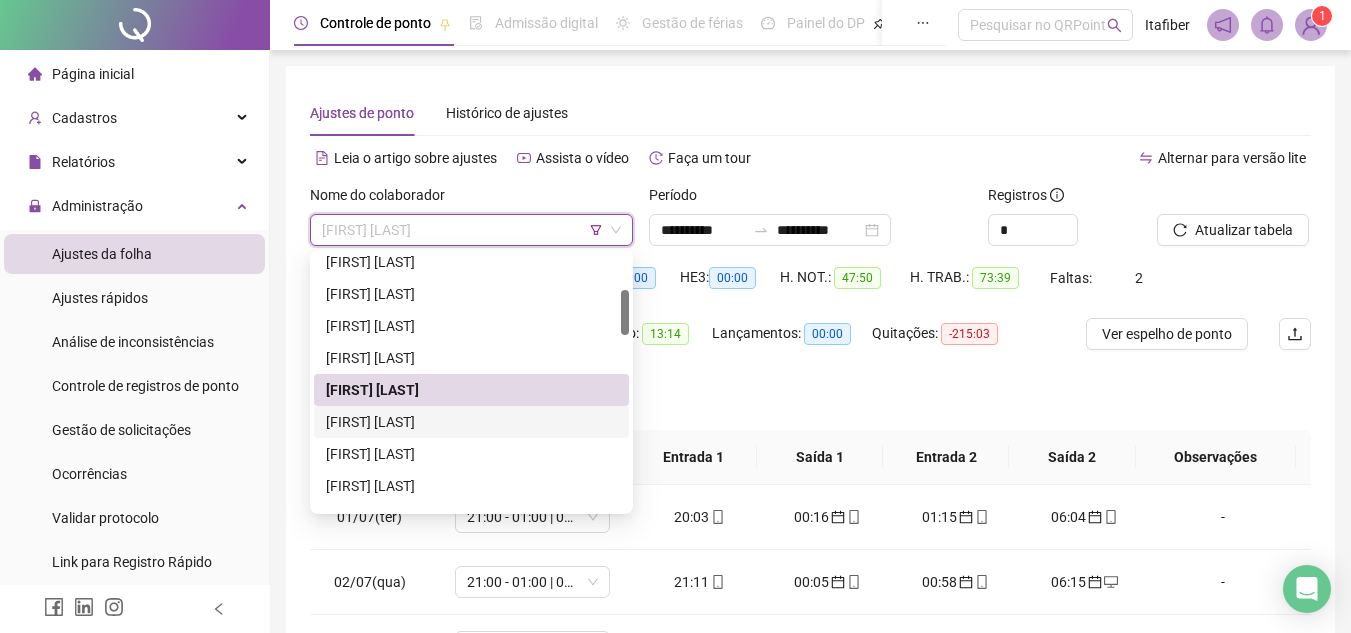 click on "[FIRST] [LAST]" at bounding box center [471, 422] 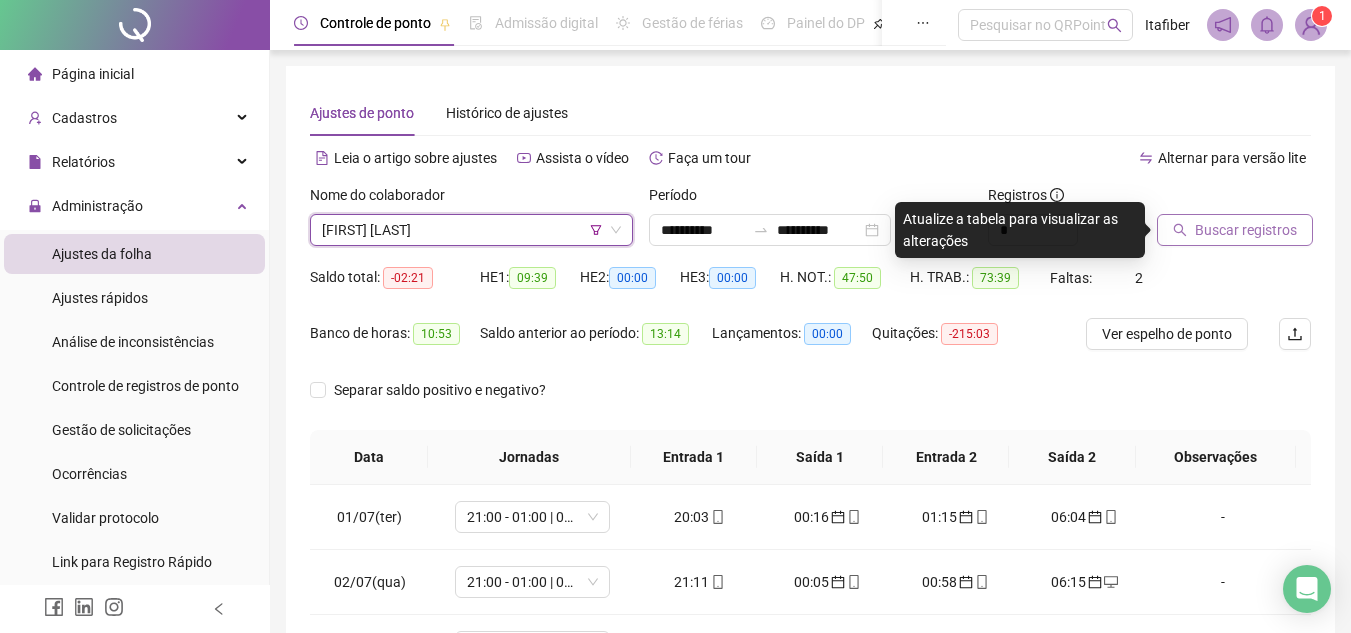 click on "Buscar registros" at bounding box center (1246, 230) 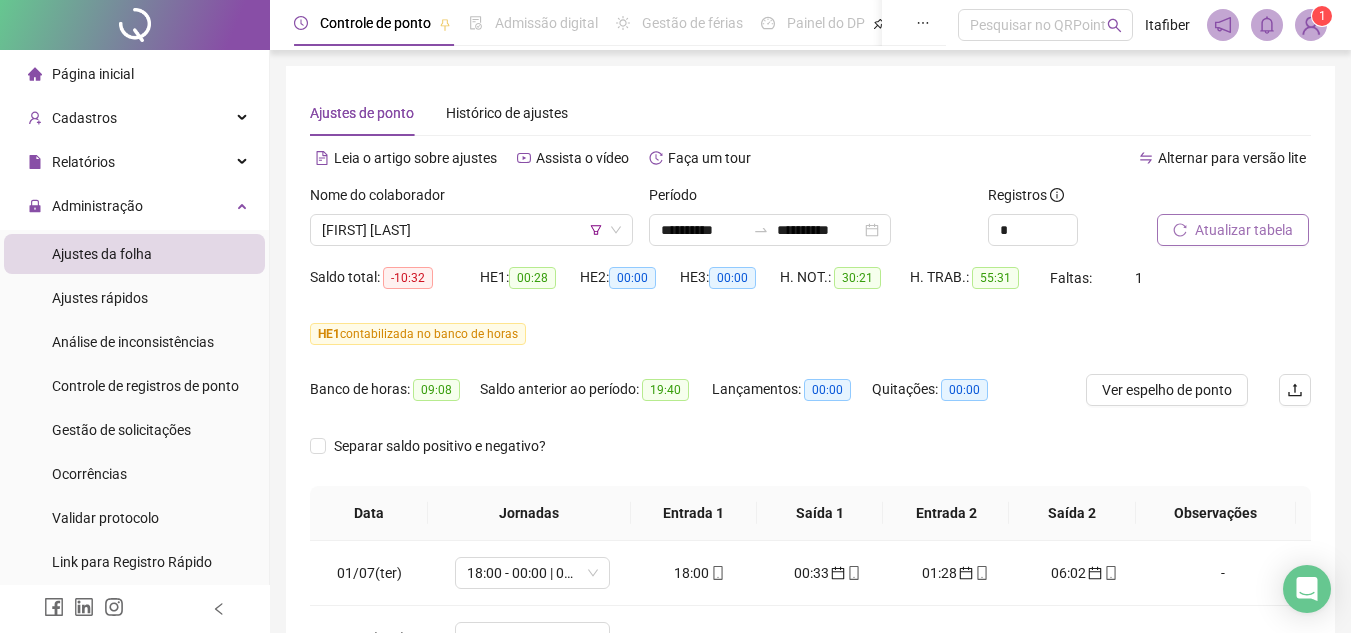click on "Atualizar tabela" at bounding box center (1244, 230) 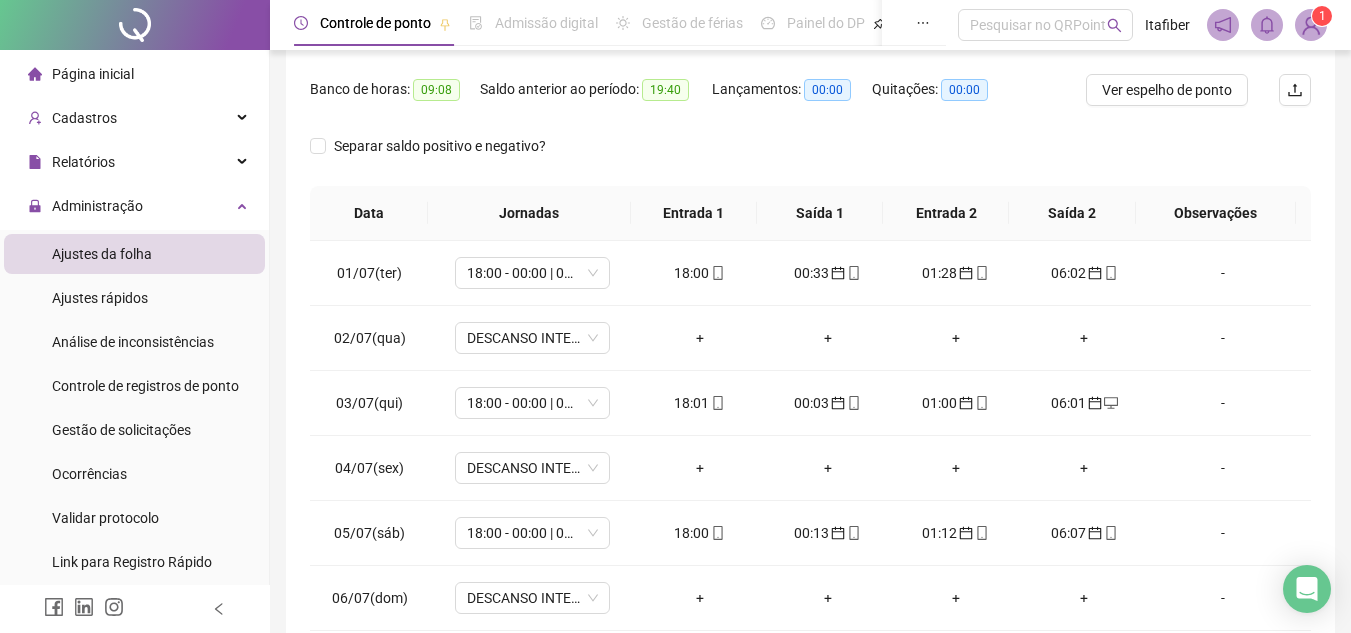 scroll, scrollTop: 445, scrollLeft: 0, axis: vertical 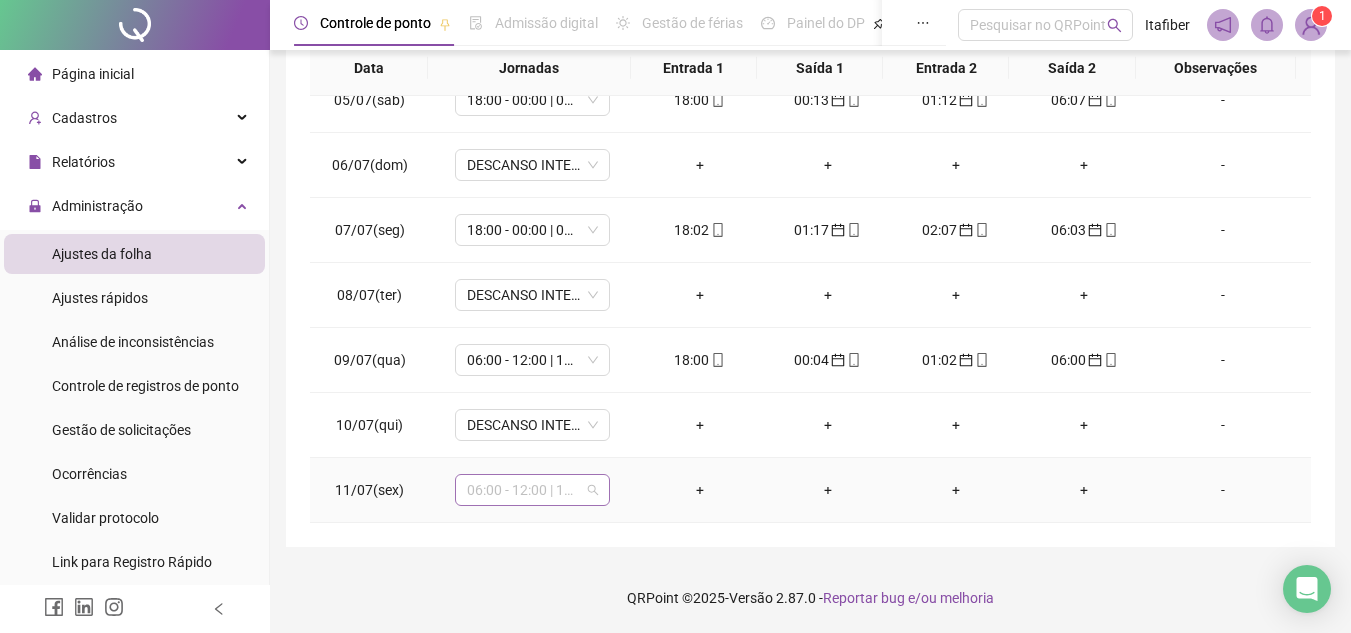 click on "06:00 - 12:00 | 13:00 - 18:00" at bounding box center [532, 490] 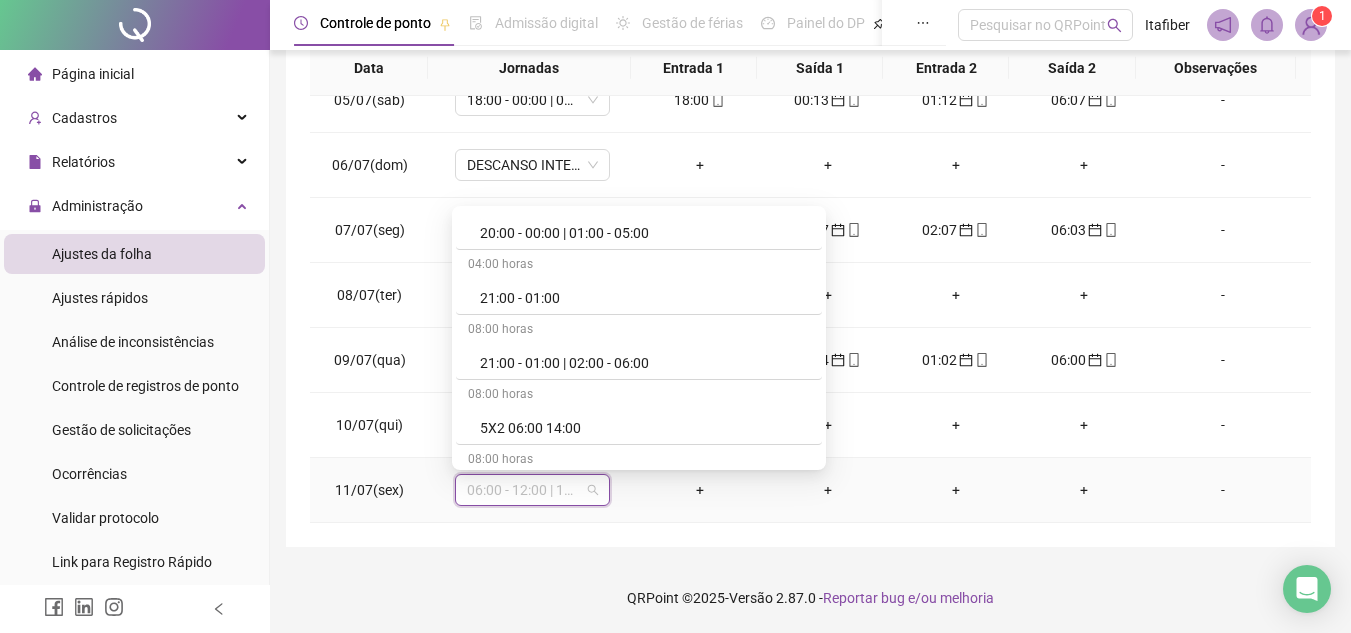 scroll, scrollTop: 800, scrollLeft: 0, axis: vertical 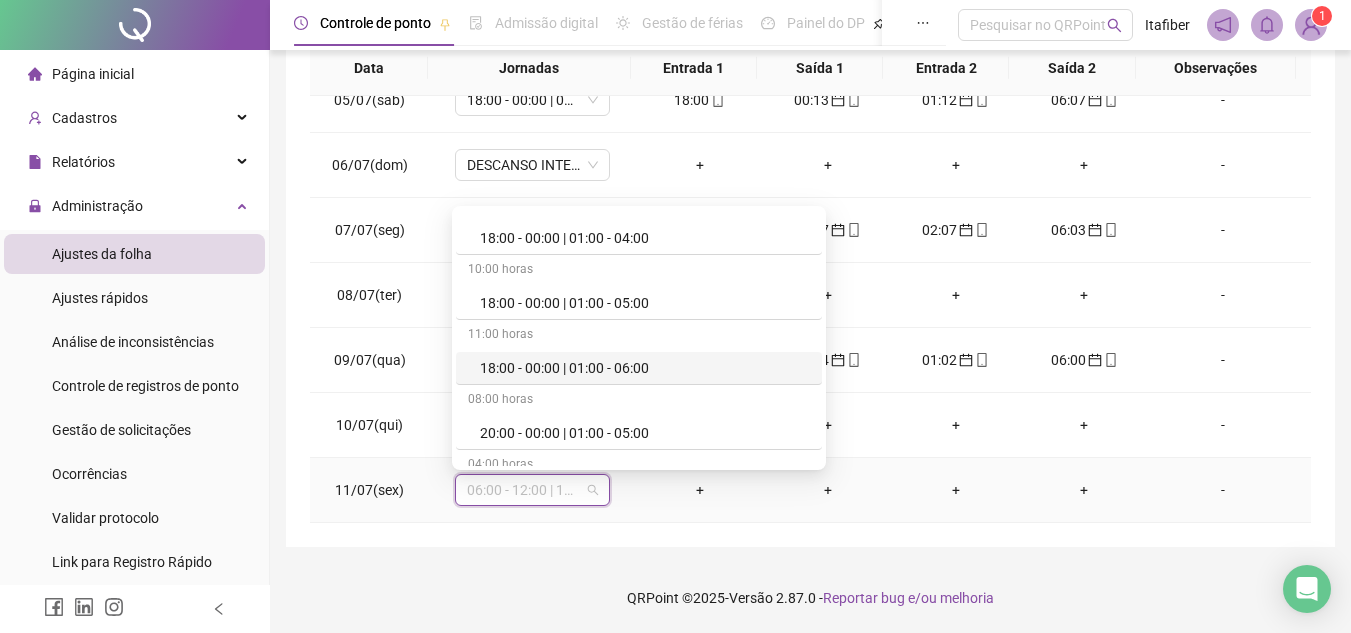click on "18:00 - 00:00 | 01:00 - 06:00" at bounding box center (645, 368) 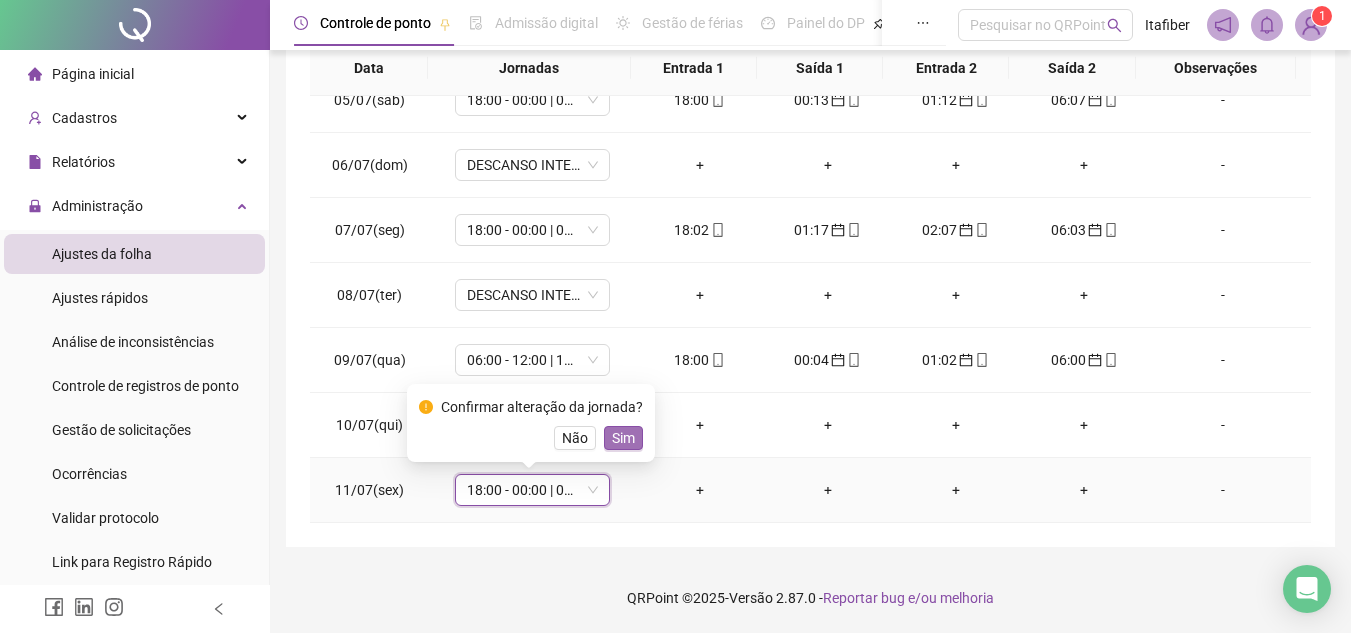 click on "Sim" at bounding box center (623, 438) 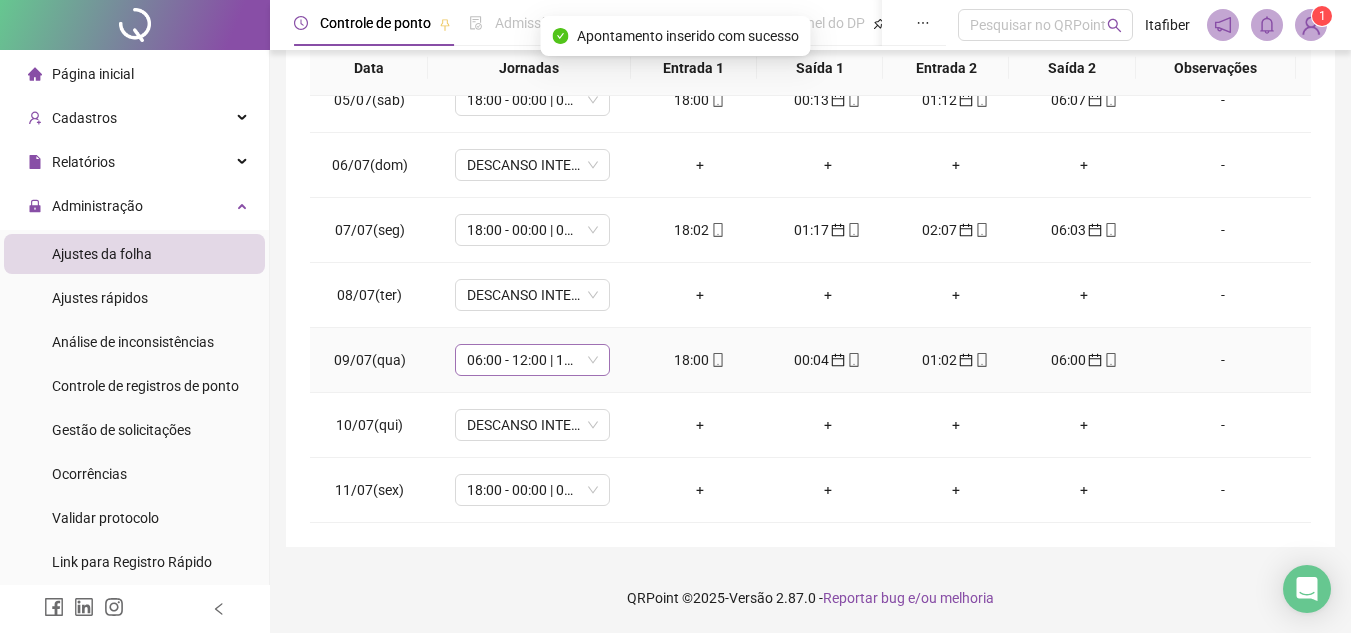 click on "06:00 - 12:00 | 13:00 - 18:00" at bounding box center [532, 360] 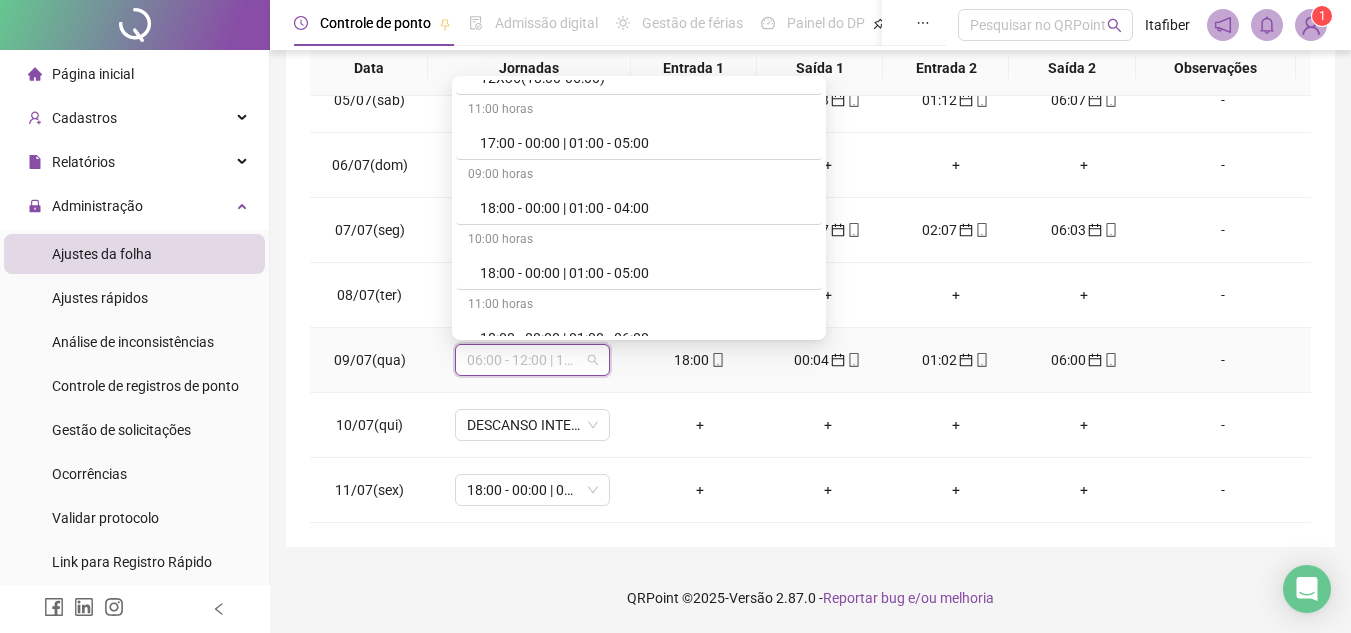 scroll, scrollTop: 800, scrollLeft: 0, axis: vertical 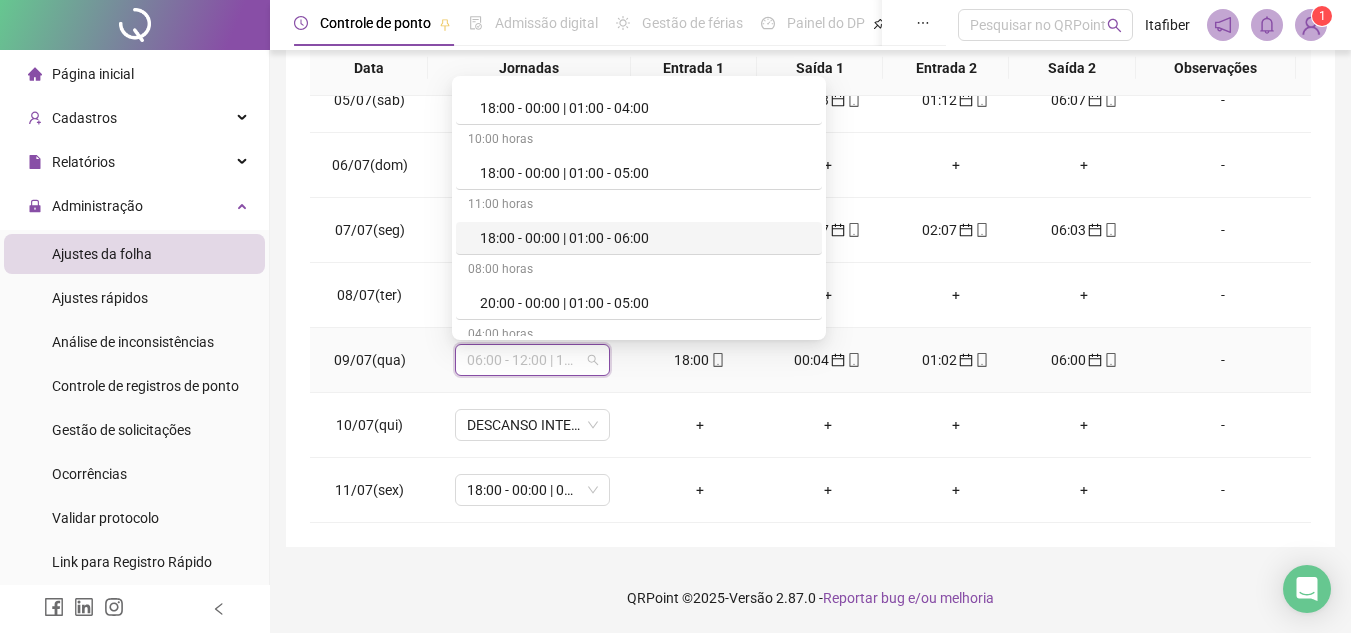 click on "18:00 - 00:00 | 01:00 - 06:00" at bounding box center [645, 238] 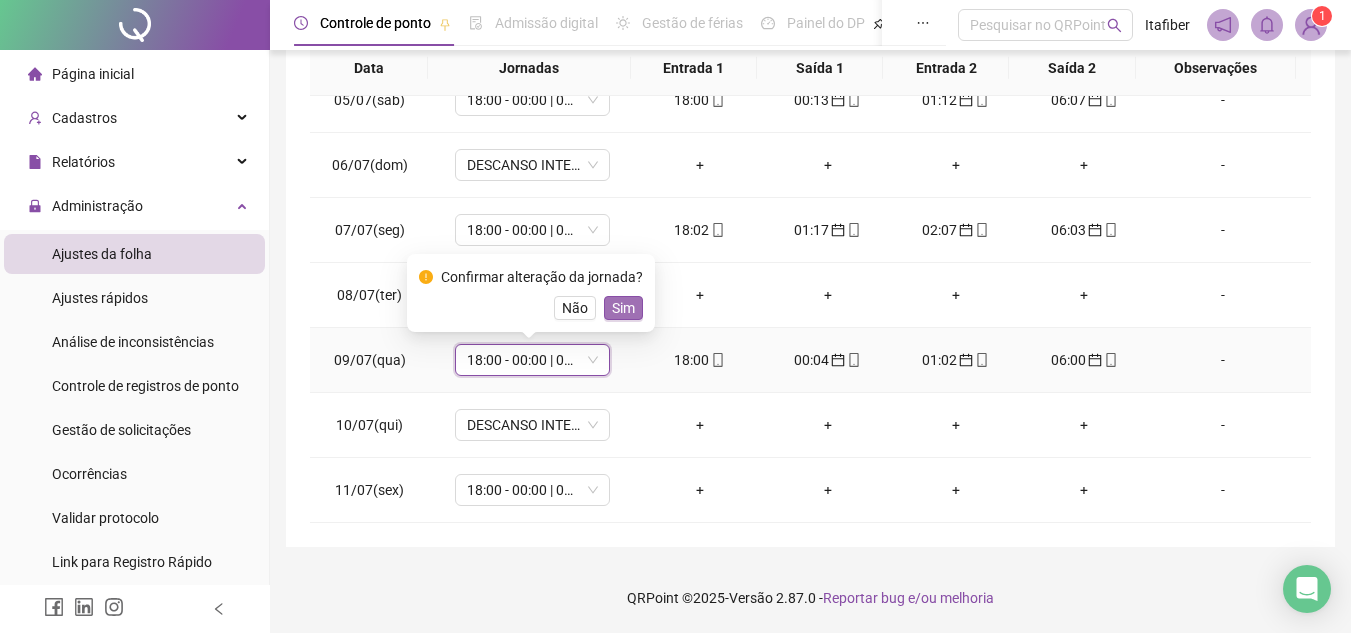 click on "Sim" at bounding box center (623, 308) 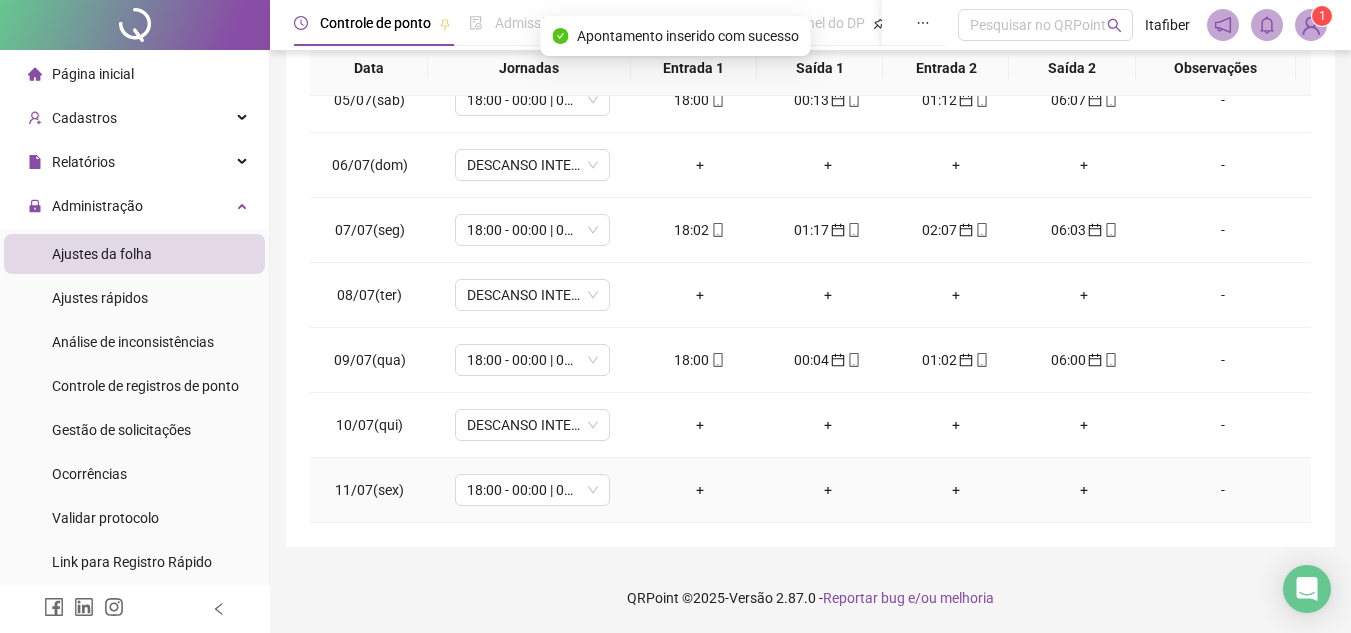 scroll, scrollTop: 0, scrollLeft: 0, axis: both 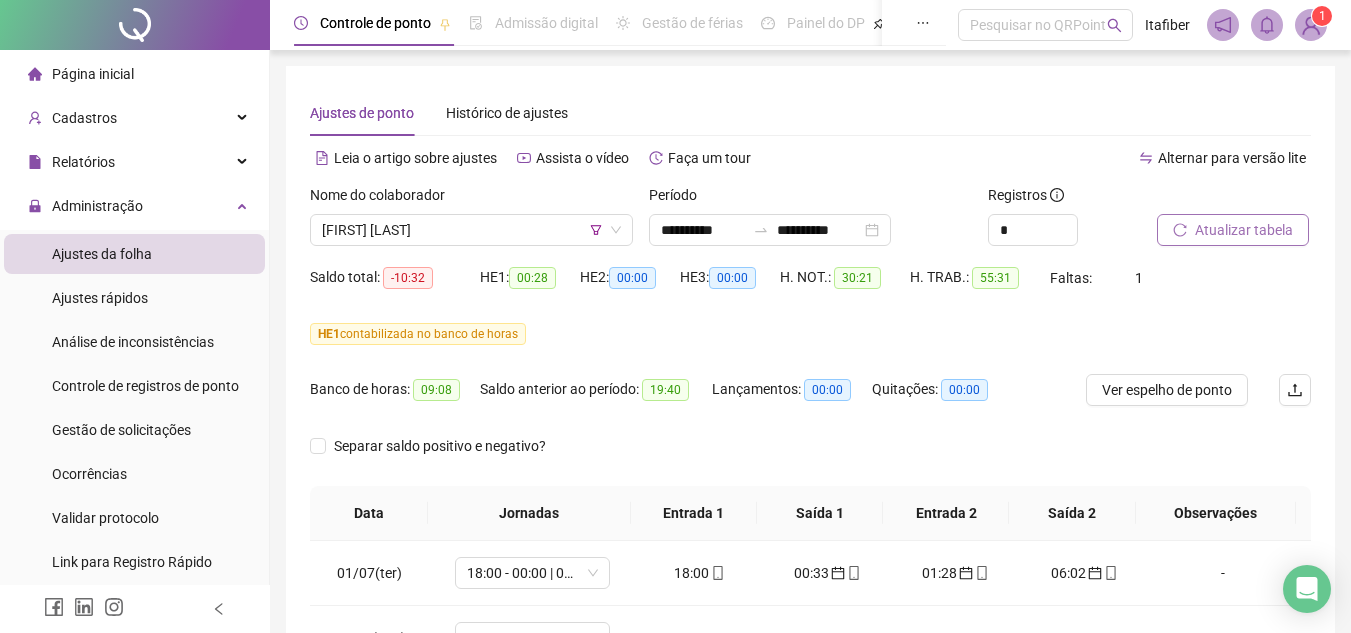 click on "Atualizar tabela" at bounding box center (1244, 230) 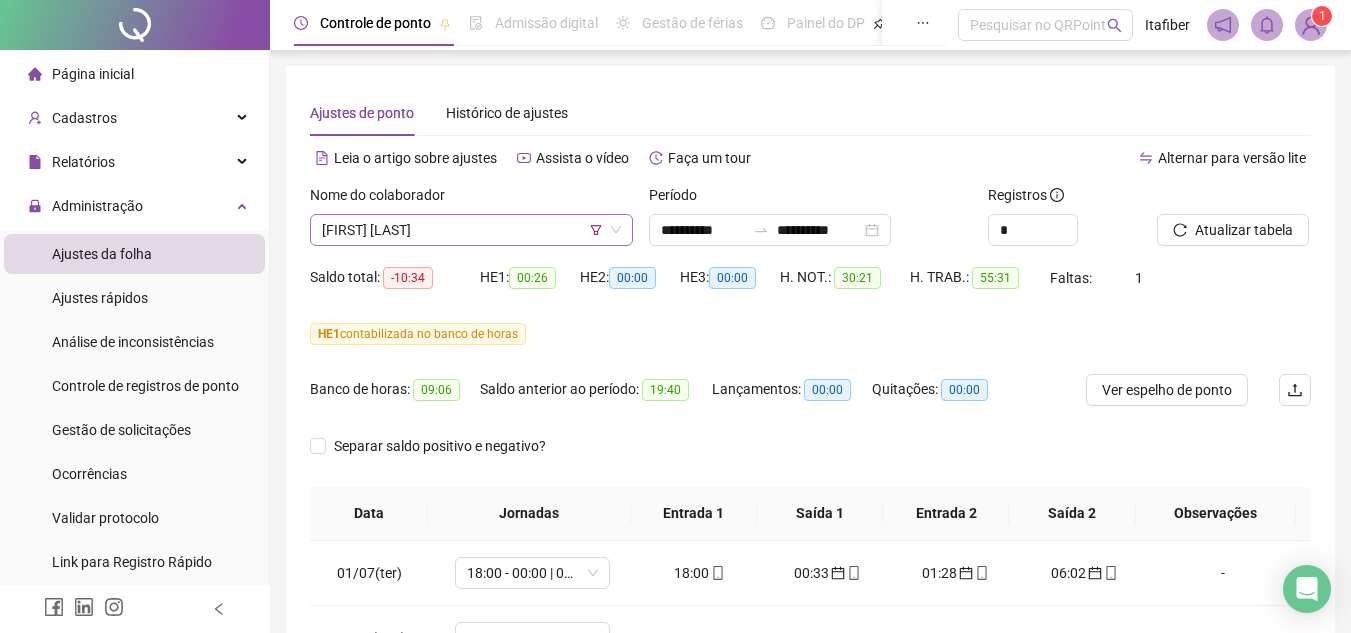 click on "[FIRST] [LAST]" at bounding box center (471, 230) 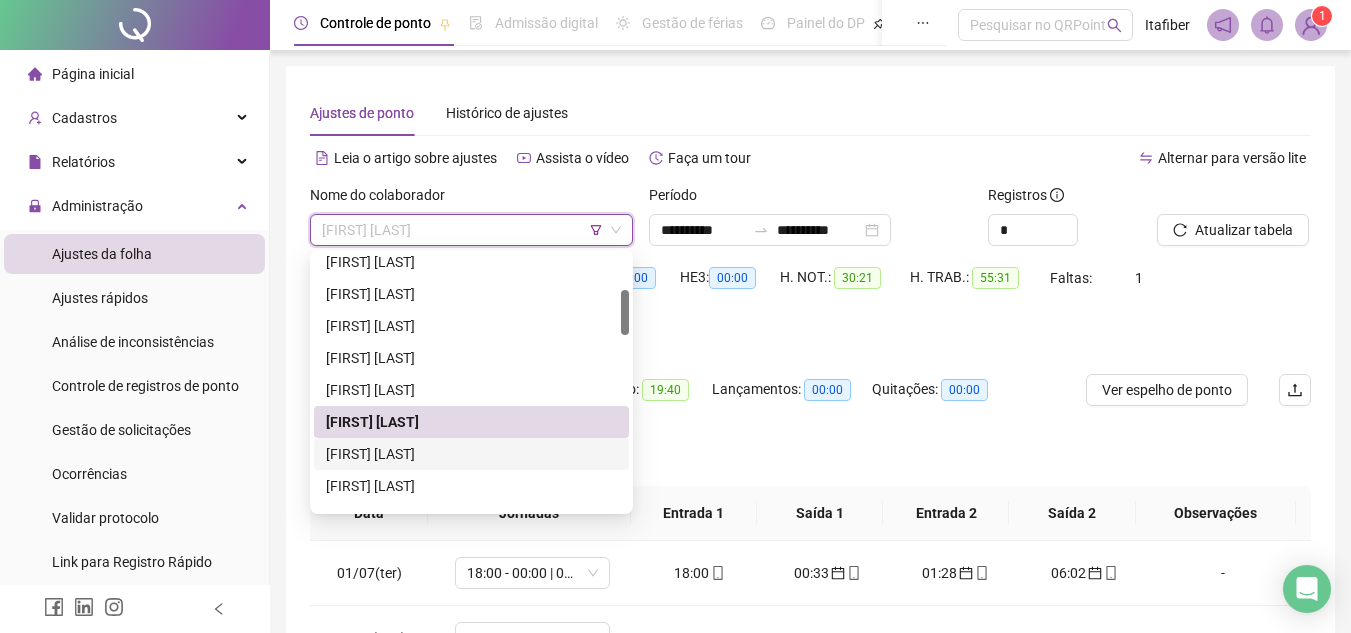 click on "[FIRST] [LAST]" at bounding box center (471, 454) 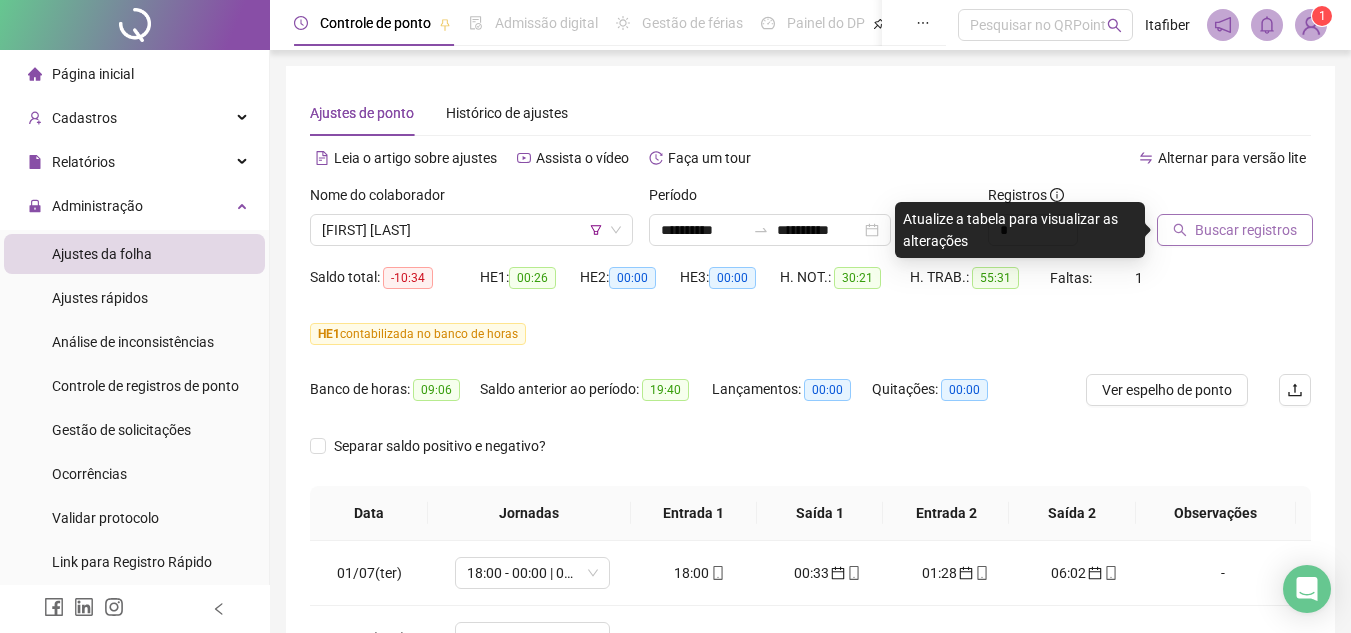 click 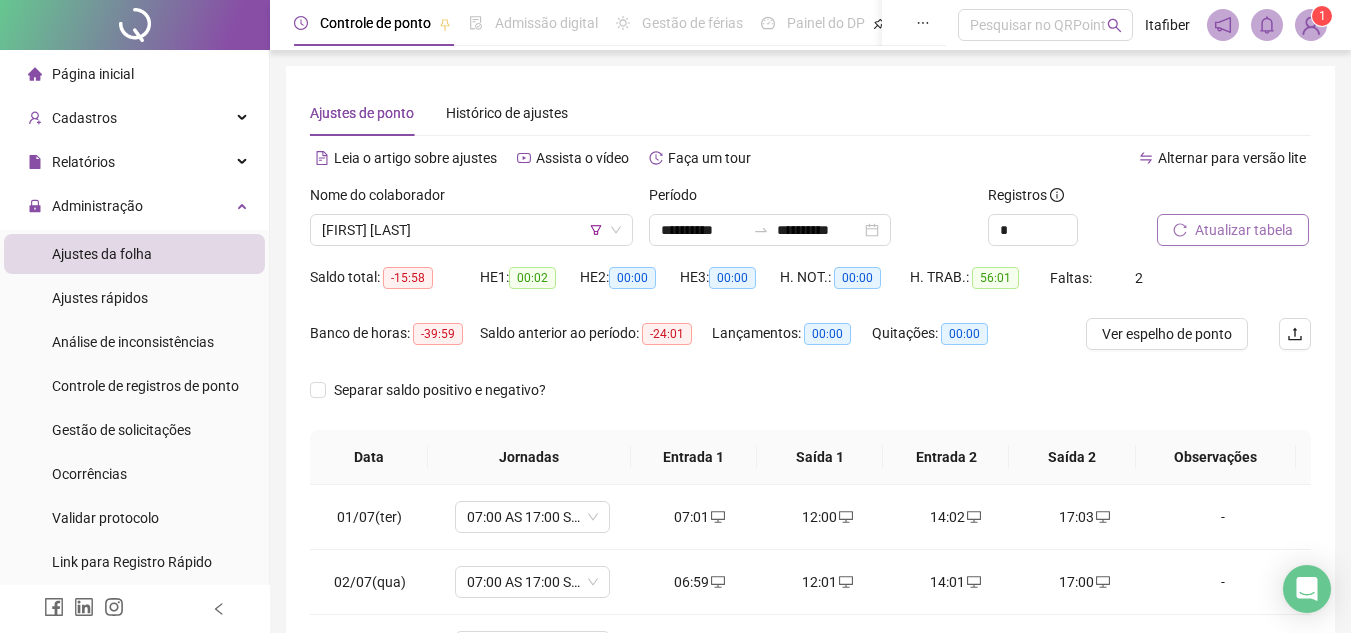 scroll, scrollTop: 300, scrollLeft: 0, axis: vertical 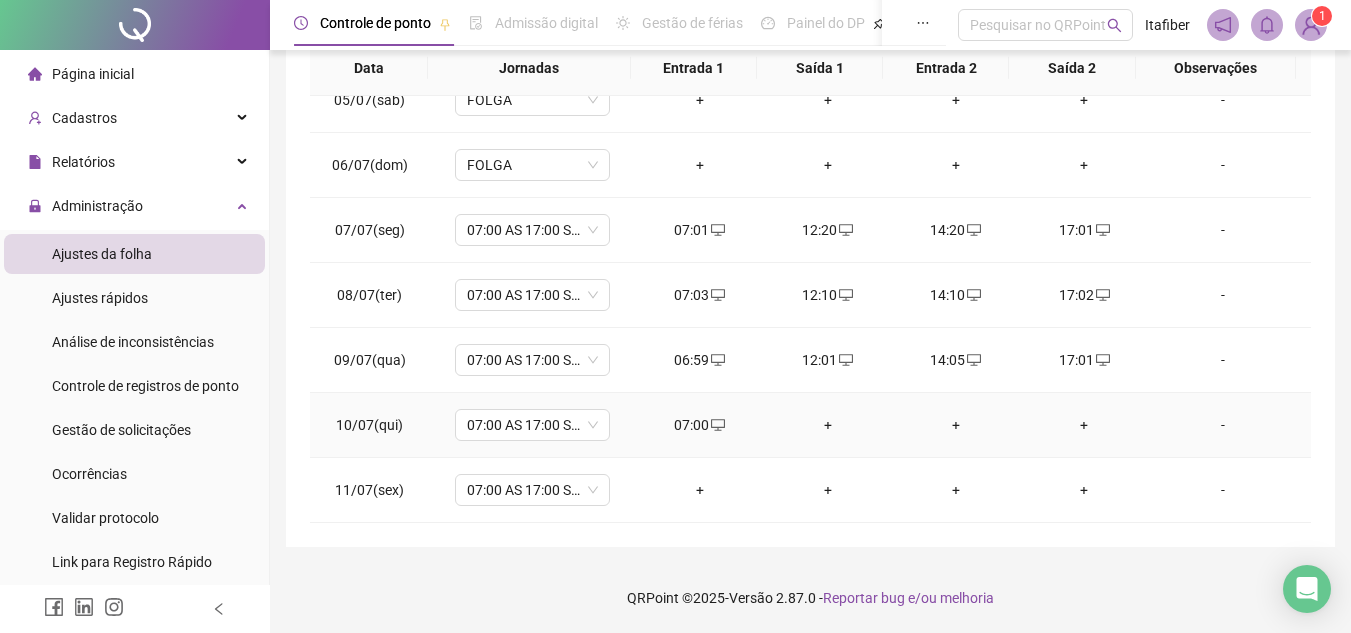 click on "+" at bounding box center [828, 425] 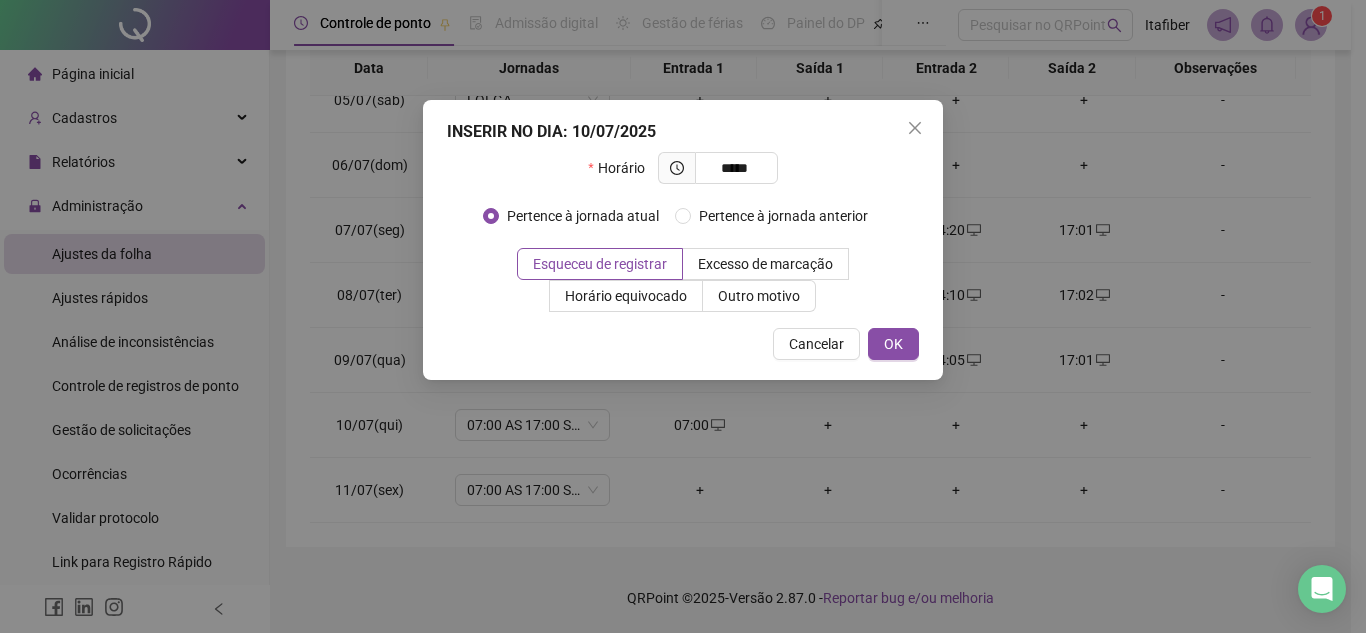type on "*****" 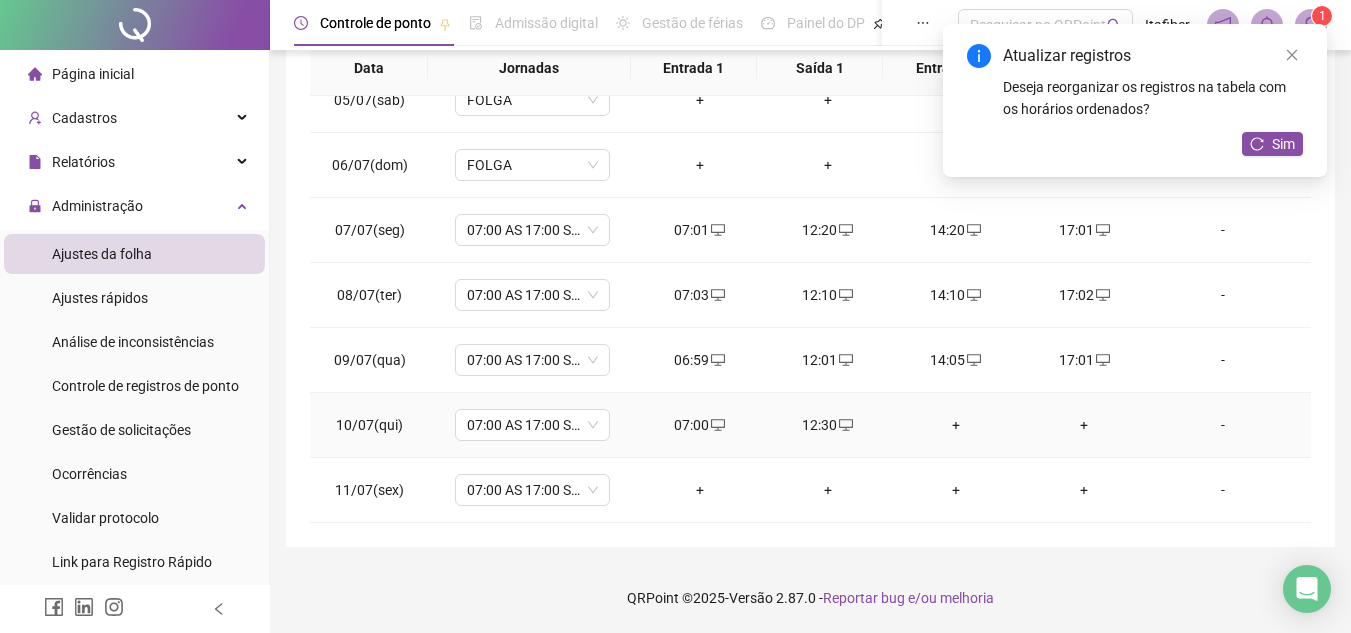 click on "+" at bounding box center [956, 425] 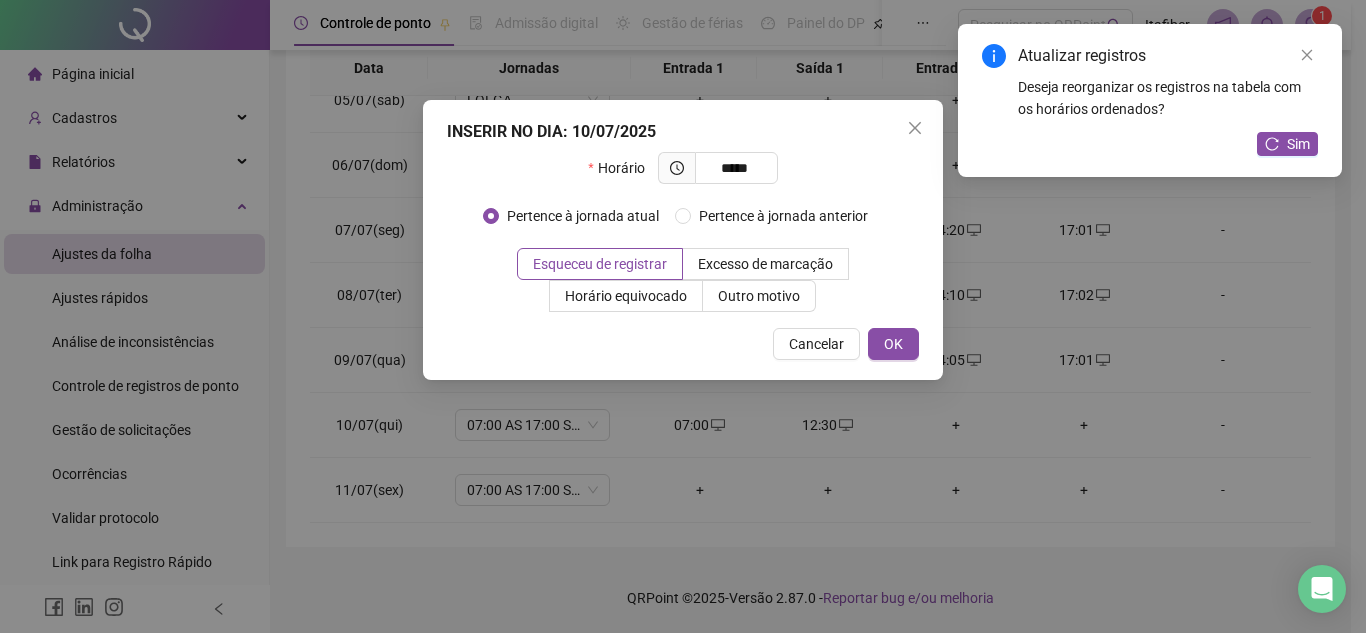 type on "*****" 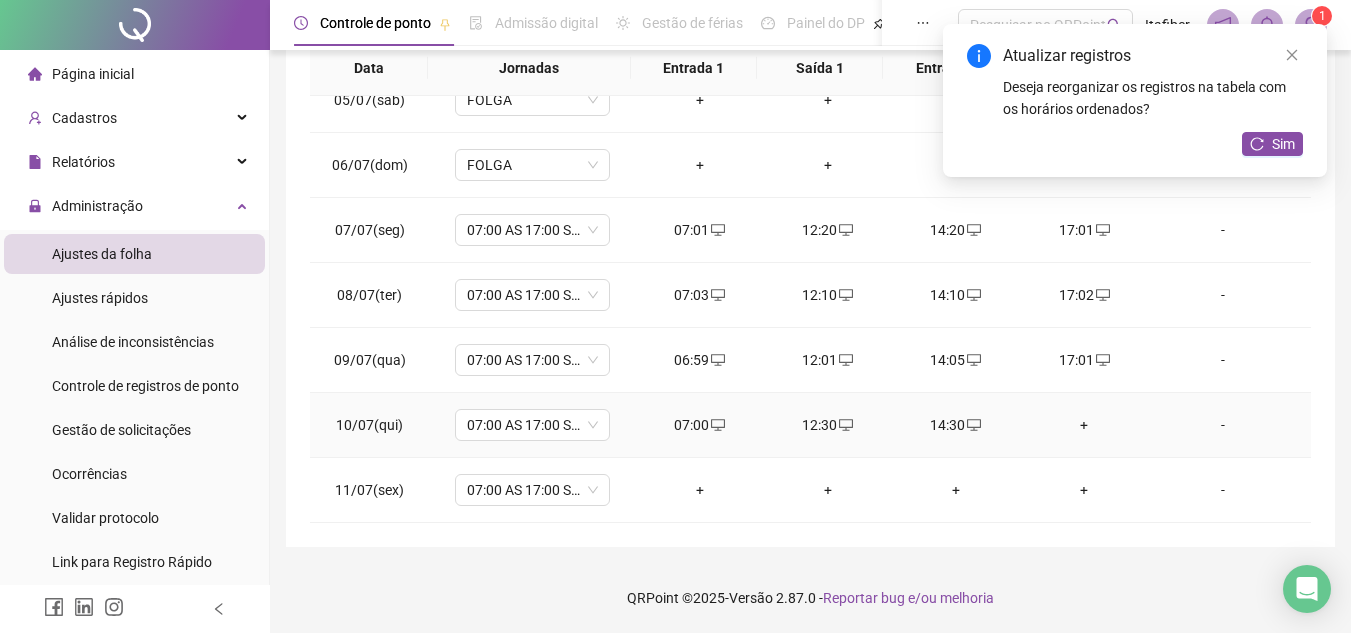 click on "+" at bounding box center [1084, 425] 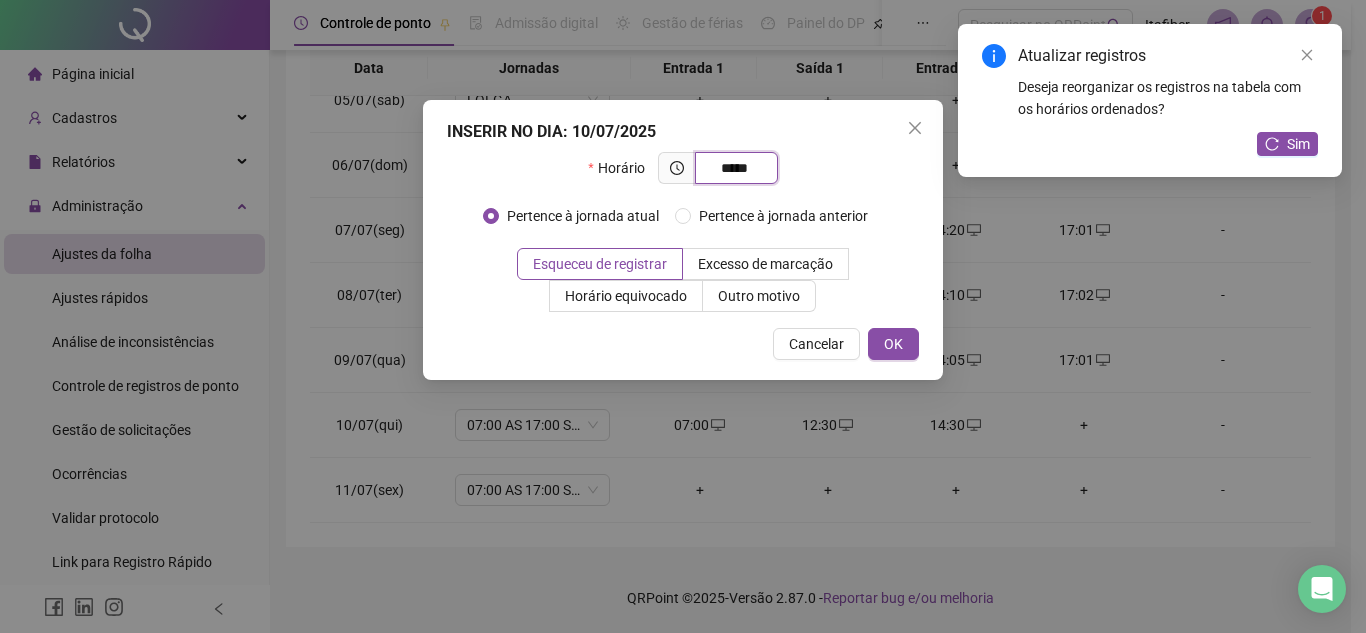 type on "*****" 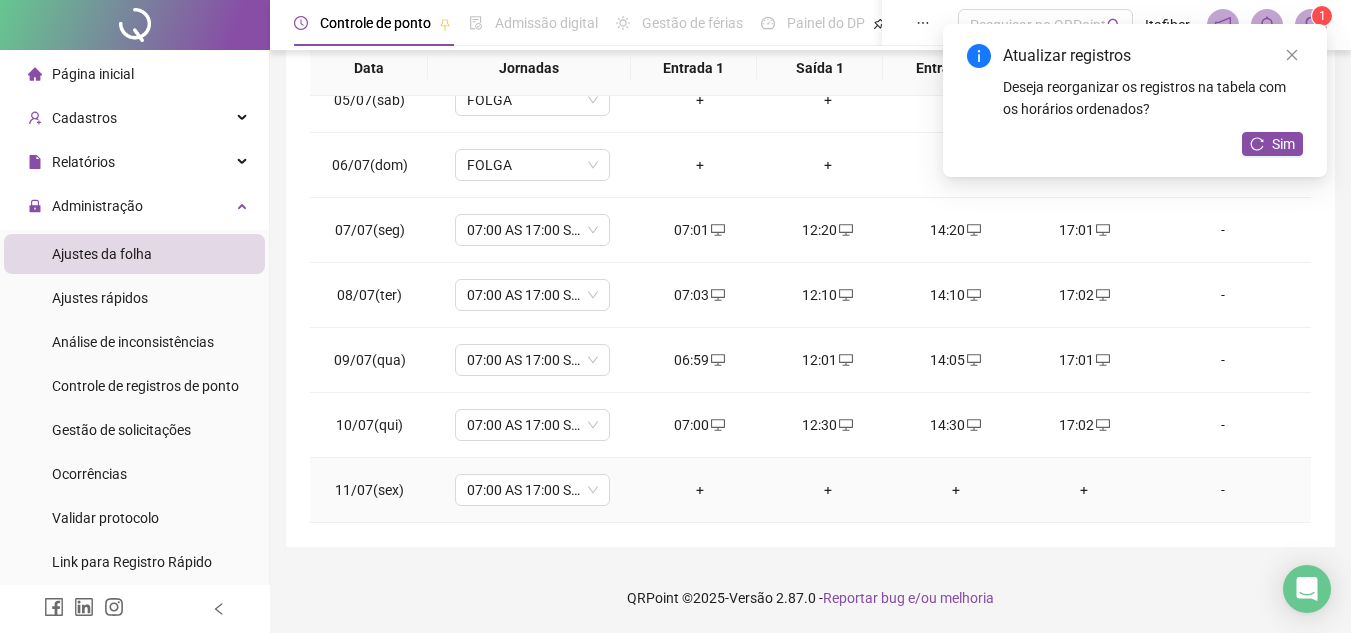 click on "+" at bounding box center [700, 490] 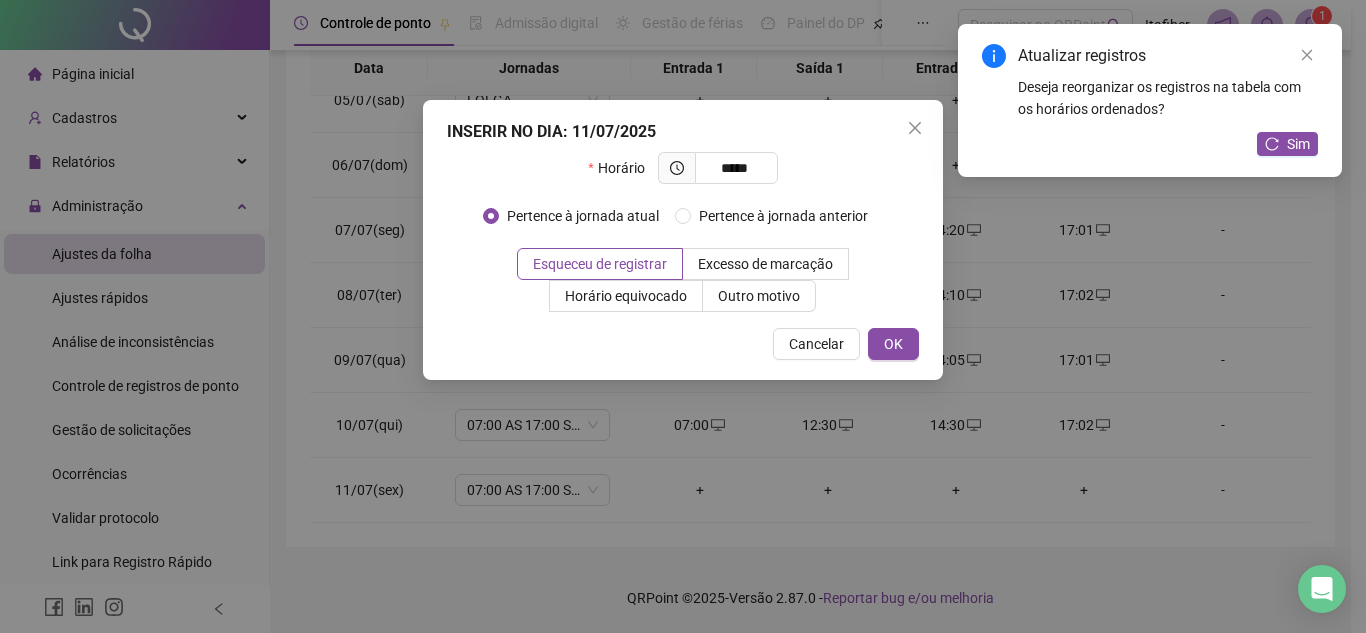 type on "*****" 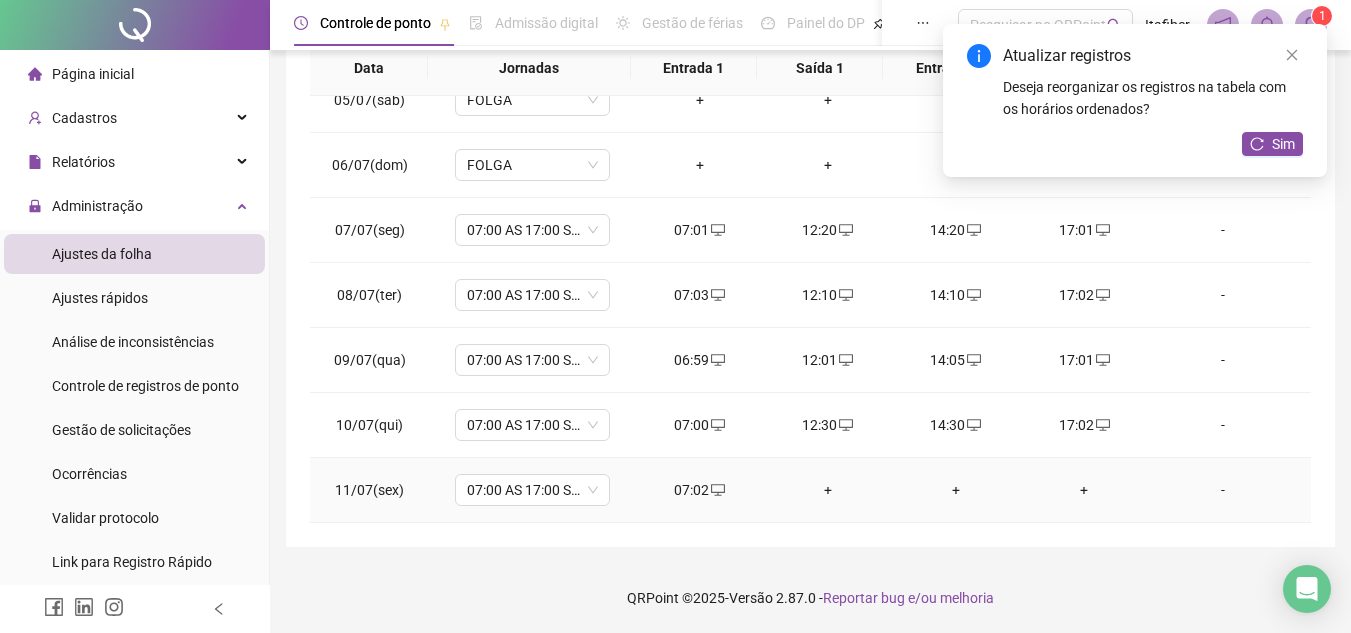 click on "+" at bounding box center (828, 490) 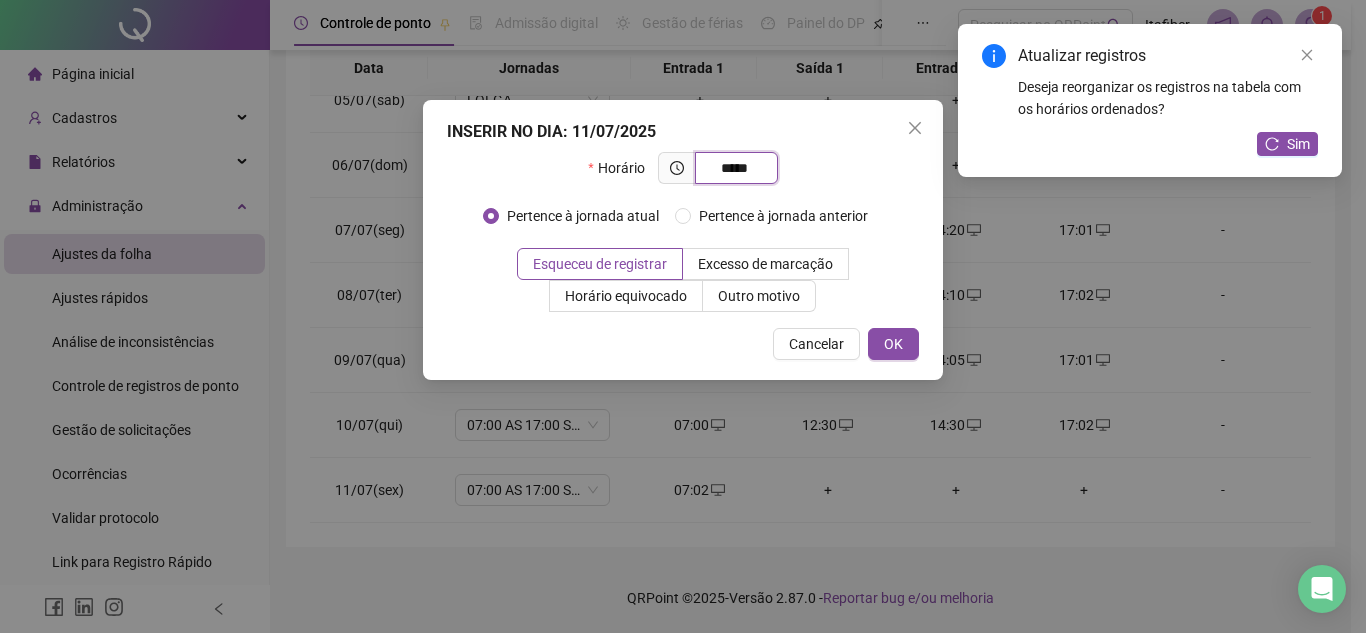 type on "*****" 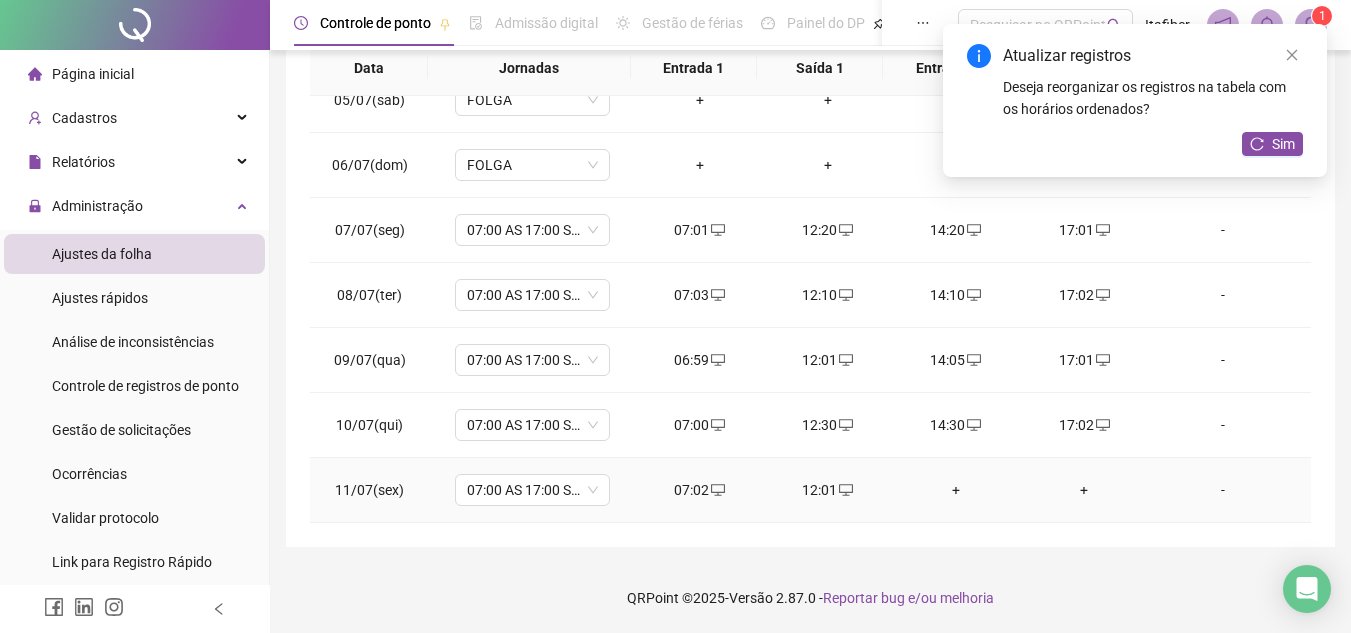 click on "+" at bounding box center [956, 490] 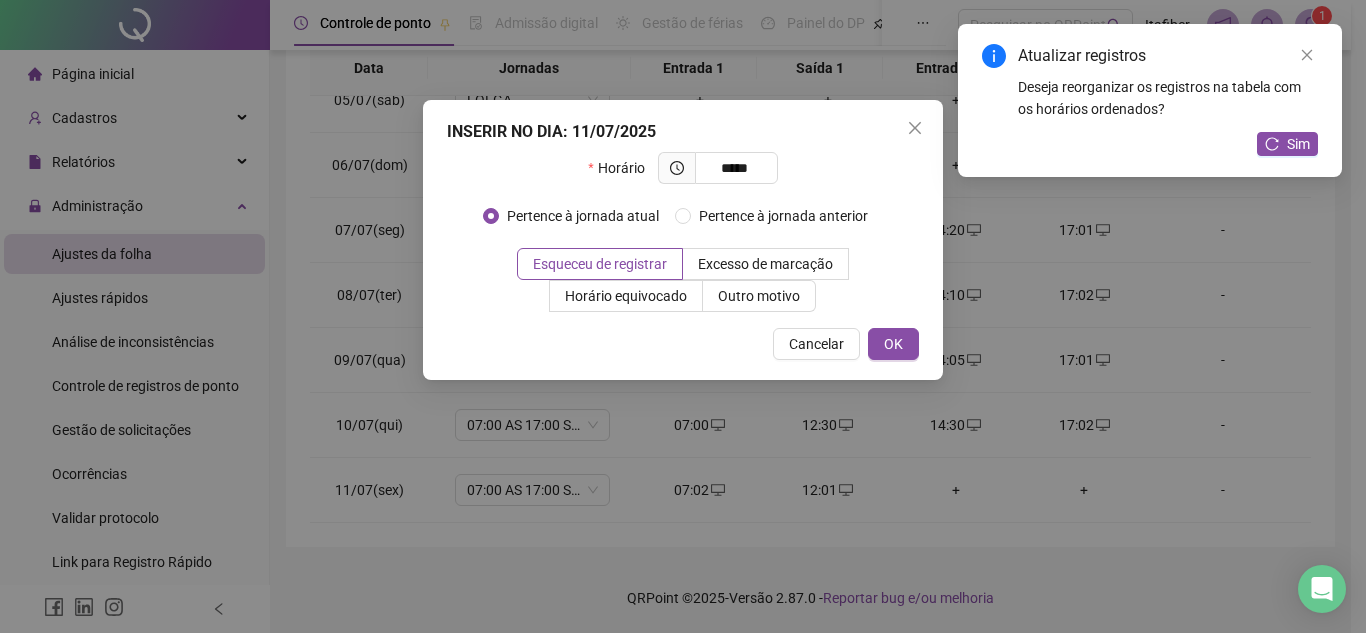 type on "*****" 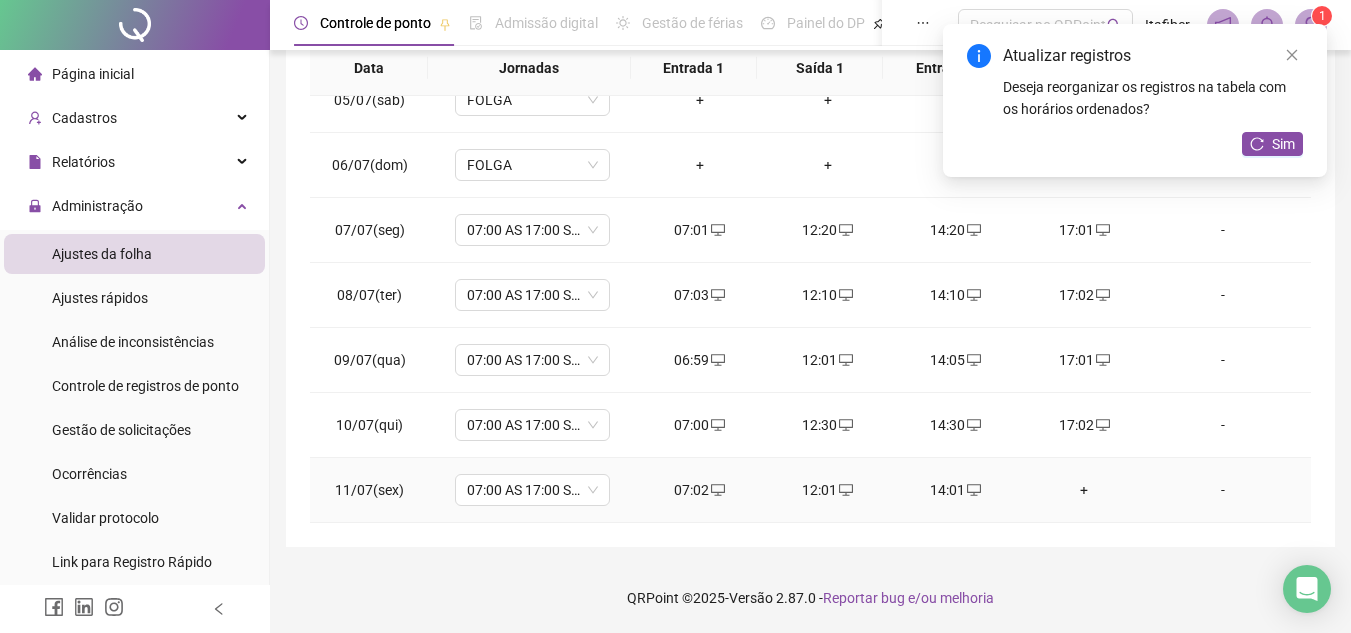 click on "+" at bounding box center [1084, 490] 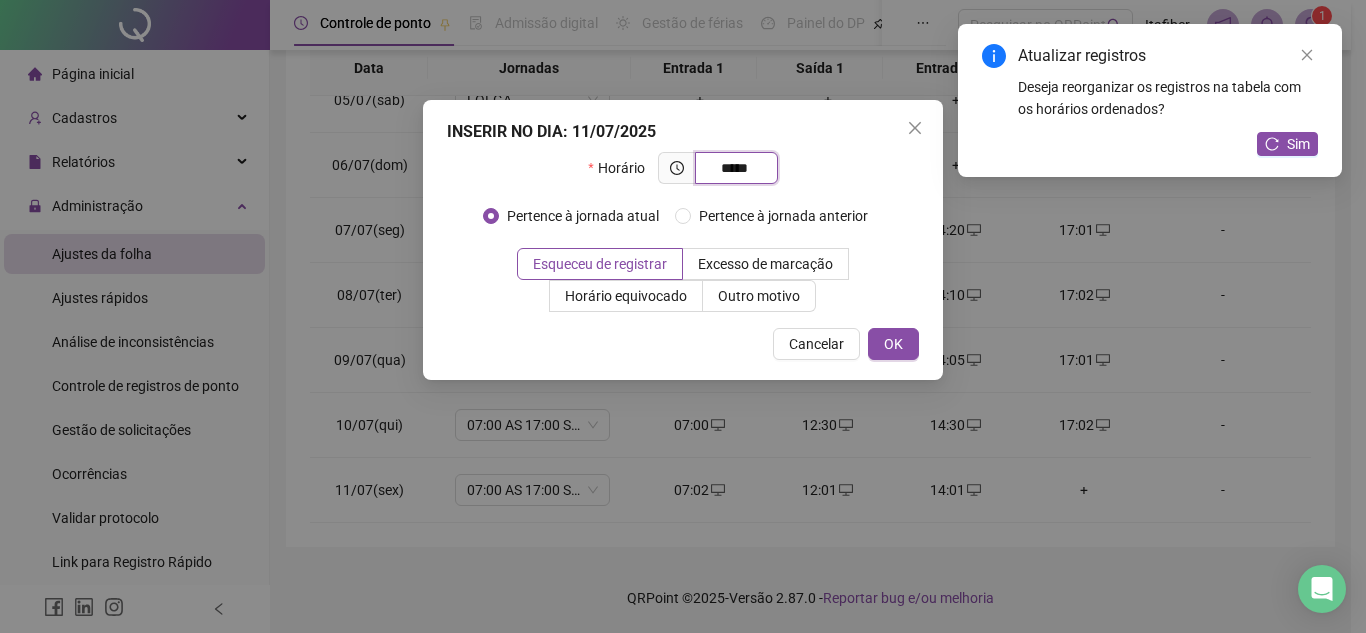 type on "*****" 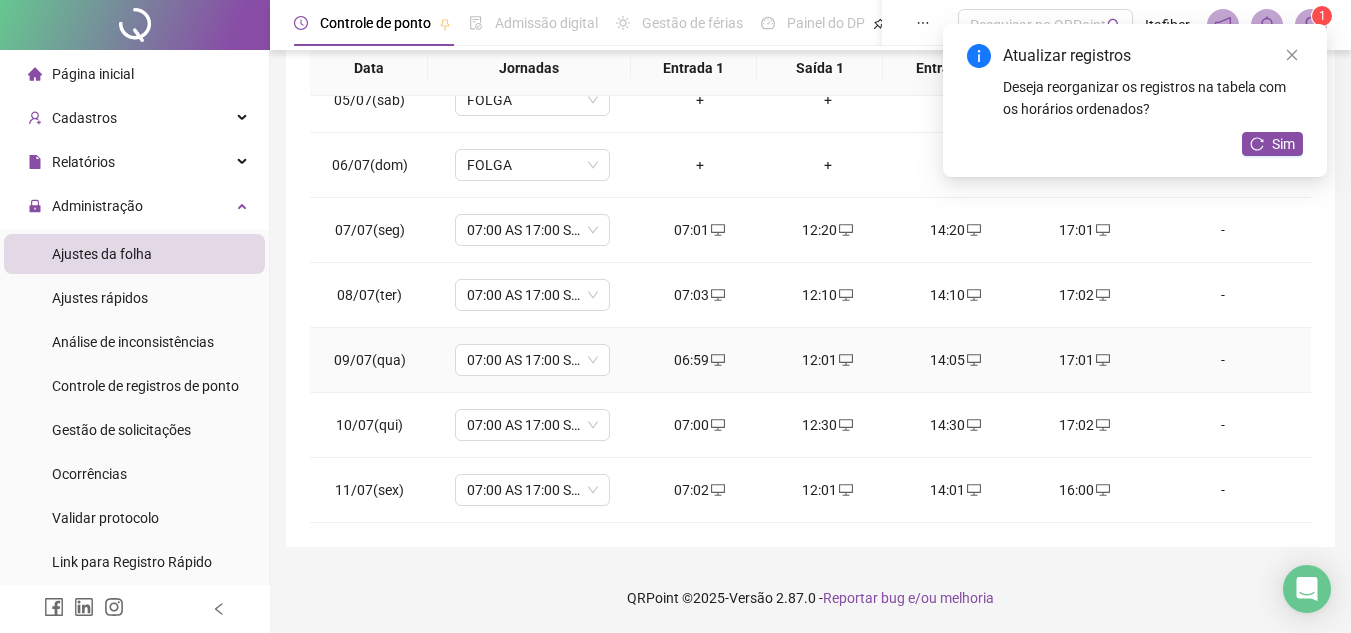 scroll, scrollTop: 0, scrollLeft: 0, axis: both 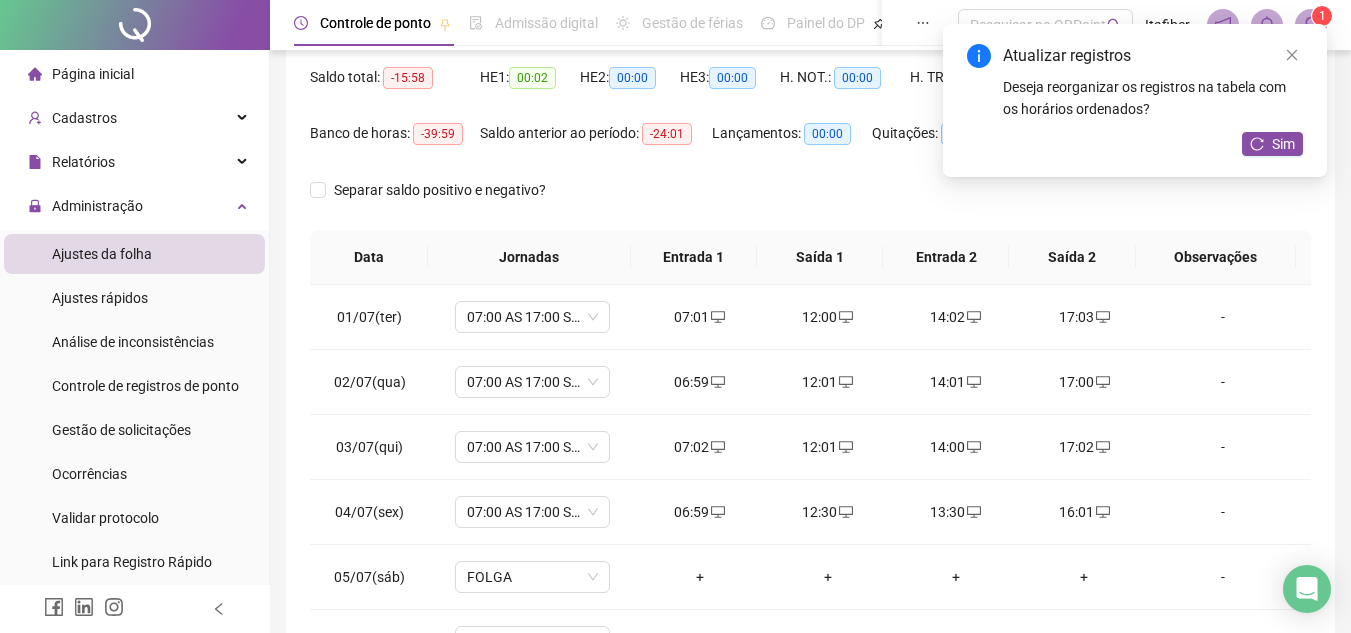 drag, startPoint x: 1250, startPoint y: 177, endPoint x: 1255, endPoint y: 163, distance: 14.866069 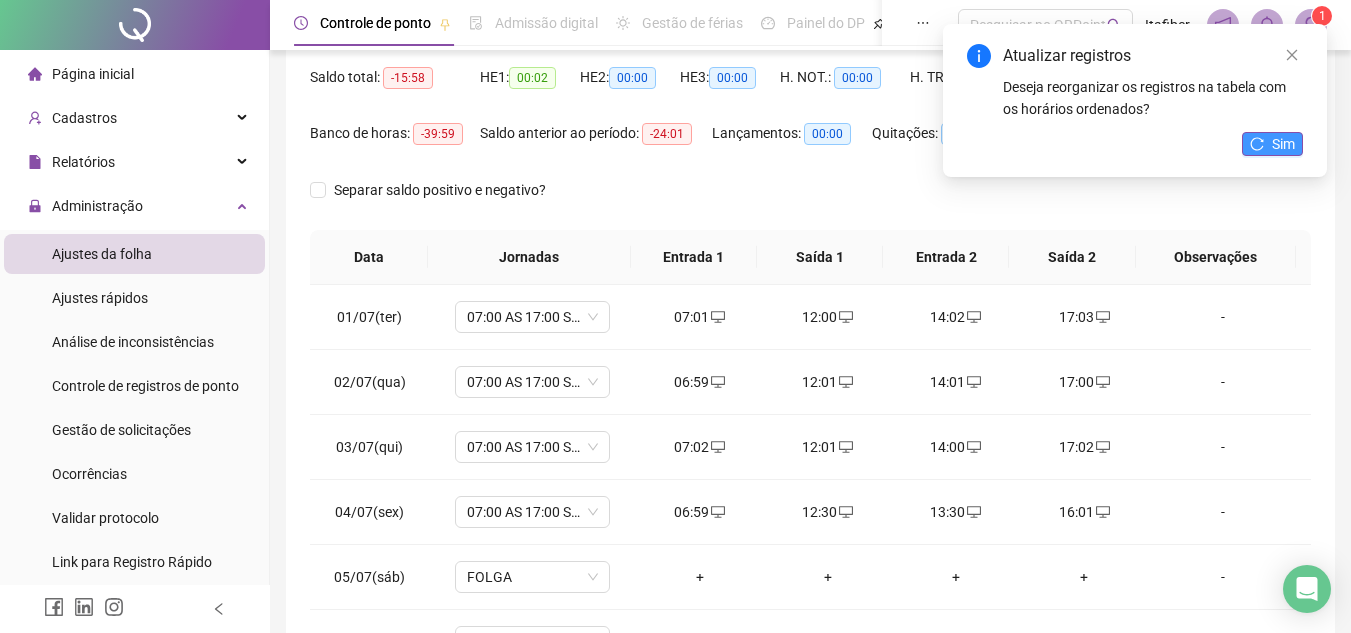 click 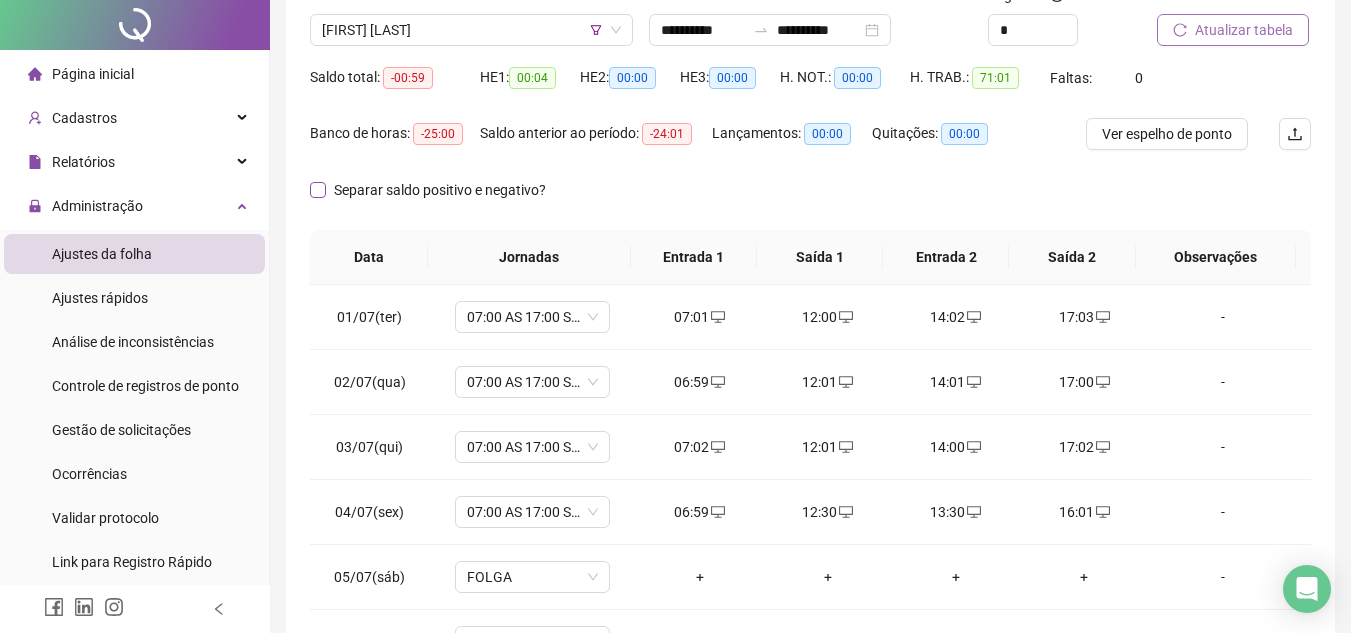 scroll, scrollTop: 0, scrollLeft: 0, axis: both 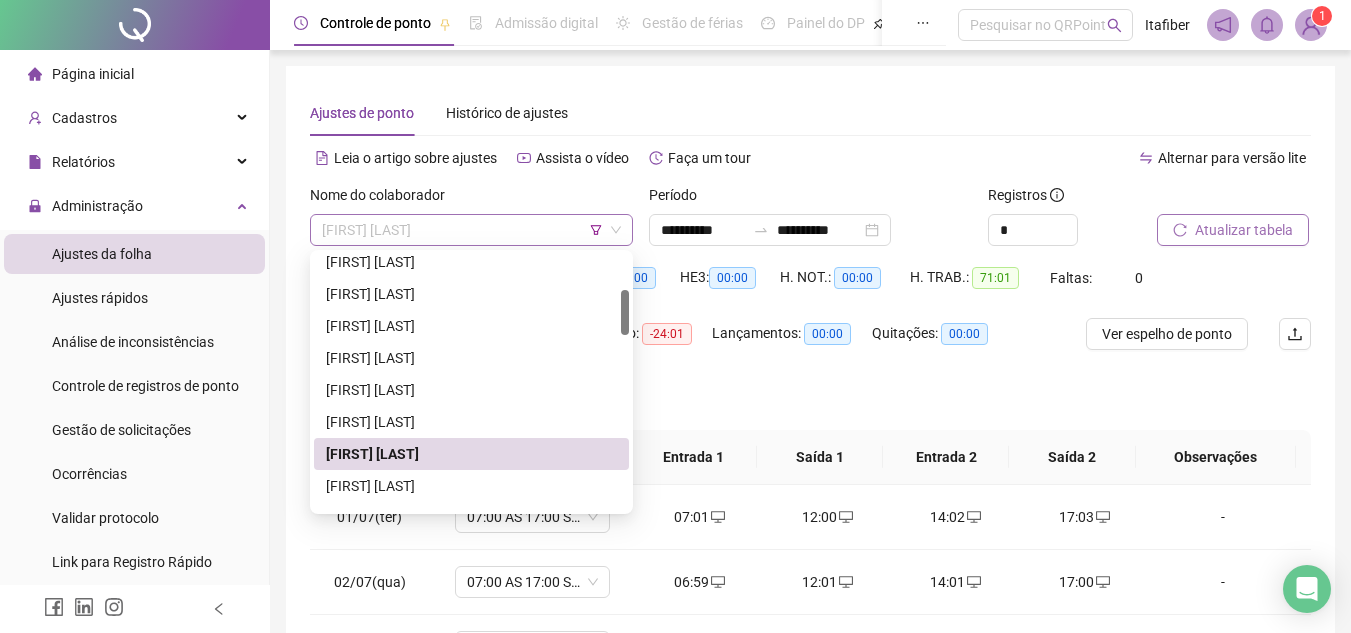 click on "[FIRST] [LAST]" at bounding box center (471, 230) 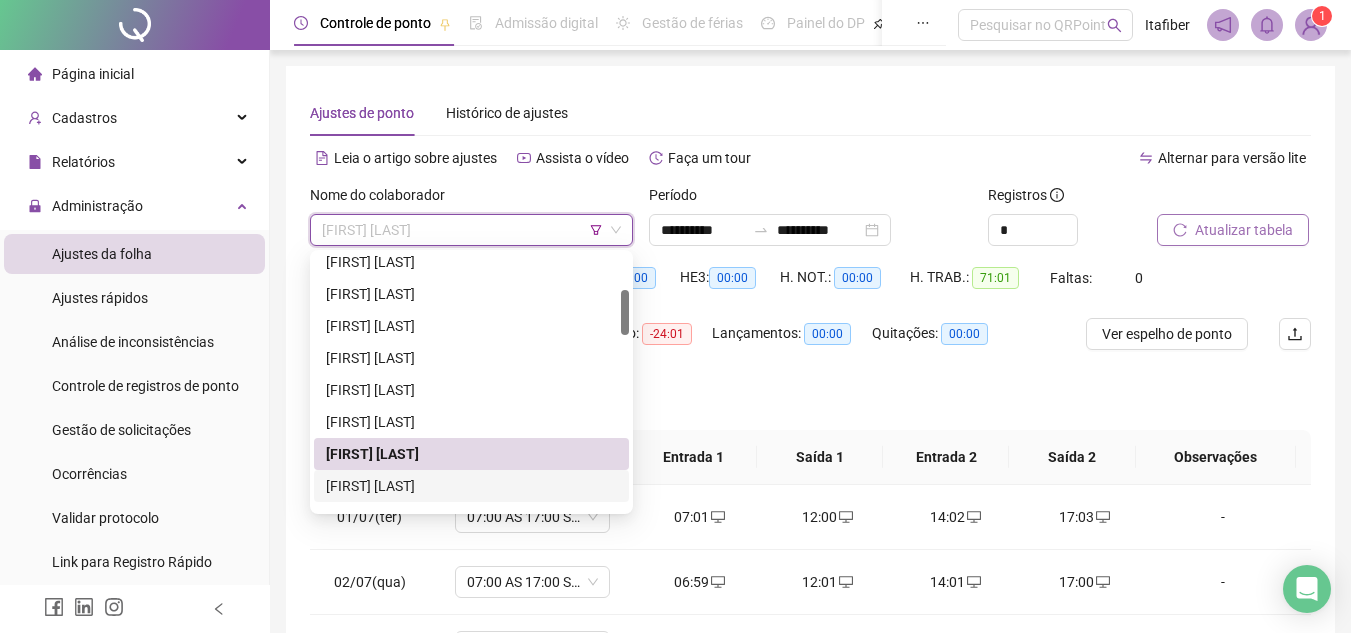 click on "[FIRST] [LAST]" at bounding box center (471, 486) 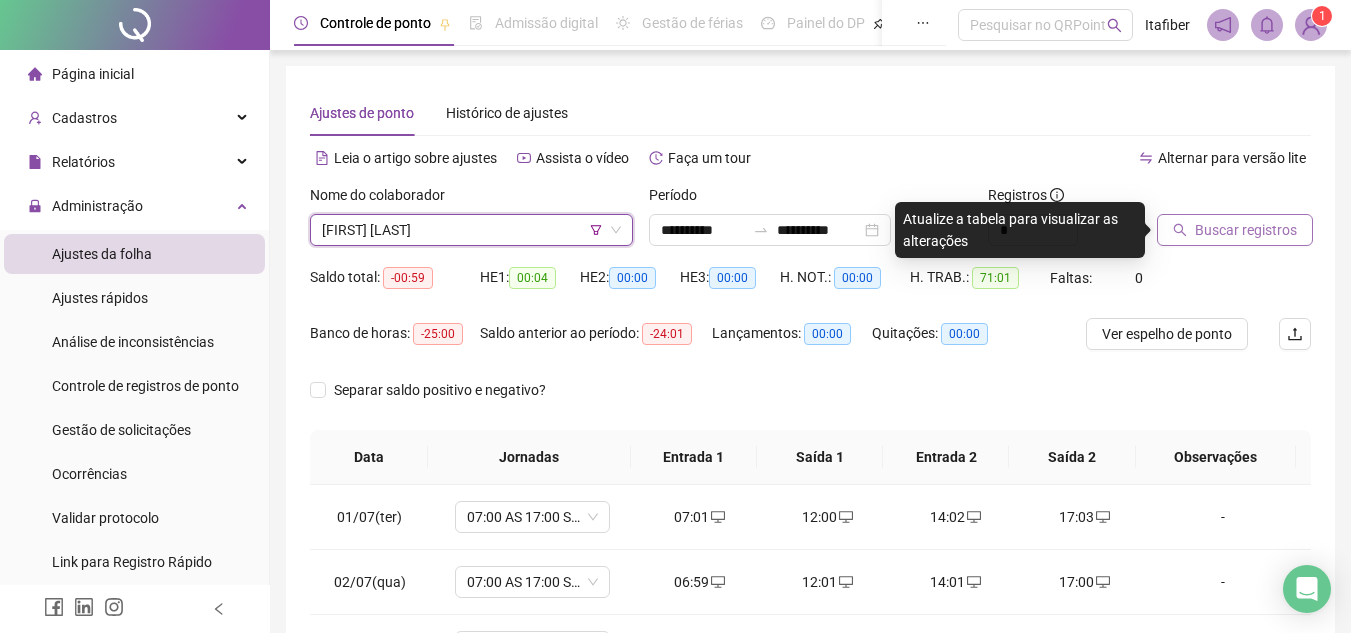 click on "Buscar registros" at bounding box center [1235, 230] 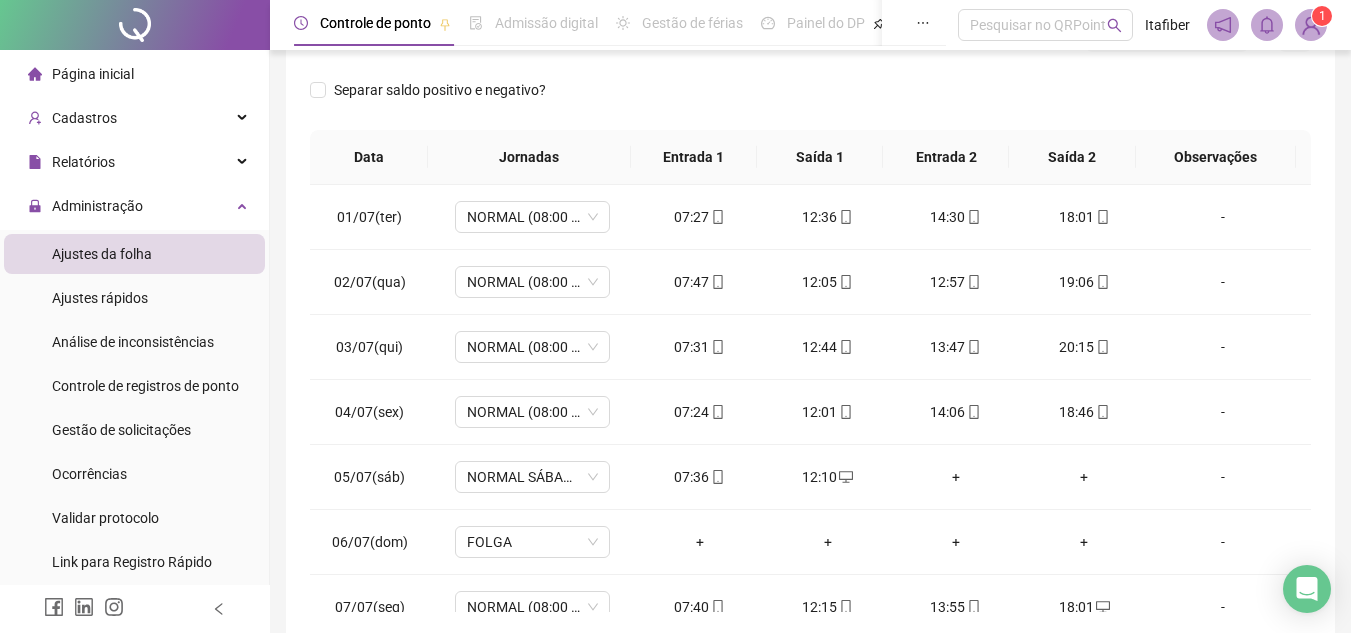 scroll, scrollTop: 389, scrollLeft: 0, axis: vertical 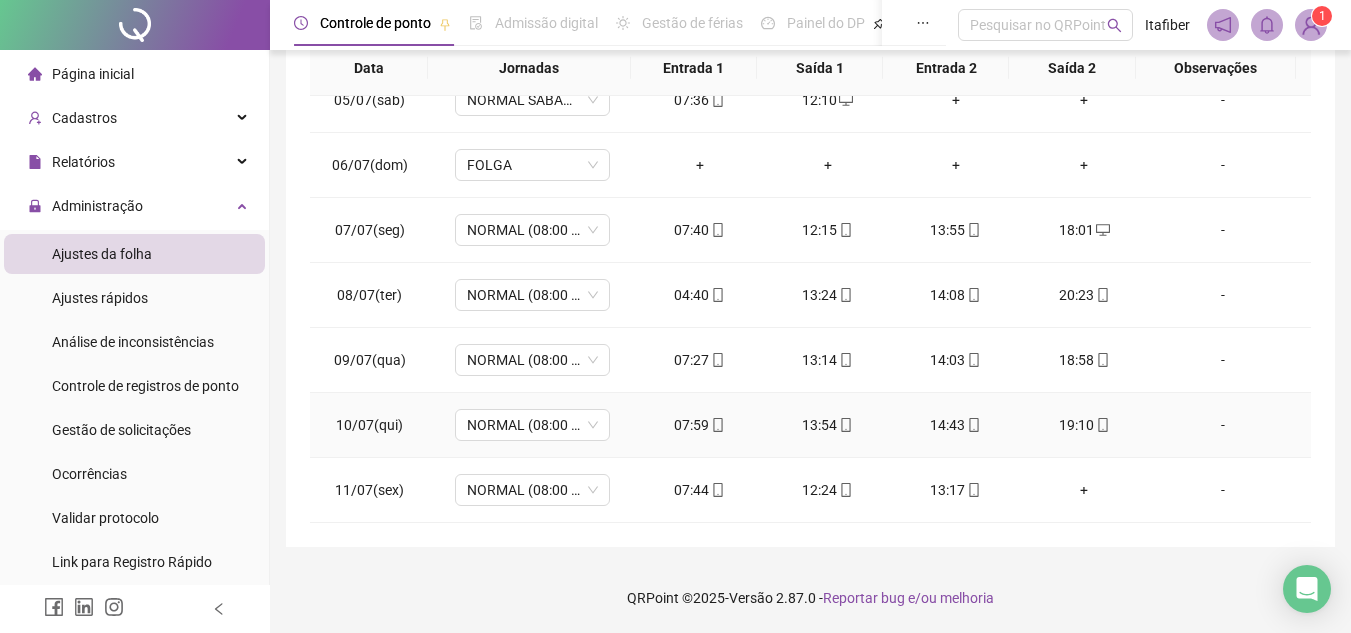 click on "19:10" at bounding box center (1084, 425) 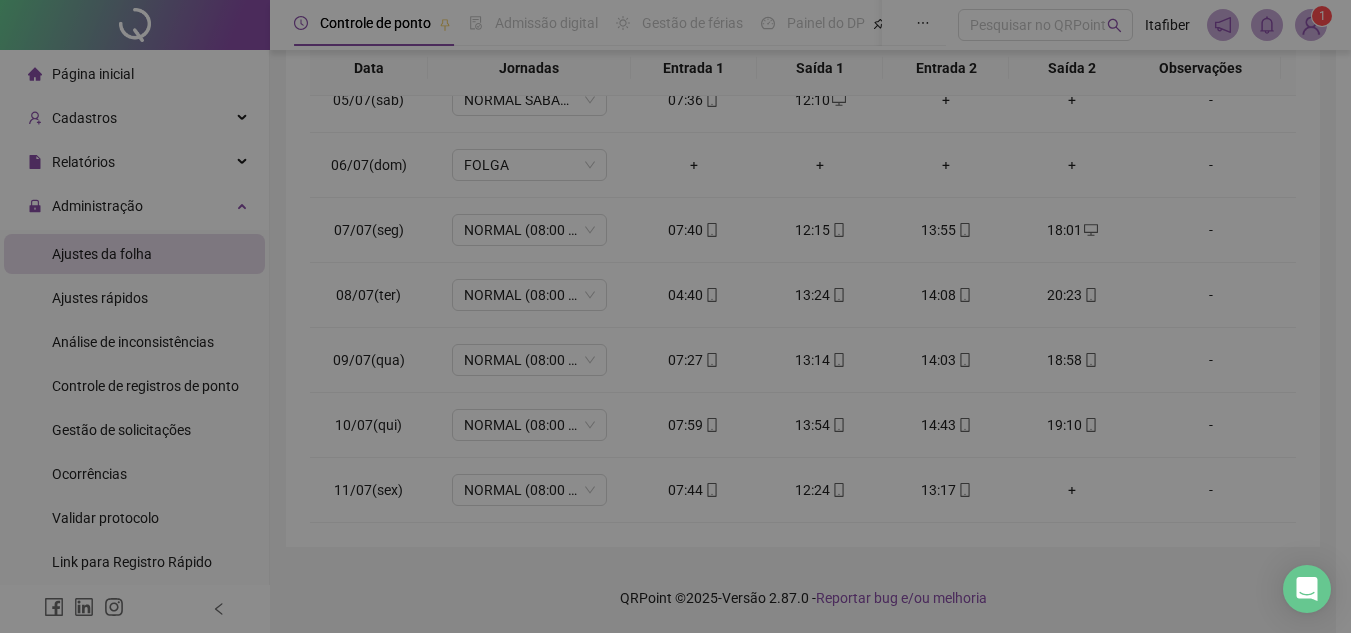 type on "**********" 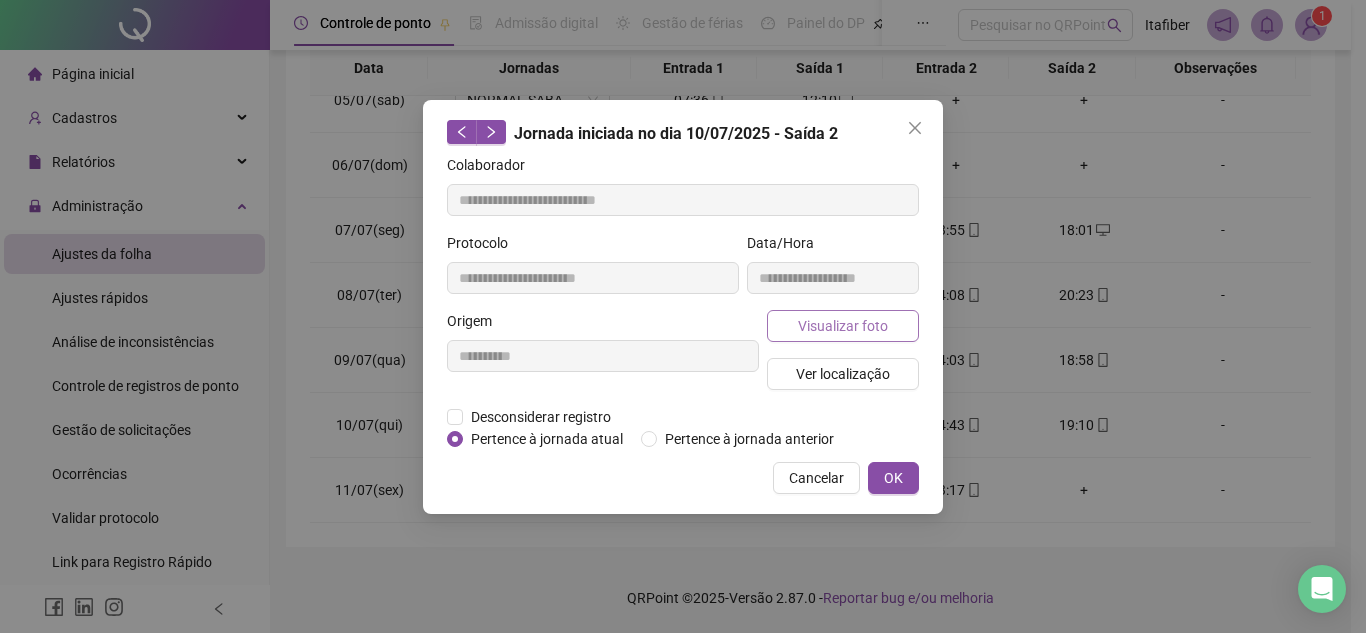 click on "Visualizar foto" at bounding box center [843, 326] 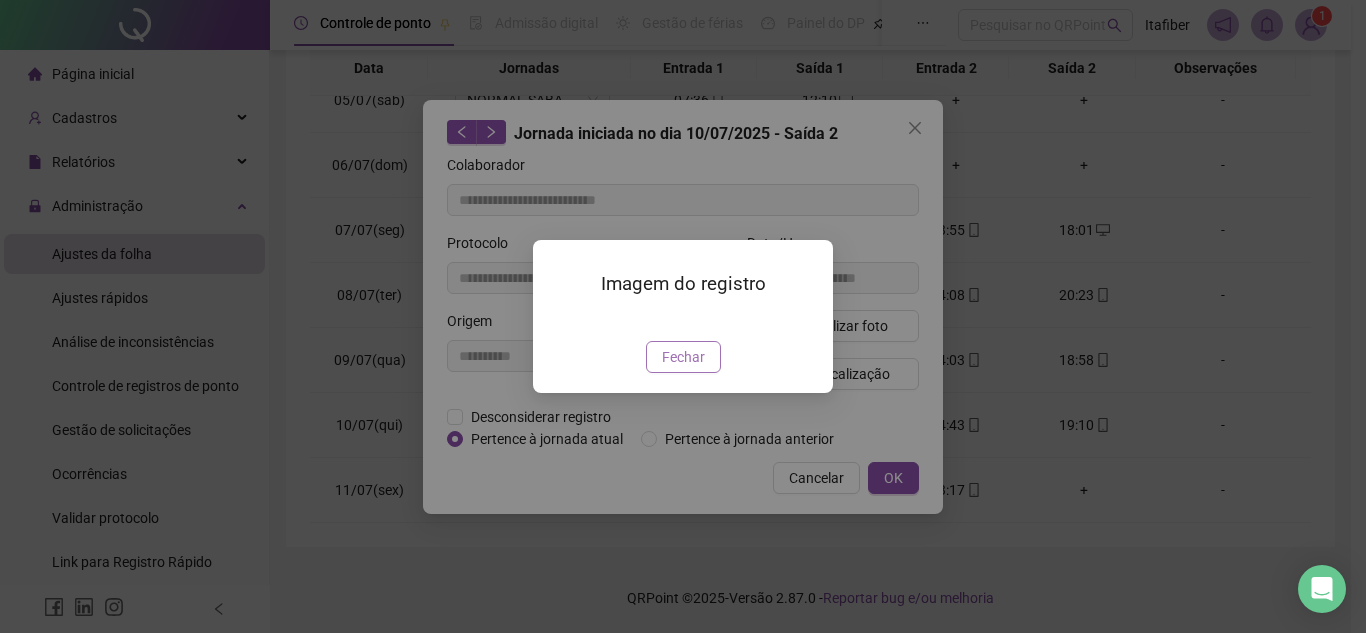 click on "Fechar" at bounding box center [683, 357] 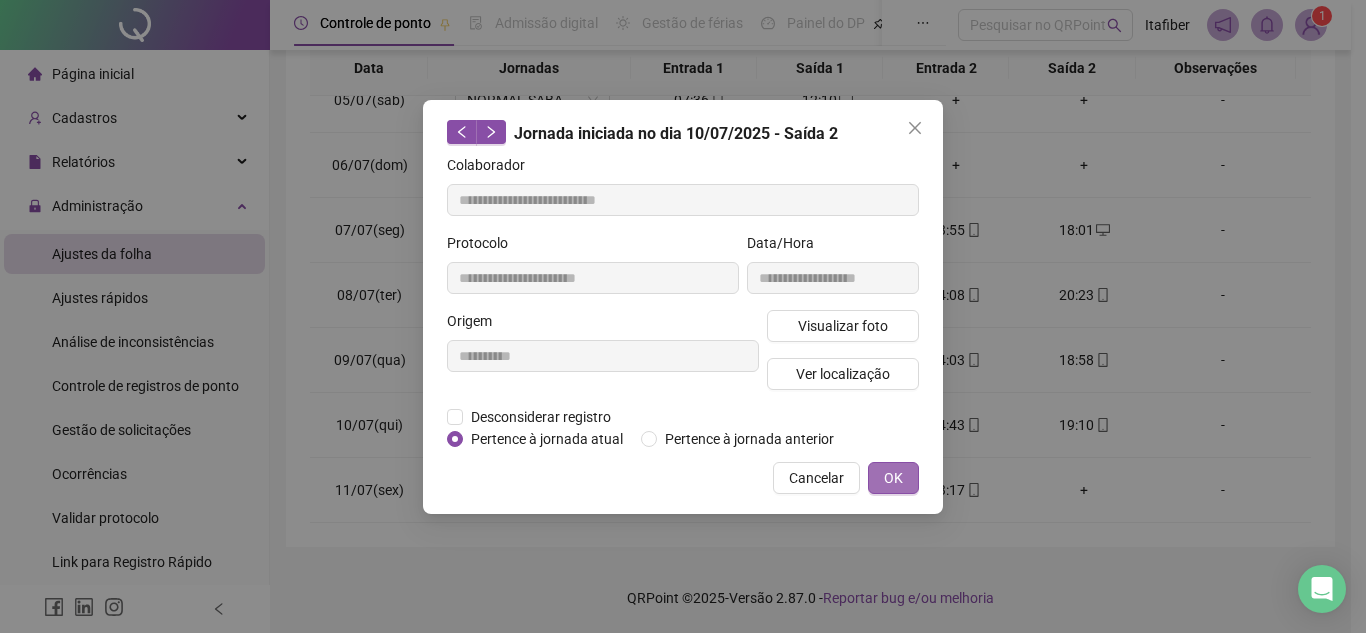 click on "OK" at bounding box center (893, 478) 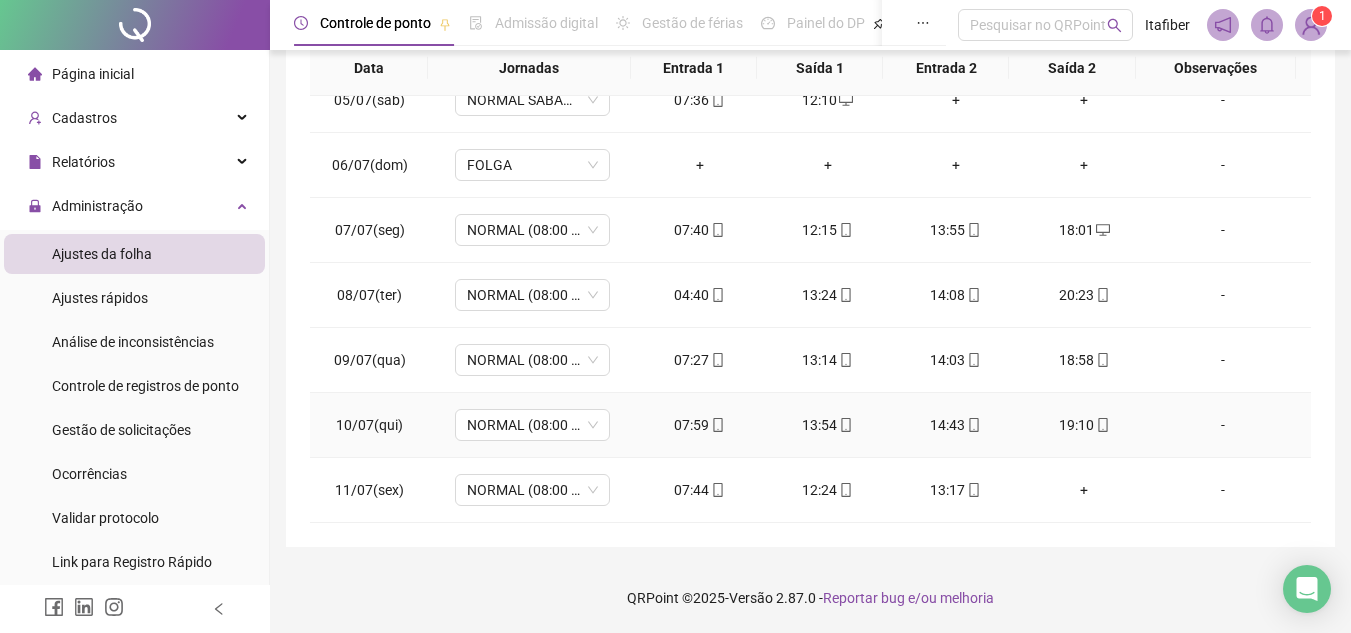 click on "14:43" at bounding box center [956, 425] 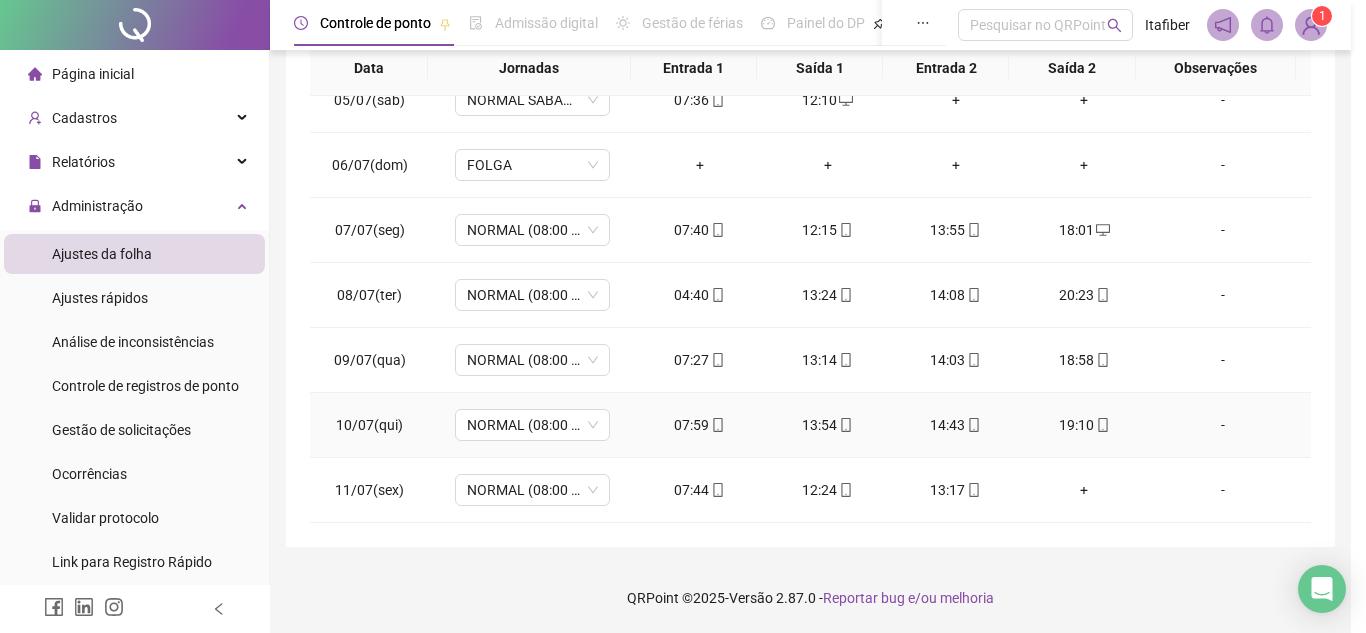 type on "**********" 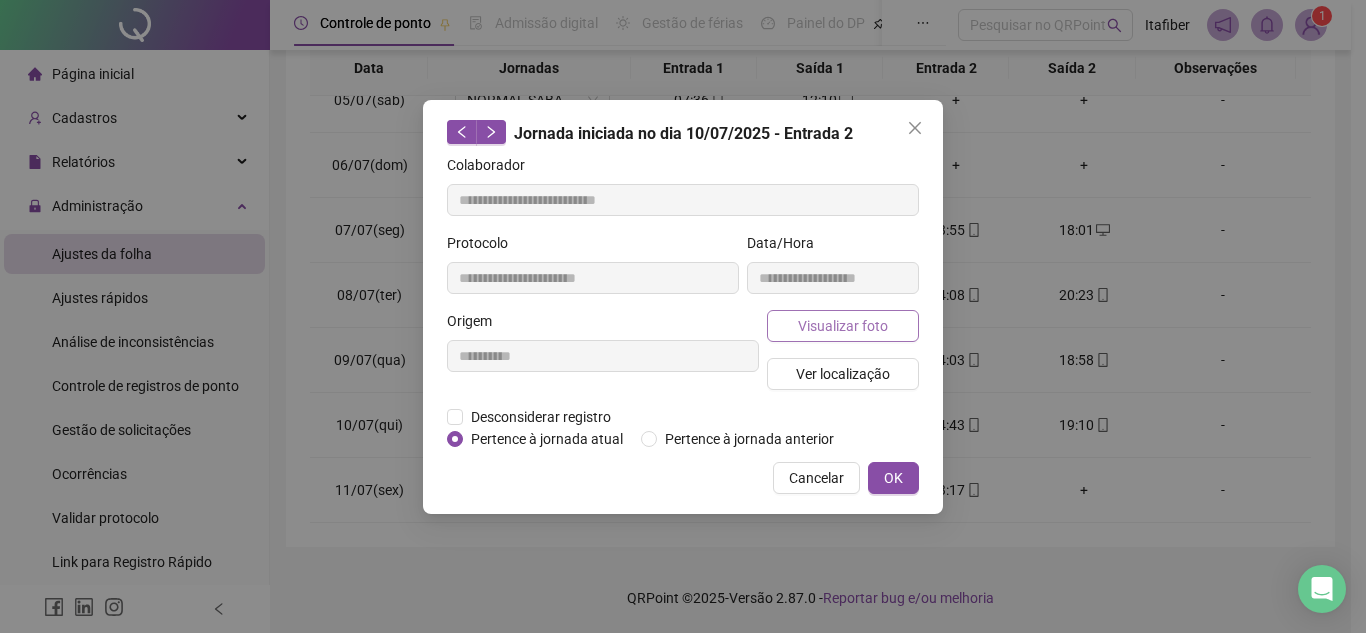 click on "Visualizar foto" at bounding box center (843, 326) 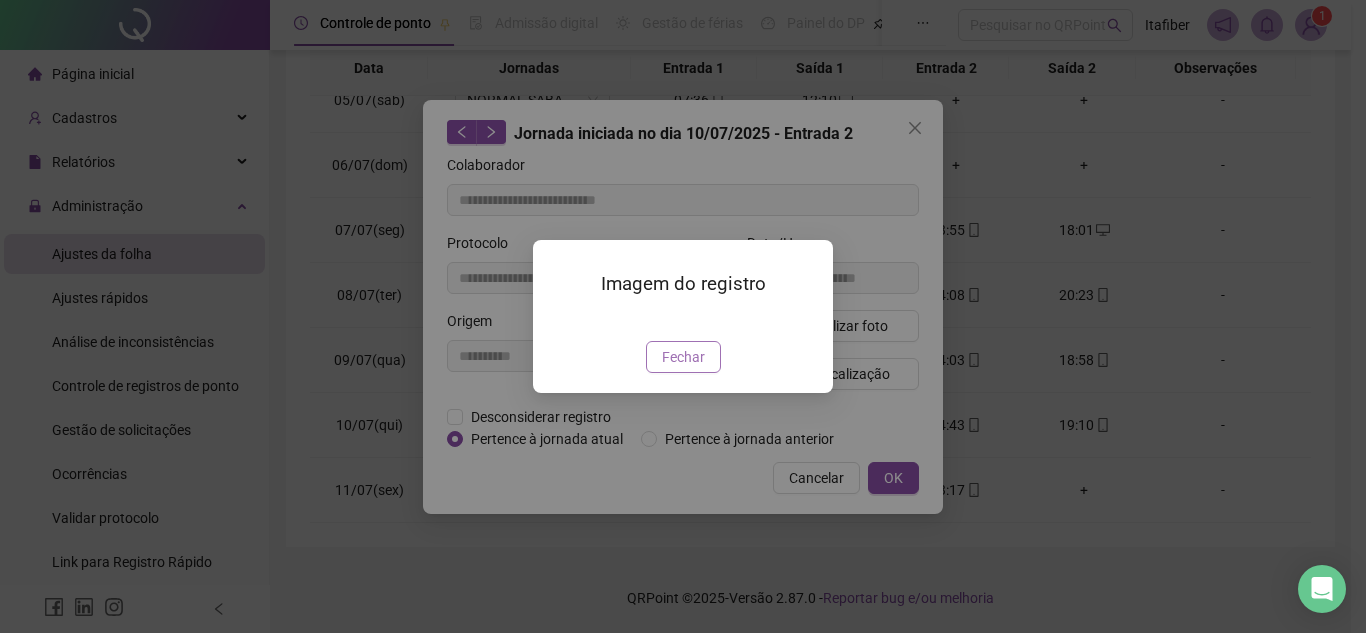 click on "Fechar" at bounding box center (683, 357) 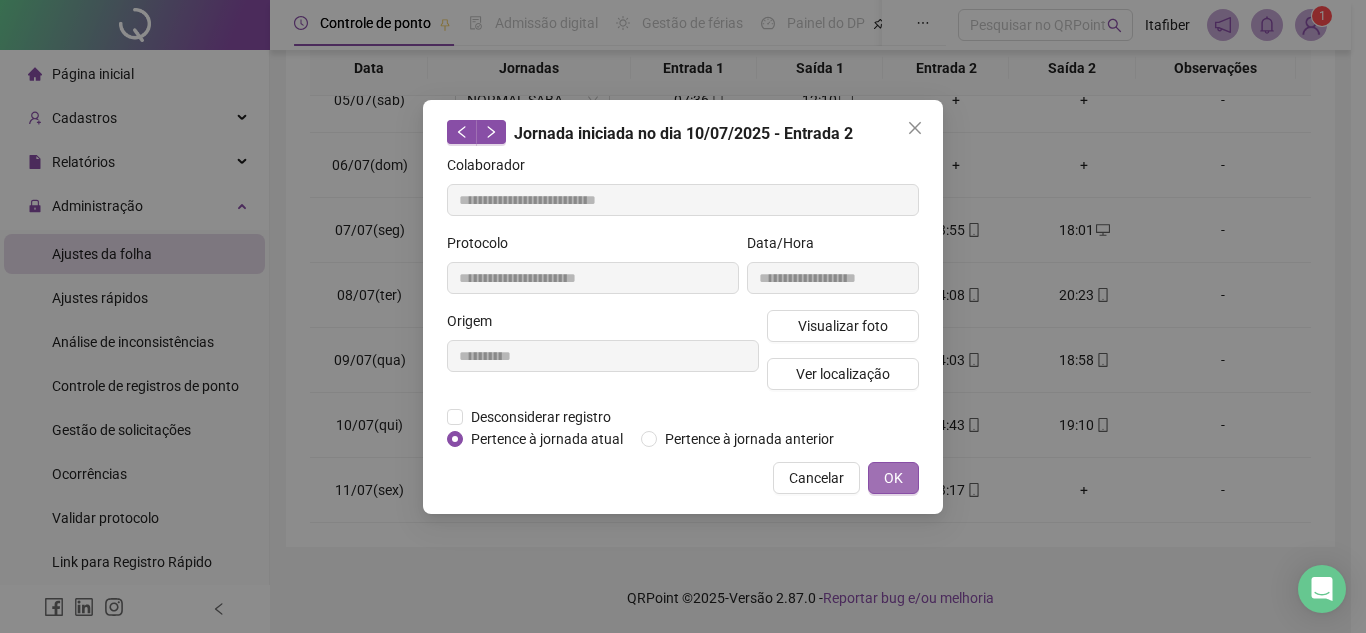 click on "OK" at bounding box center [893, 478] 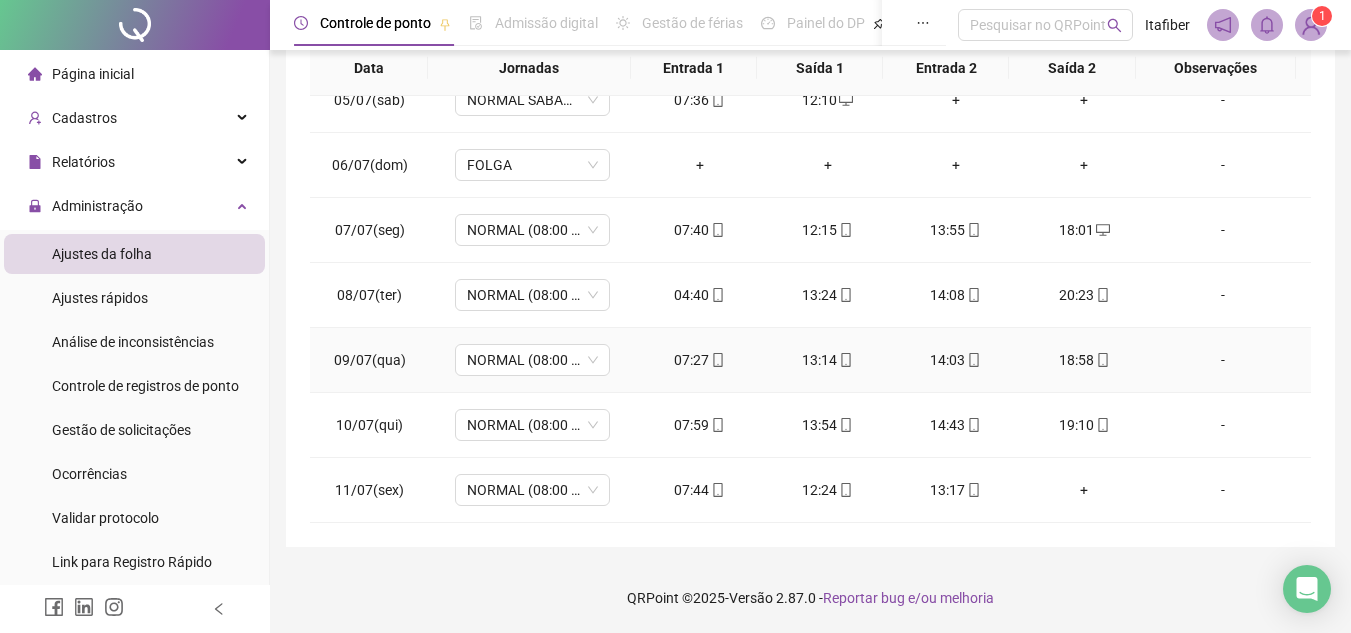 click on "18:58" at bounding box center (1084, 360) 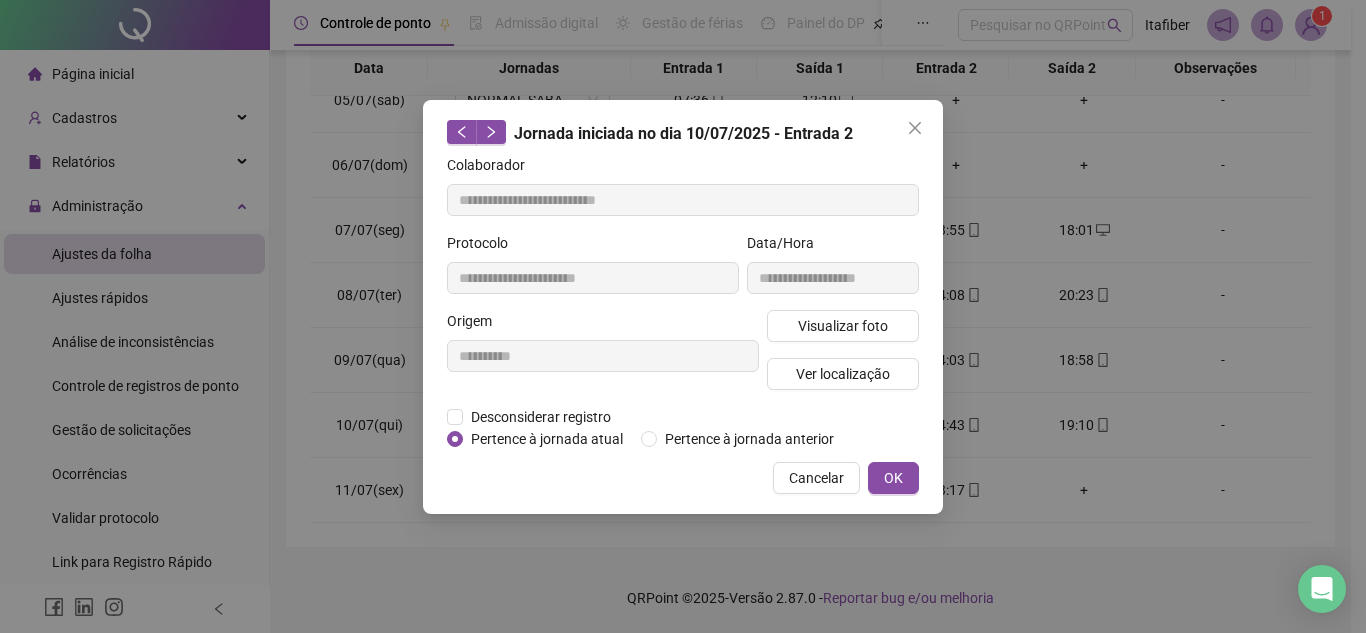 type on "**********" 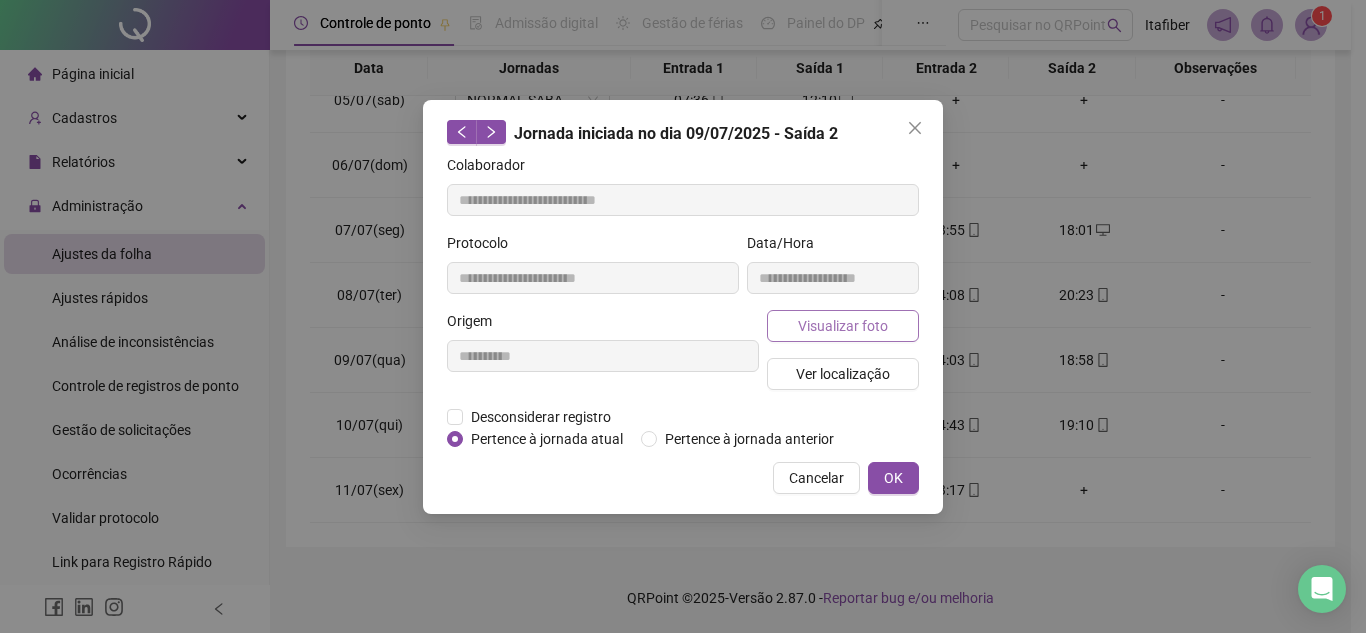 click on "Visualizar foto" at bounding box center (843, 326) 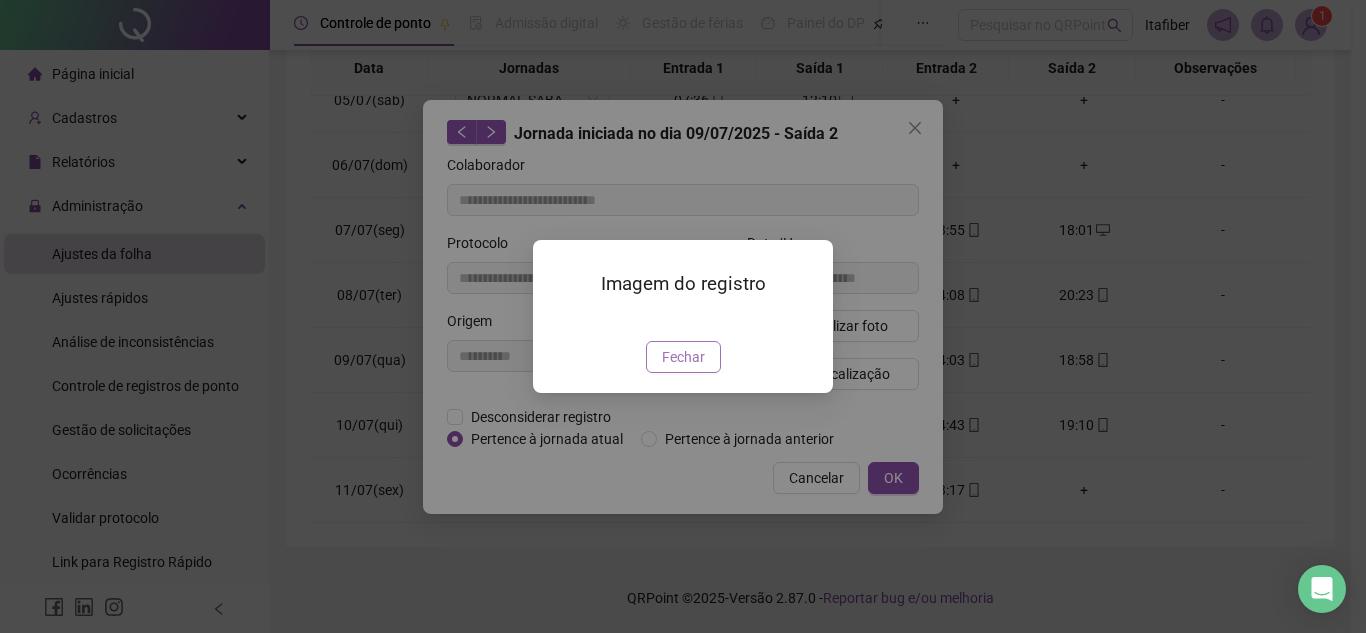 click on "Fechar" at bounding box center [683, 357] 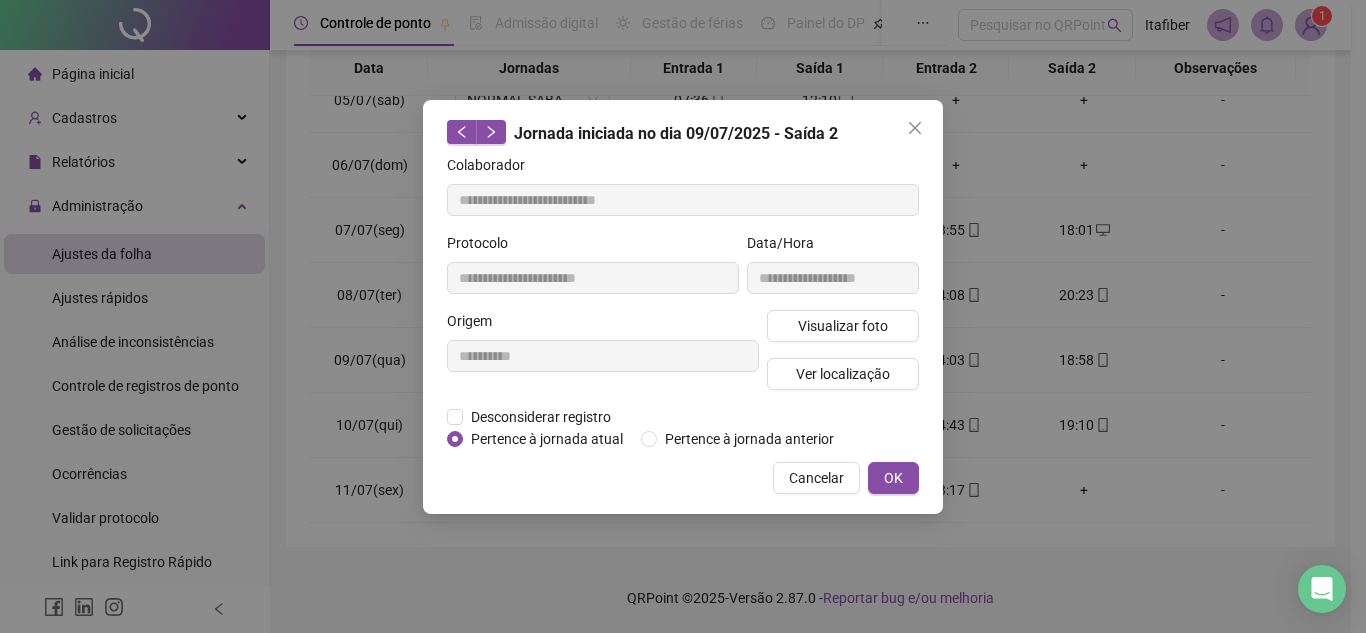 click on "**********" at bounding box center [683, 307] 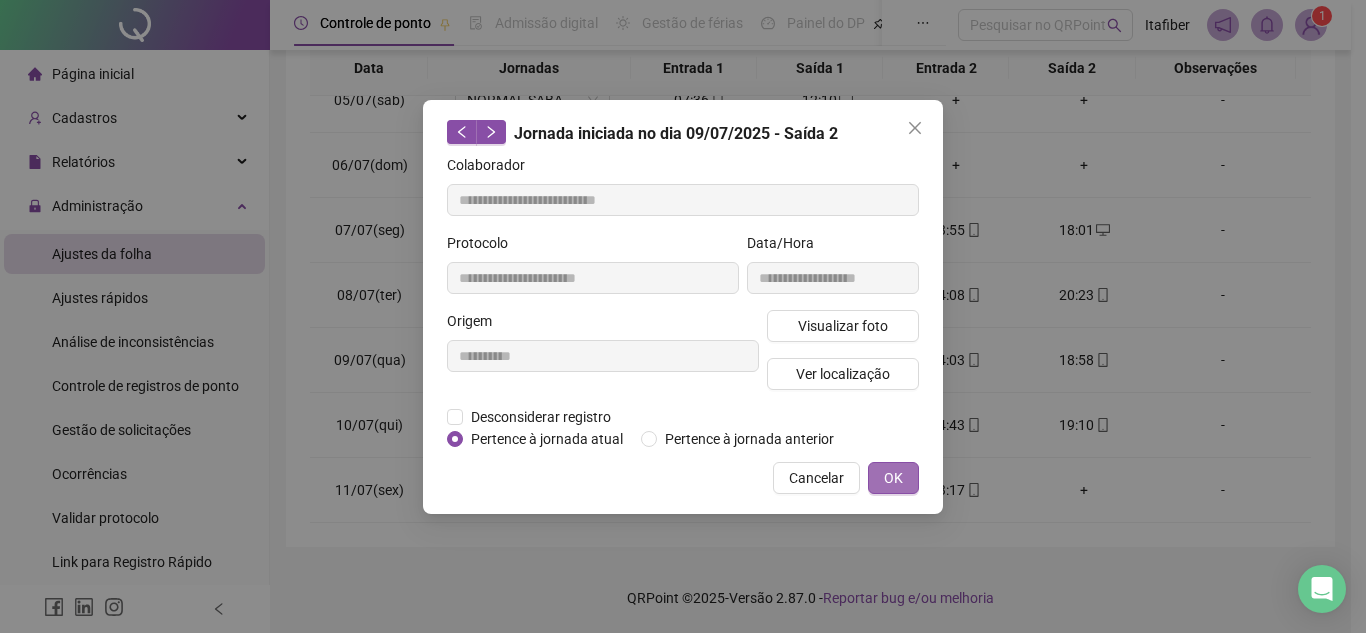click on "OK" at bounding box center (893, 478) 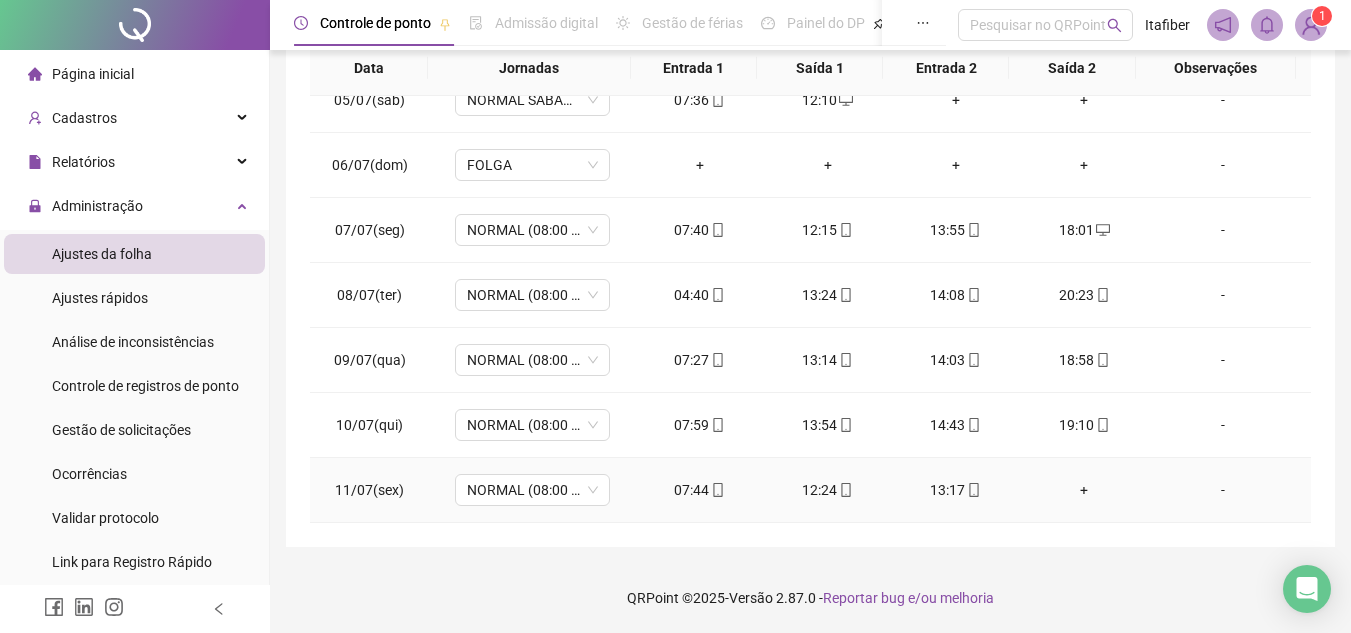 click 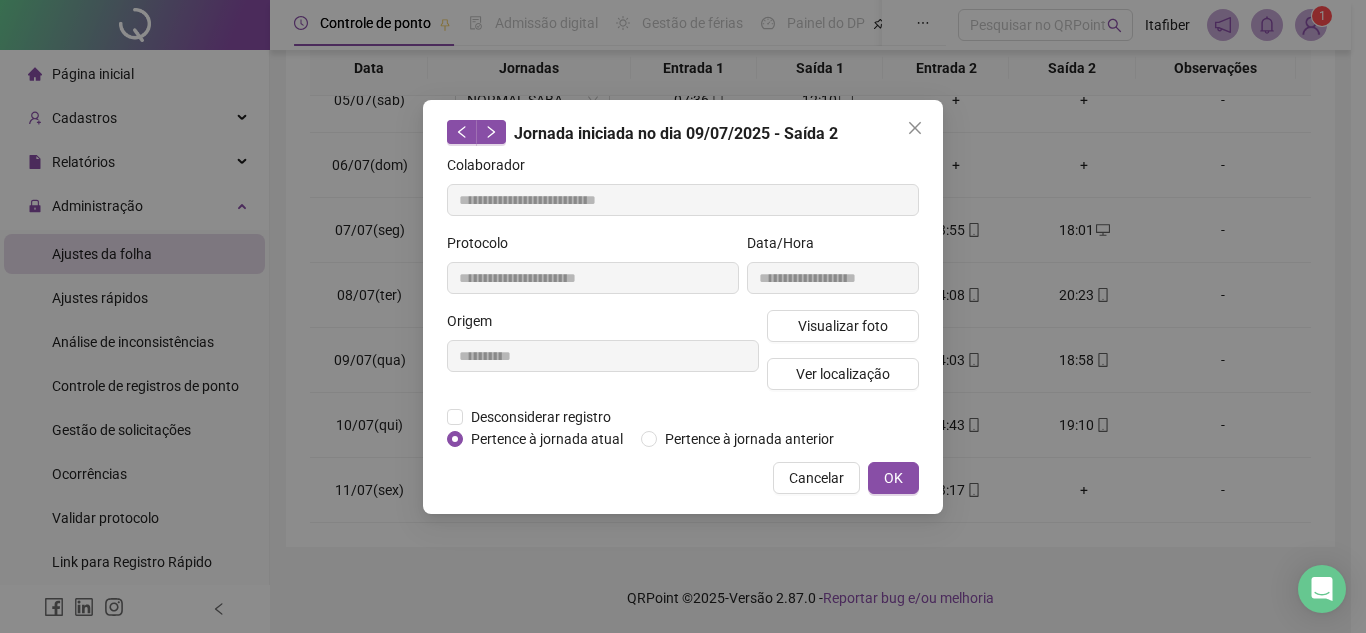 type on "**********" 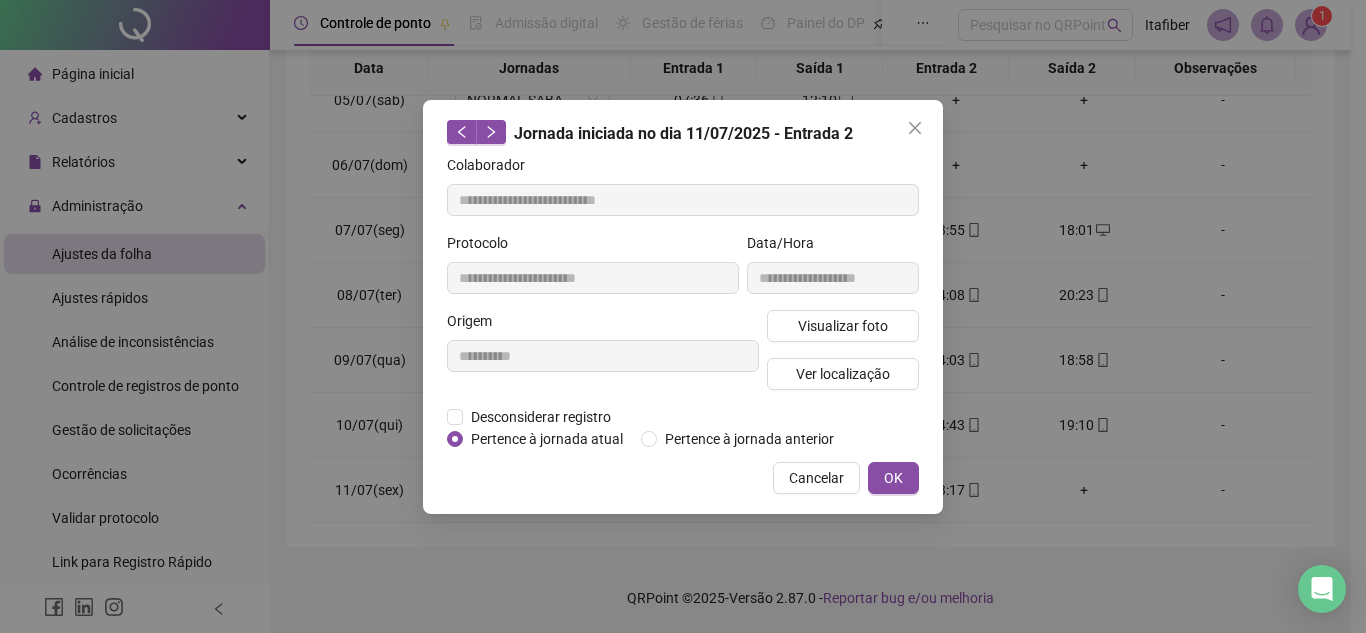 click on "**********" at bounding box center [833, 271] 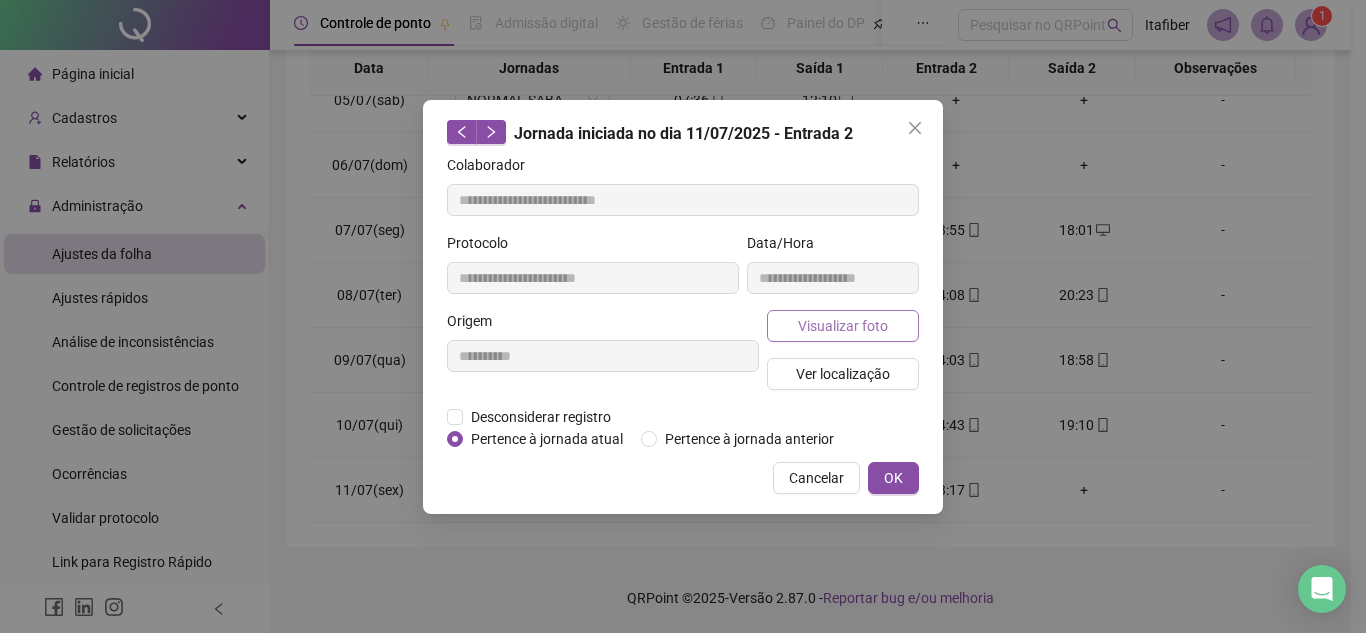 click on "Visualizar foto" at bounding box center [843, 326] 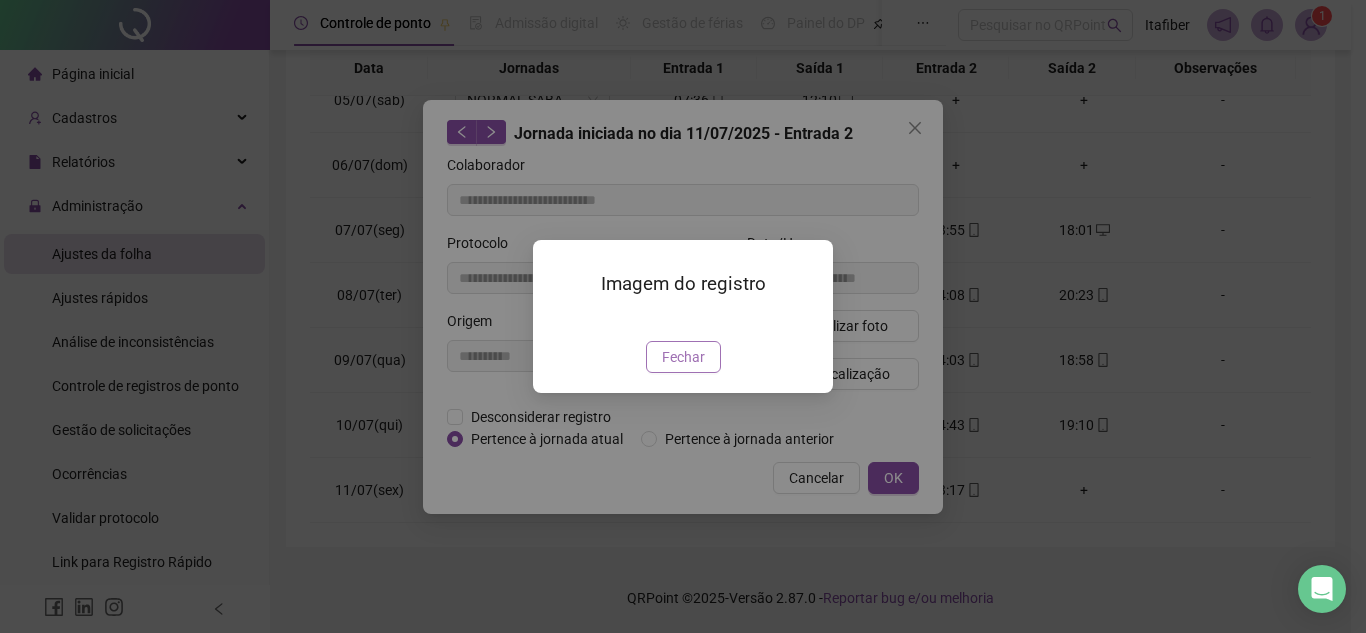 click on "Fechar" at bounding box center (683, 357) 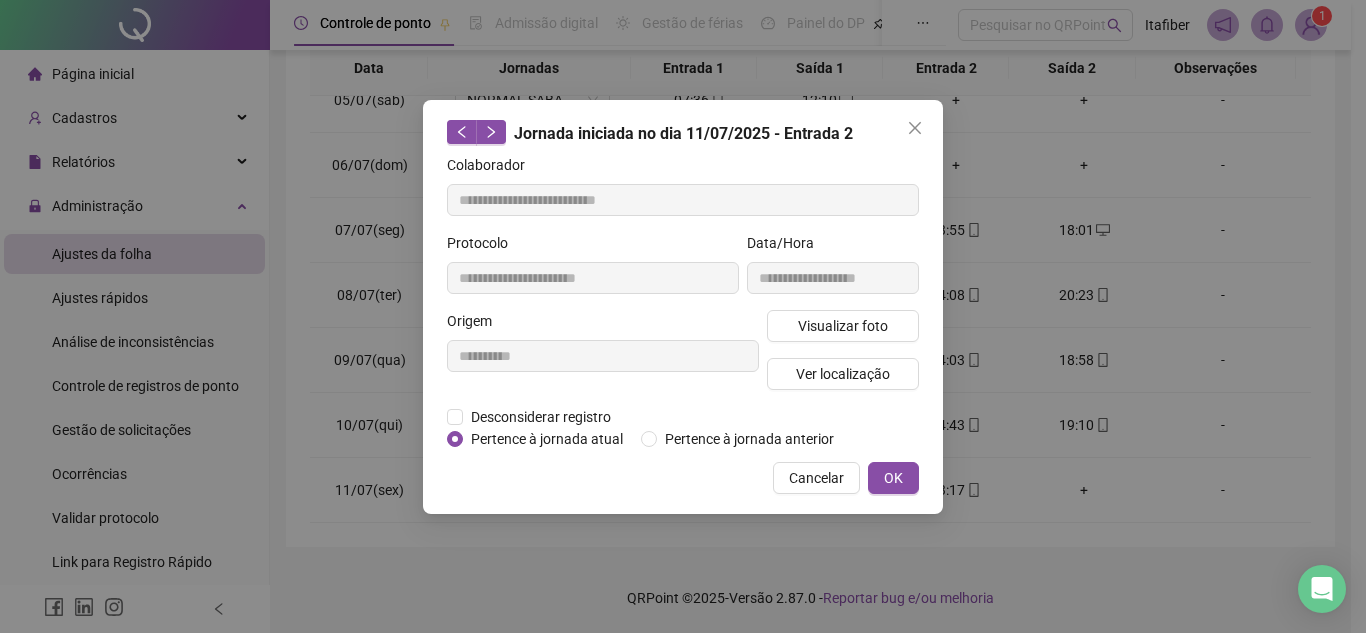 click on "OK" at bounding box center [893, 478] 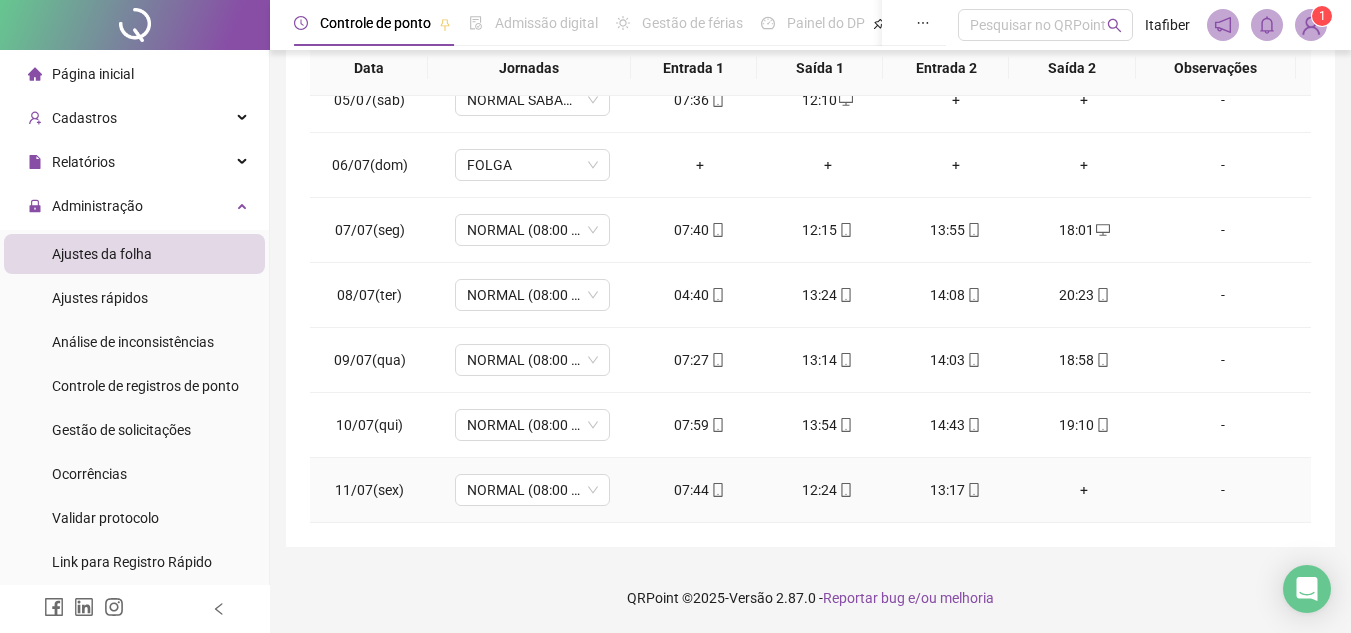 click 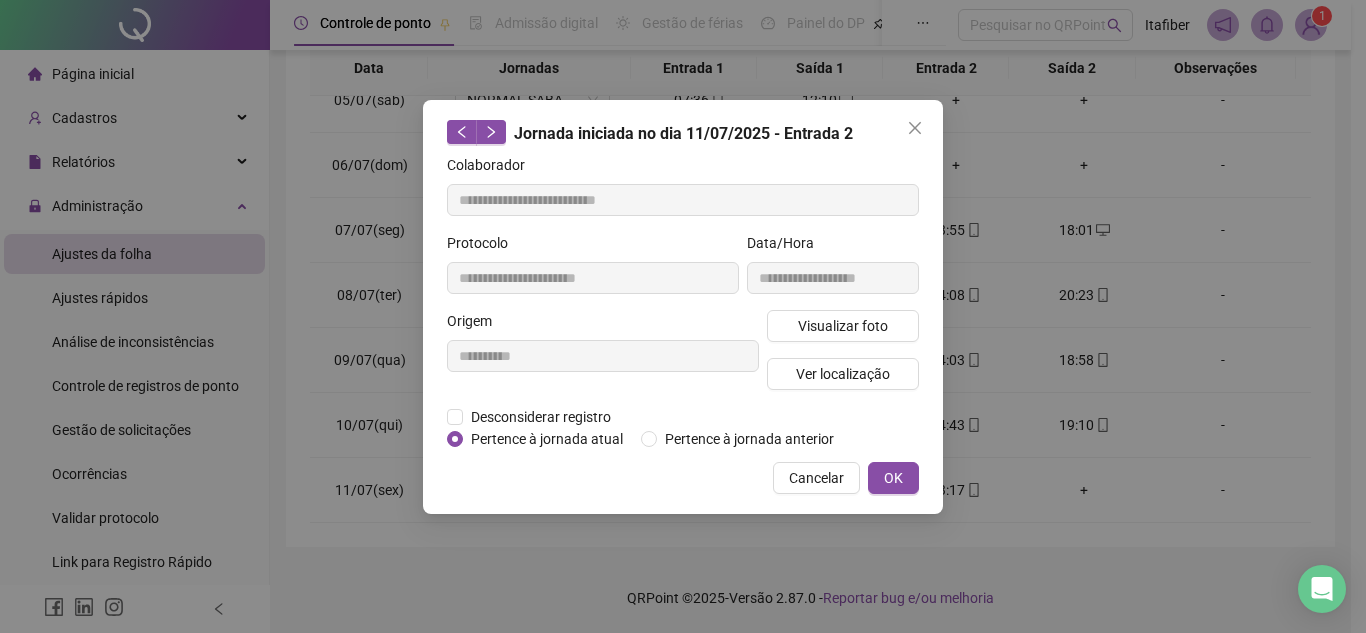 type on "**********" 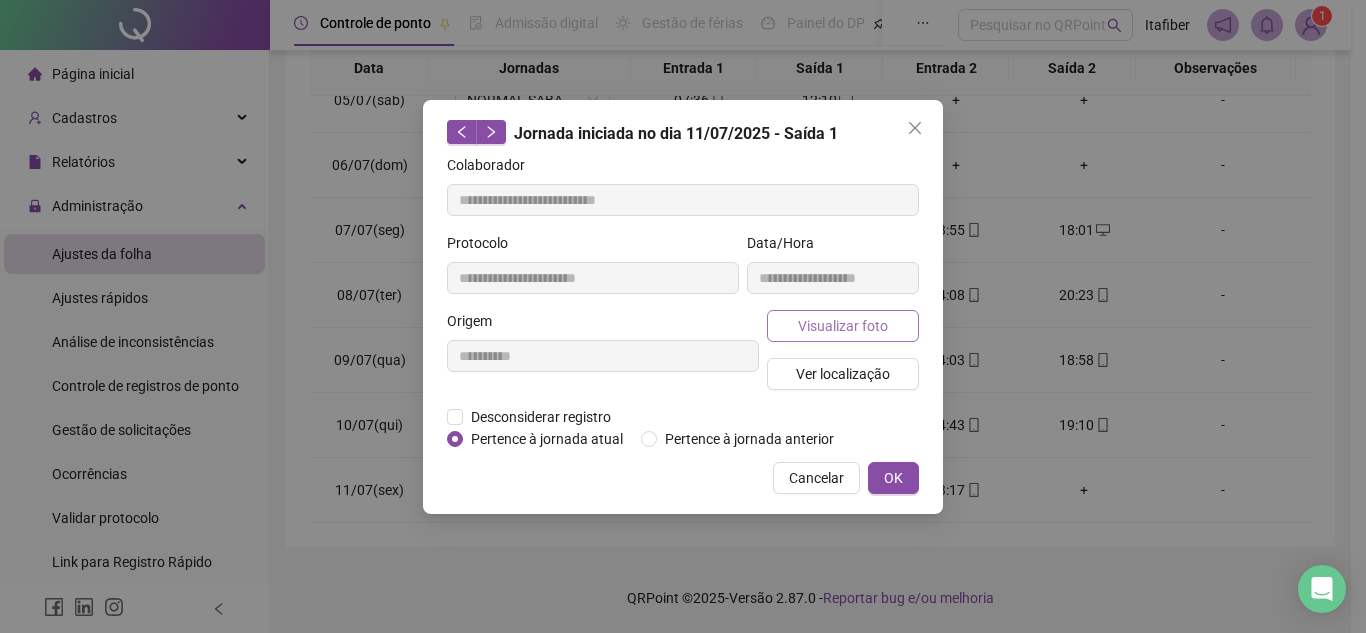 click on "Visualizar foto" at bounding box center (843, 326) 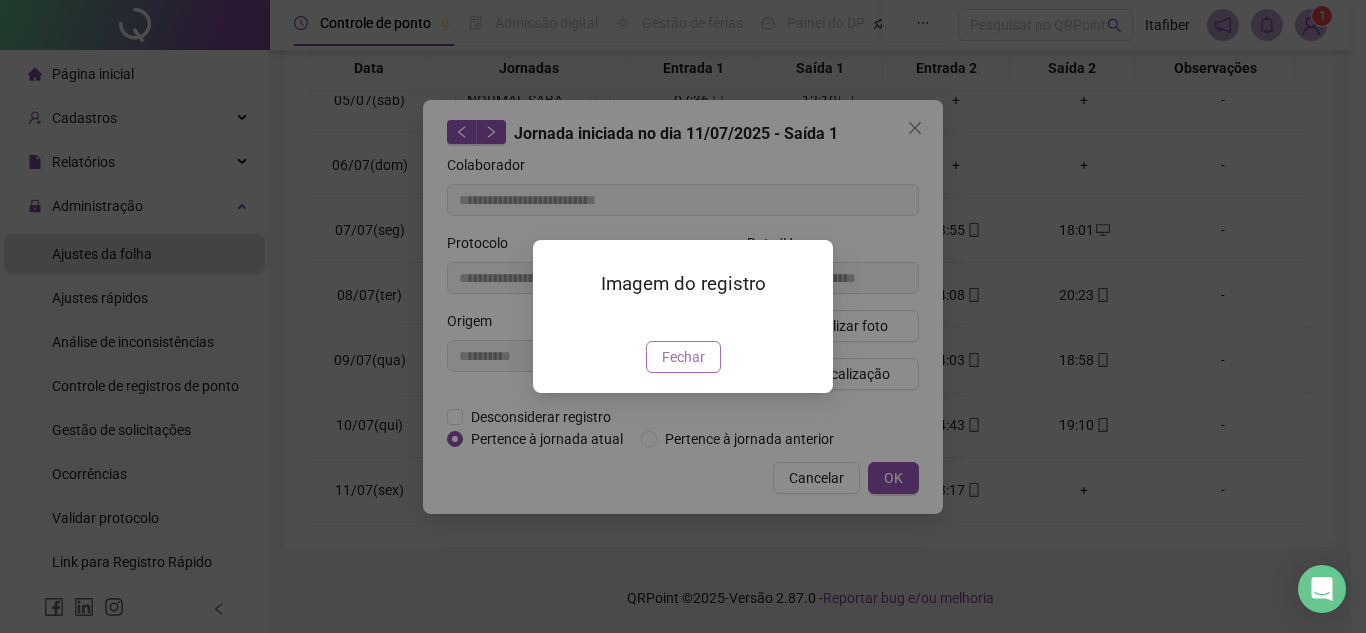 click on "Fechar" at bounding box center (683, 357) 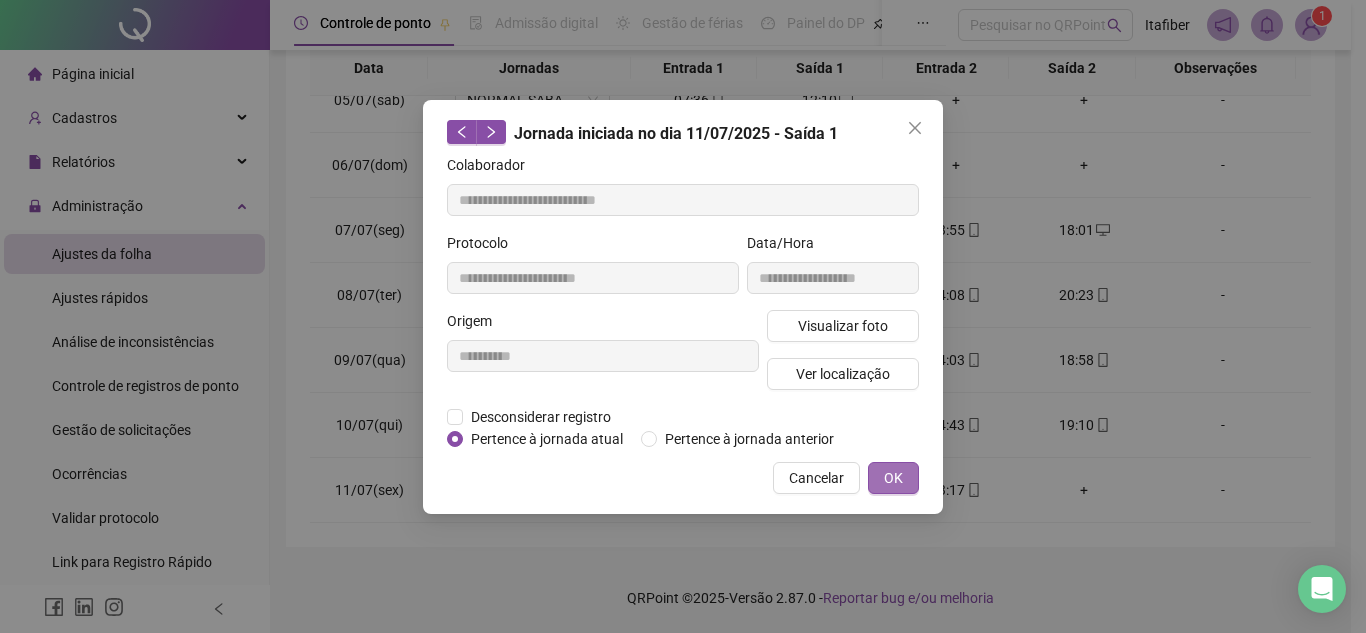 click on "OK" at bounding box center (893, 478) 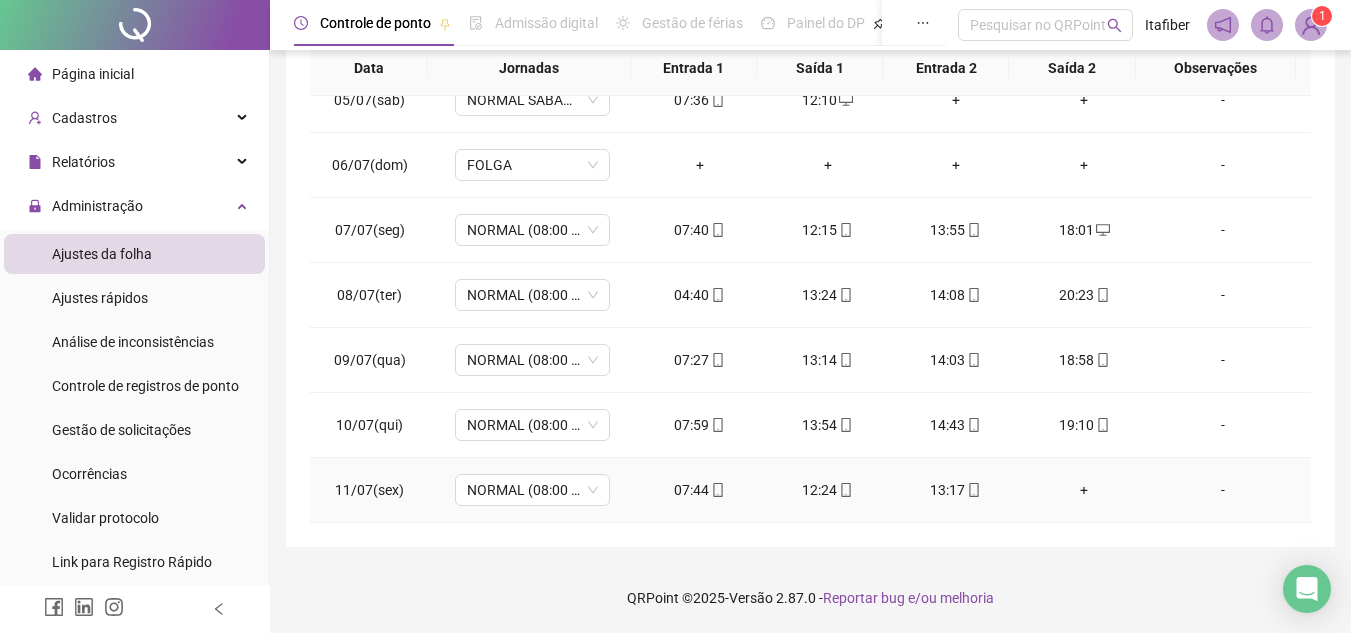 scroll, scrollTop: 0, scrollLeft: 0, axis: both 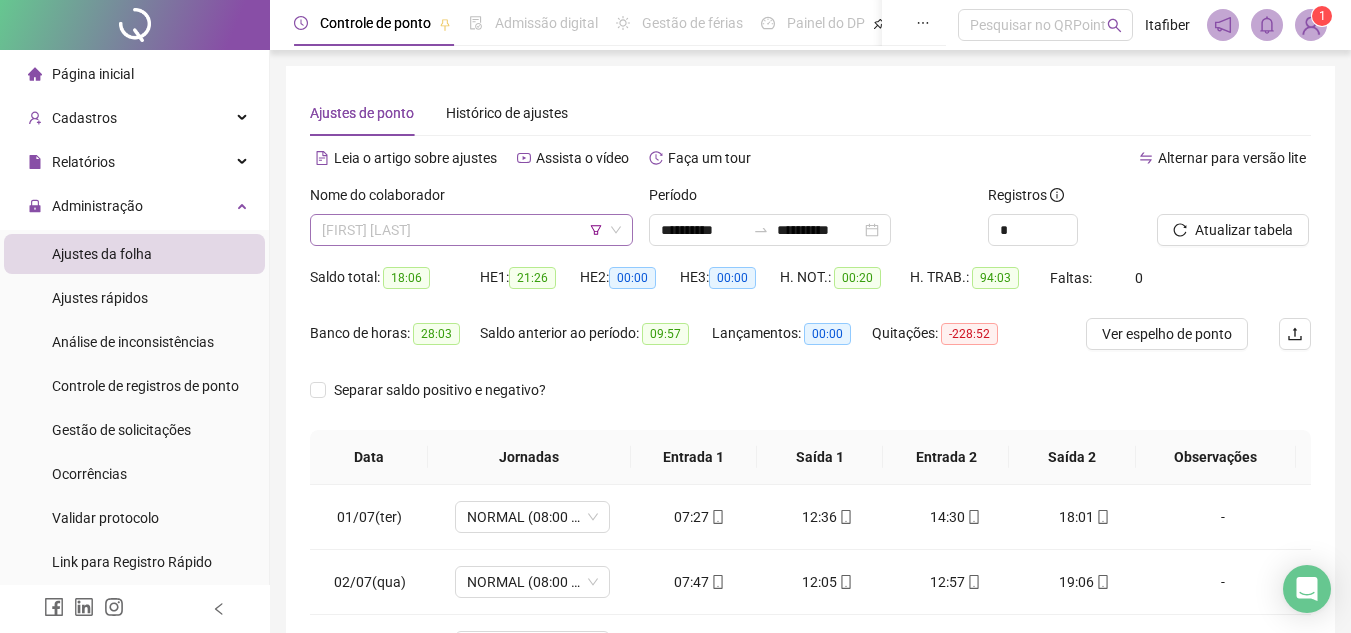 click on "[FIRST] [LAST]" at bounding box center [471, 230] 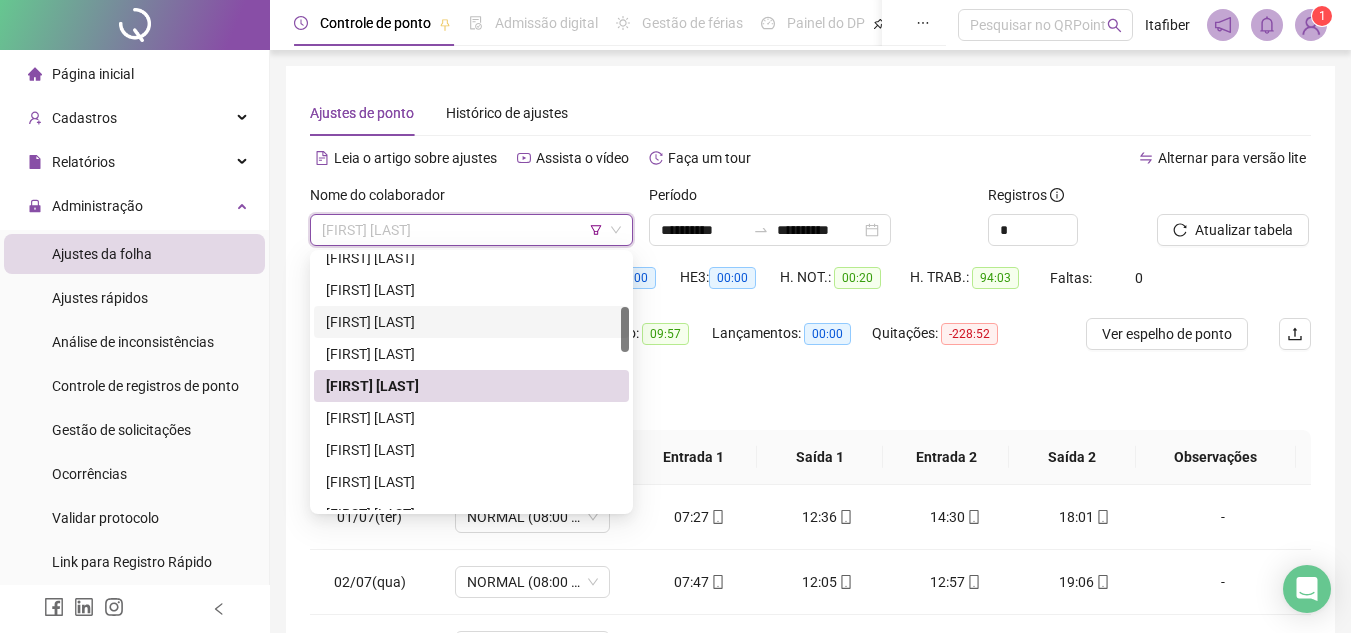 scroll, scrollTop: 400, scrollLeft: 0, axis: vertical 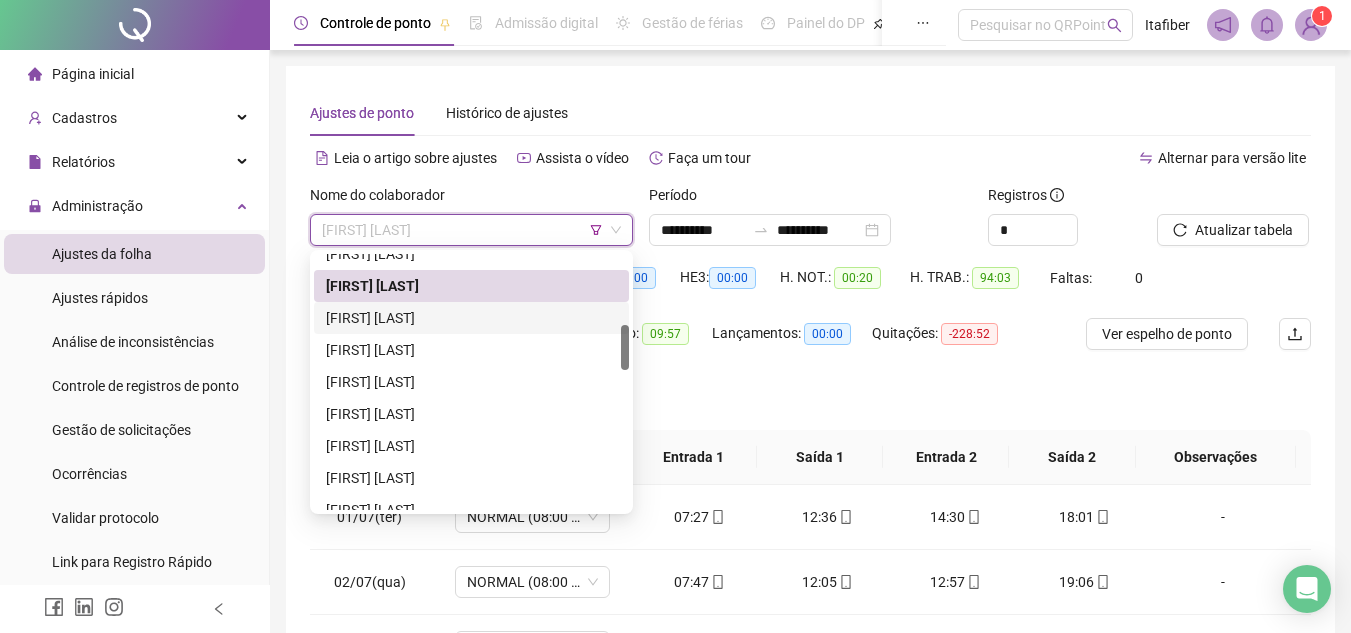 click on "[FIRST] [LAST]" at bounding box center (471, 318) 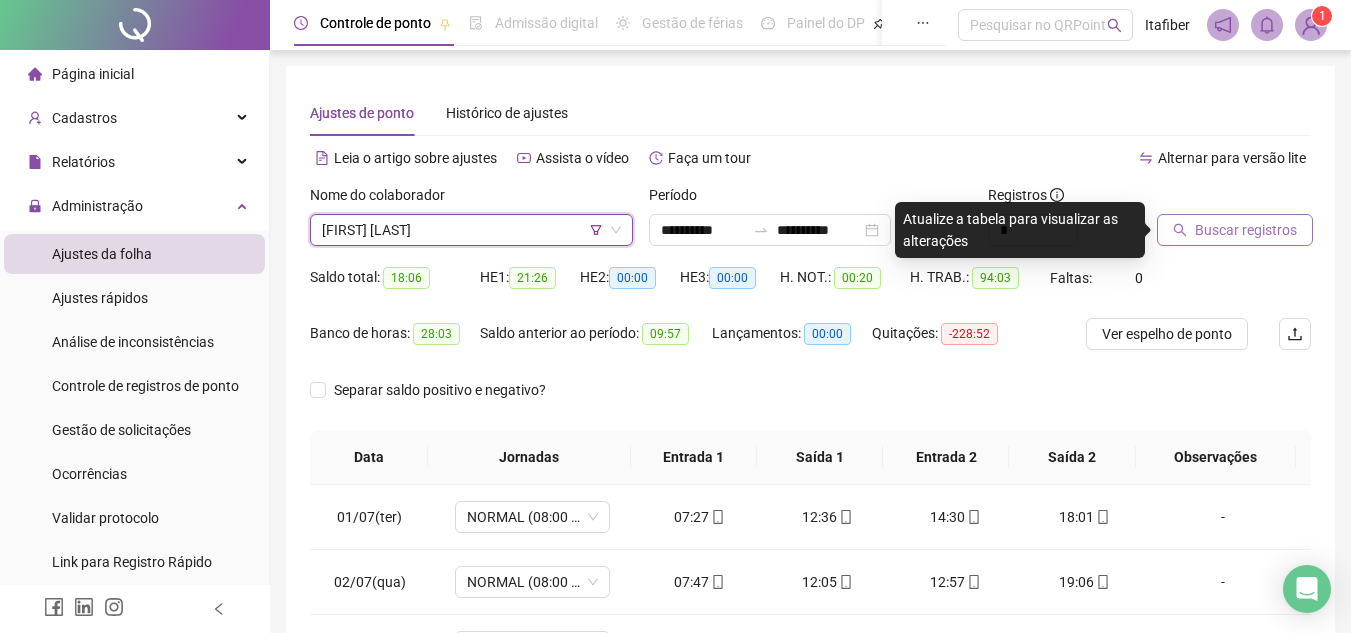 click on "Buscar registros" at bounding box center (1246, 230) 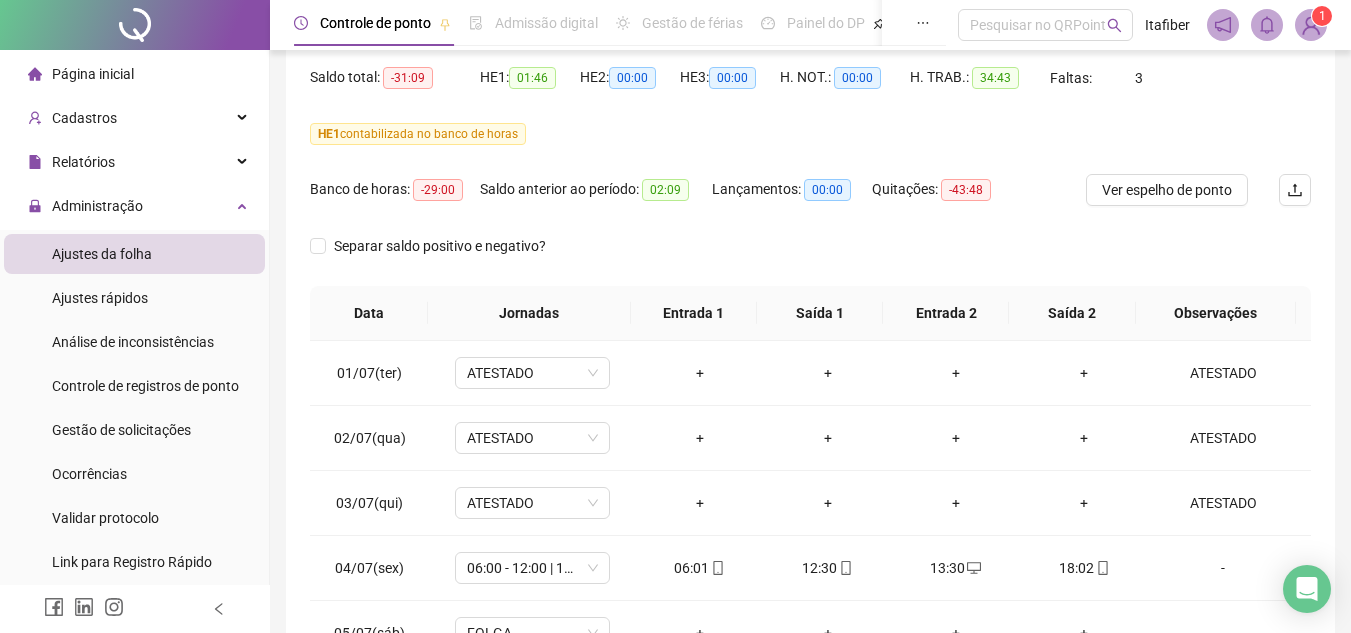 scroll, scrollTop: 300, scrollLeft: 0, axis: vertical 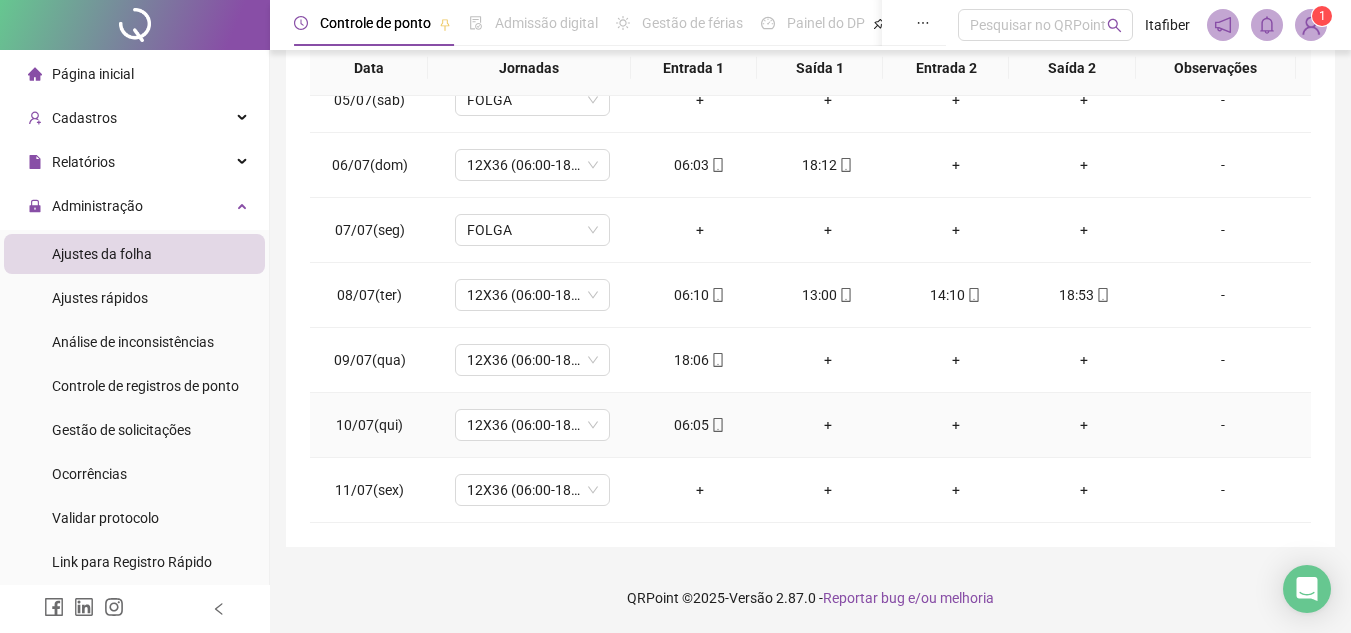 click at bounding box center (717, 425) 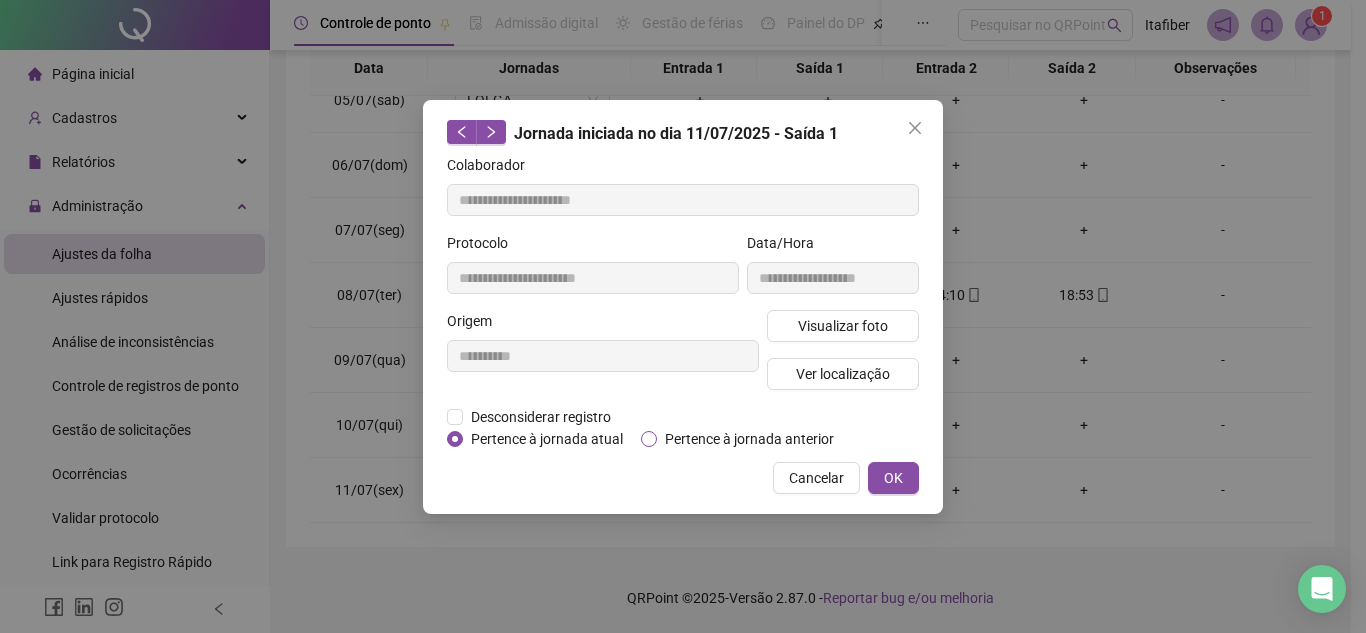 type on "**********" 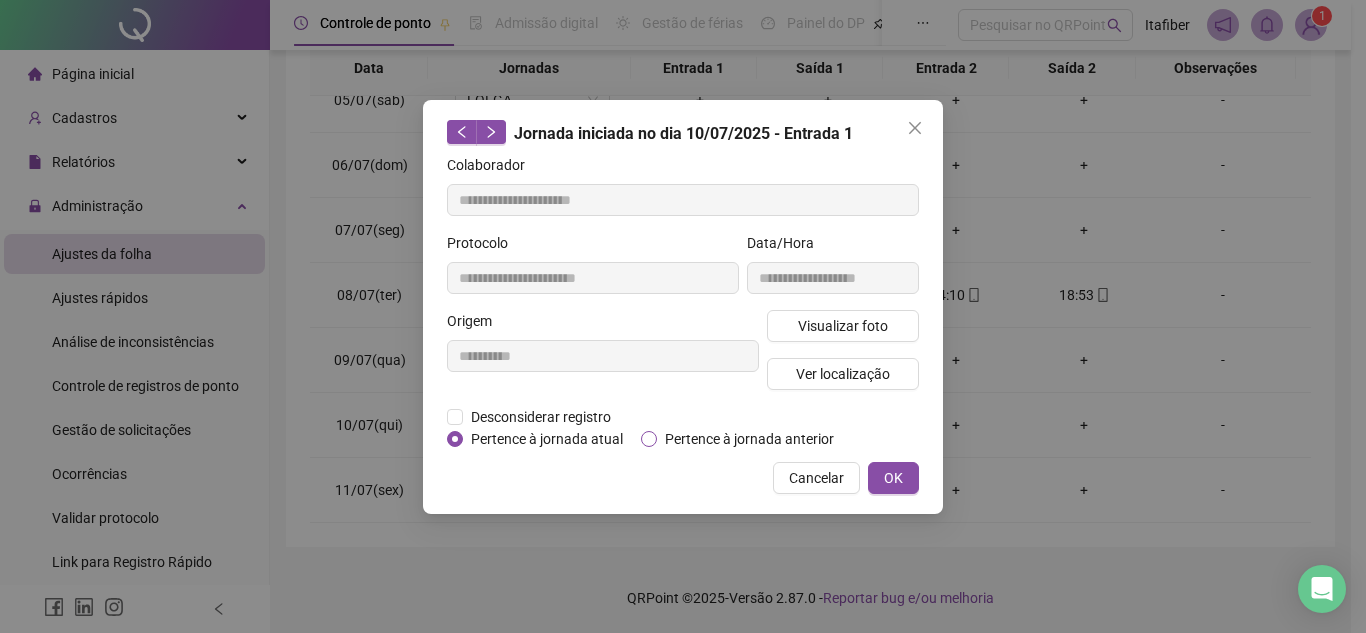 click on "Pertence à jornada anterior" at bounding box center (749, 439) 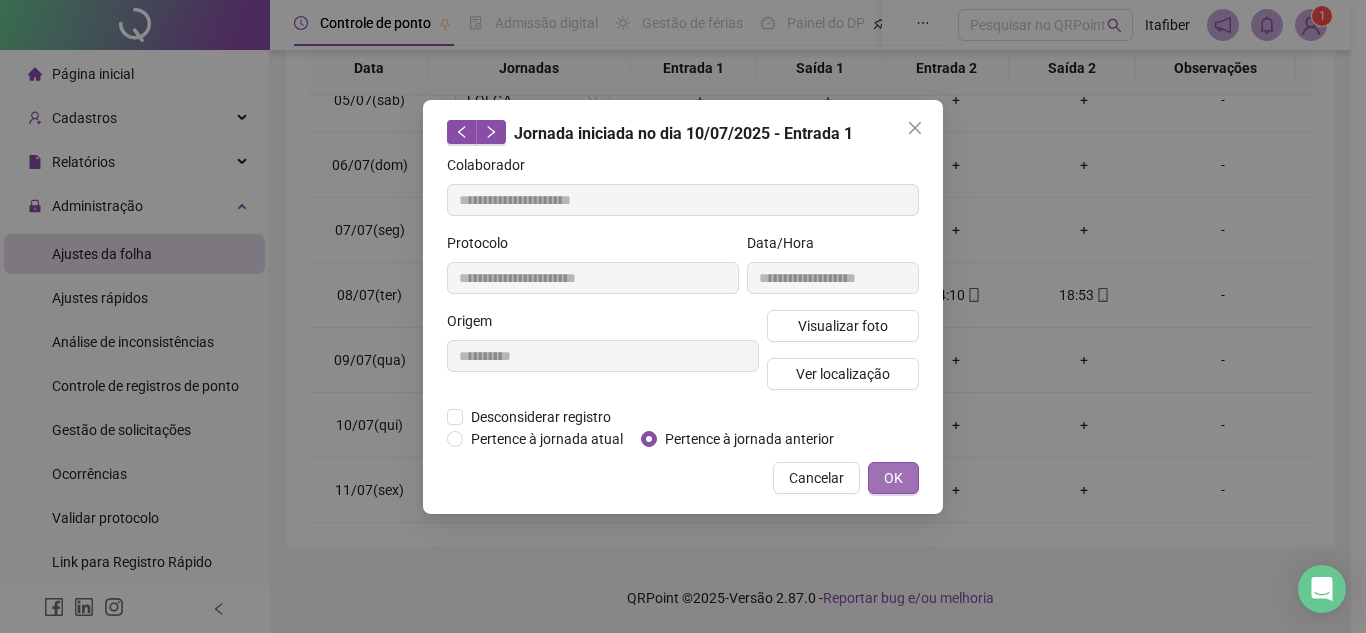 click on "OK" at bounding box center (893, 478) 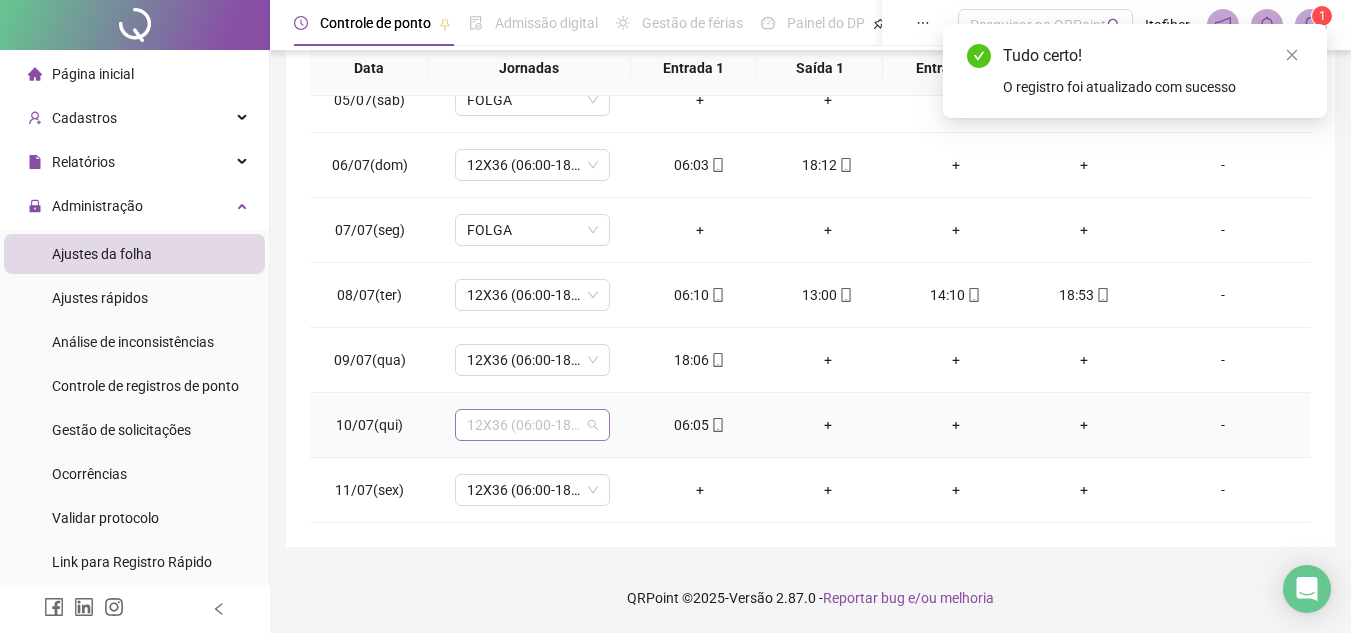 click on "12X36 (06:00-18:00)" at bounding box center [532, 425] 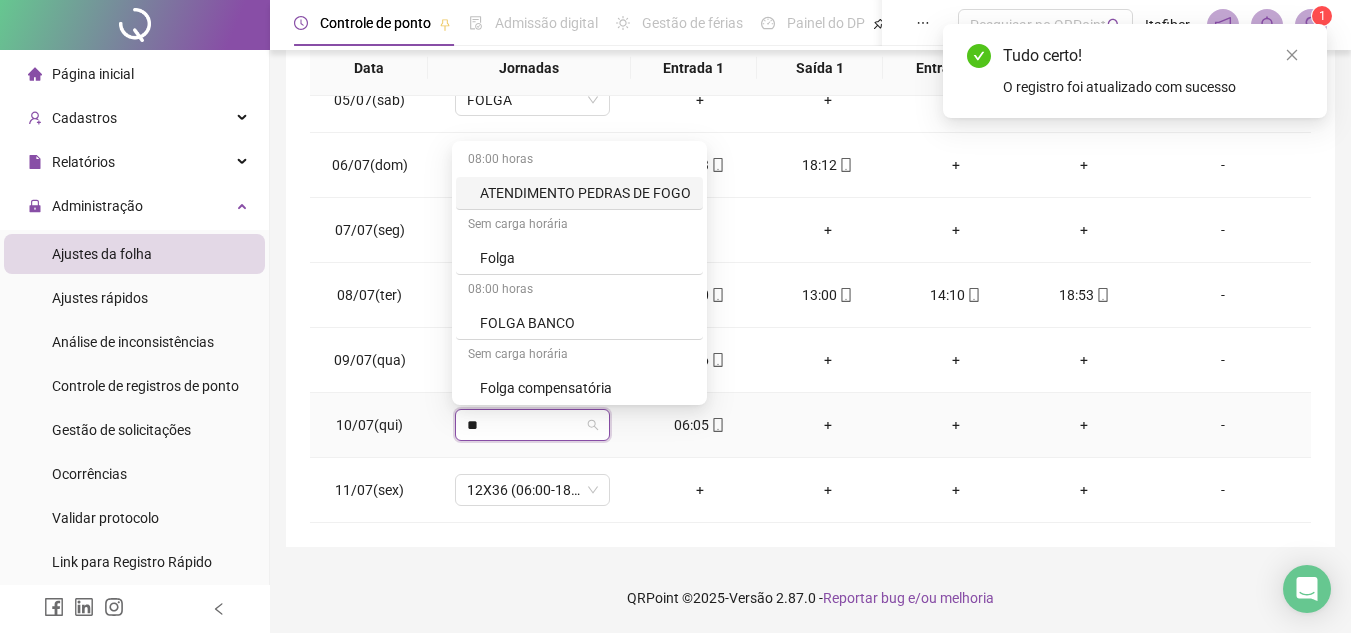 type on "***" 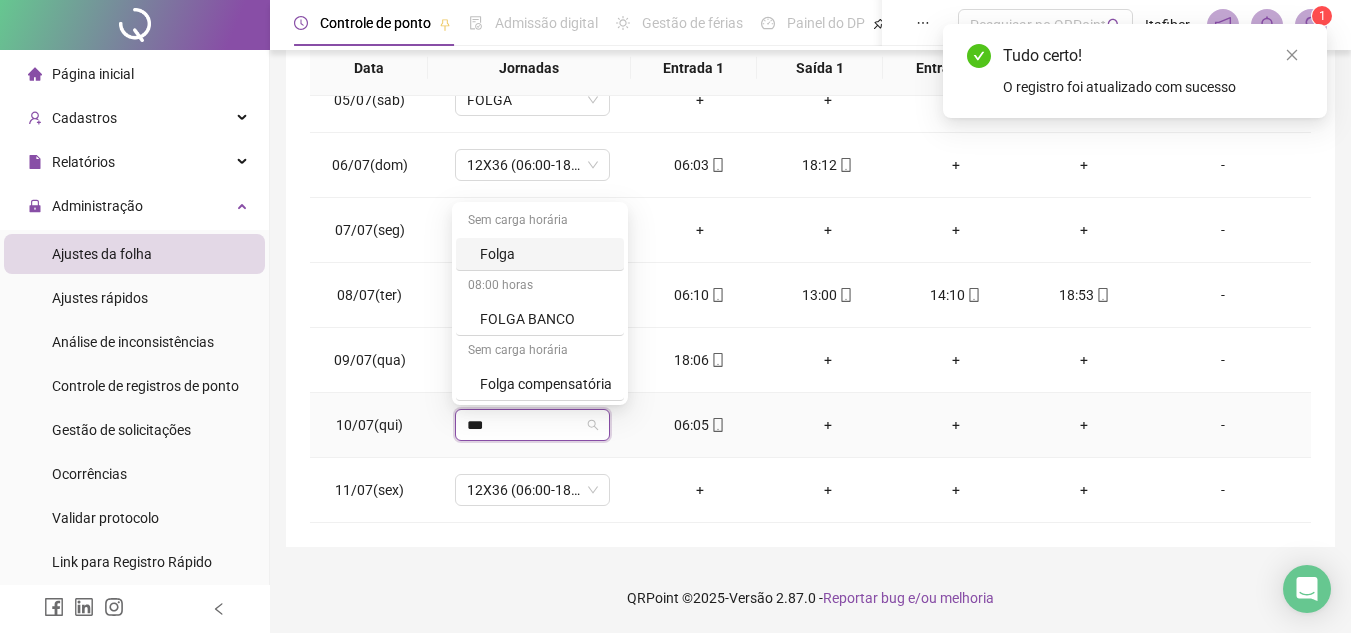 click on "Folga" at bounding box center (546, 254) 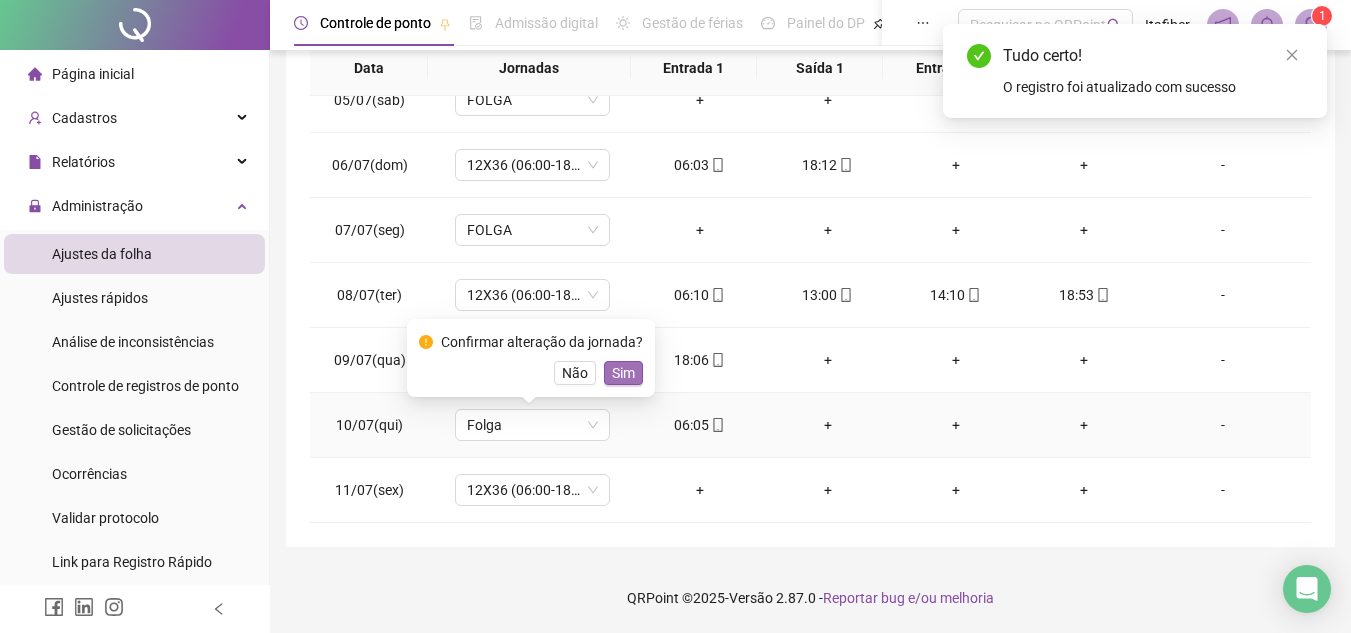 click on "Sim" at bounding box center (623, 373) 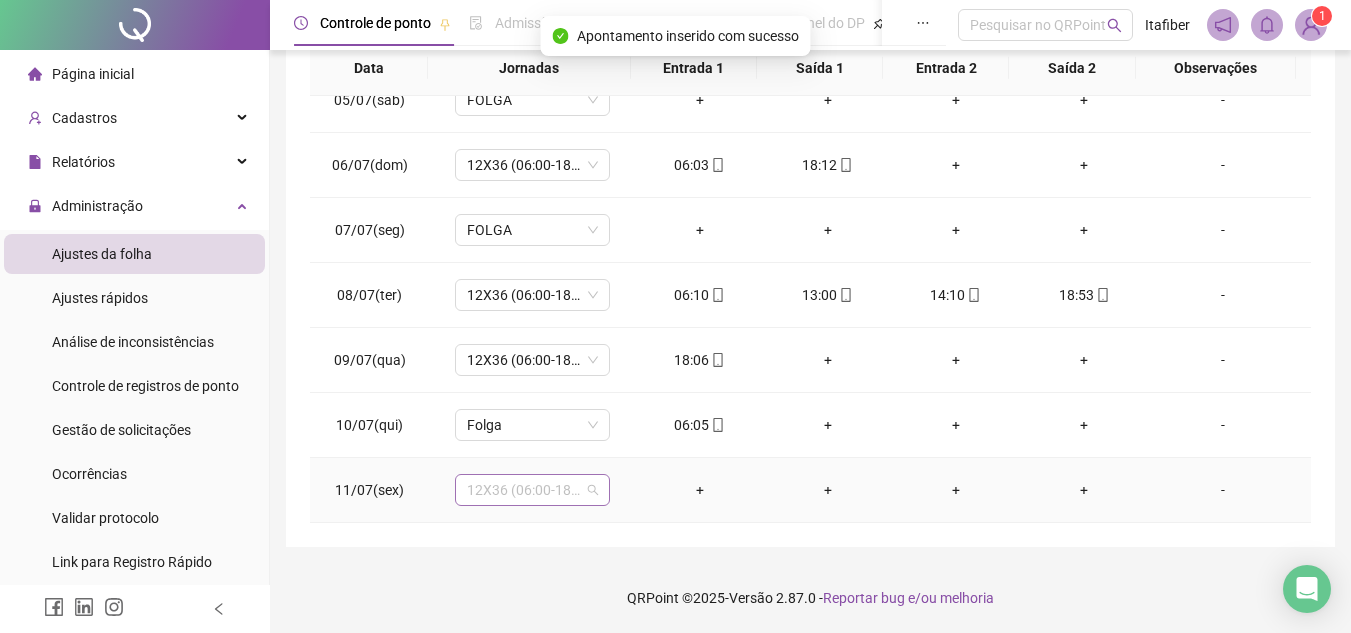 click on "12X36 (06:00-18:00)" at bounding box center [532, 490] 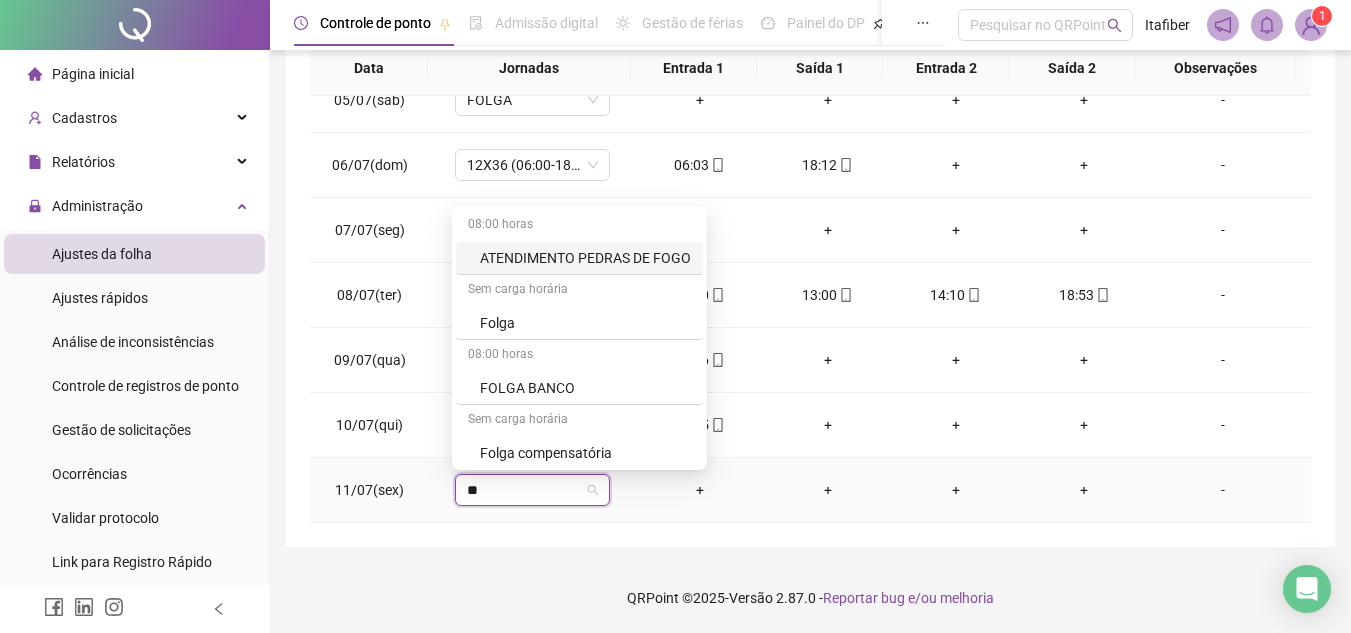 type on "***" 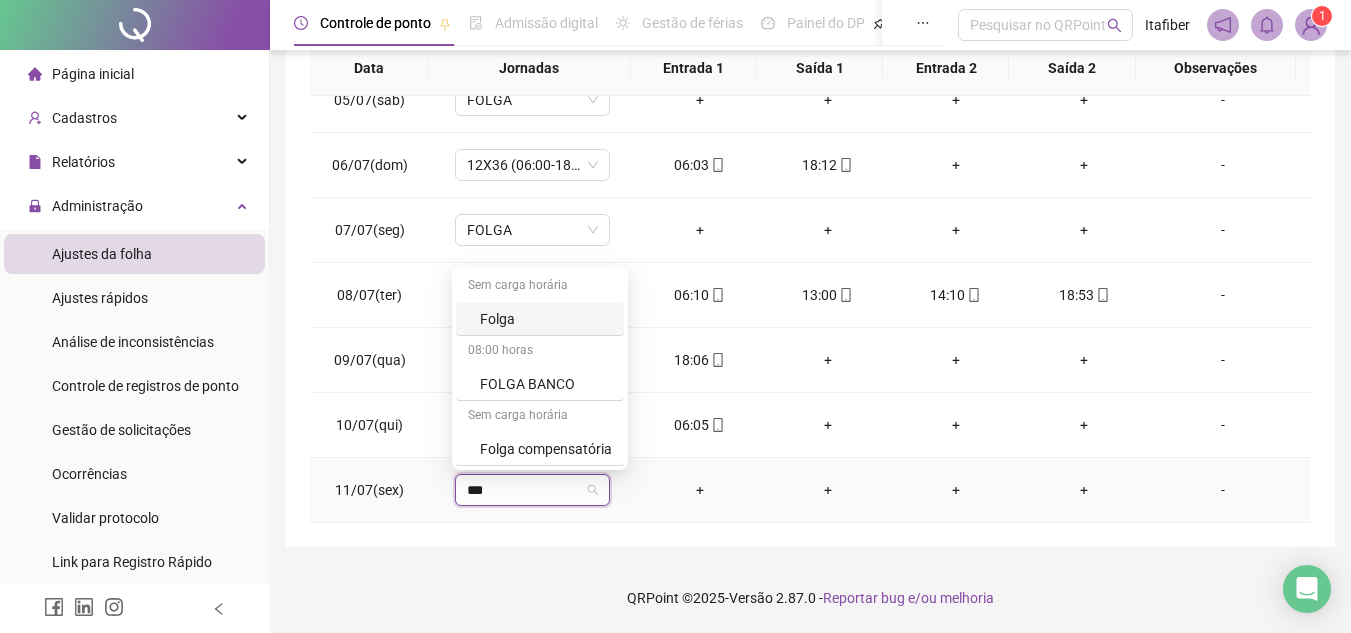 click on "Folga" at bounding box center (546, 319) 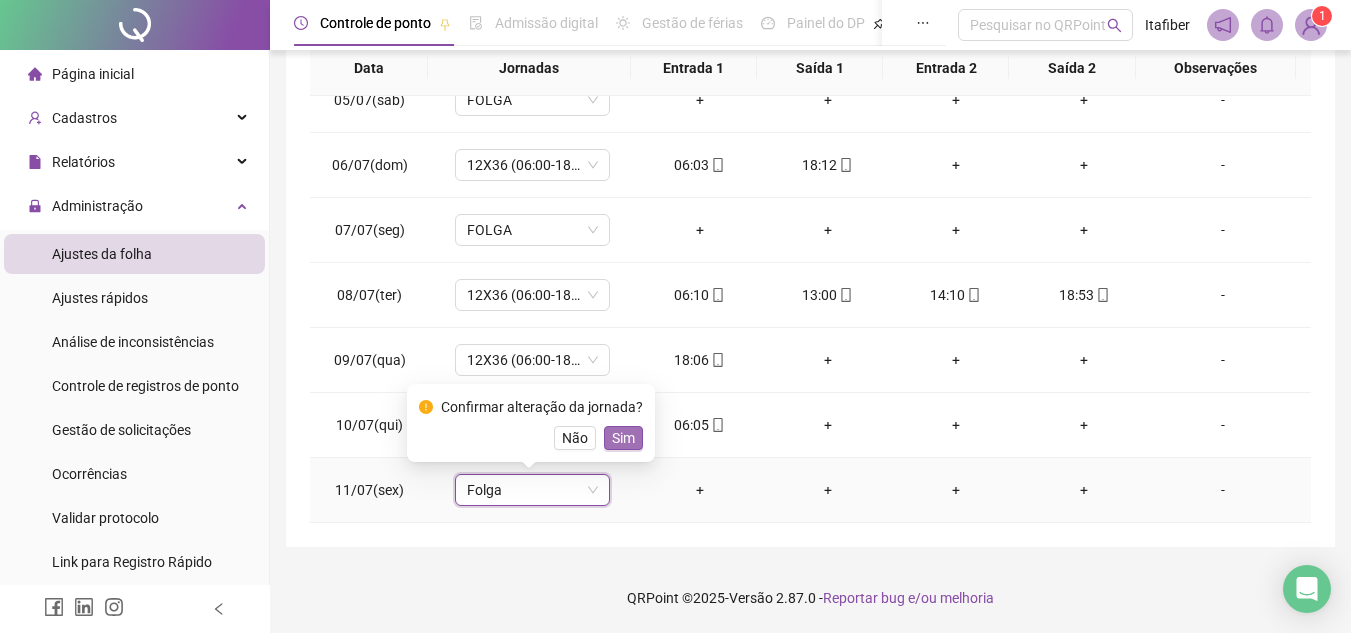 click on "Sim" at bounding box center [623, 438] 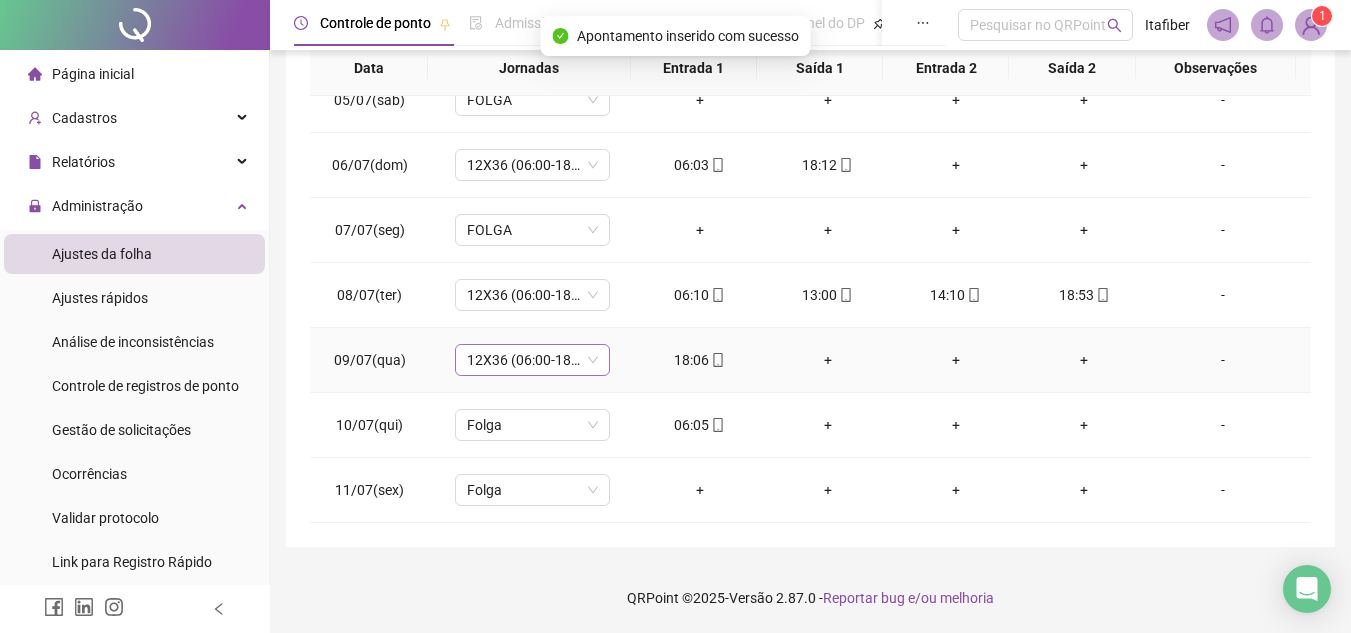 click on "12X36 (06:00-18:00)" at bounding box center (532, 360) 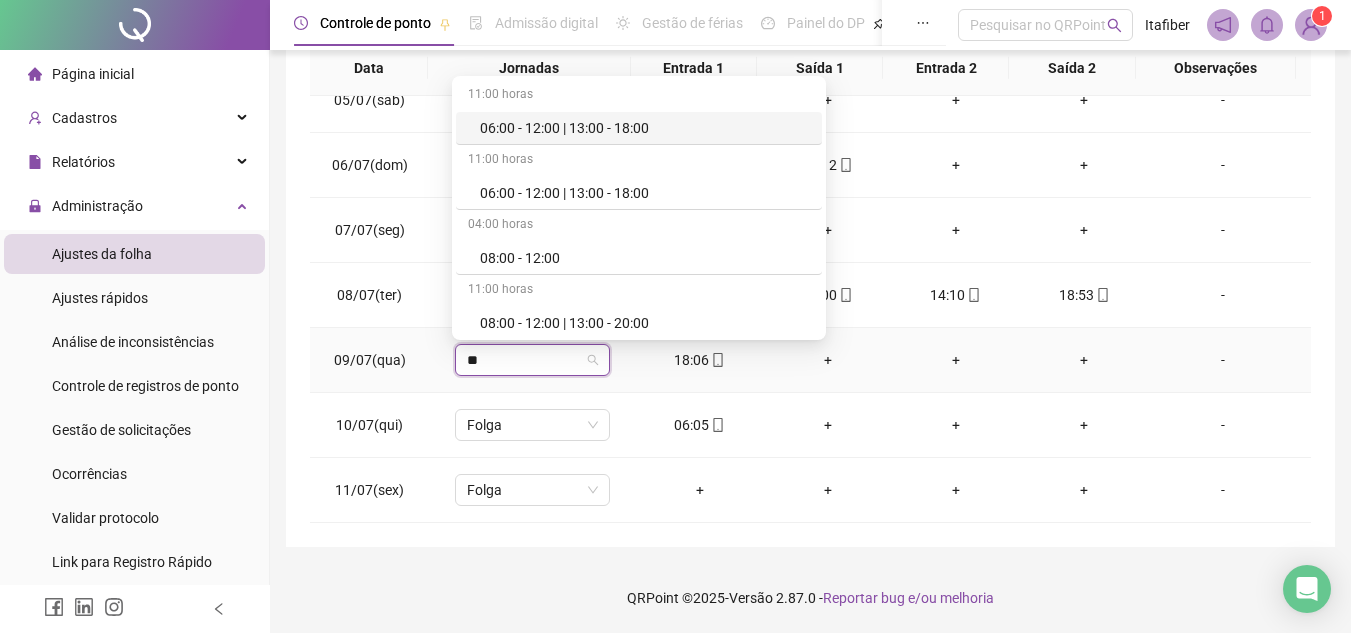type on "***" 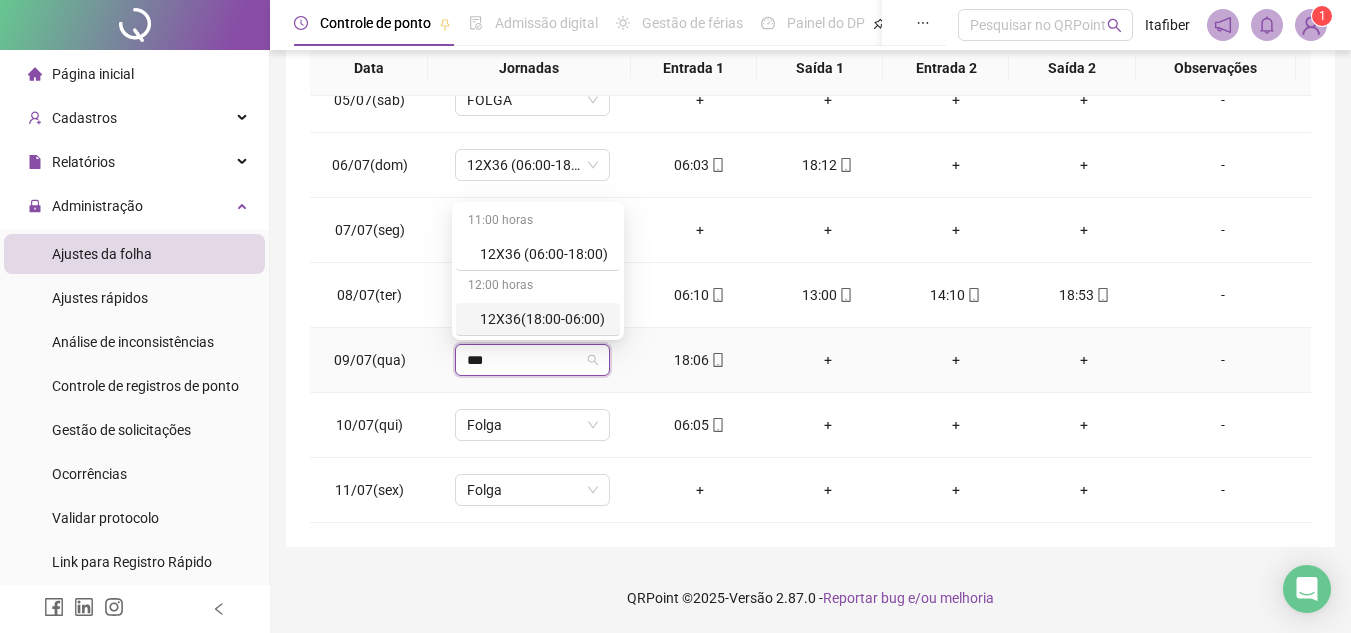 click on "12X36(18:00-06:00)" at bounding box center (544, 319) 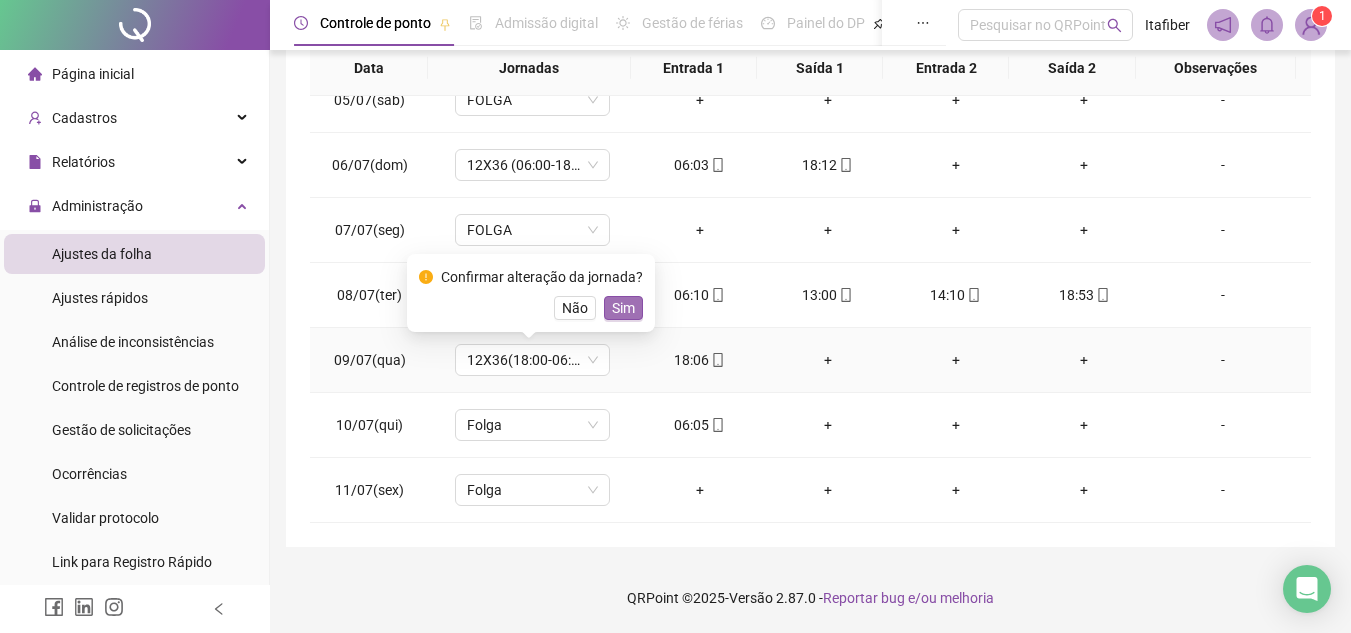 click on "Sim" at bounding box center (623, 308) 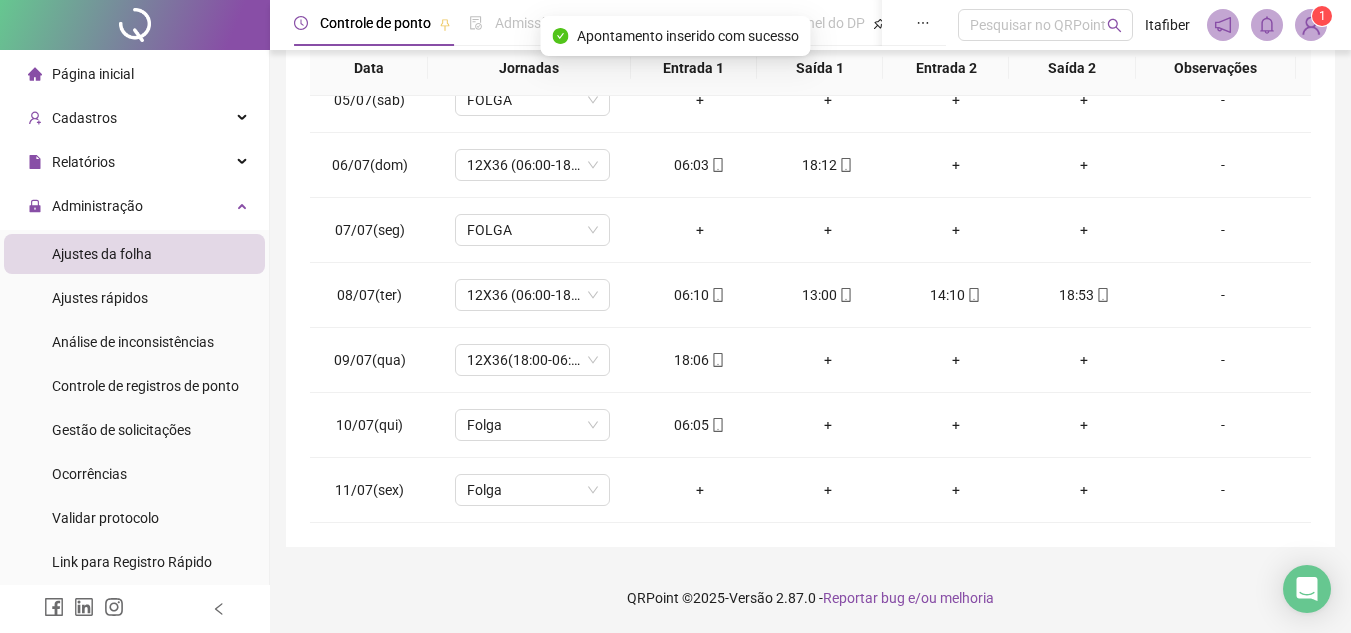 scroll, scrollTop: 0, scrollLeft: 0, axis: both 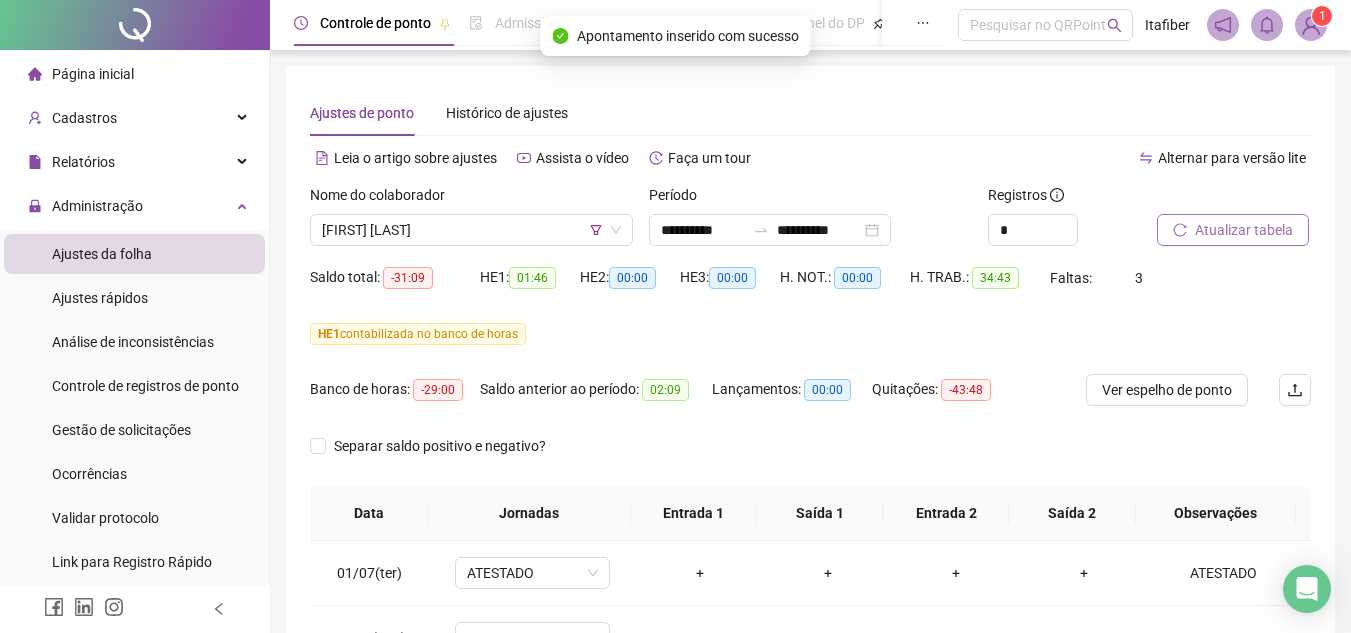 click on "Atualizar tabela" at bounding box center (1233, 230) 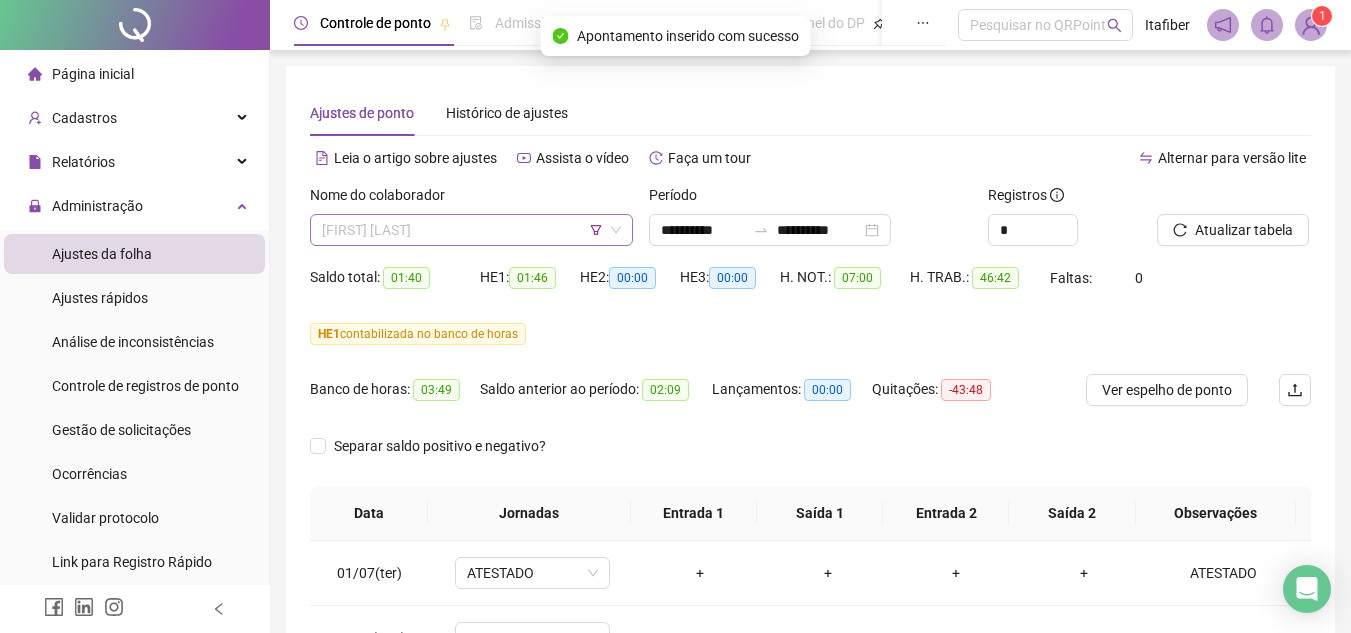 click on "[FIRST] [LAST]" at bounding box center [471, 230] 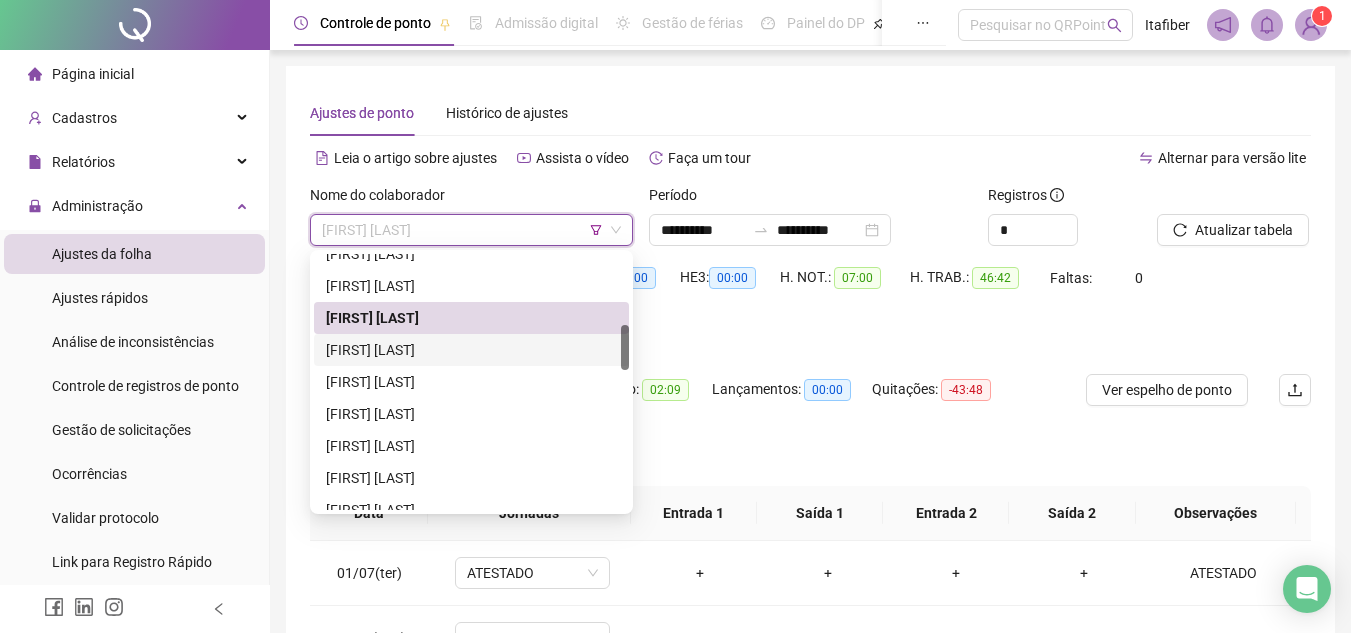 click on "[FIRST] [LAST]" at bounding box center (471, 350) 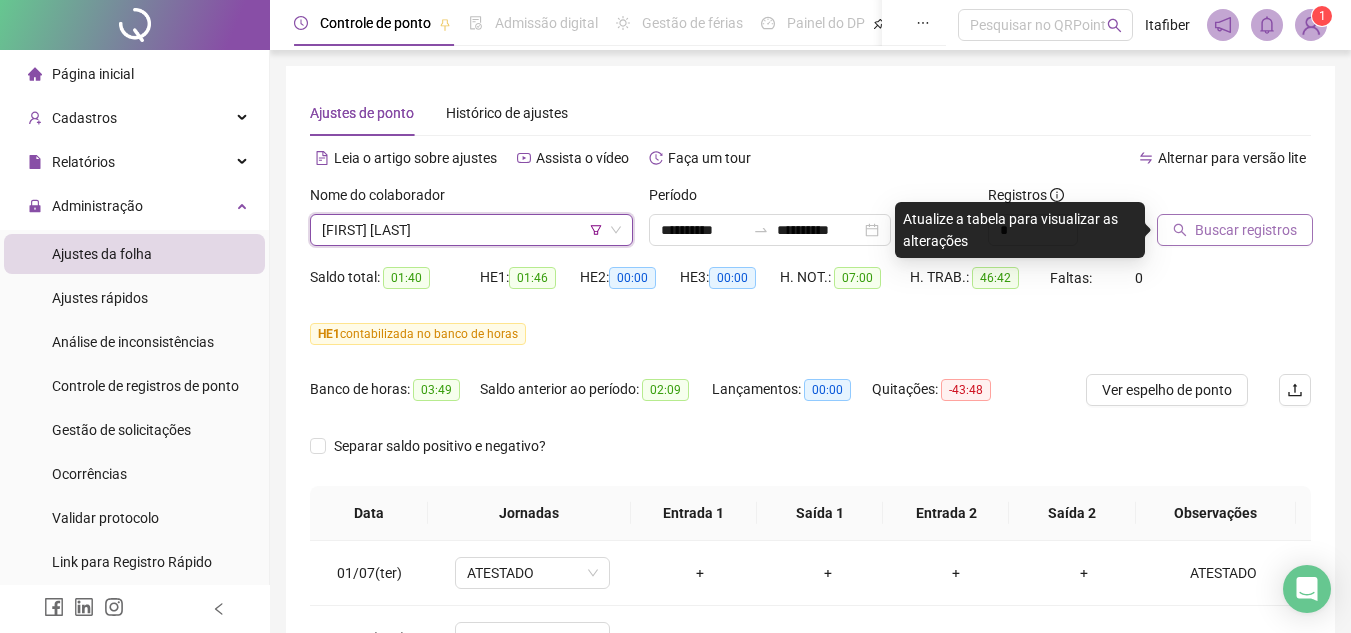 click on "Buscar registros" at bounding box center (1246, 230) 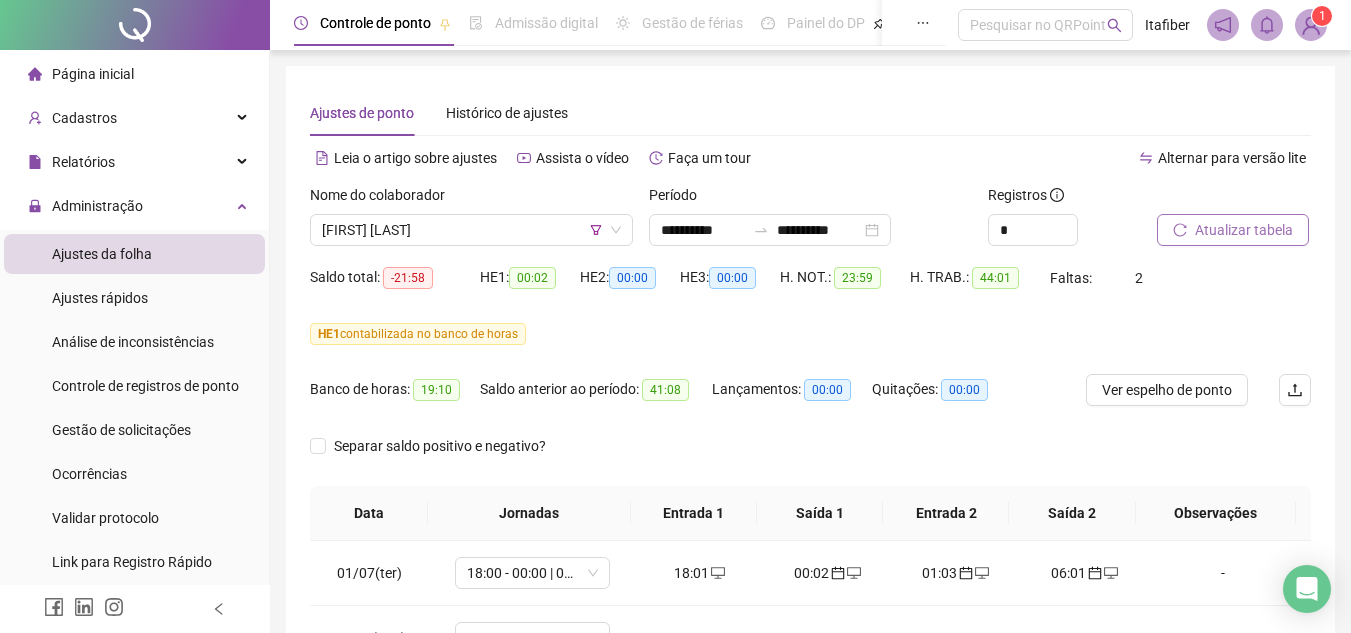 scroll, scrollTop: 445, scrollLeft: 0, axis: vertical 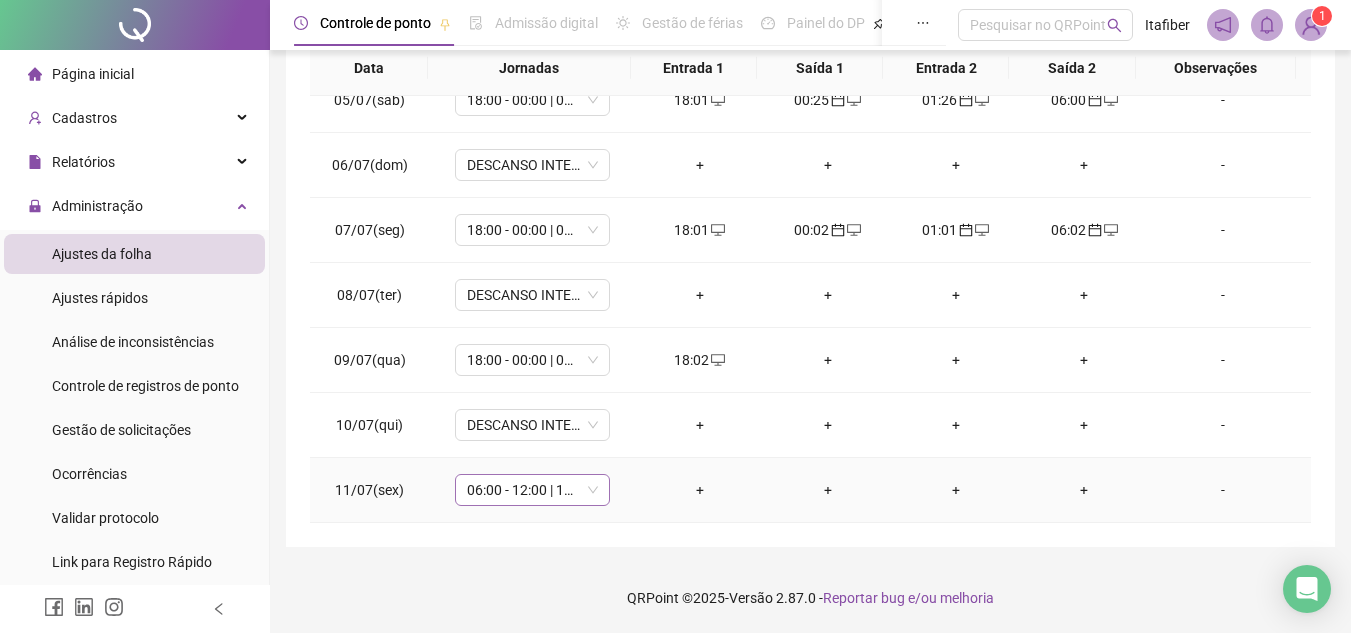 click on "06:00 - 12:00 | 13:00 - 18:00" at bounding box center [532, 490] 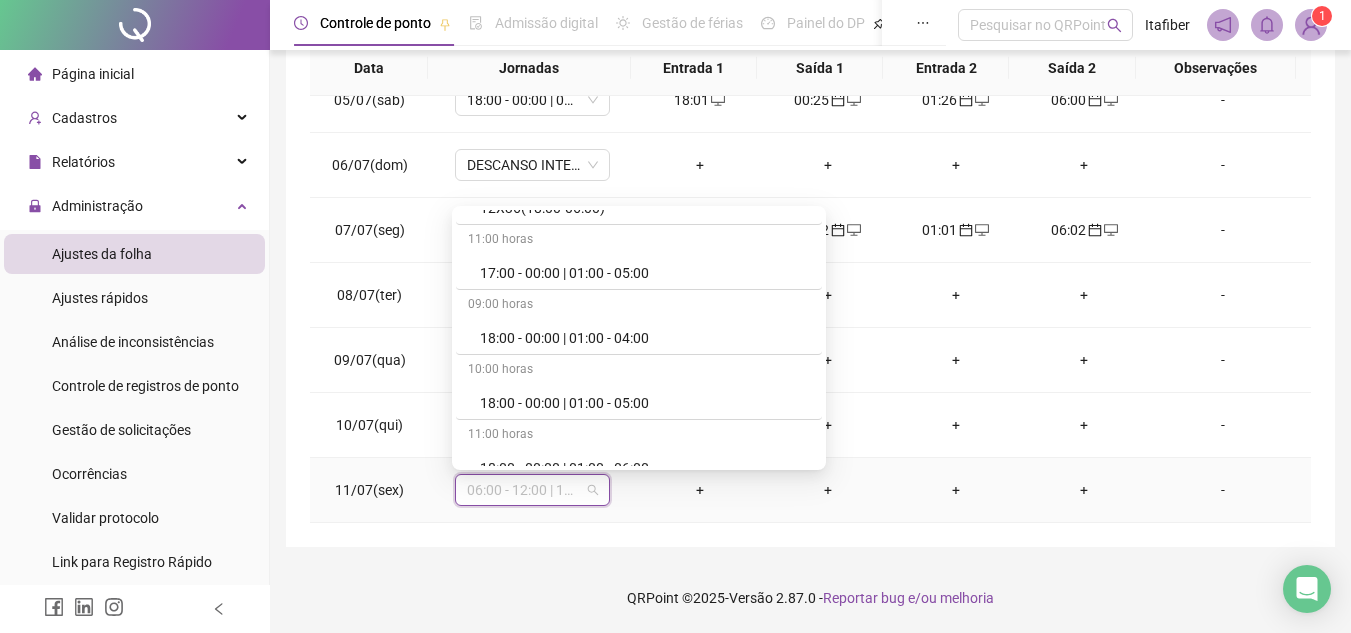 scroll, scrollTop: 800, scrollLeft: 0, axis: vertical 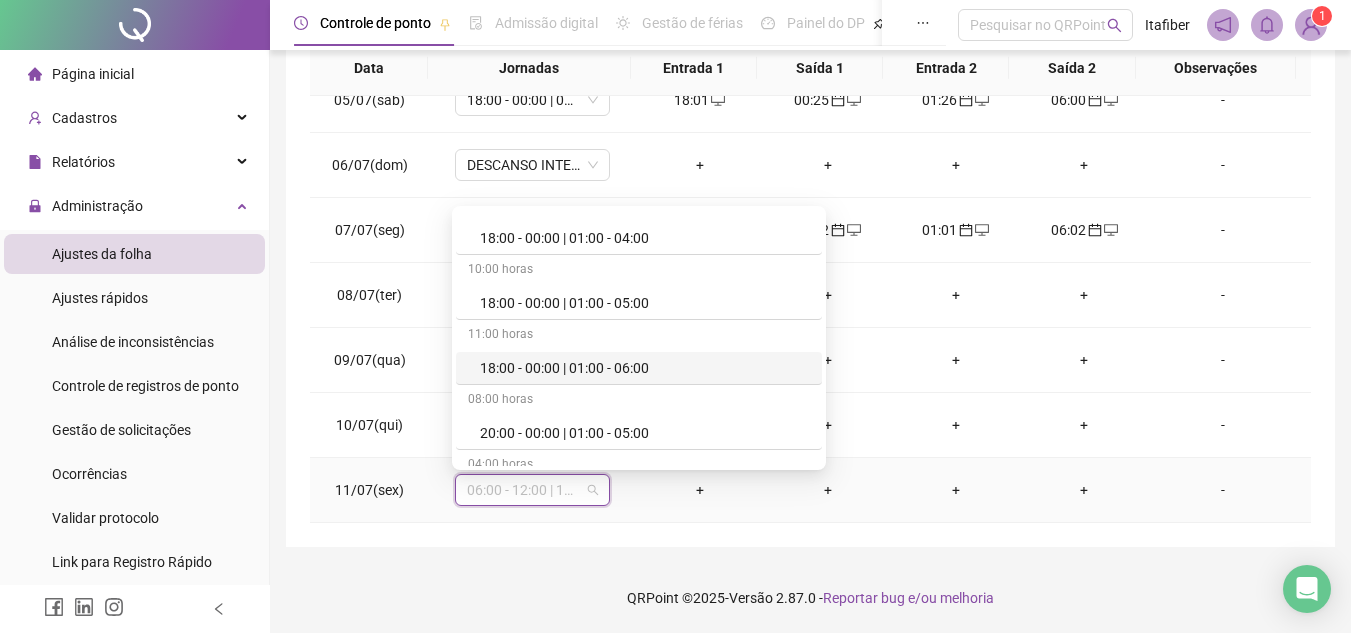 click on "18:00 - 00:00 | 01:00 - 06:00" at bounding box center [645, 368] 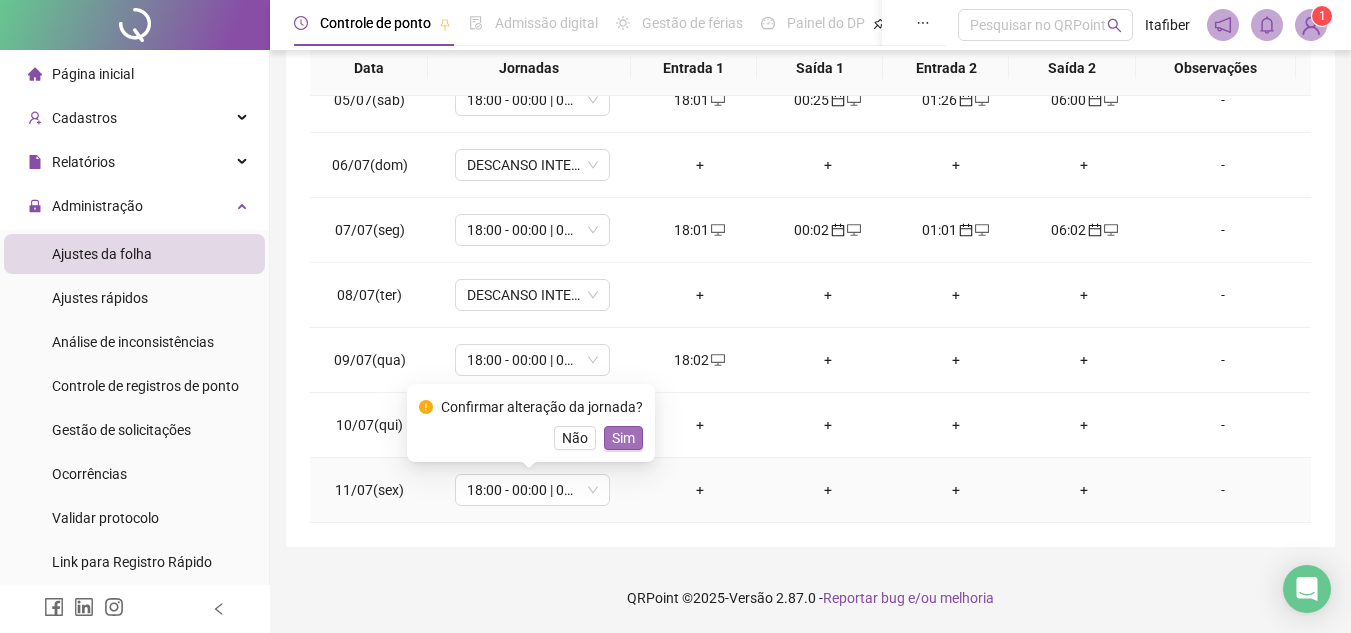 click on "Sim" at bounding box center [623, 438] 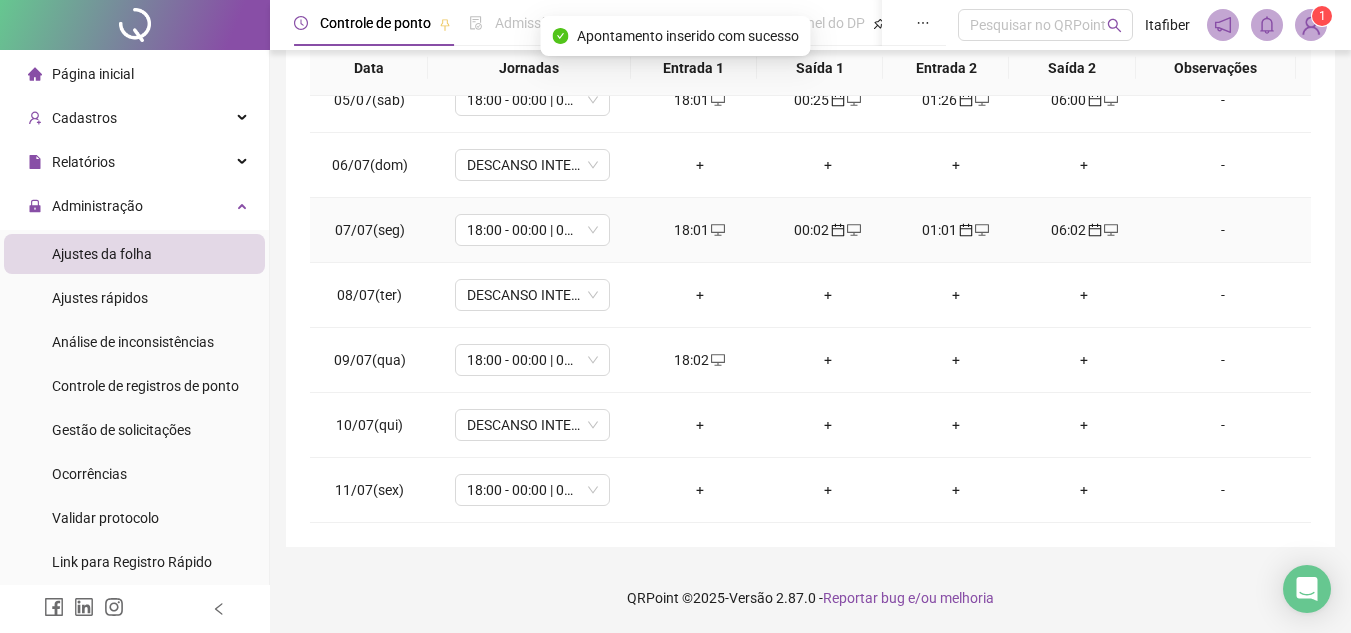 scroll, scrollTop: 0, scrollLeft: 0, axis: both 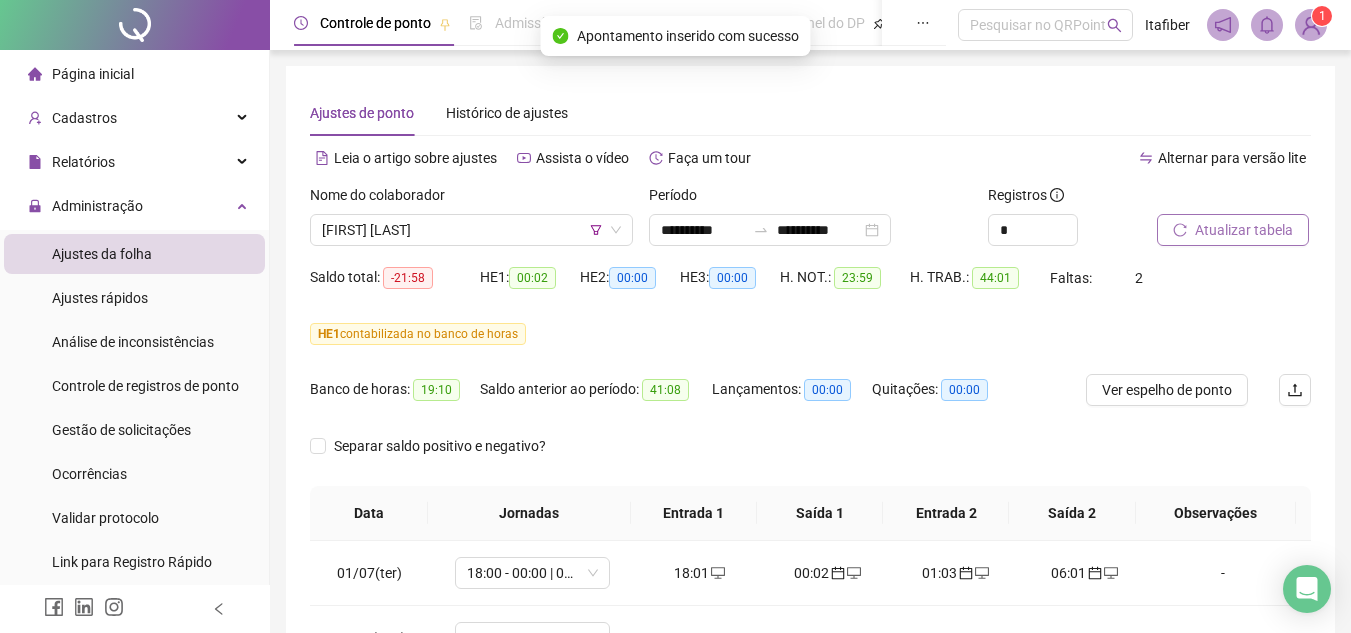 click at bounding box center [1209, 199] 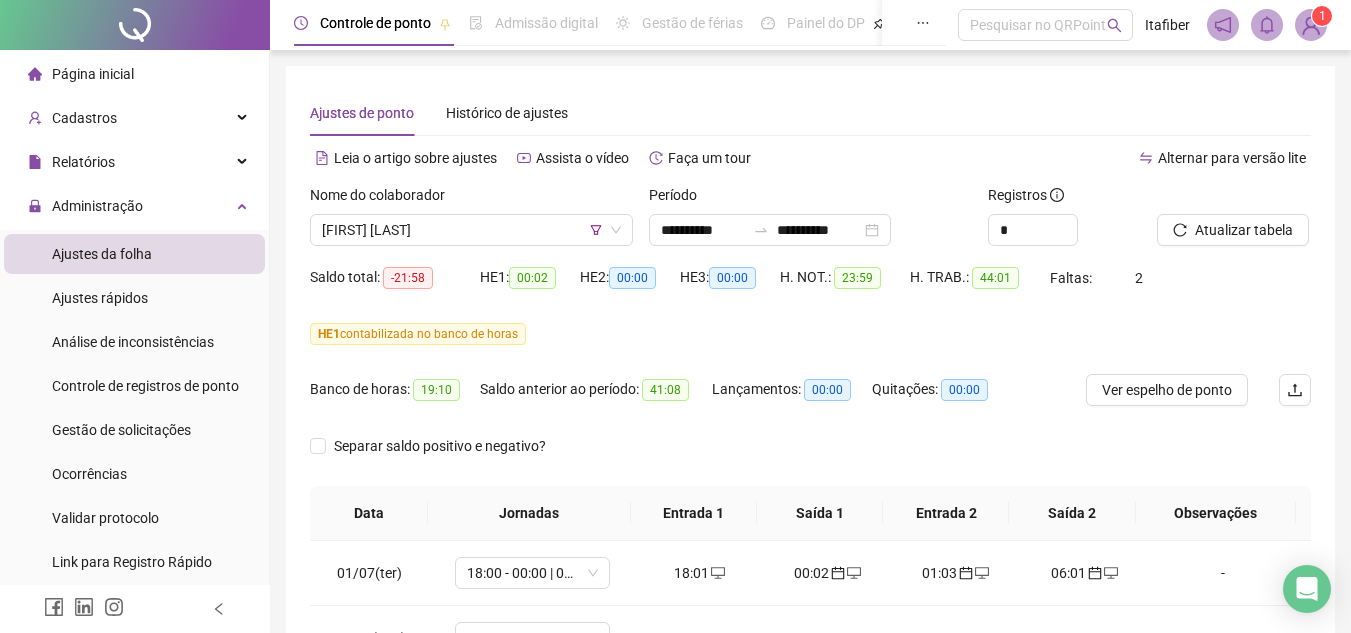 click on "Nome do colaborador [FIRST] [LAST]" at bounding box center (471, 223) 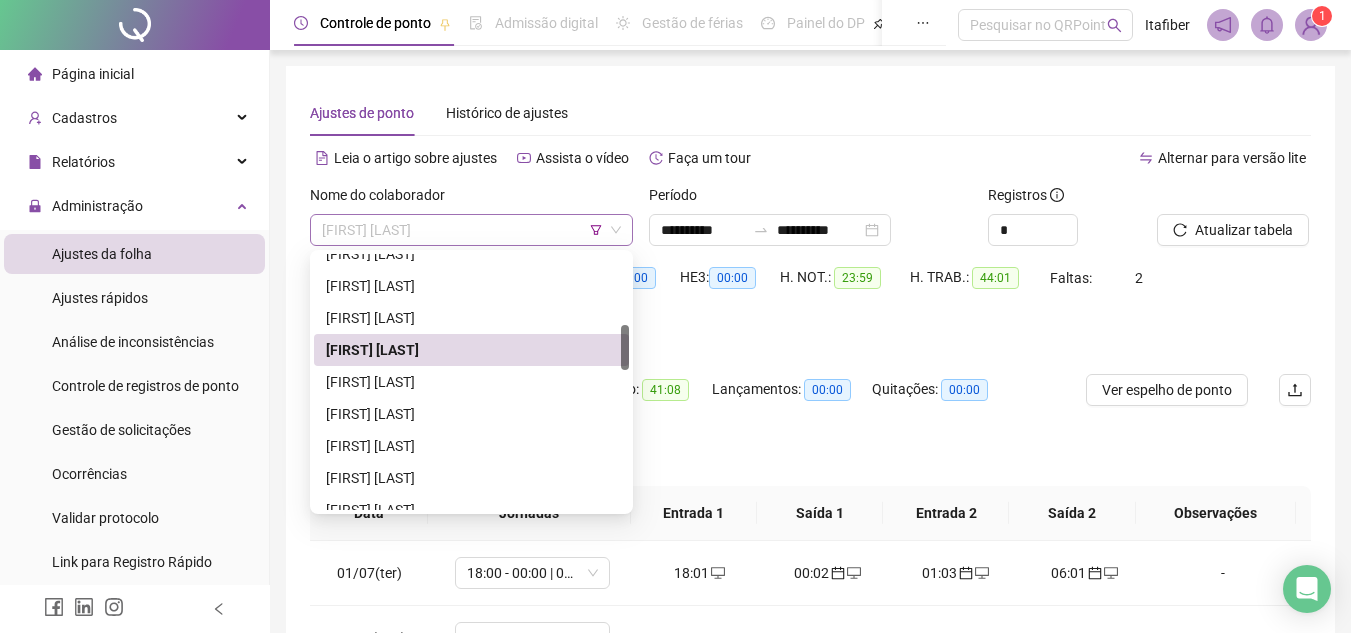 click on "[FIRST] [LAST]" at bounding box center [471, 230] 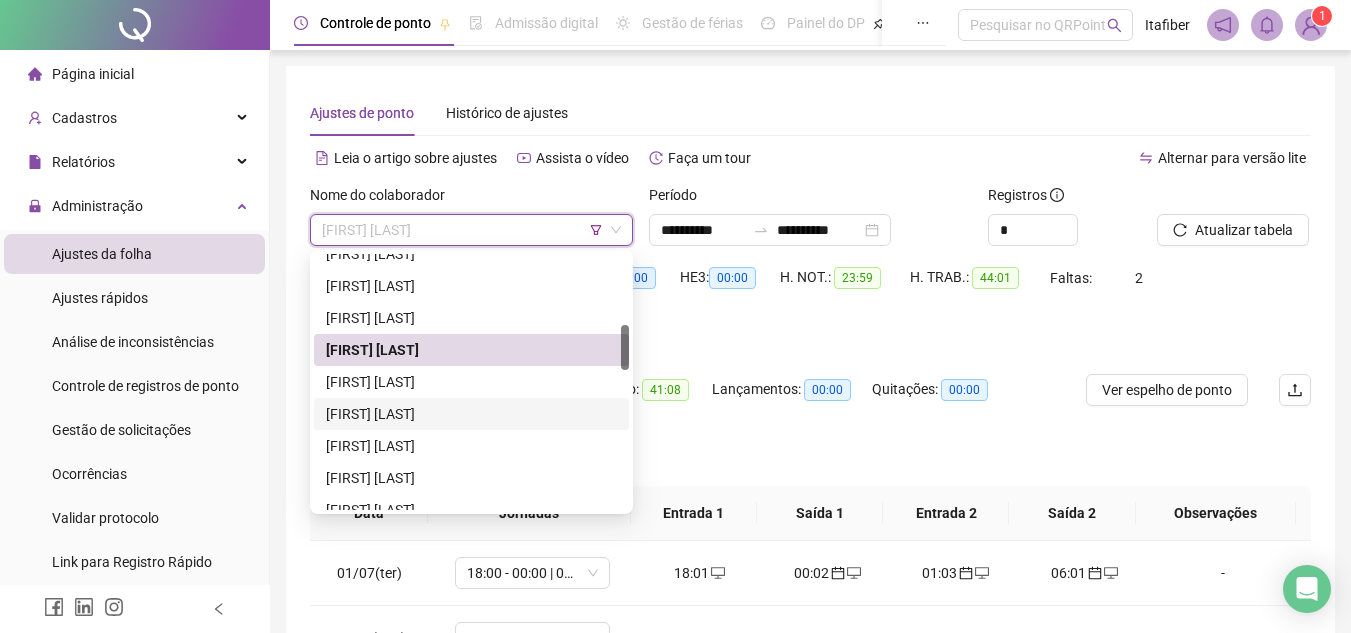 click on "[FIRST] [LAST]" at bounding box center (471, 414) 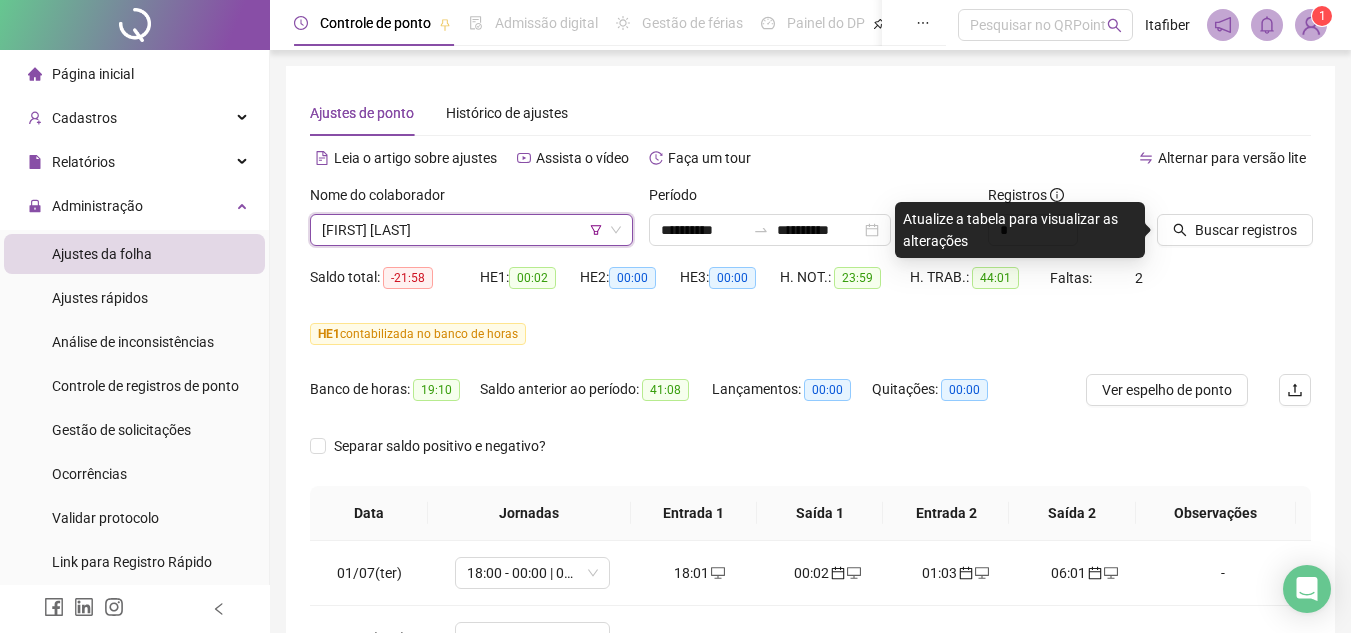 click on "[FIRST] [LAST]" at bounding box center (471, 230) 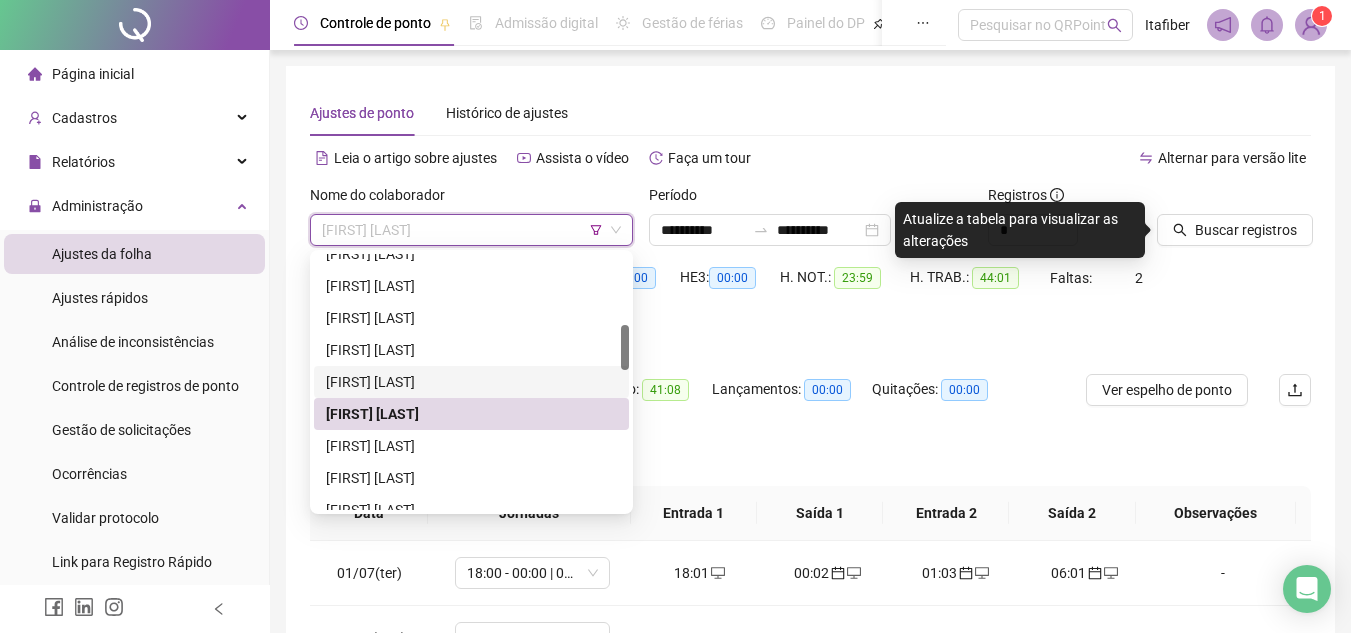 click on "[FIRST] [LAST]" at bounding box center (471, 382) 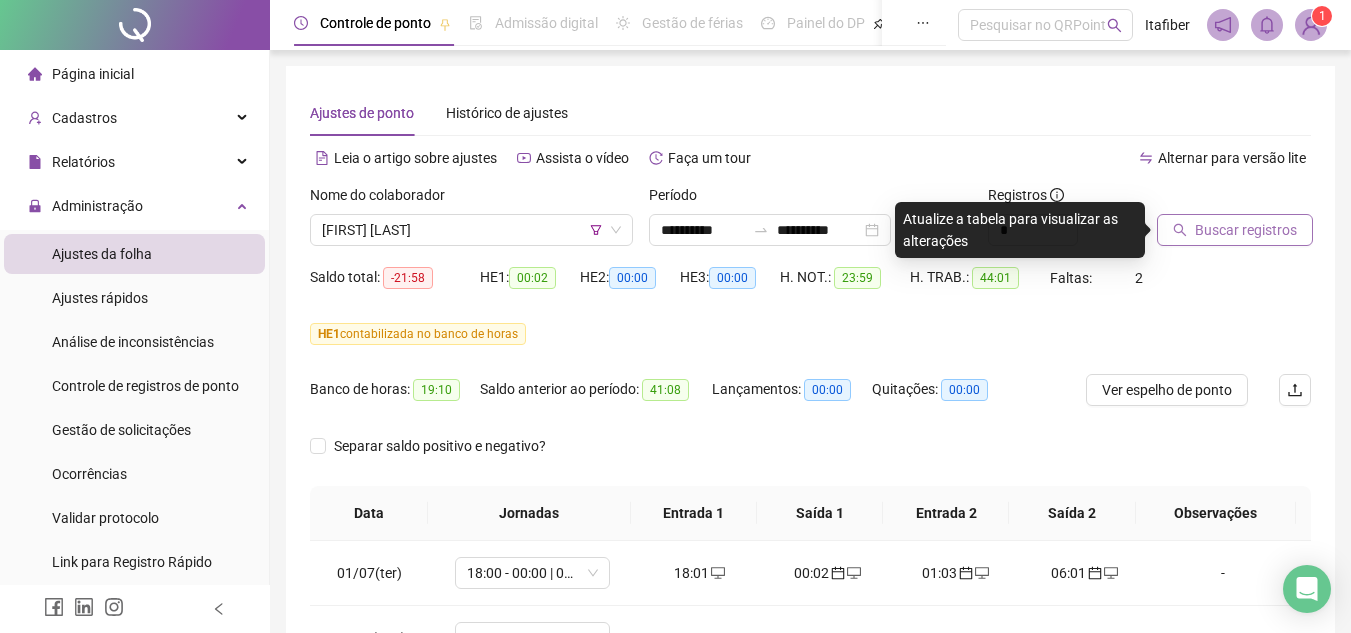 click on "Buscar registros" at bounding box center (1235, 230) 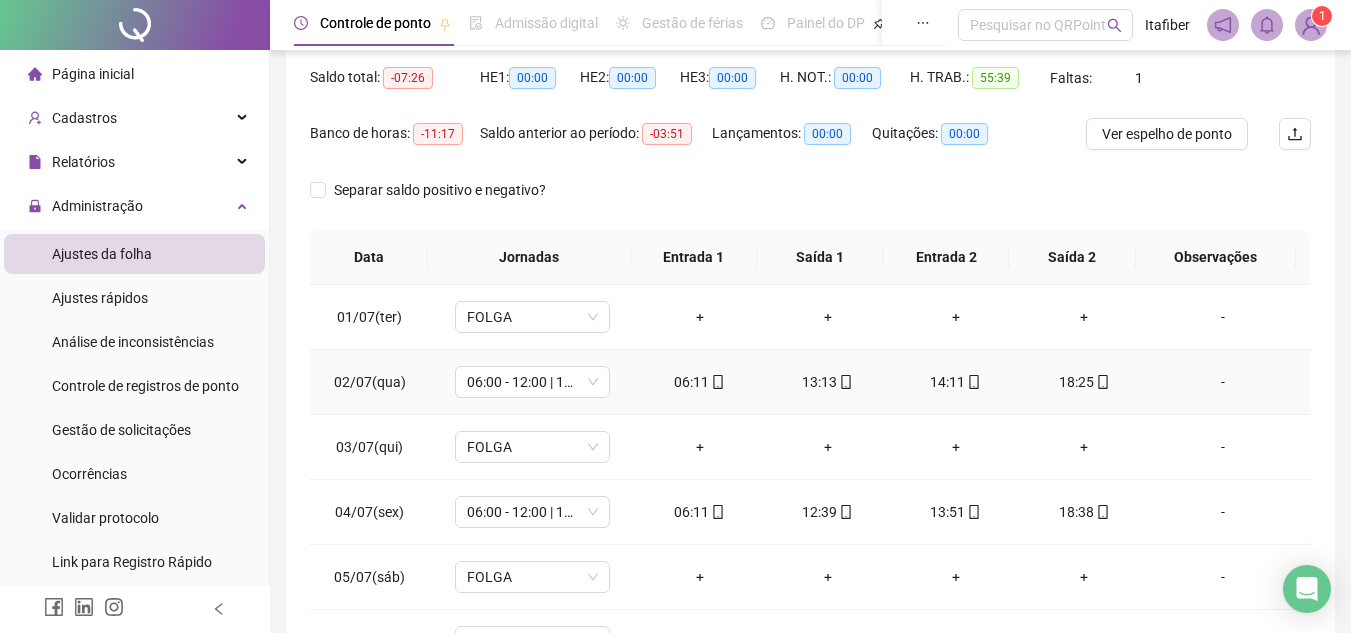 scroll, scrollTop: 300, scrollLeft: 0, axis: vertical 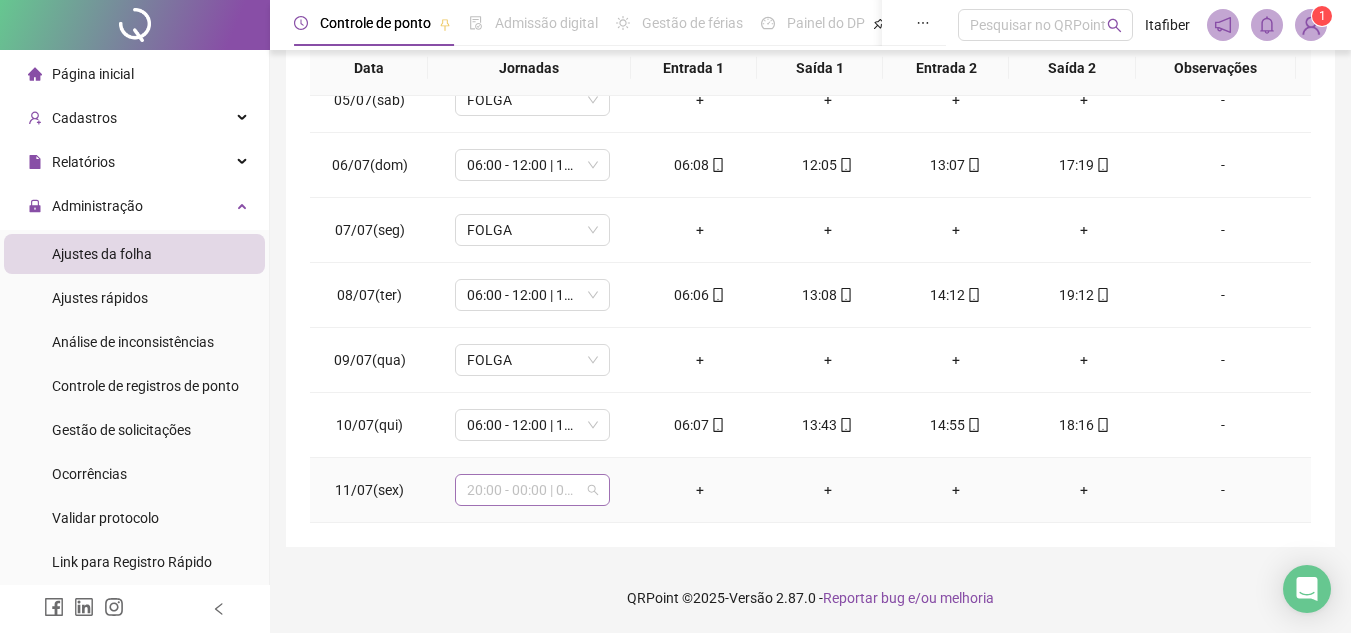 click on "20:00 - 00:00 | 01:00 - 05:00" at bounding box center [532, 490] 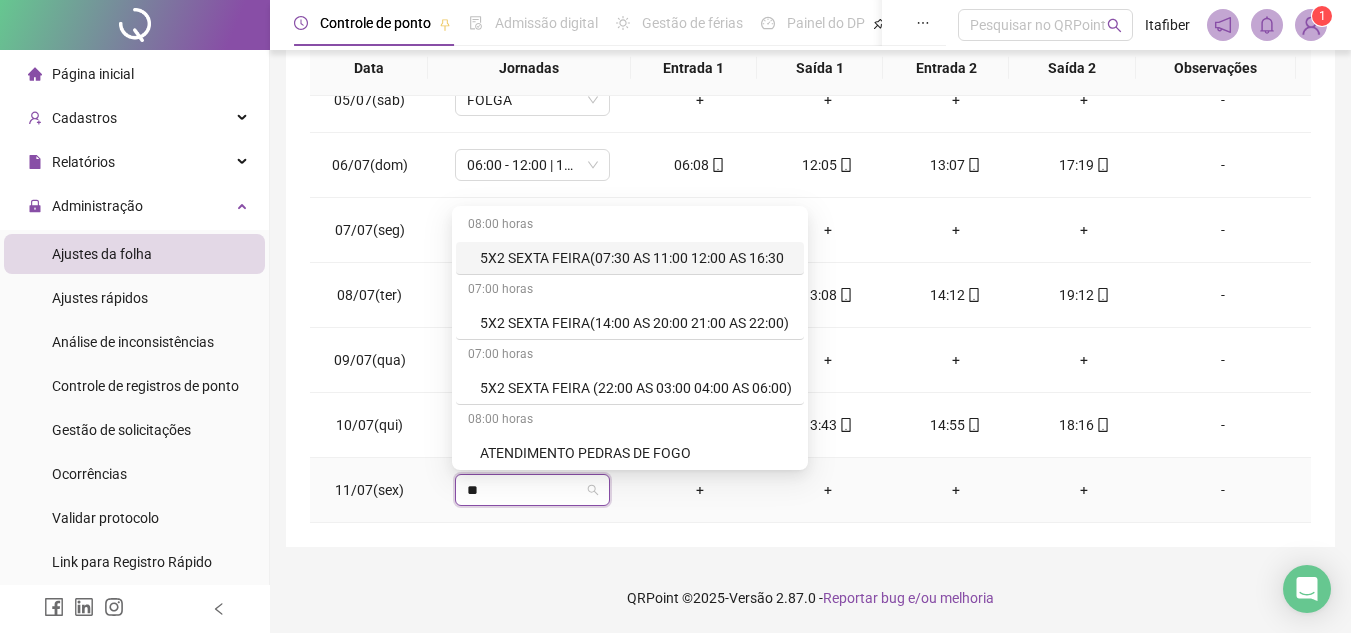type on "***" 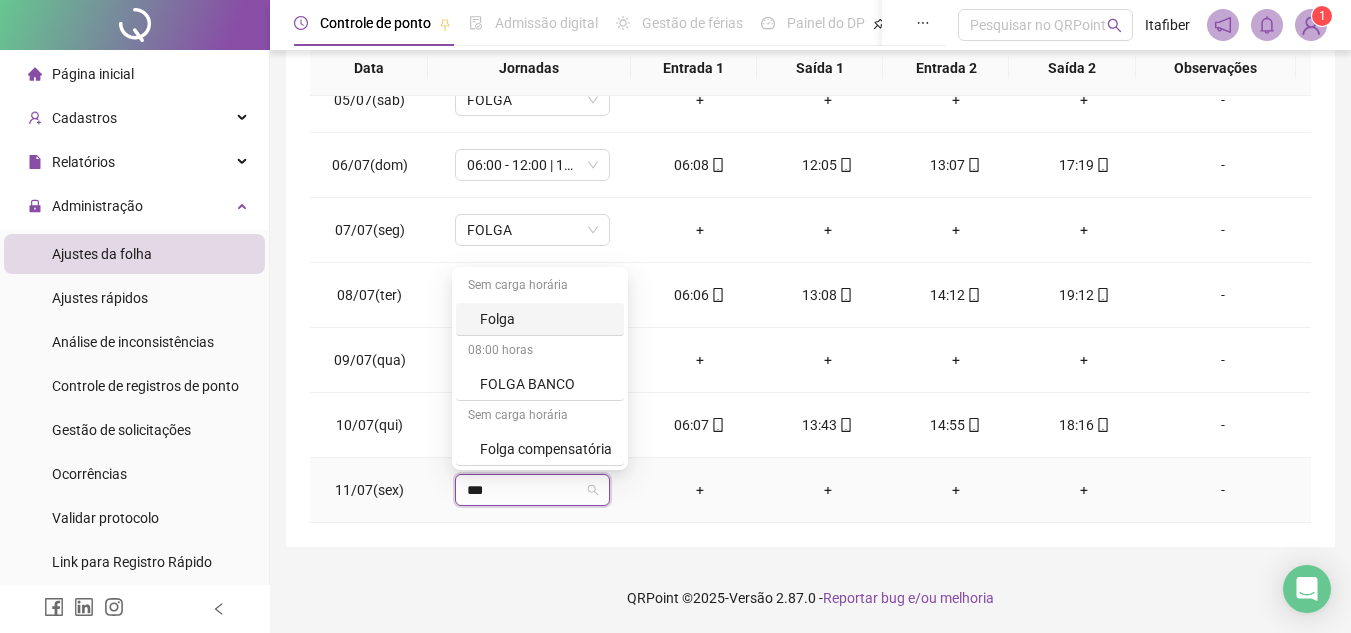 drag, startPoint x: 555, startPoint y: 297, endPoint x: 551, endPoint y: 312, distance: 15.524175 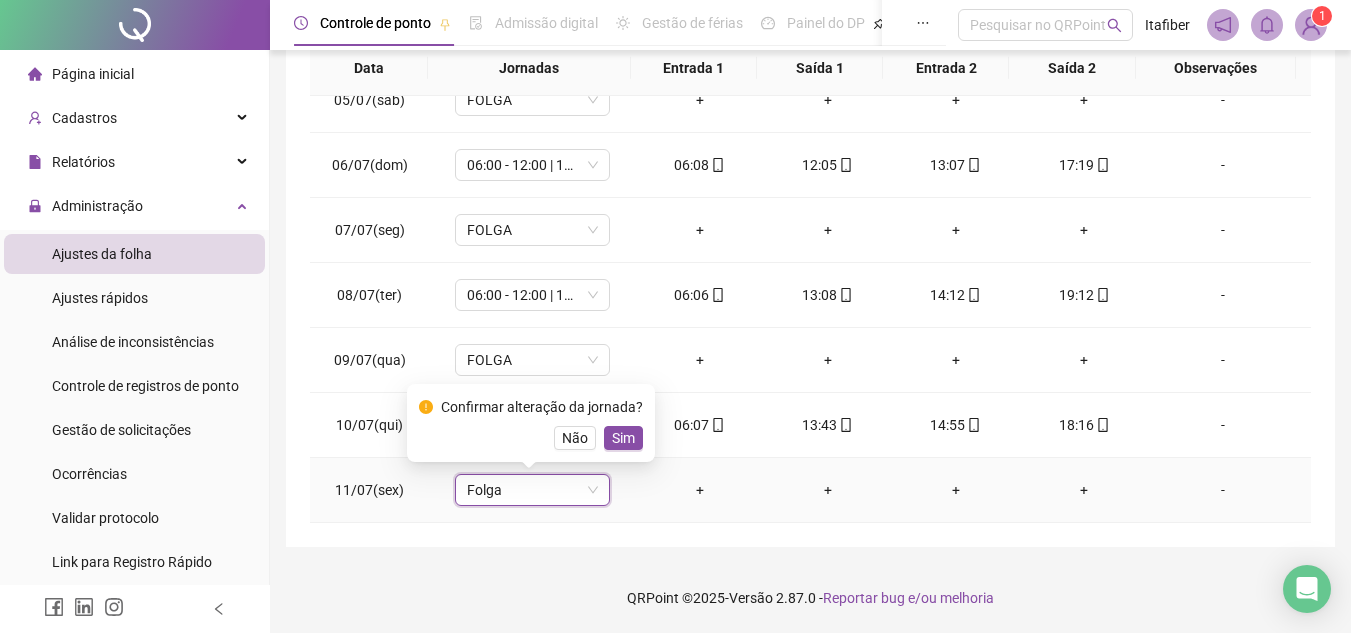 click on "Confirmar alteração da jornada? Não Sim" at bounding box center (531, 423) 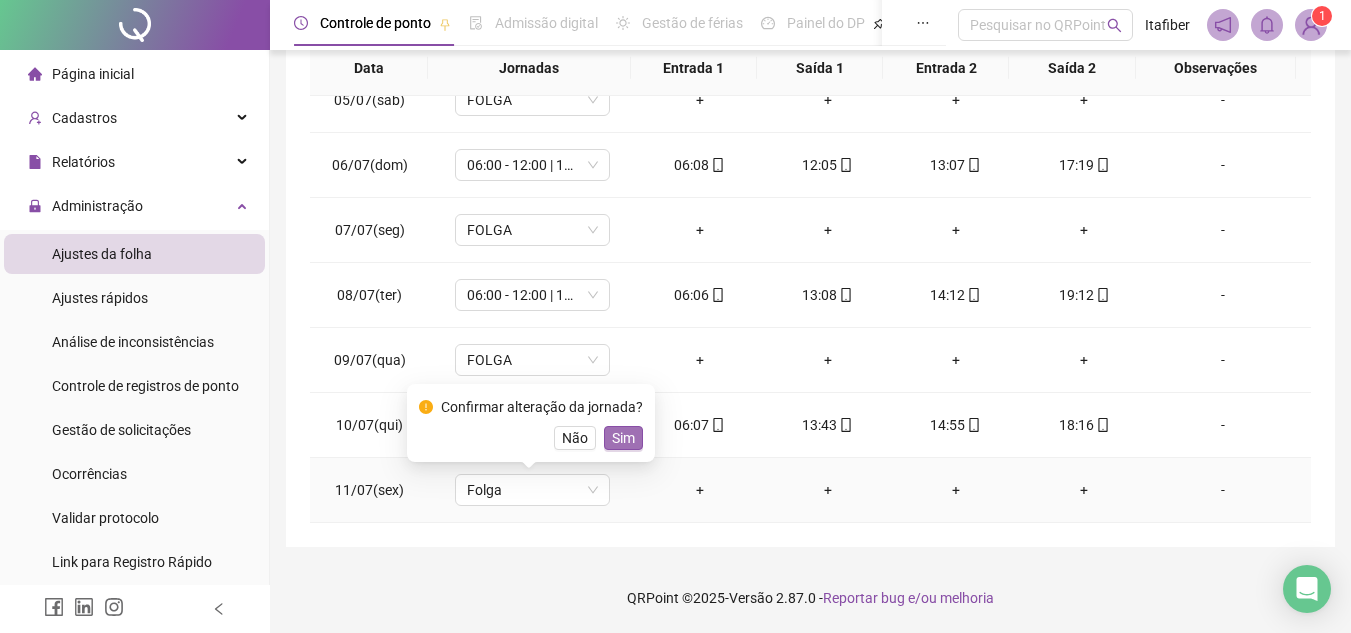 click on "Sim" at bounding box center [623, 438] 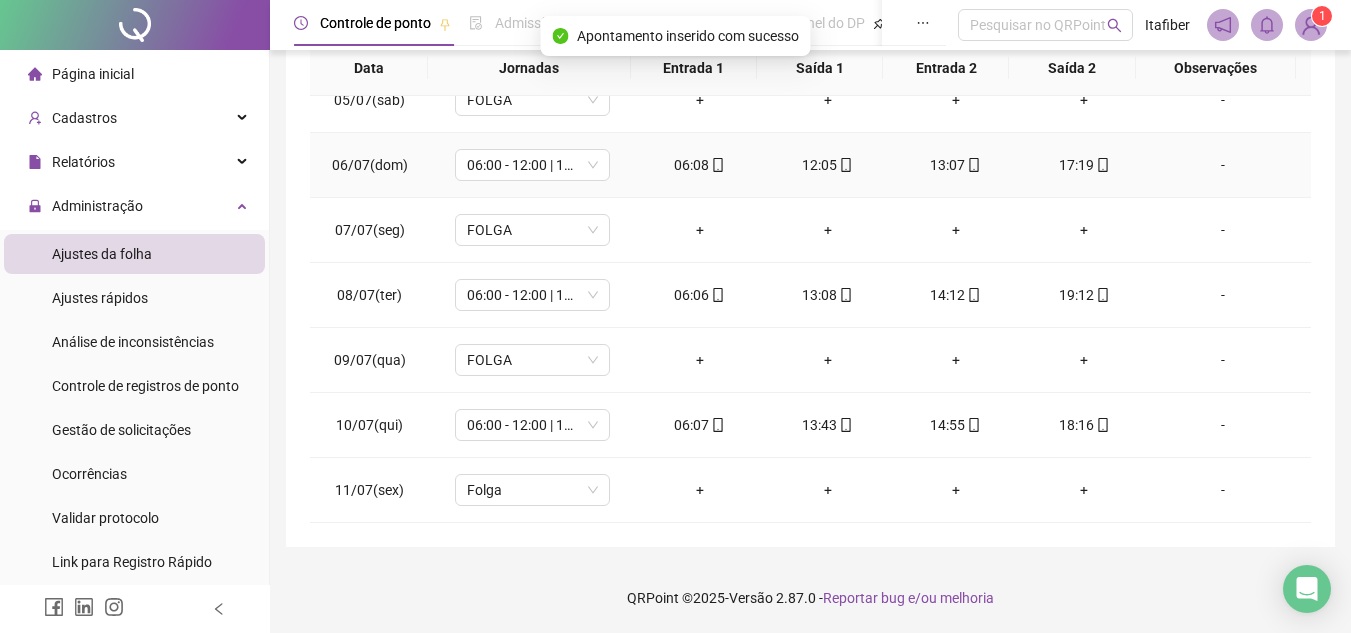scroll, scrollTop: 0, scrollLeft: 0, axis: both 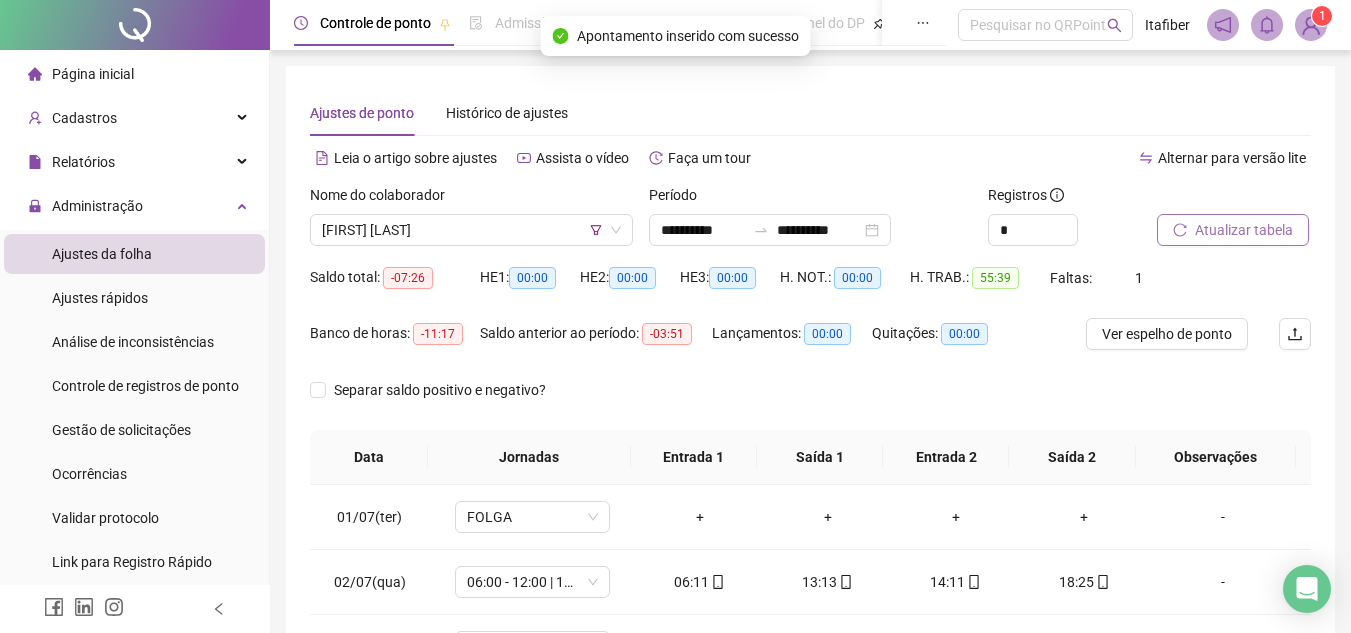 click on "Atualizar tabela" at bounding box center (1233, 230) 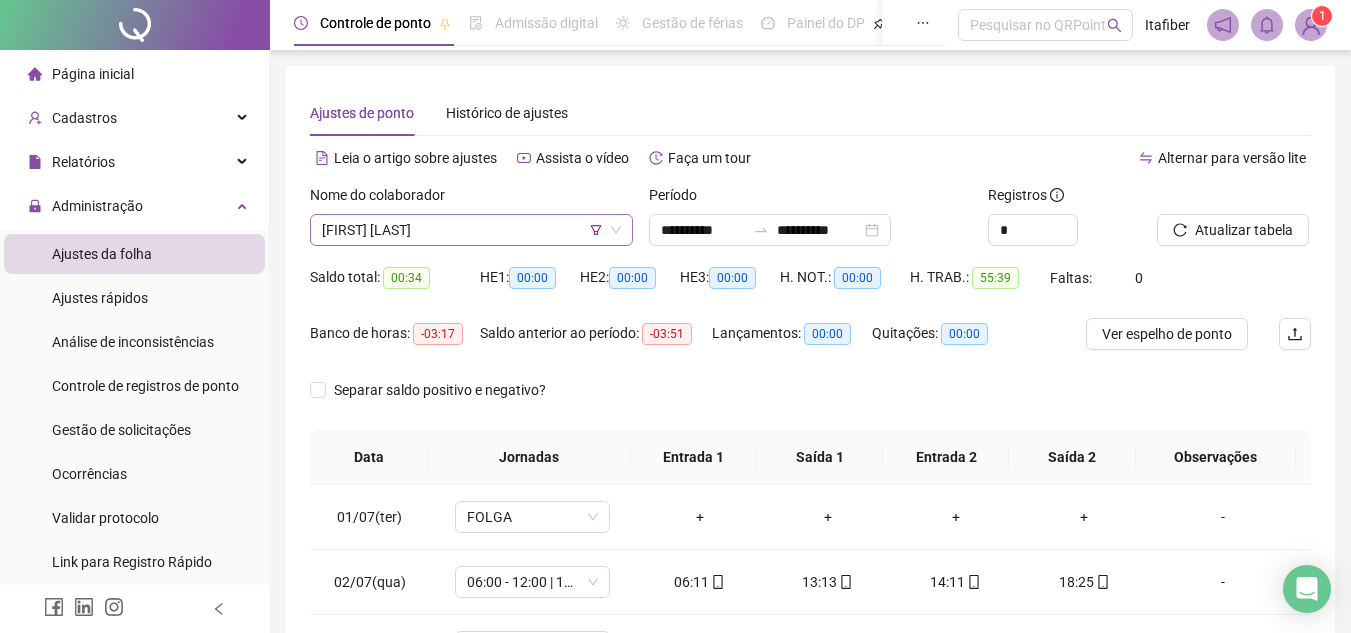 click on "[FIRST] [LAST]" at bounding box center [471, 230] 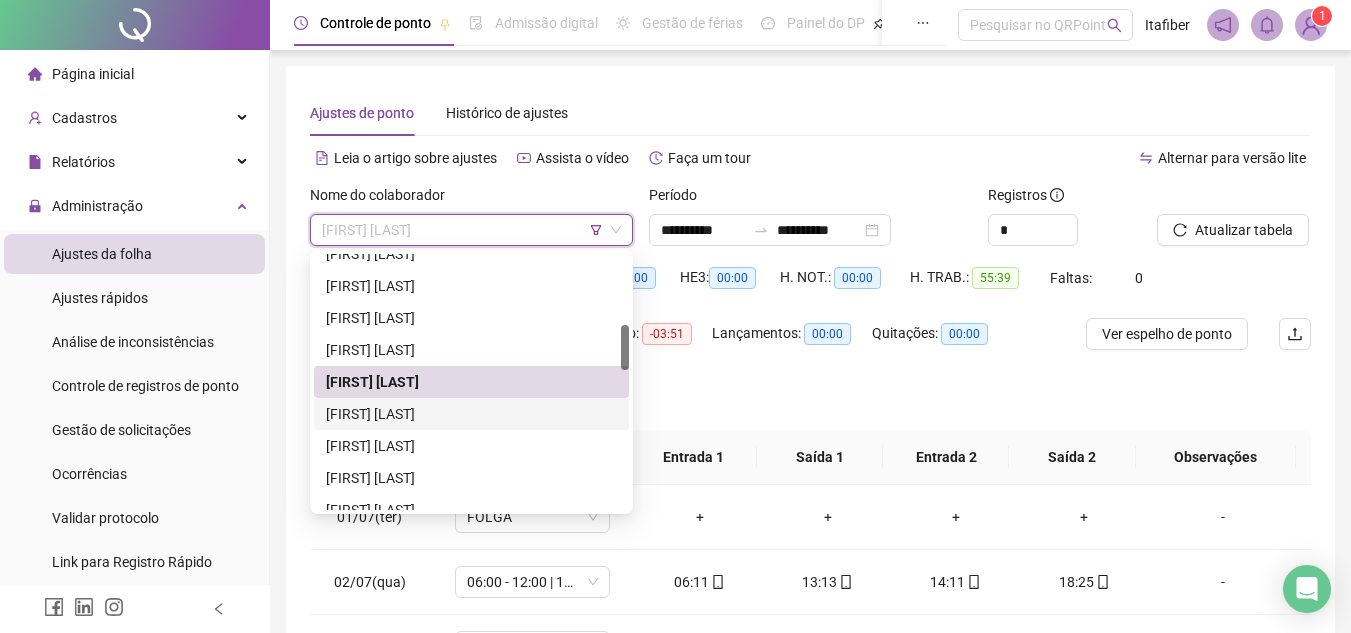 click on "[FIRST] [LAST]" at bounding box center (471, 414) 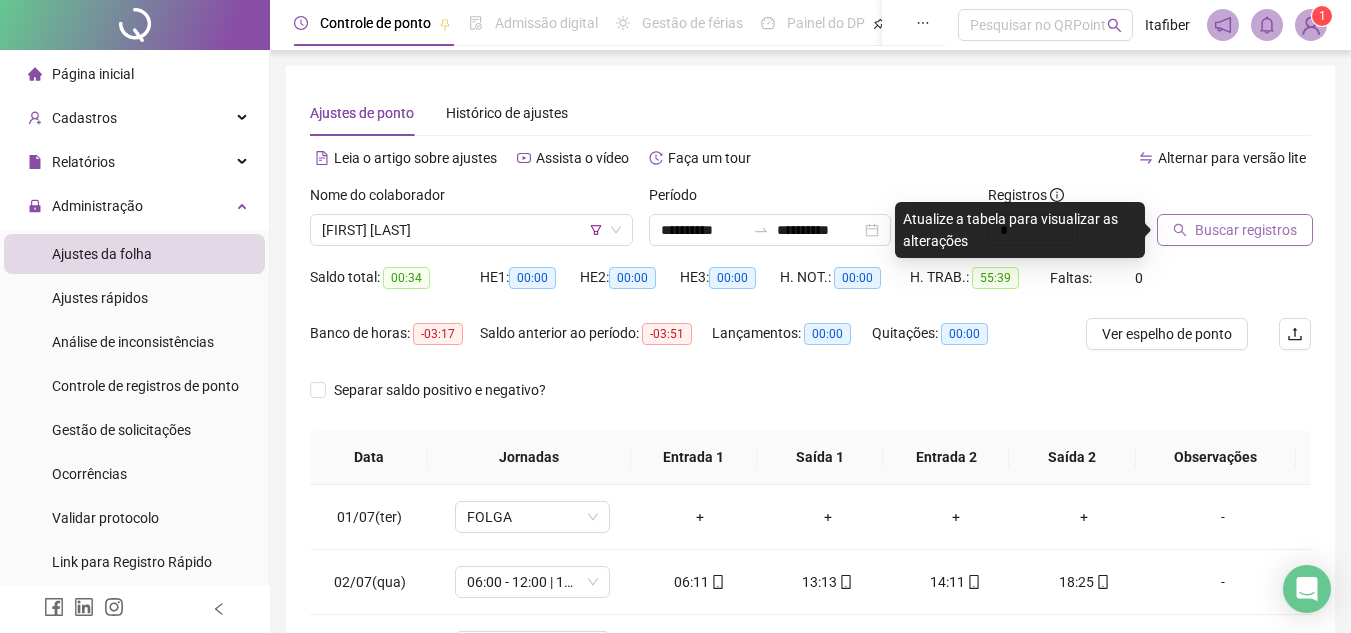 click on "Buscar registros" at bounding box center [1246, 230] 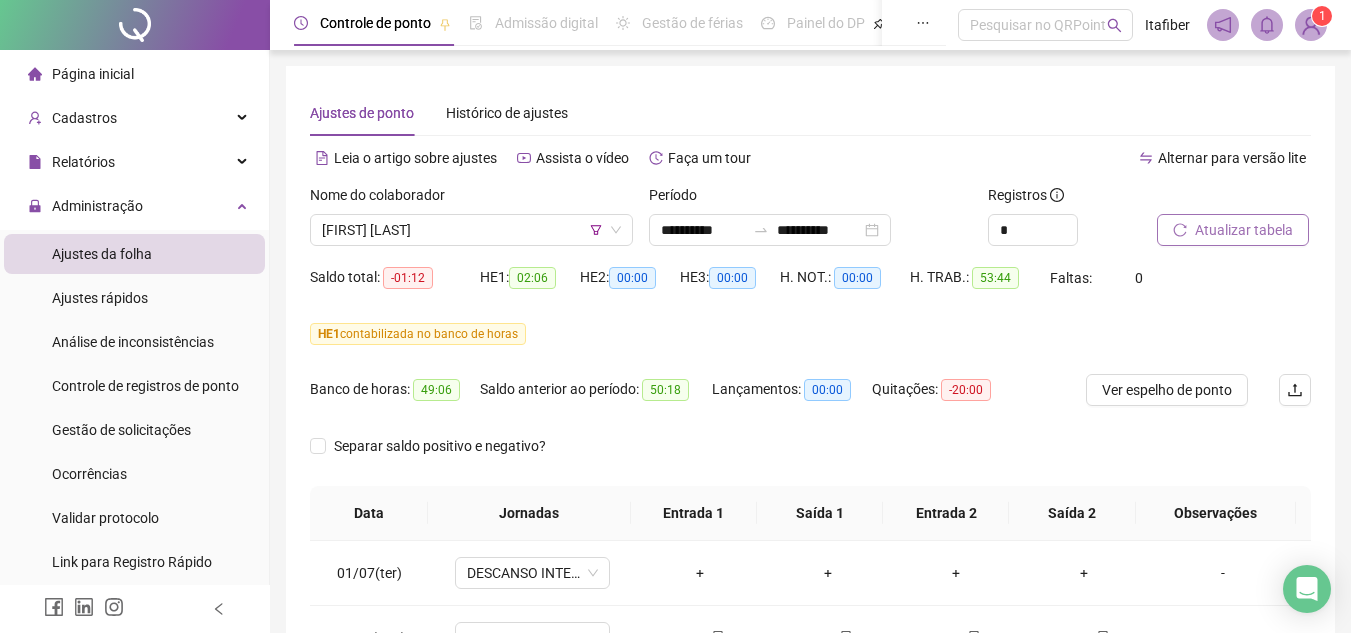 scroll, scrollTop: 300, scrollLeft: 0, axis: vertical 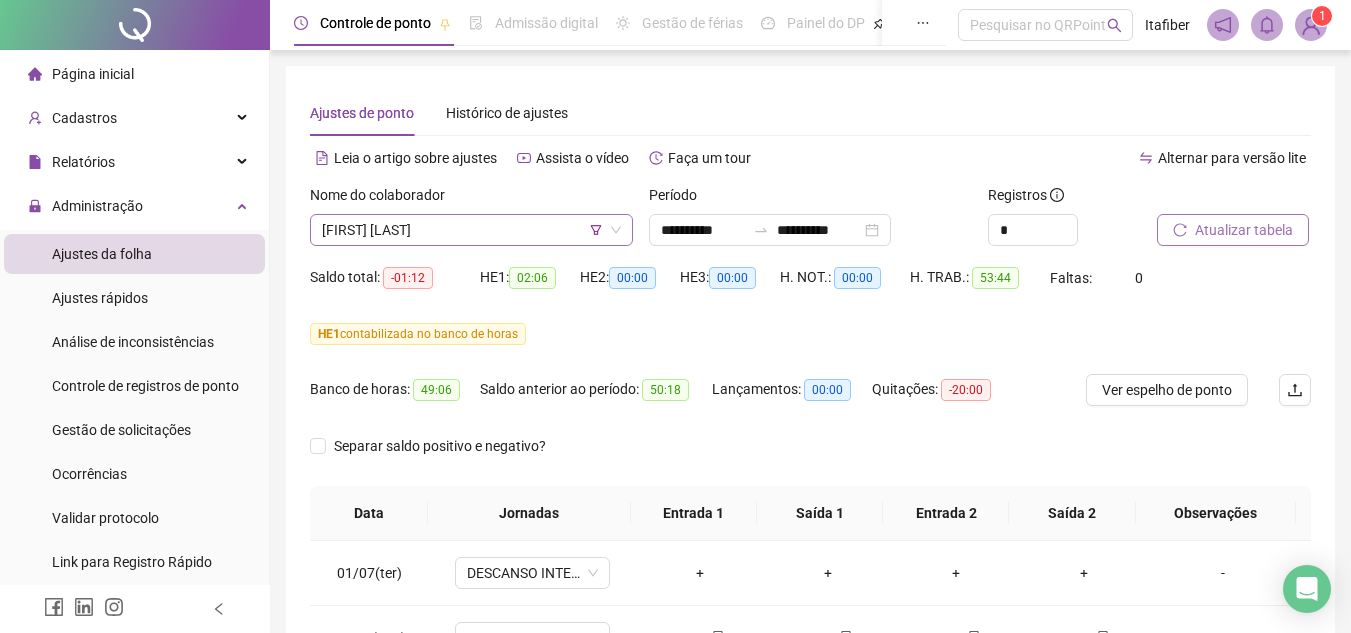 click on "[FIRST] [LAST]" at bounding box center [471, 230] 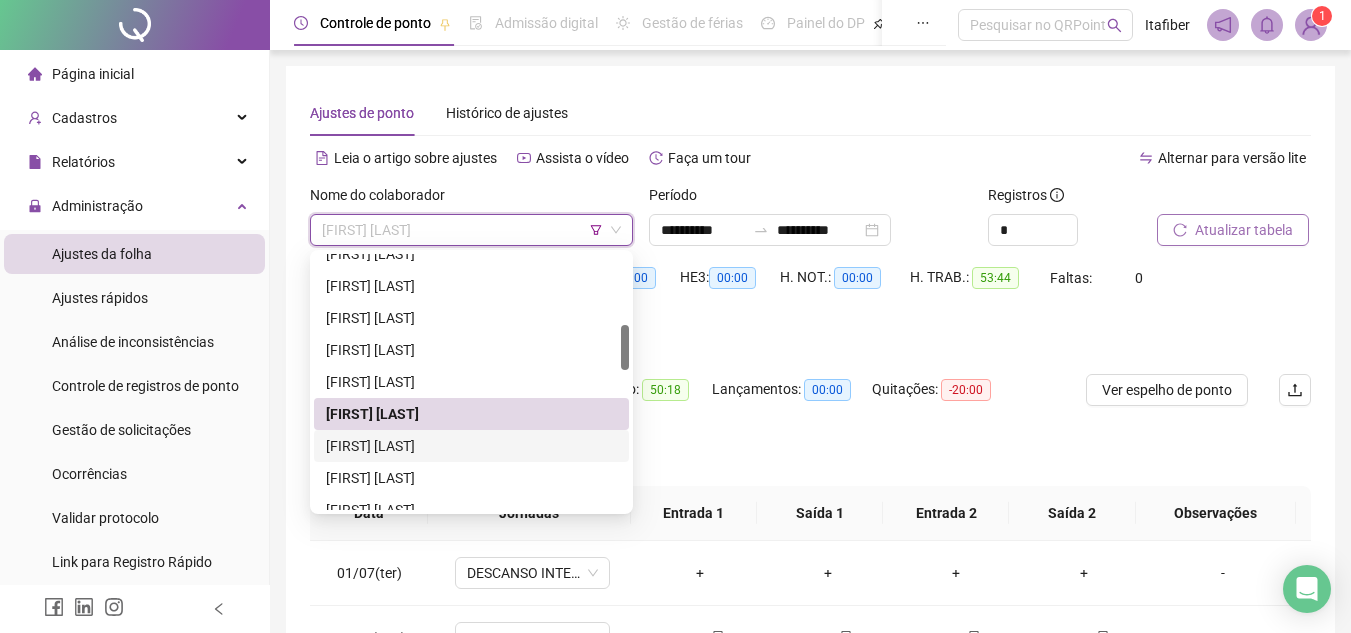 click on "[FIRST] [LAST]" at bounding box center [471, 446] 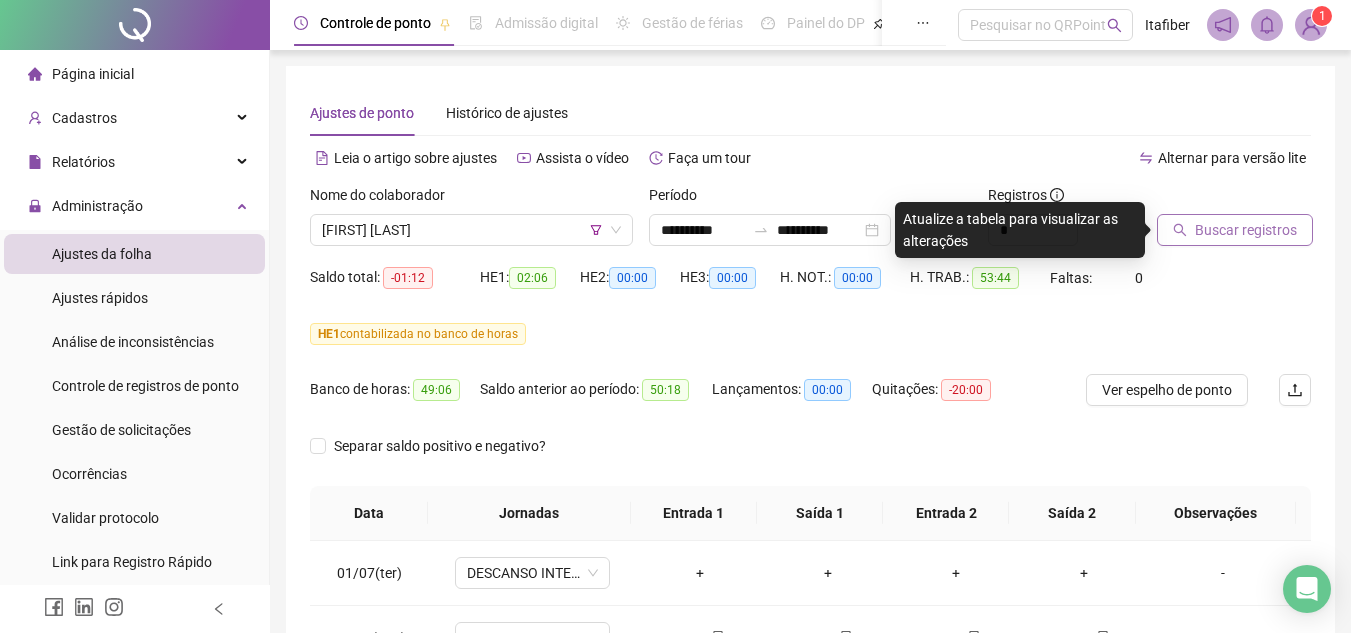 click at bounding box center (1209, 199) 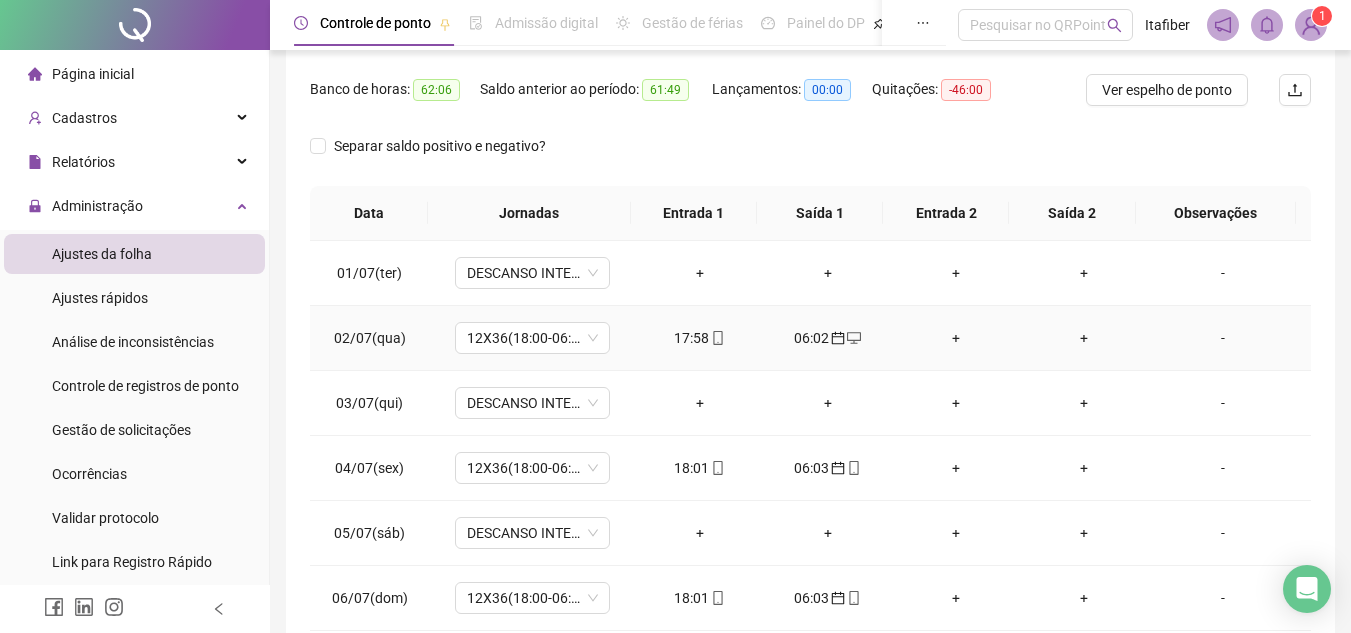 scroll, scrollTop: 400, scrollLeft: 0, axis: vertical 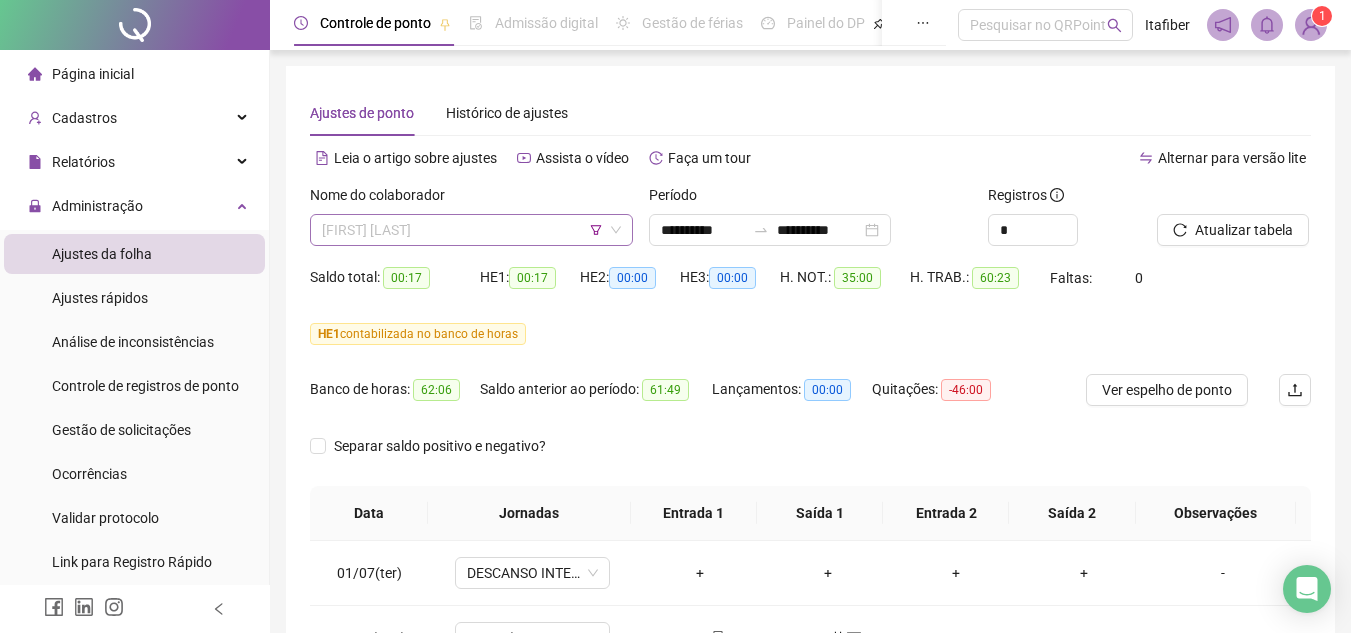 click on "[FIRST] [LAST]" at bounding box center [471, 230] 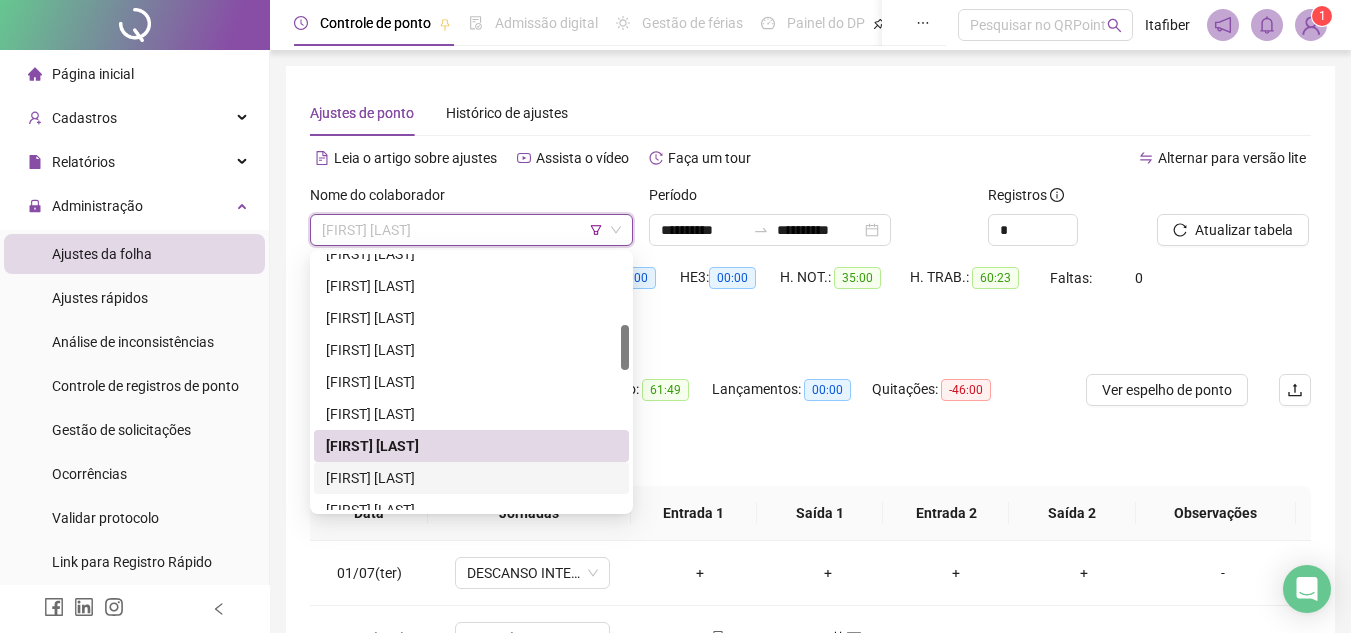 click on "[FIRST] [LAST]" at bounding box center (471, 478) 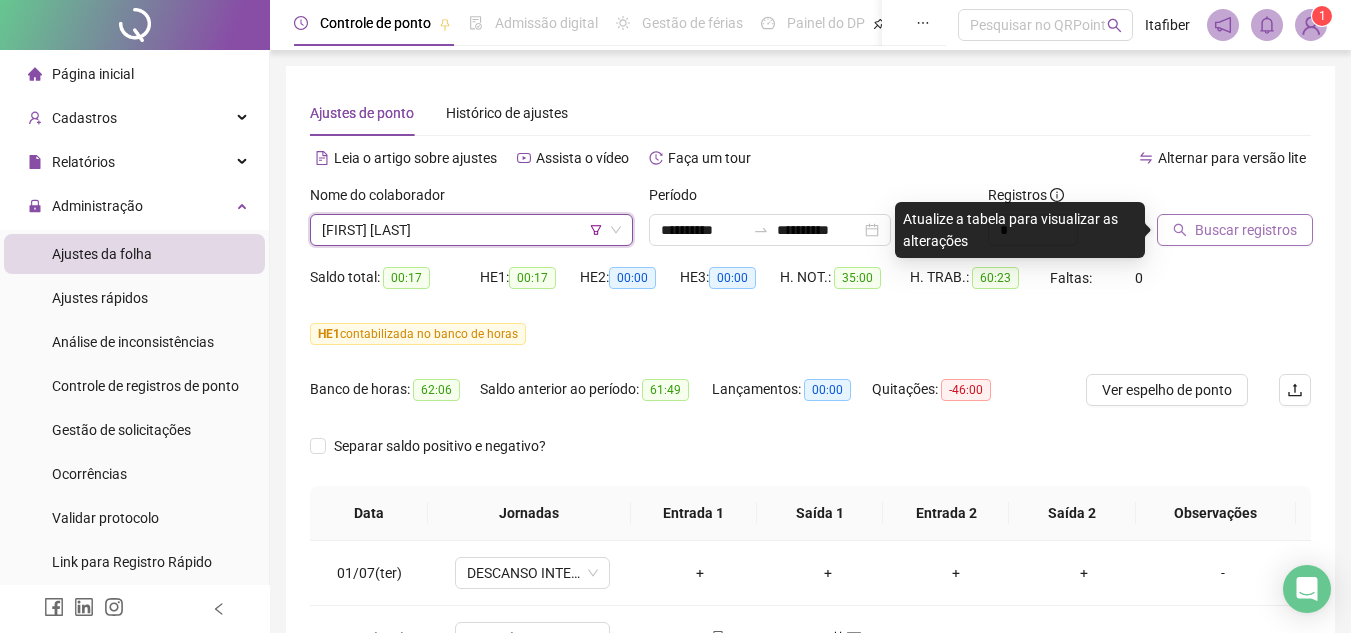click on "Buscar registros" at bounding box center [1246, 230] 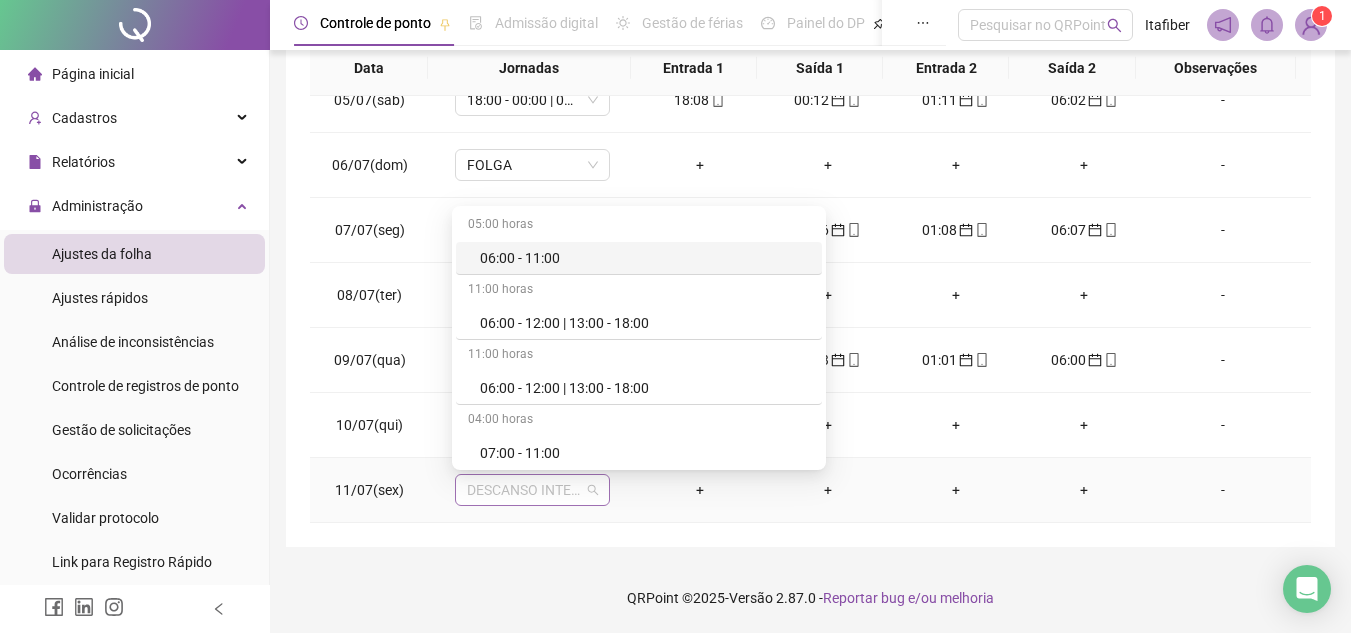 click on "DESCANSO INTER-JORNADA" at bounding box center [532, 490] 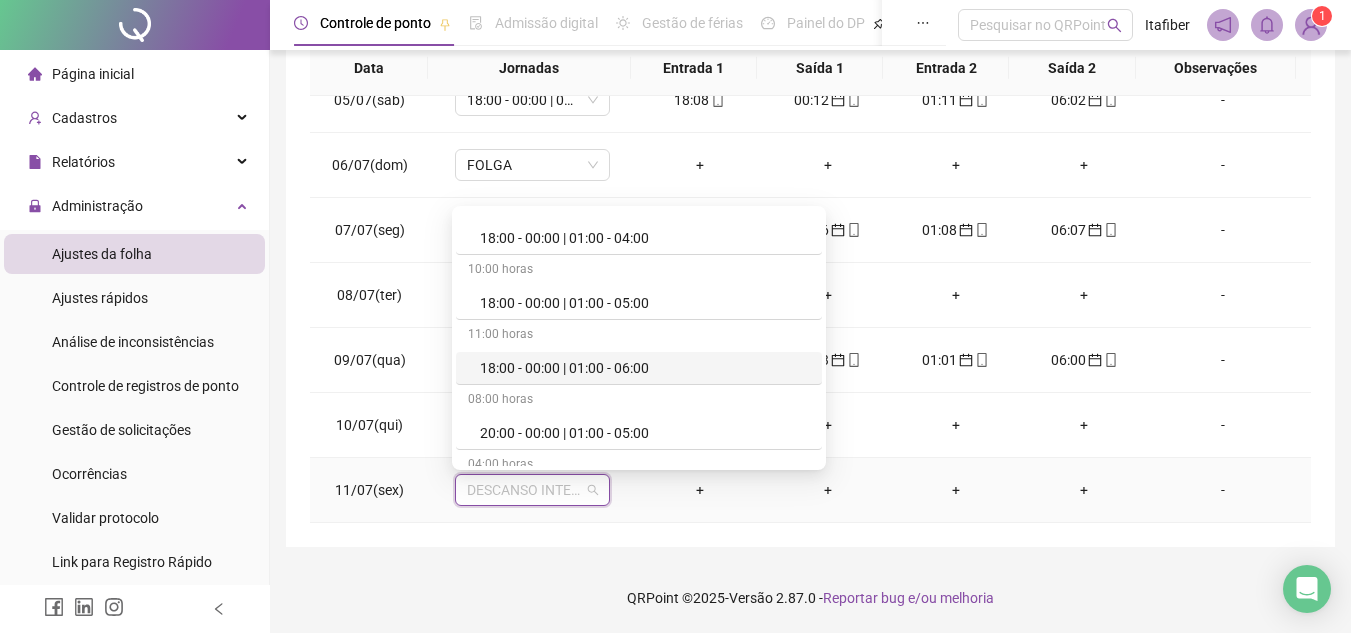 click on "18:00 - 00:00 | 01:00 - 06:00" at bounding box center (645, 368) 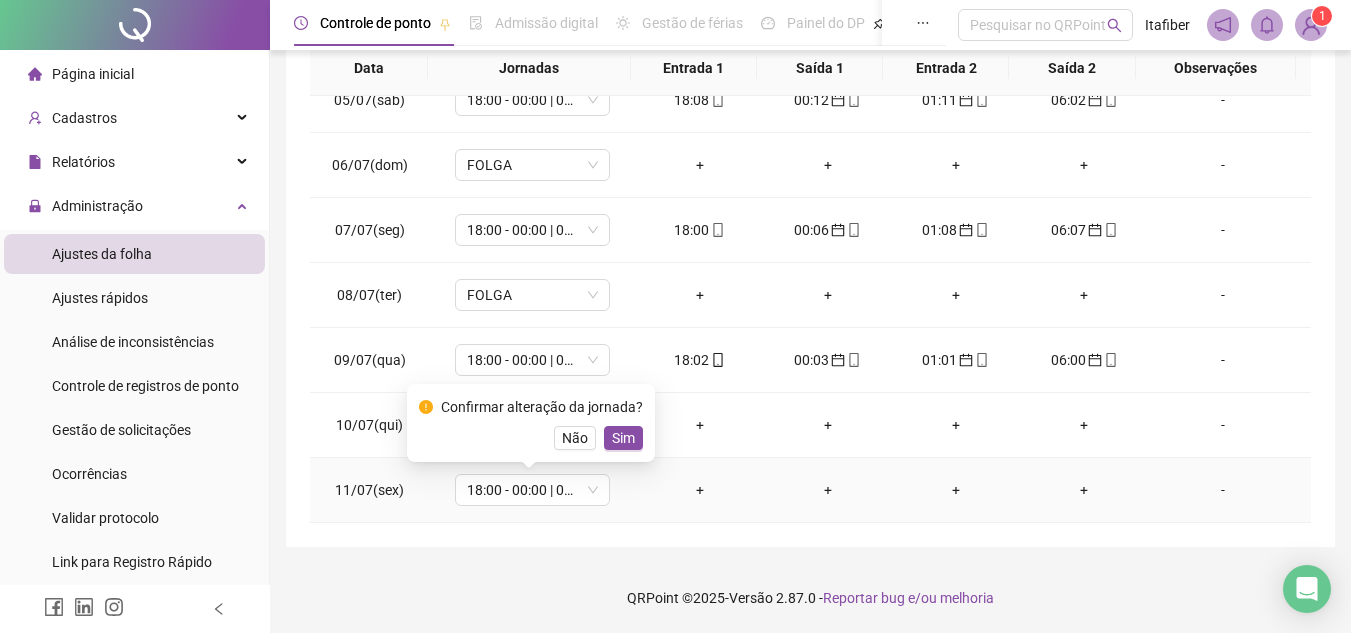 click on "Confirmar alteração da jornada? Não Sim" at bounding box center (531, 423) 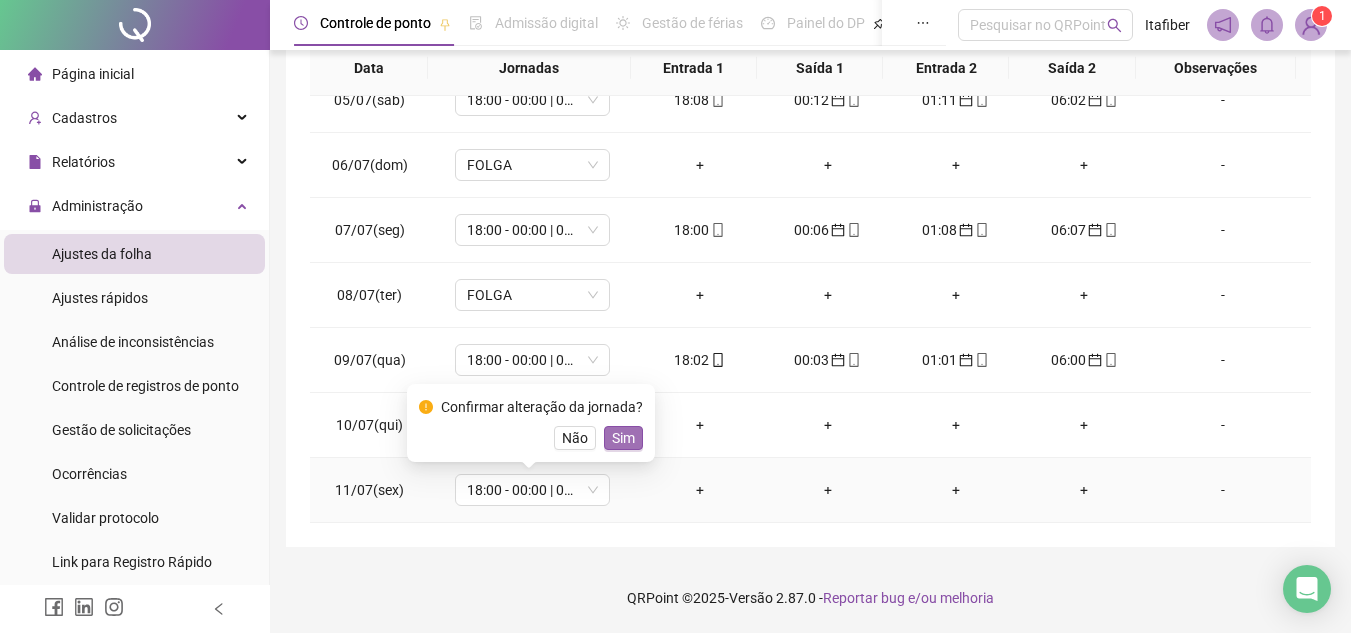 click on "Sim" at bounding box center [623, 438] 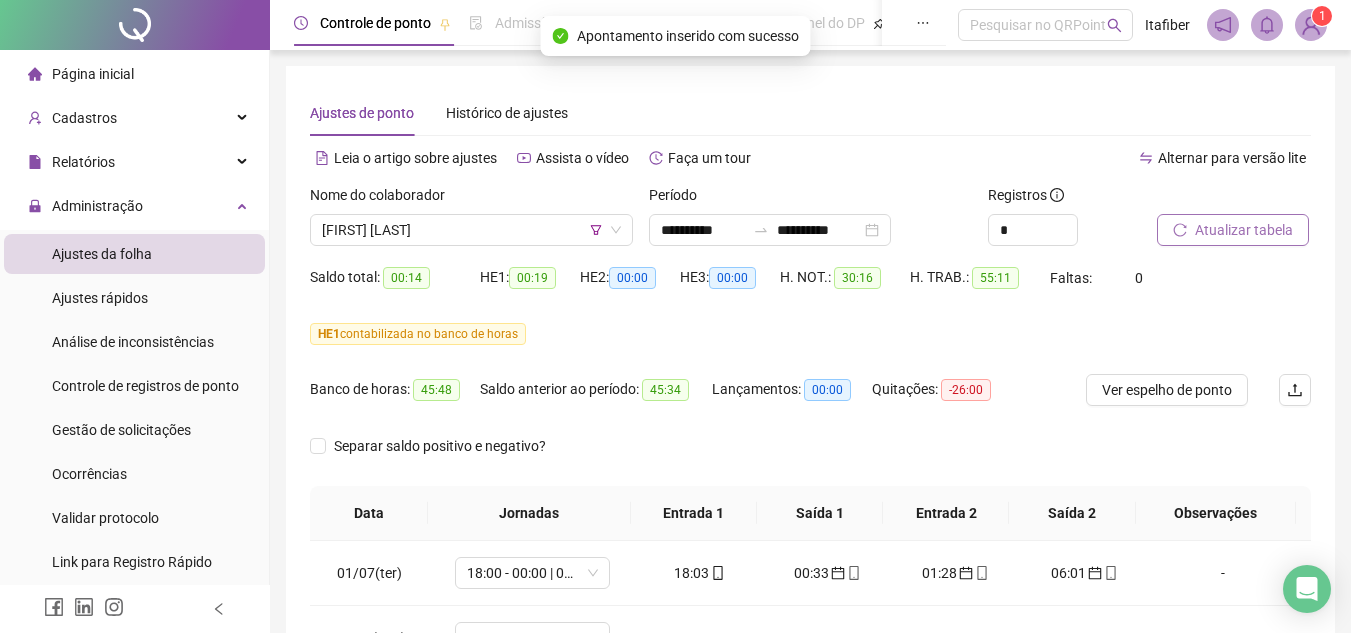 click on "Atualizar tabela" at bounding box center [1244, 230] 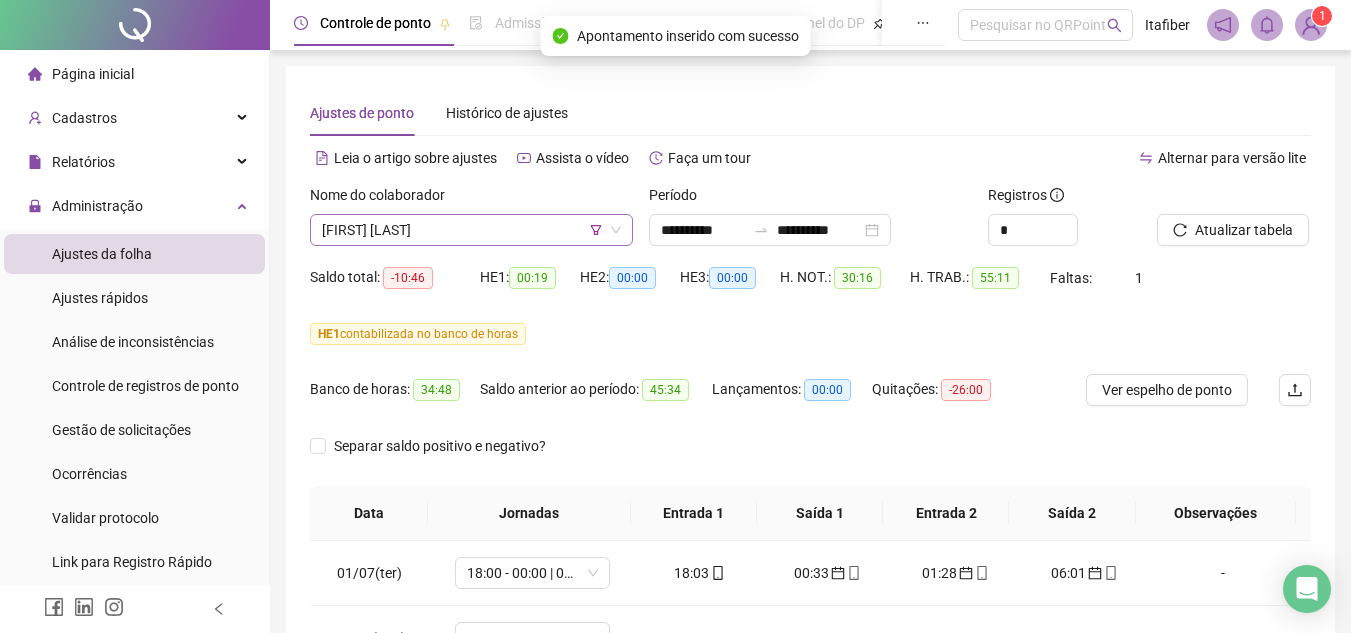 click on "[FIRST] [LAST]" at bounding box center (471, 230) 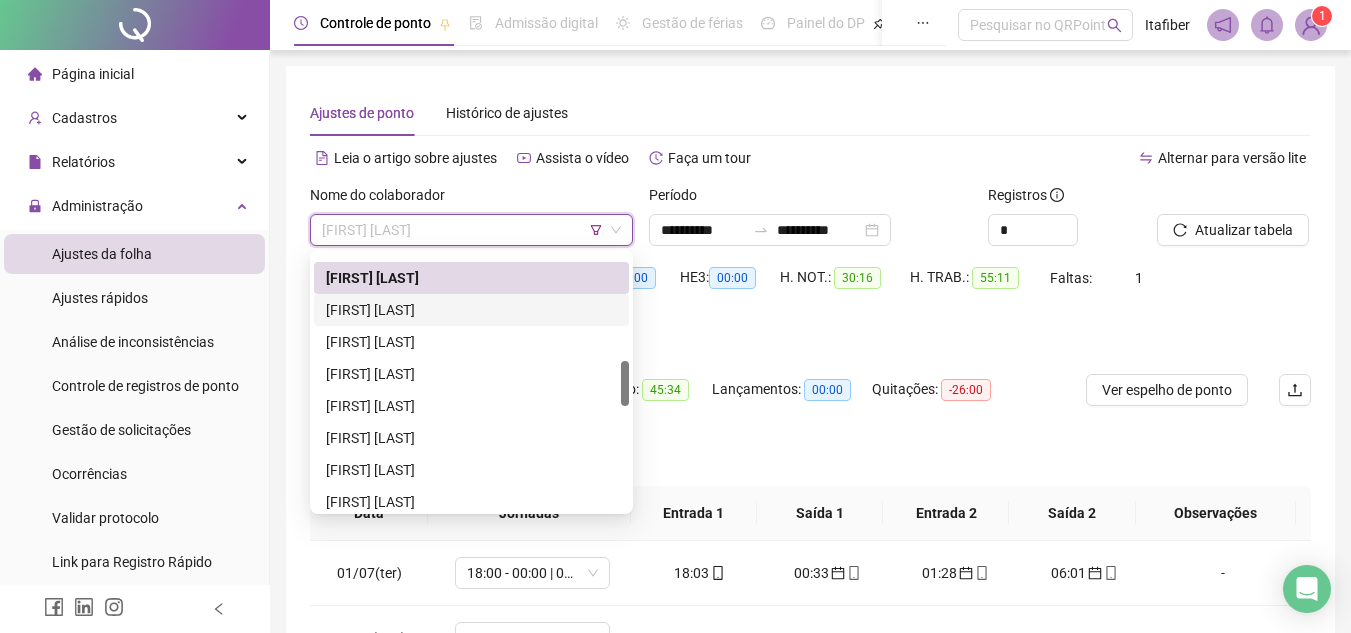 click on "[FIRST] [LAST]" at bounding box center (471, 310) 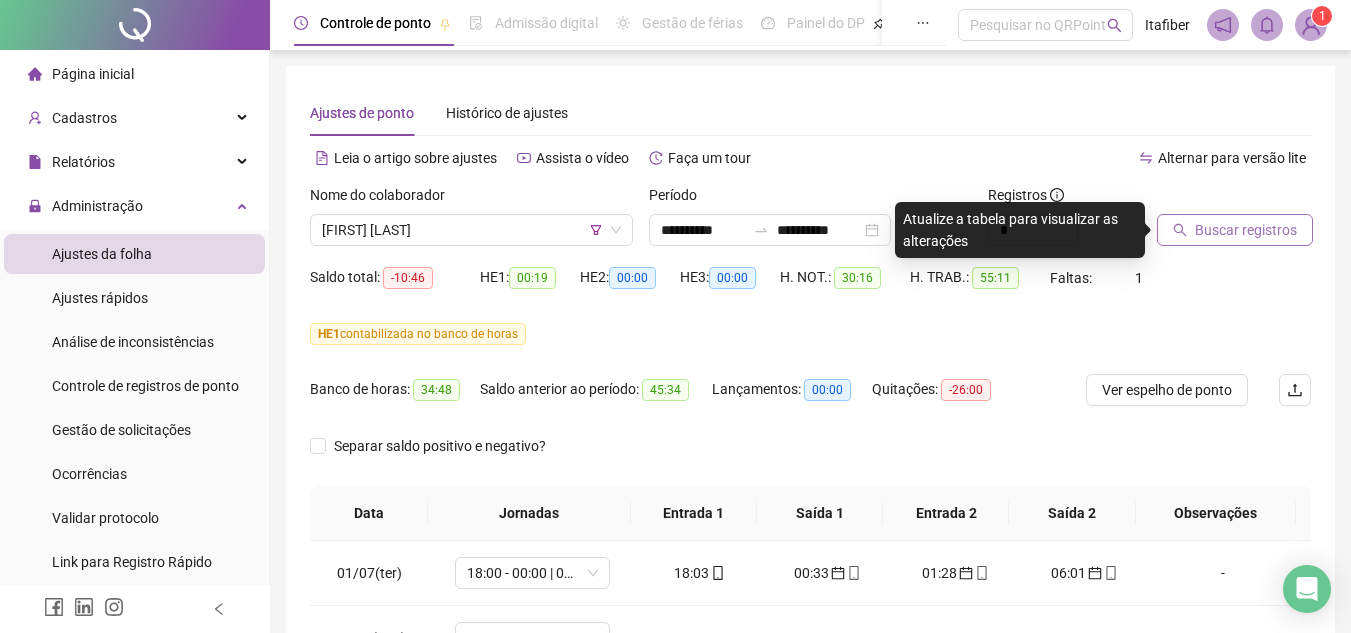click on "Buscar registros" at bounding box center [1246, 230] 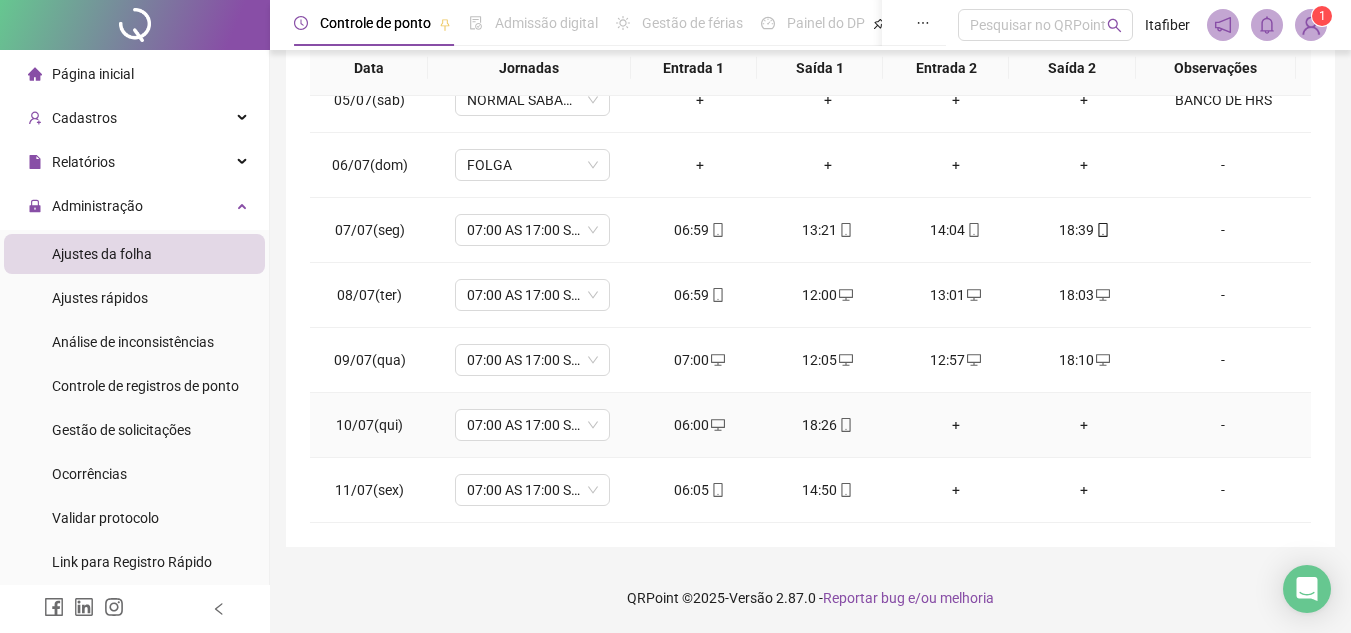click on "+" at bounding box center [956, 425] 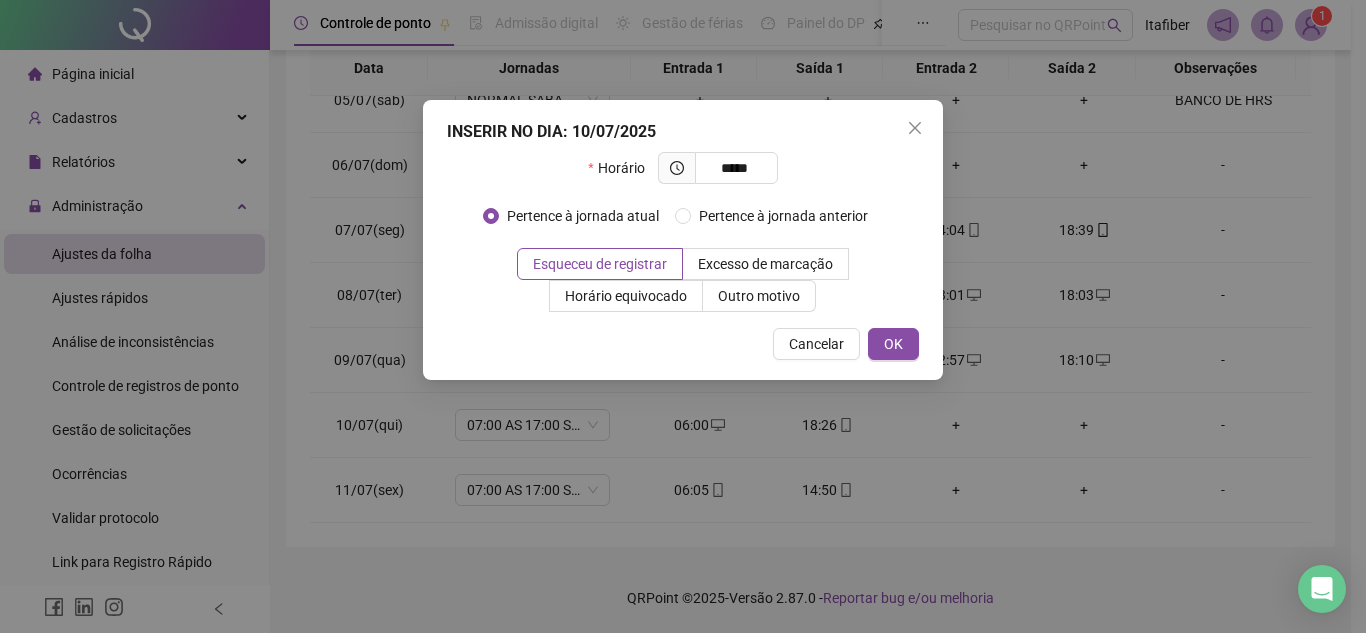 type on "*****" 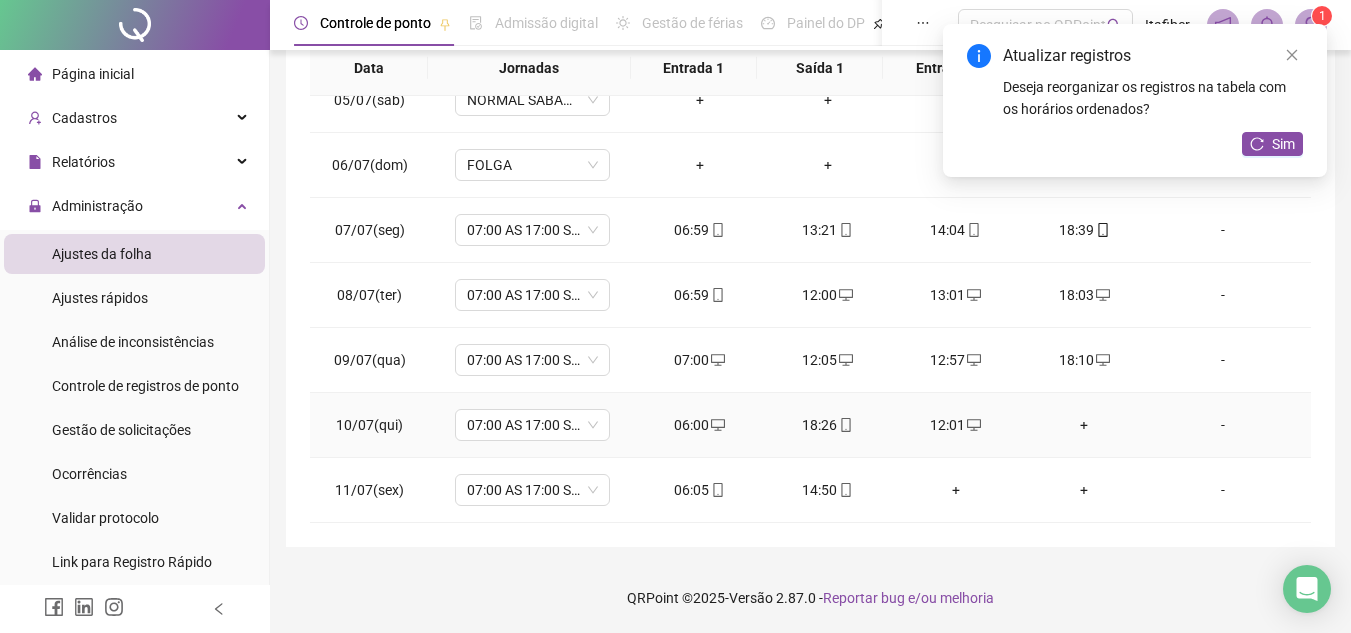 click on "+" at bounding box center (1084, 425) 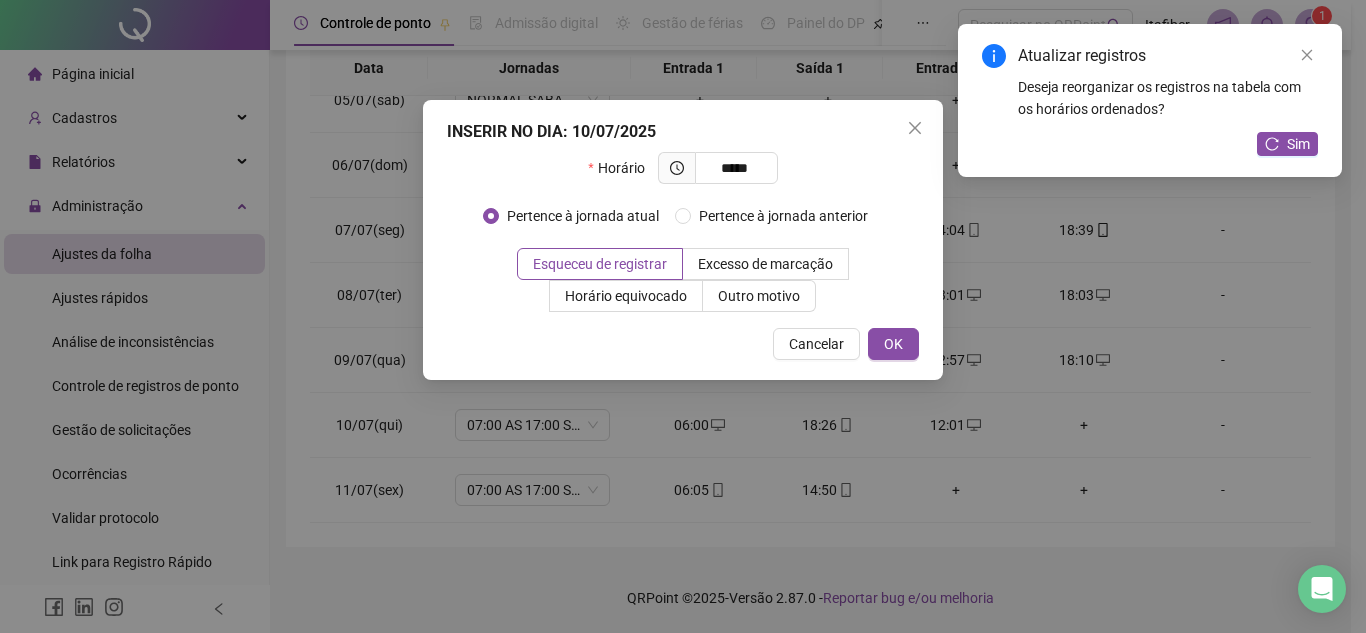 type on "*****" 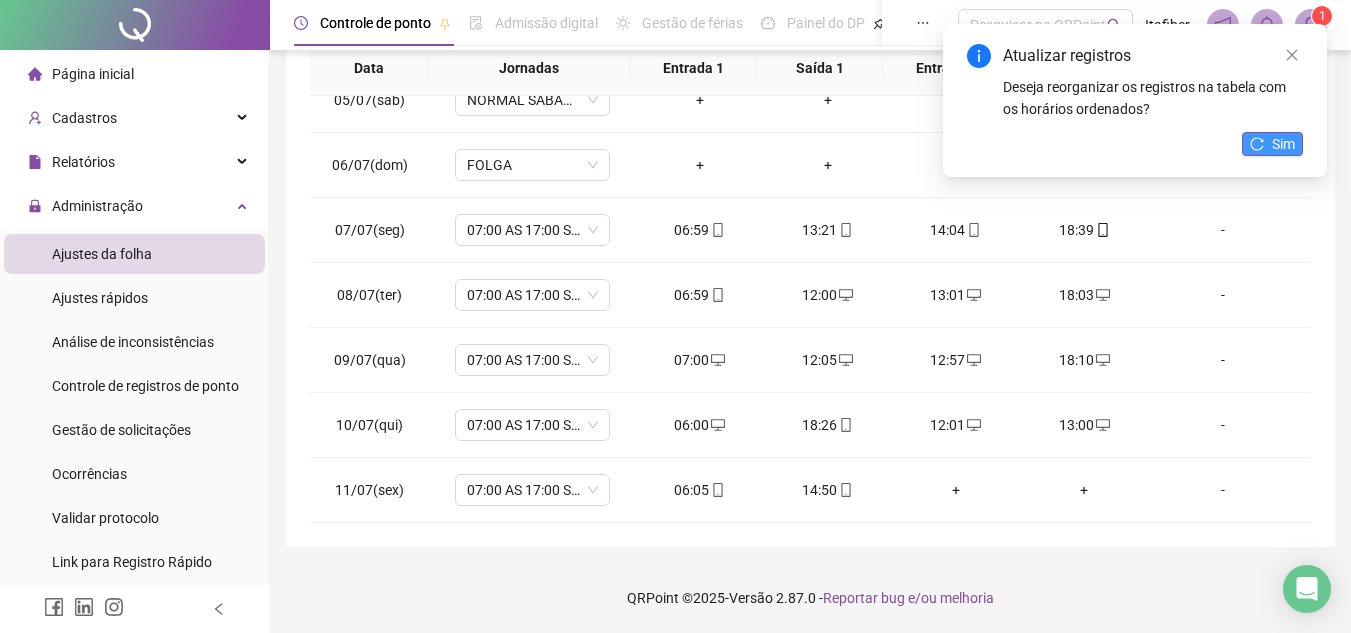 click 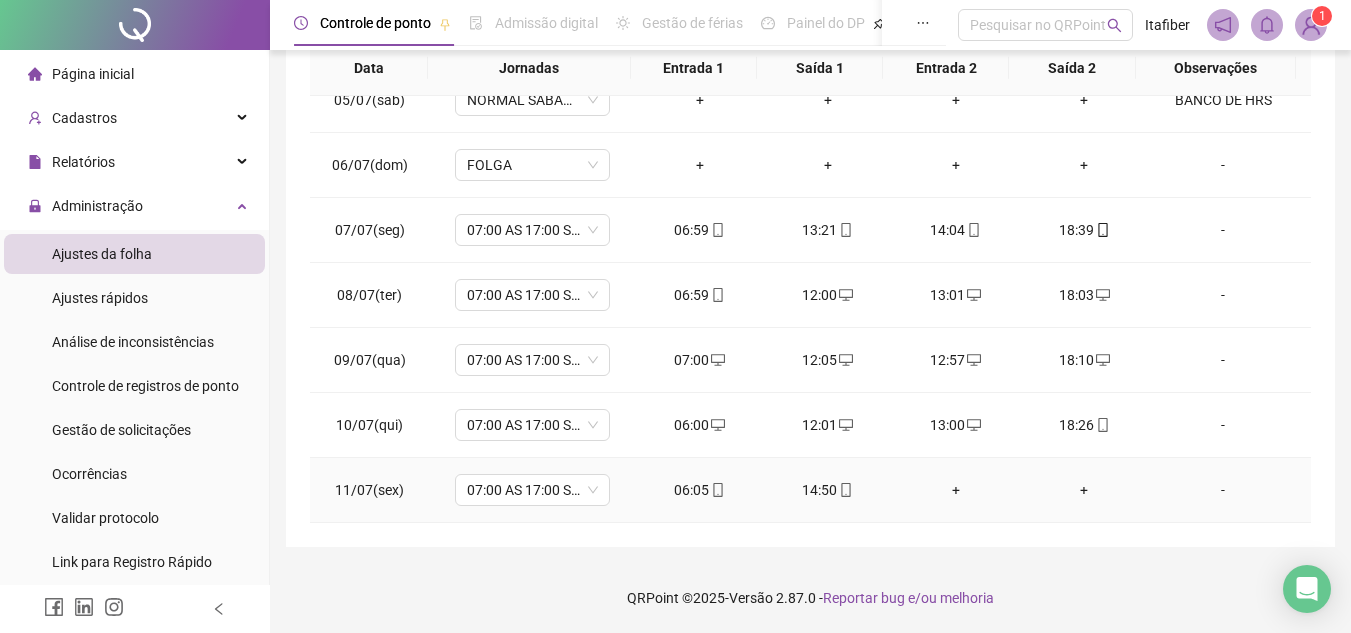 click on "+" at bounding box center [956, 490] 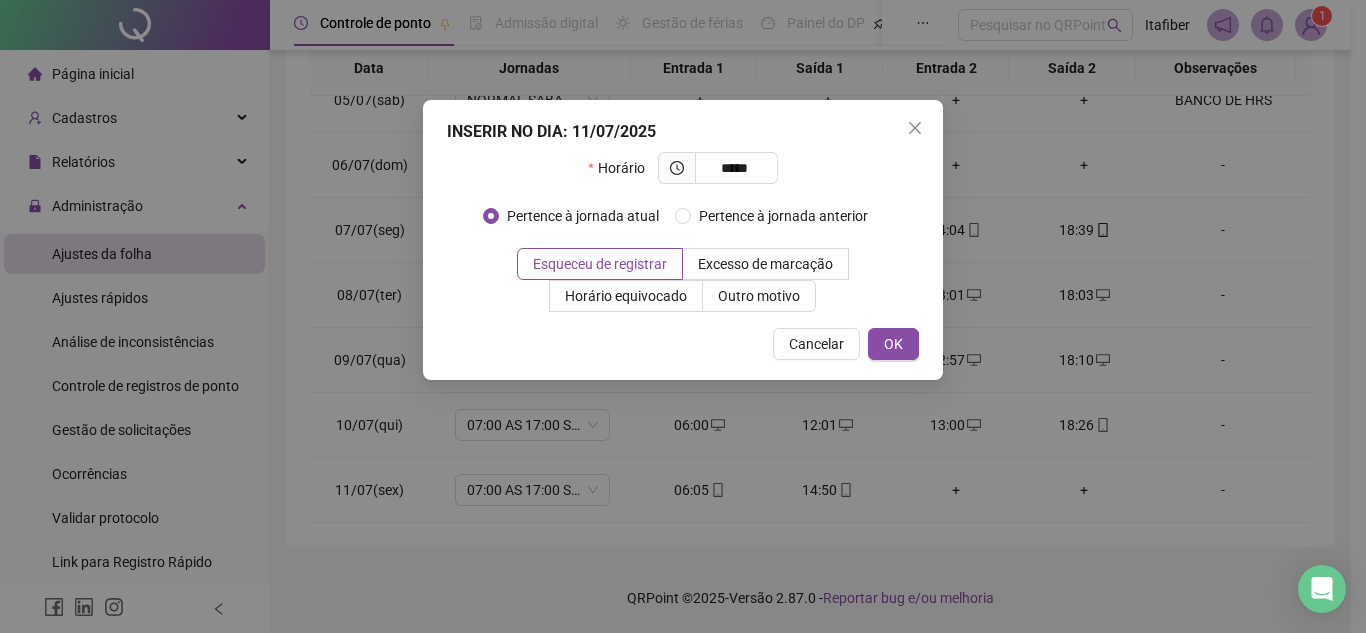type on "*****" 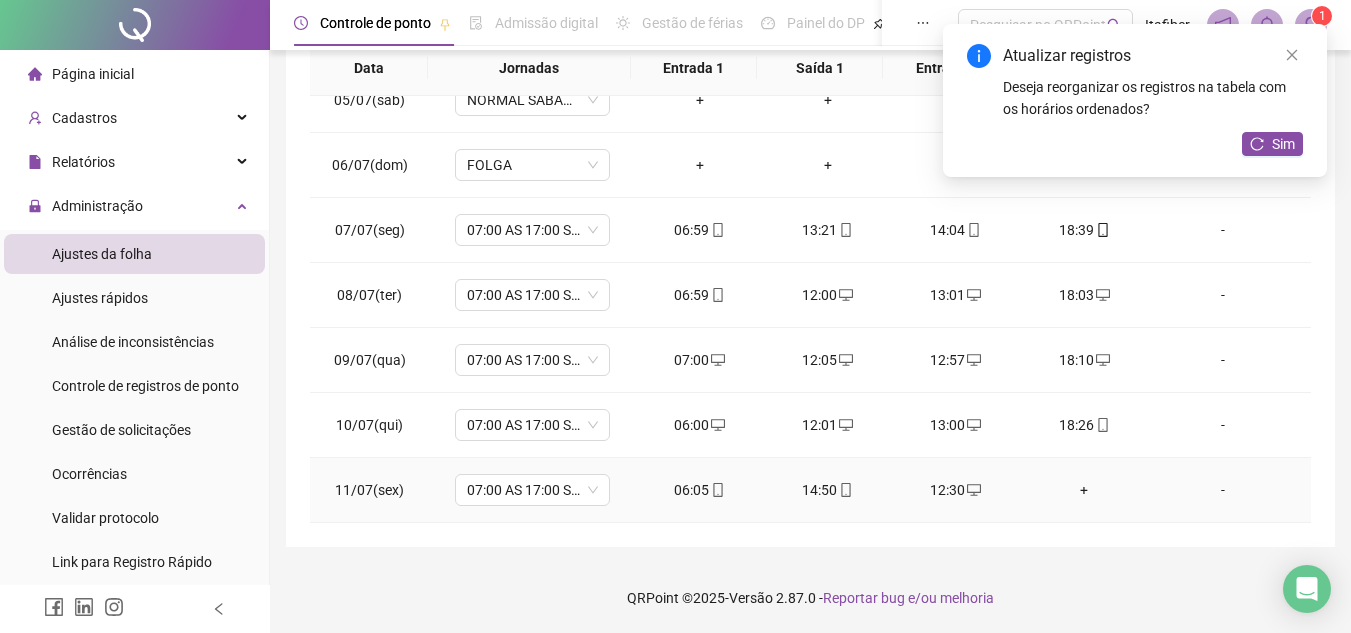 click on "+" at bounding box center [1084, 490] 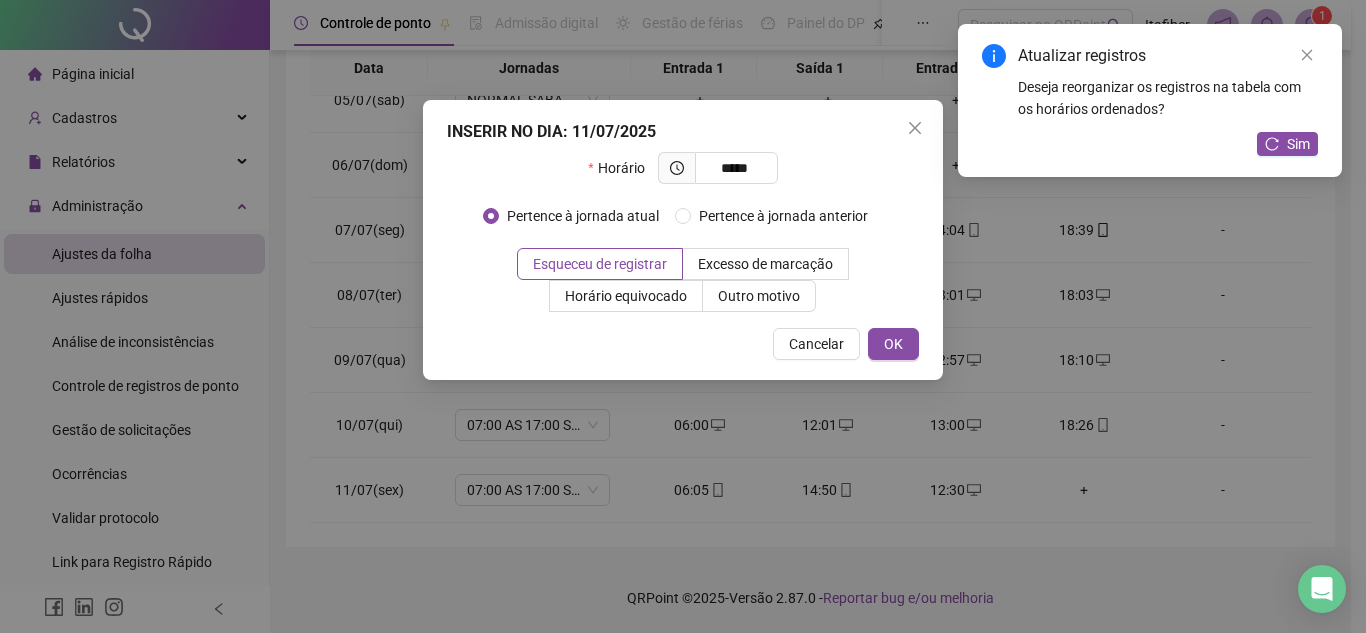 type on "*****" 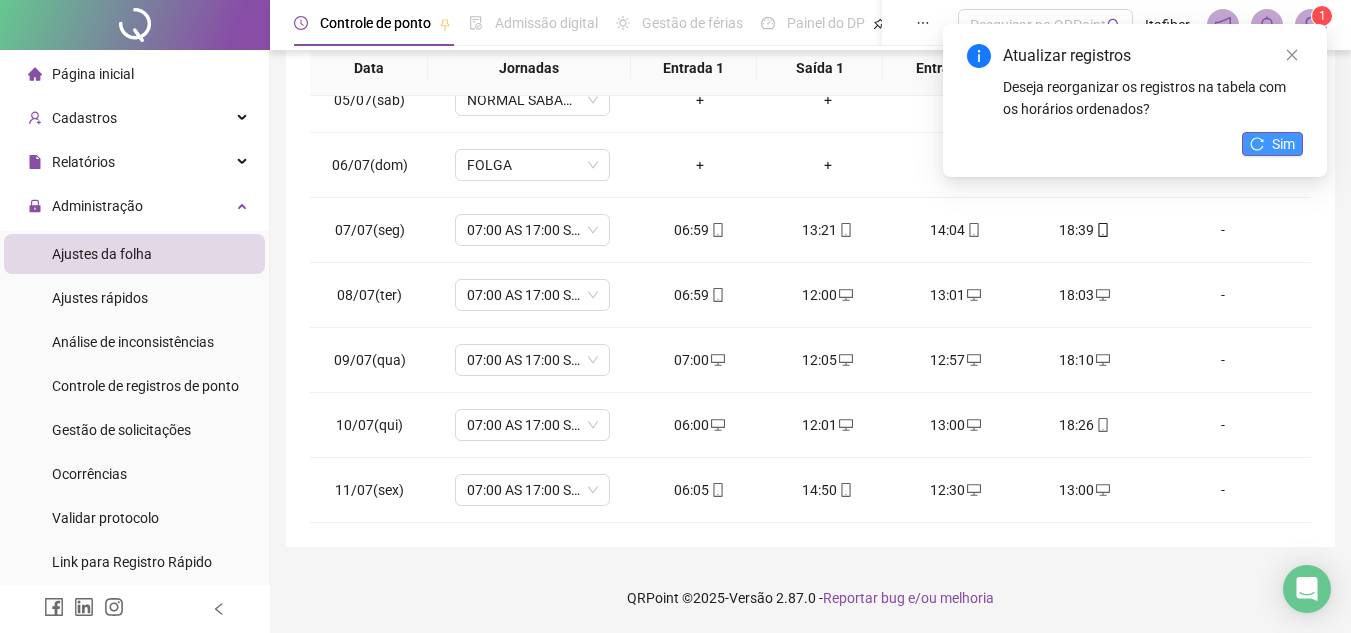 click 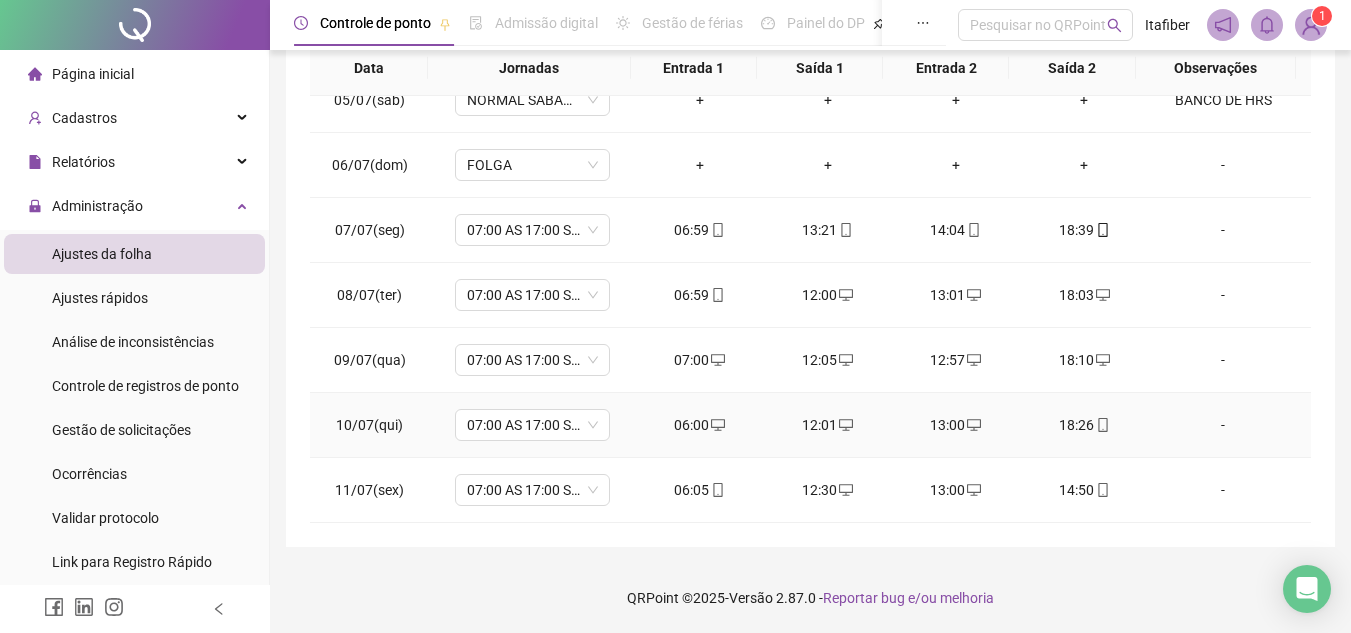 scroll, scrollTop: 0, scrollLeft: 0, axis: both 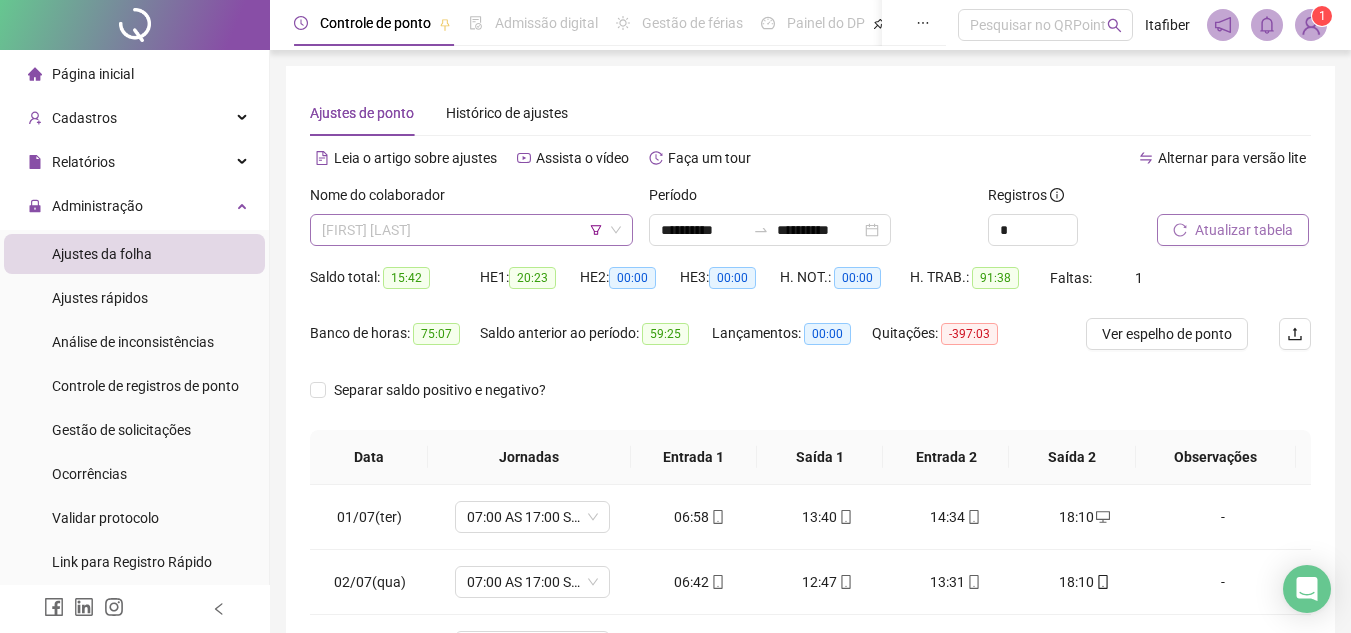 click on "[FIRST] [LAST]" at bounding box center [471, 230] 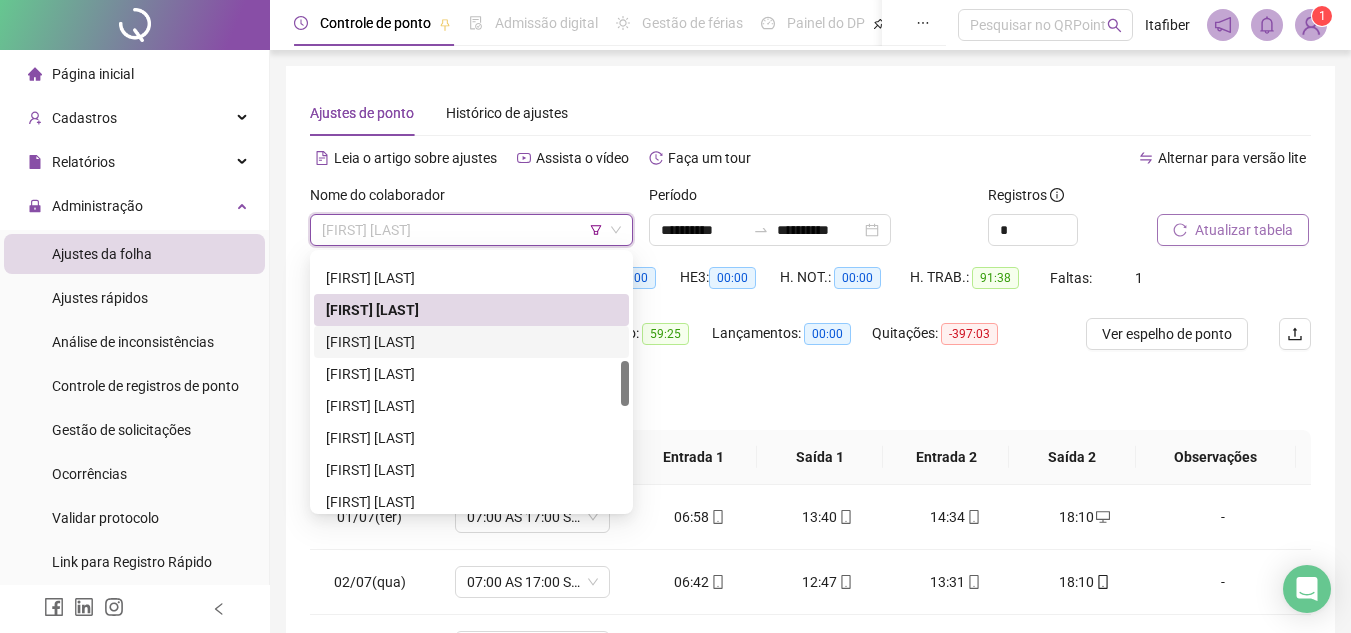 click on "[FIRST] [LAST]" at bounding box center (471, 342) 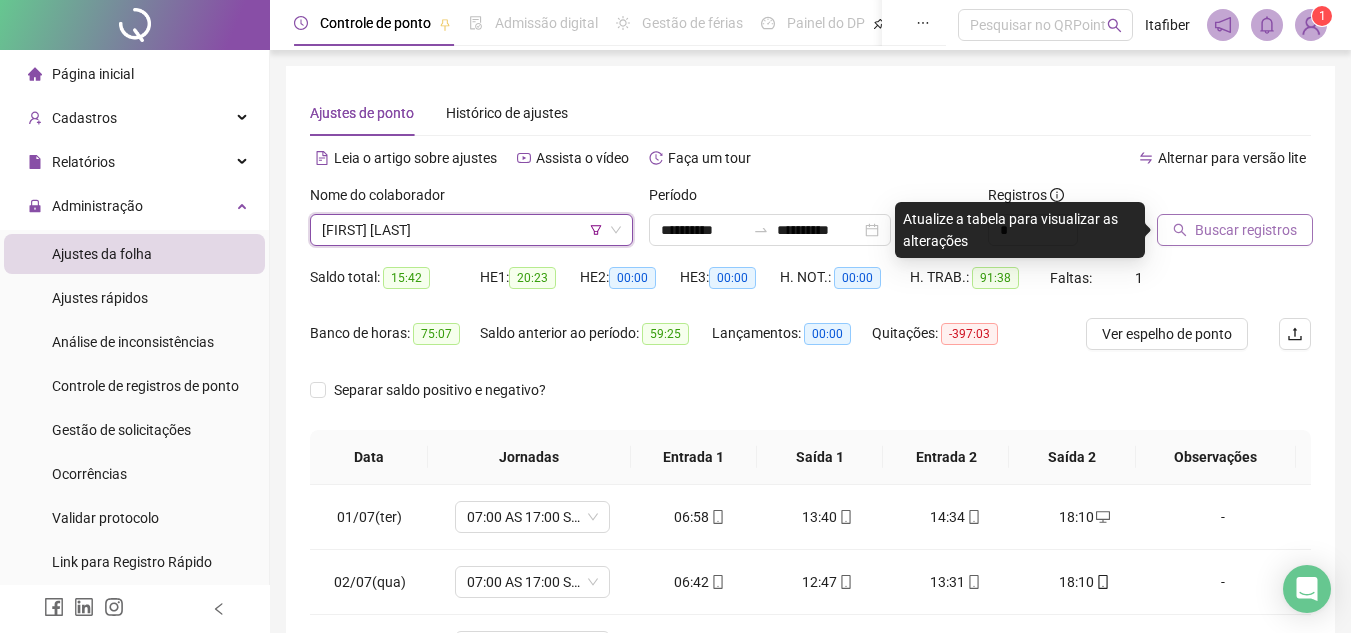 click on "Buscar registros" at bounding box center (1235, 230) 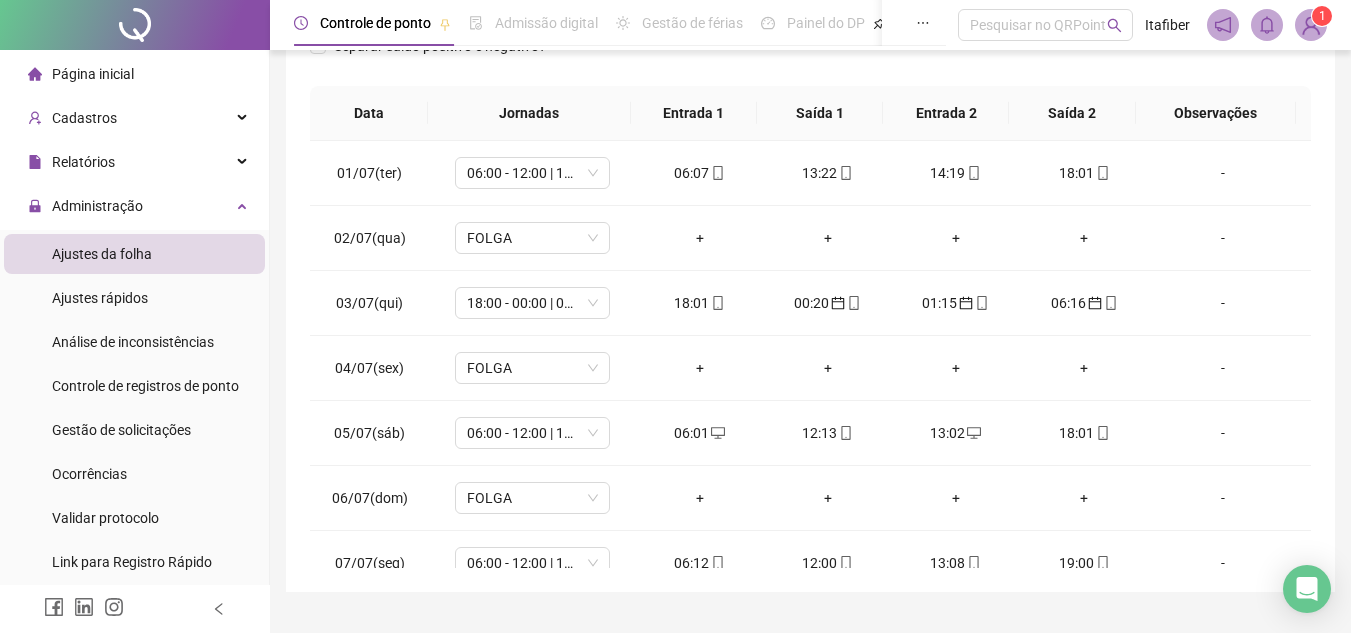 scroll, scrollTop: 445, scrollLeft: 0, axis: vertical 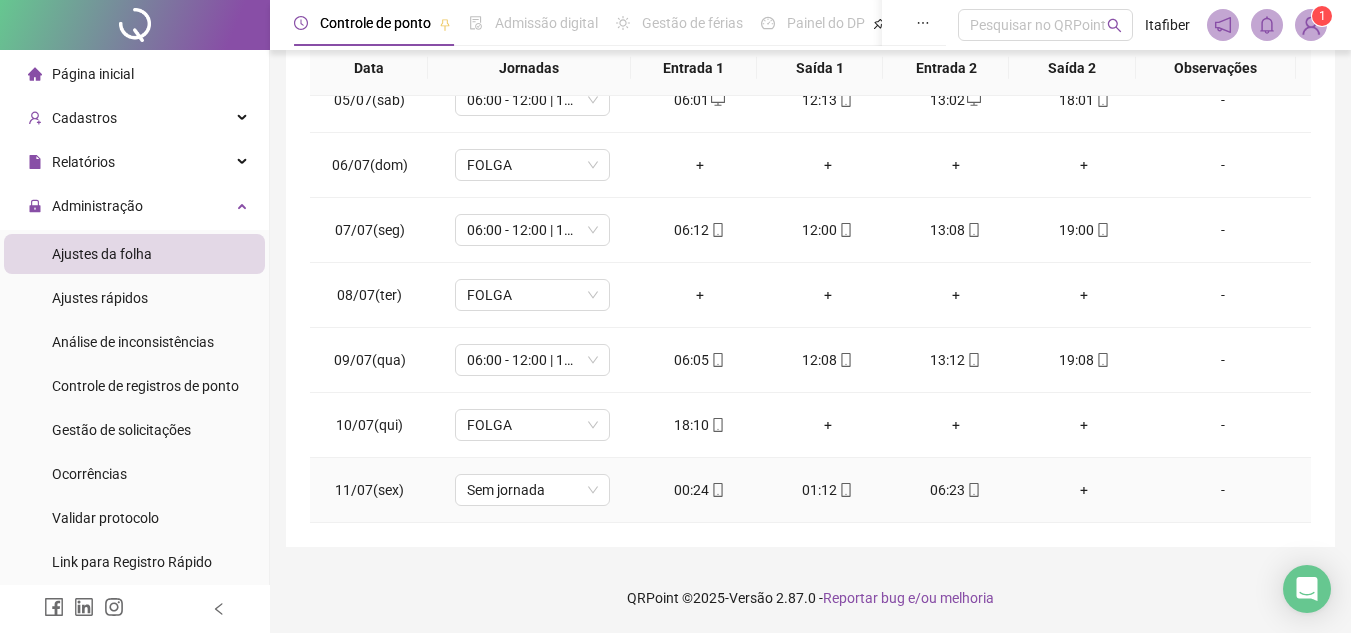 click on "00:24" at bounding box center (700, 490) 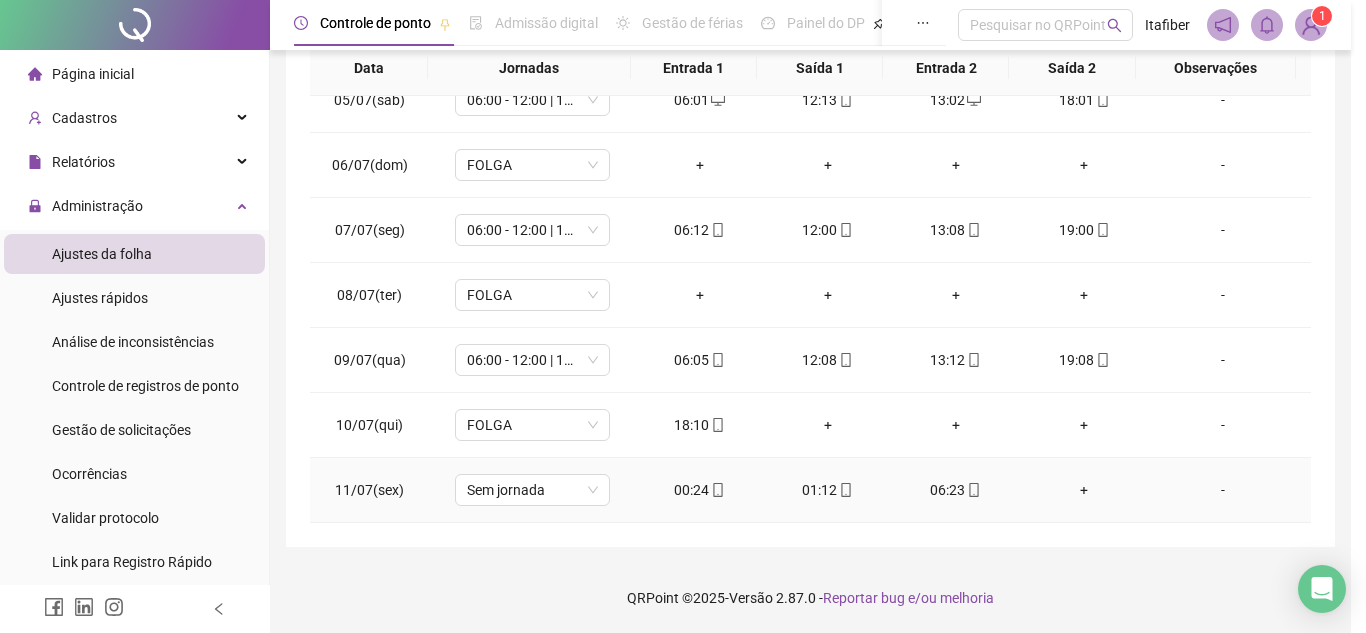 type on "**********" 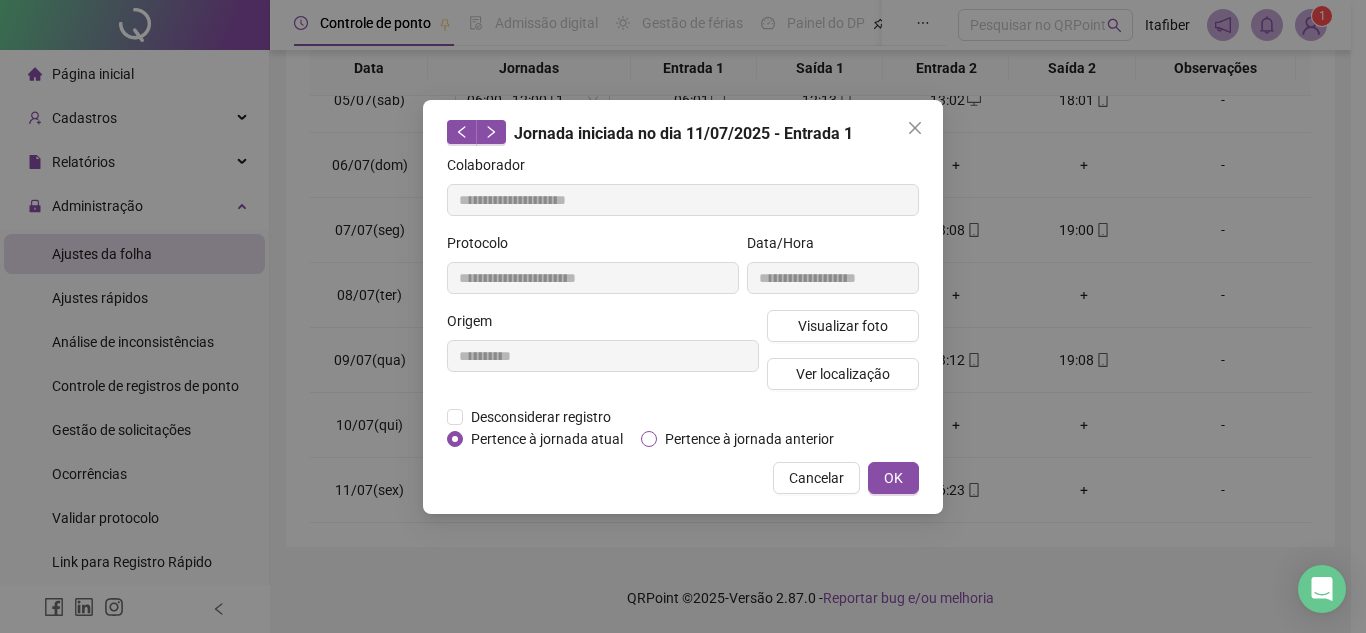 click on "Pertence à jornada anterior" at bounding box center [749, 439] 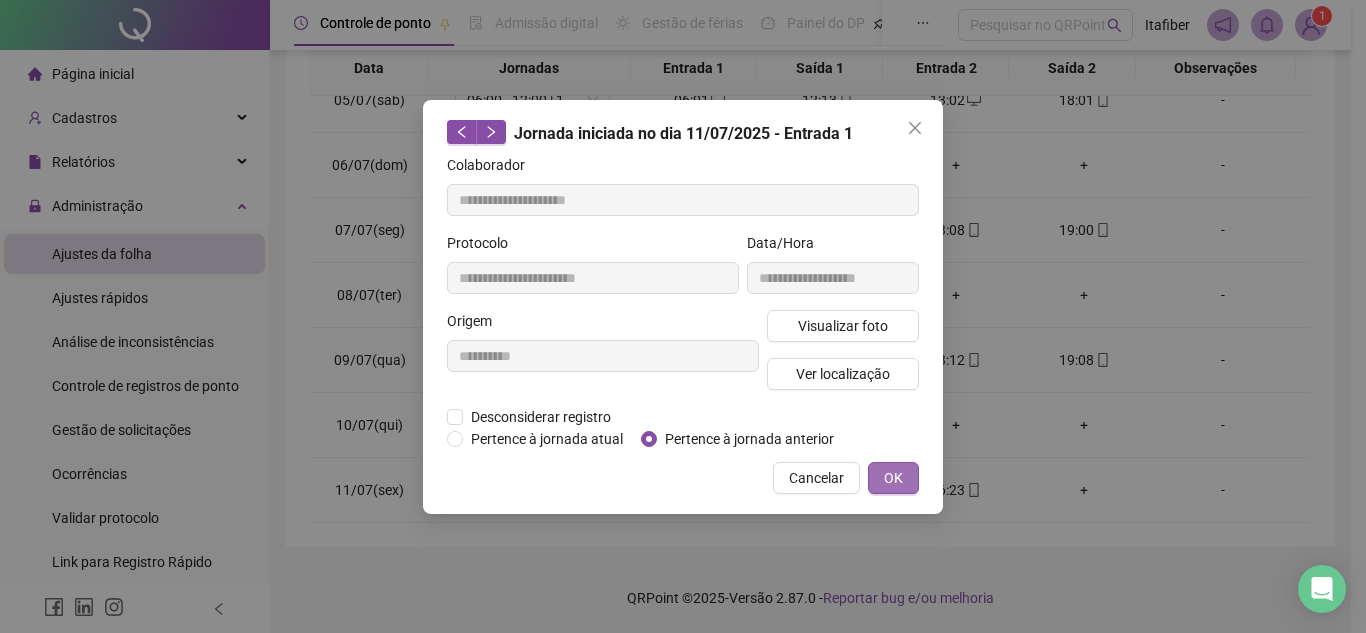 click on "OK" at bounding box center (893, 478) 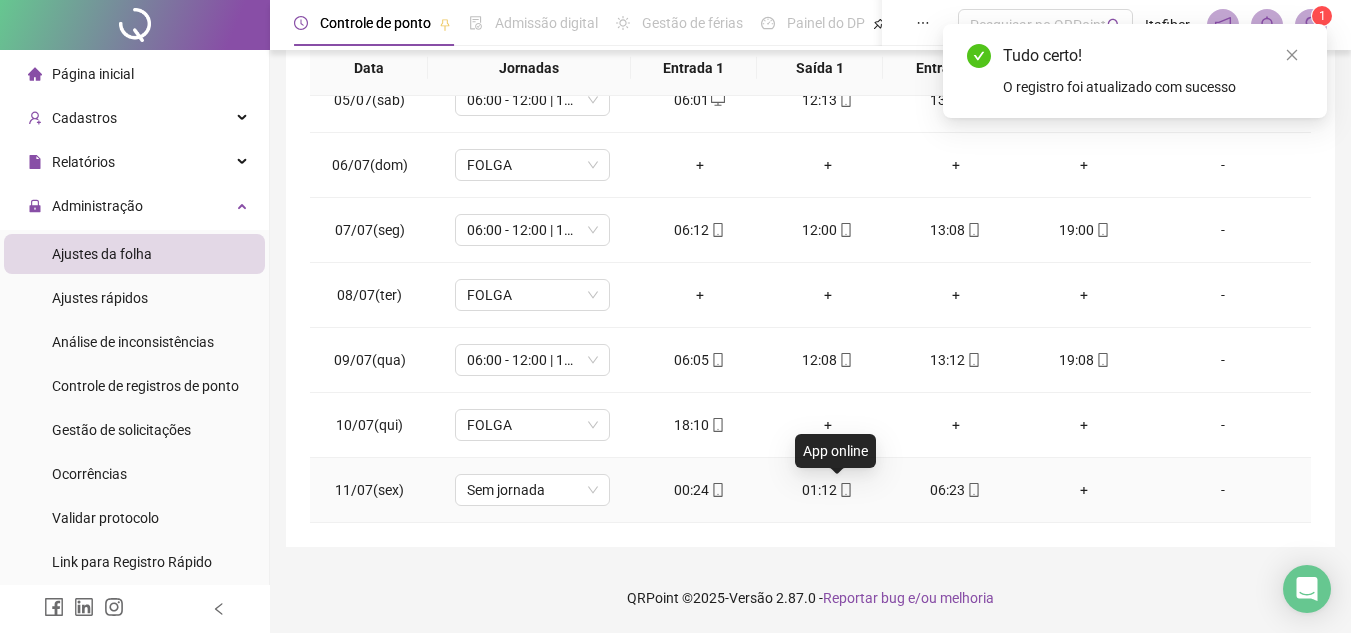 click 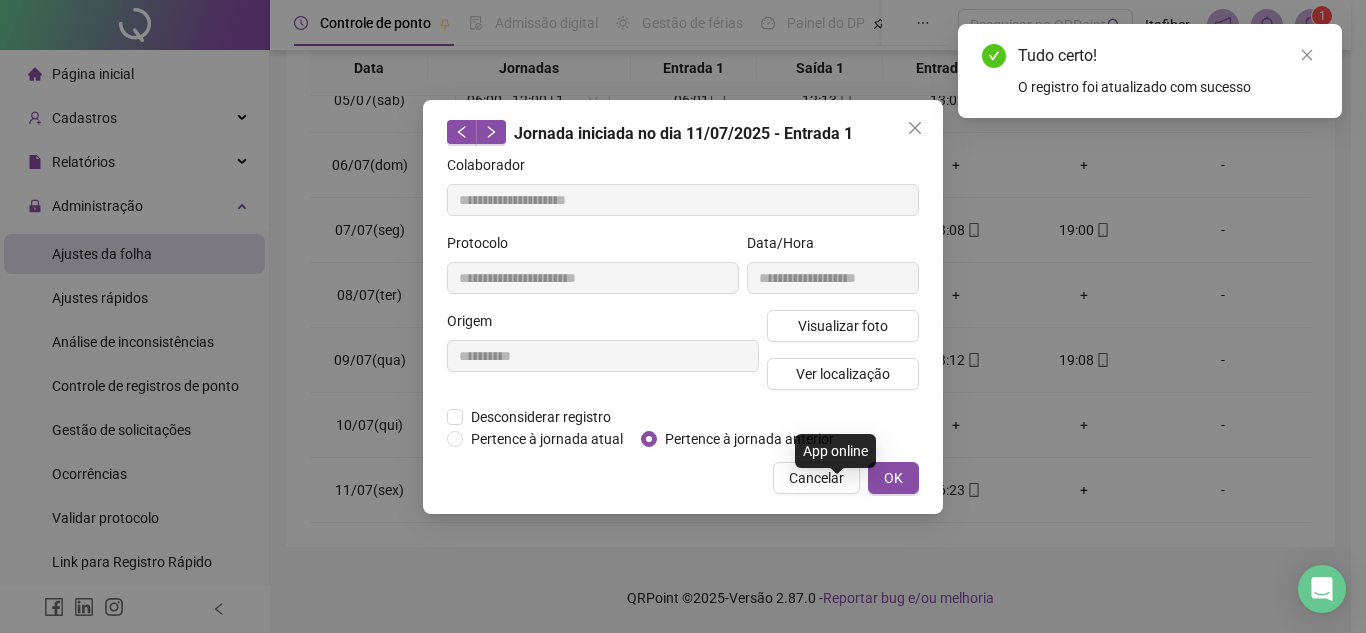type on "**********" 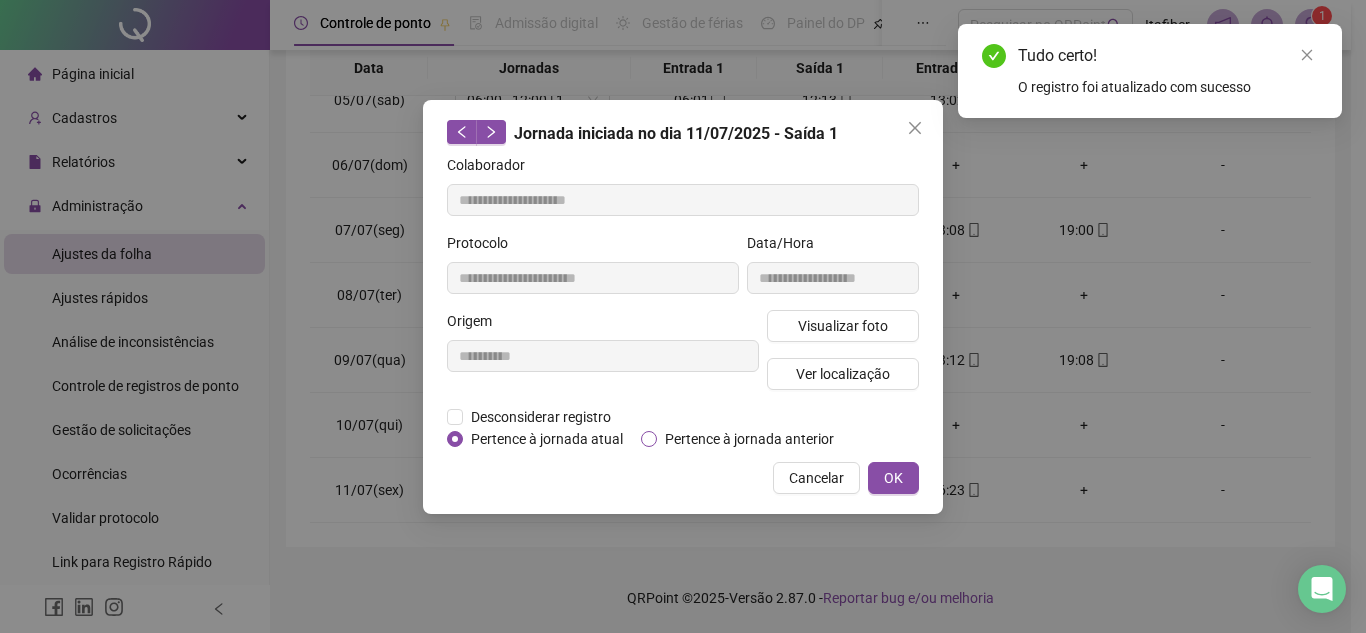 click on "Pertence à jornada anterior" at bounding box center (749, 439) 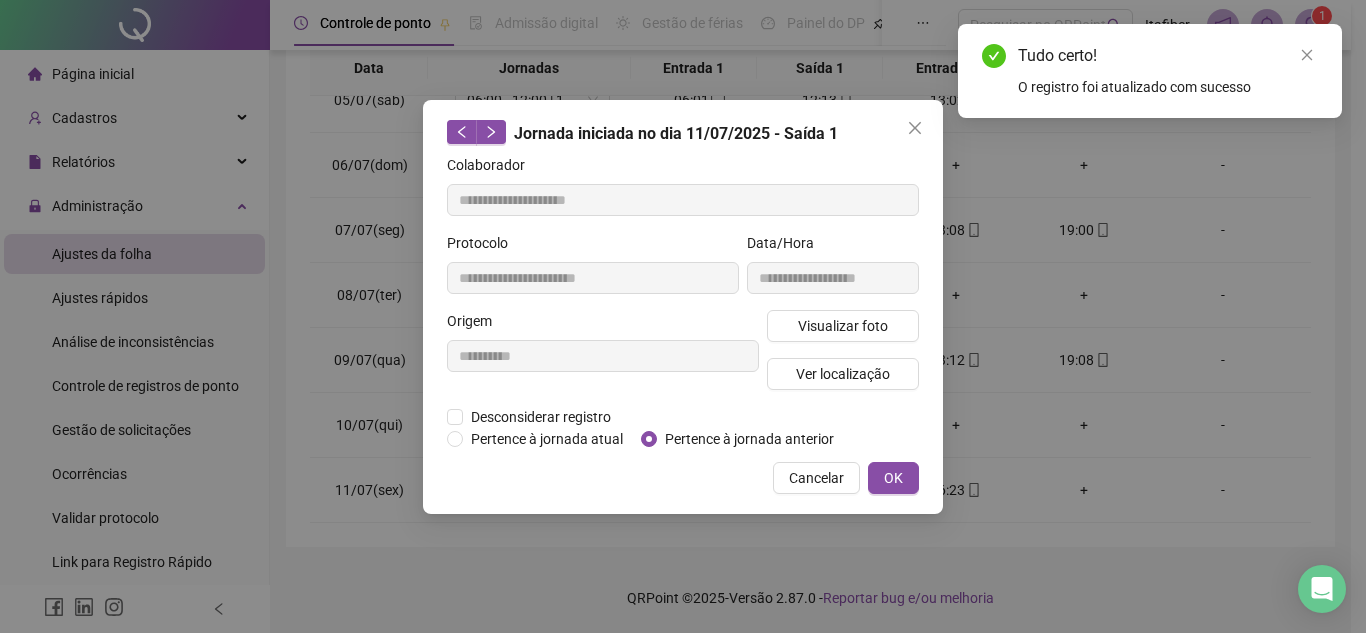 click on "Cancelar OK" at bounding box center [683, 478] 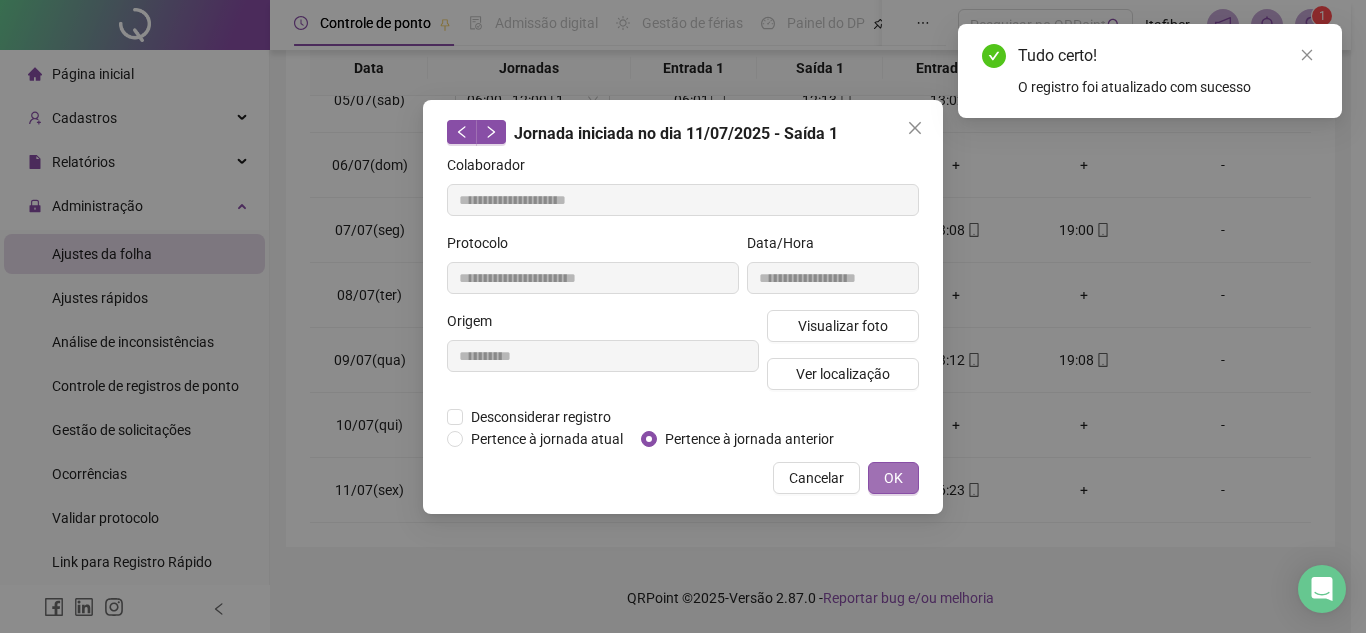 click on "OK" at bounding box center [893, 478] 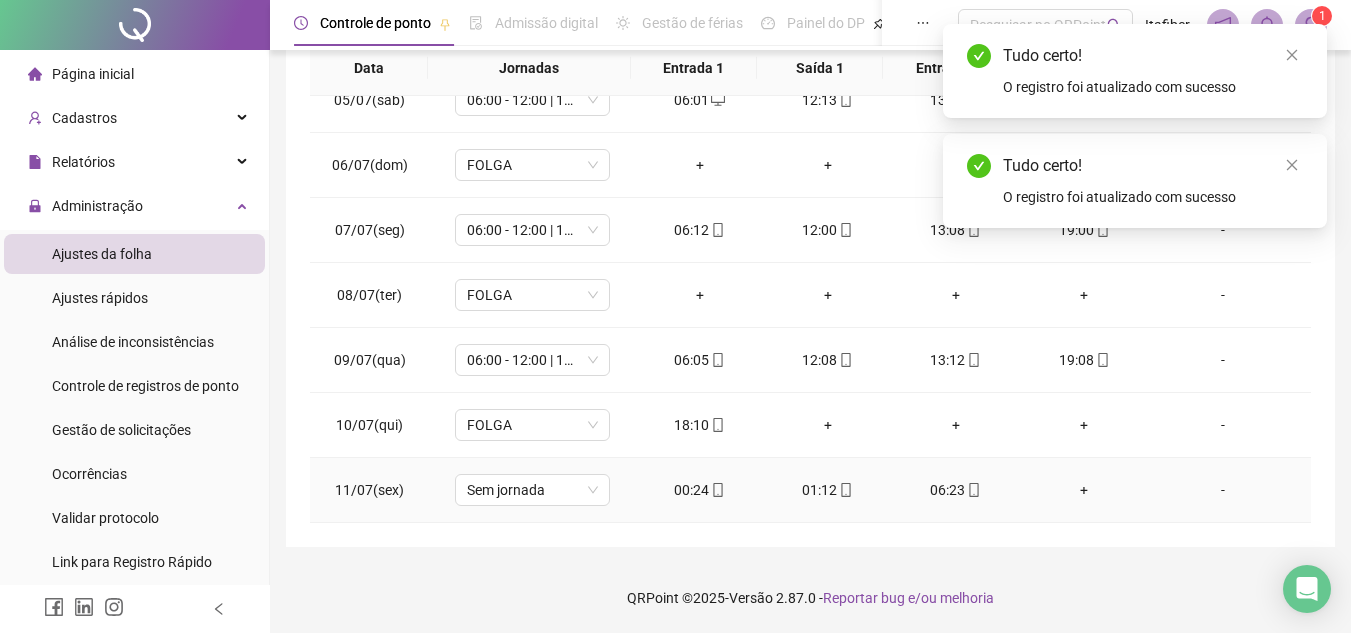 click 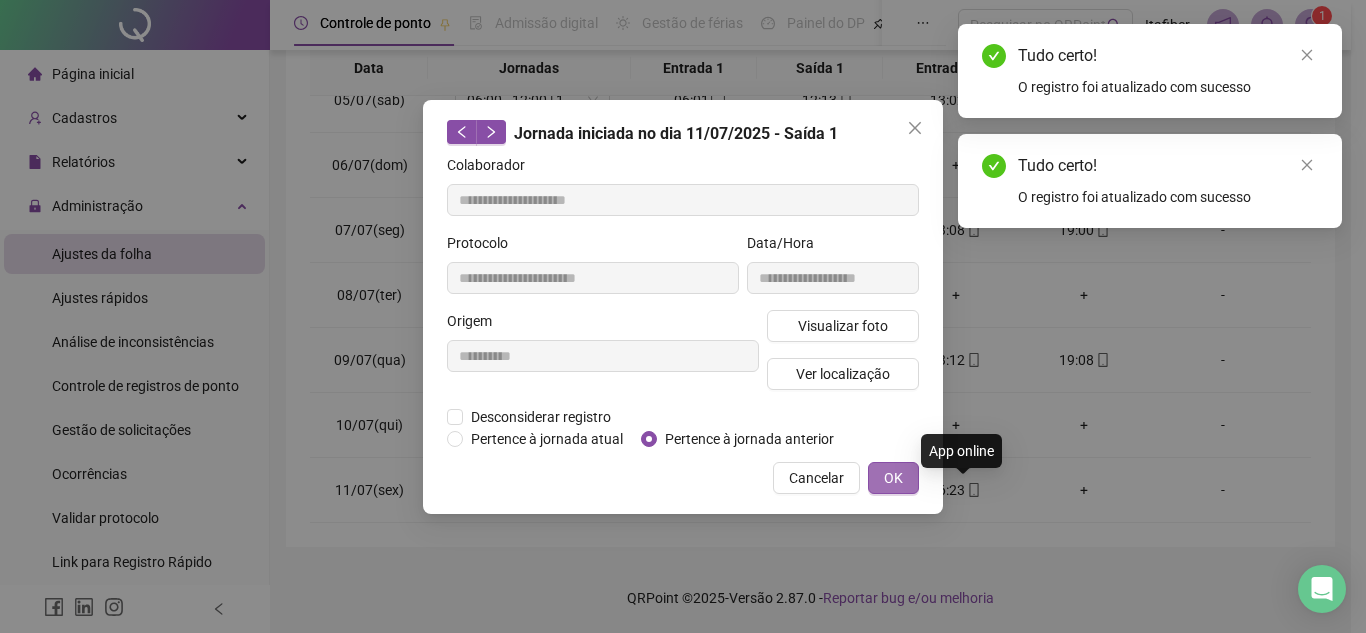 type on "**********" 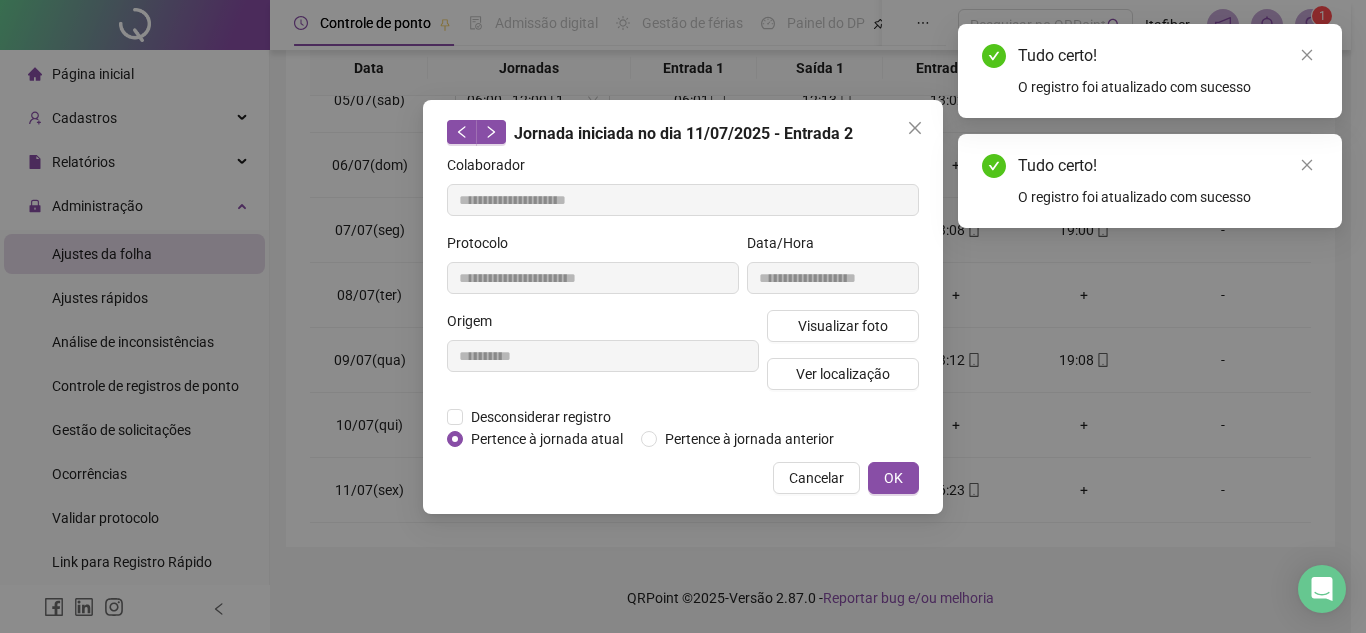 click on "**********" at bounding box center (683, 307) 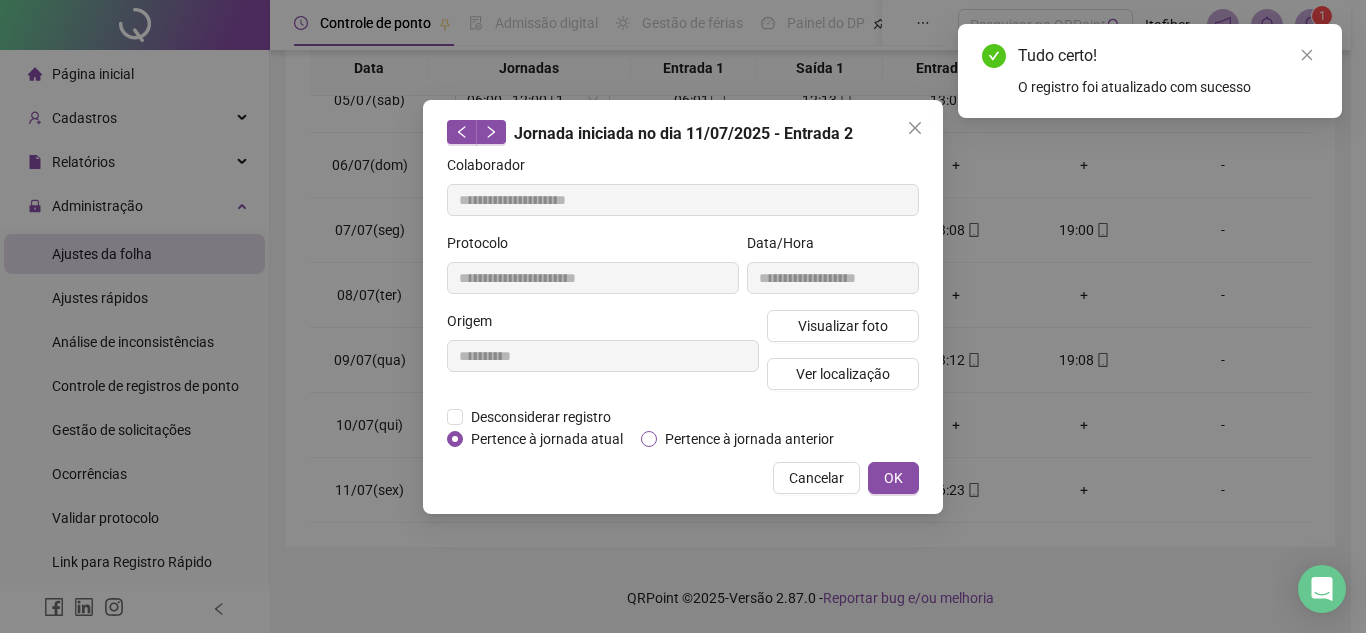click on "Pertence à jornada anterior" at bounding box center [749, 439] 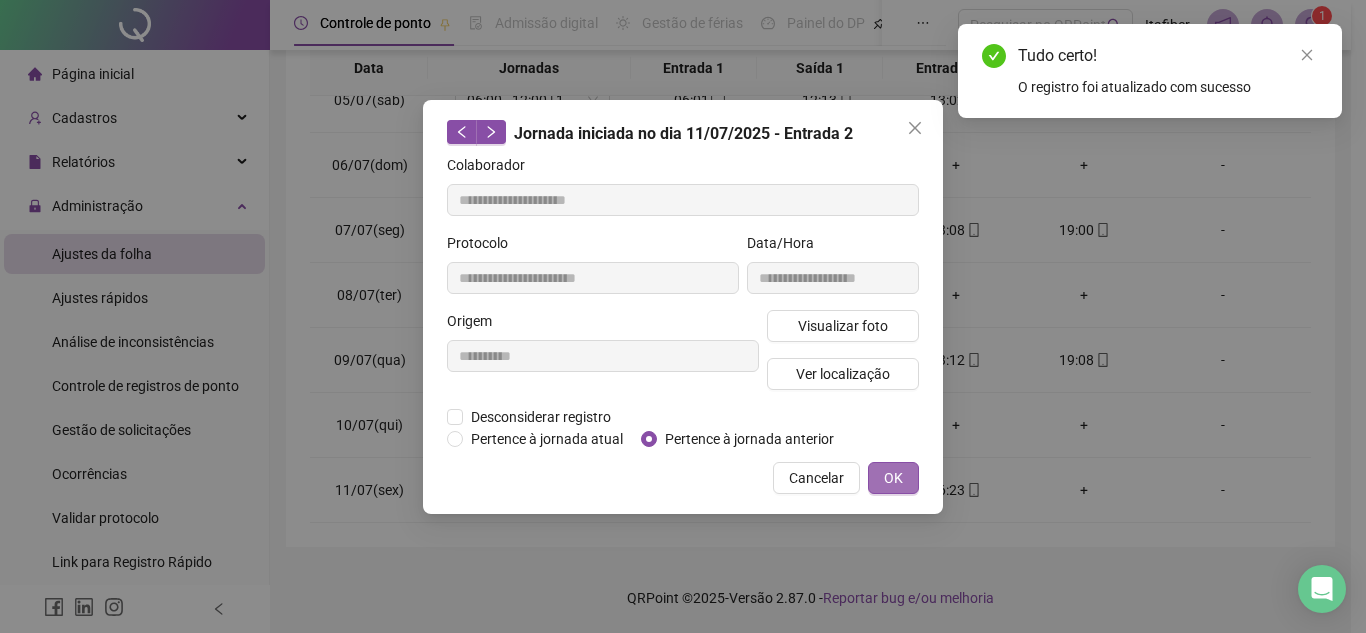 click on "OK" at bounding box center (893, 478) 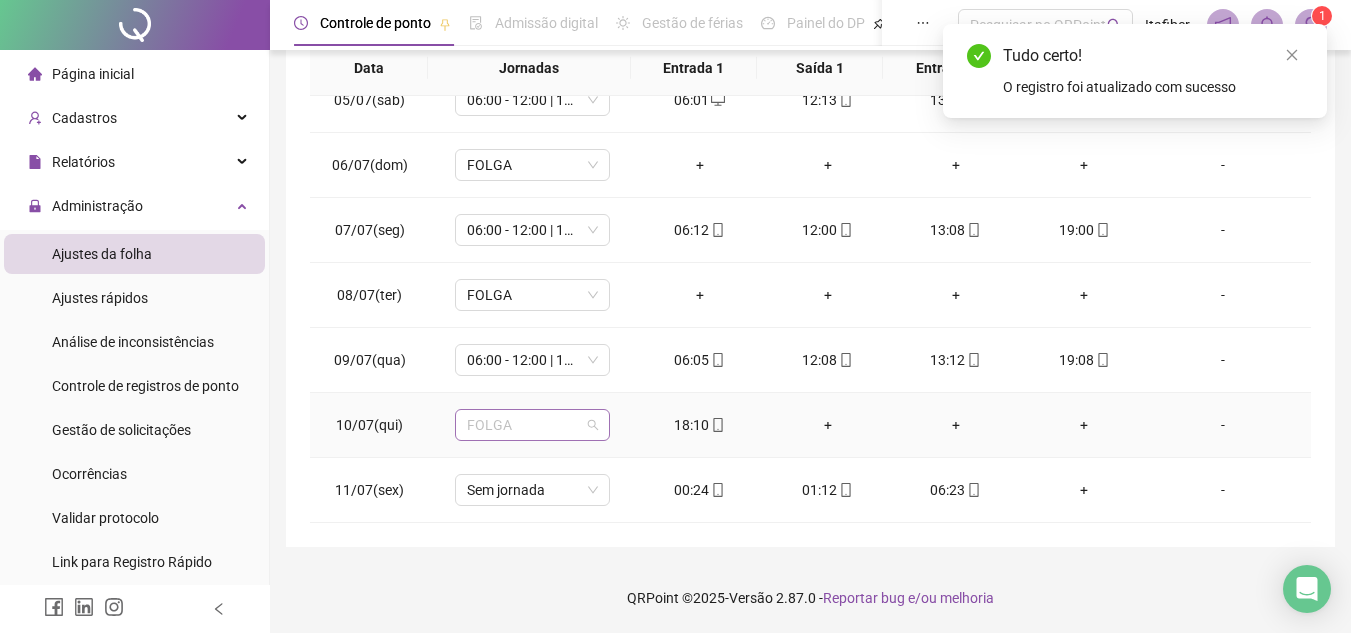 click on "FOLGA" at bounding box center (532, 425) 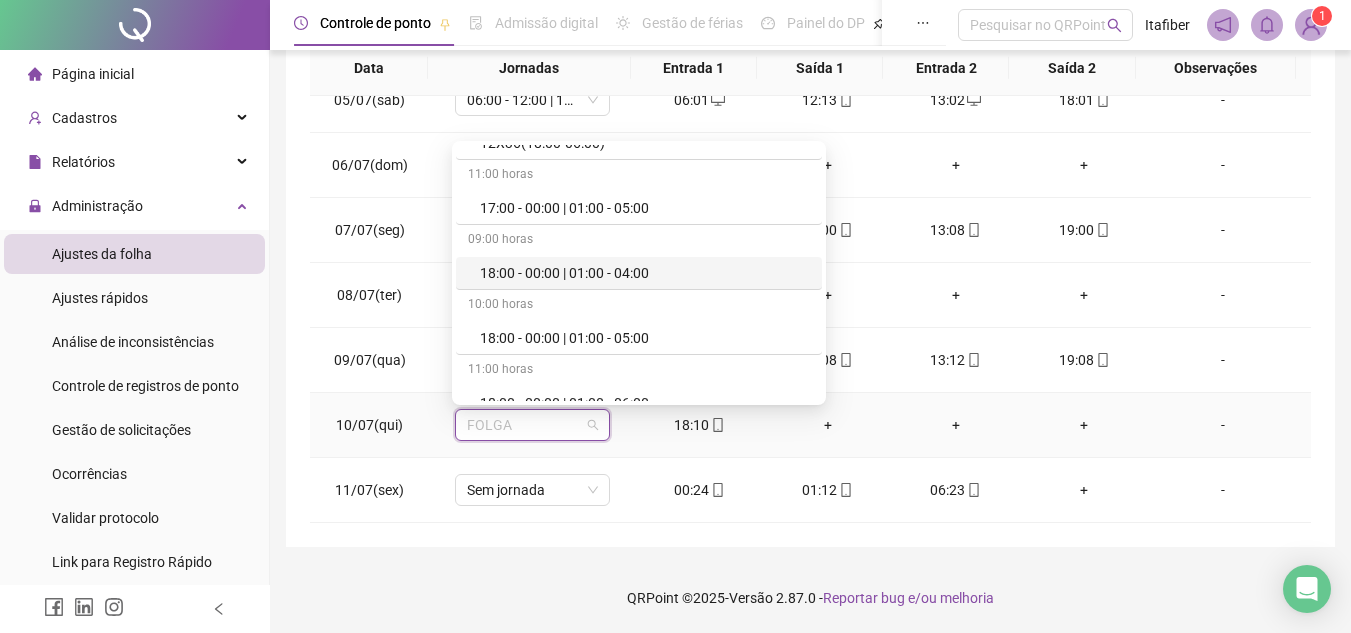 scroll, scrollTop: 800, scrollLeft: 0, axis: vertical 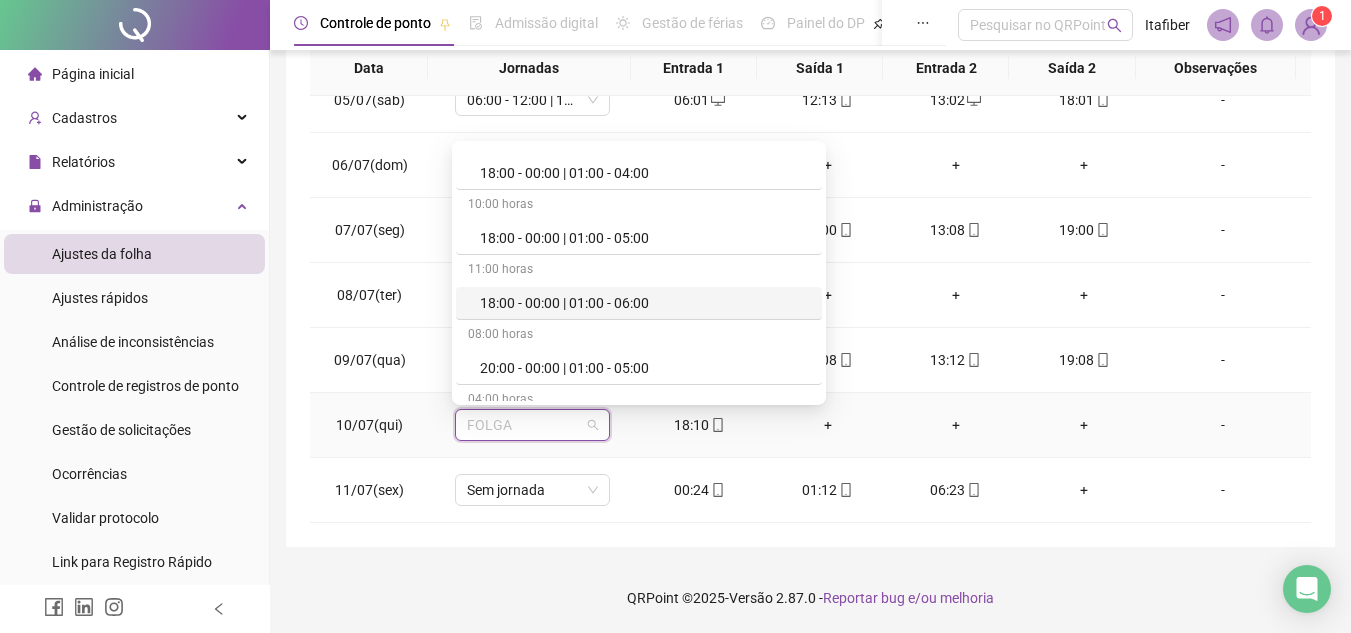 click on "18:00 - 00:00 | 01:00 - 06:00" at bounding box center (645, 303) 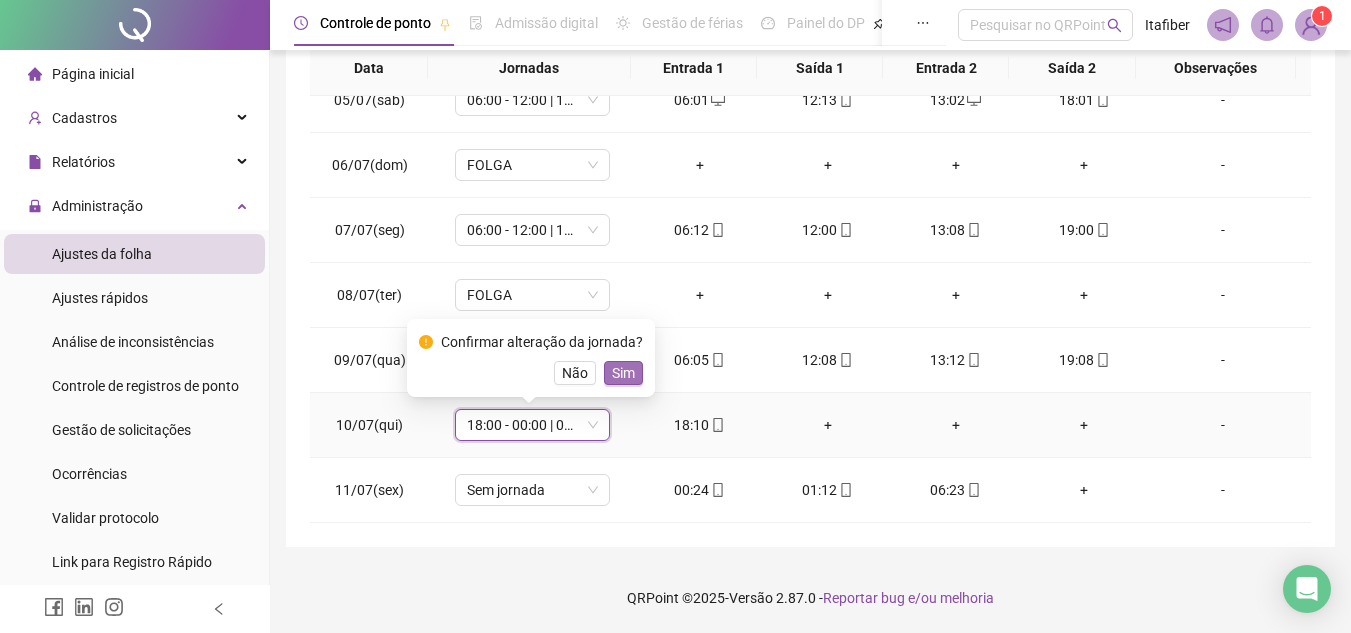 click on "Sim" at bounding box center [623, 373] 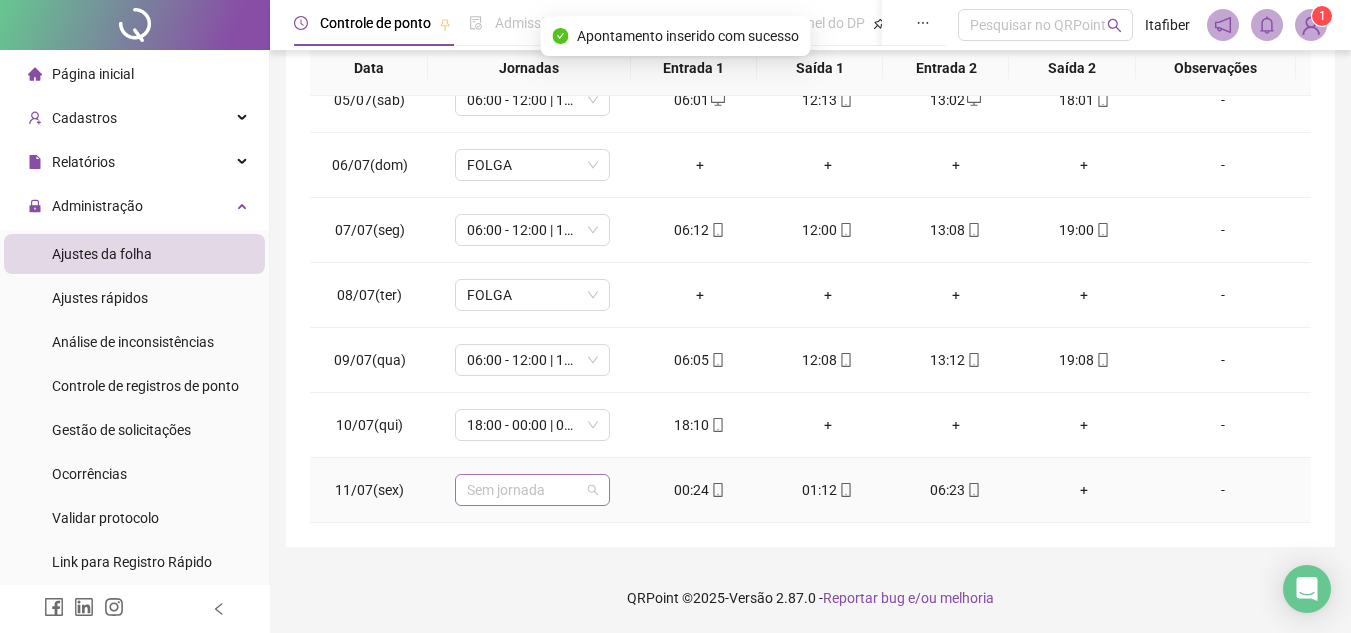 click on "Sem jornada" at bounding box center (532, 490) 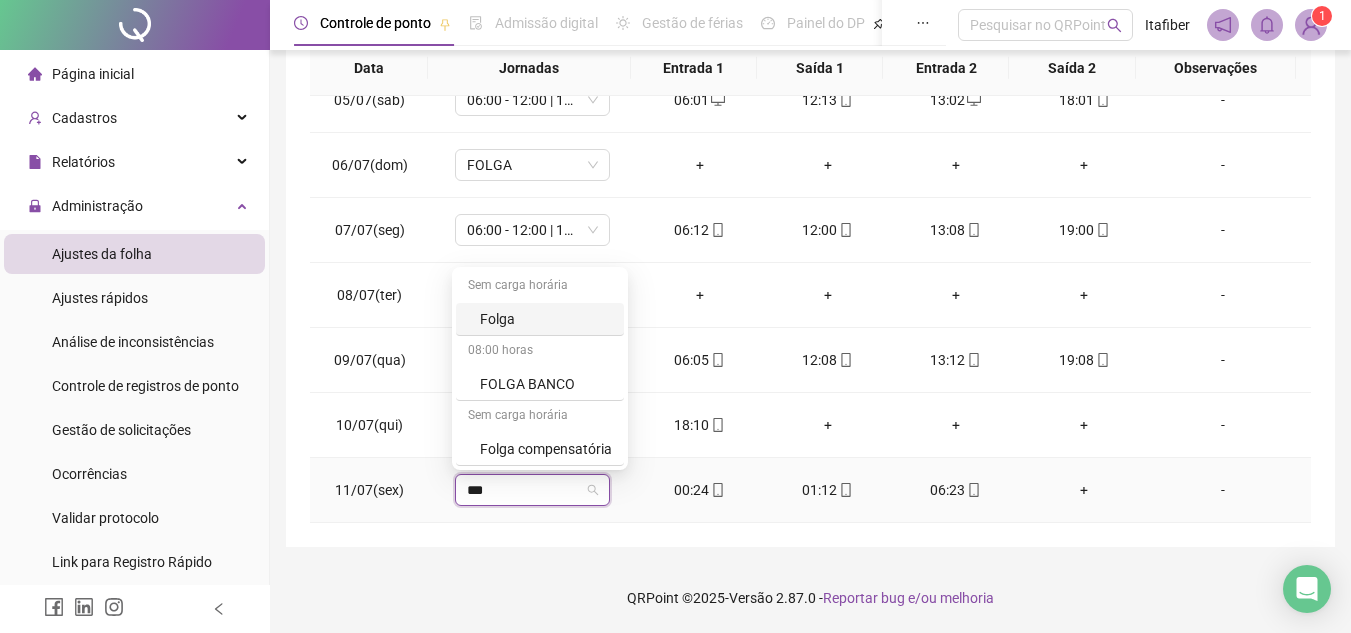 type on "****" 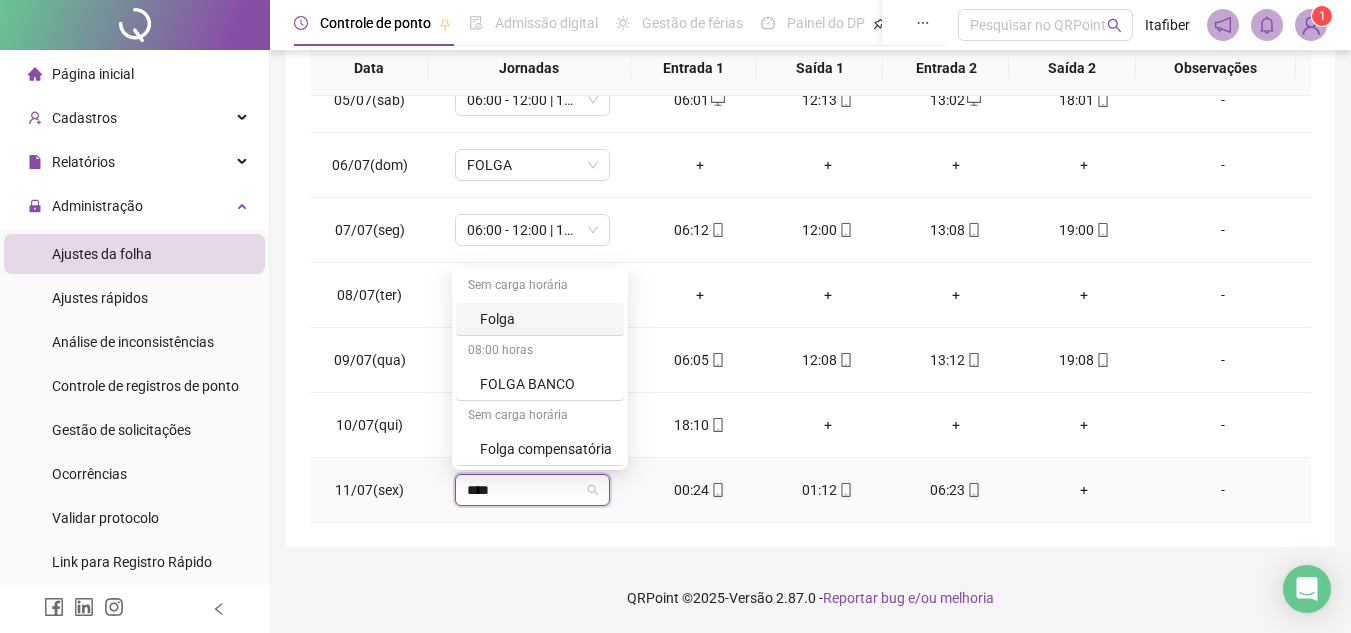 click on "Folga" at bounding box center (546, 319) 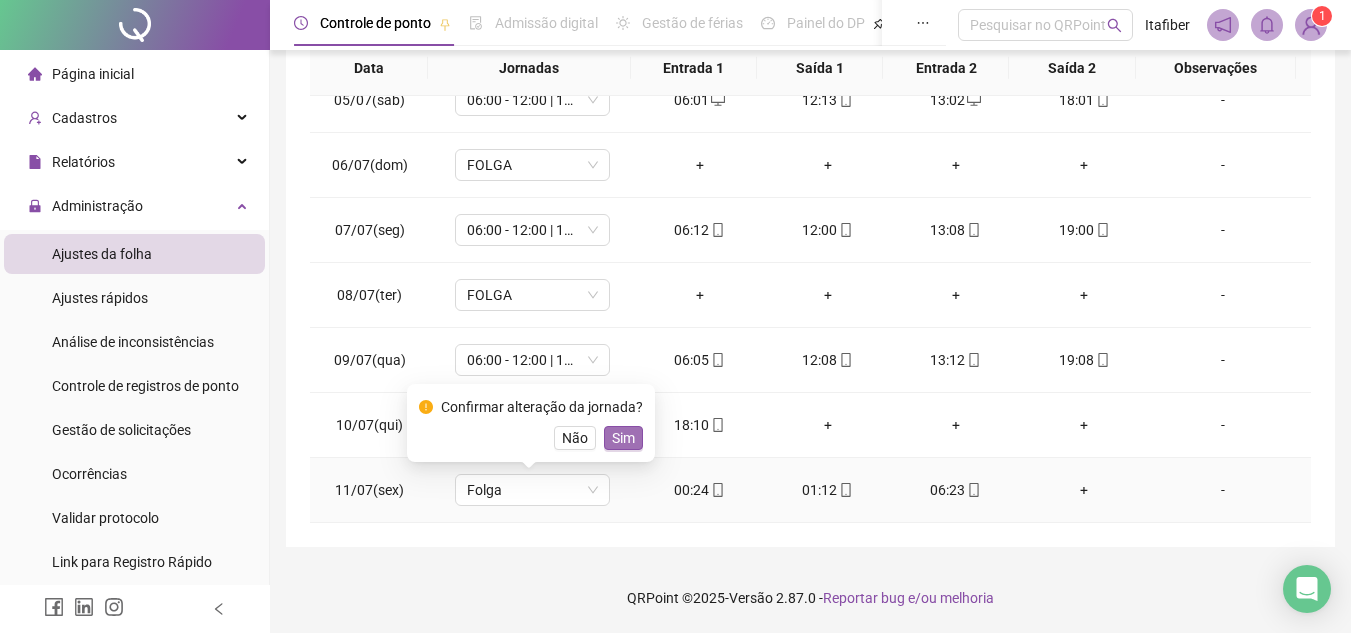 click on "Sim" at bounding box center [623, 438] 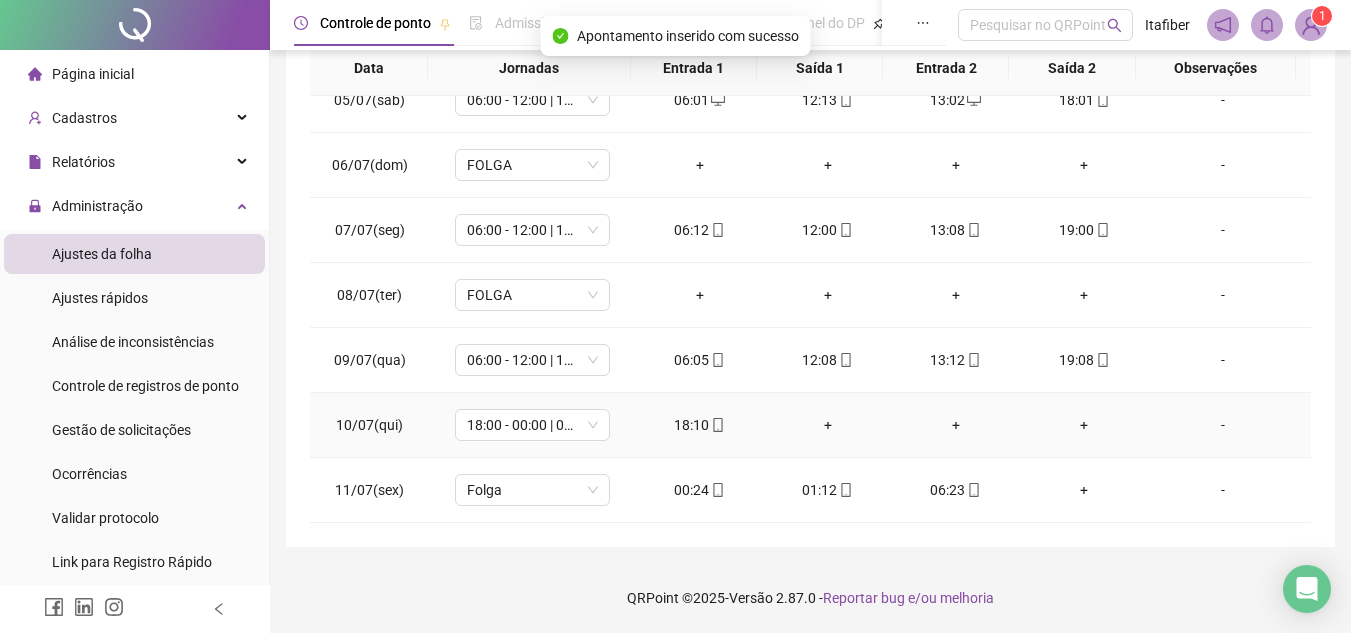 scroll, scrollTop: 0, scrollLeft: 0, axis: both 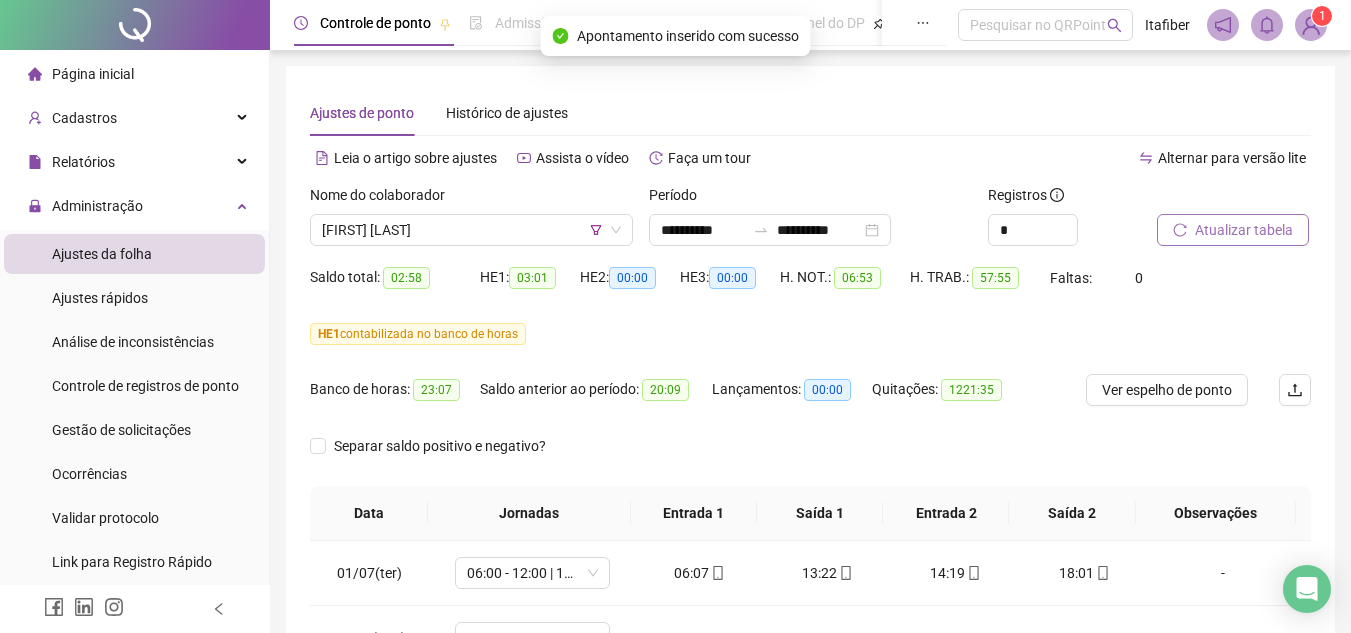 click on "Atualizar tabela" at bounding box center [1244, 230] 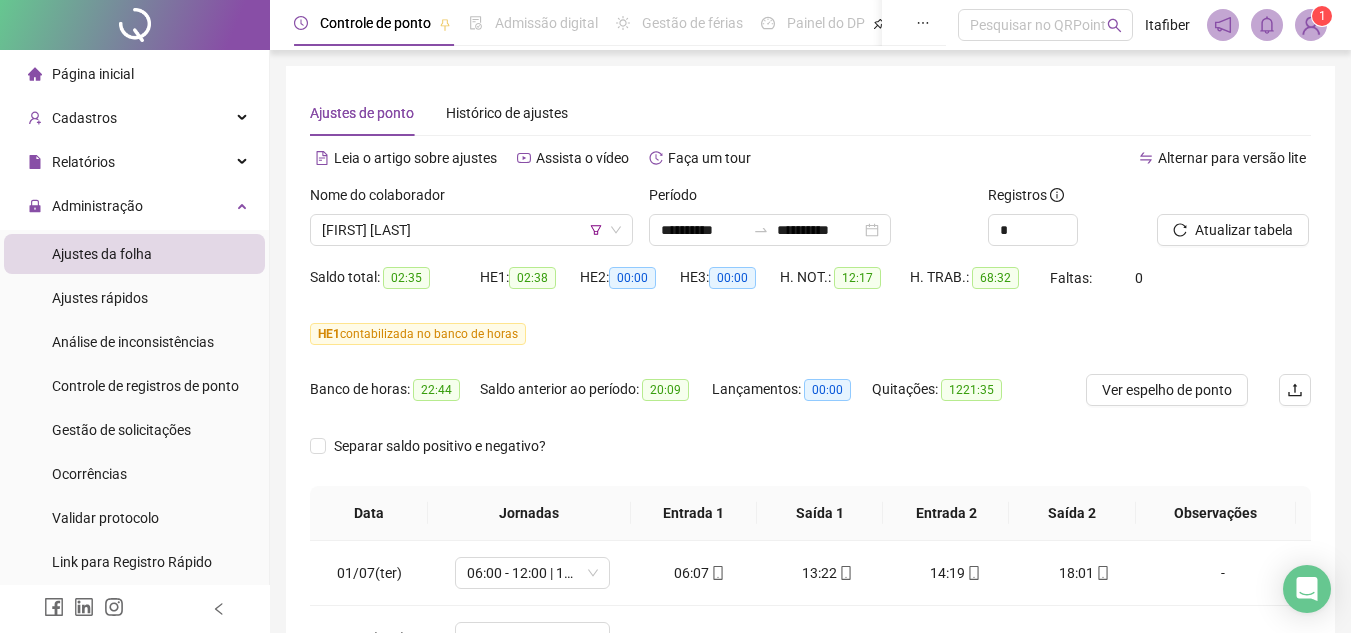 scroll, scrollTop: 300, scrollLeft: 0, axis: vertical 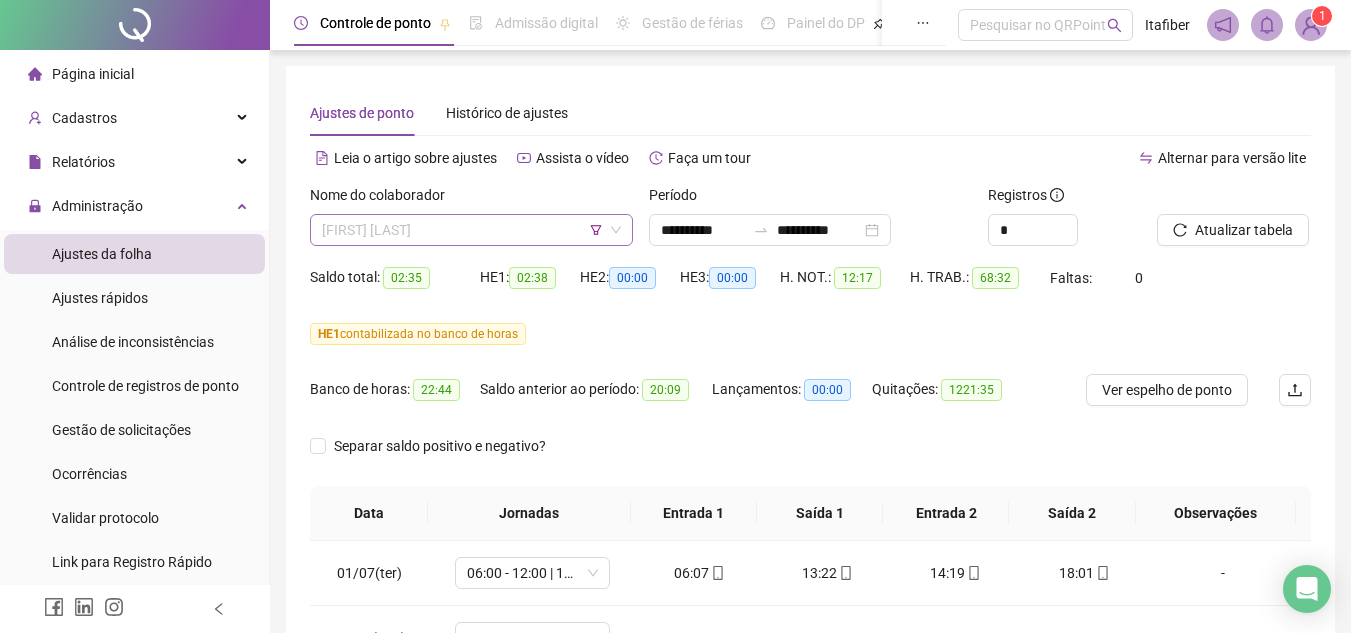 click on "[FIRST] [LAST]" at bounding box center (471, 230) 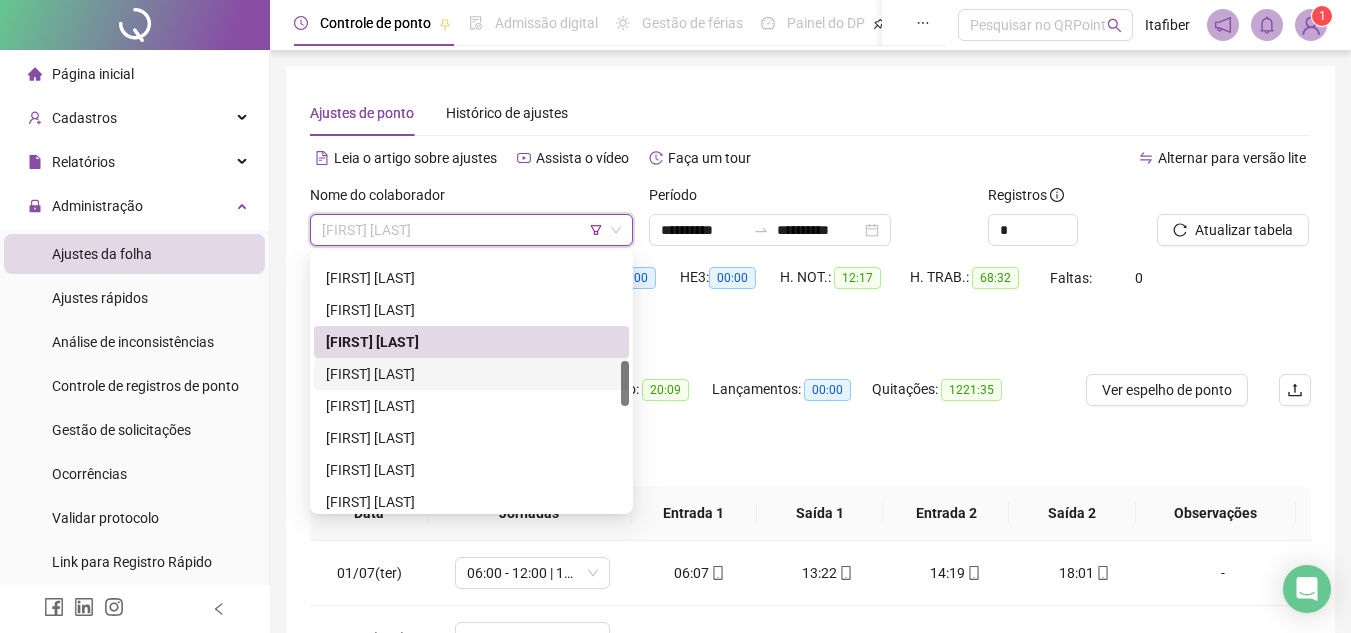click on "[FIRST] [LAST]" at bounding box center (471, 374) 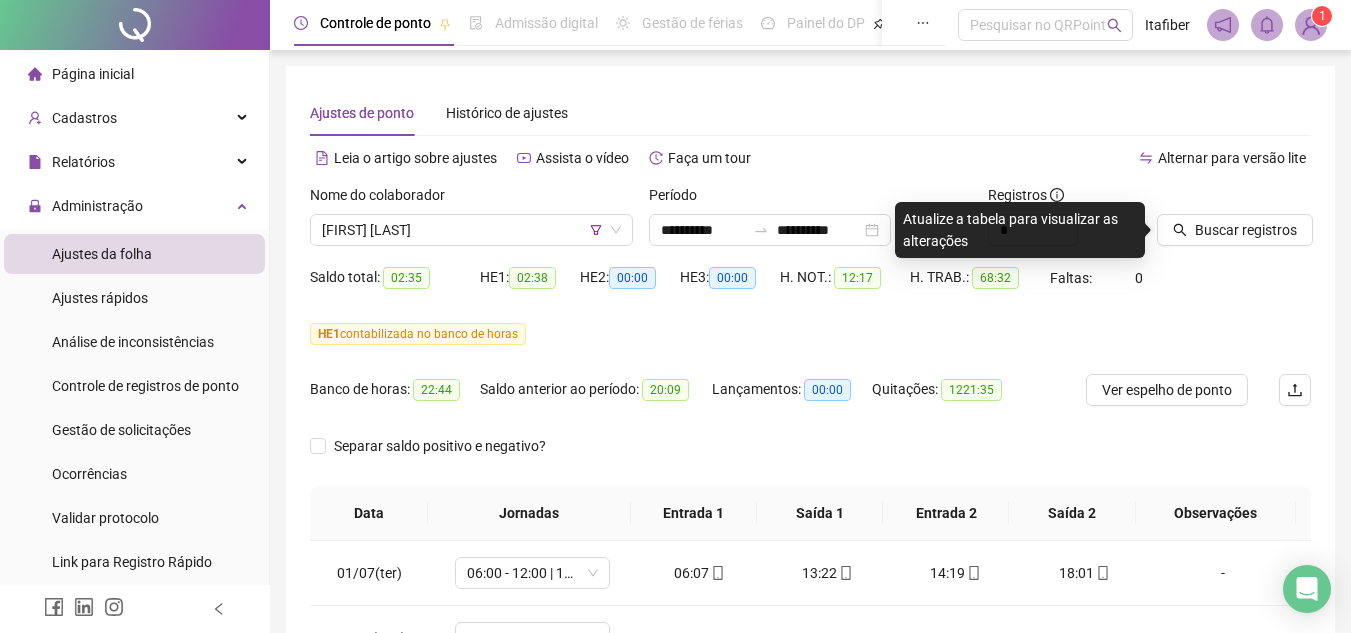 click on "Buscar registros" at bounding box center (1234, 223) 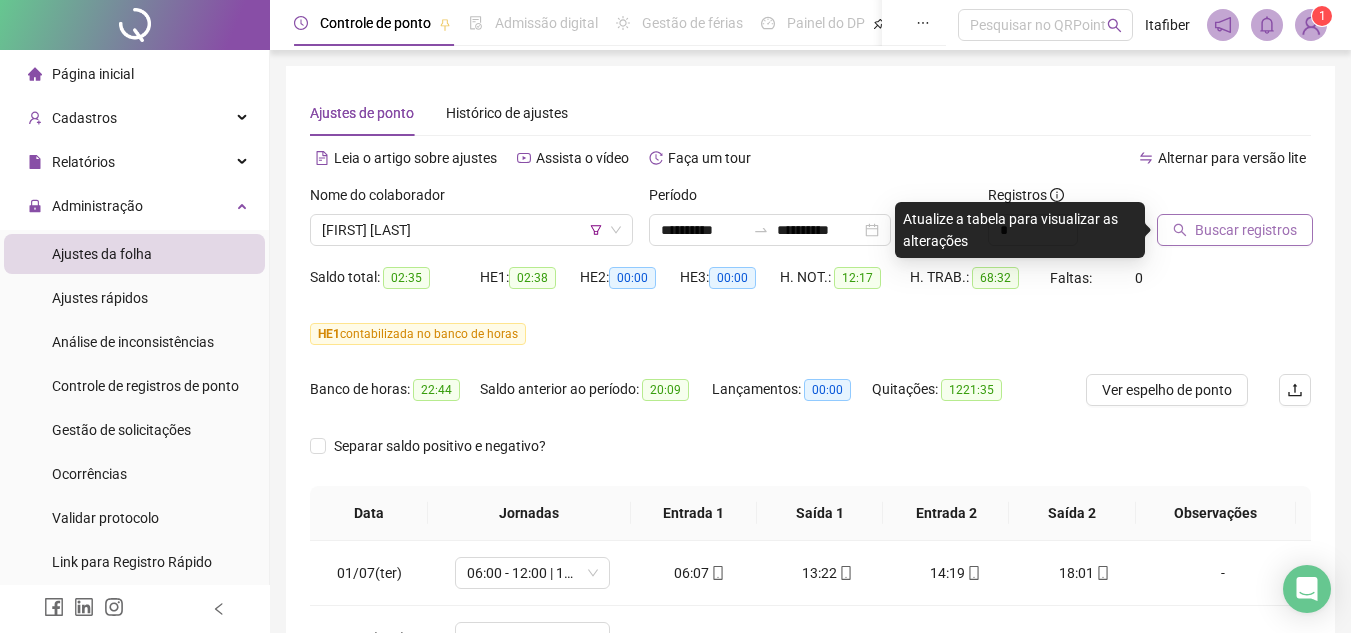 click on "Buscar registros" at bounding box center [1246, 230] 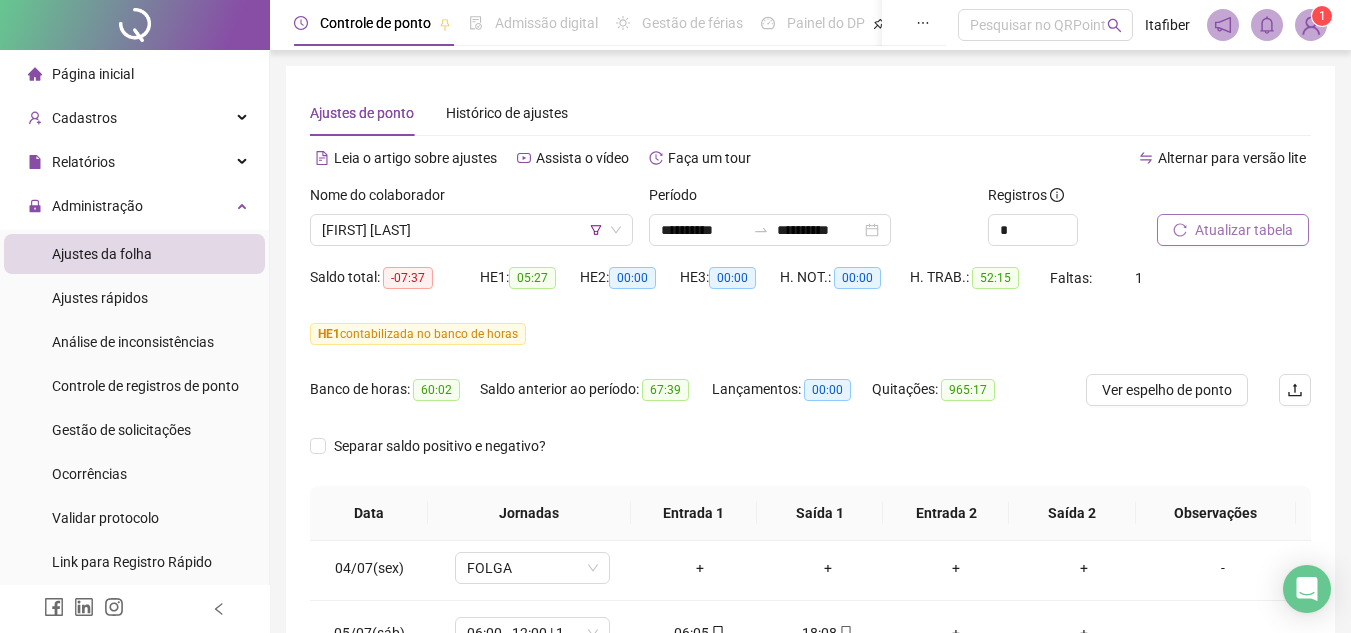 scroll, scrollTop: 288, scrollLeft: 0, axis: vertical 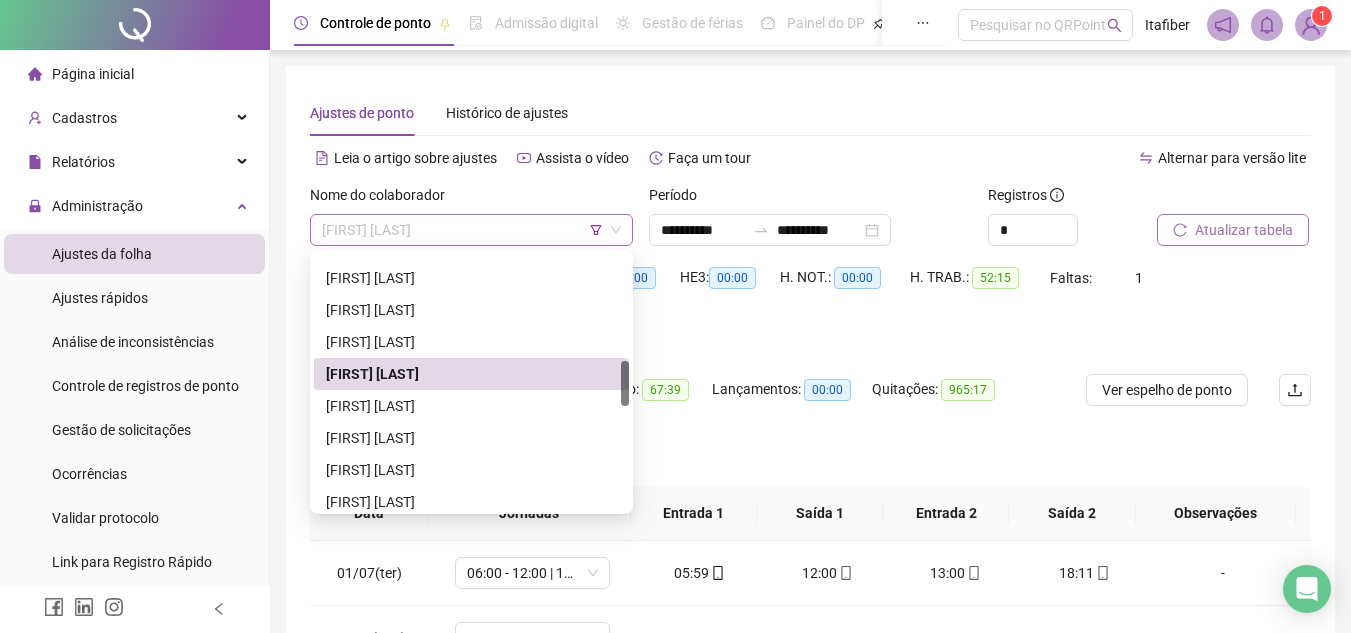 click on "[FIRST] [LAST]" at bounding box center [471, 230] 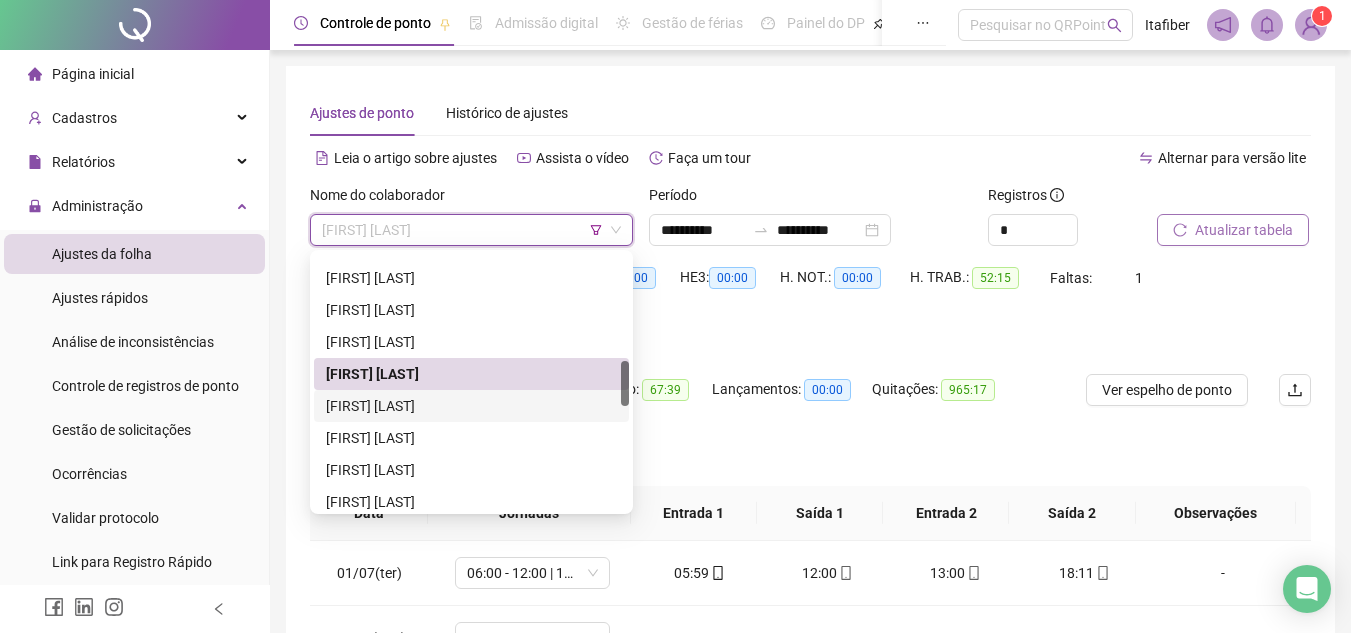 click on "[FIRST] [LAST]" at bounding box center [471, 406] 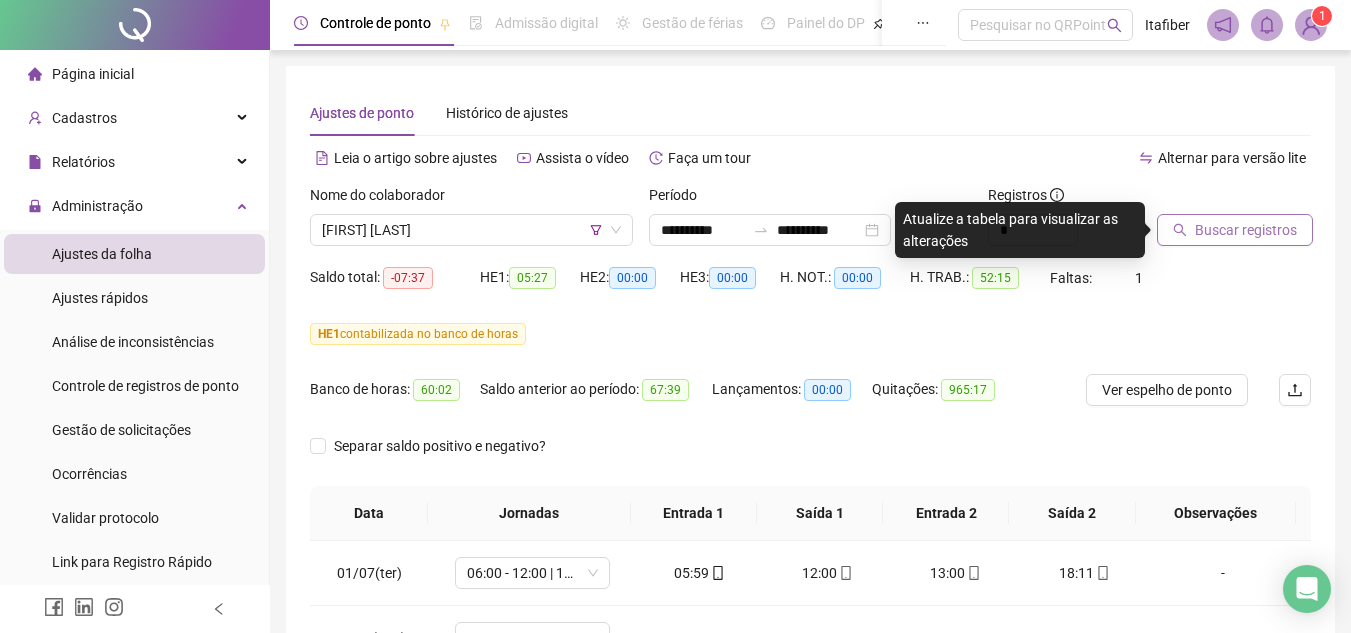 drag, startPoint x: 1225, startPoint y: 206, endPoint x: 1227, endPoint y: 224, distance: 18.110771 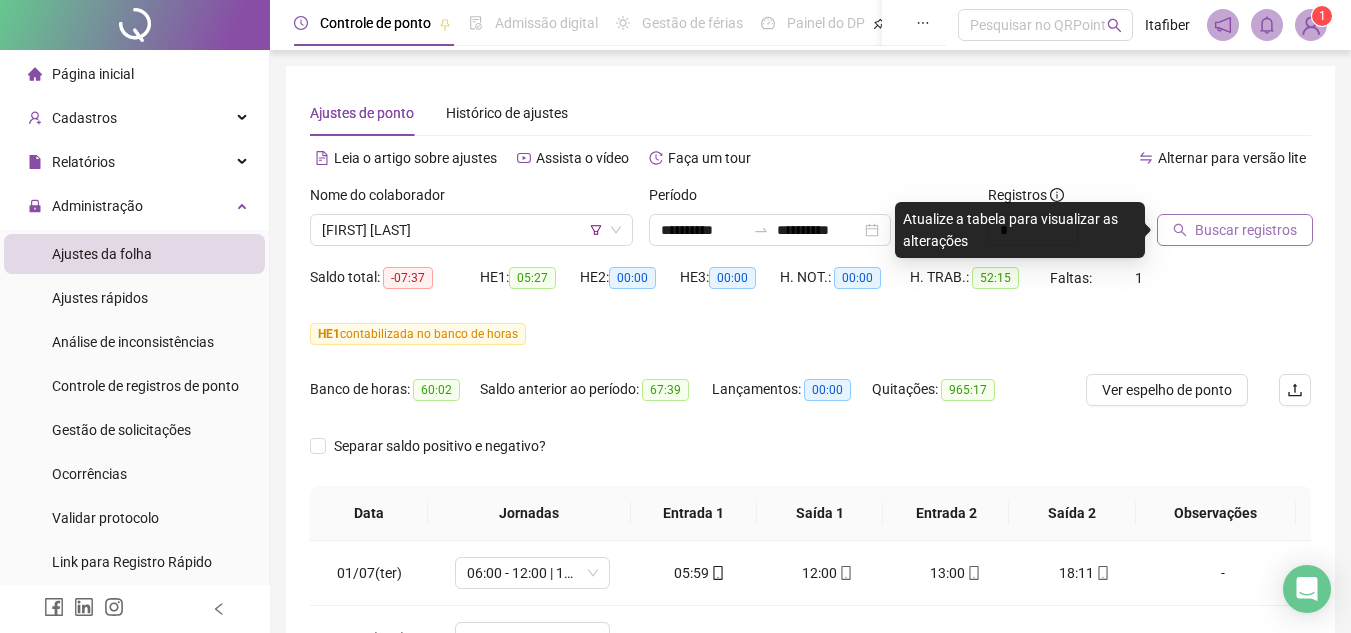 click on "Buscar registros" at bounding box center [1246, 230] 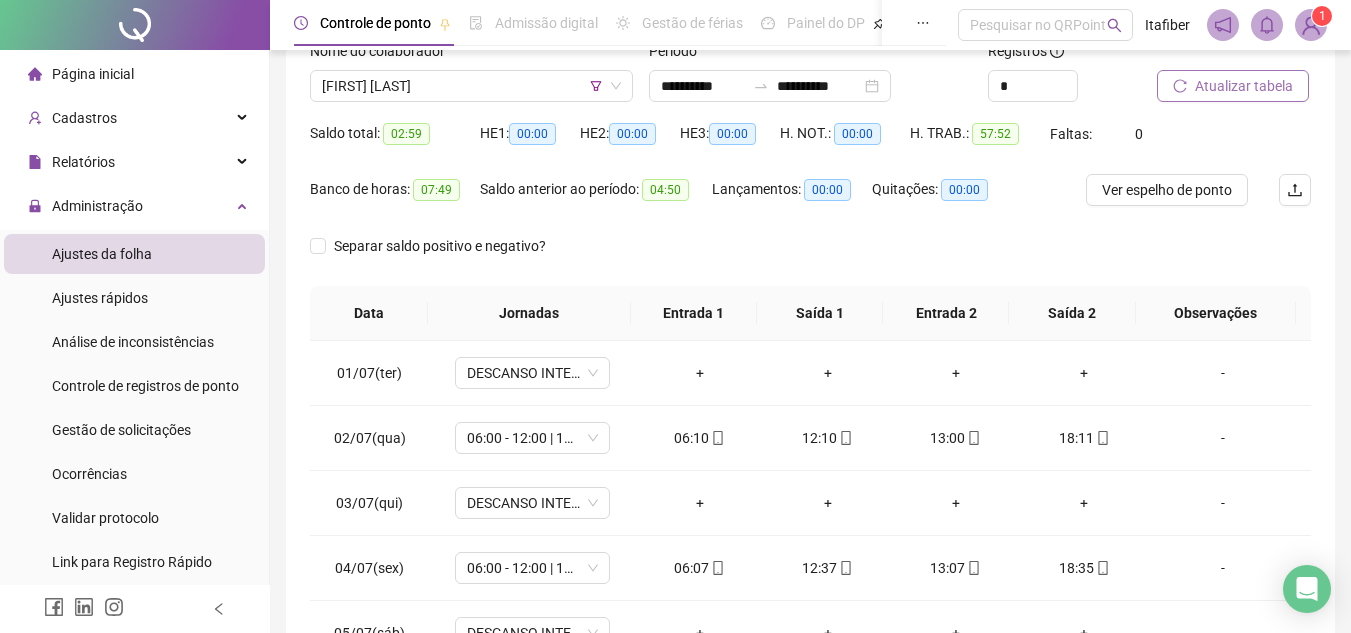 scroll, scrollTop: 298, scrollLeft: 0, axis: vertical 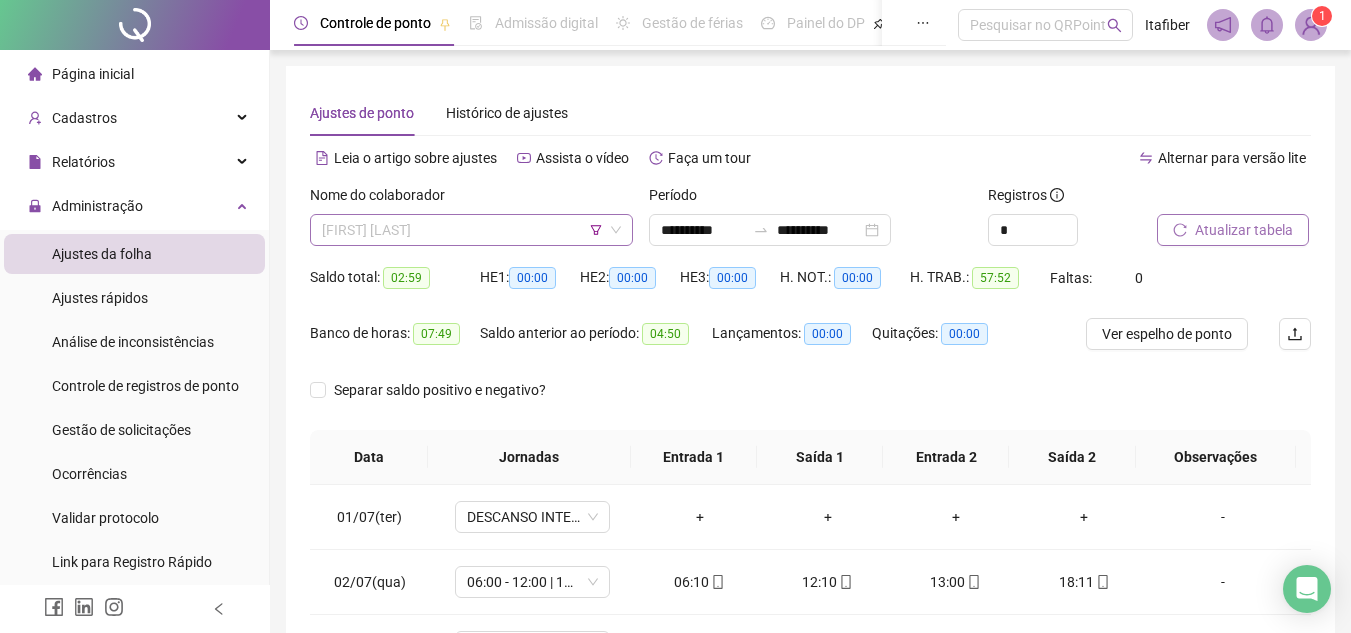 click on "[FIRST] [LAST]" at bounding box center (471, 230) 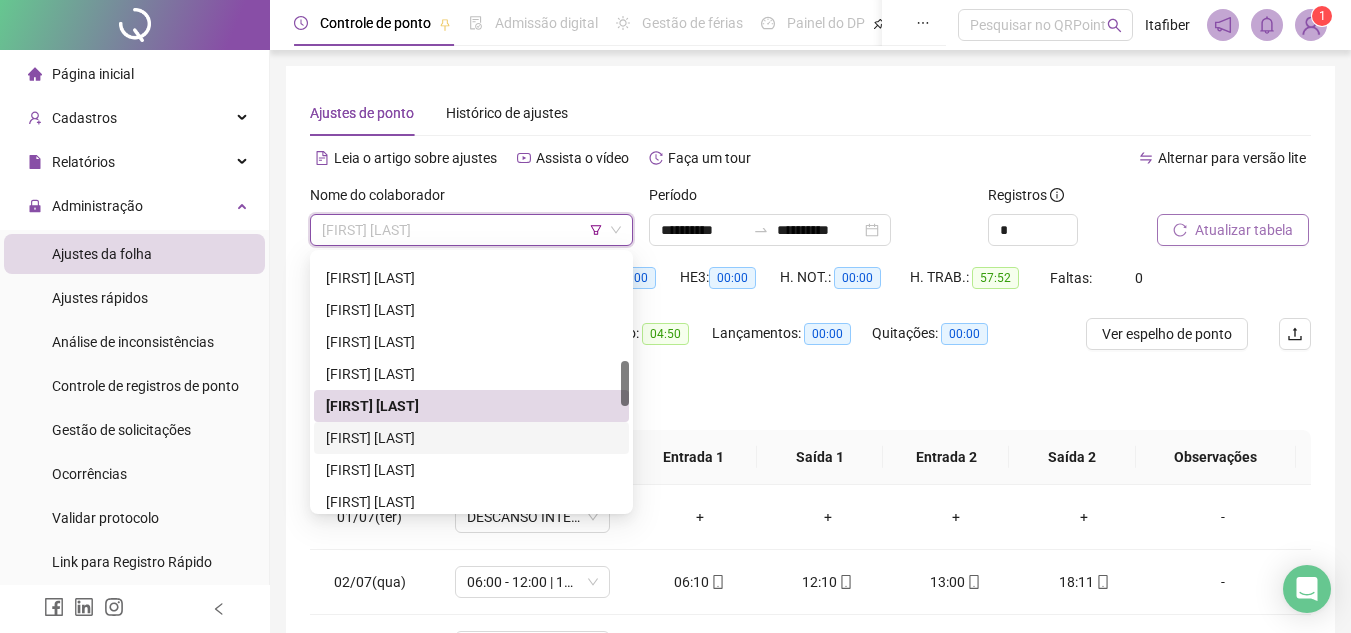 click on "[FIRST] [LAST]" at bounding box center [471, 438] 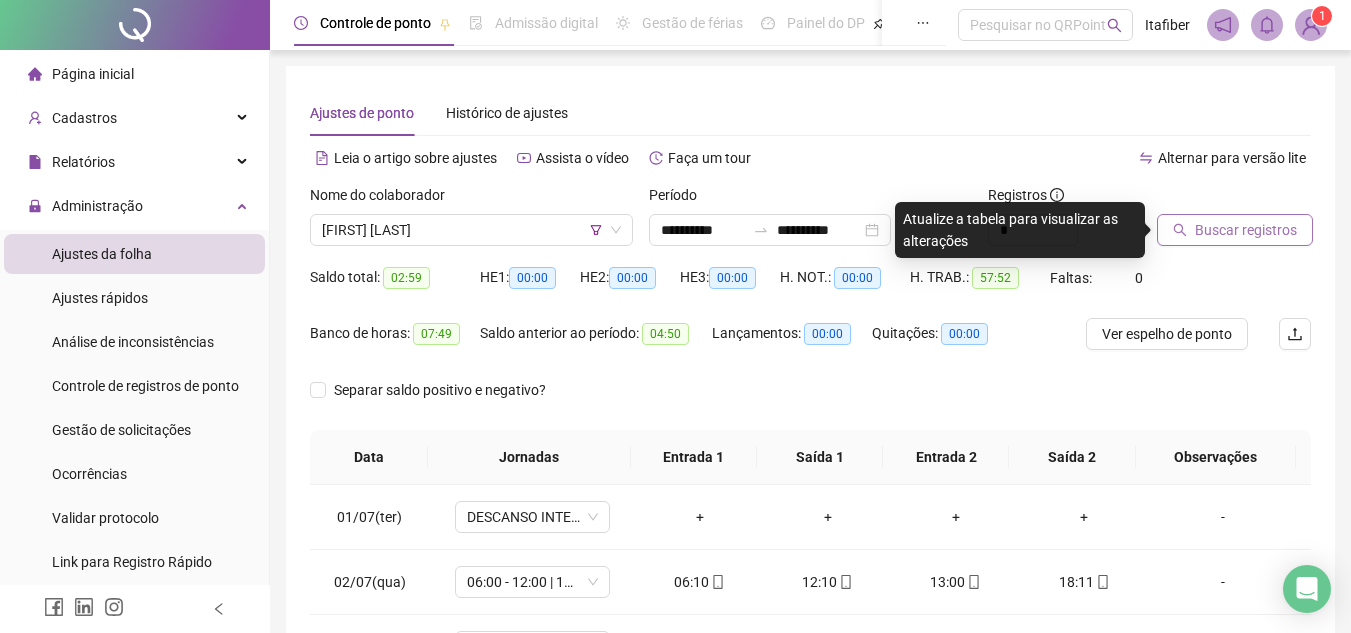 click on "Buscar registros" at bounding box center [1246, 230] 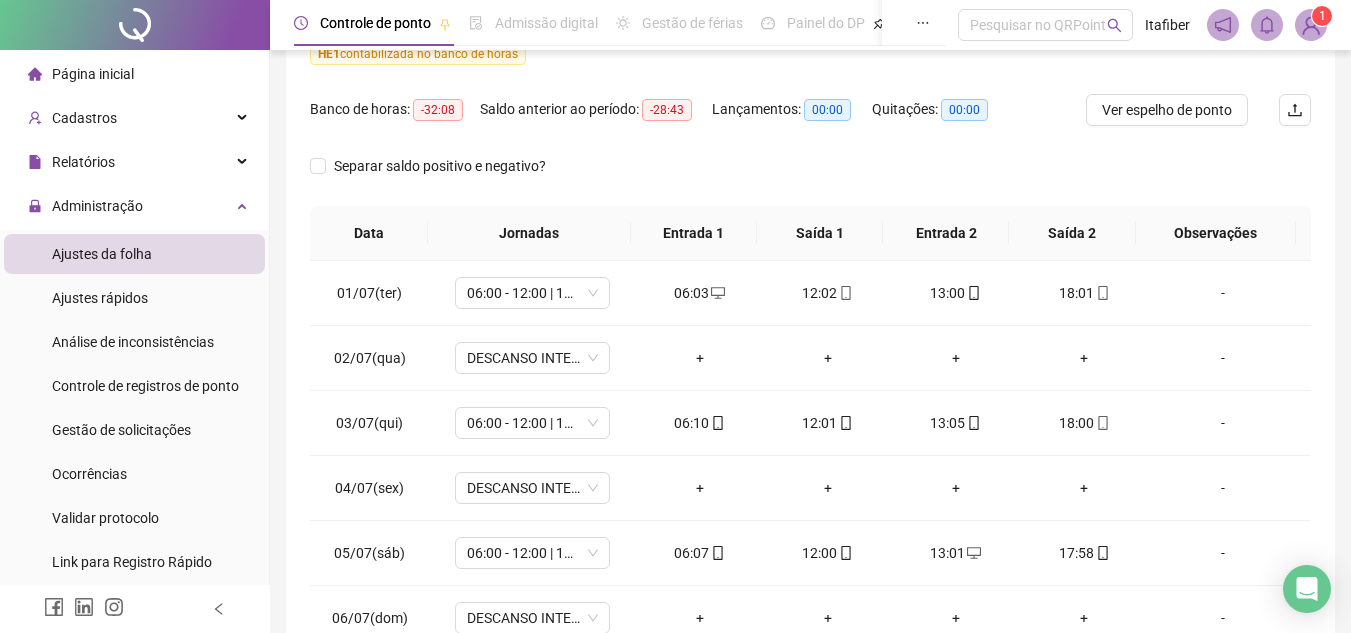 scroll, scrollTop: 414, scrollLeft: 0, axis: vertical 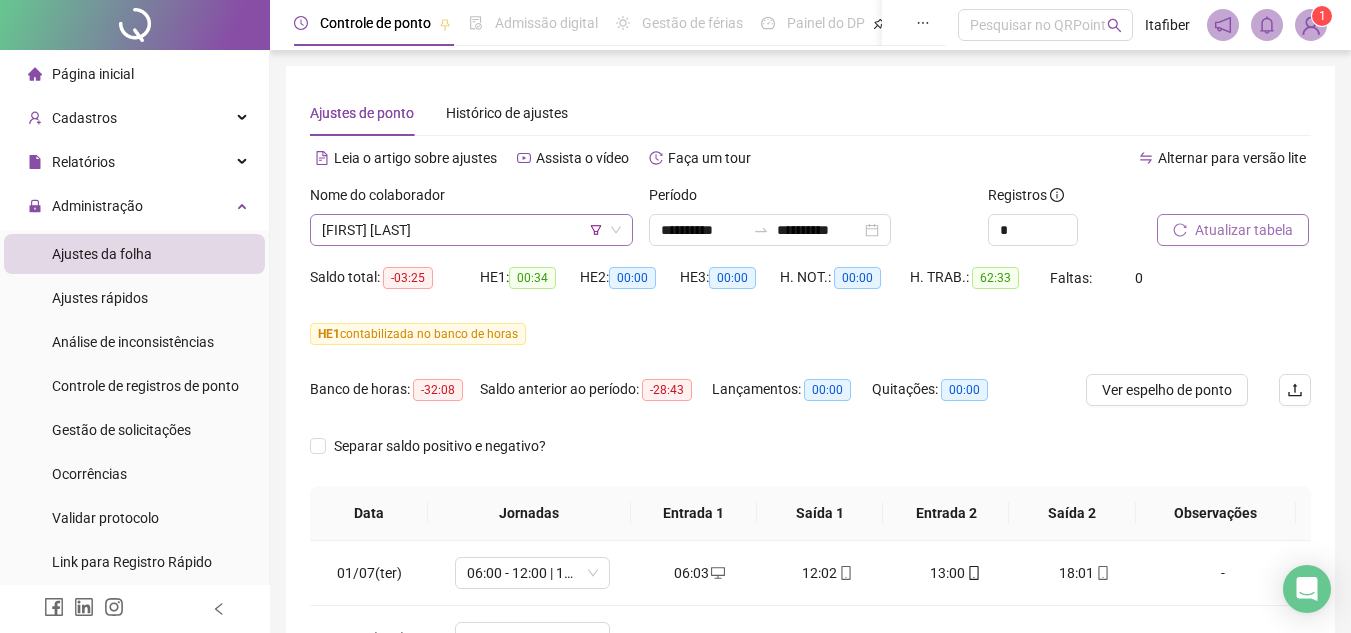 click on "[FIRST] [LAST]" at bounding box center (471, 230) 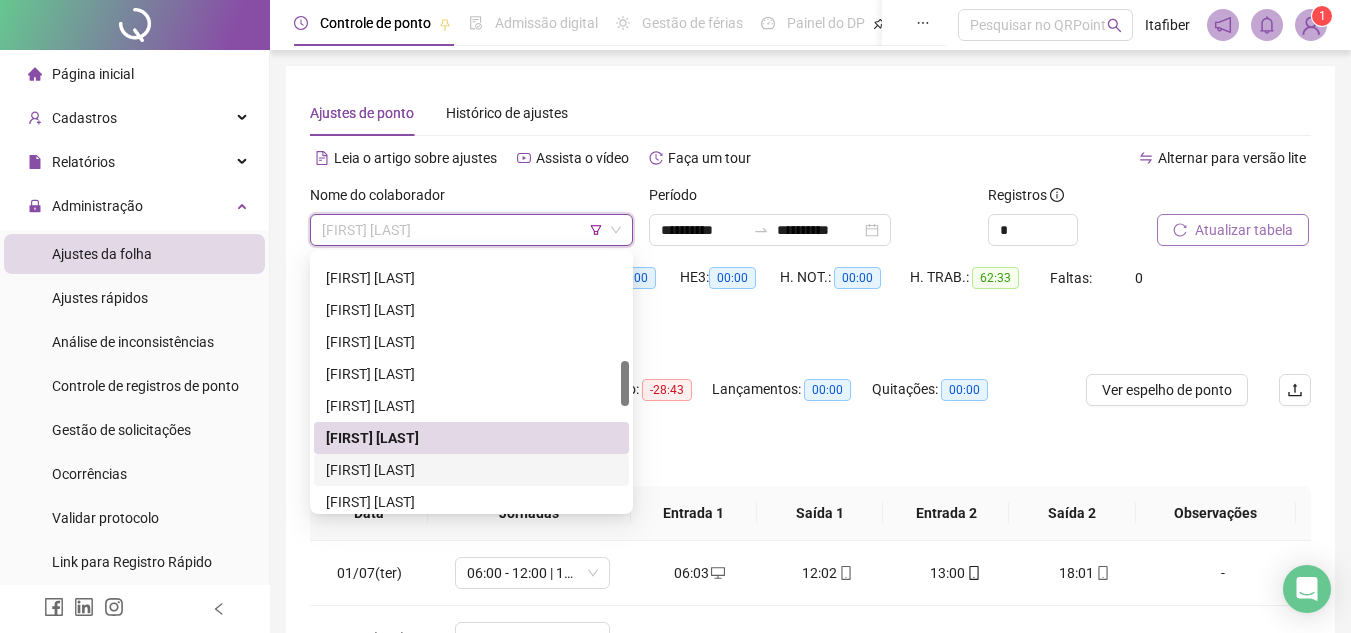 click on "[FIRST] [LAST]" at bounding box center (471, 470) 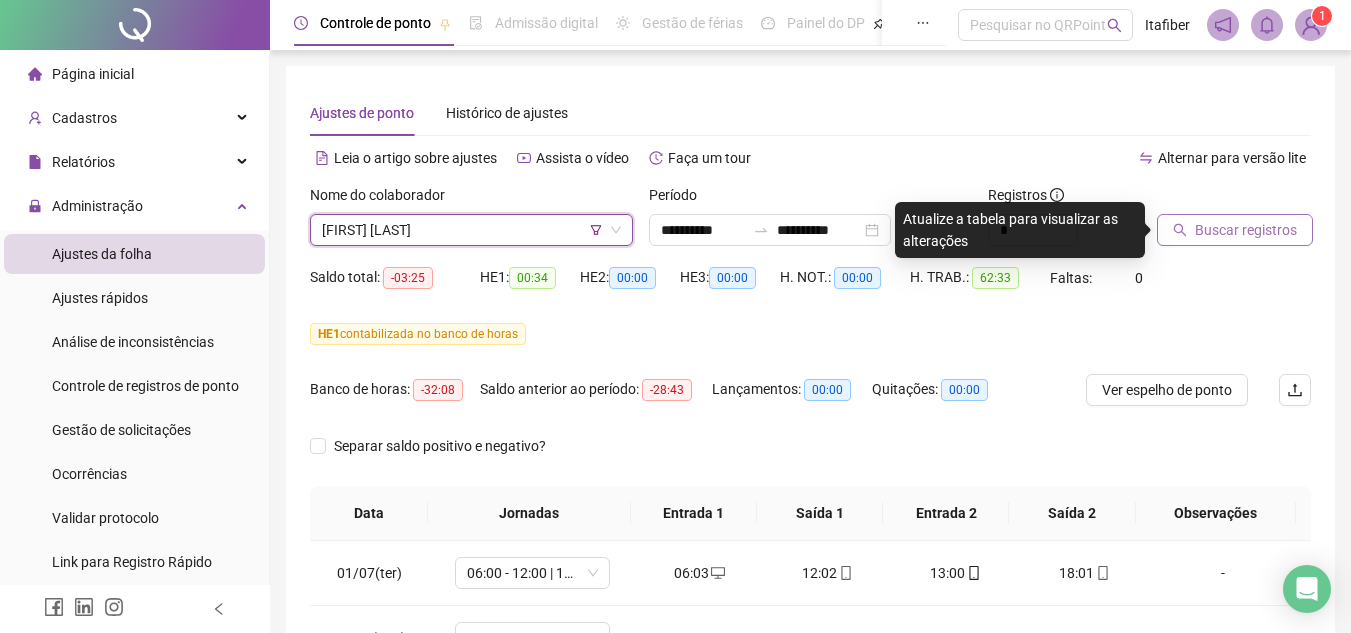 click on "Buscar registros" at bounding box center [1235, 230] 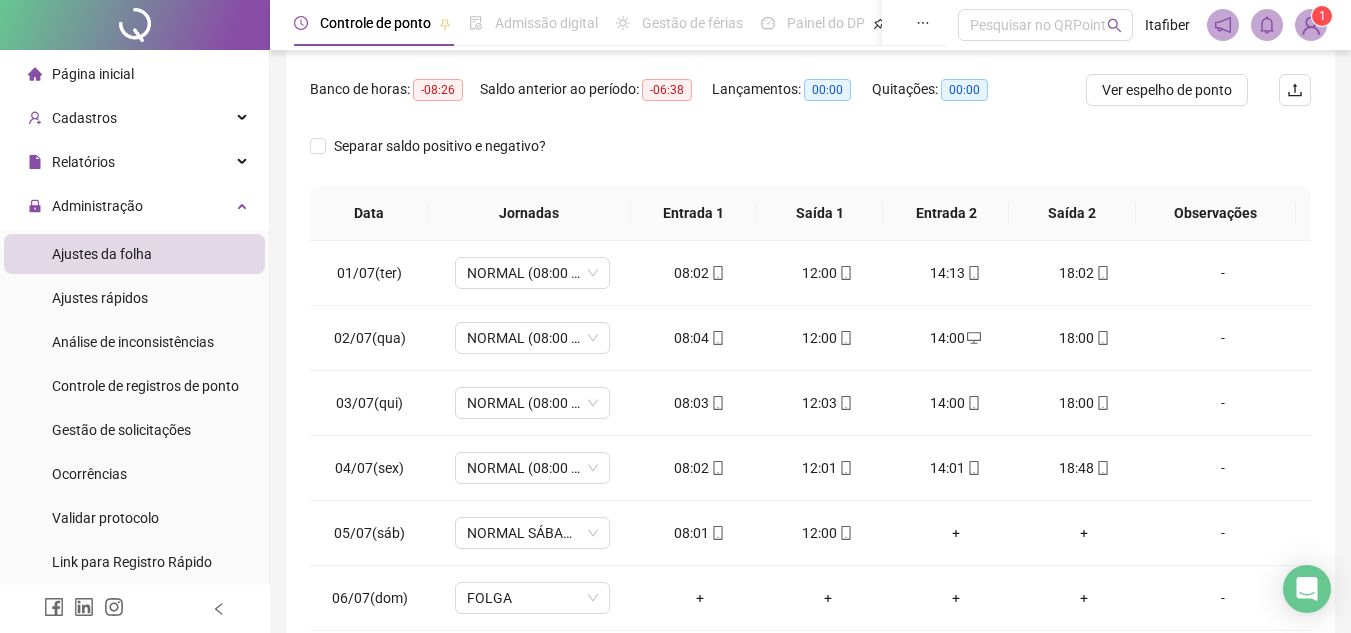 scroll, scrollTop: 400, scrollLeft: 0, axis: vertical 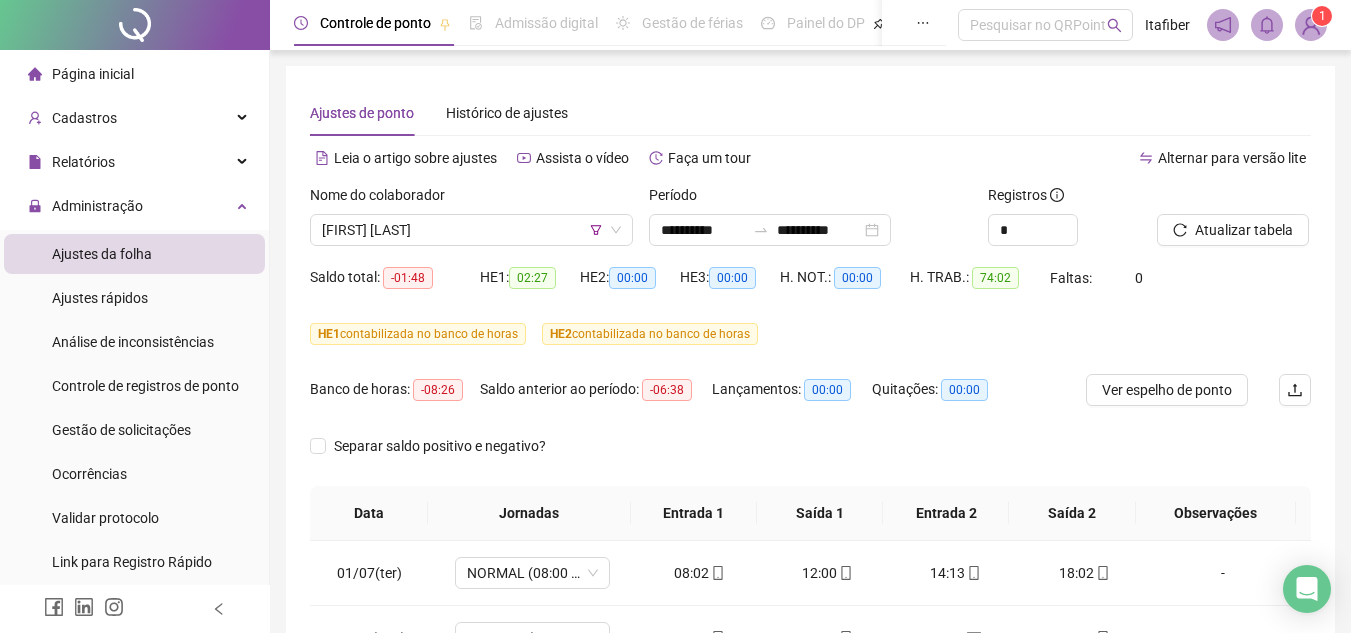 drag, startPoint x: 549, startPoint y: 254, endPoint x: 547, endPoint y: 267, distance: 13.152946 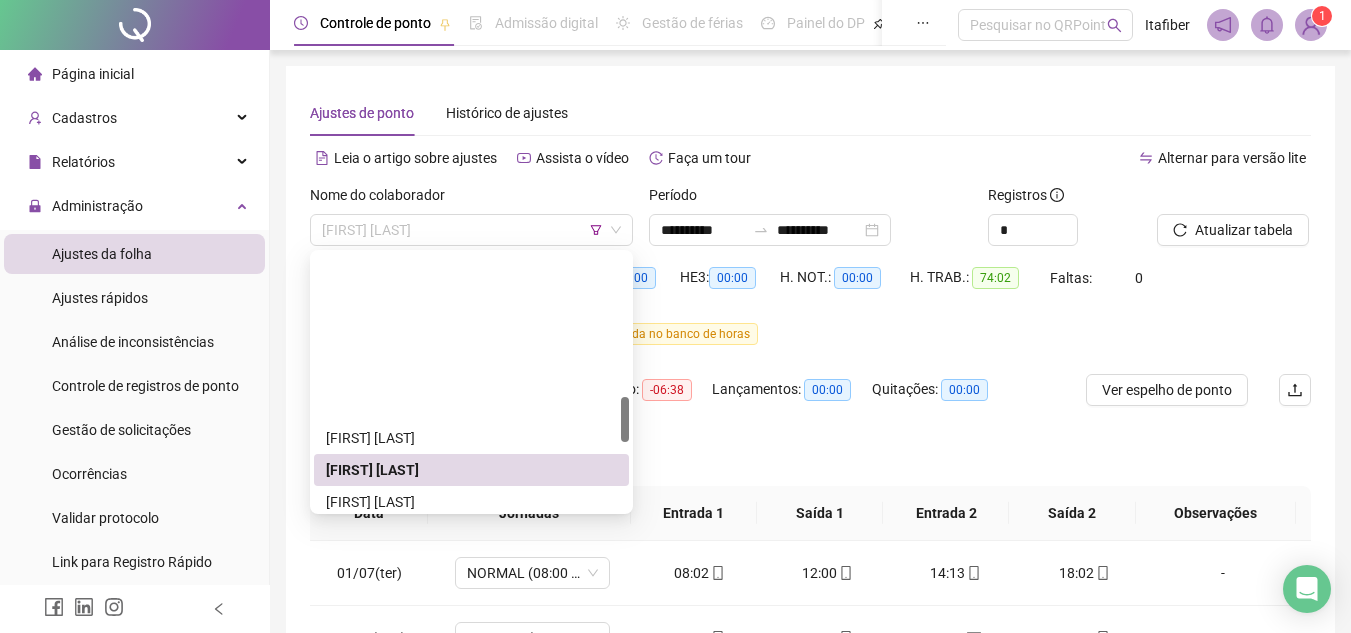 scroll, scrollTop: 800, scrollLeft: 0, axis: vertical 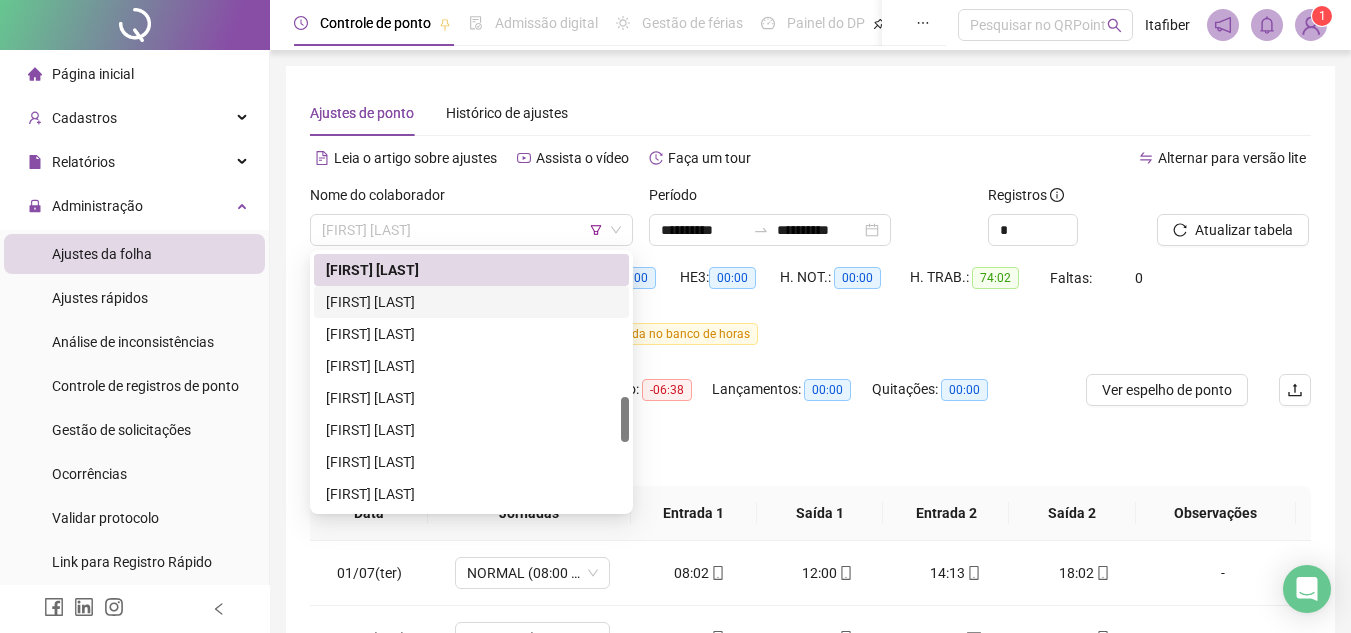 click on "[FIRST] [LAST]" at bounding box center [471, 302] 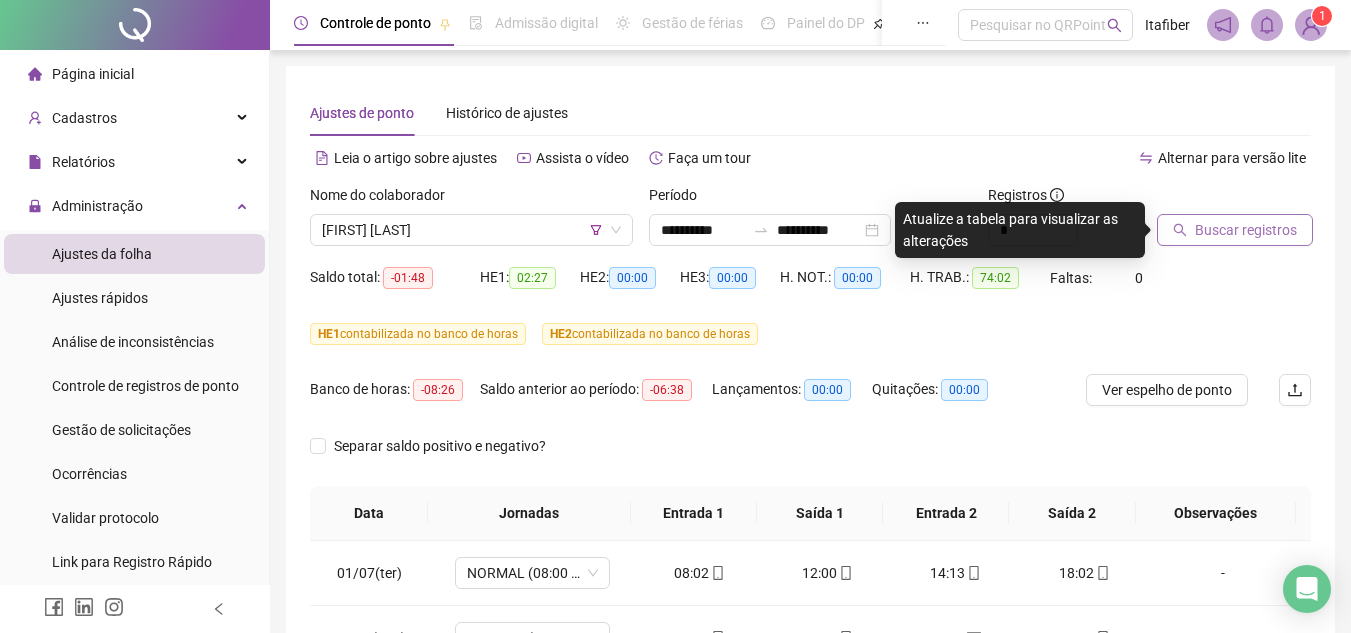 click on "Buscar registros" at bounding box center [1246, 230] 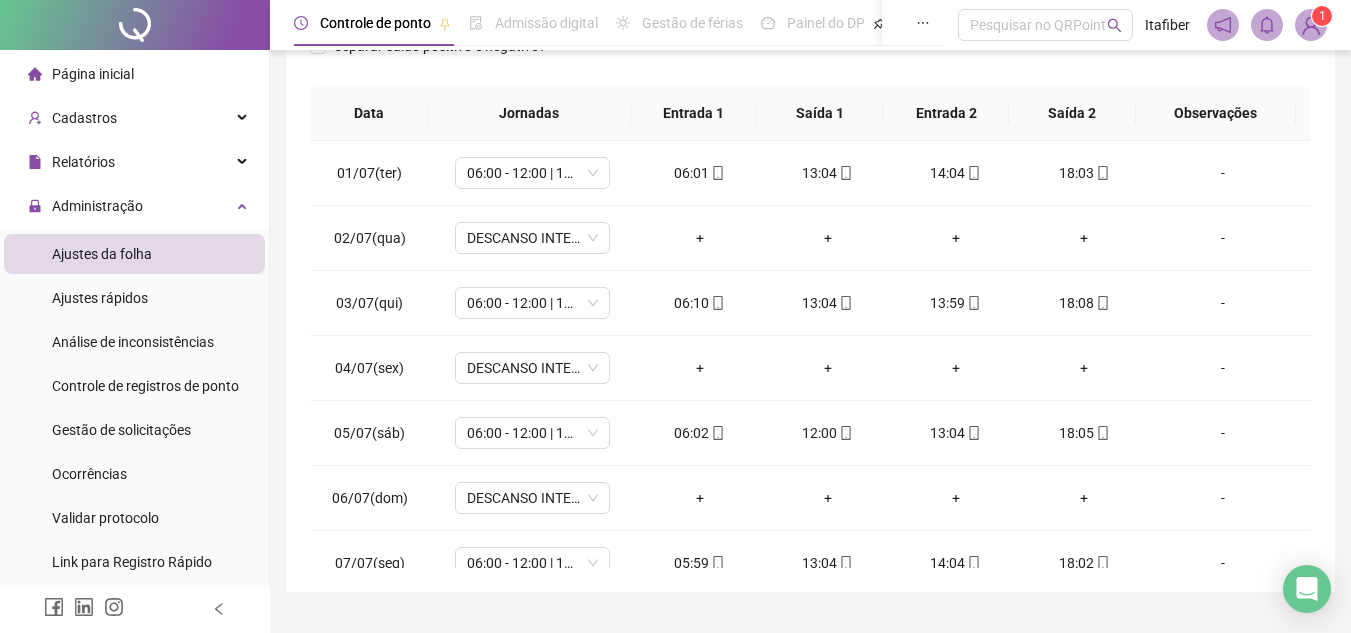 scroll, scrollTop: 445, scrollLeft: 0, axis: vertical 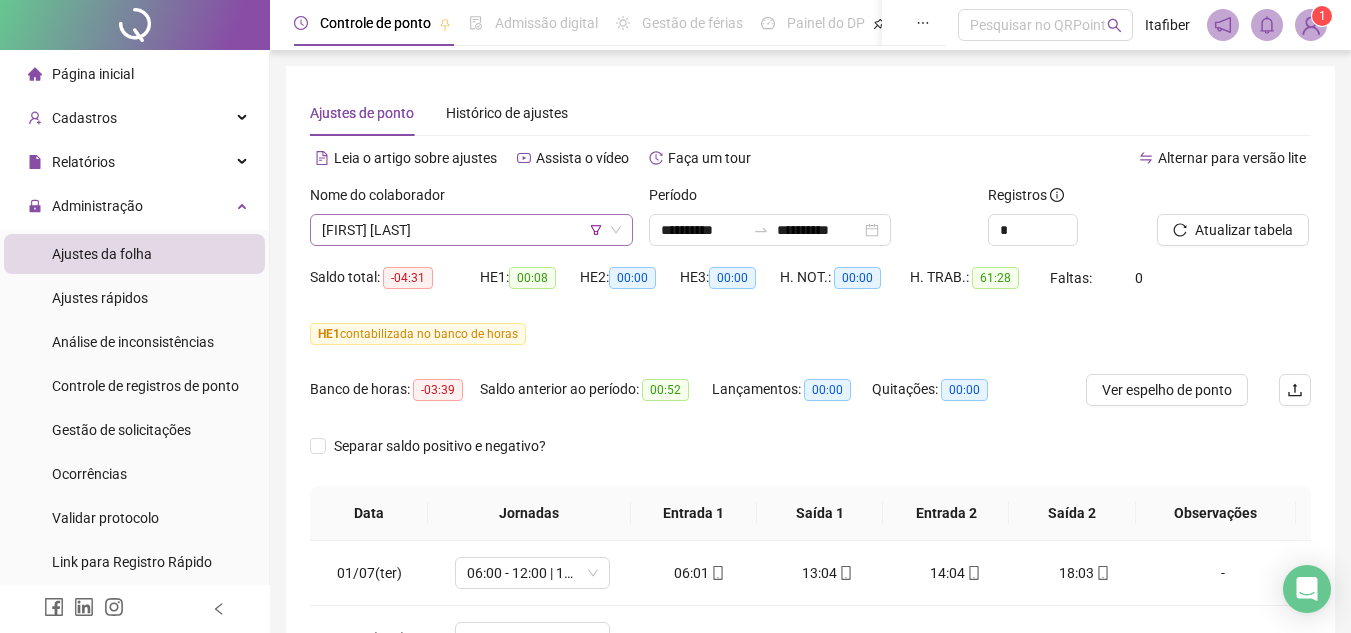 click on "[FIRST] [LAST]" at bounding box center [471, 230] 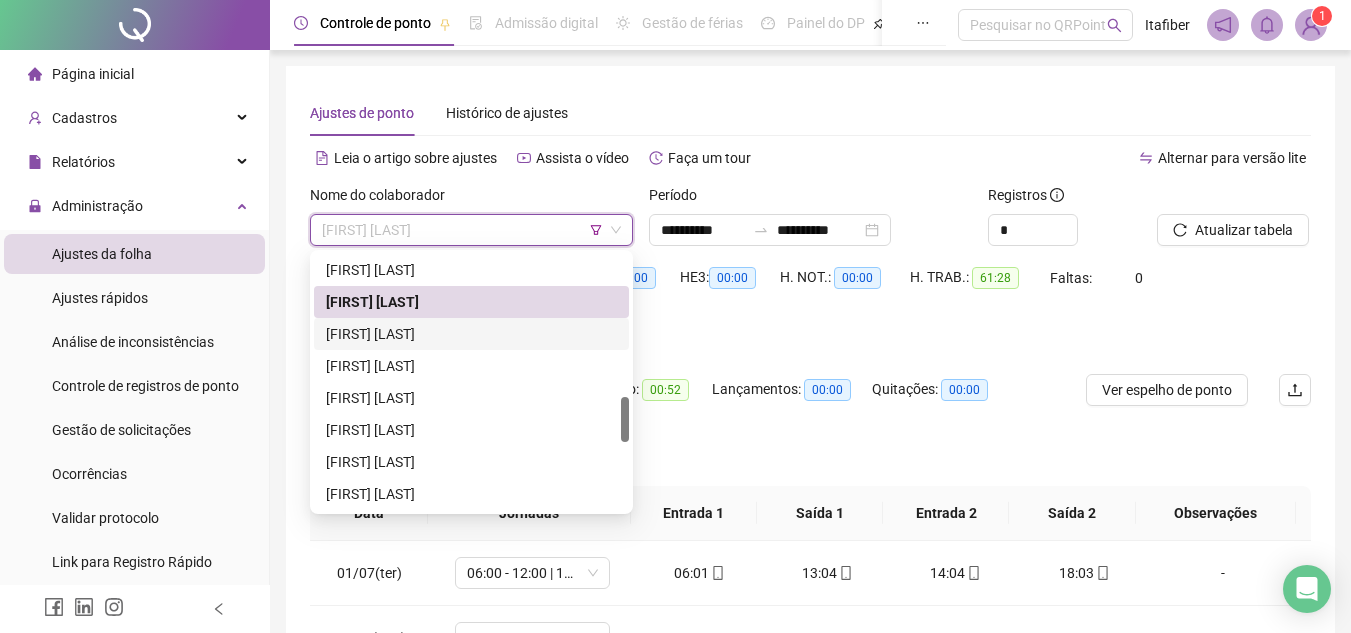 click on "[FIRST] [LAST]" at bounding box center [471, 334] 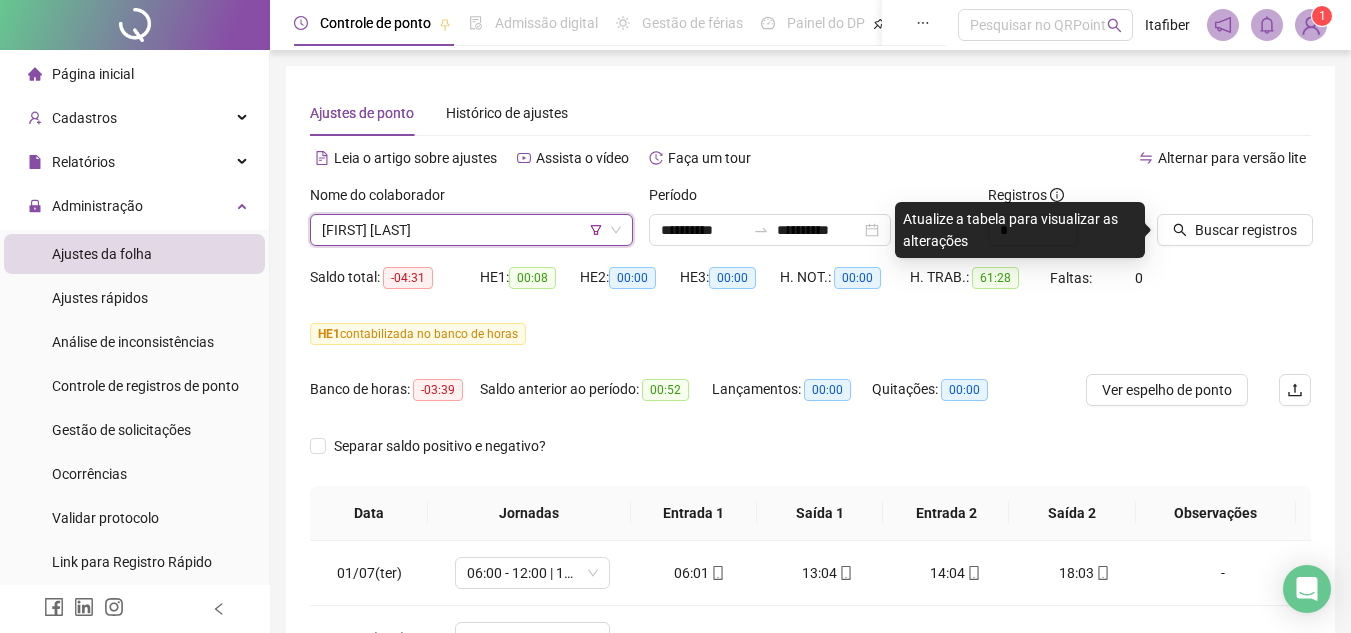 click at bounding box center [1209, 199] 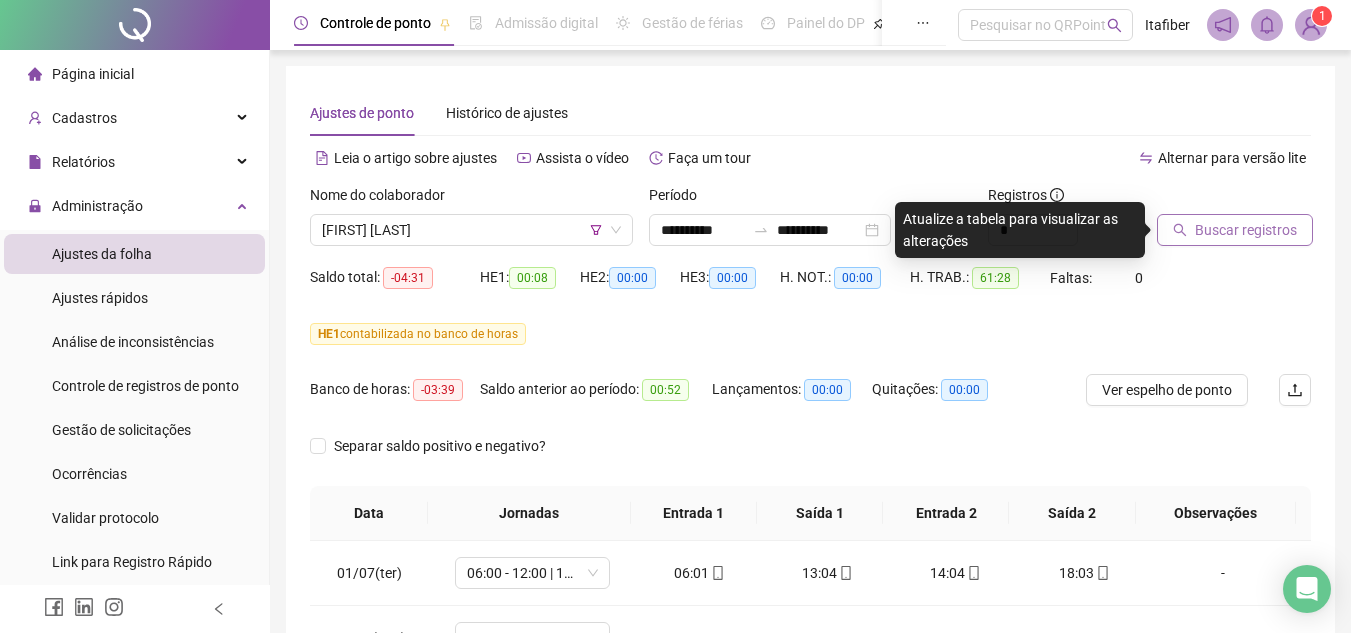 click on "Buscar registros" at bounding box center [1246, 230] 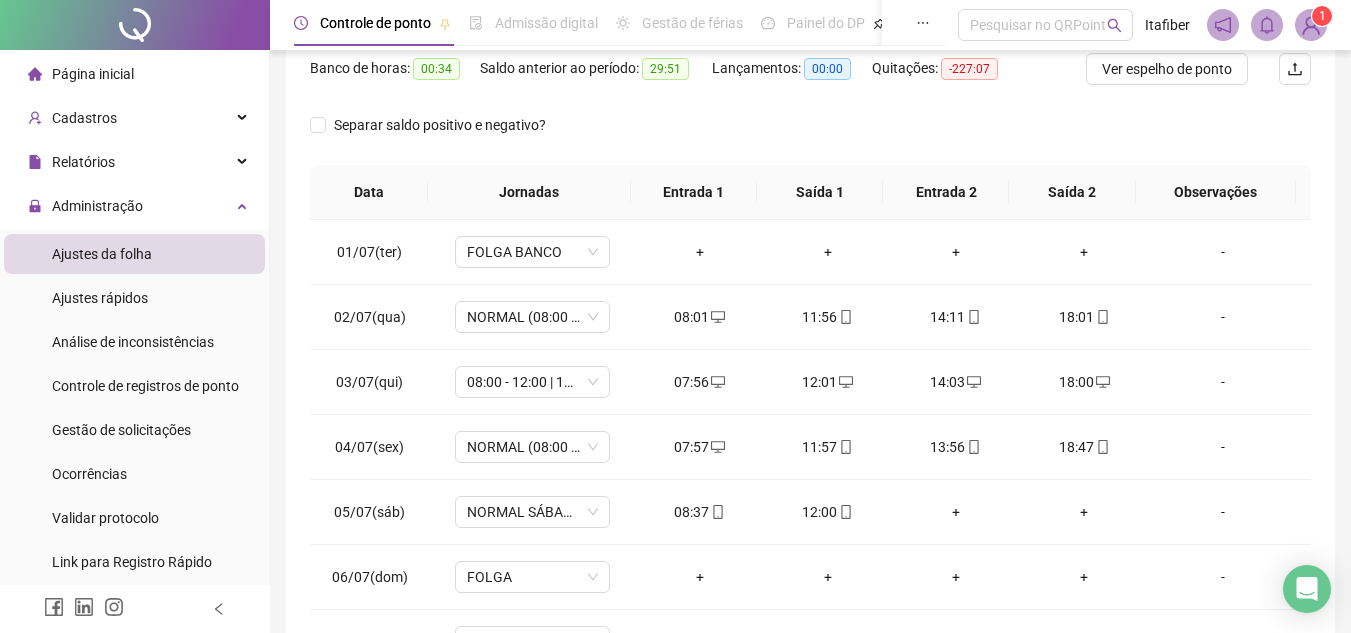 scroll, scrollTop: 389, scrollLeft: 0, axis: vertical 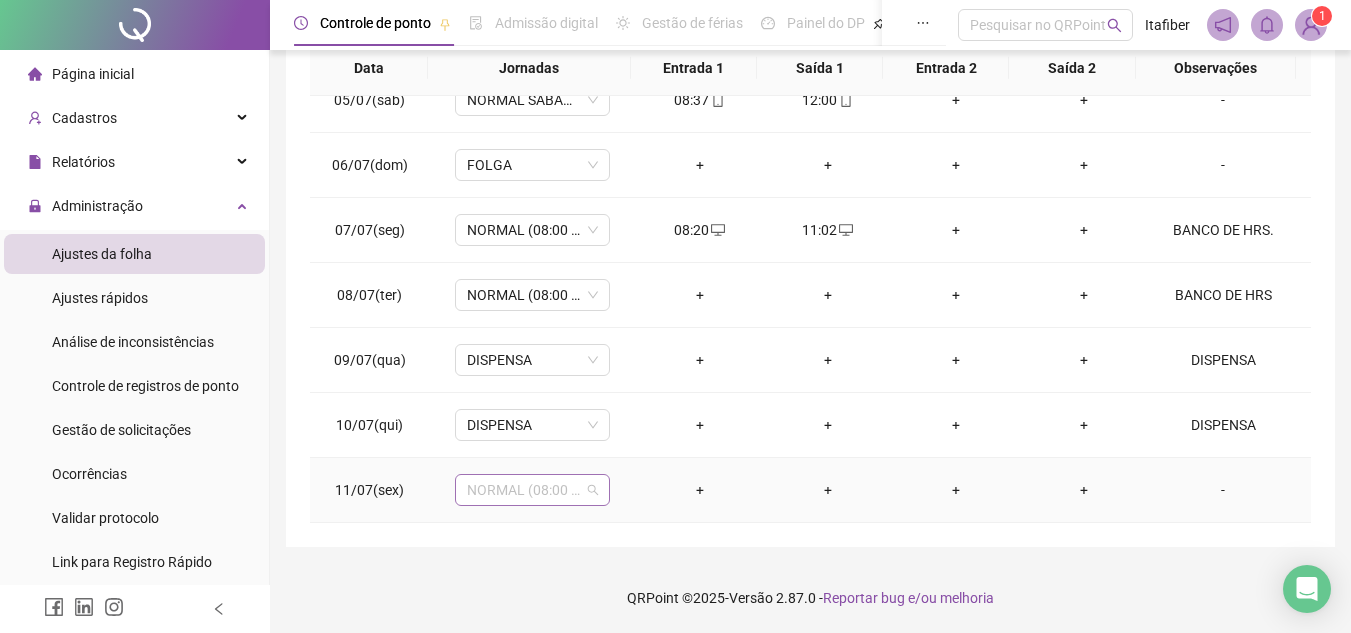 click on "NORMAL (08:00 ÀS 12:00 14:00 ÀS 18:00)" at bounding box center (532, 490) 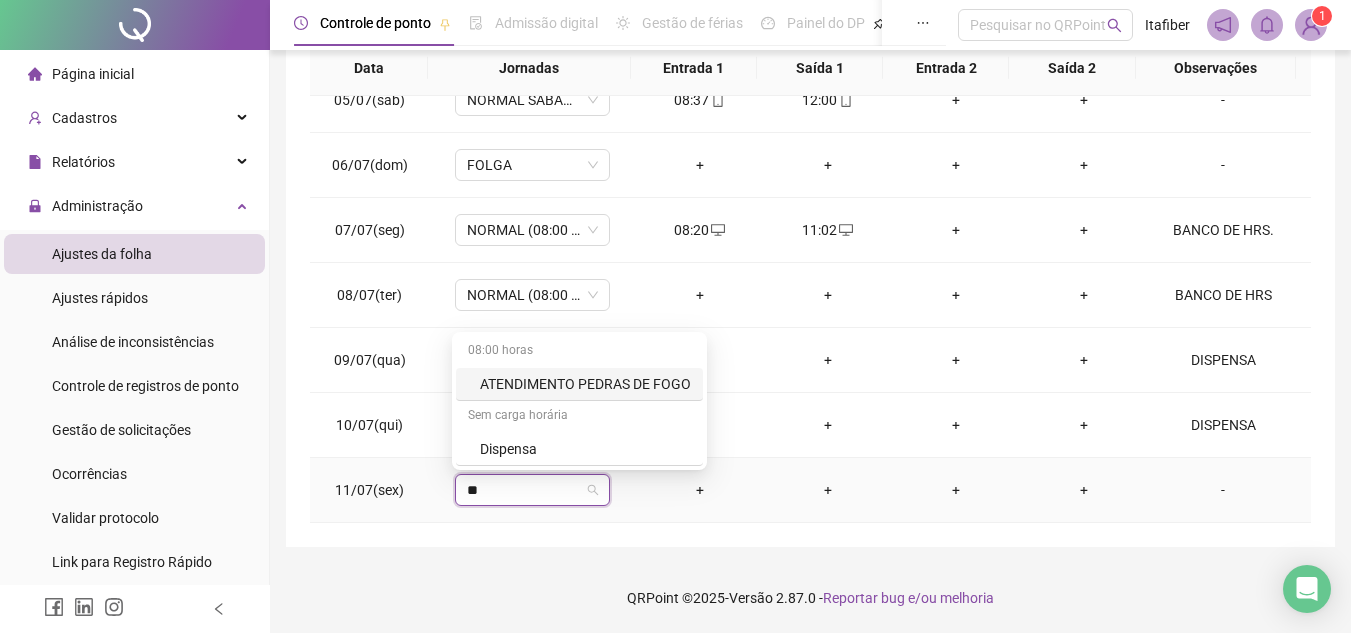 type on "***" 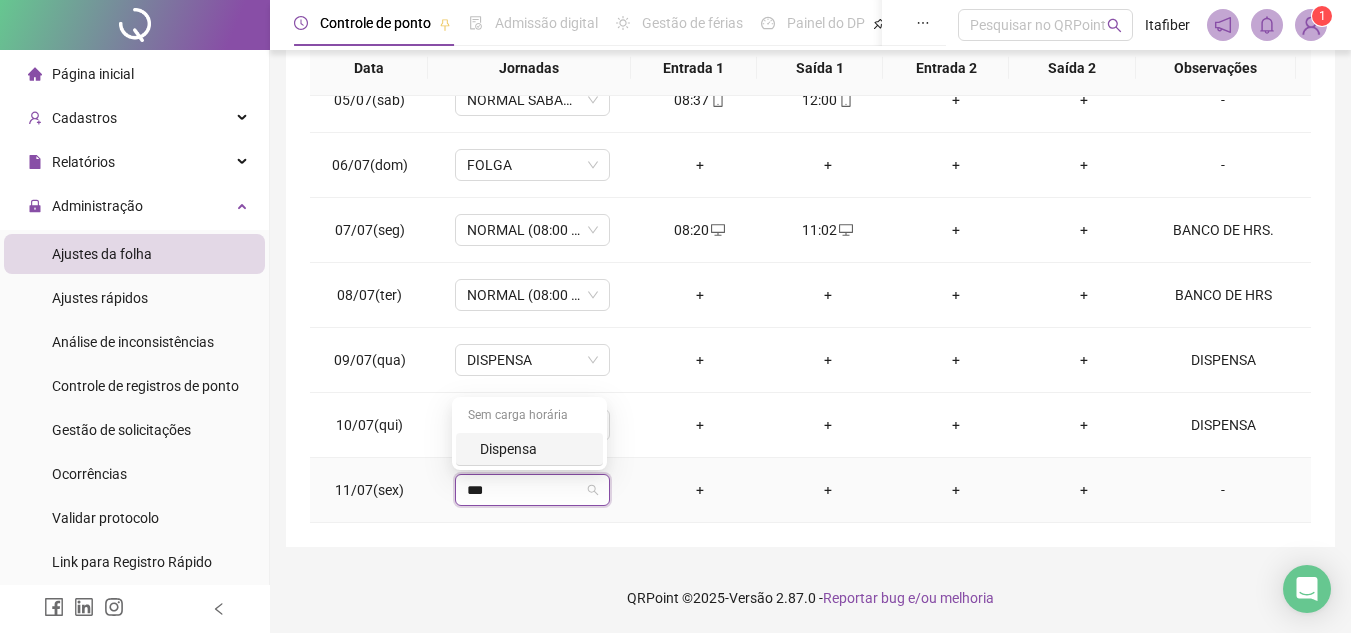 click on "Dispensa" at bounding box center [529, 449] 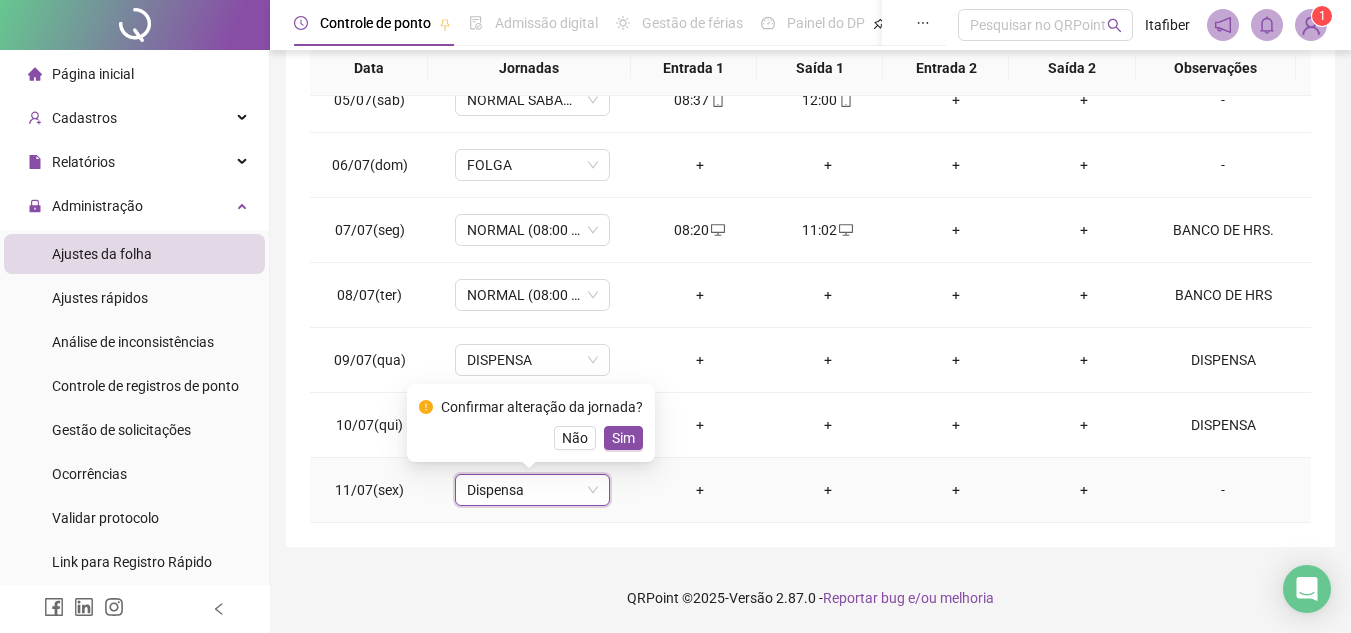 click on "Confirmar alteração da jornada? Não Sim" at bounding box center [531, 423] 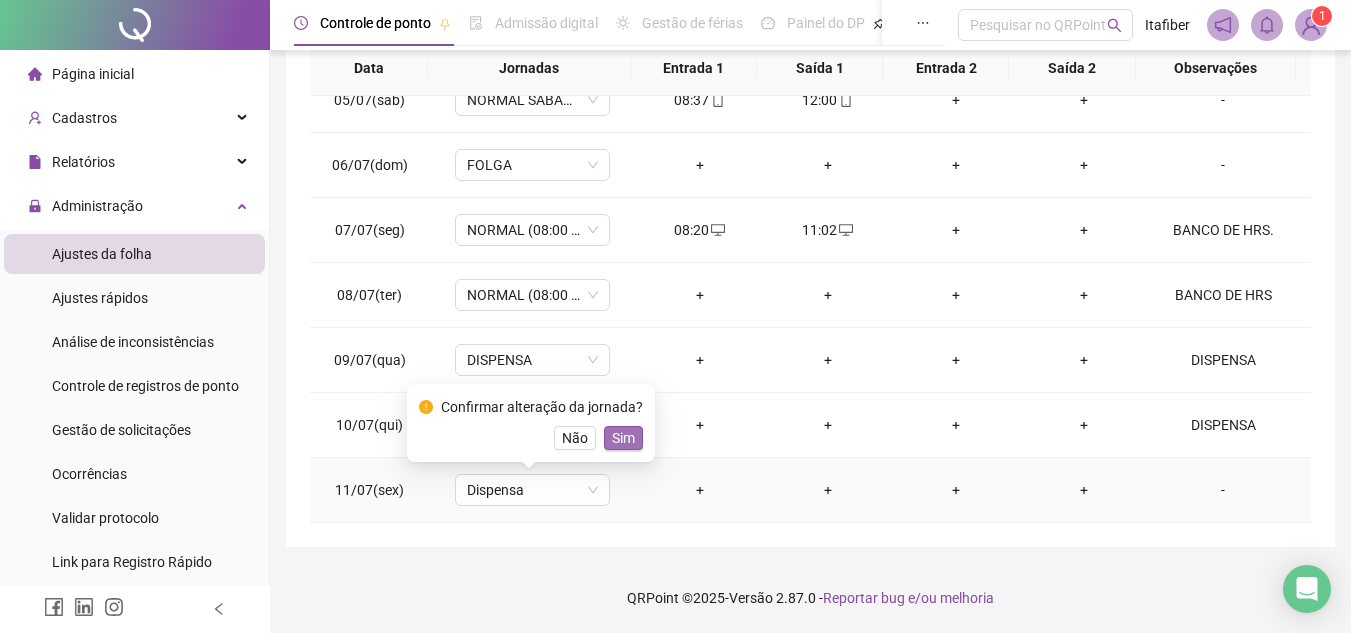 click on "Sim" at bounding box center (623, 438) 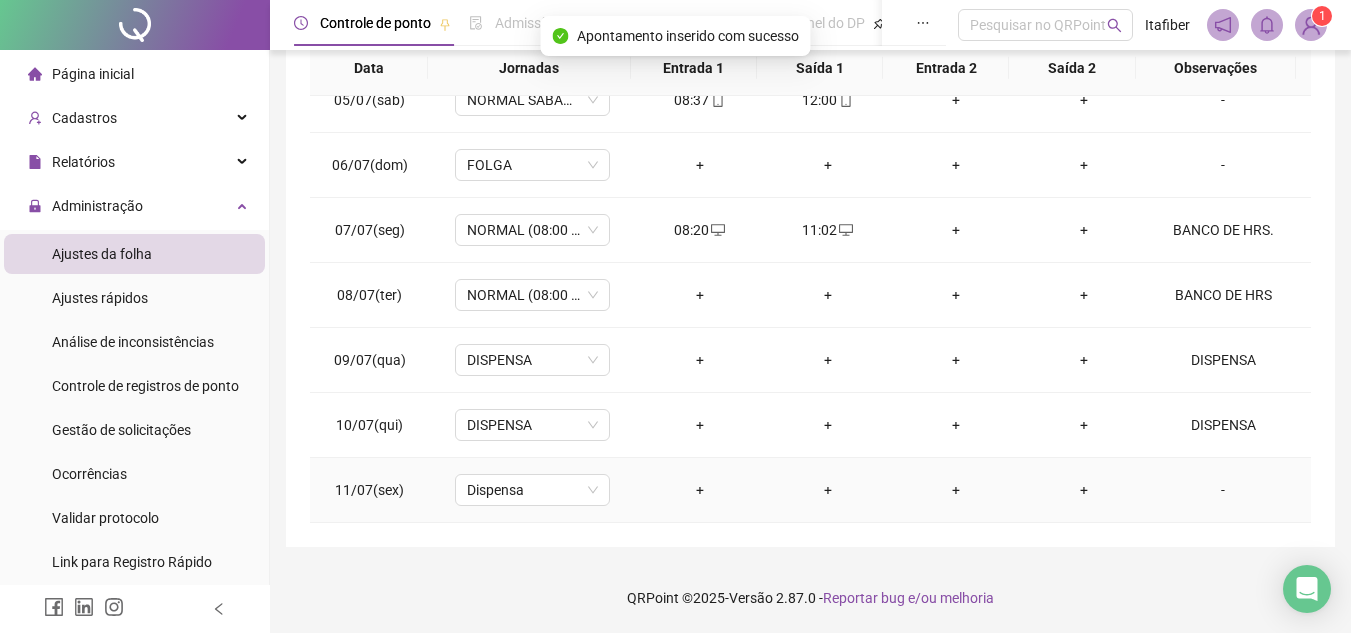 click on "-" at bounding box center [1223, 490] 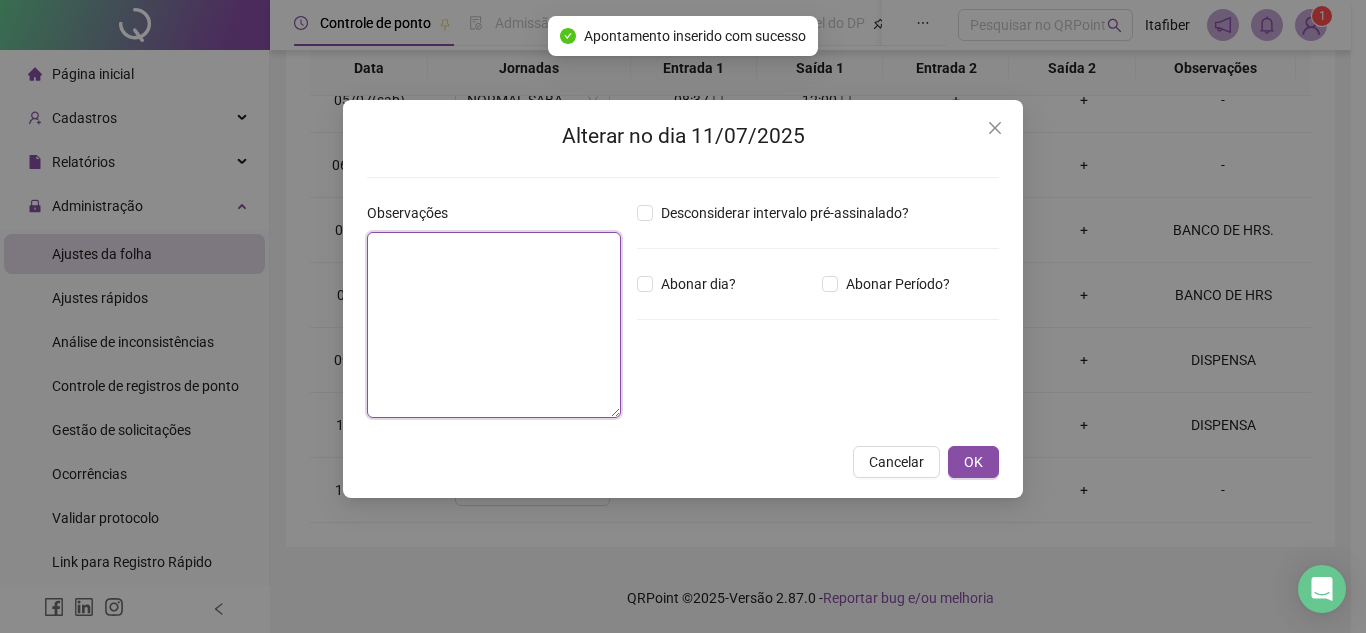 click at bounding box center [494, 325] 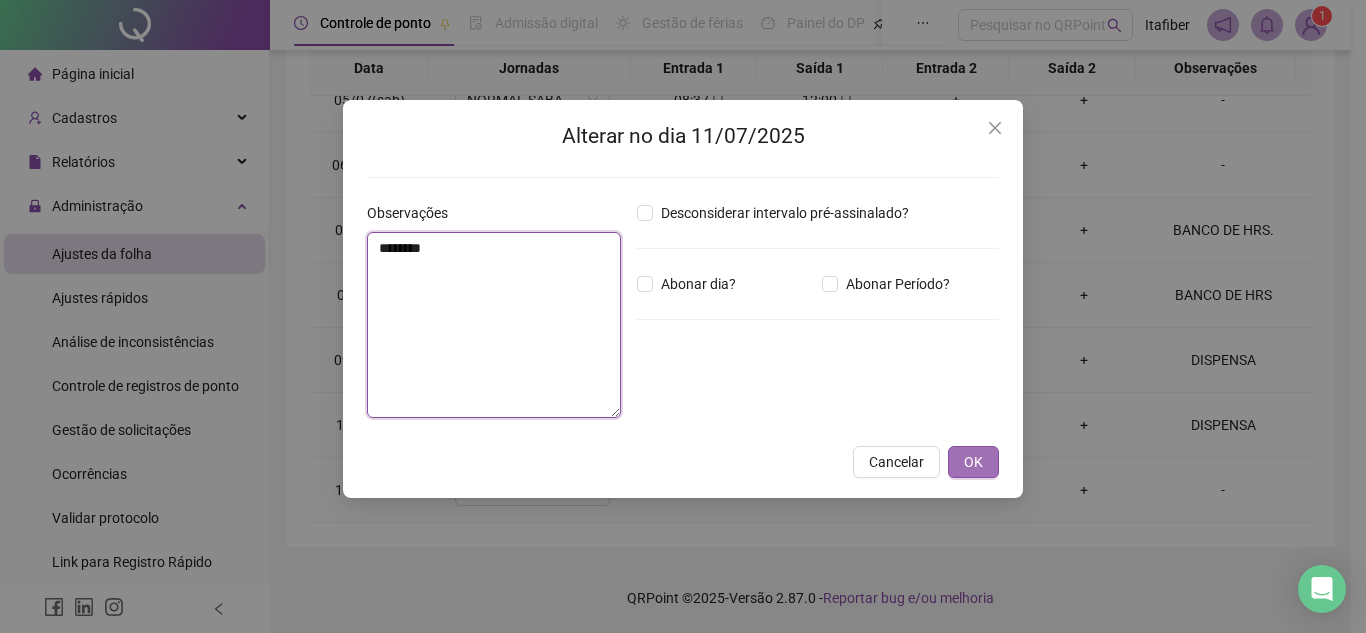 type on "********" 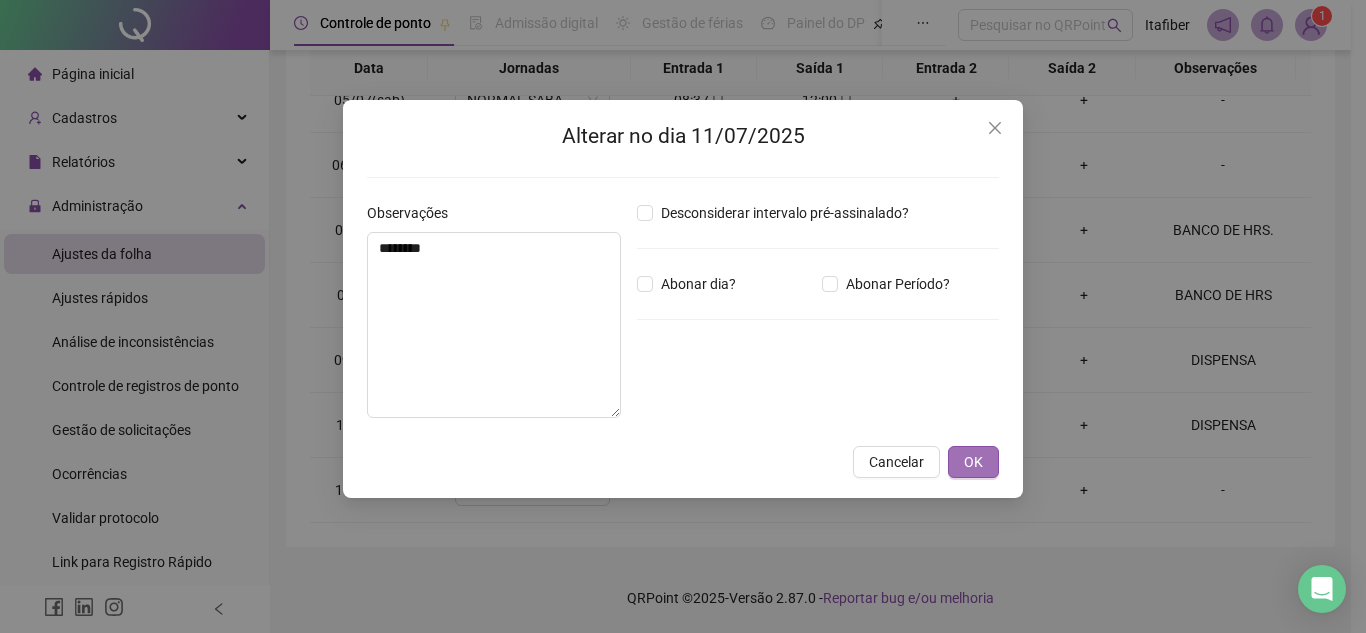 click on "OK" at bounding box center [973, 462] 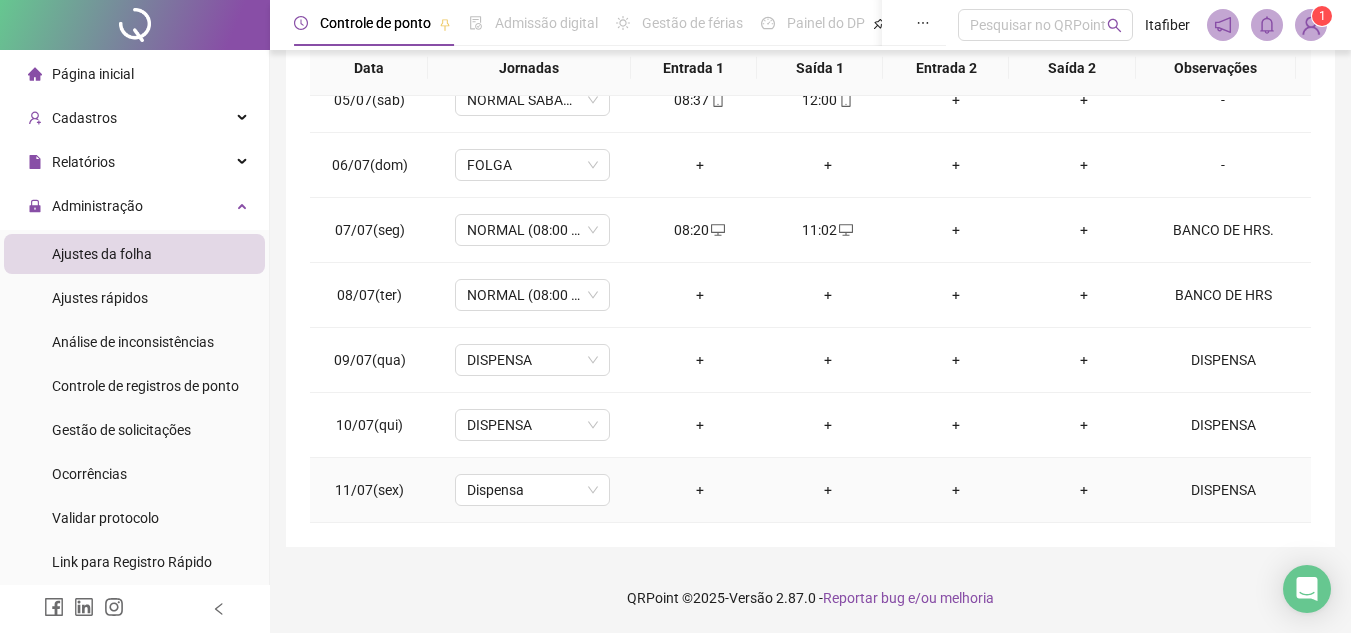 scroll, scrollTop: 0, scrollLeft: 0, axis: both 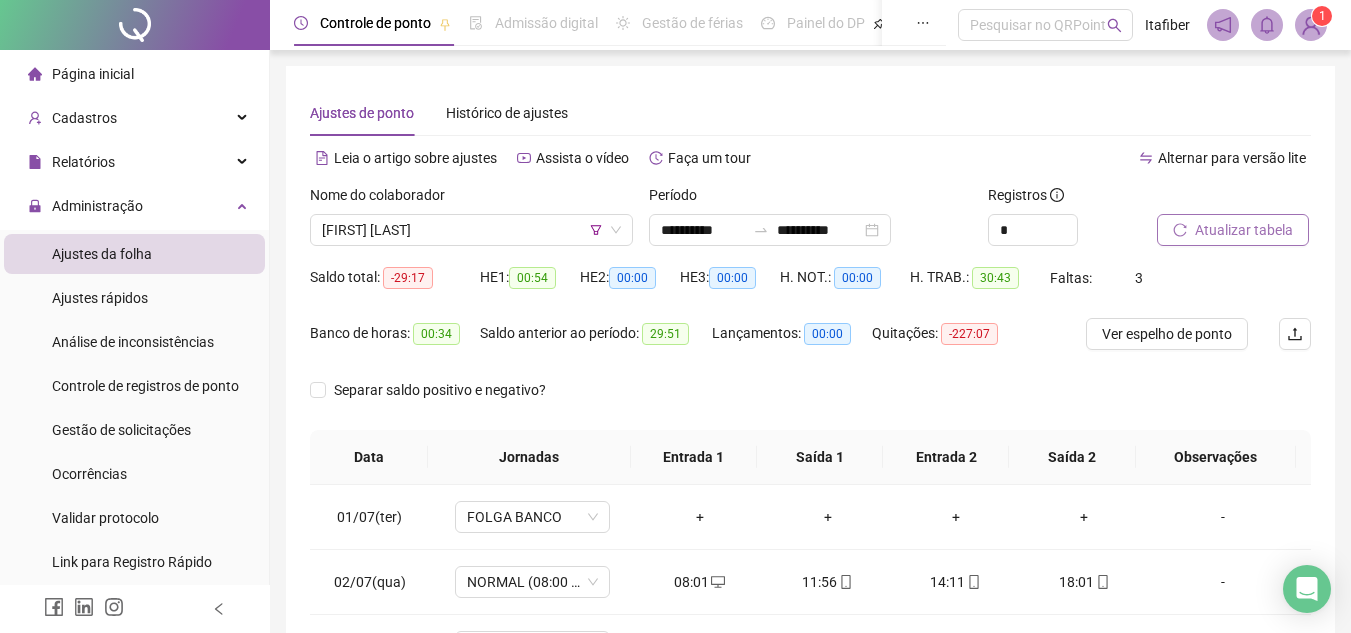 click on "Atualizar tabela" at bounding box center (1244, 230) 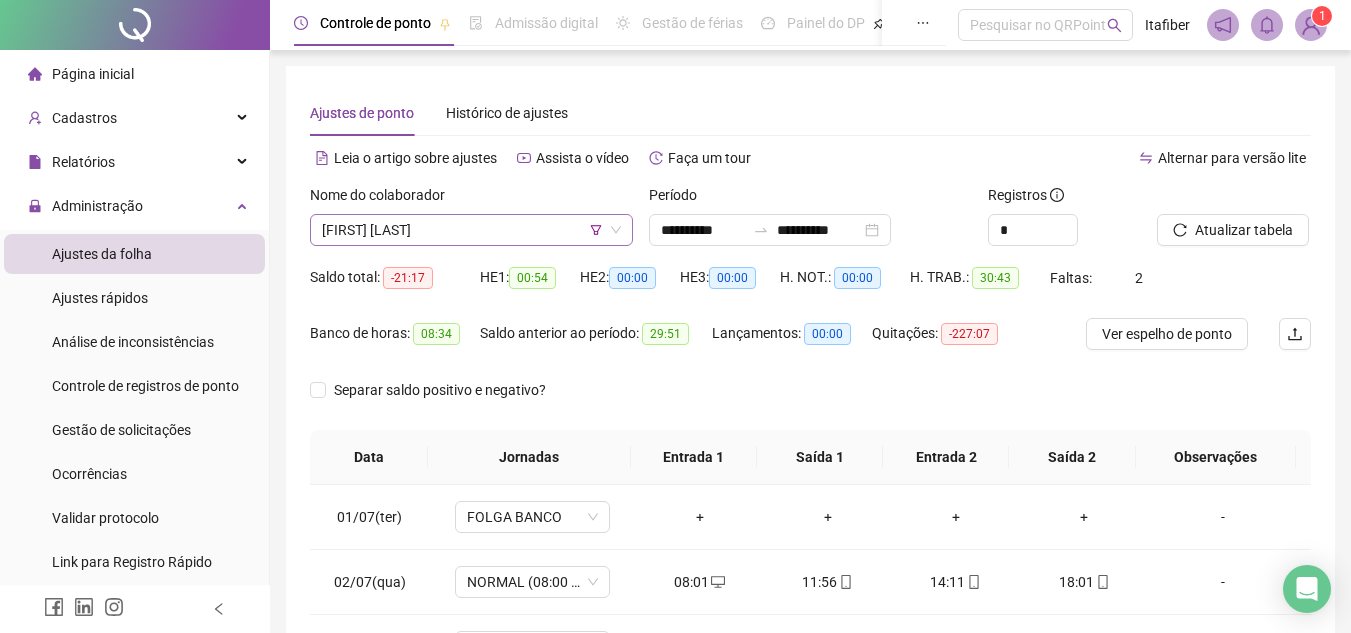 click on "[FIRST] [LAST]" at bounding box center (471, 230) 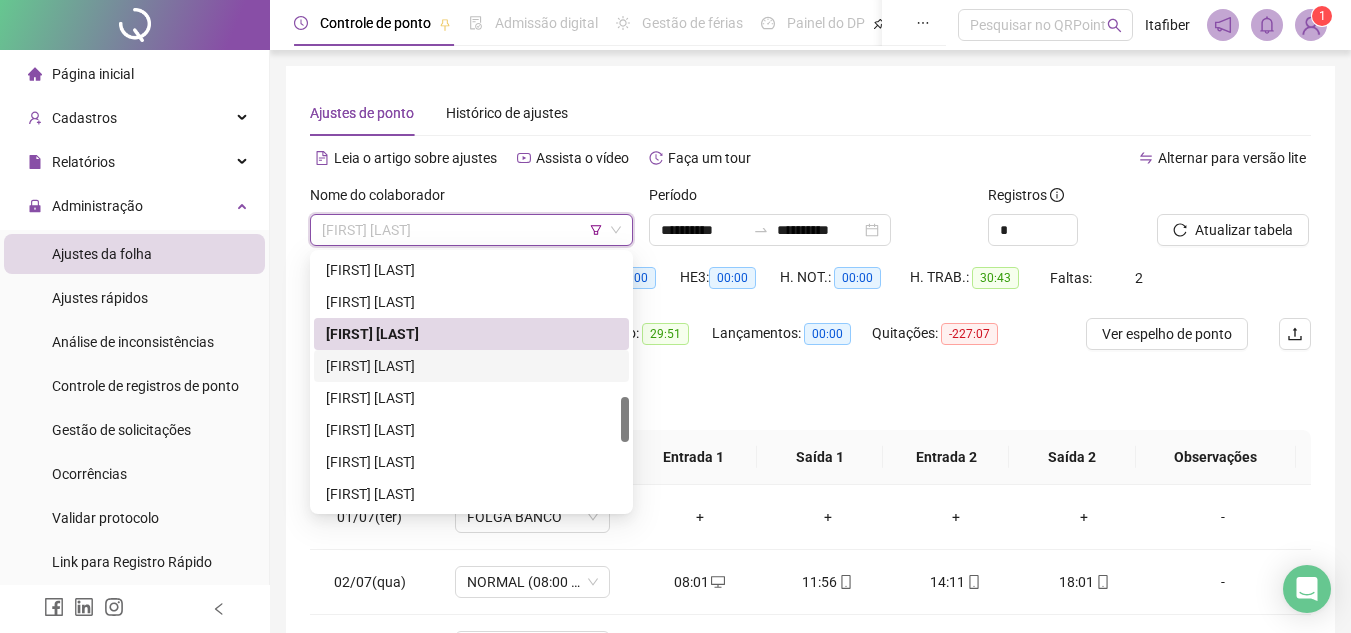 click on "[FIRST] [LAST]" at bounding box center (471, 366) 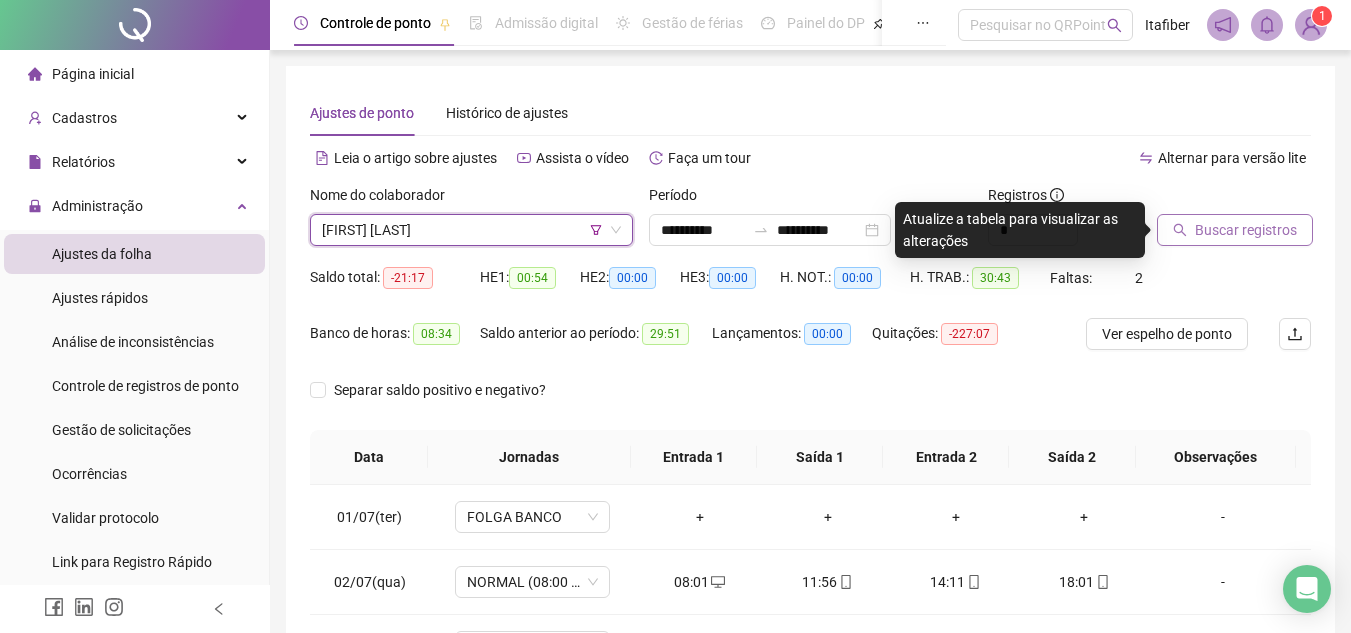 click on "Buscar registros" at bounding box center [1235, 230] 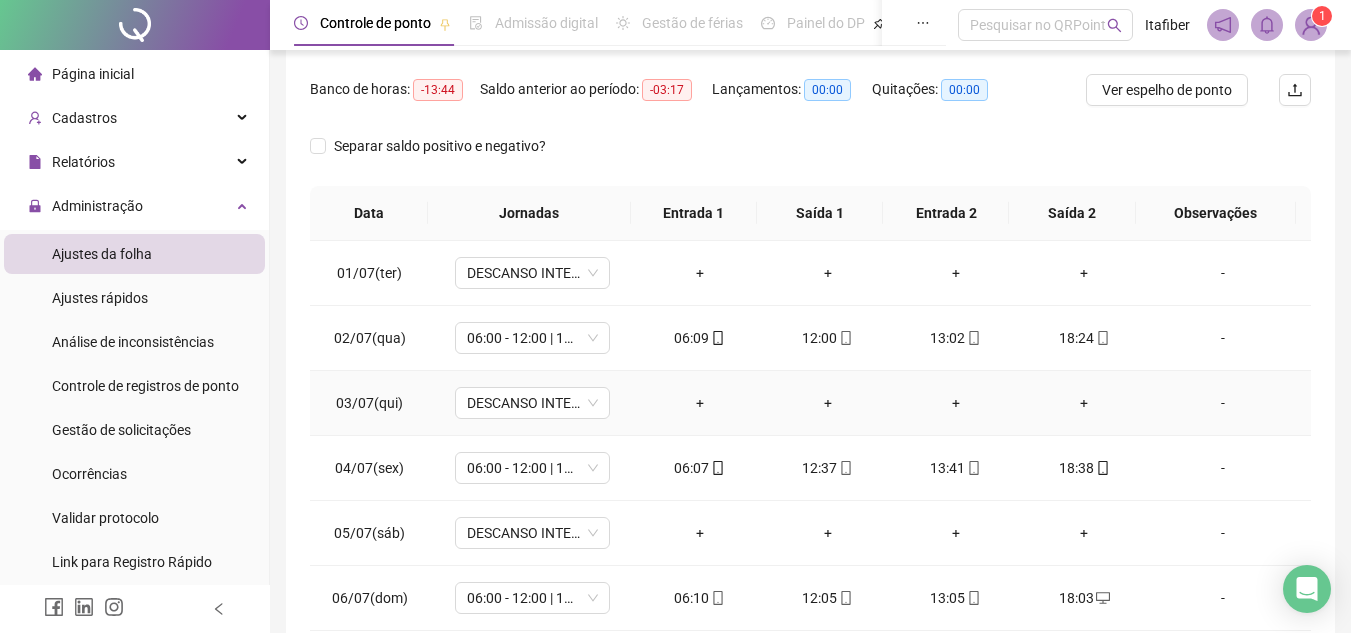scroll, scrollTop: 400, scrollLeft: 0, axis: vertical 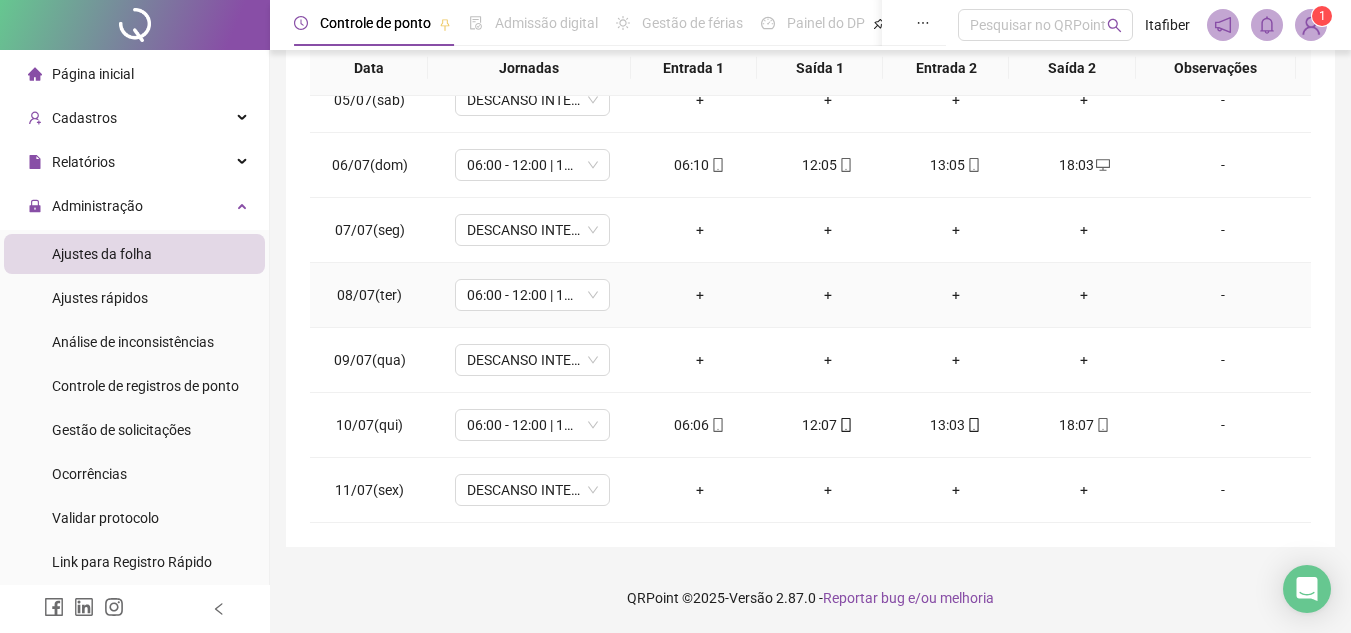 click on "+" at bounding box center [700, 295] 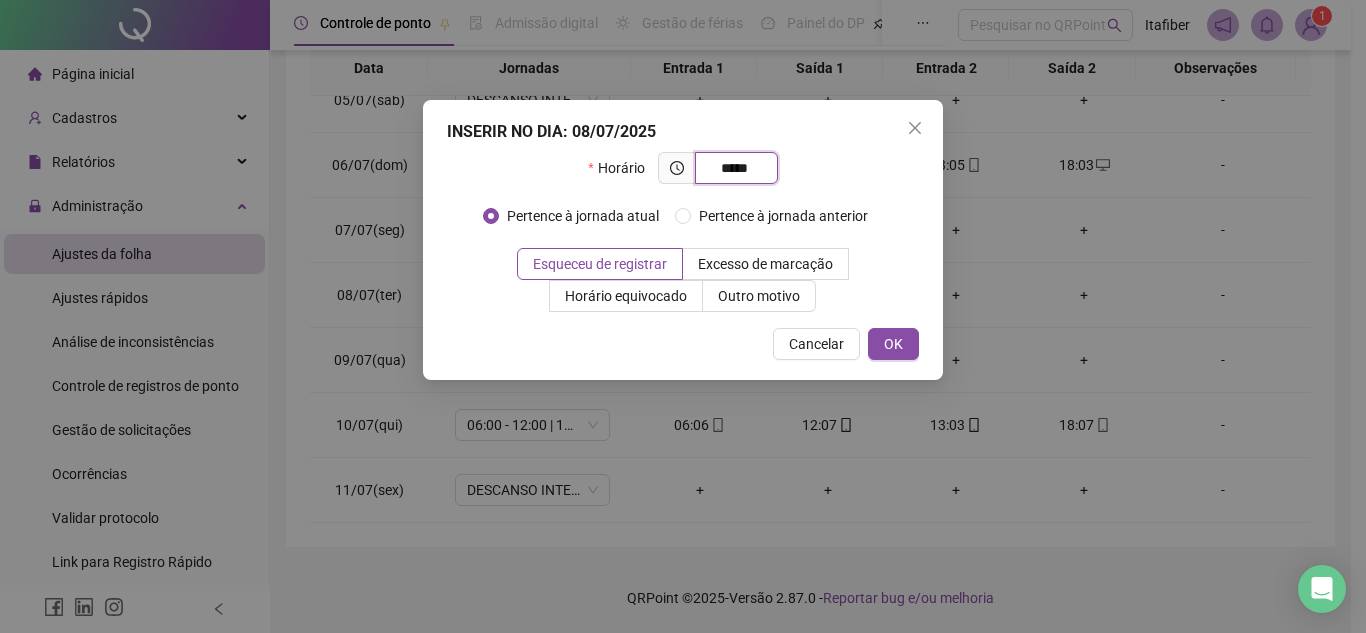 type on "*****" 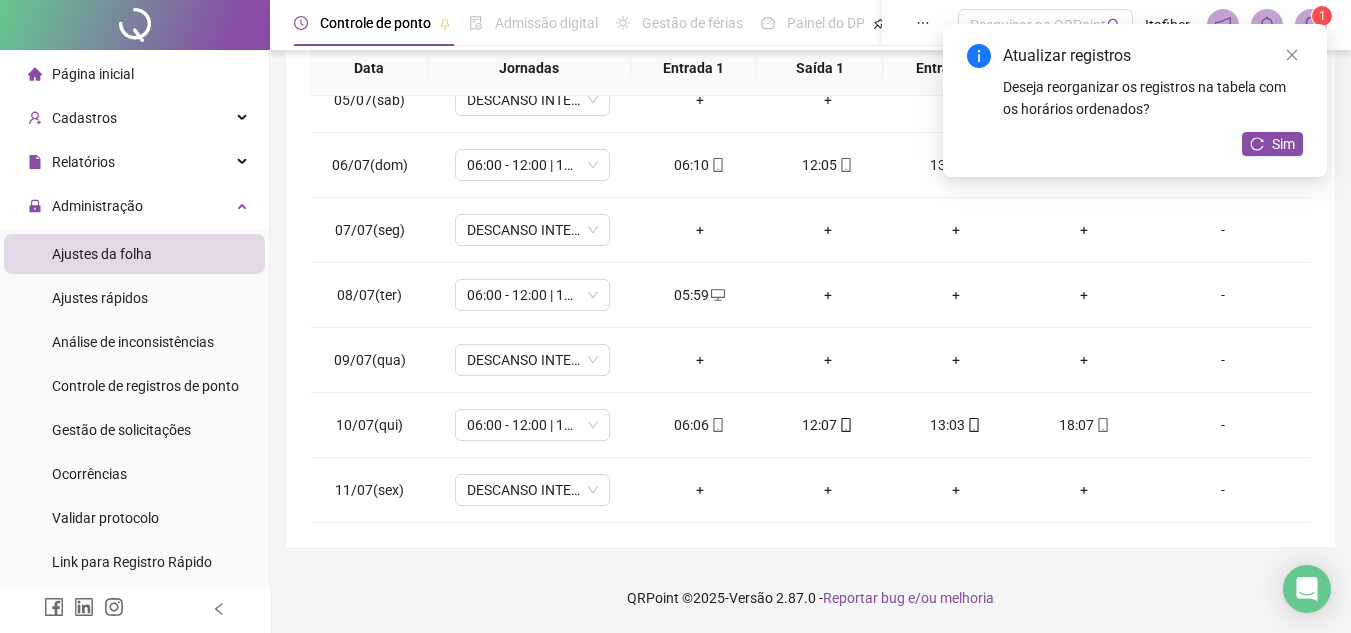 click on "+" at bounding box center (828, 295) 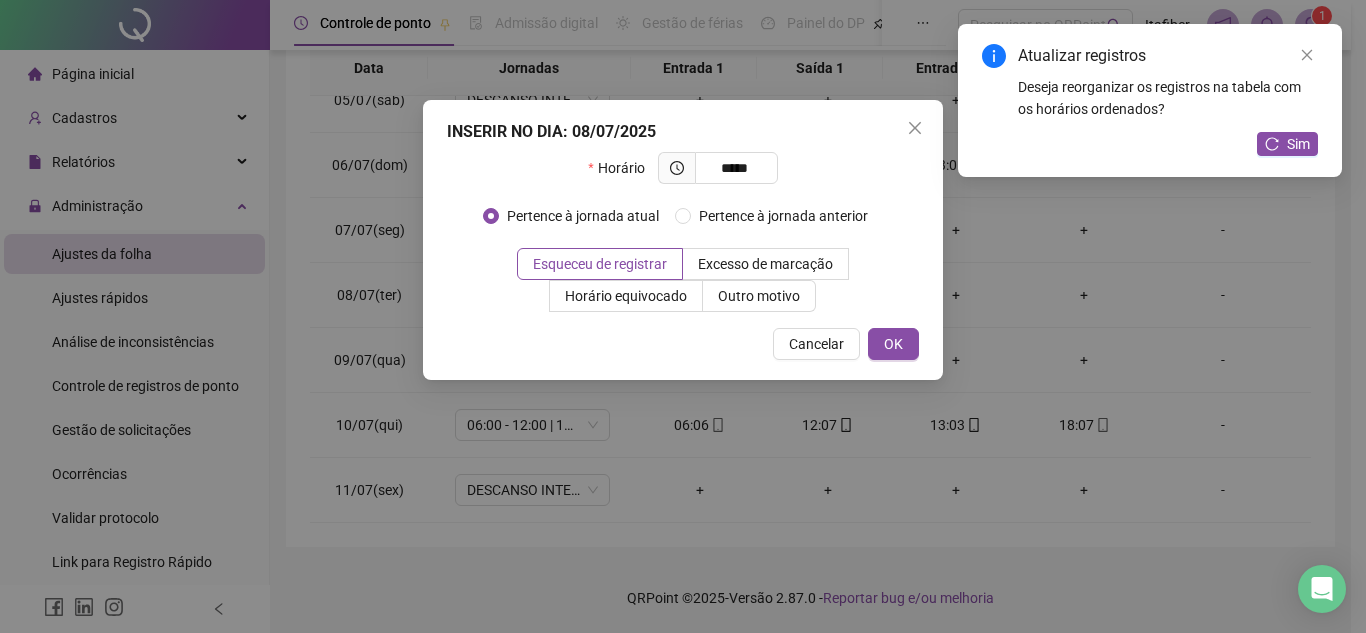 type on "*****" 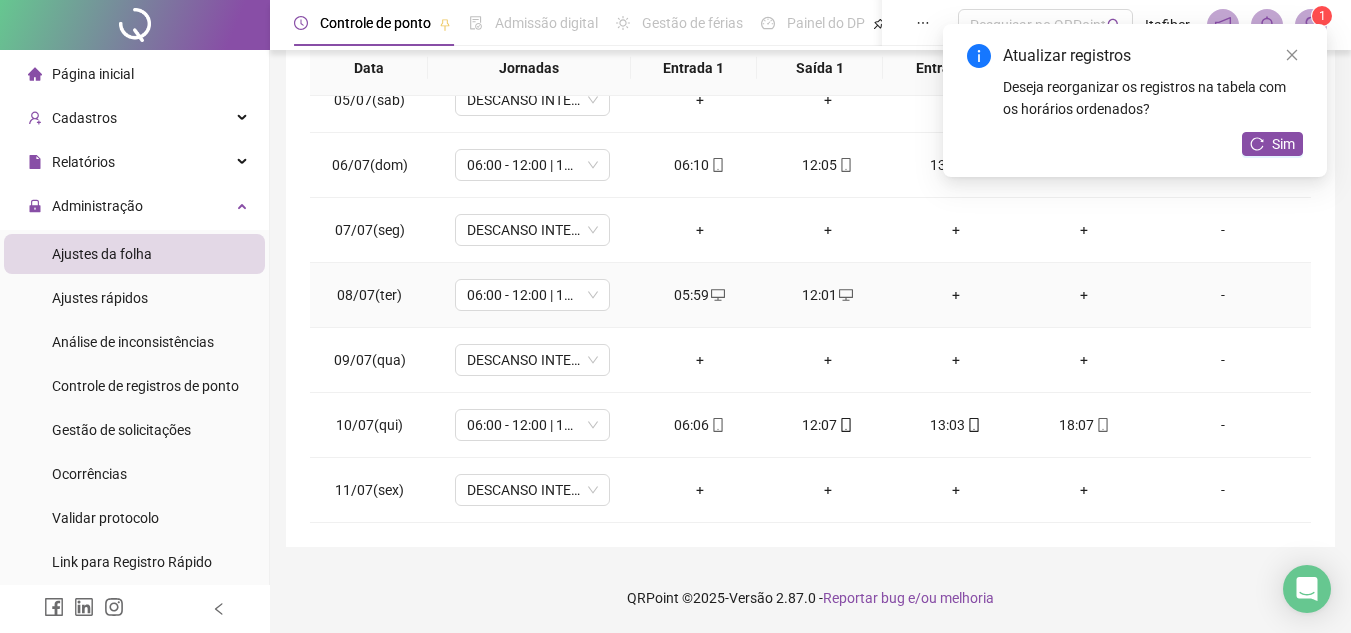 click on "+" at bounding box center (956, 295) 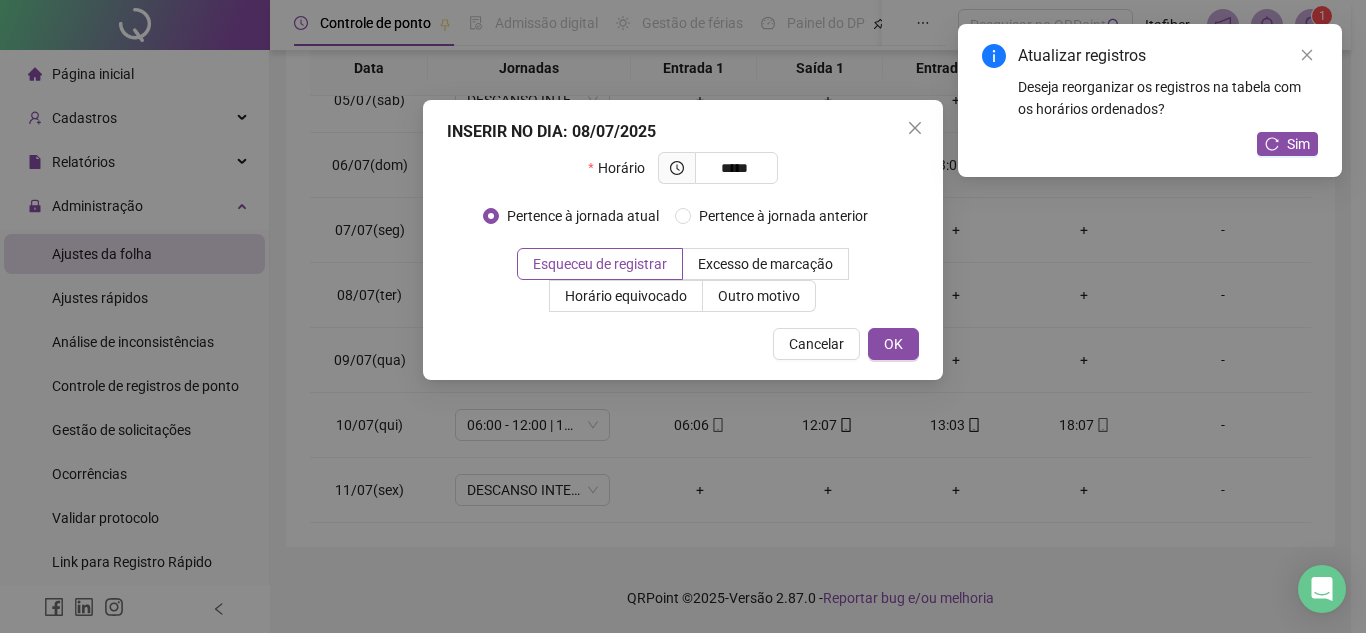 type on "*****" 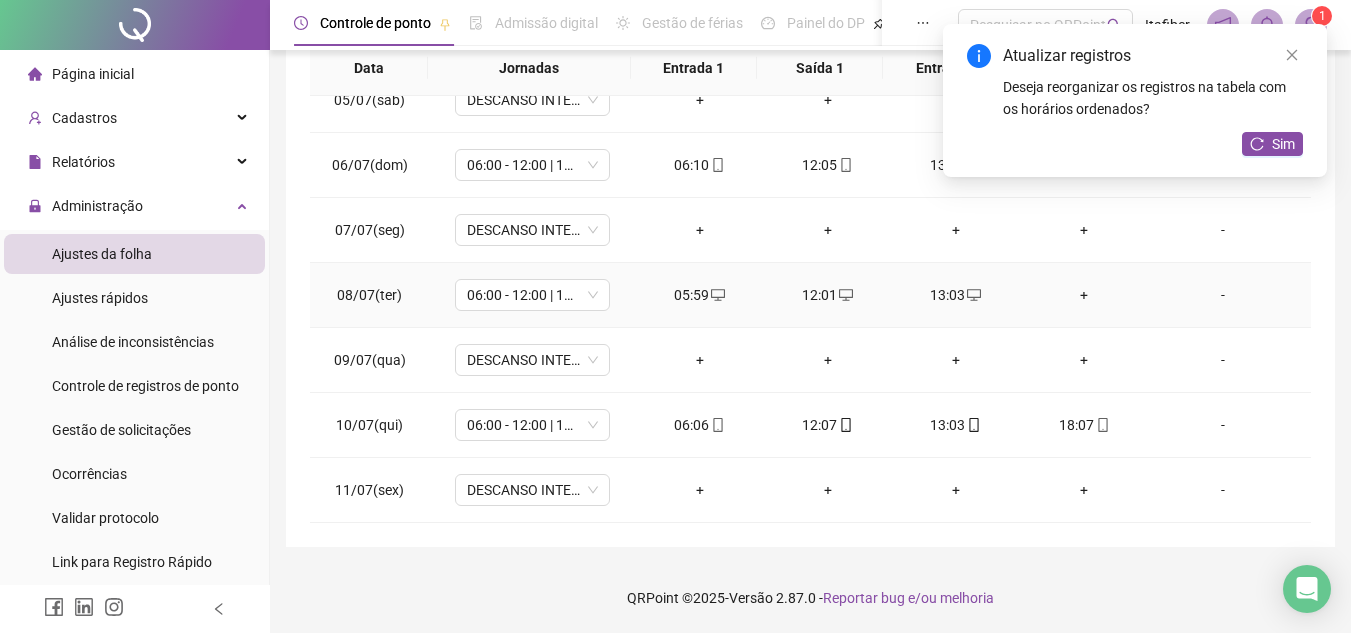 click on "+" at bounding box center (1084, 295) 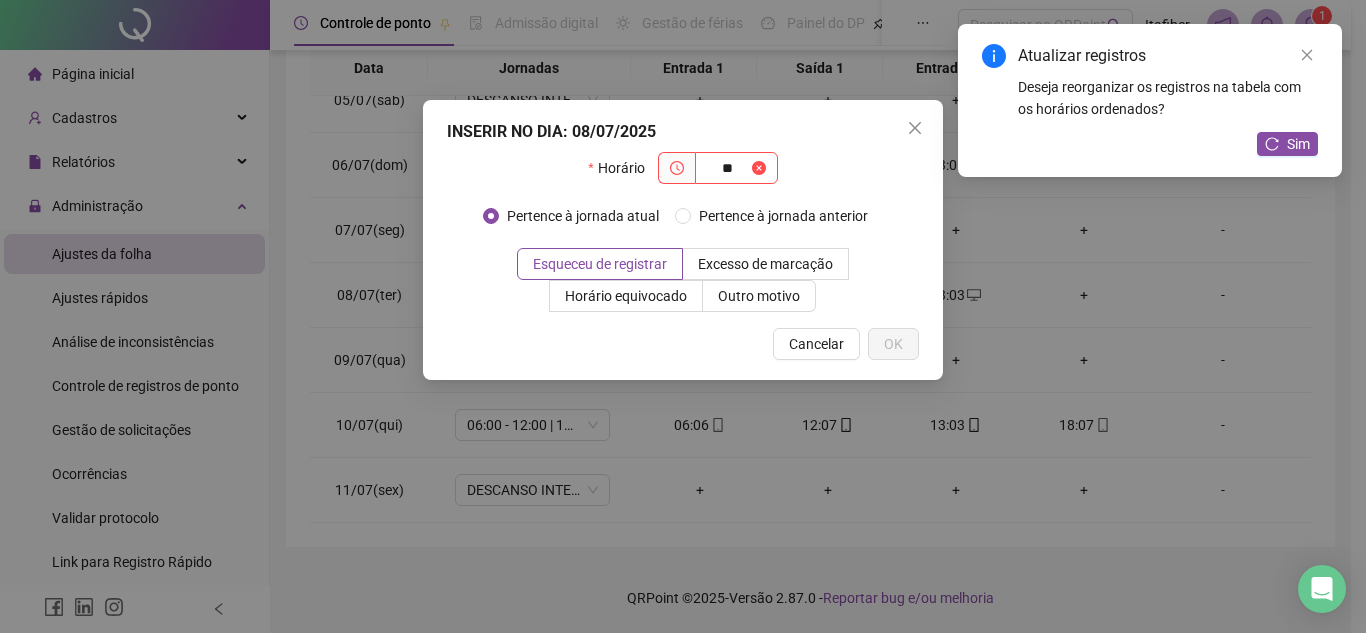 type on "*" 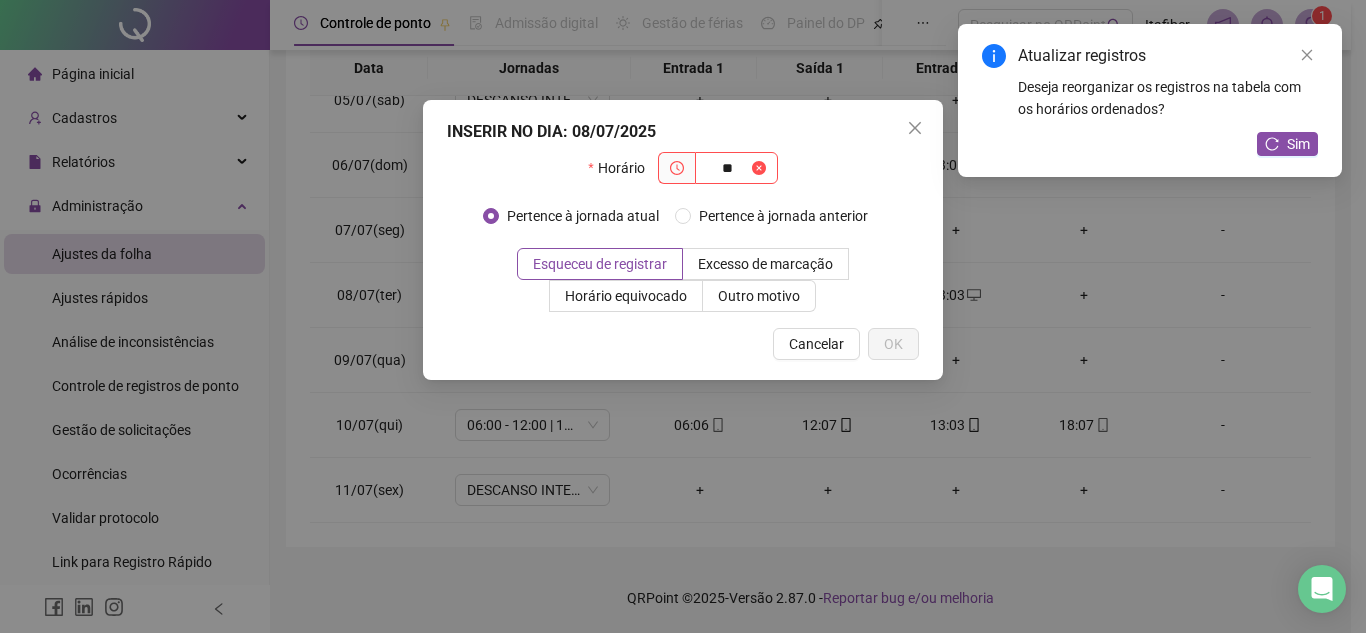 type on "*" 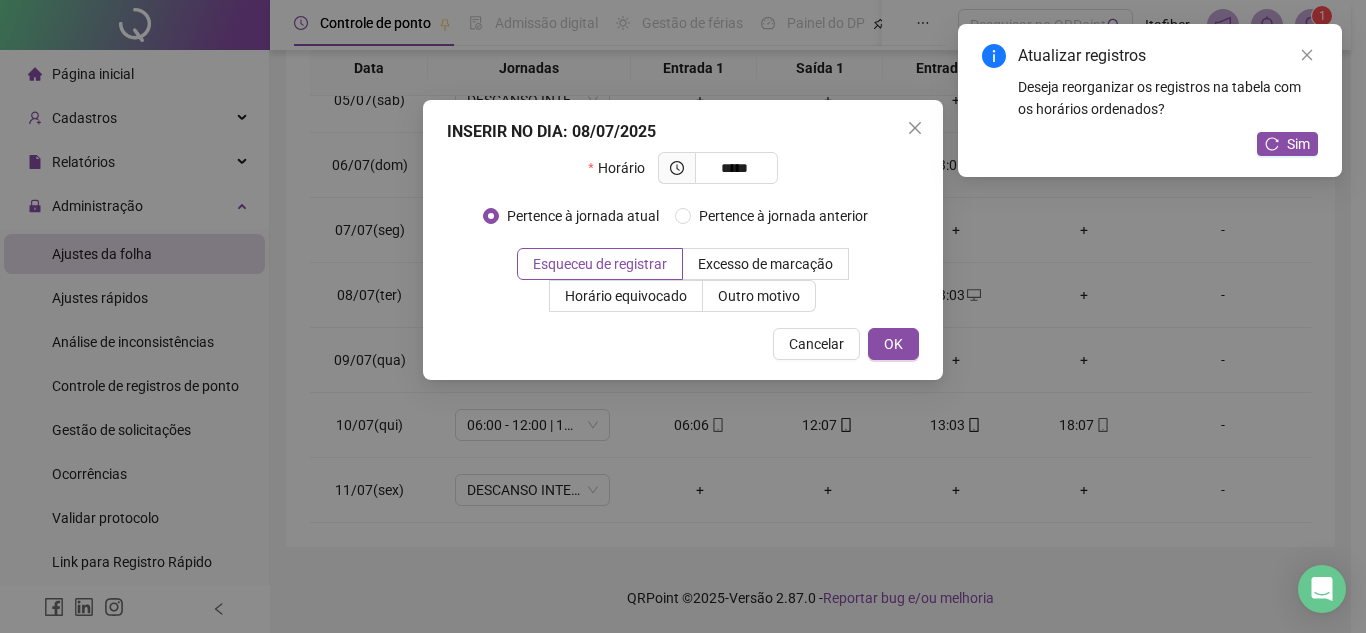 type on "*****" 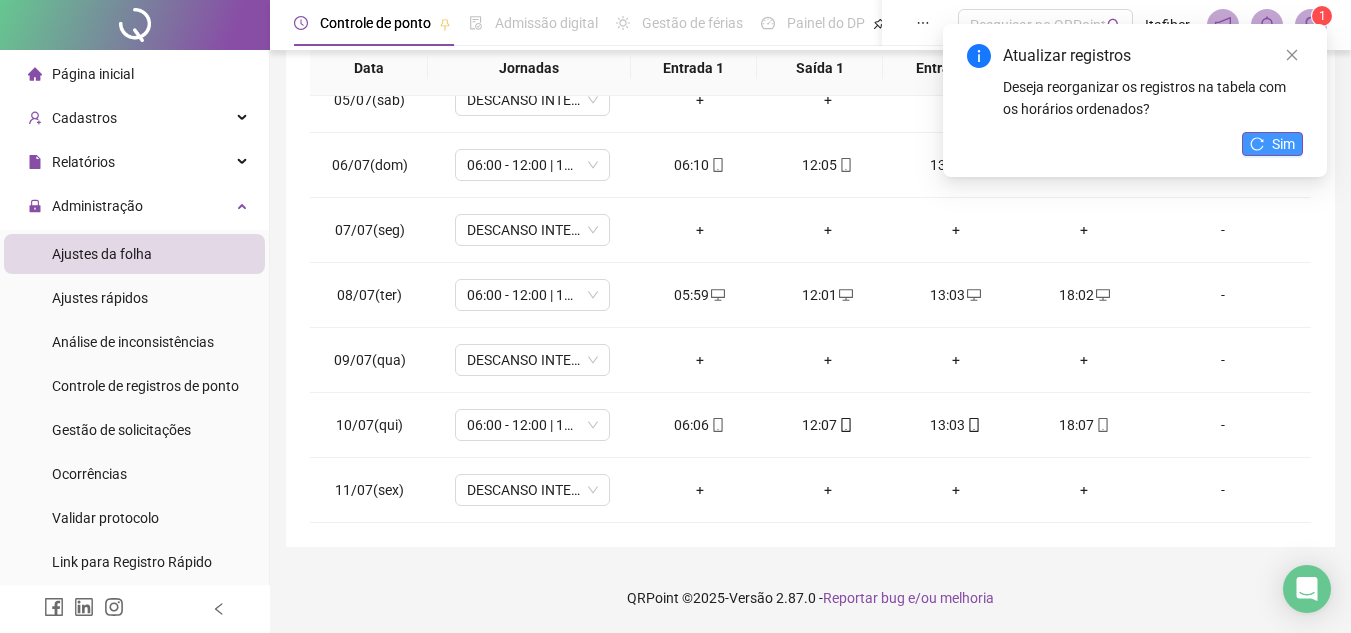 click on "Sim" at bounding box center [1272, 144] 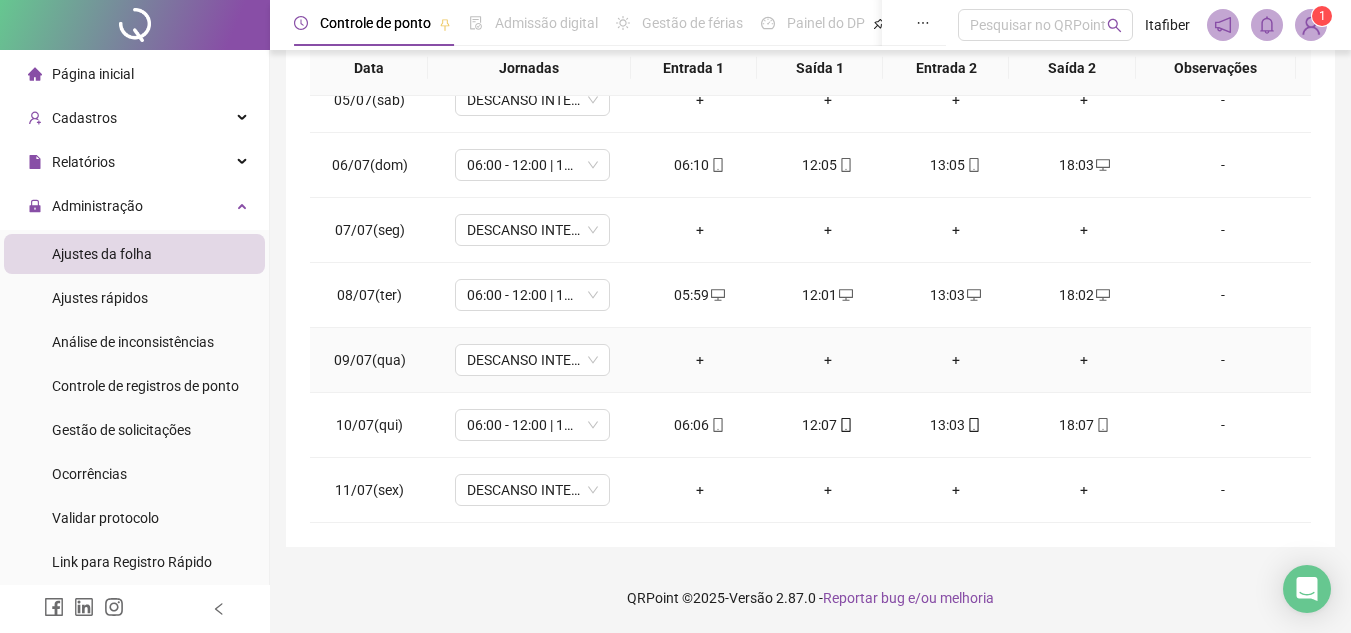 scroll, scrollTop: 0, scrollLeft: 0, axis: both 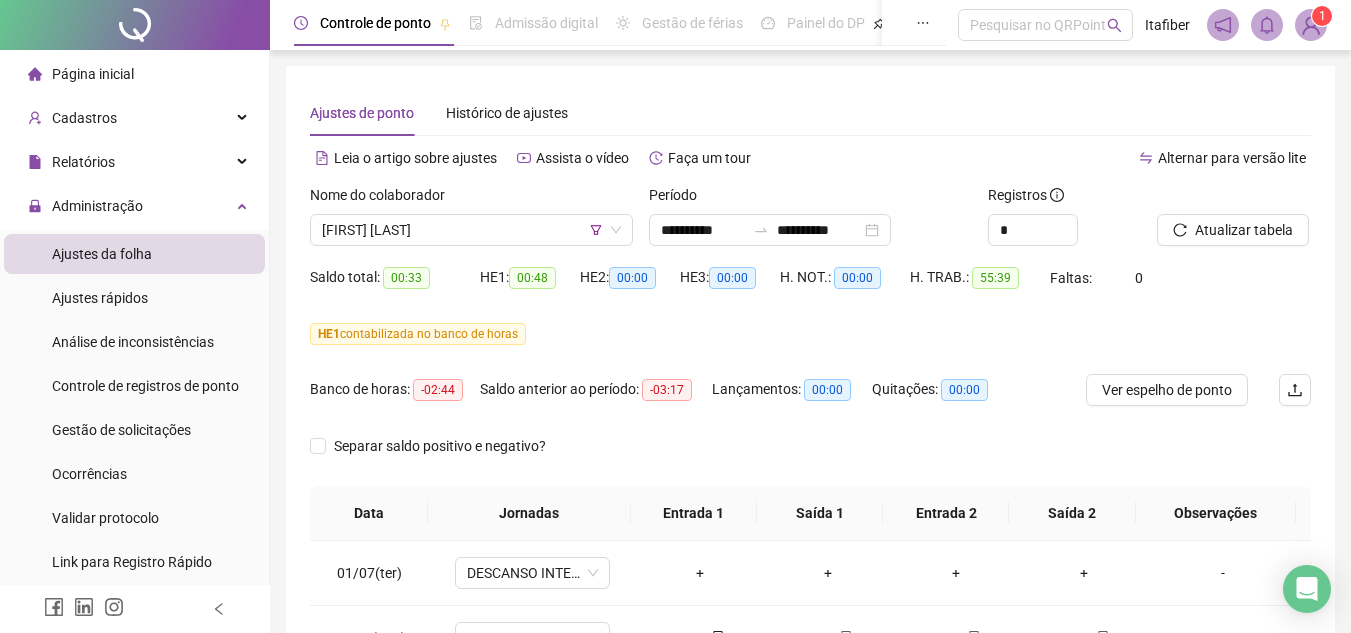 click on "Nome do colaborador" at bounding box center [471, 199] 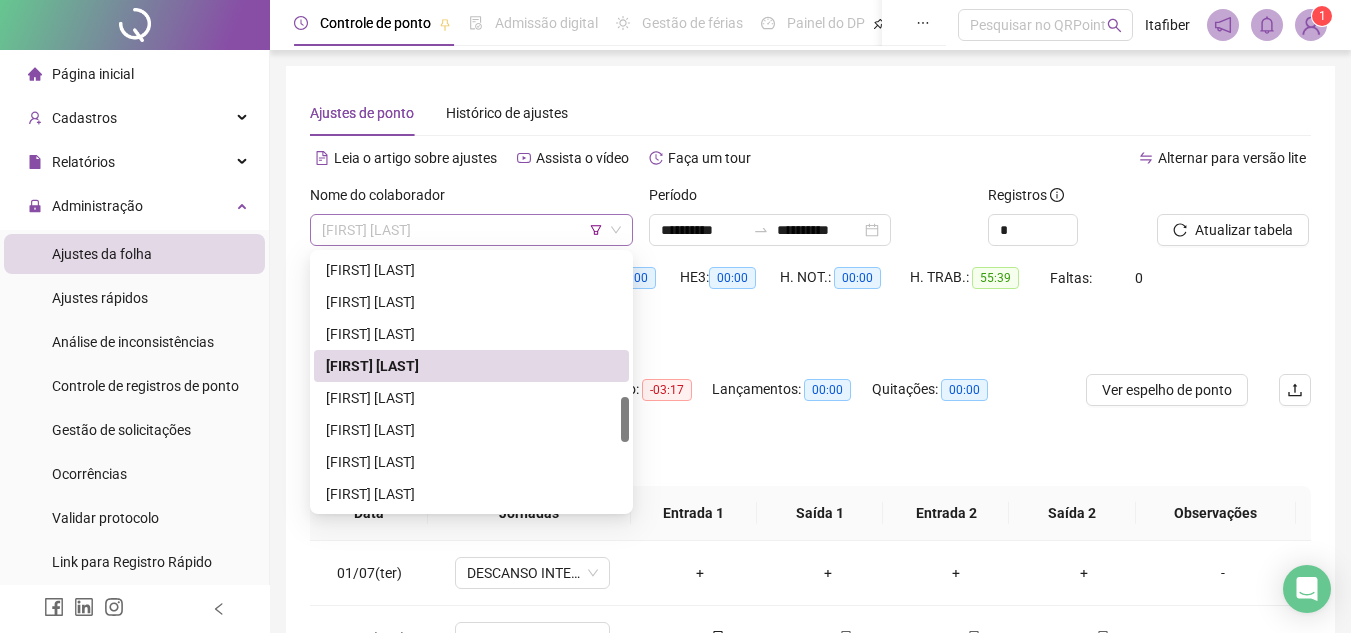 click on "[FIRST] [LAST]" at bounding box center (471, 230) 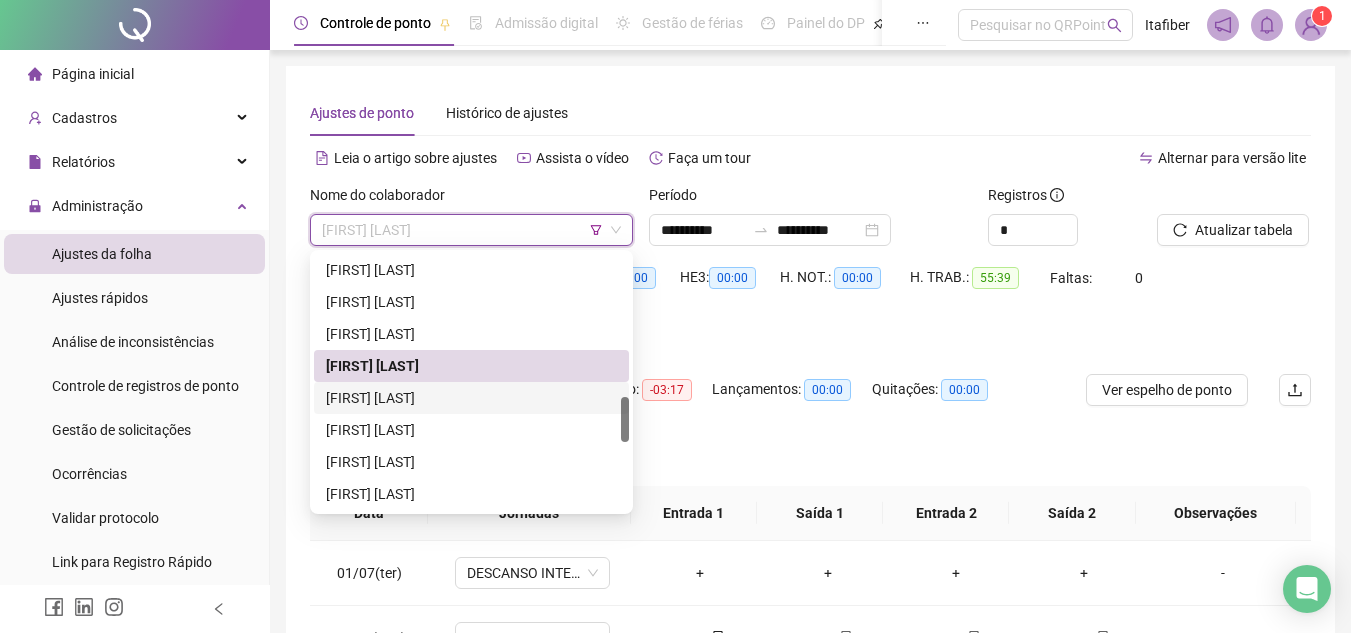 click on "[FIRST] [LAST]" at bounding box center [471, 398] 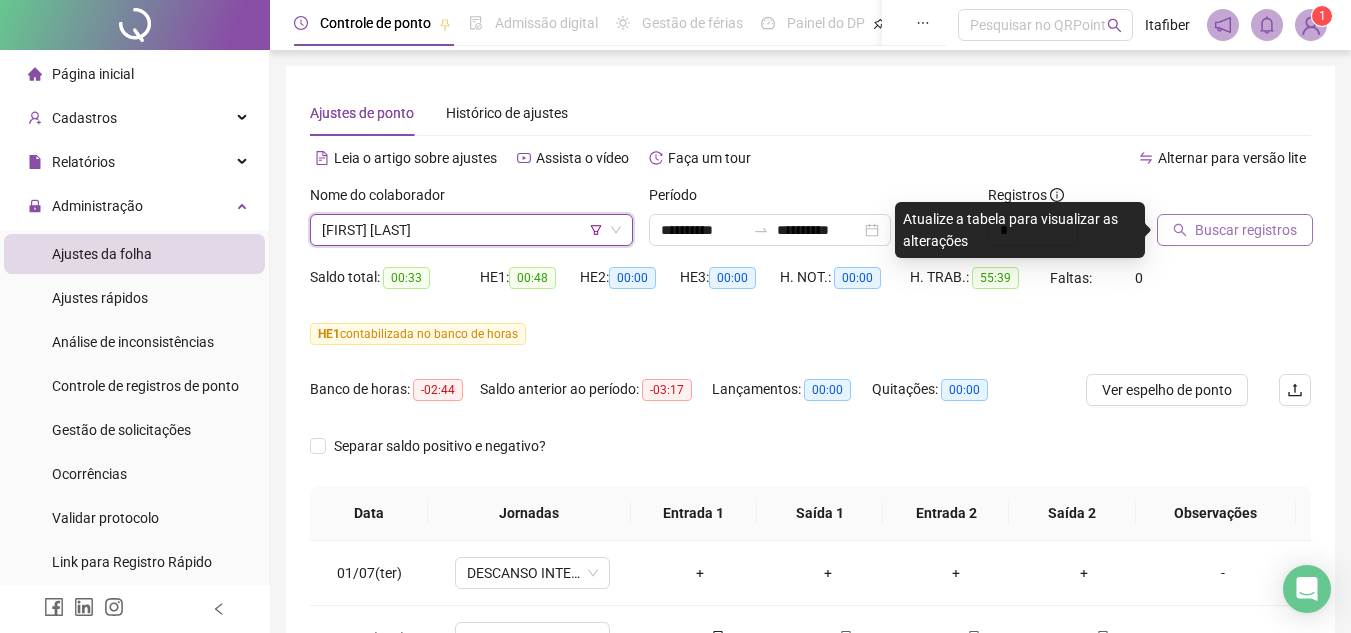 click on "Buscar registros" at bounding box center (1246, 230) 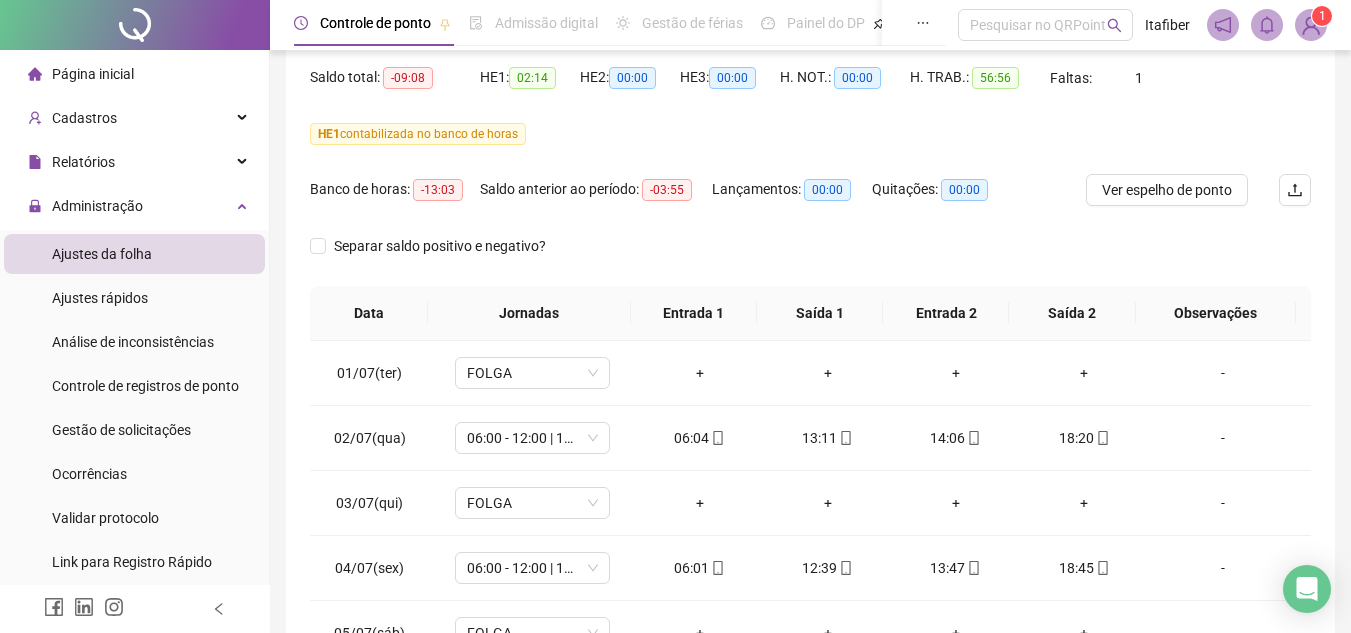 scroll, scrollTop: 300, scrollLeft: 0, axis: vertical 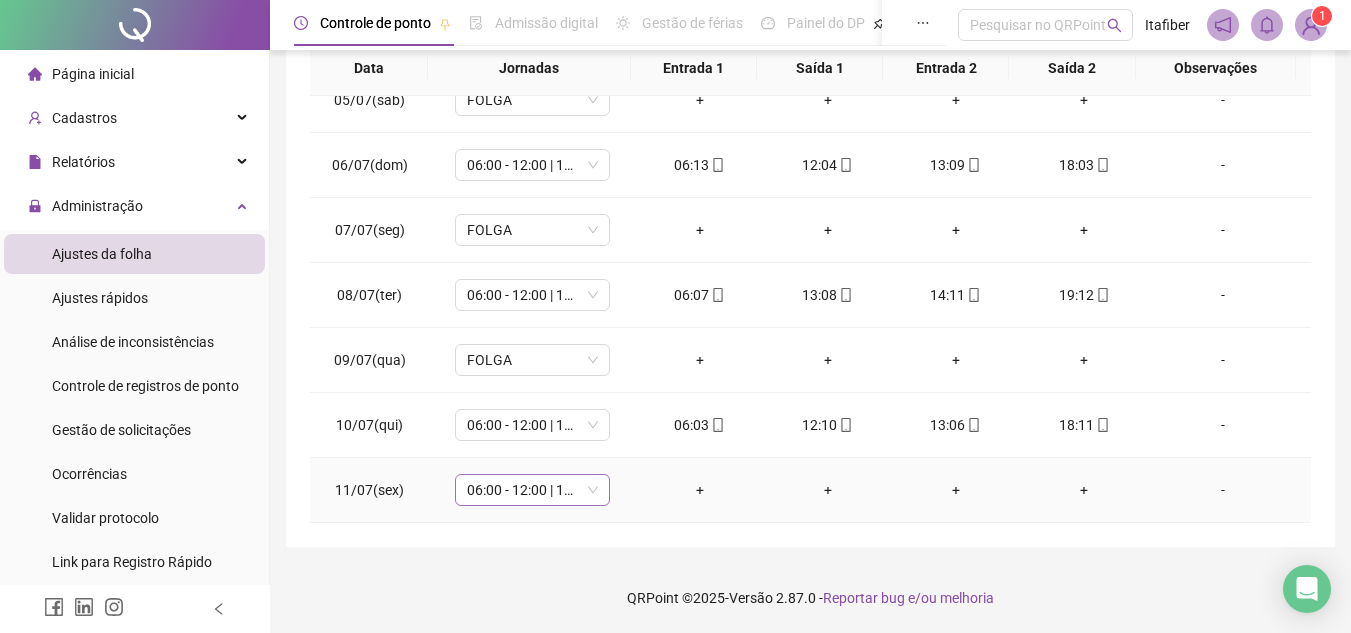click on "06:00 - 12:00 | 13:00 - 18:00" at bounding box center [532, 490] 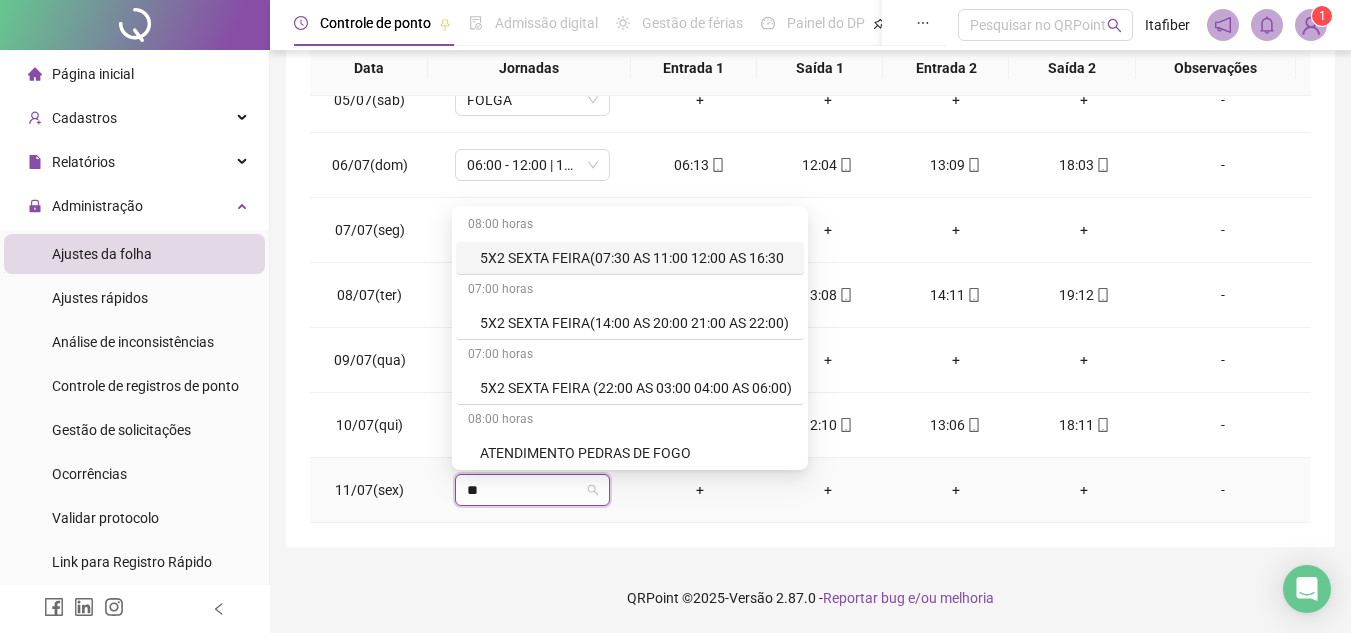 type on "***" 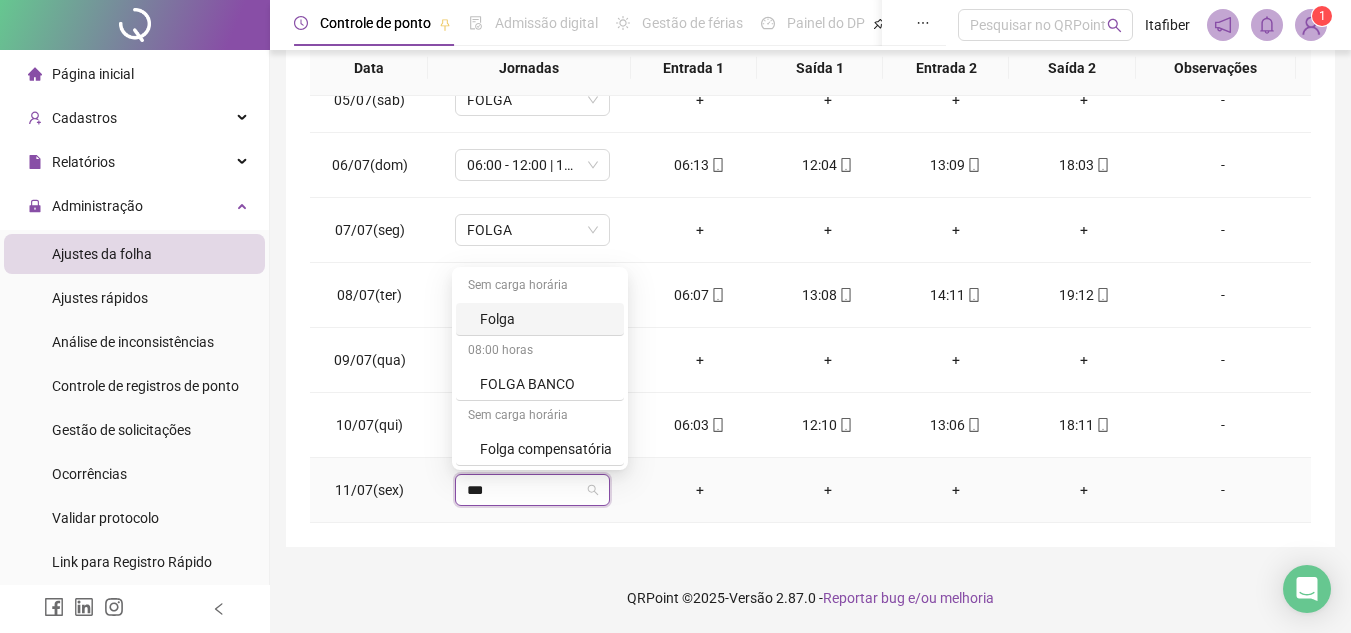 click on "Folga" at bounding box center [540, 319] 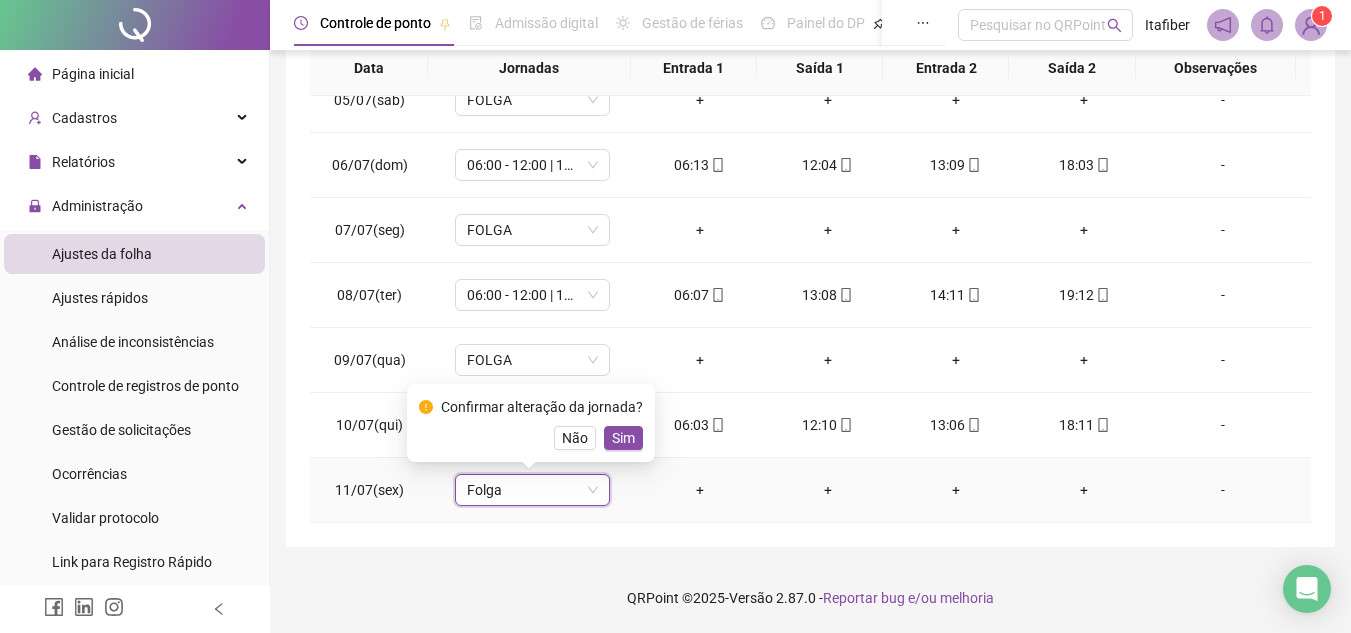drag, startPoint x: 634, startPoint y: 429, endPoint x: 797, endPoint y: 431, distance: 163.01227 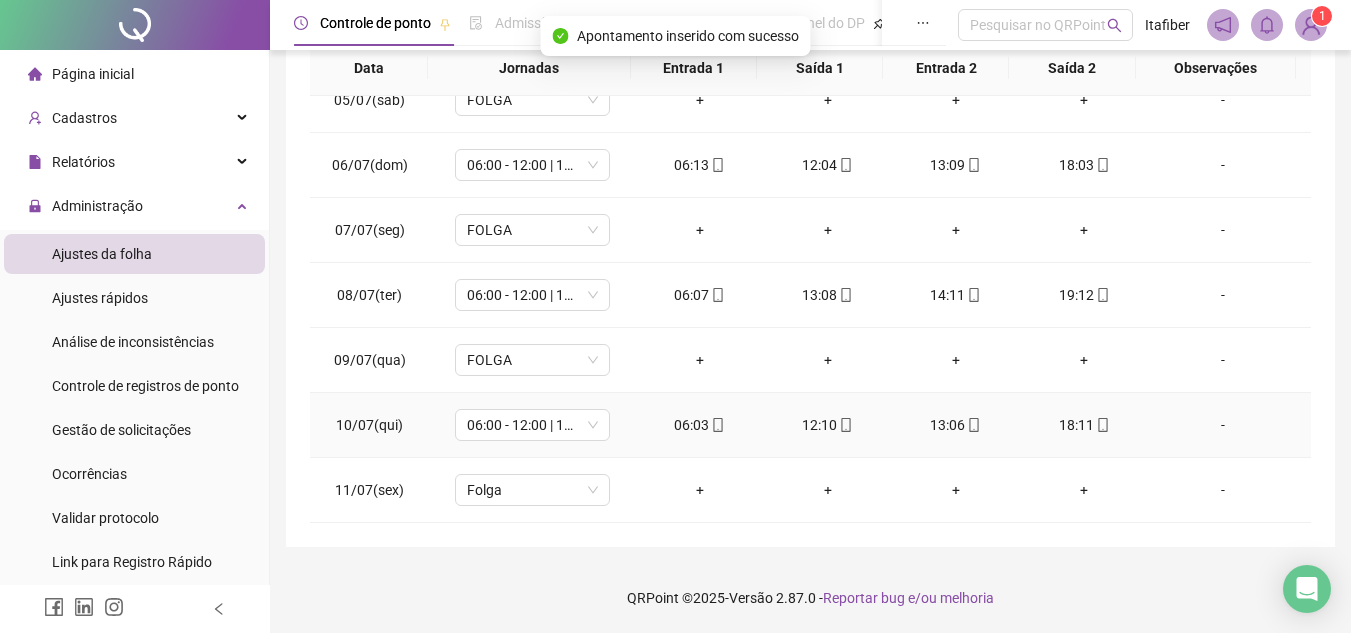 scroll, scrollTop: 0, scrollLeft: 0, axis: both 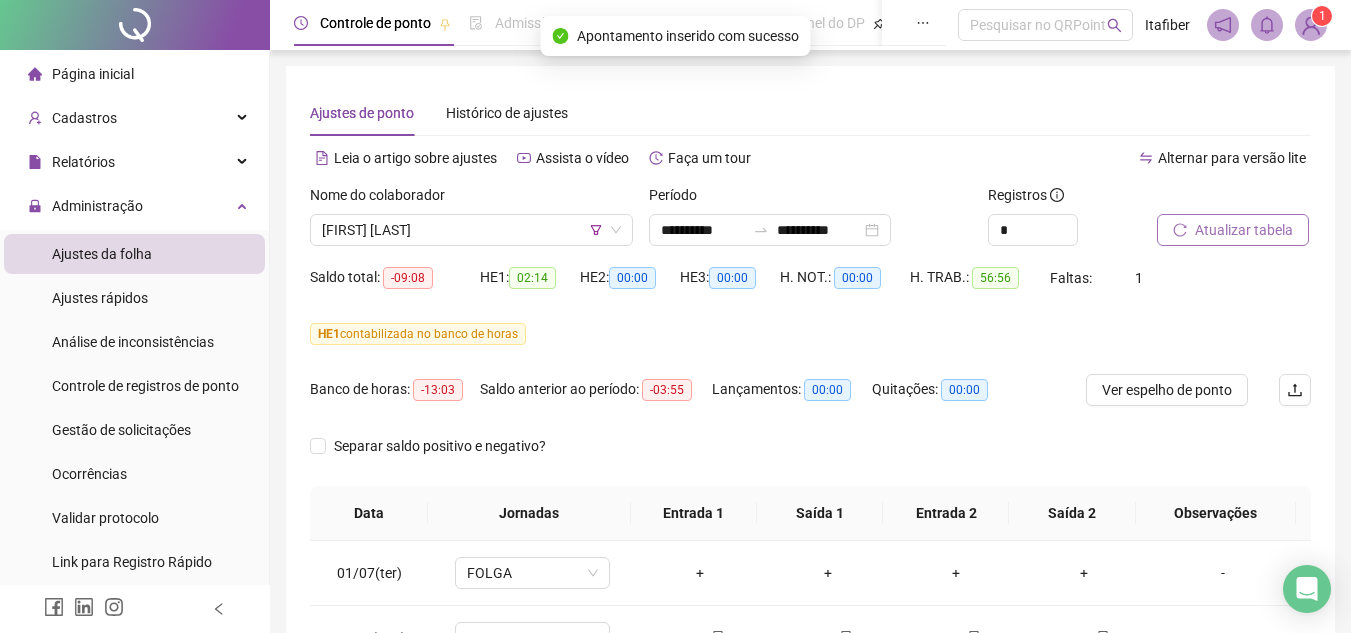 click on "Atualizar tabela" at bounding box center [1233, 230] 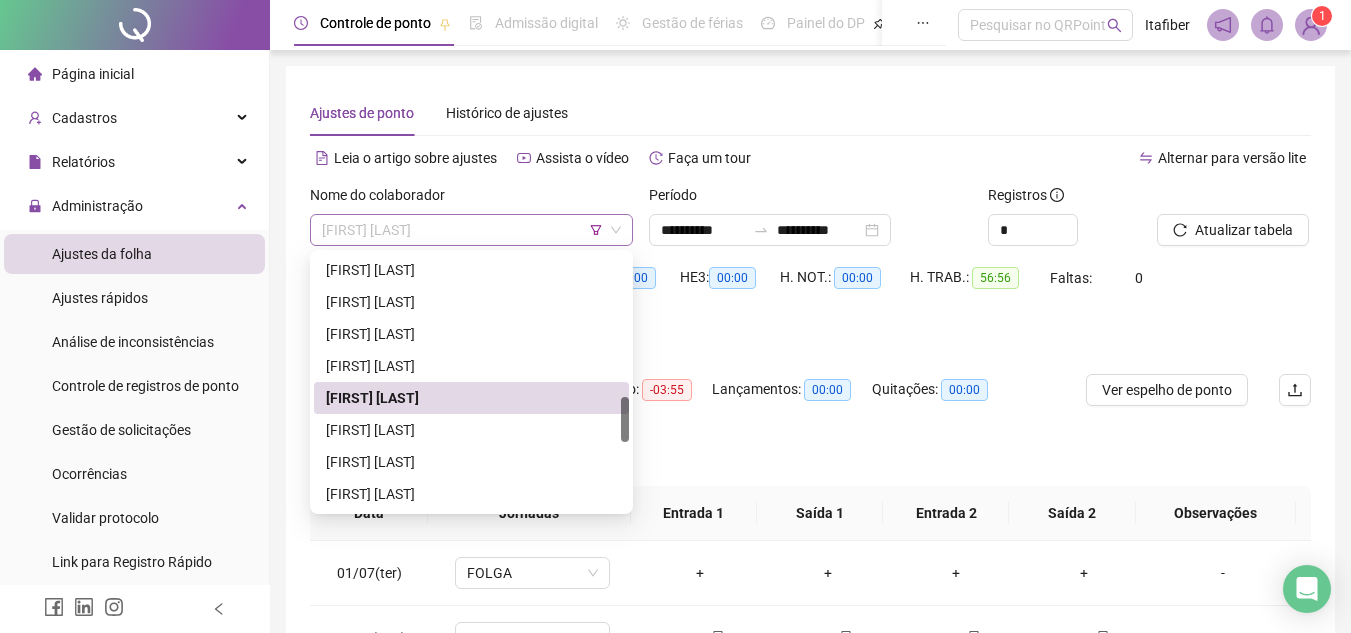 click on "[FIRST] [LAST]" at bounding box center (471, 230) 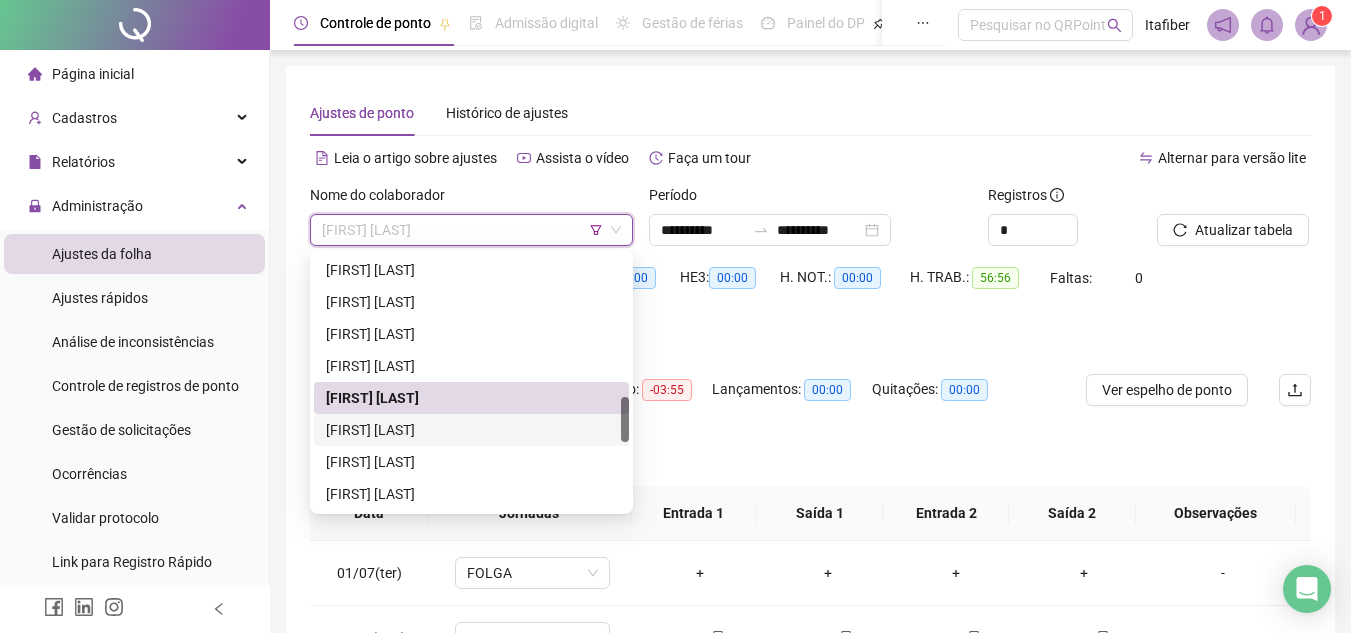 click on "[FIRST] [LAST]" at bounding box center [471, 430] 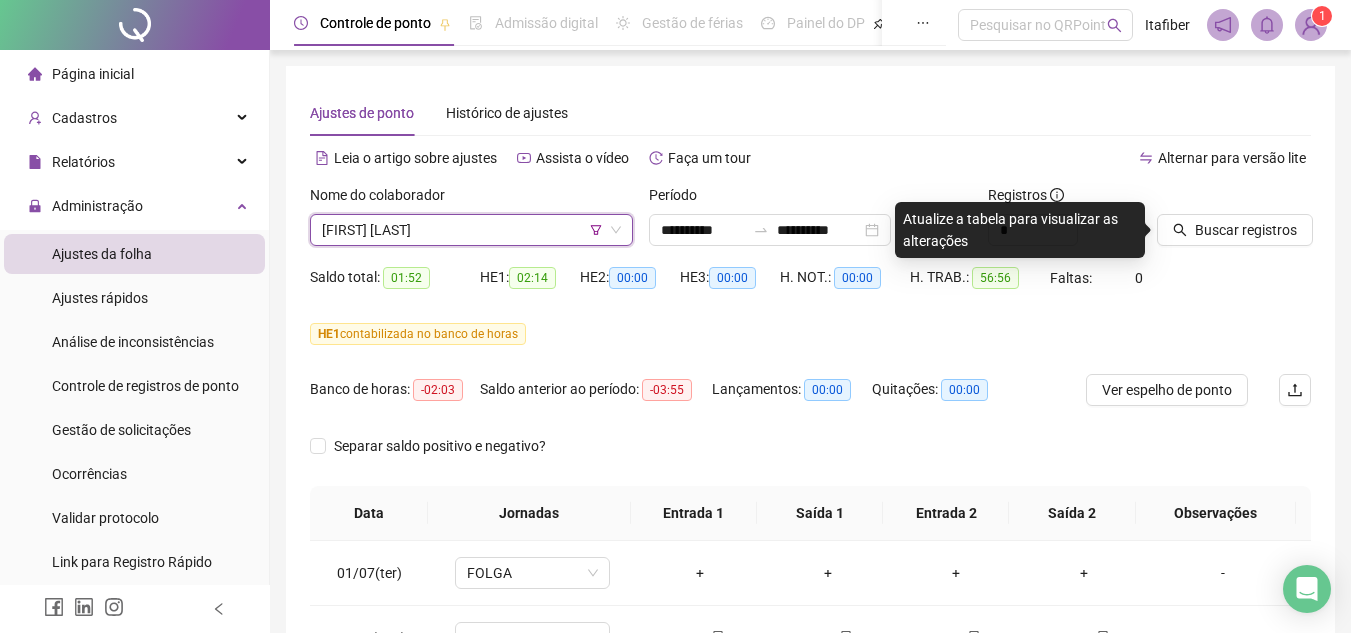 click at bounding box center [1209, 199] 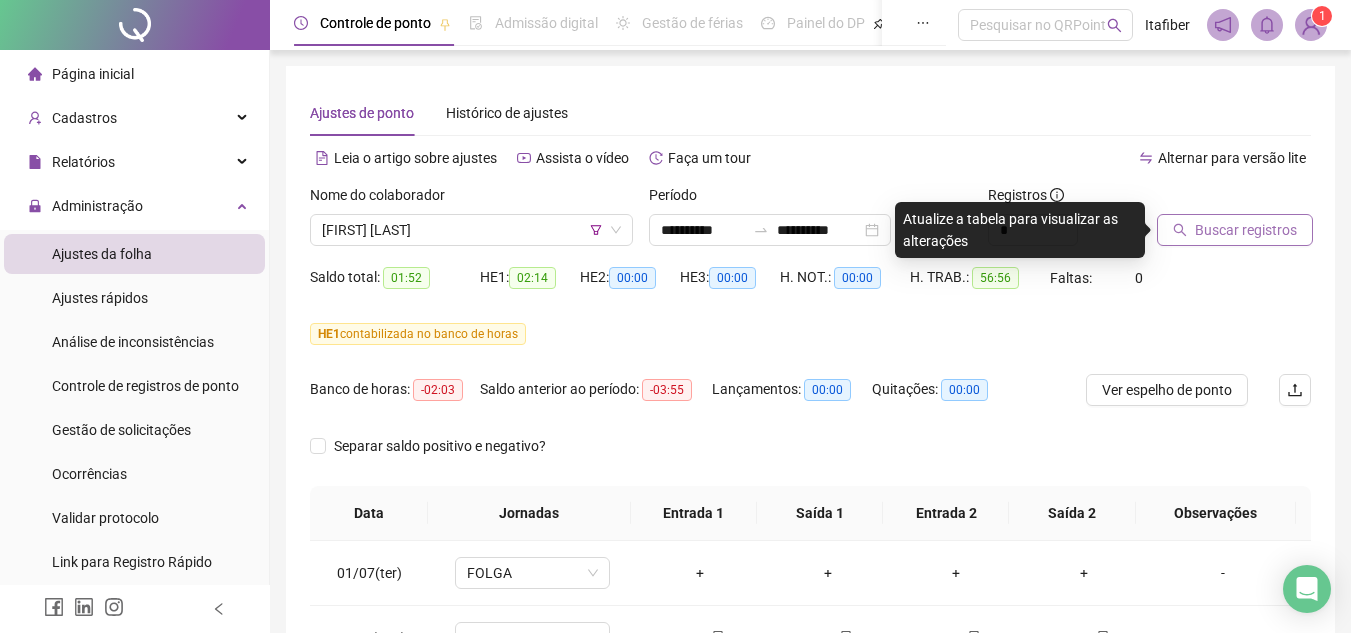 click on "Buscar registros" at bounding box center (1246, 230) 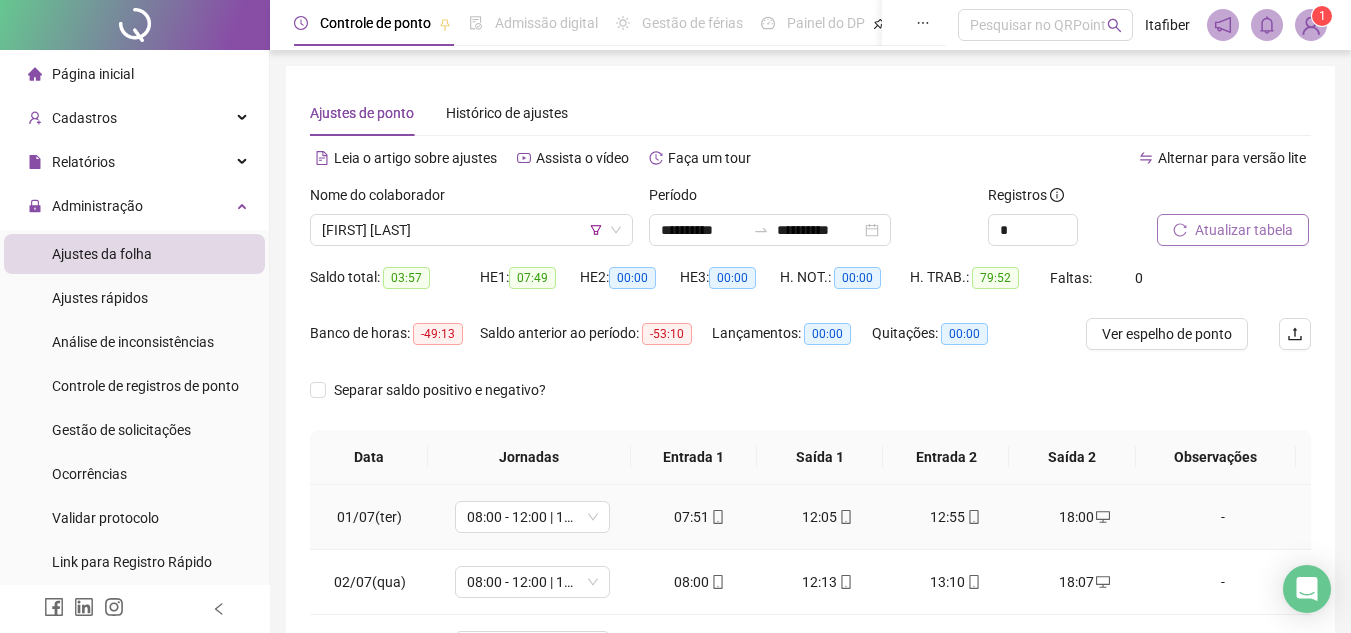 scroll, scrollTop: 100, scrollLeft: 0, axis: vertical 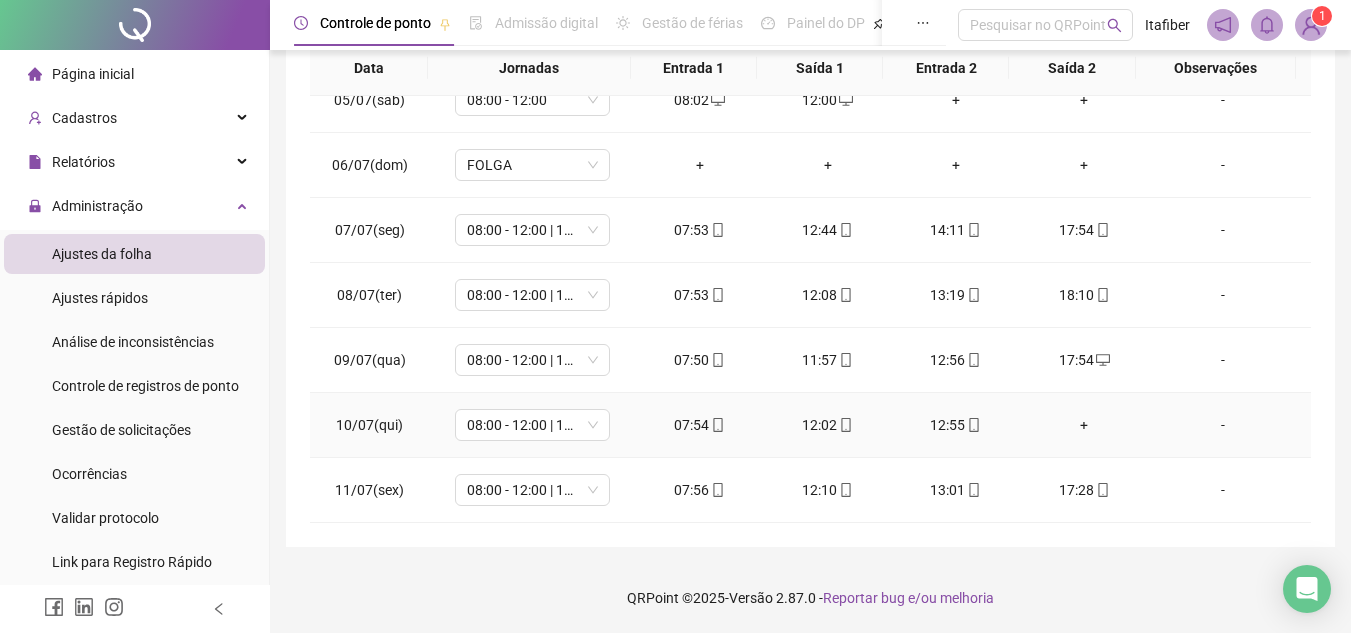 click on "+" at bounding box center [1084, 425] 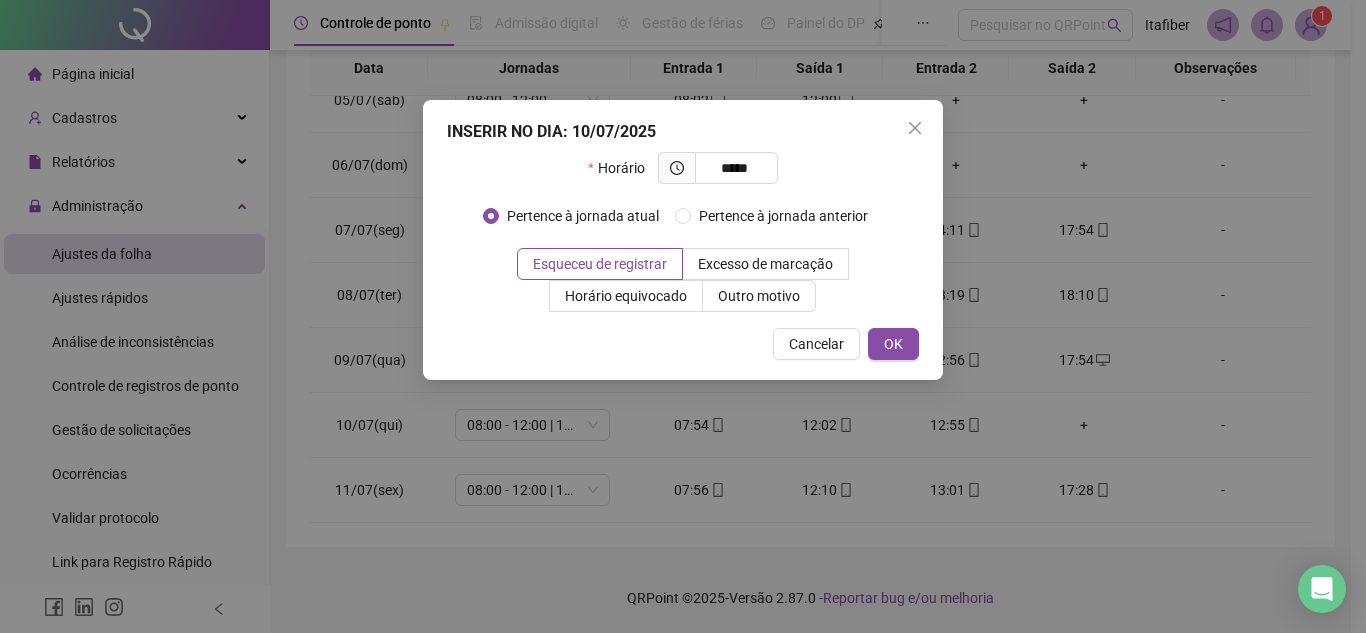 type on "*****" 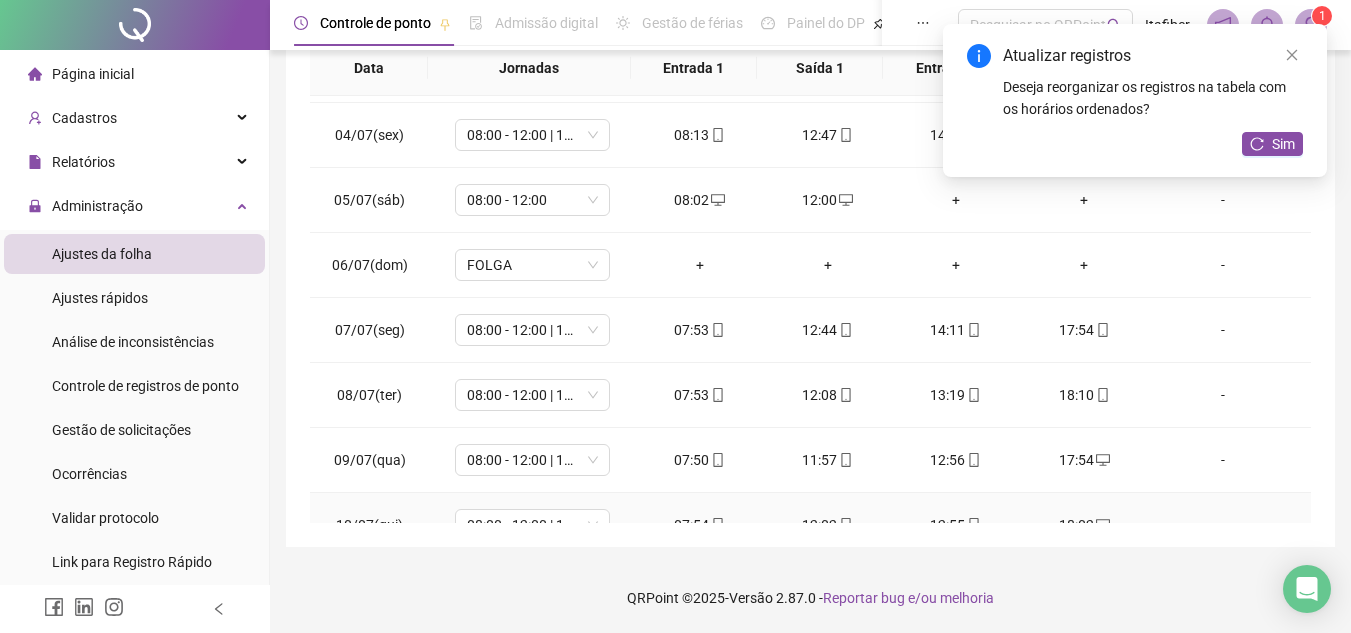 scroll, scrollTop: 0, scrollLeft: 0, axis: both 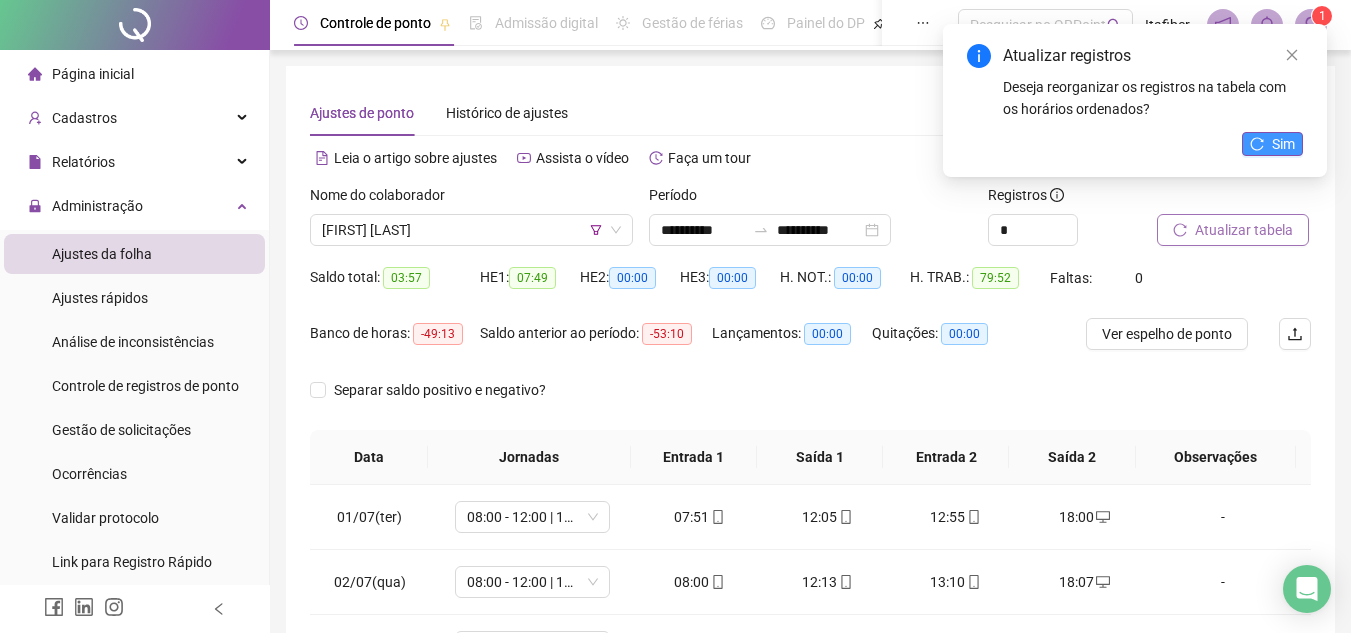 click on "Sim" at bounding box center [1272, 144] 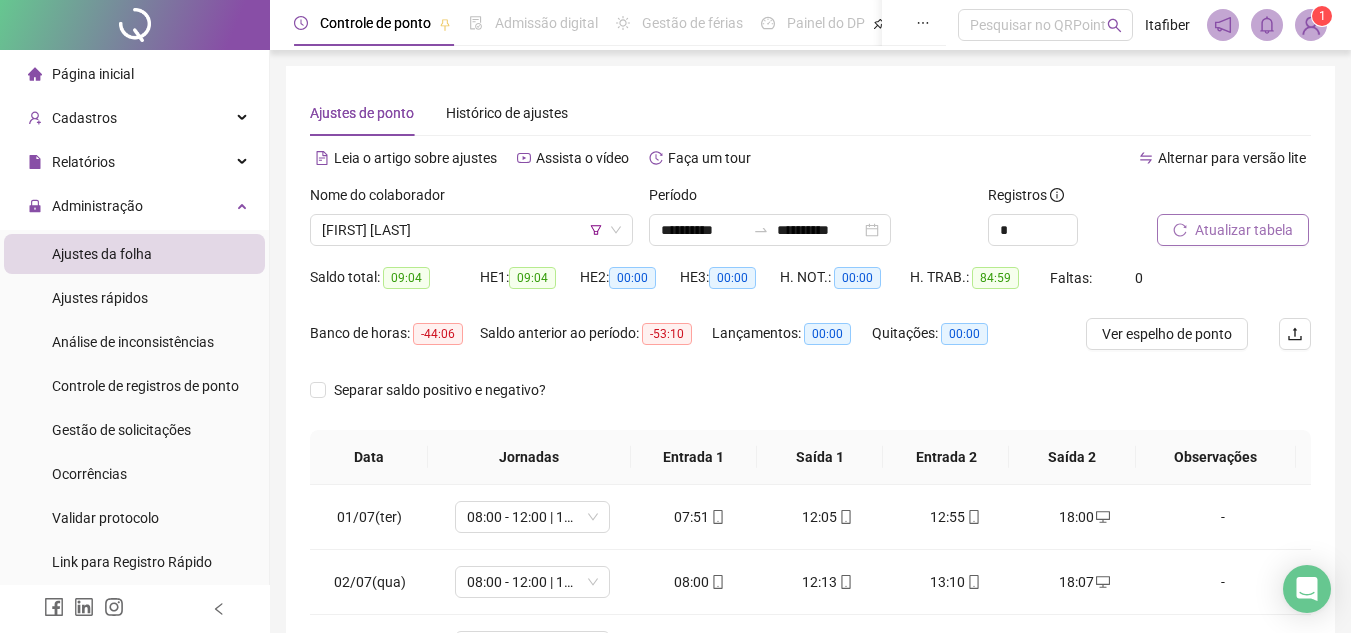 scroll, scrollTop: 200, scrollLeft: 0, axis: vertical 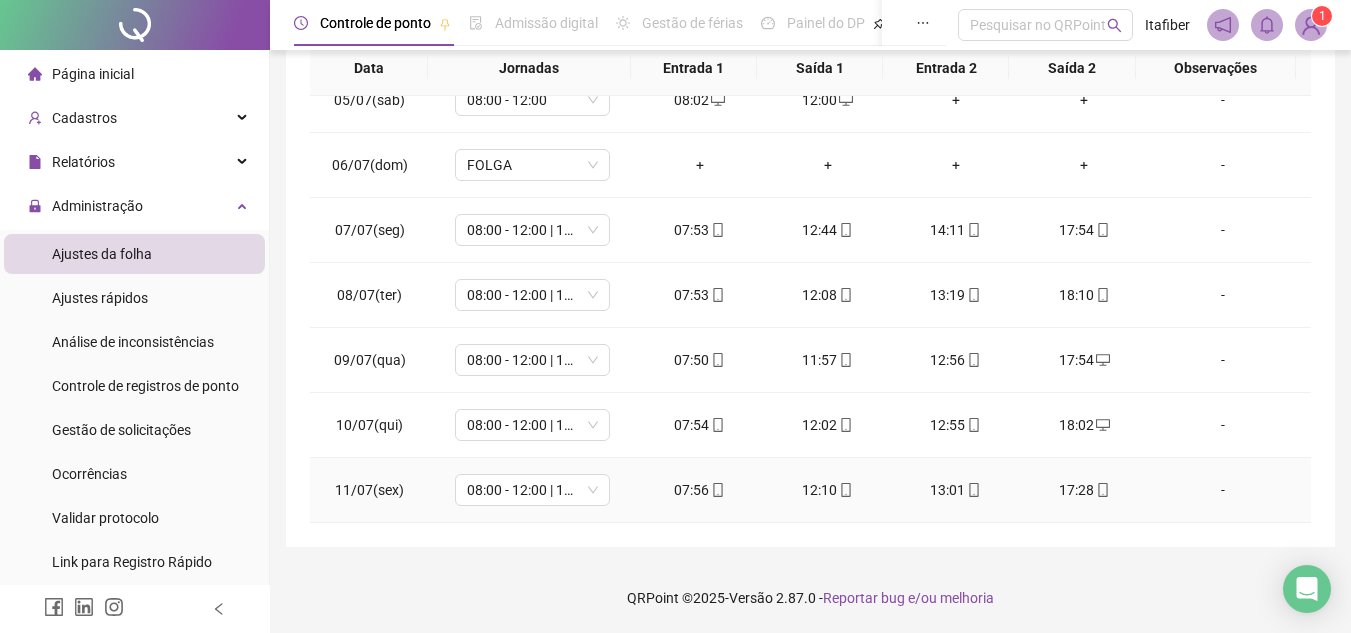click on "17:28" at bounding box center (1084, 490) 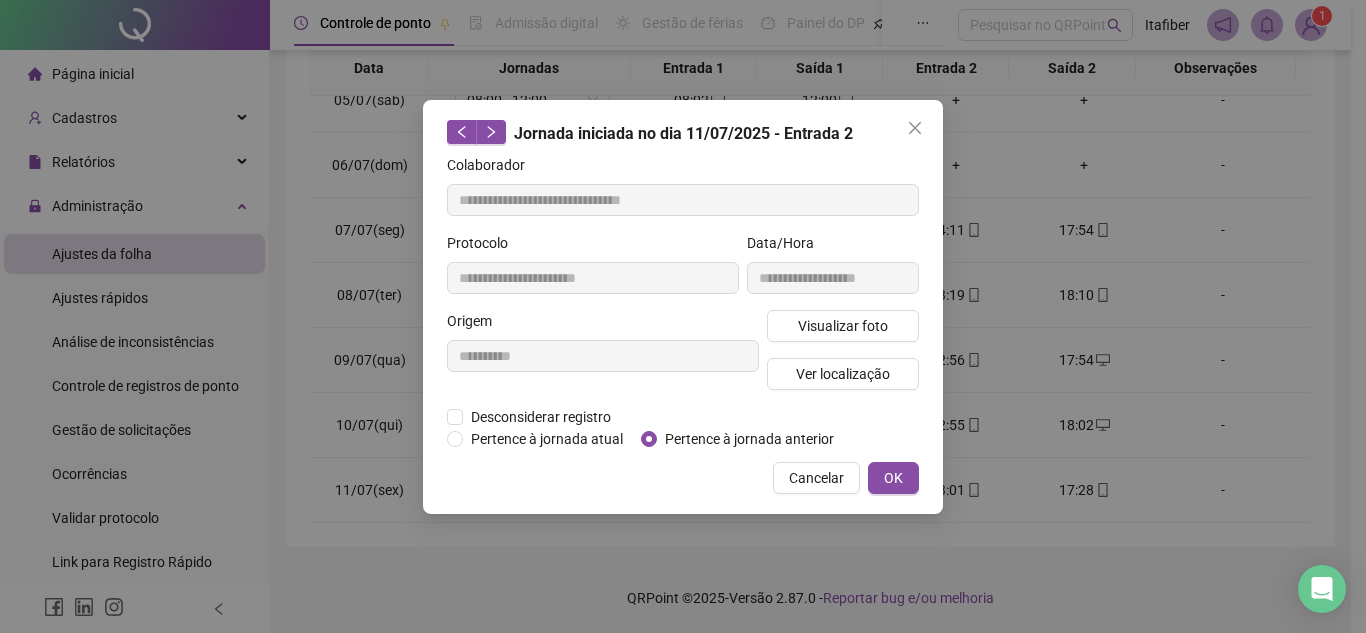 type on "**********" 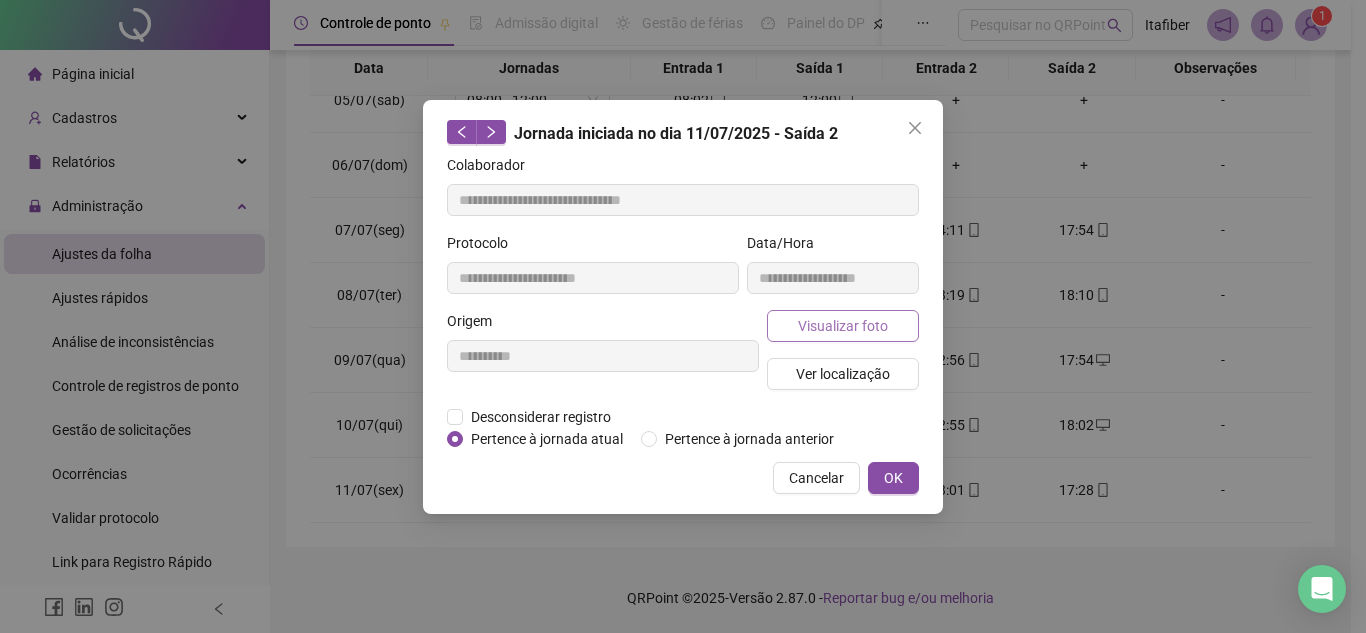 click on "Visualizar foto" at bounding box center (843, 326) 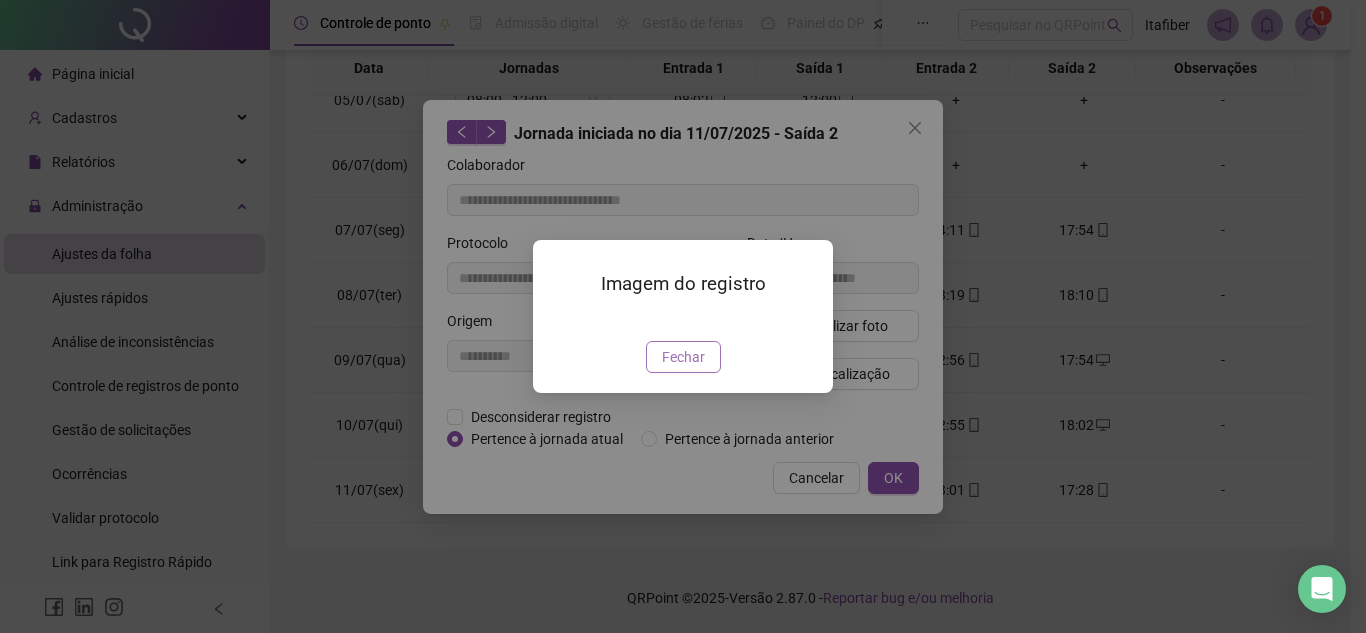 click on "Fechar" at bounding box center [683, 357] 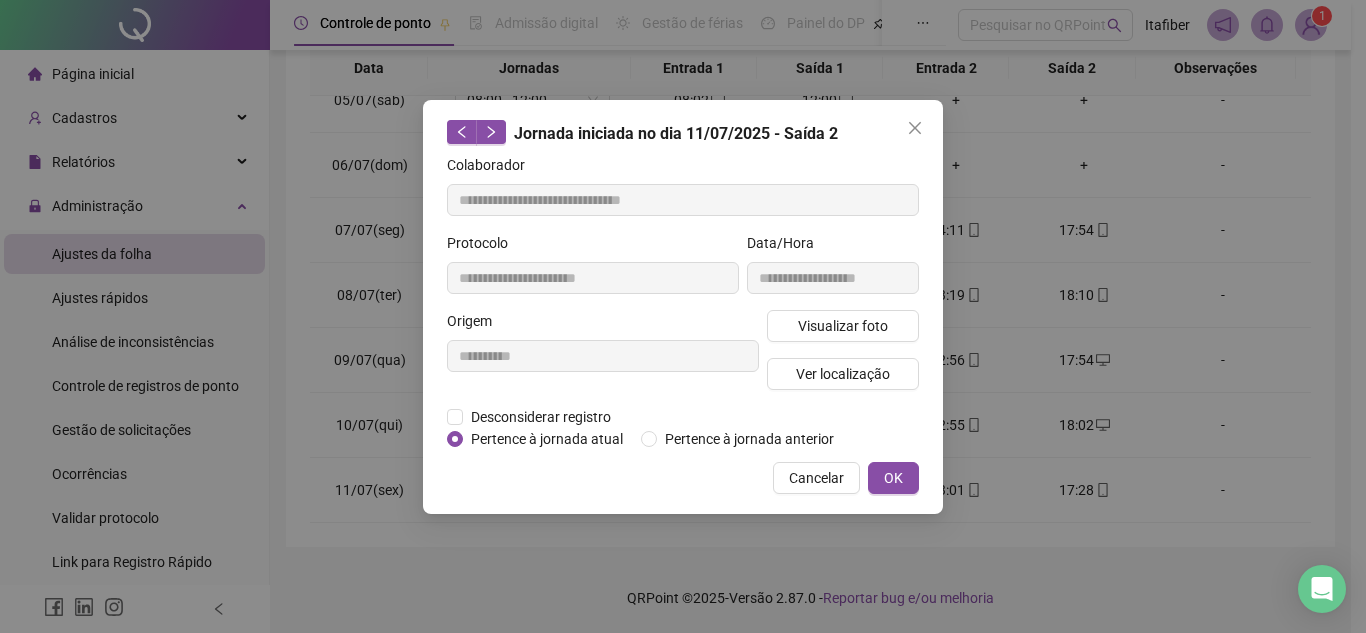 click on "**********" at bounding box center (683, 307) 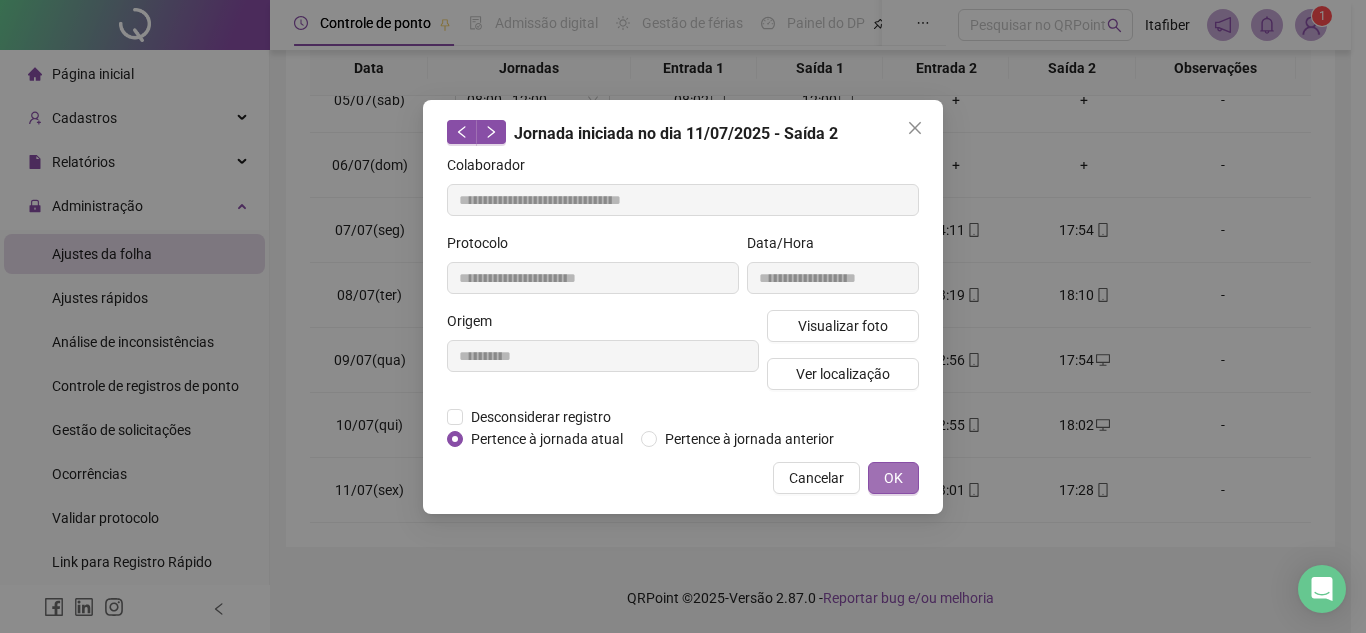 click on "OK" at bounding box center (893, 478) 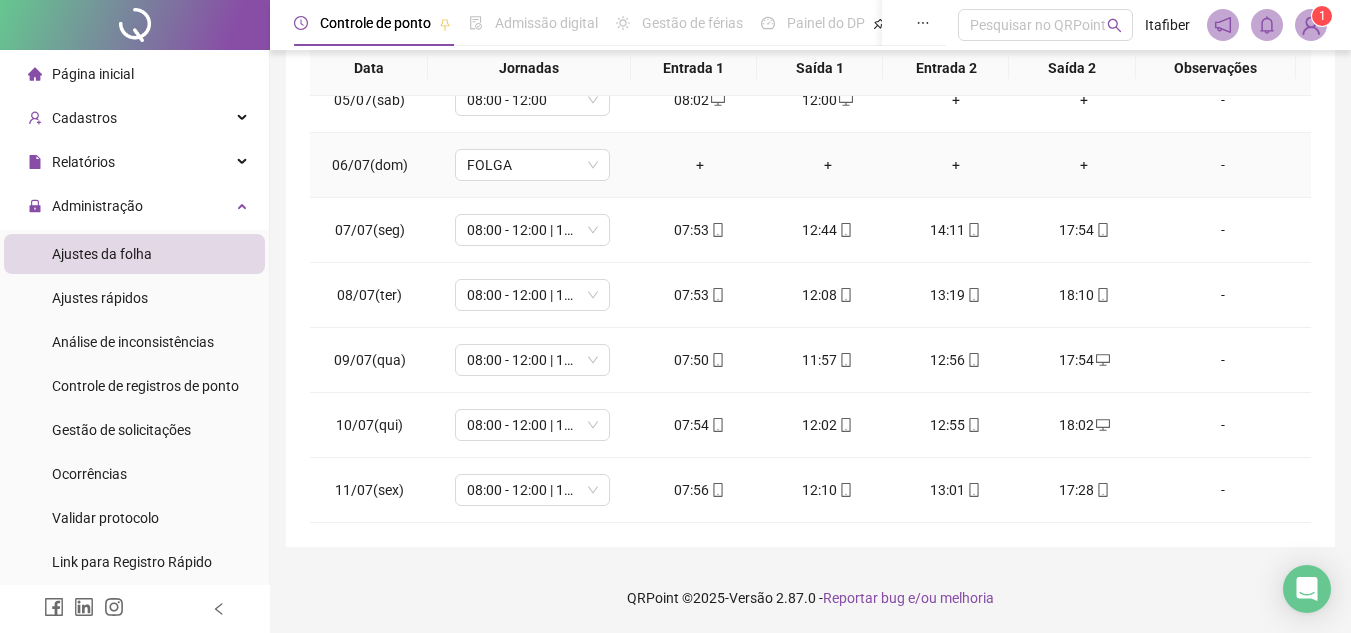 scroll, scrollTop: 0, scrollLeft: 0, axis: both 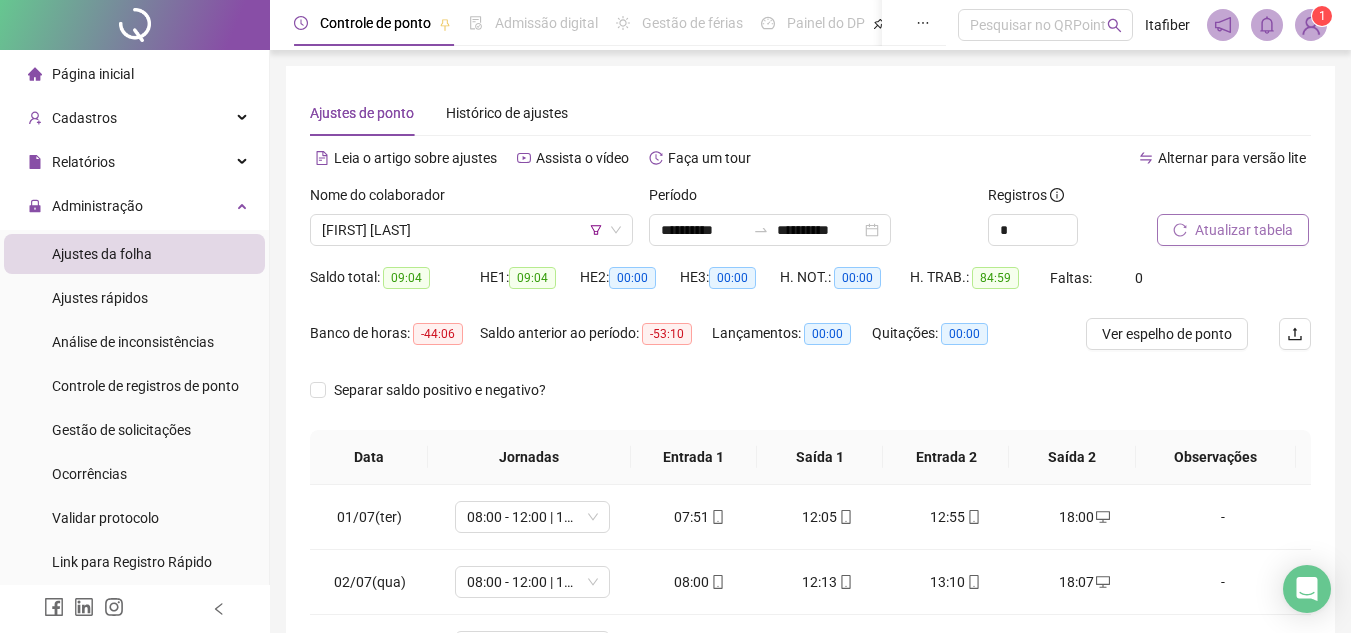 click on "Nome do colaborador" at bounding box center [471, 199] 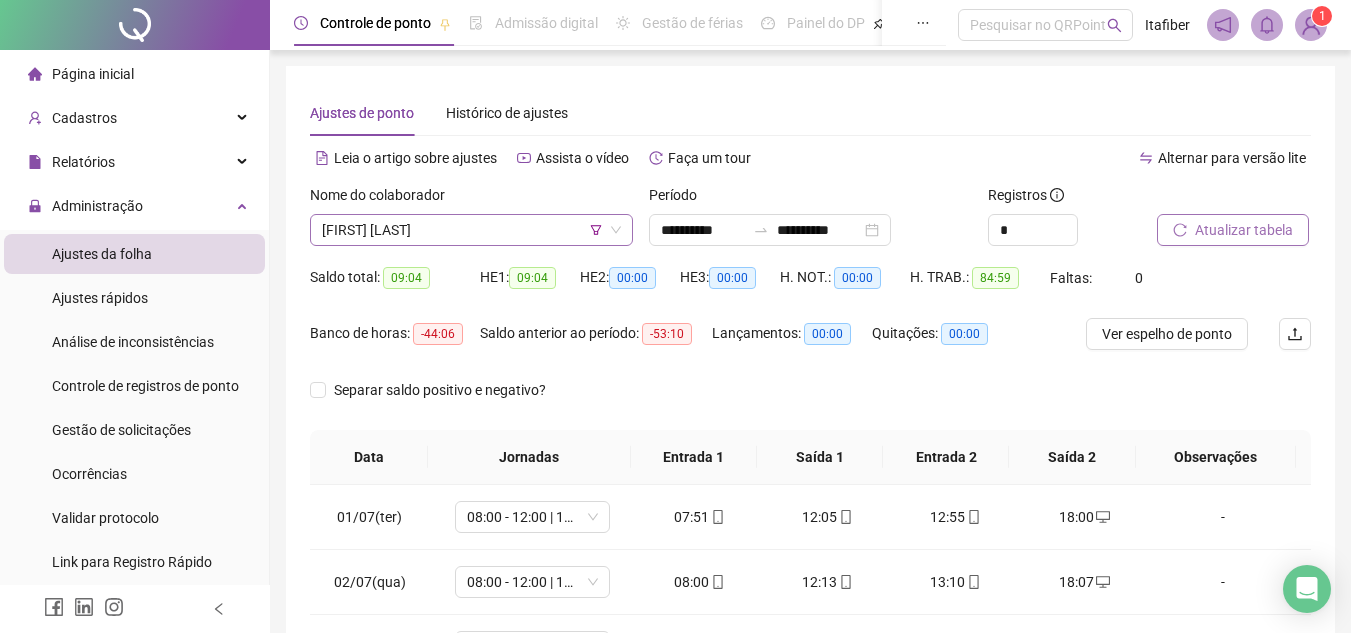 click on "[FIRST] [LAST]" at bounding box center [471, 230] 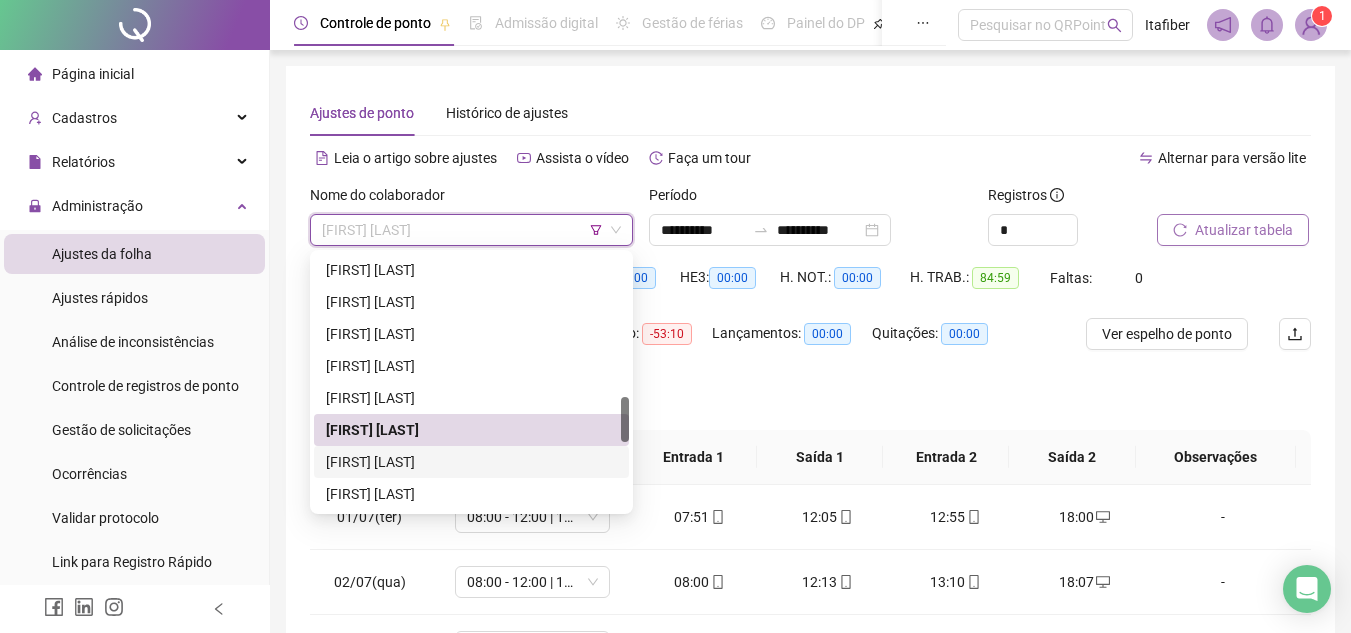 click on "[FIRST] [LAST]" at bounding box center [471, 462] 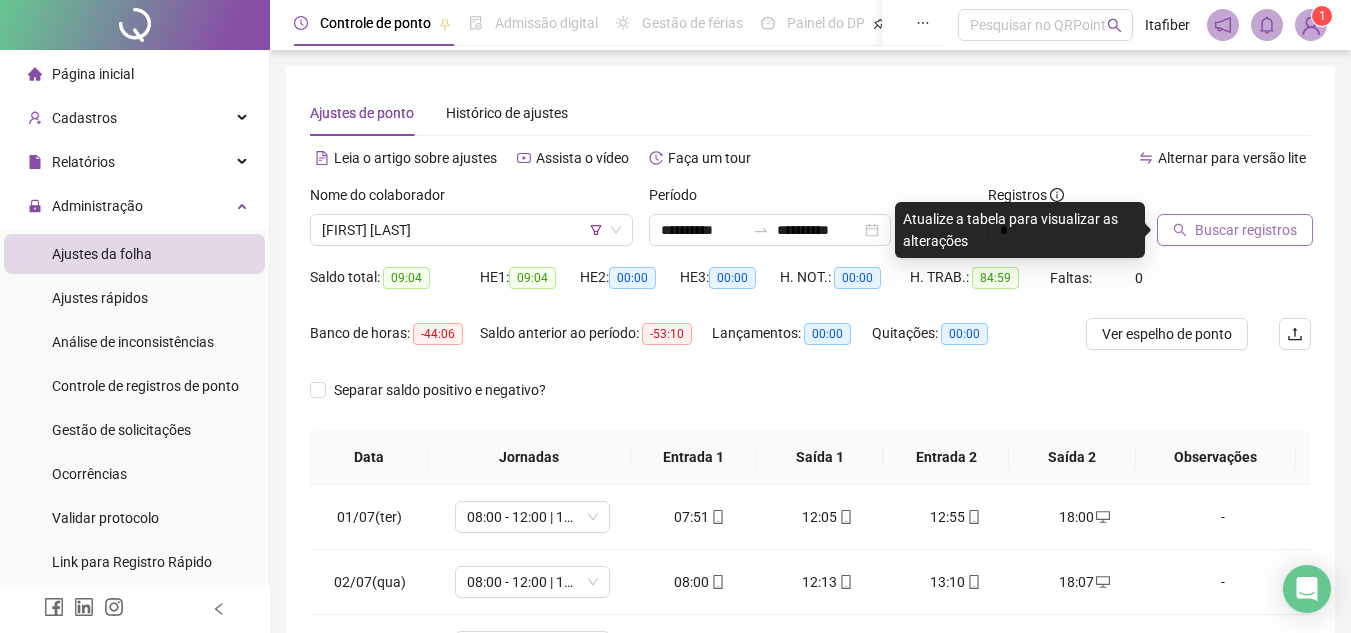 click at bounding box center [1209, 199] 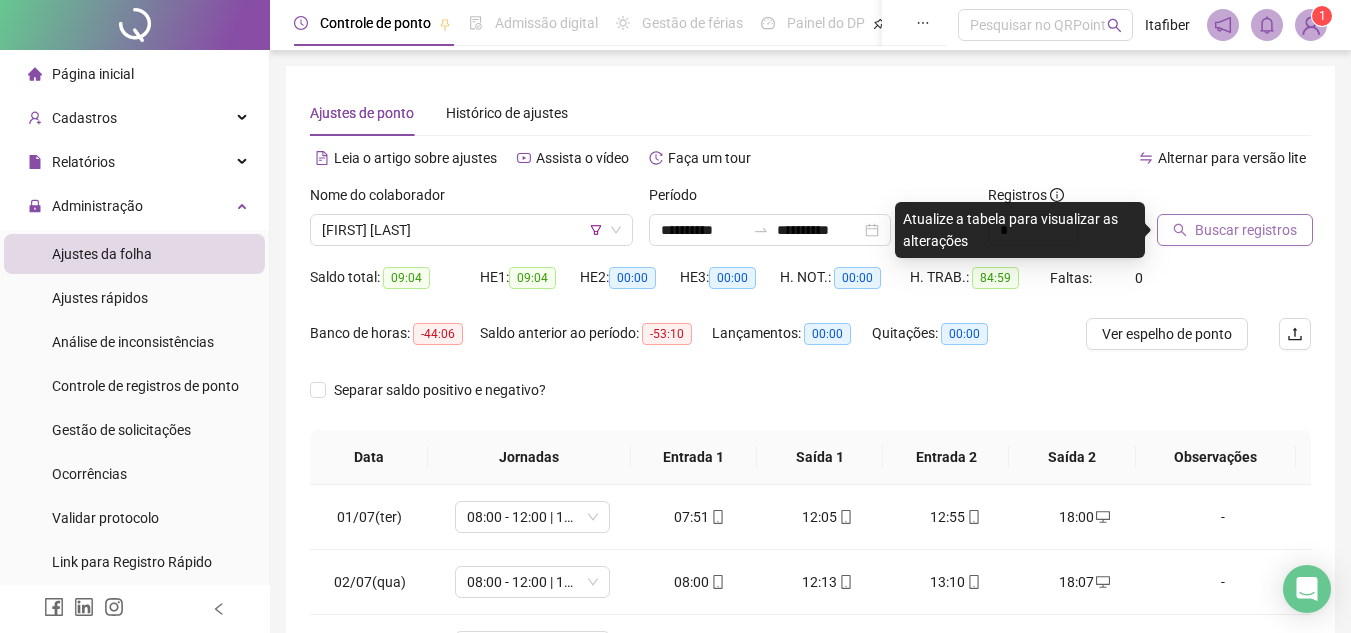 click on "Buscar registros" at bounding box center [1246, 230] 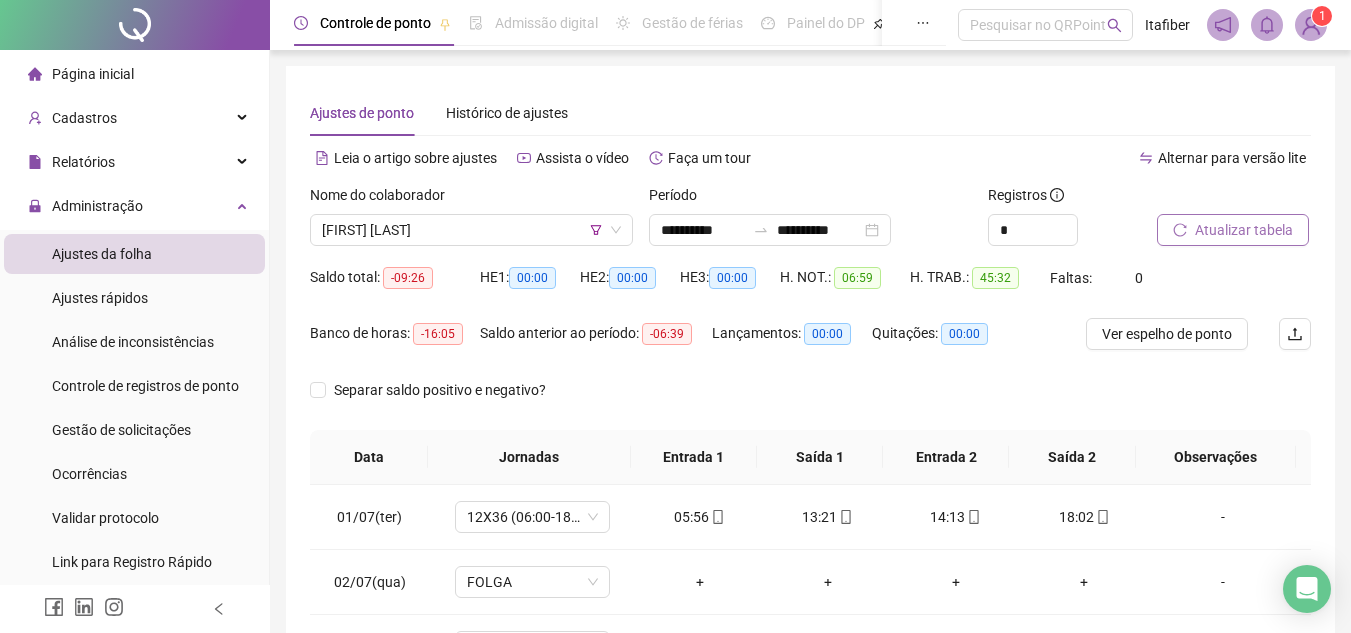 scroll, scrollTop: 200, scrollLeft: 0, axis: vertical 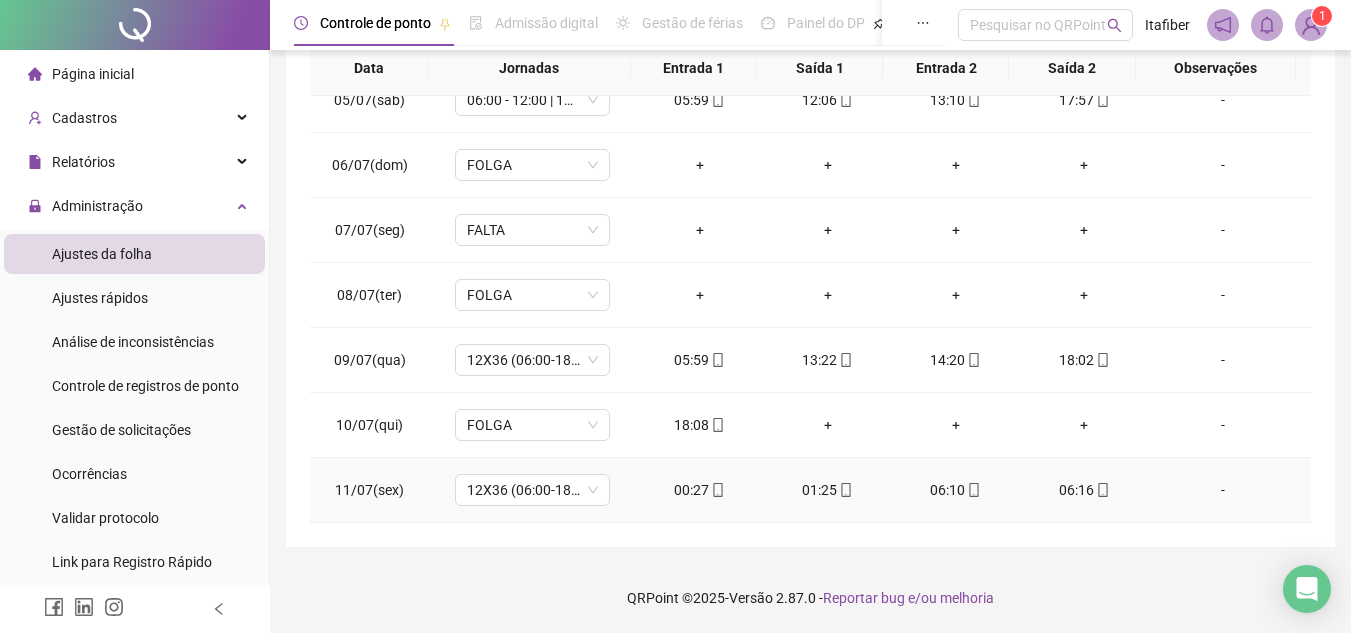 click 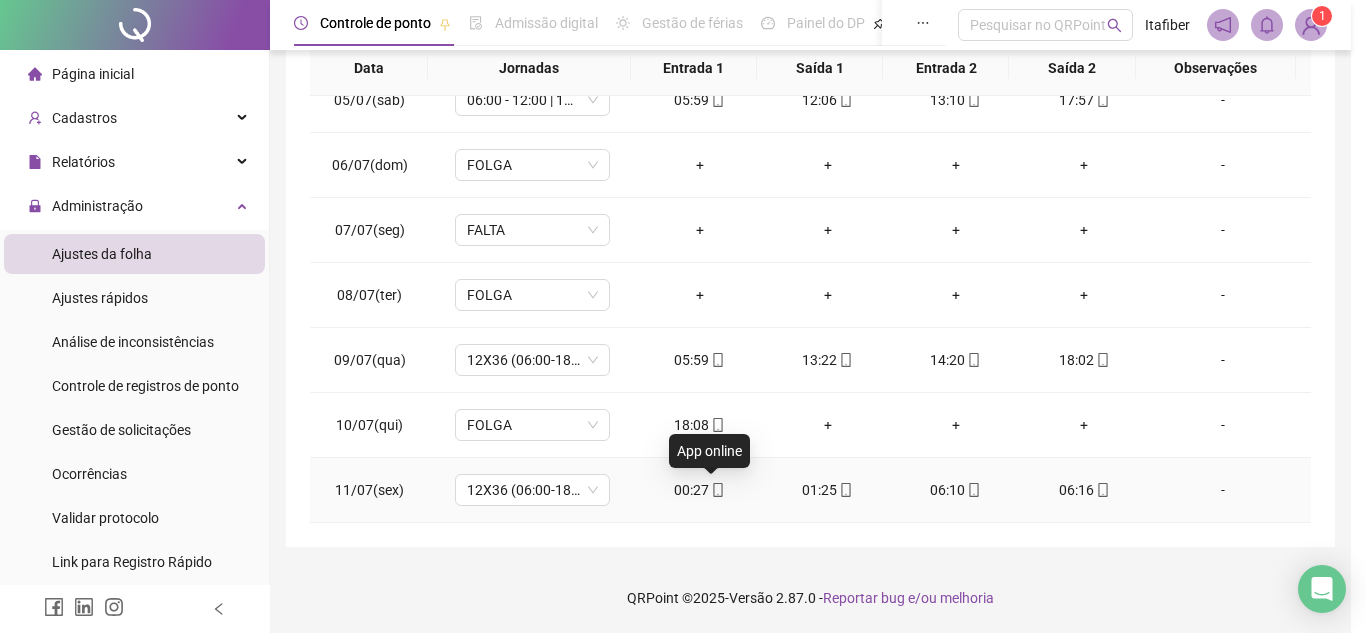 type on "**********" 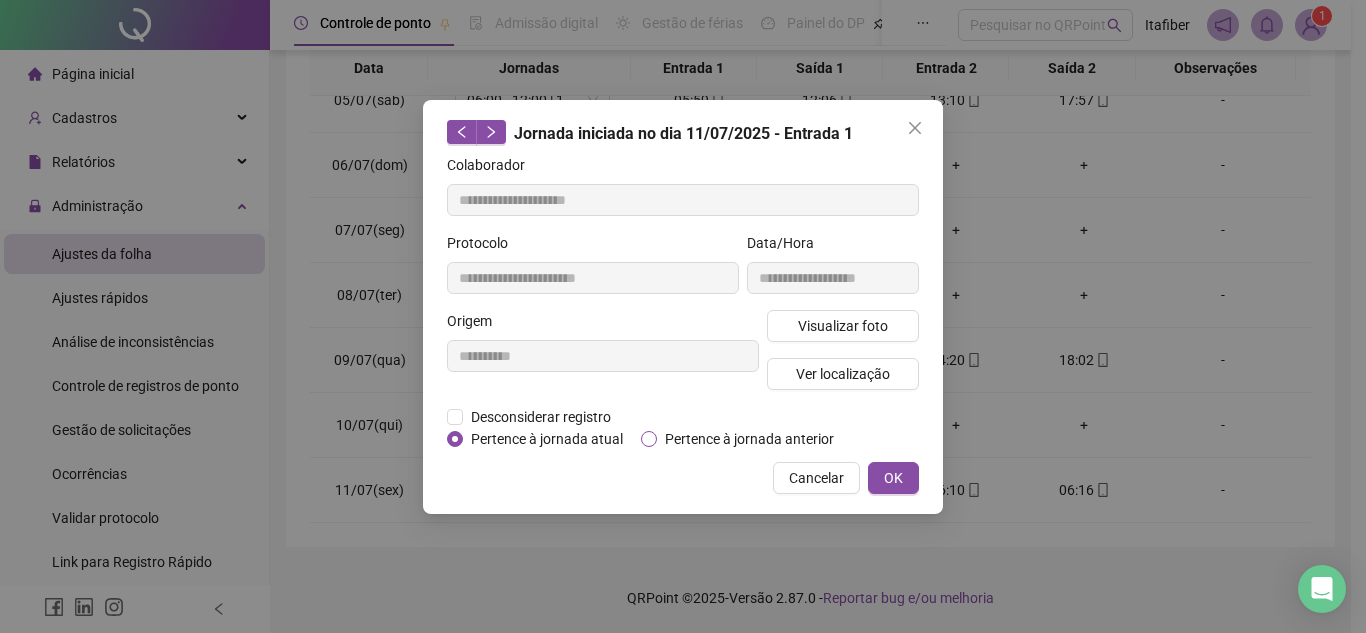 click on "Pertence à jornada anterior" at bounding box center (749, 439) 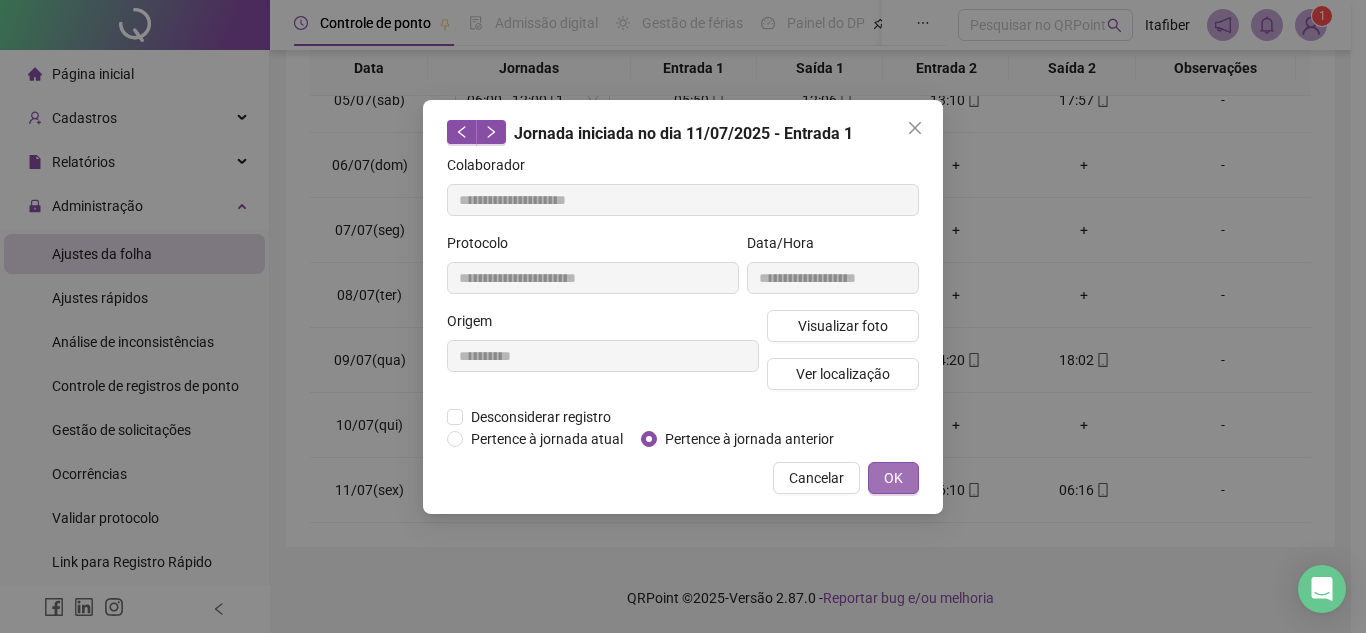 click on "OK" at bounding box center (893, 478) 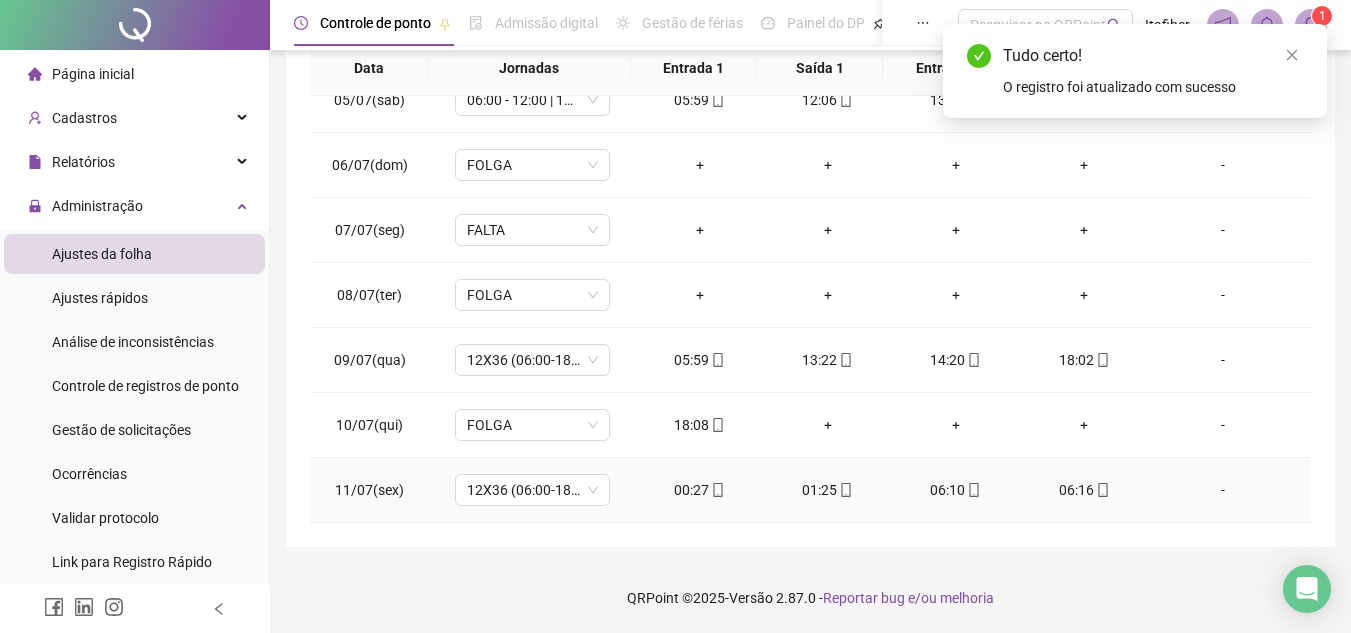 click on "01:25" at bounding box center (828, 490) 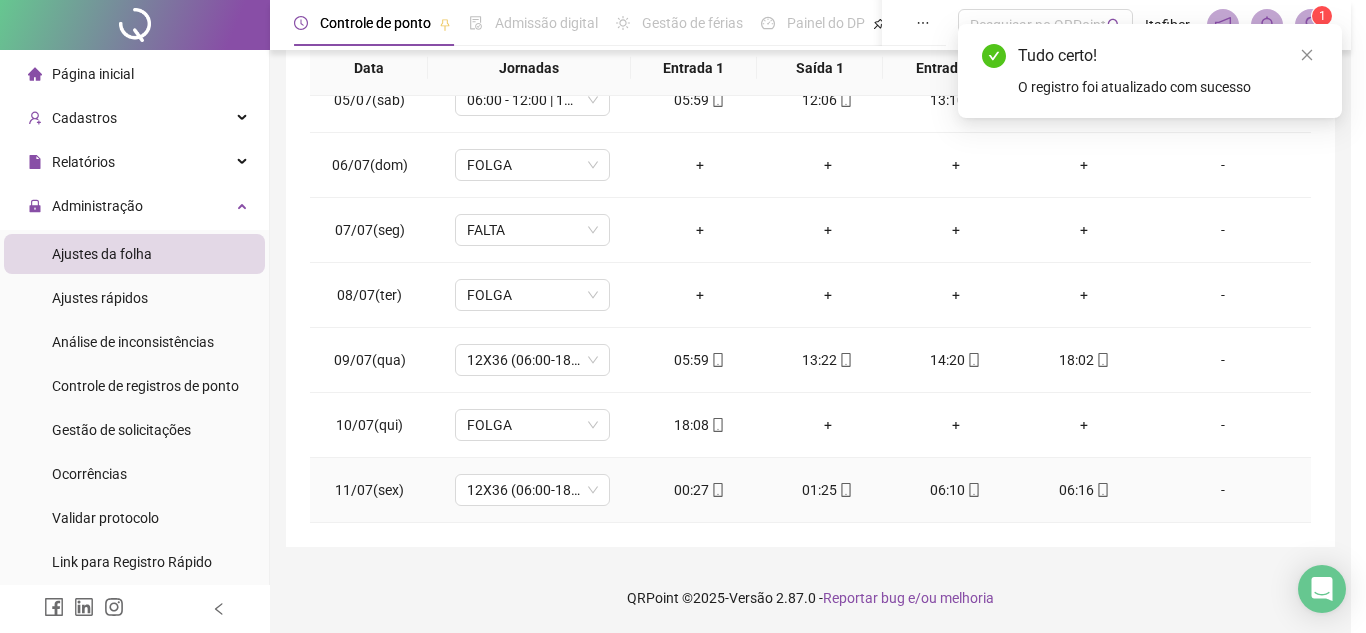 type on "**********" 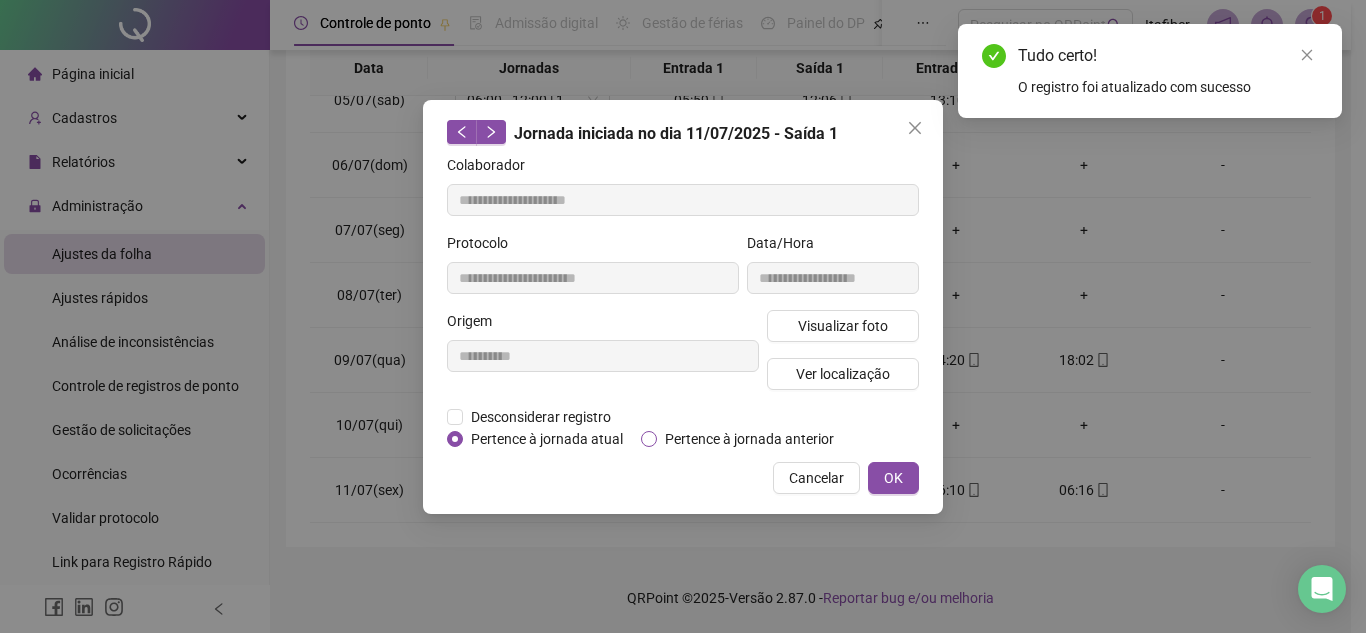 click on "Pertence à jornada anterior" at bounding box center [749, 439] 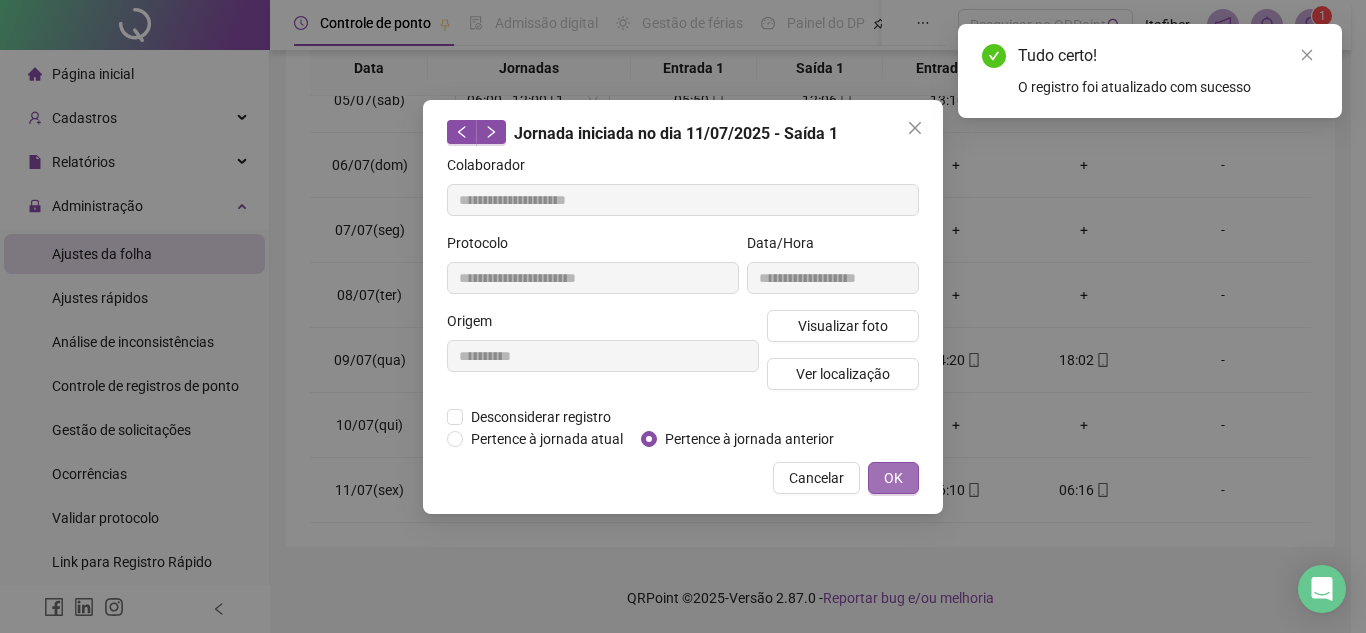 click on "OK" at bounding box center [893, 478] 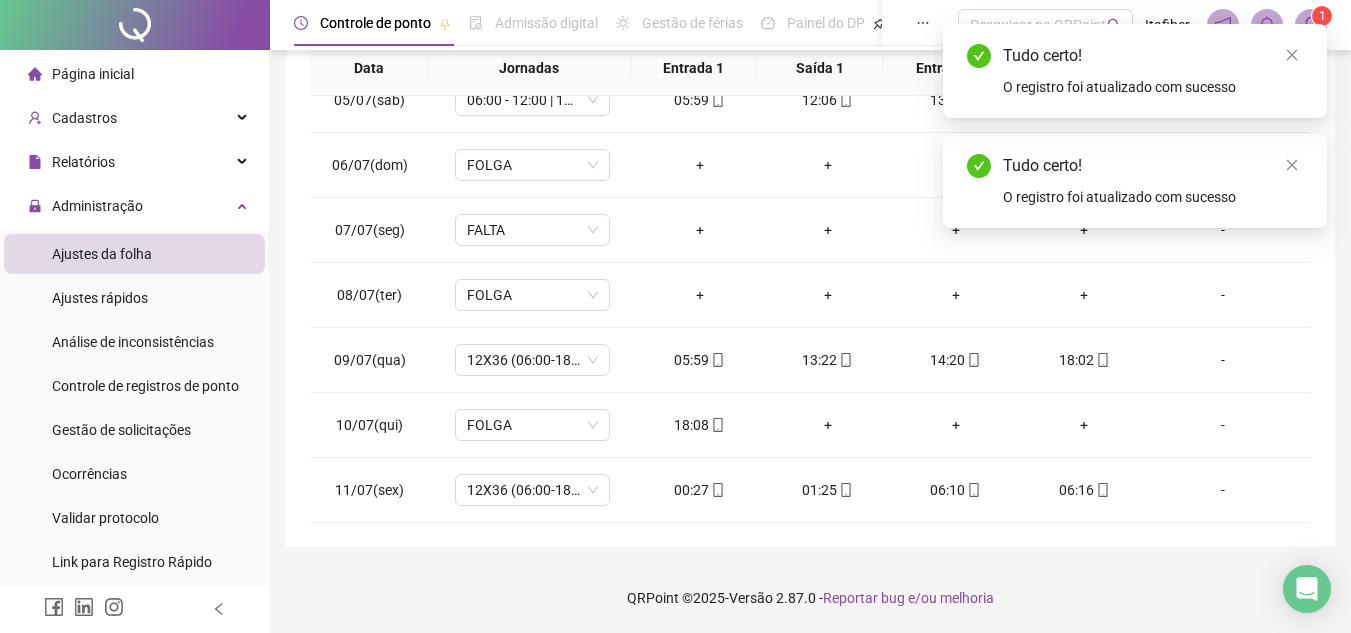 click on "06:10" at bounding box center [956, 490] 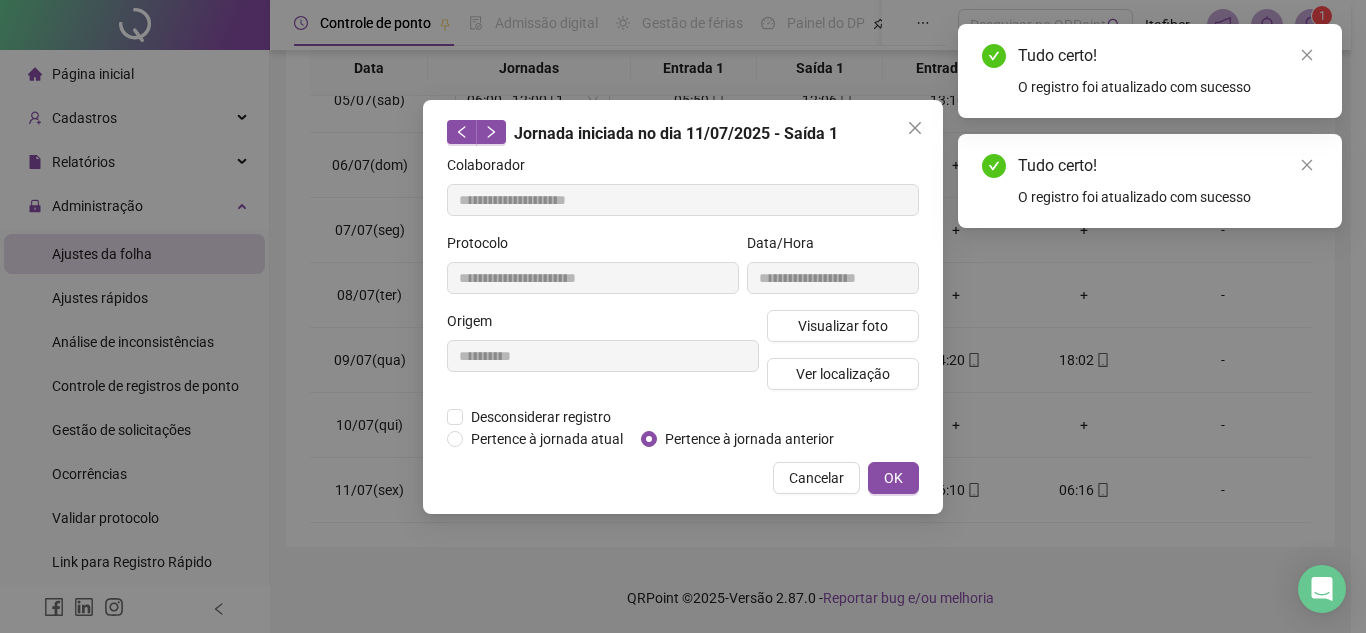 type on "**********" 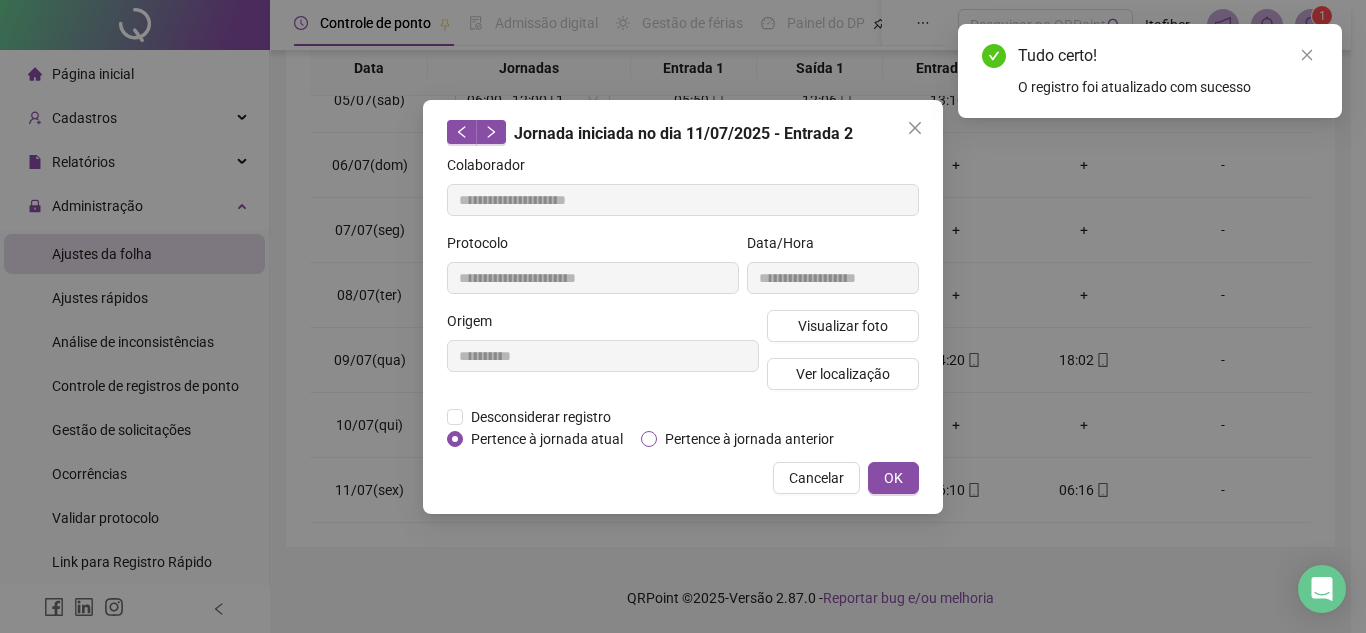 click on "Pertence à jornada anterior" at bounding box center (749, 439) 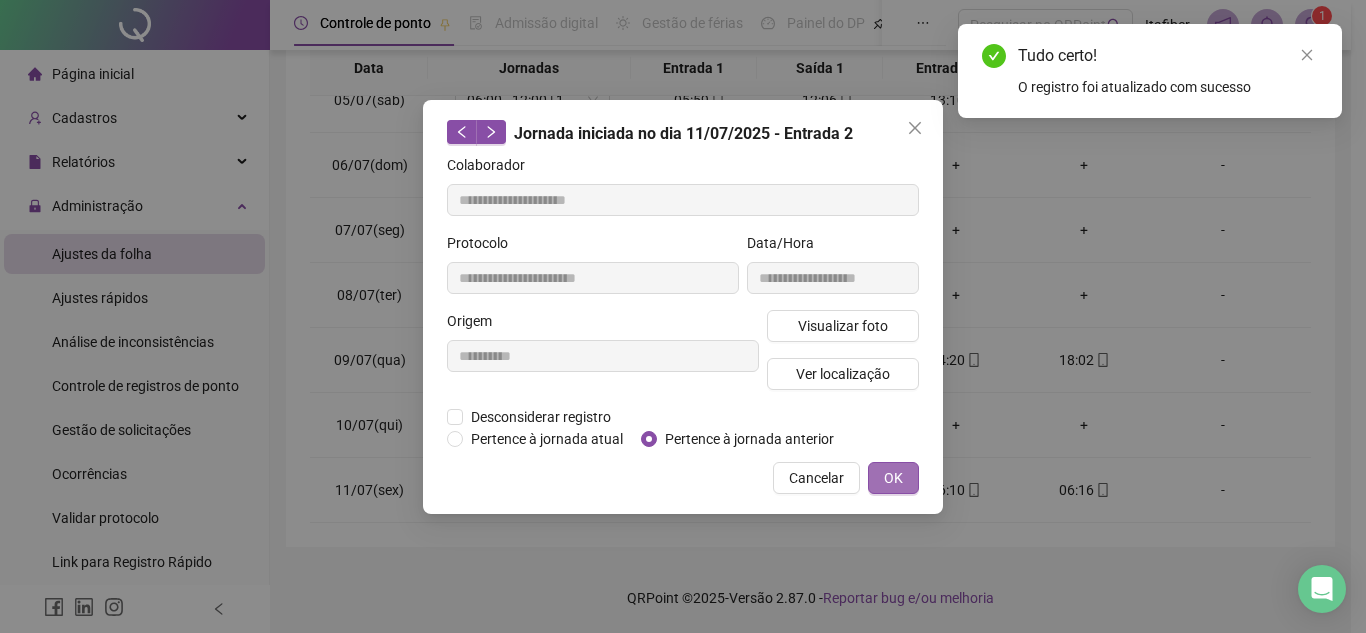 click on "OK" at bounding box center [893, 478] 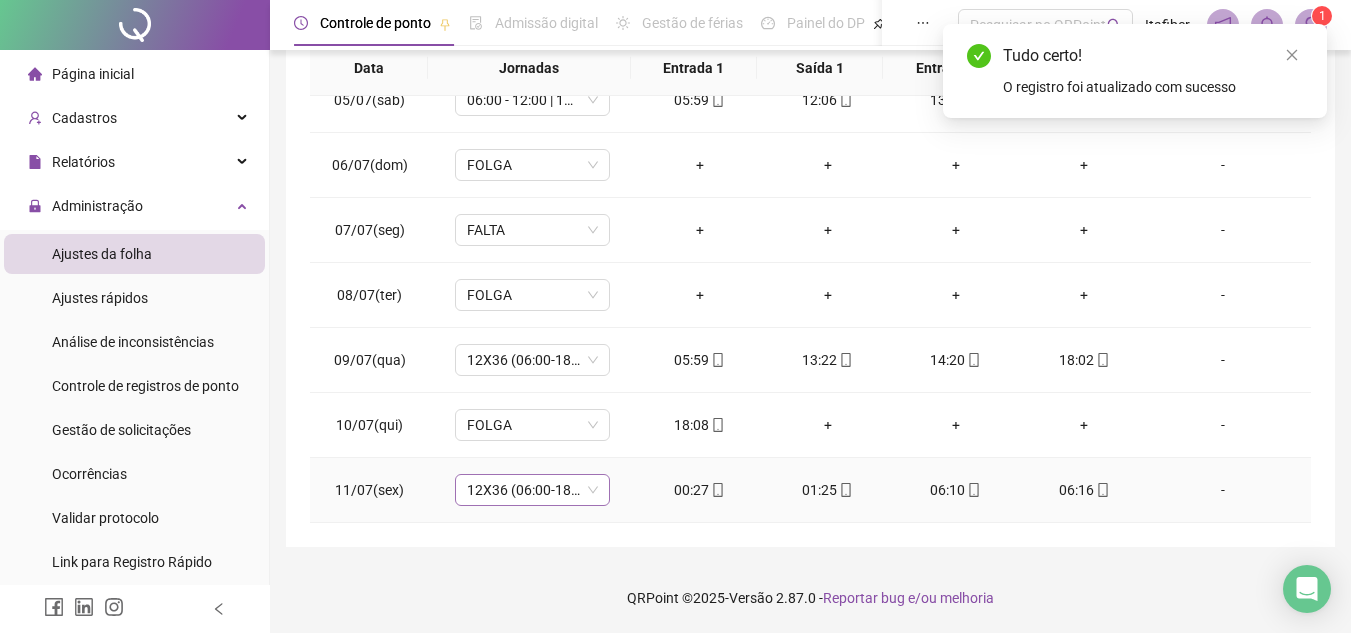 click on "12X36 (06:00-18:00)" at bounding box center [532, 490] 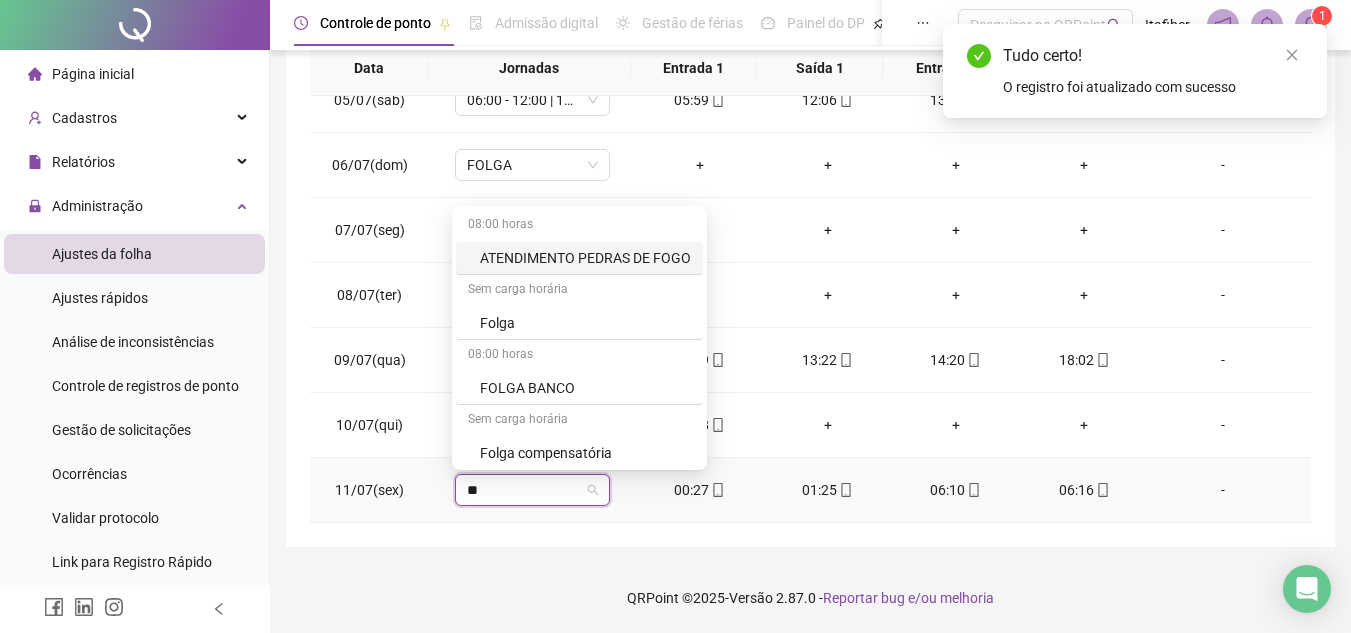 type on "***" 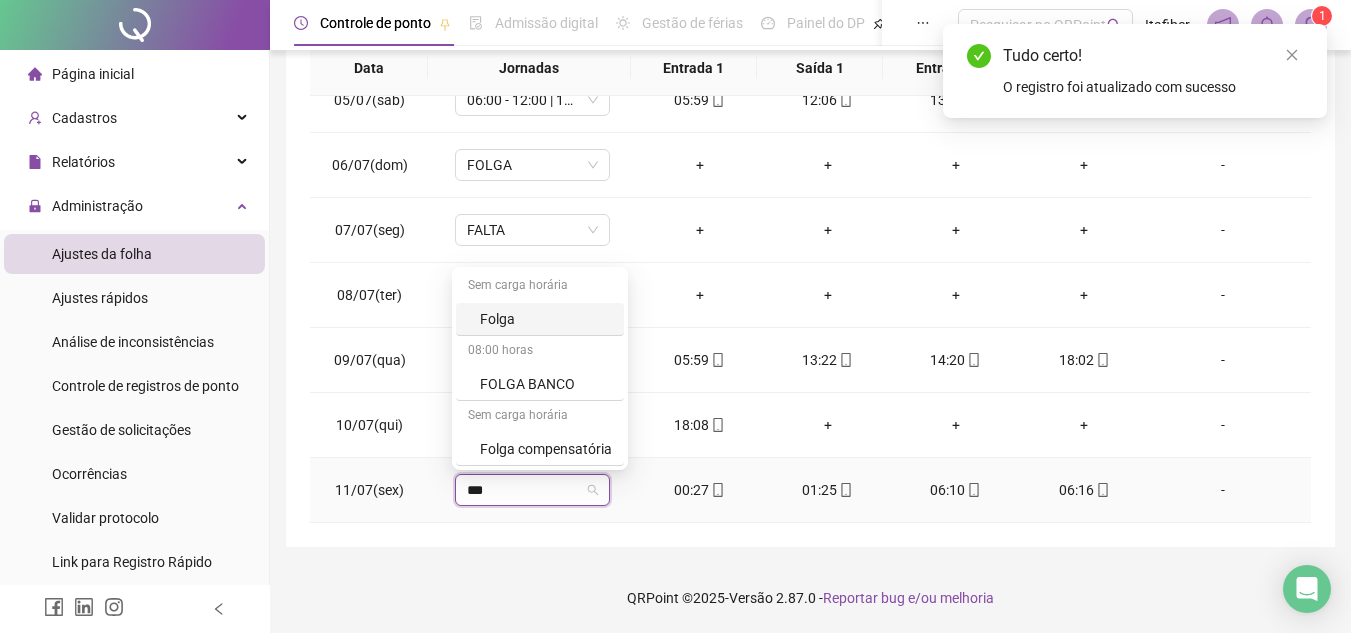 click on "Folga" at bounding box center [540, 319] 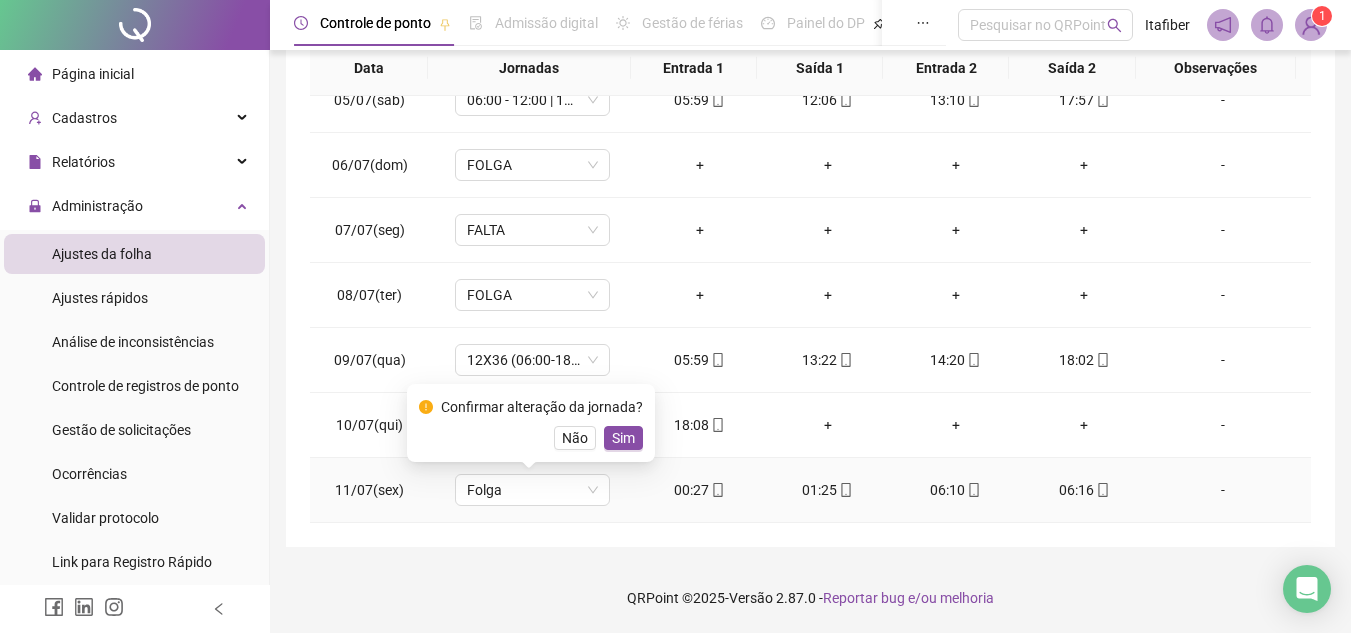 click on "Confirmar alteração da jornada? Não Sim" at bounding box center [531, 423] 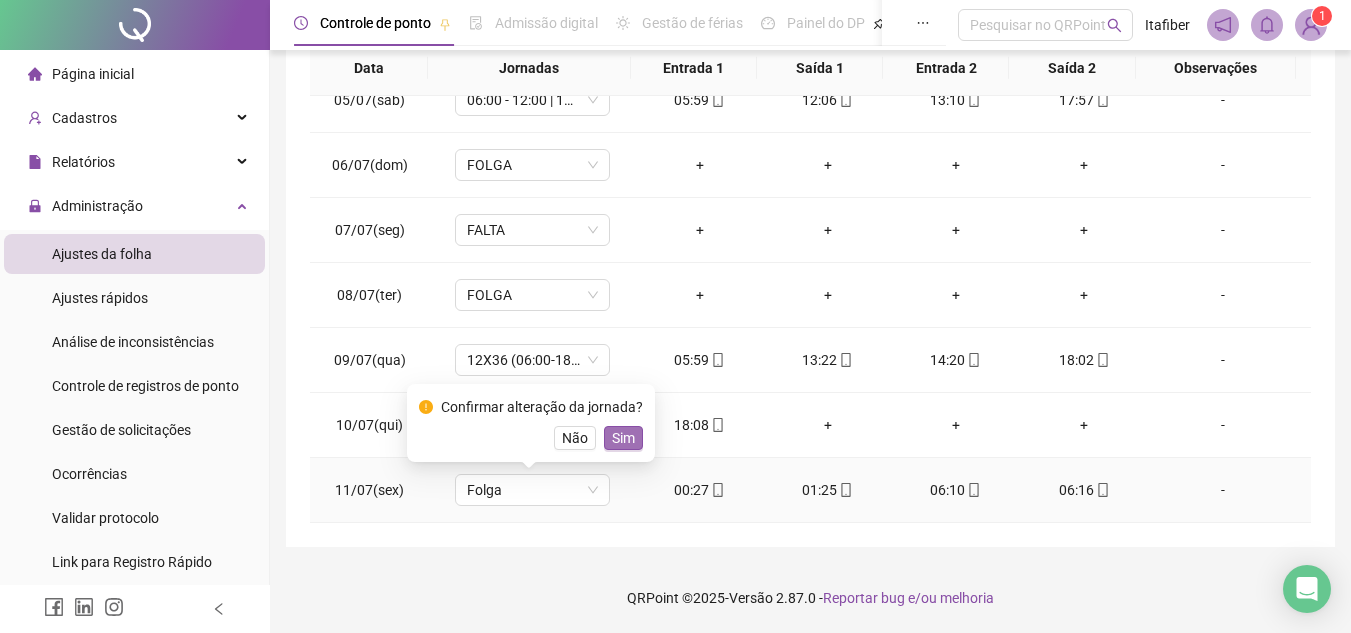 click on "Sim" at bounding box center [623, 438] 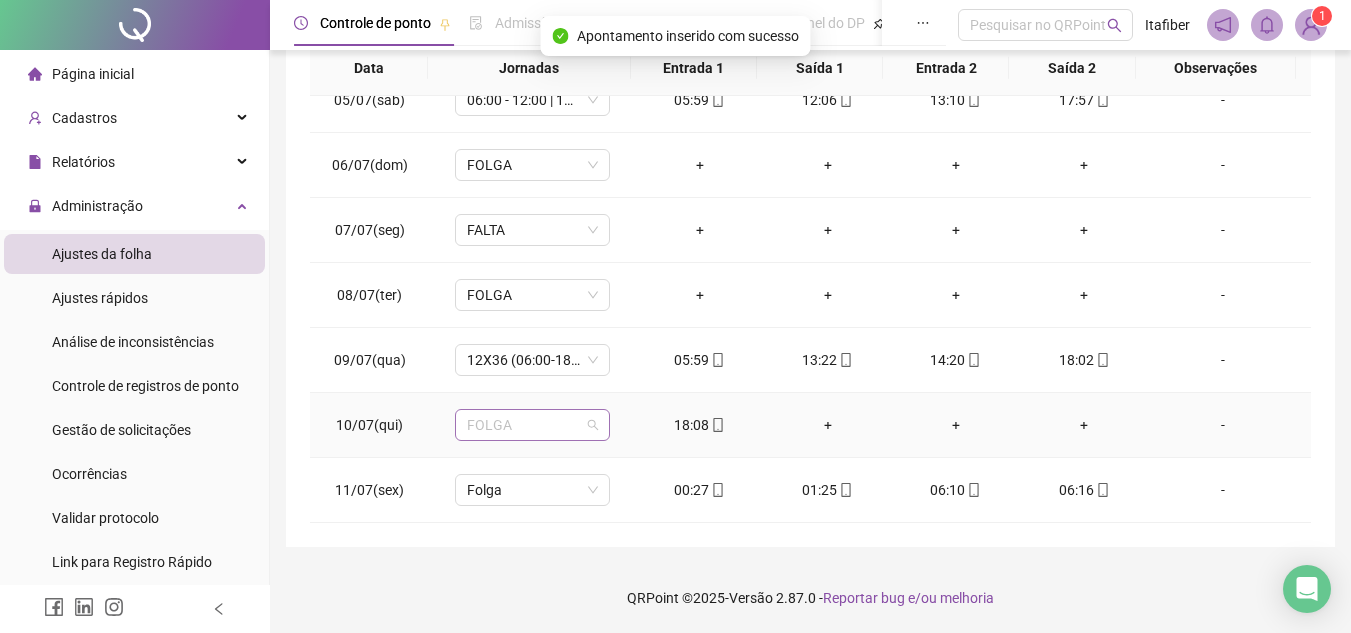 click on "FOLGA" at bounding box center (532, 425) 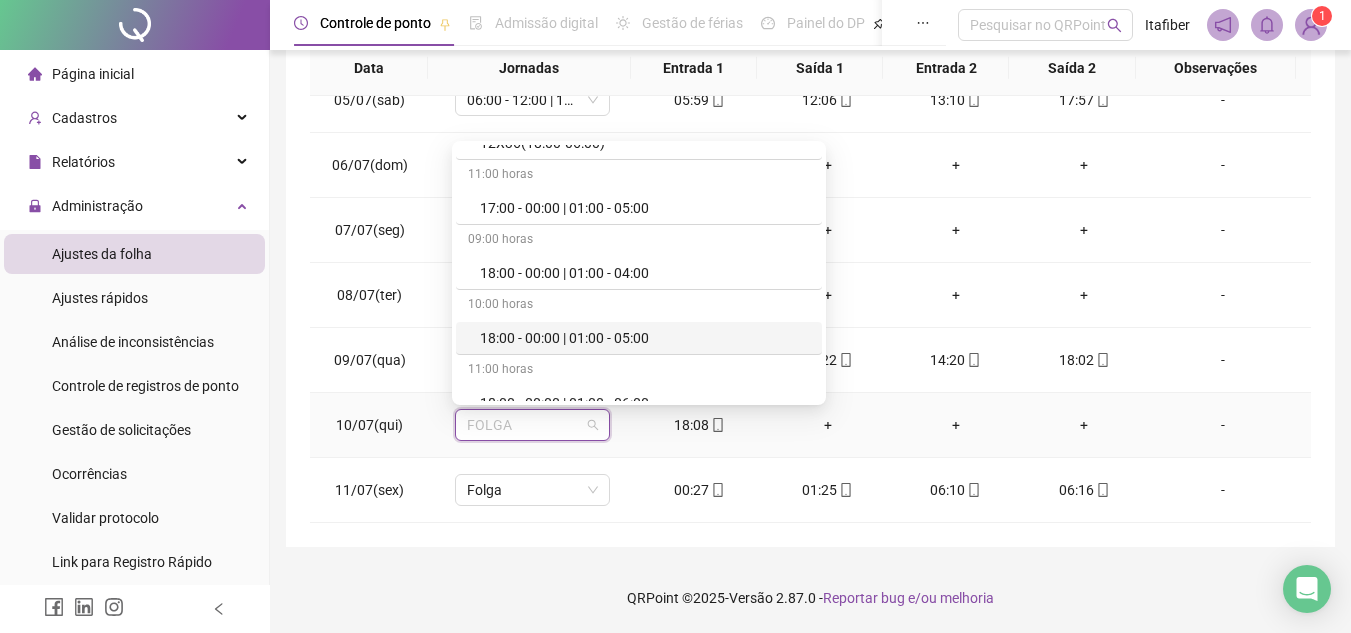 scroll, scrollTop: 800, scrollLeft: 0, axis: vertical 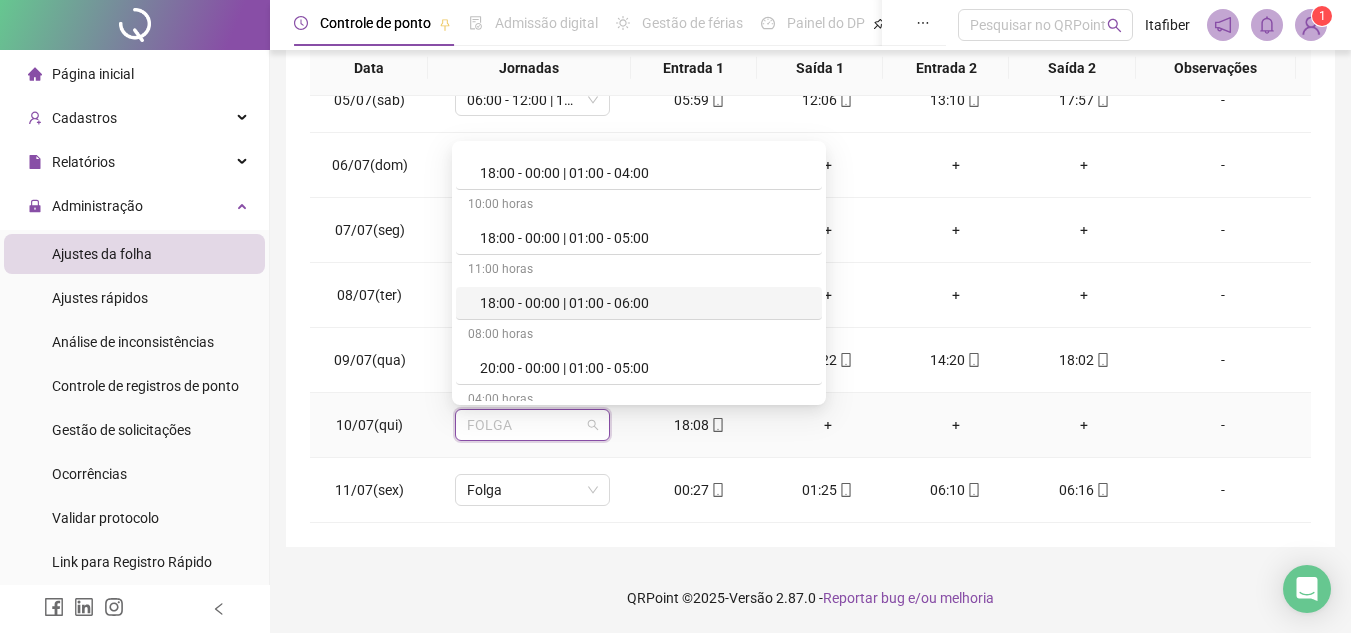 click on "18:00 - 00:00 | 01:00 - 06:00" at bounding box center (645, 303) 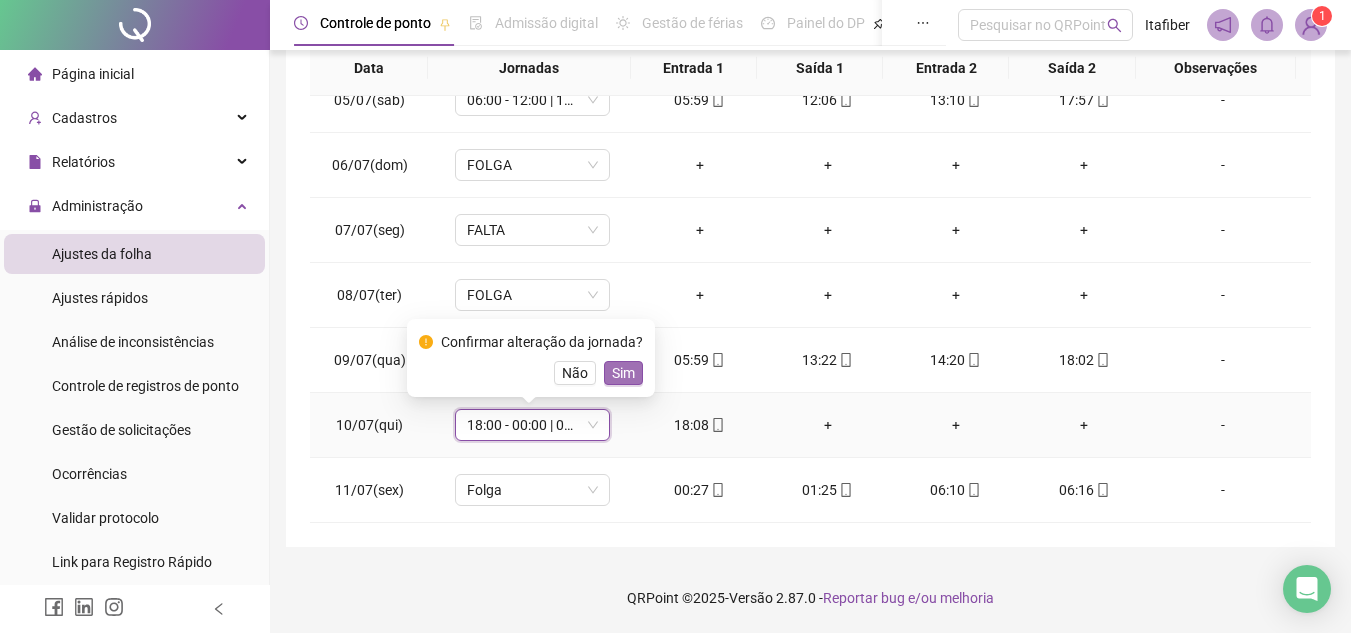 click on "Sim" at bounding box center (623, 373) 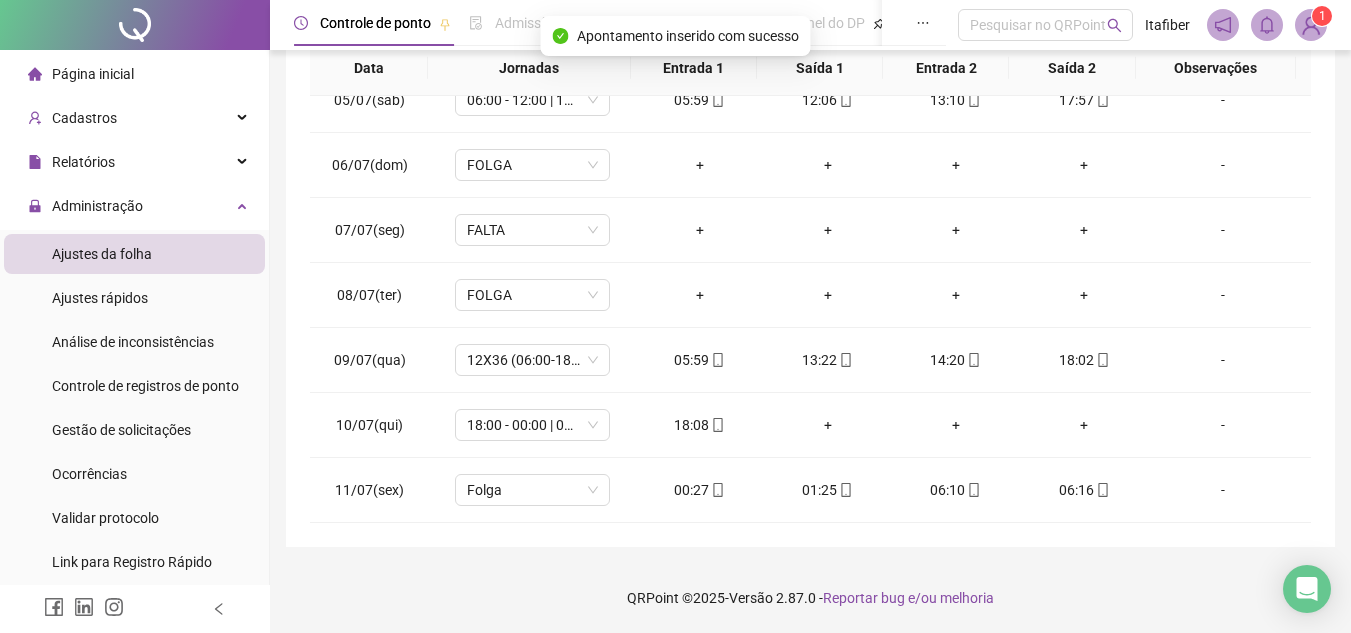 scroll, scrollTop: 0, scrollLeft: 0, axis: both 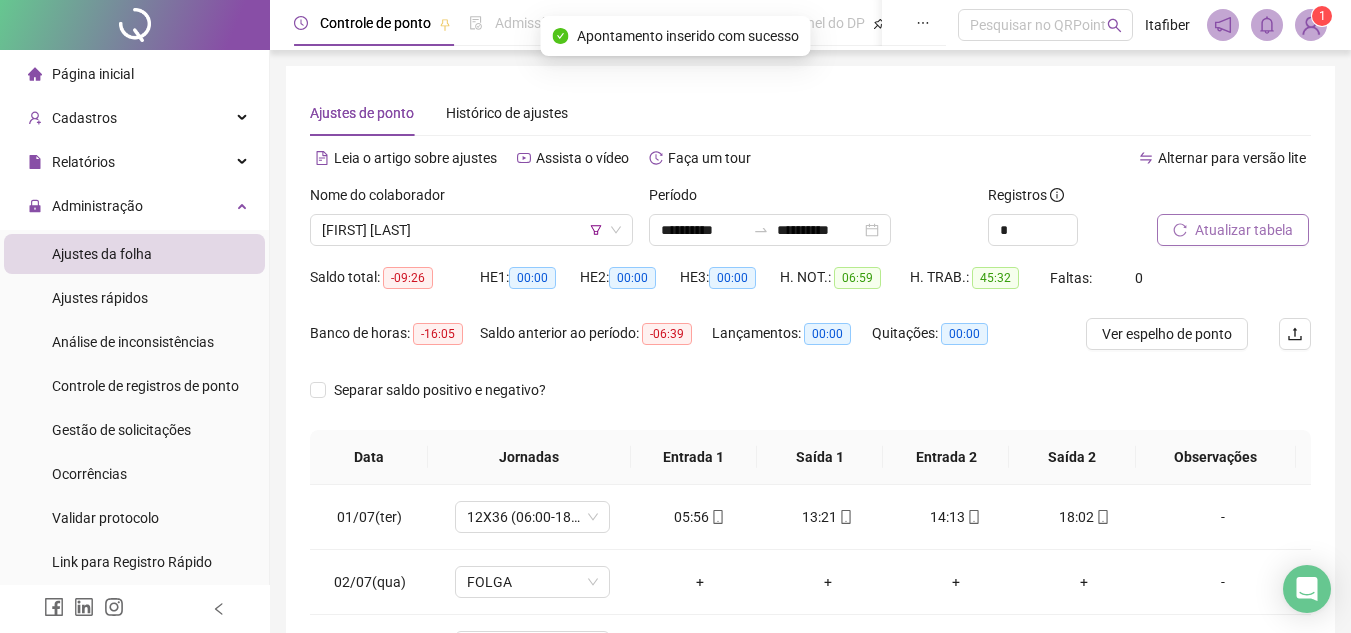 click on "Atualizar tabela" at bounding box center [1244, 230] 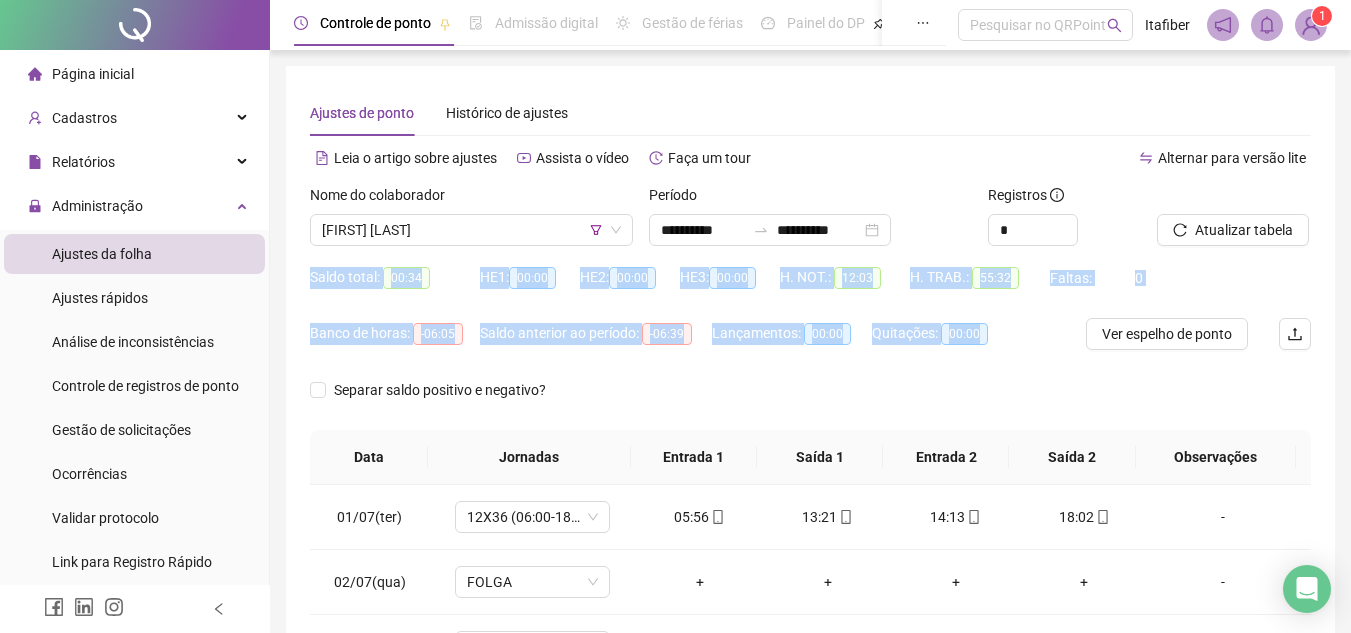 drag, startPoint x: 1357, startPoint y: 256, endPoint x: 1365, endPoint y: 419, distance: 163.1962 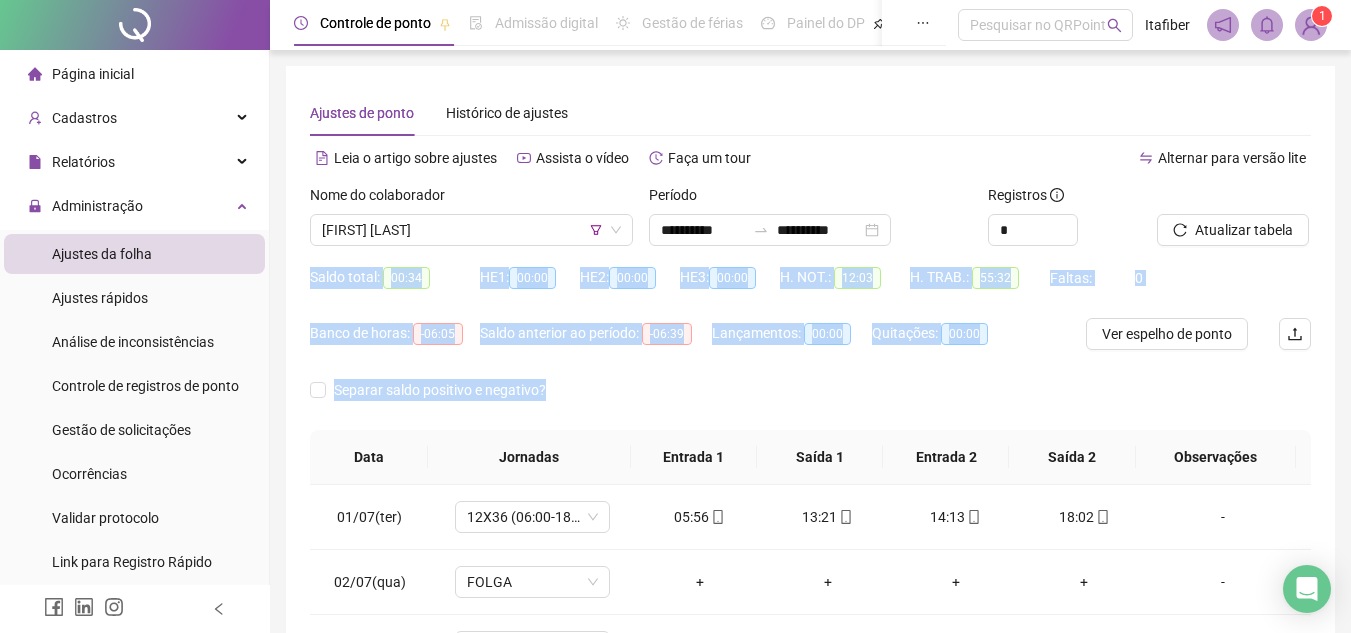scroll, scrollTop: 389, scrollLeft: 0, axis: vertical 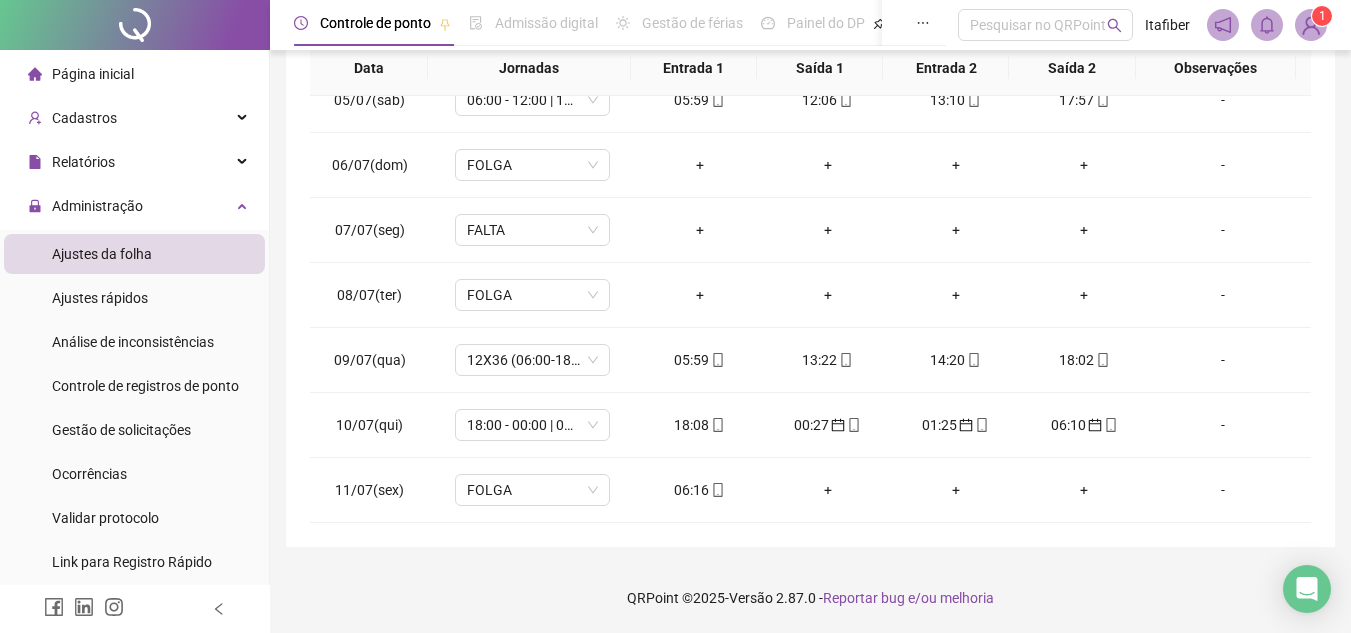 click on "**********" at bounding box center (810, 112) 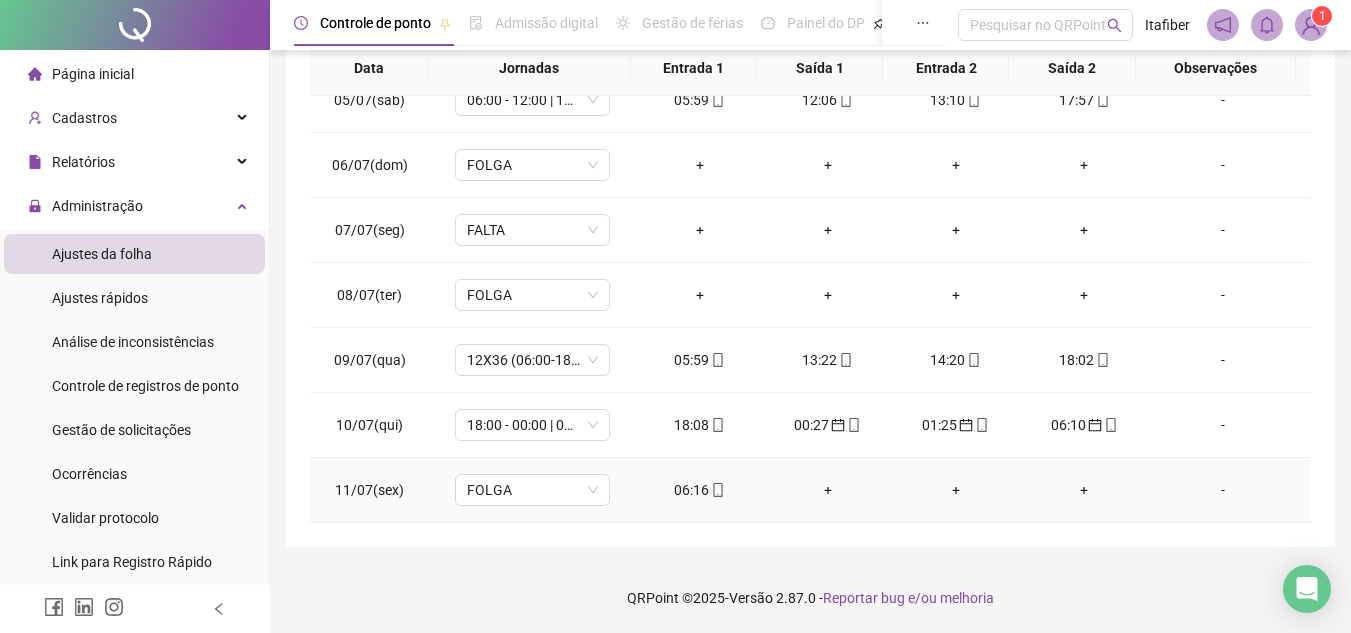 click 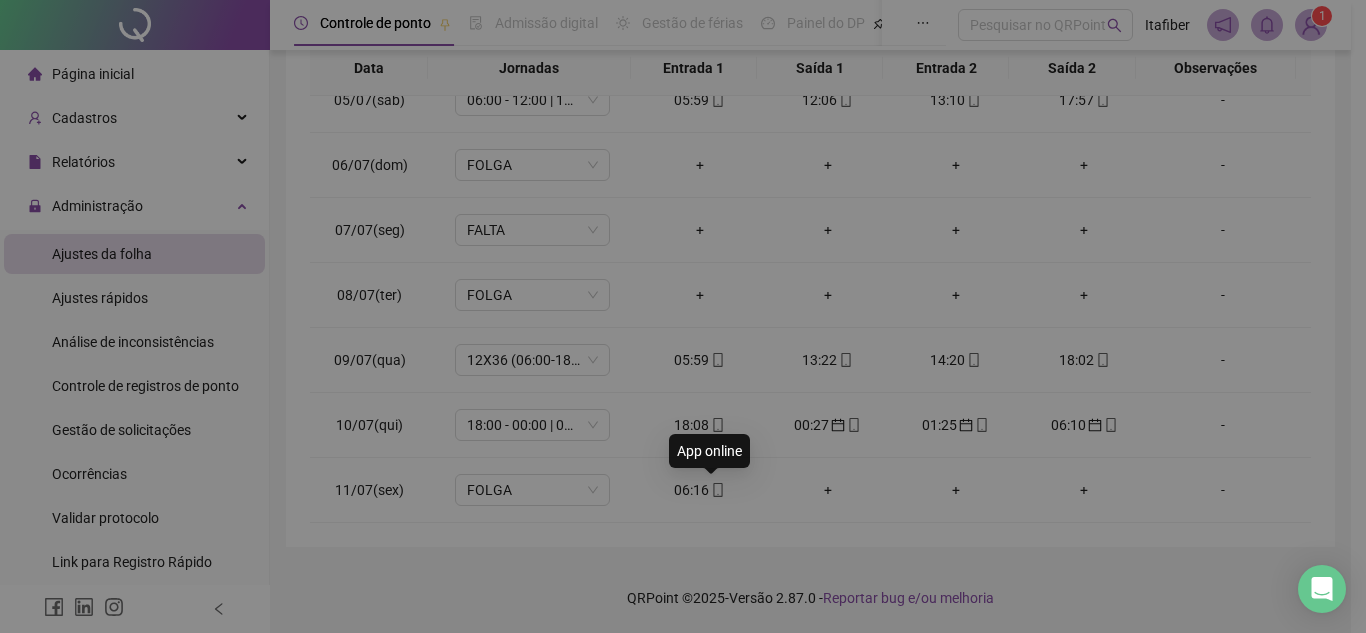 type on "**********" 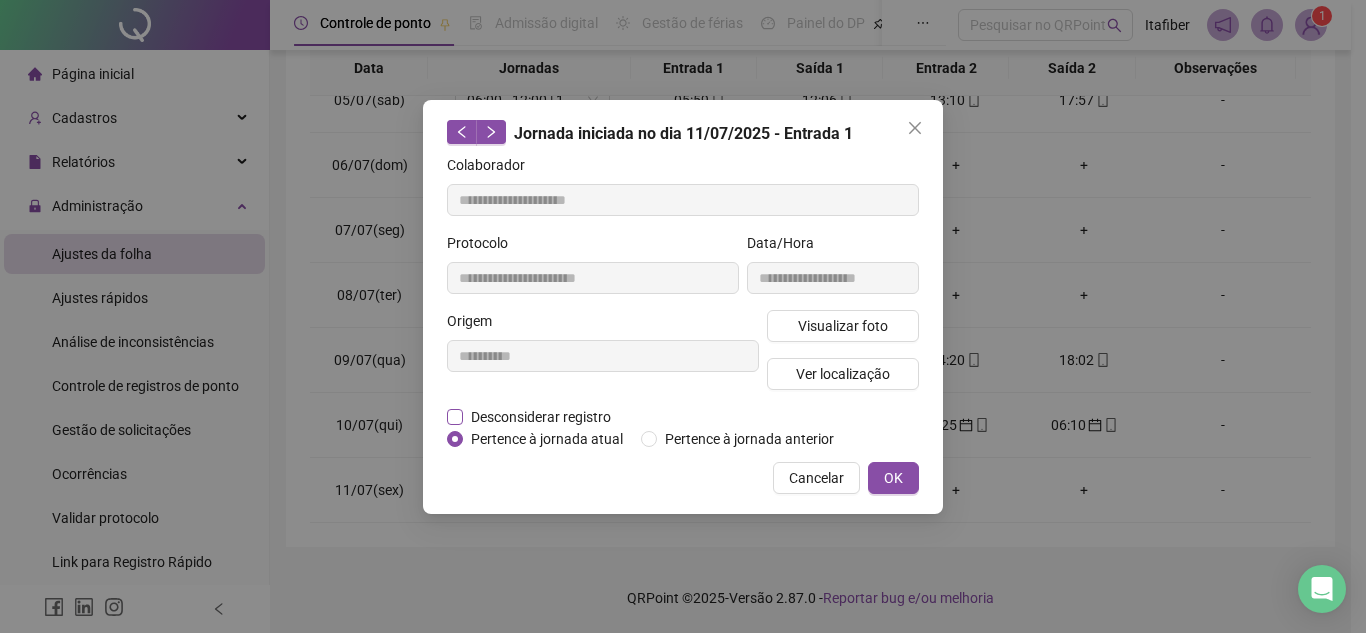 click on "Desconsiderar registro" at bounding box center [541, 417] 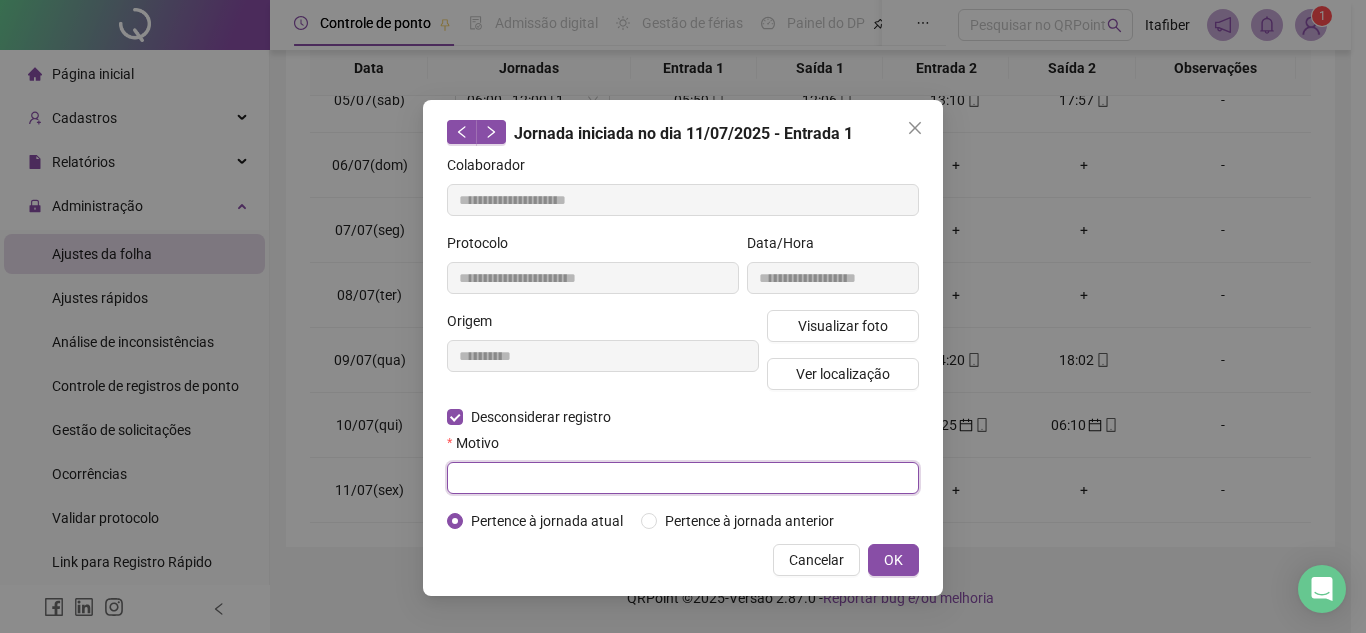 click at bounding box center [683, 478] 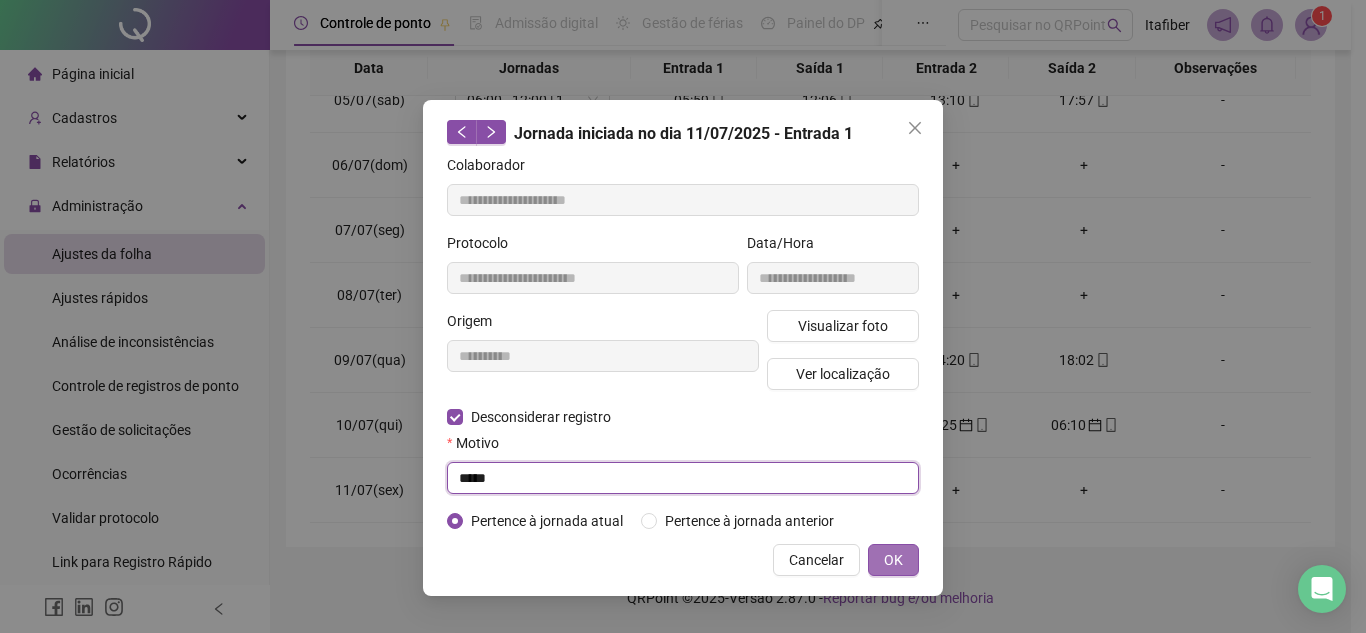 type on "*****" 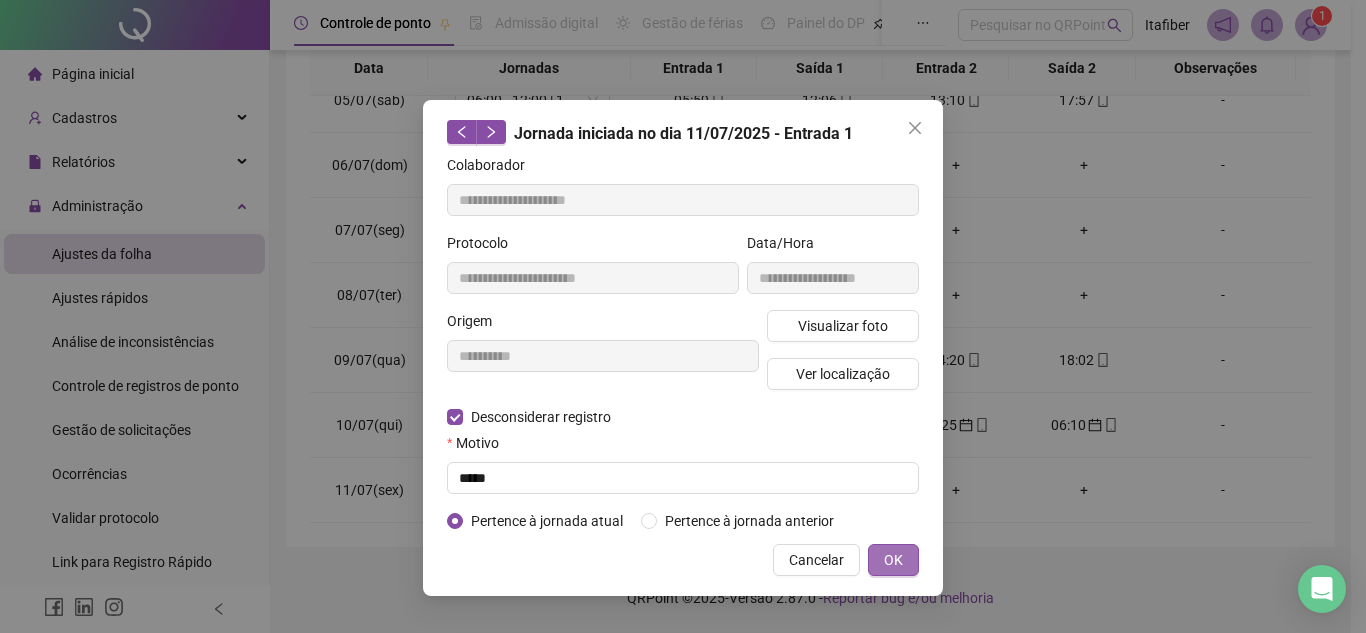click on "OK" at bounding box center [893, 560] 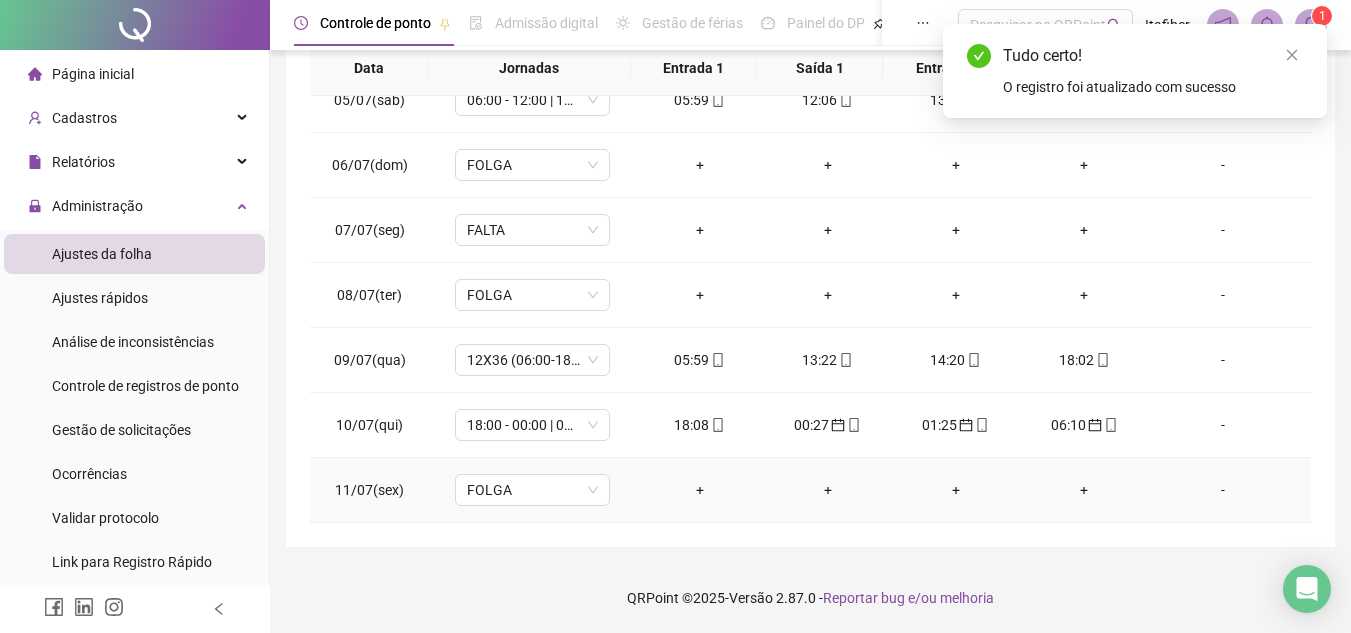 scroll, scrollTop: 0, scrollLeft: 0, axis: both 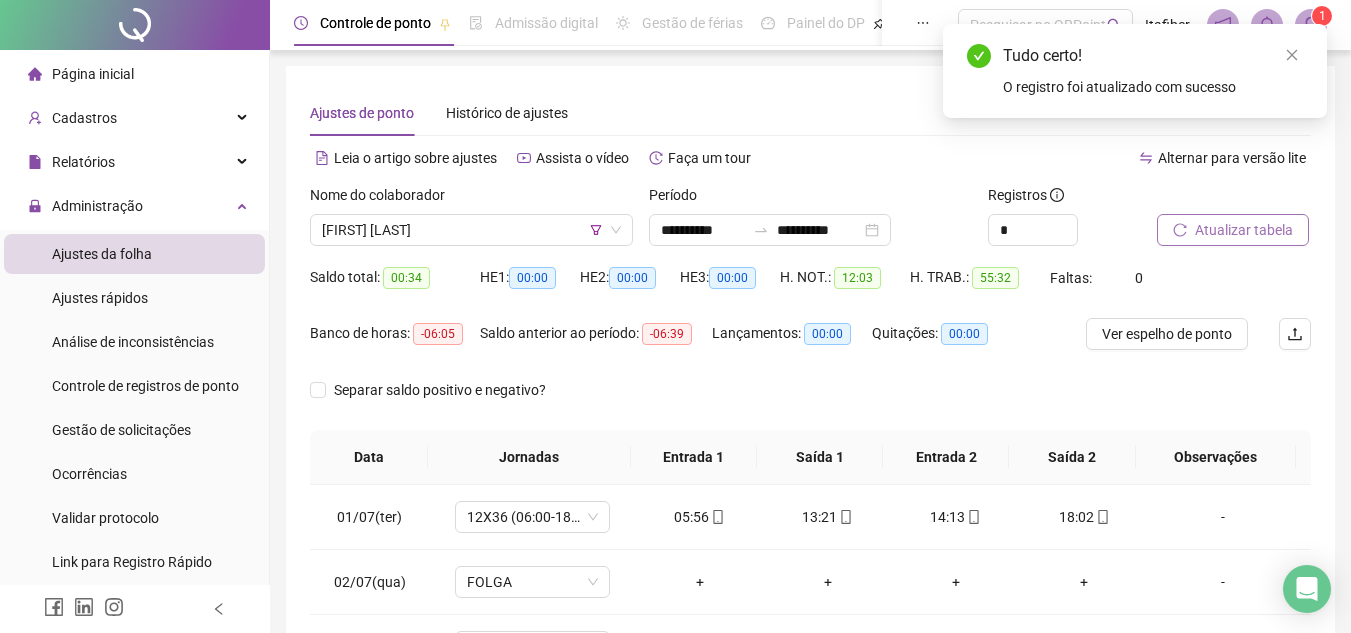 click on "Atualizar tabela" at bounding box center (1244, 230) 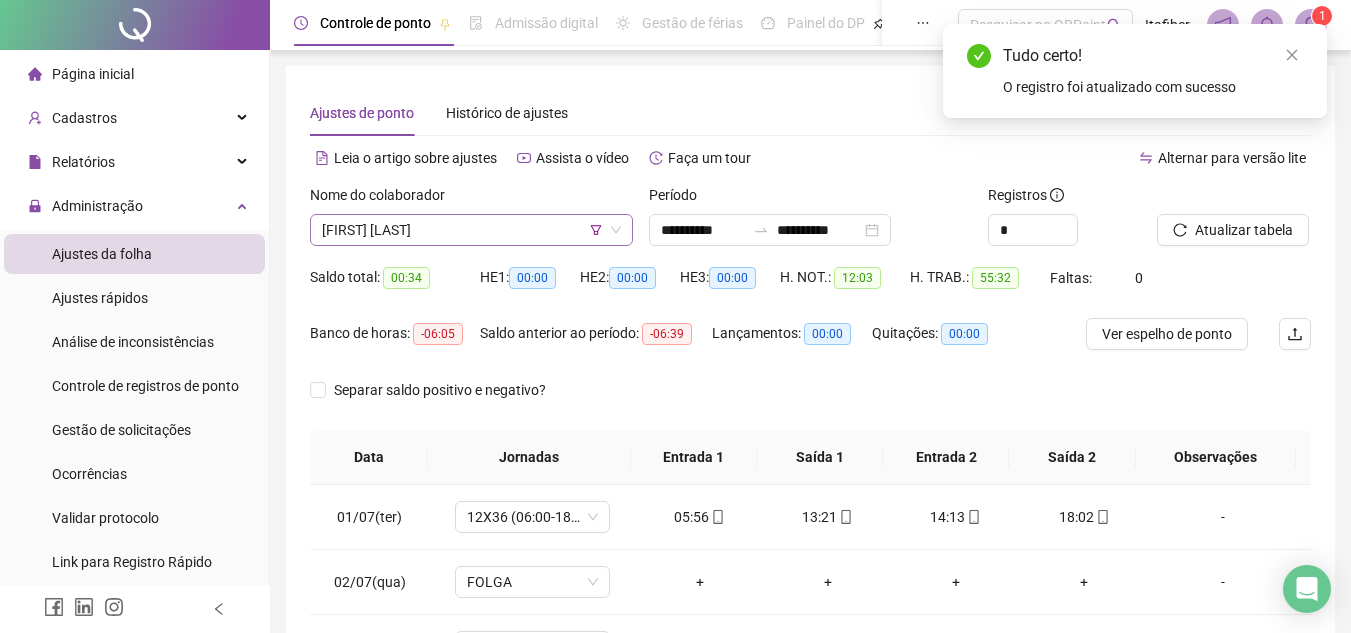 click on "[FIRST] [LAST]" at bounding box center (471, 230) 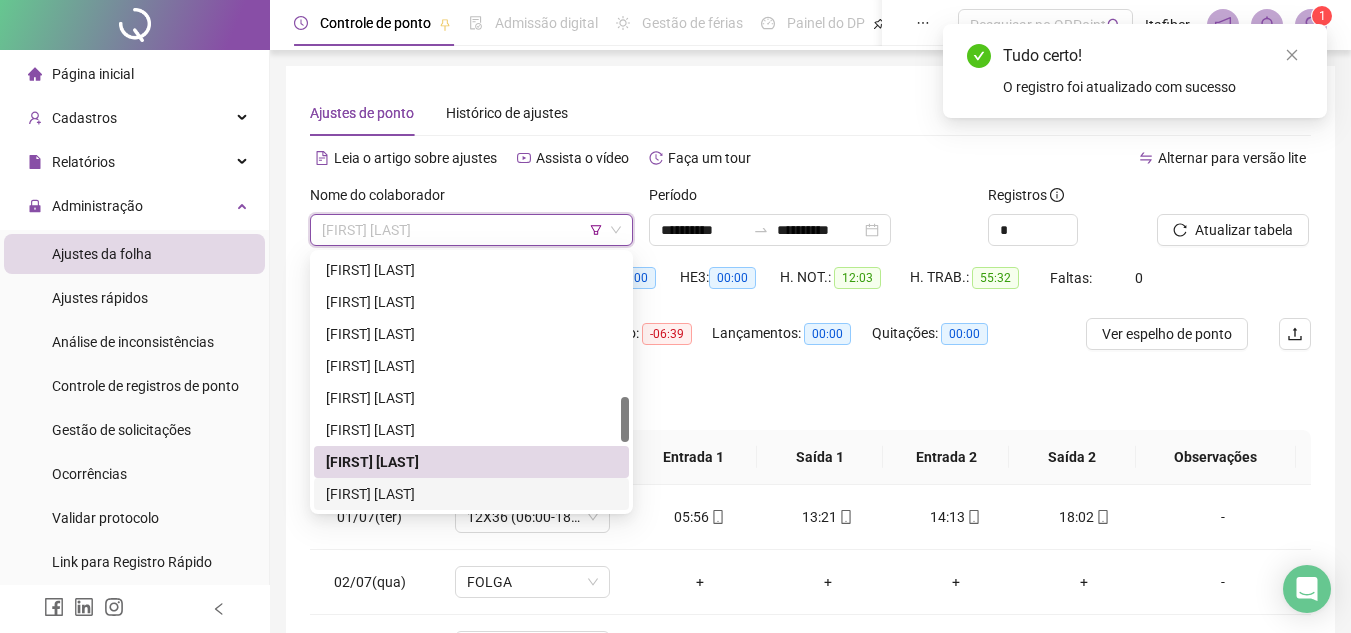 click on "[FIRST] [LAST]" at bounding box center [471, 494] 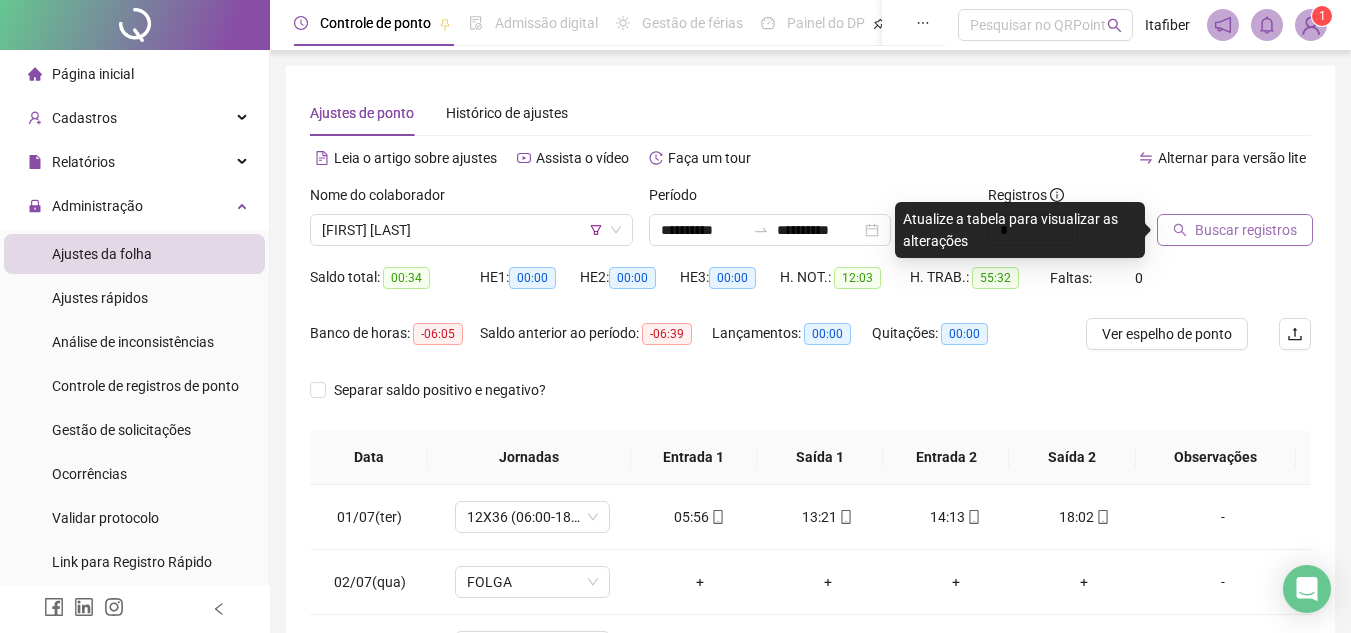 click on "Buscar registros" at bounding box center (1246, 230) 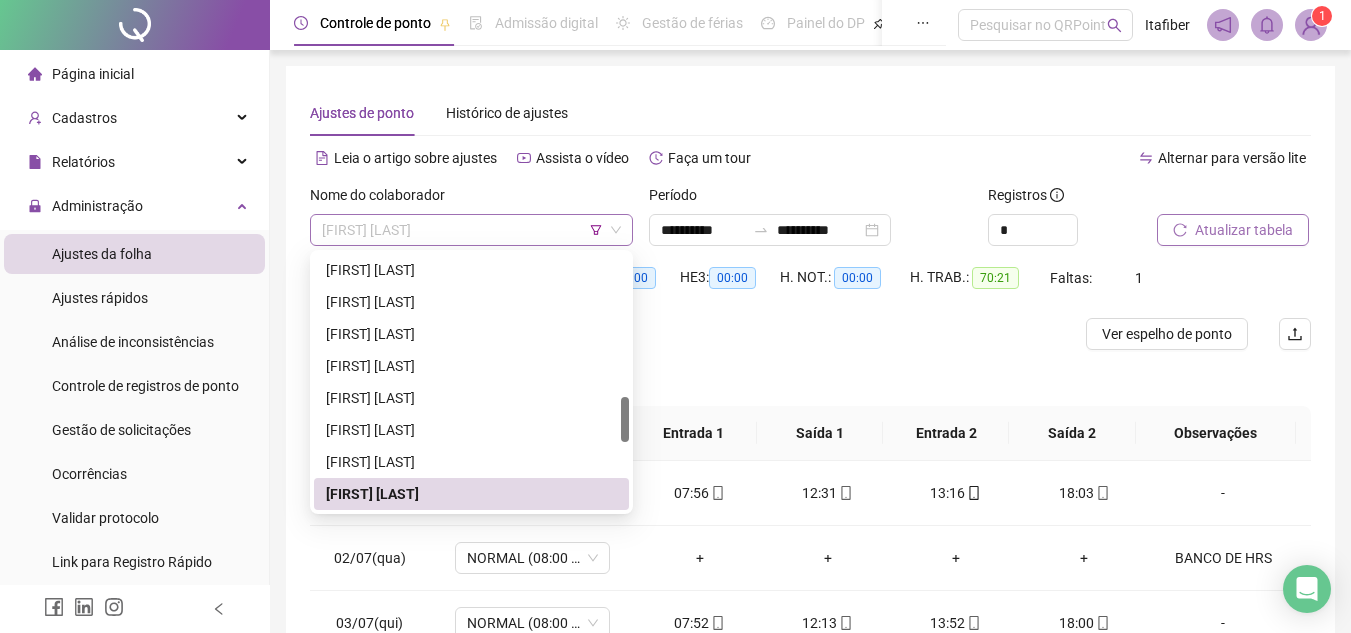click on "[FIRST] [LAST]" at bounding box center [471, 230] 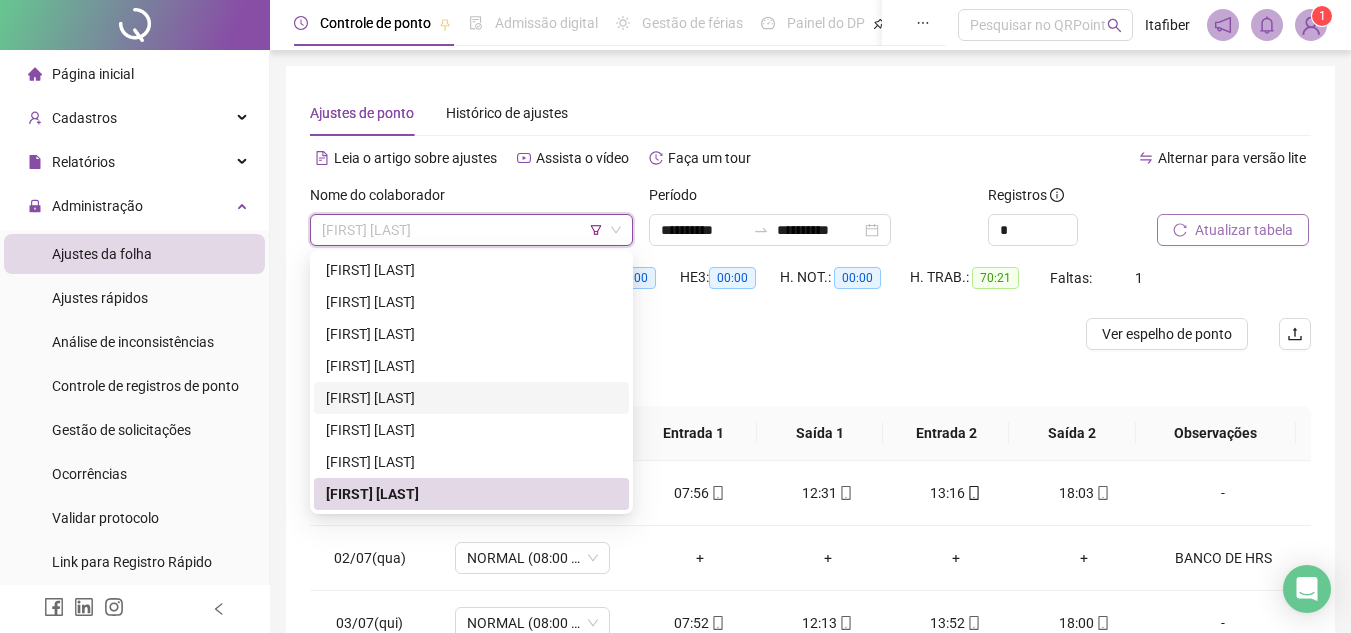 click on "[FIRST] [LAST]" at bounding box center [471, 398] 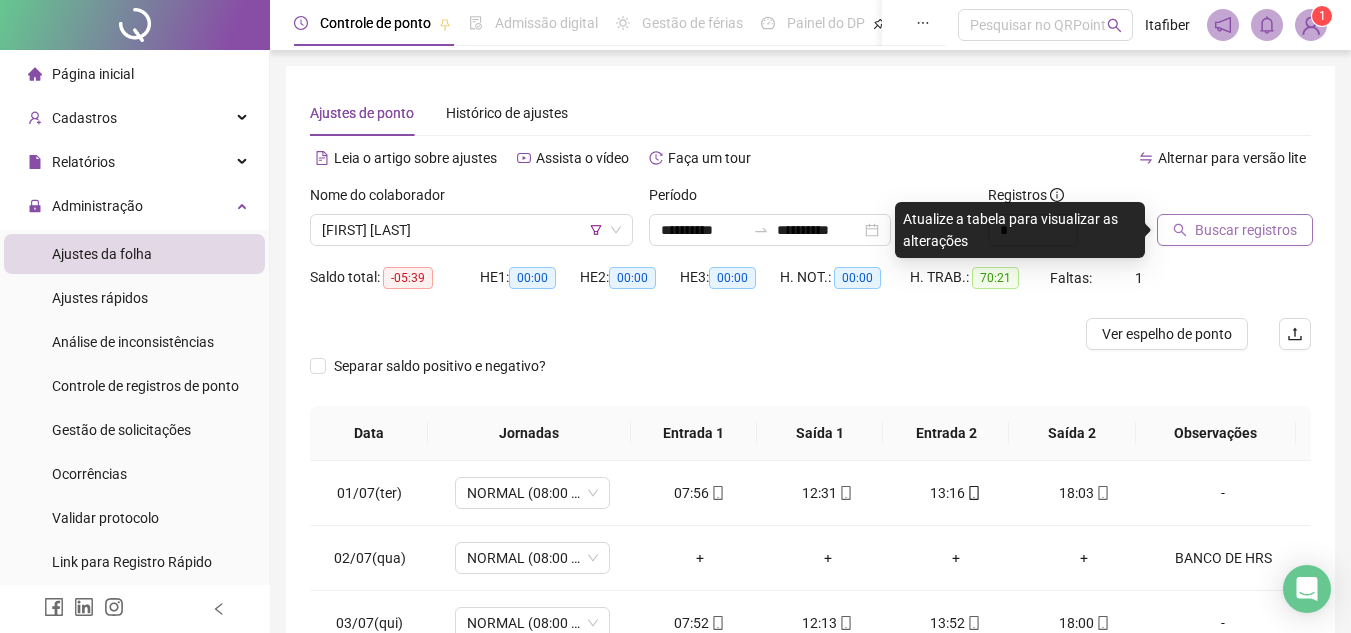 click on "Buscar registros" at bounding box center (1235, 230) 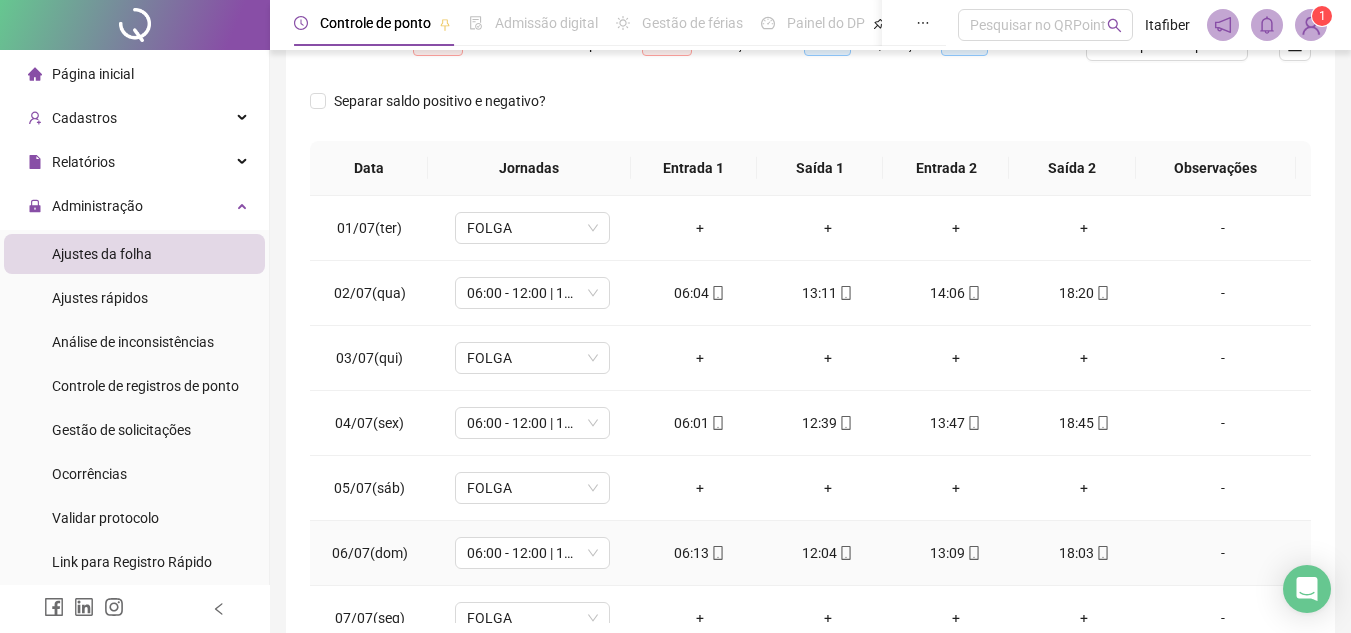 scroll, scrollTop: 445, scrollLeft: 0, axis: vertical 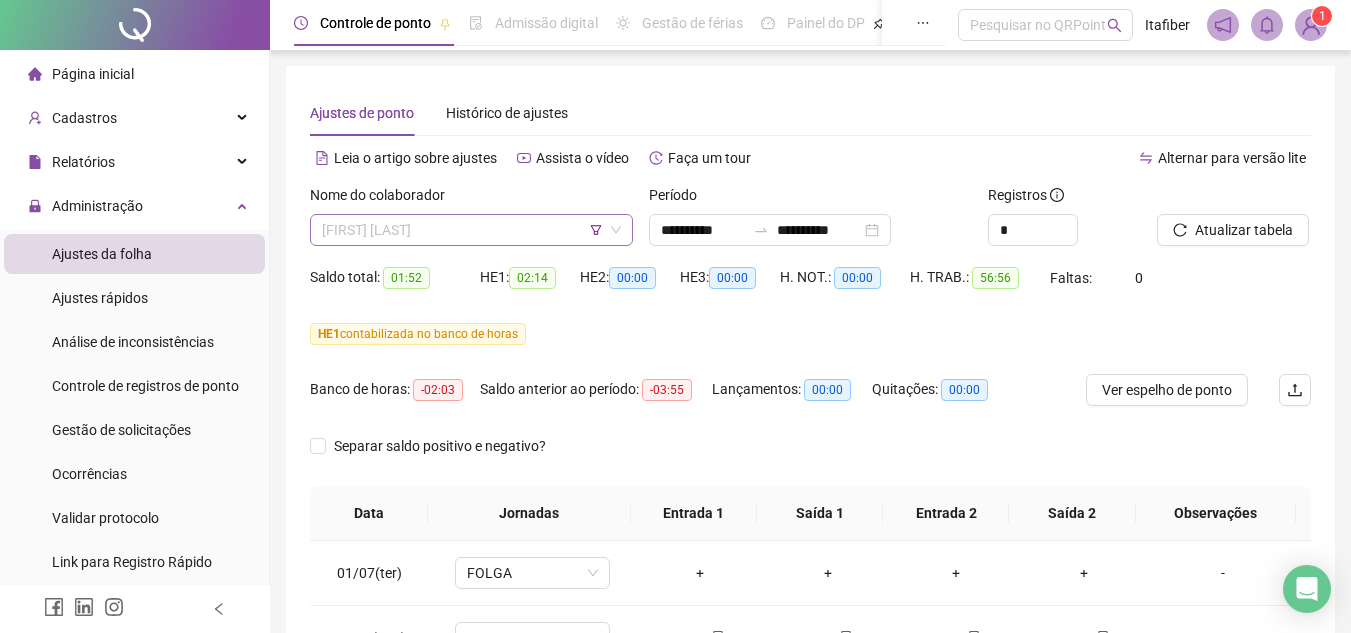 click on "[FIRST] [LAST]" at bounding box center [471, 230] 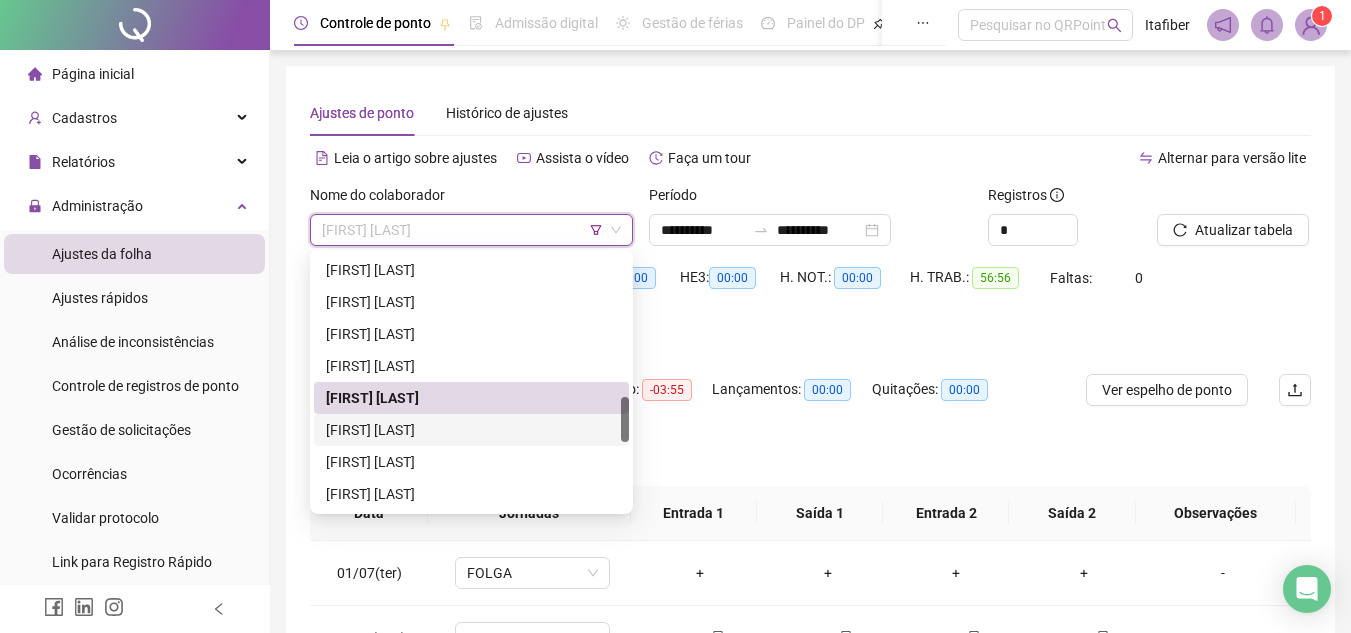 click on "[FIRST] [LAST]" at bounding box center (471, 430) 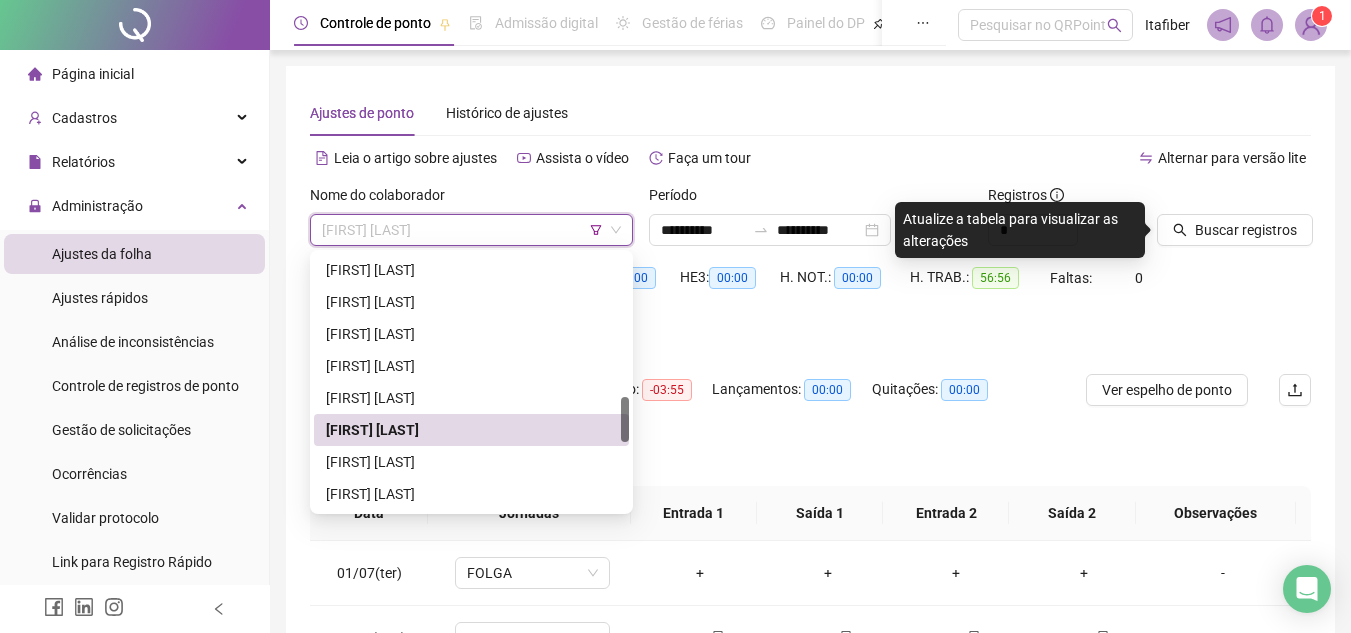 click on "[FIRST] [LAST]" at bounding box center (471, 230) 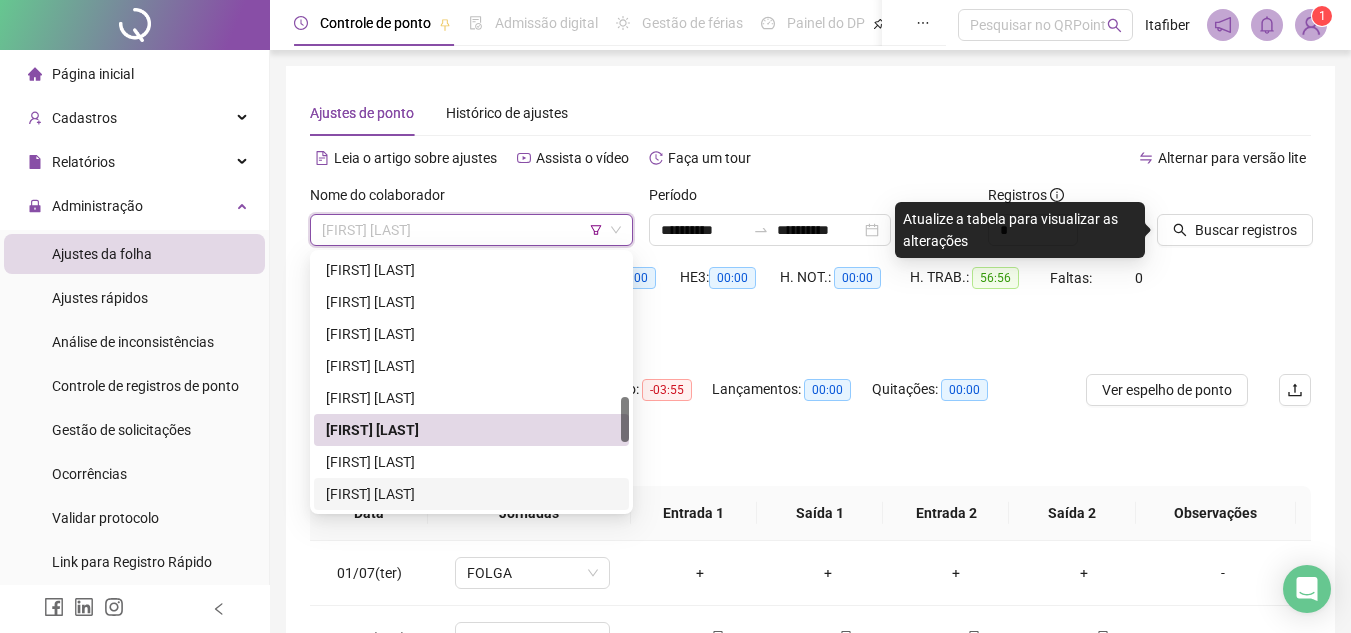 click on "[FIRST] [LAST]" at bounding box center (471, 494) 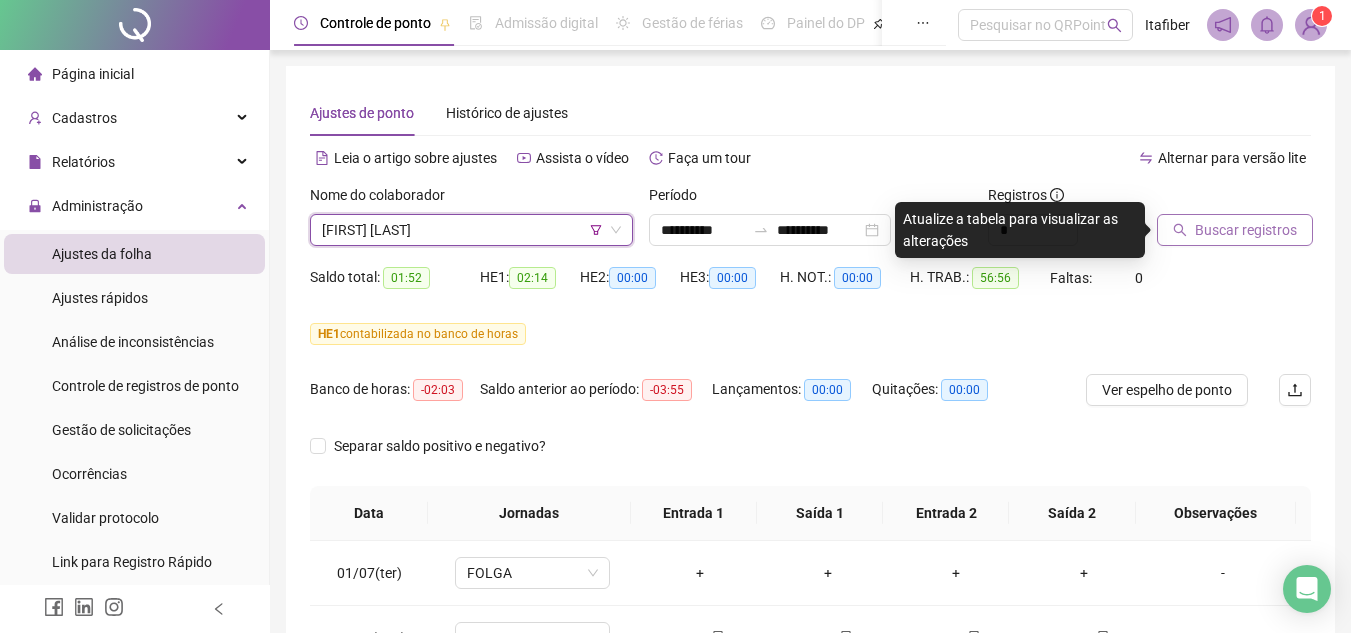 click on "Buscar registros" at bounding box center [1246, 230] 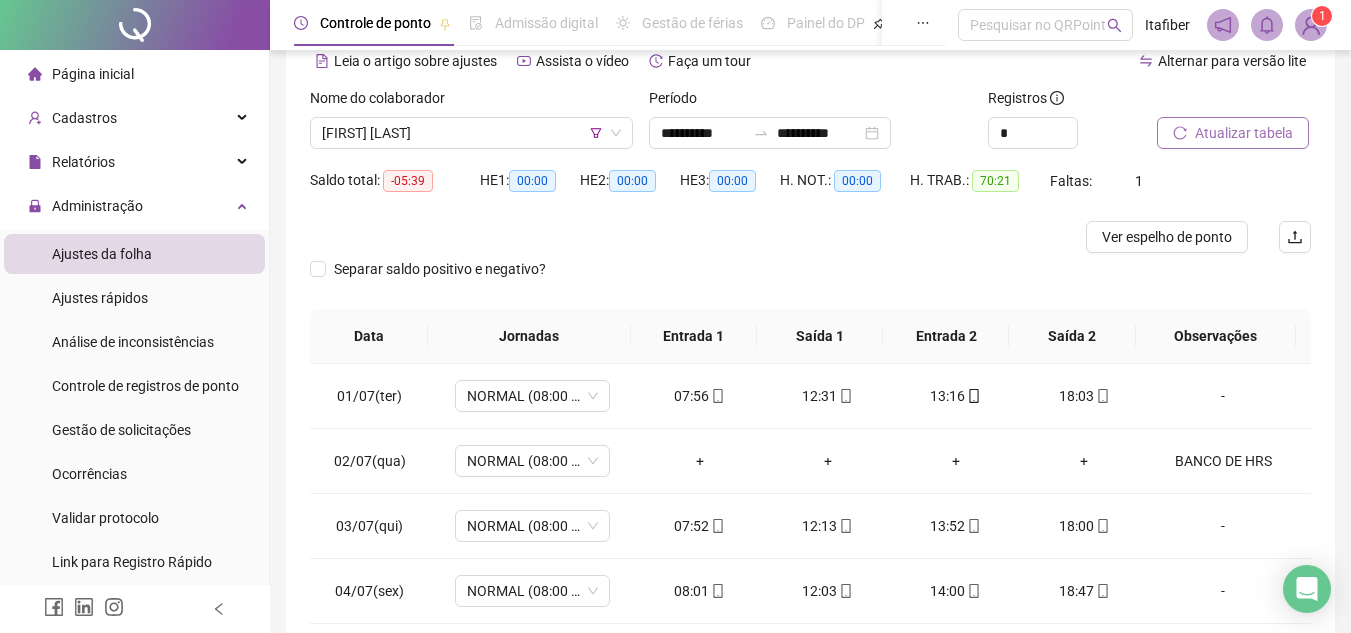 scroll, scrollTop: 365, scrollLeft: 0, axis: vertical 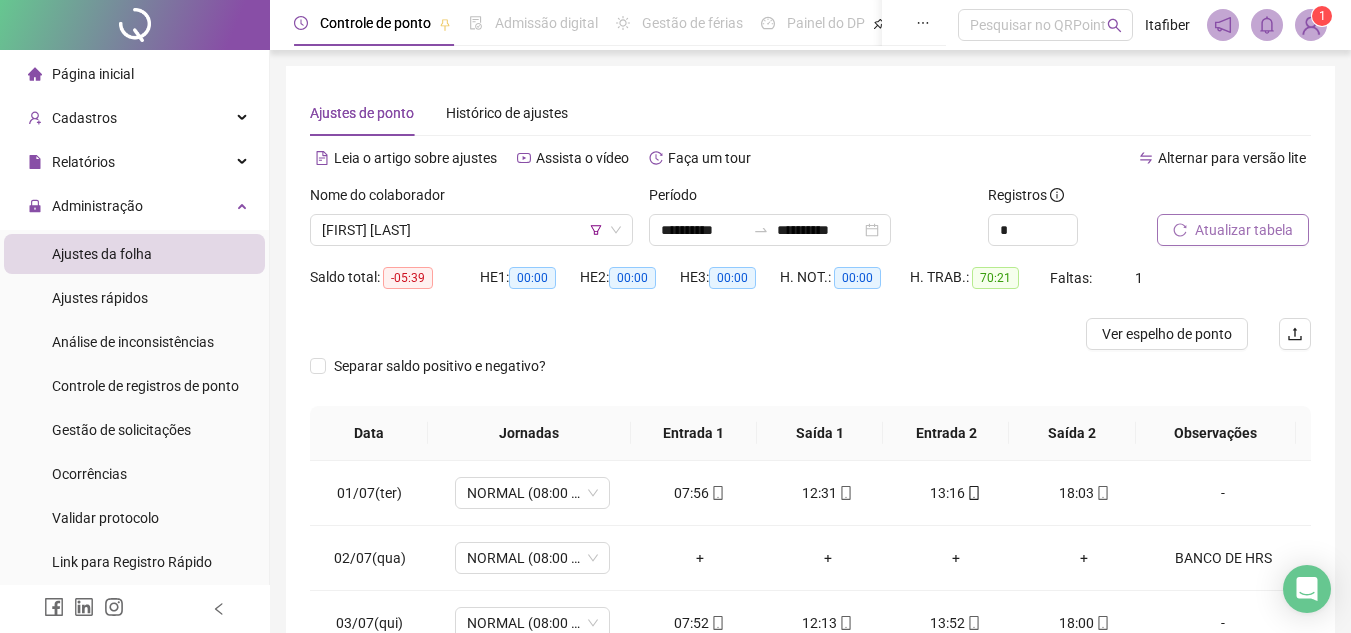 click on "Separar saldo positivo e negativo?" at bounding box center (445, 366) 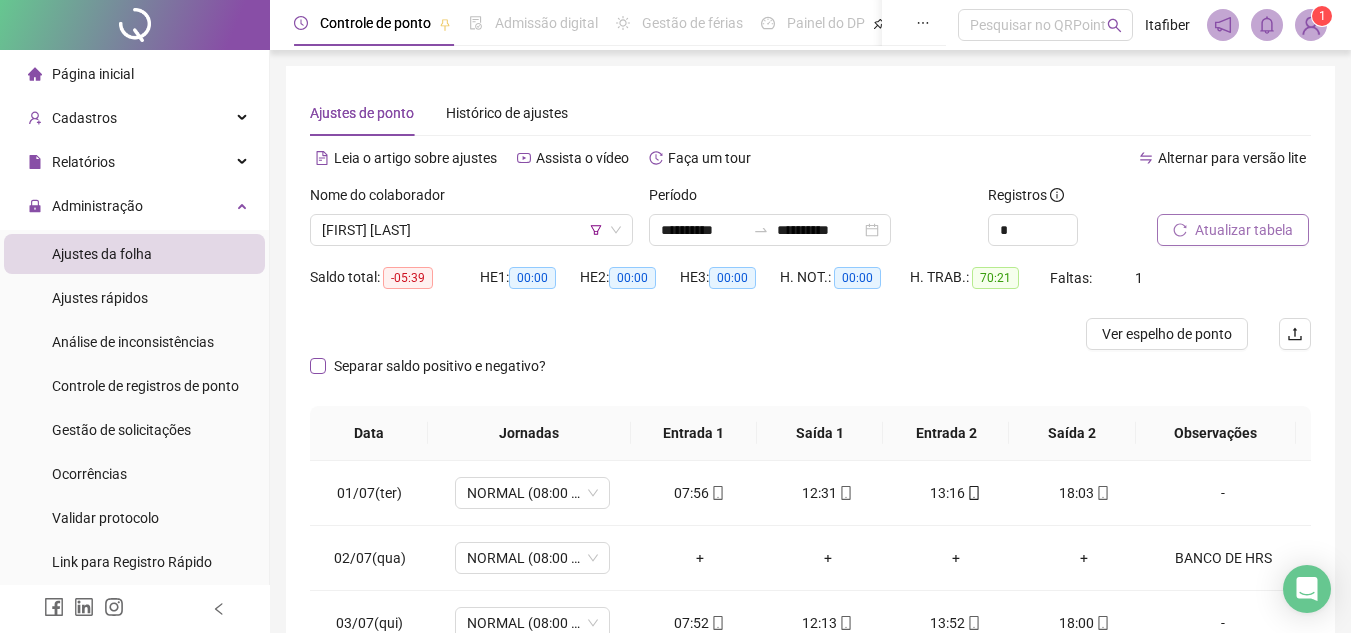 click on "Separar saldo positivo e negativo?" at bounding box center [440, 366] 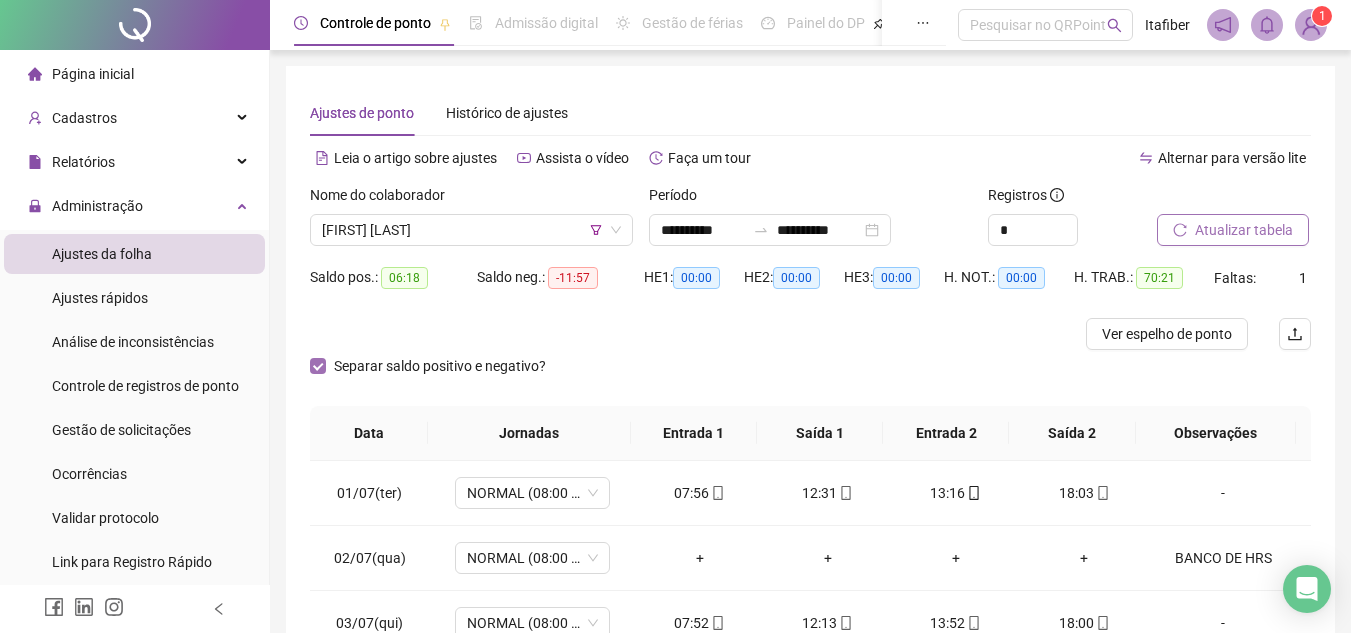 click on "Separar saldo positivo e negativo?" at bounding box center [440, 366] 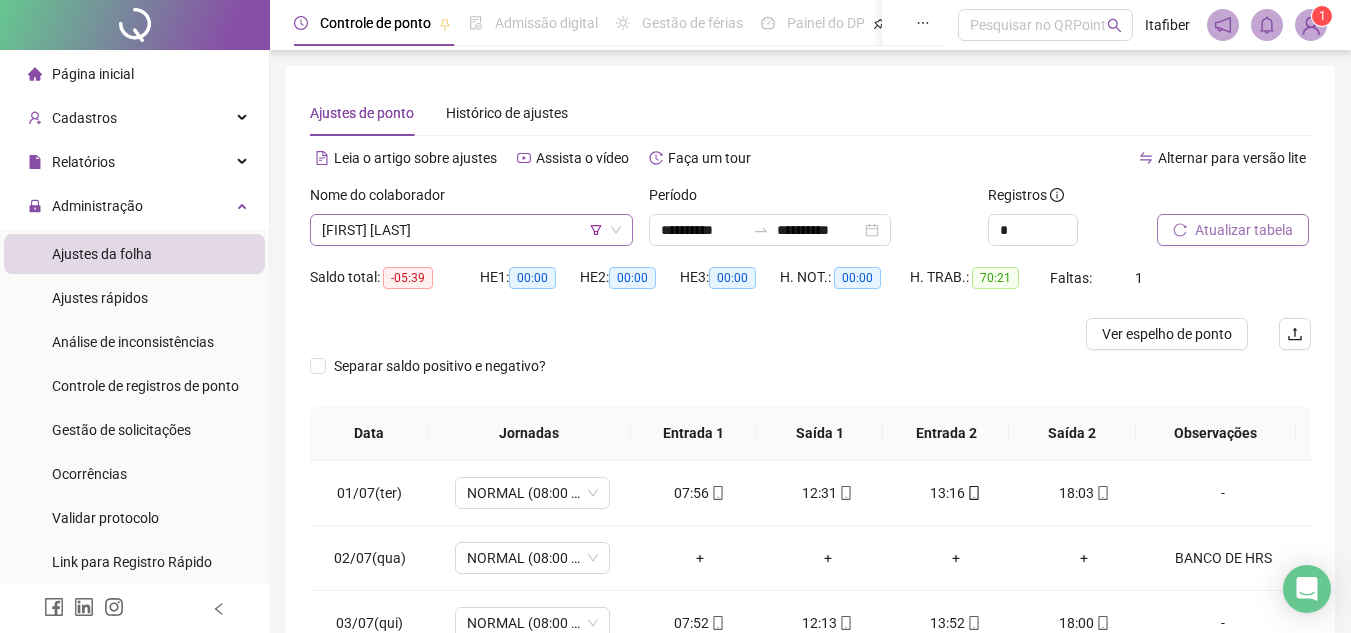 click on "[FIRST] [LAST]" at bounding box center (471, 230) 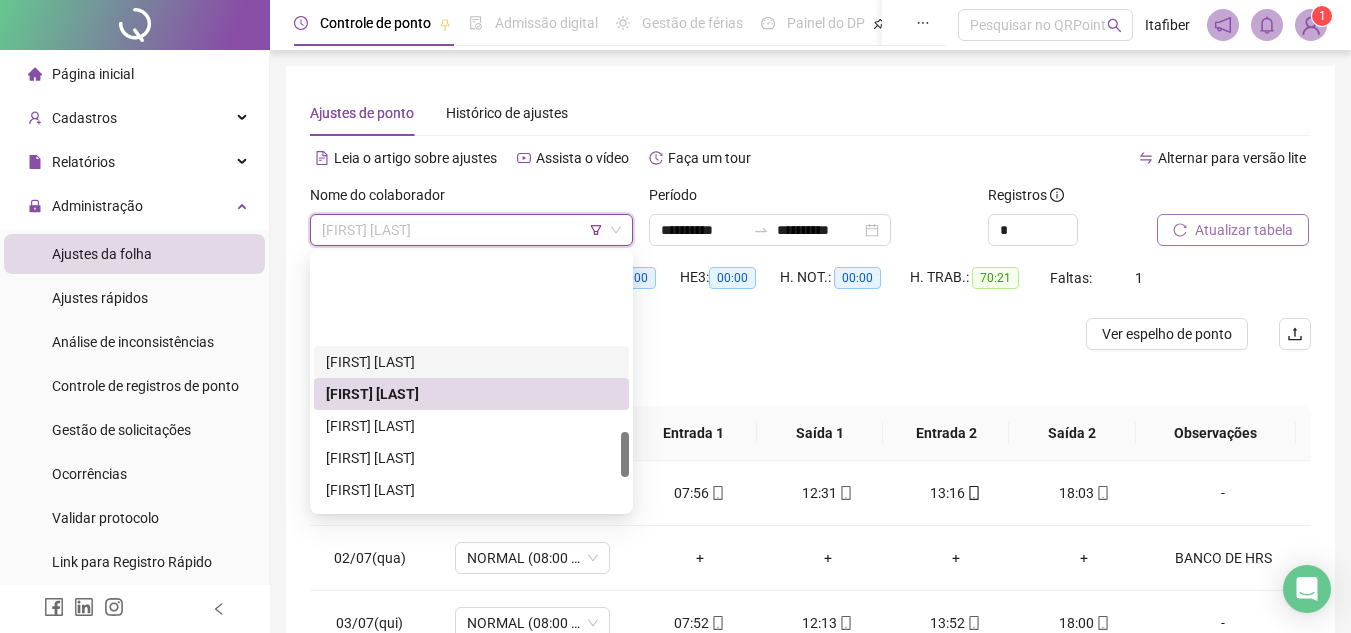scroll, scrollTop: 1000, scrollLeft: 0, axis: vertical 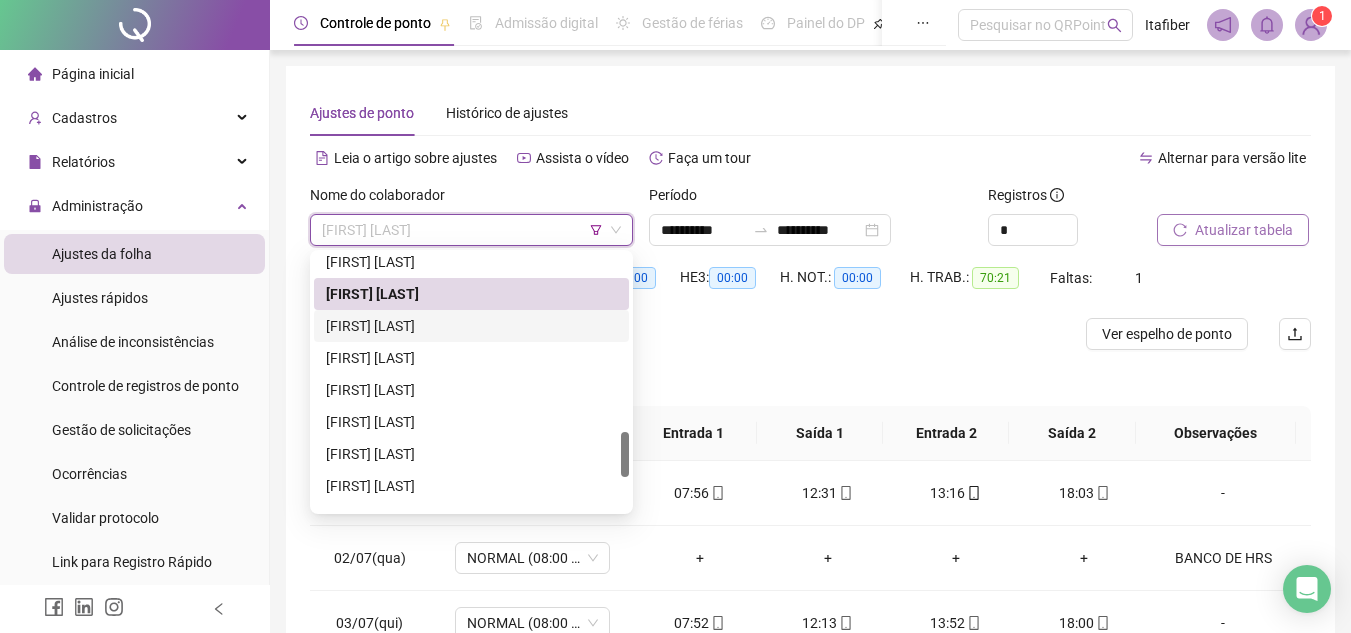 click on "[FIRST] [LAST]" at bounding box center [471, 326] 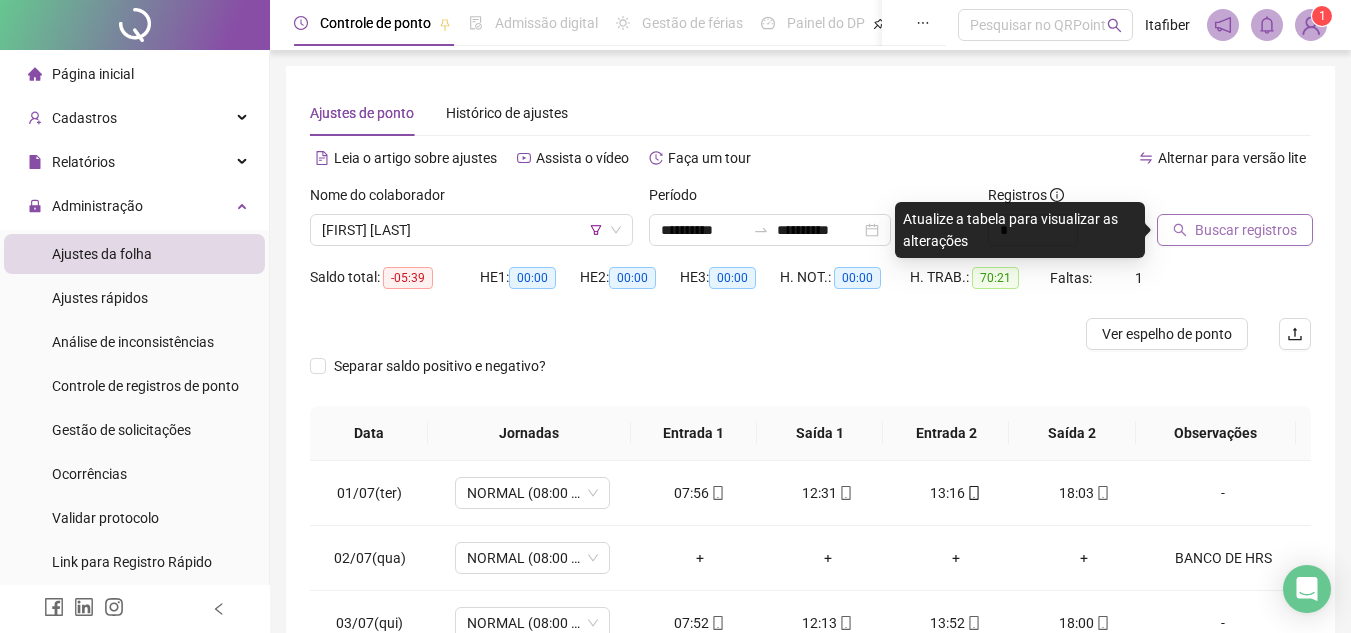 click on "Buscar registros" at bounding box center (1246, 230) 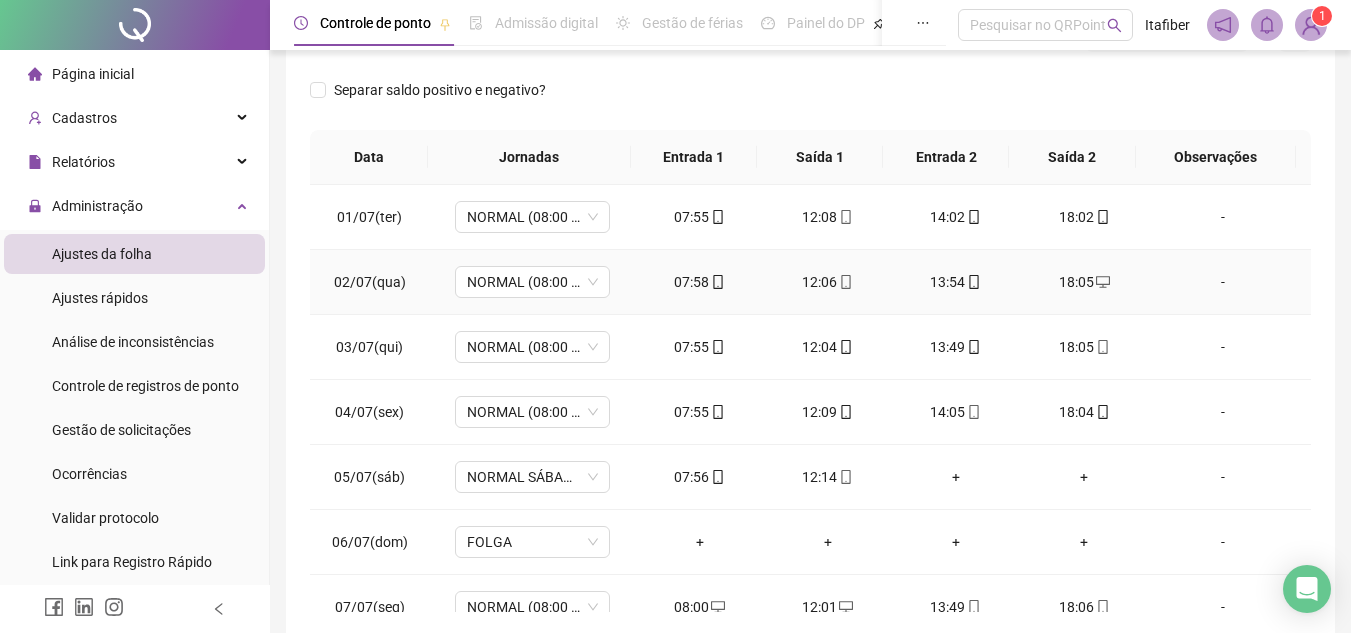 scroll, scrollTop: 389, scrollLeft: 0, axis: vertical 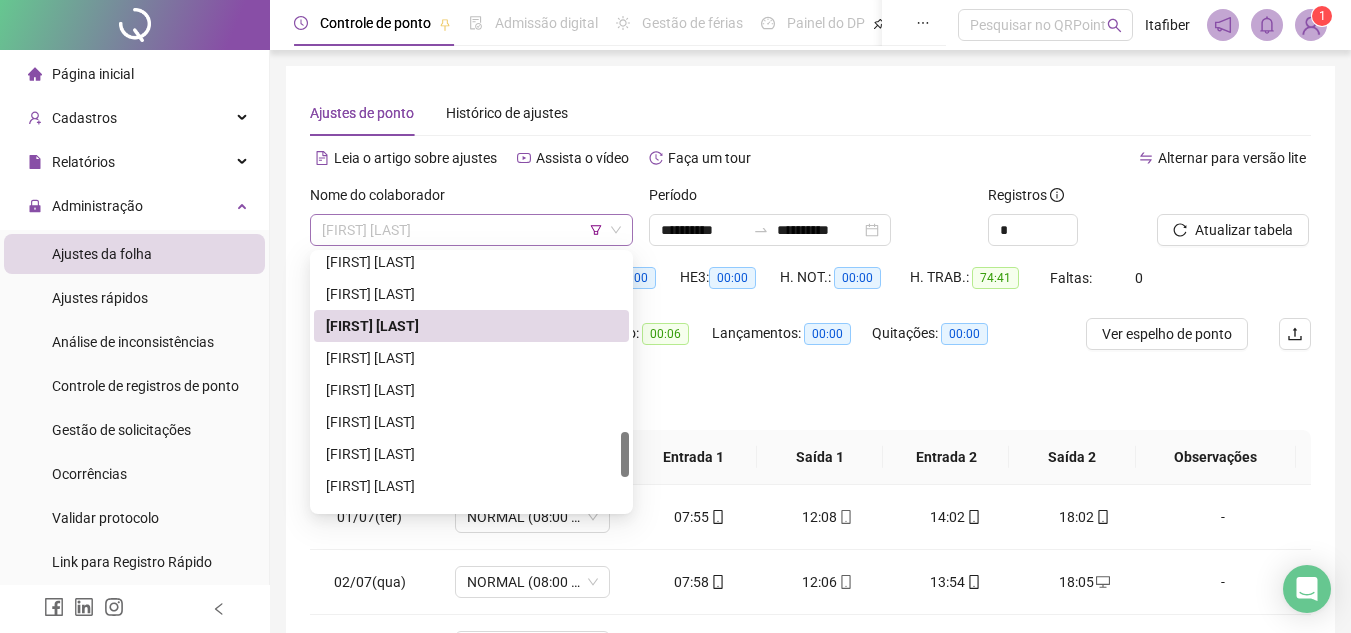 click on "[FIRST] [LAST]" at bounding box center [471, 230] 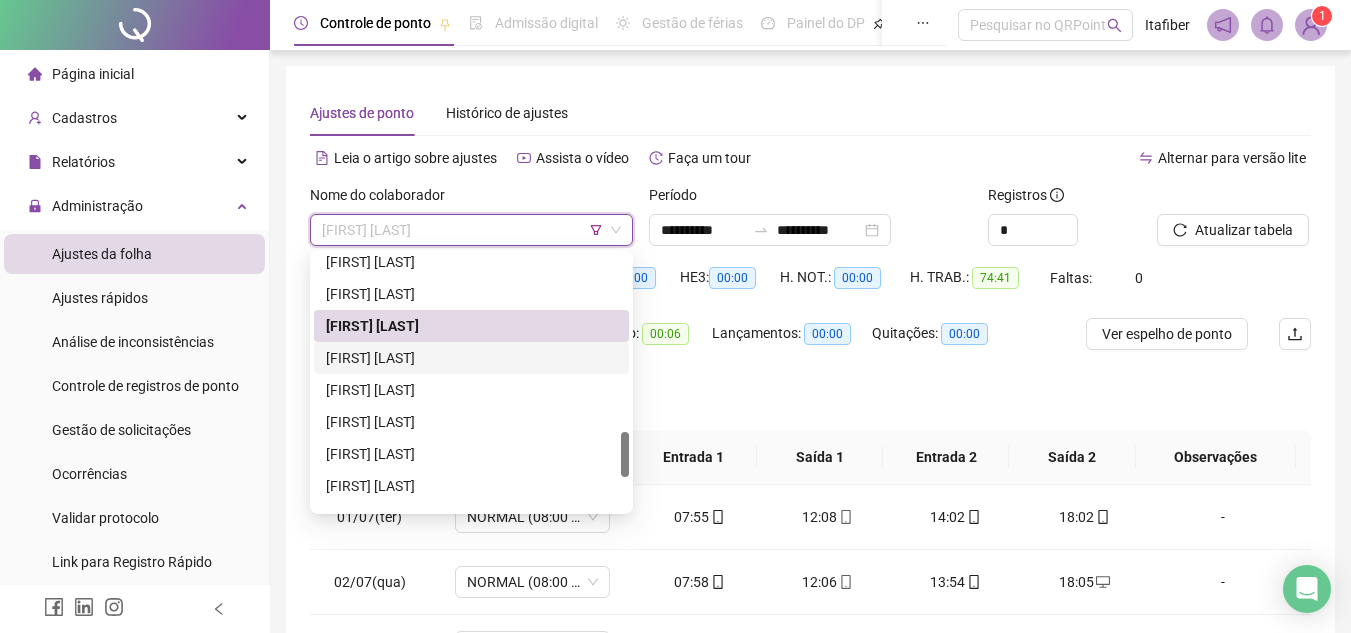 click on "[FIRST] [LAST]" at bounding box center [471, 358] 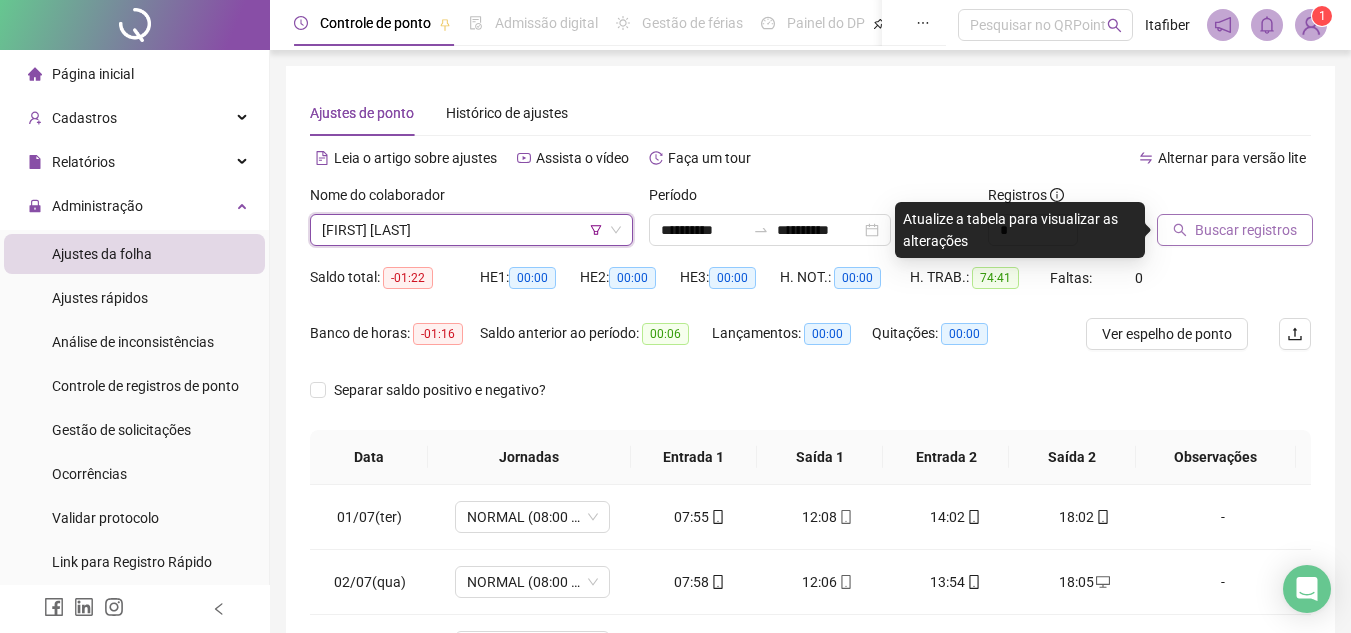 click on "Buscar registros" at bounding box center (1235, 230) 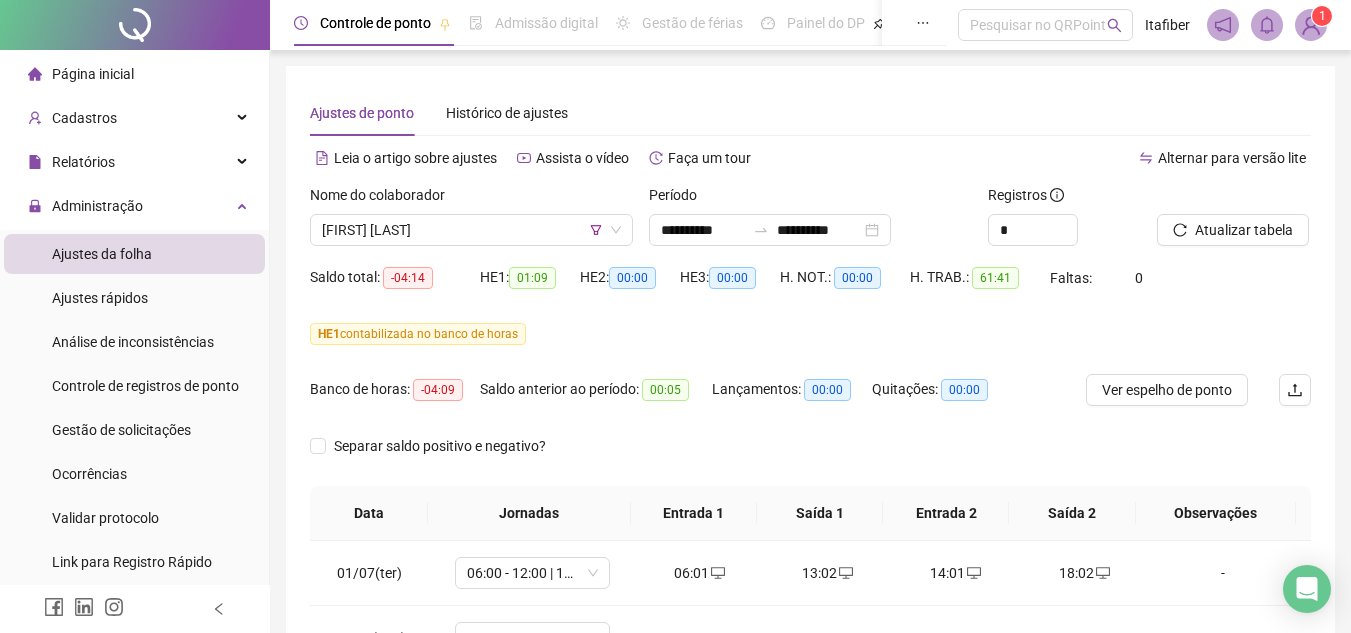 scroll, scrollTop: 400, scrollLeft: 0, axis: vertical 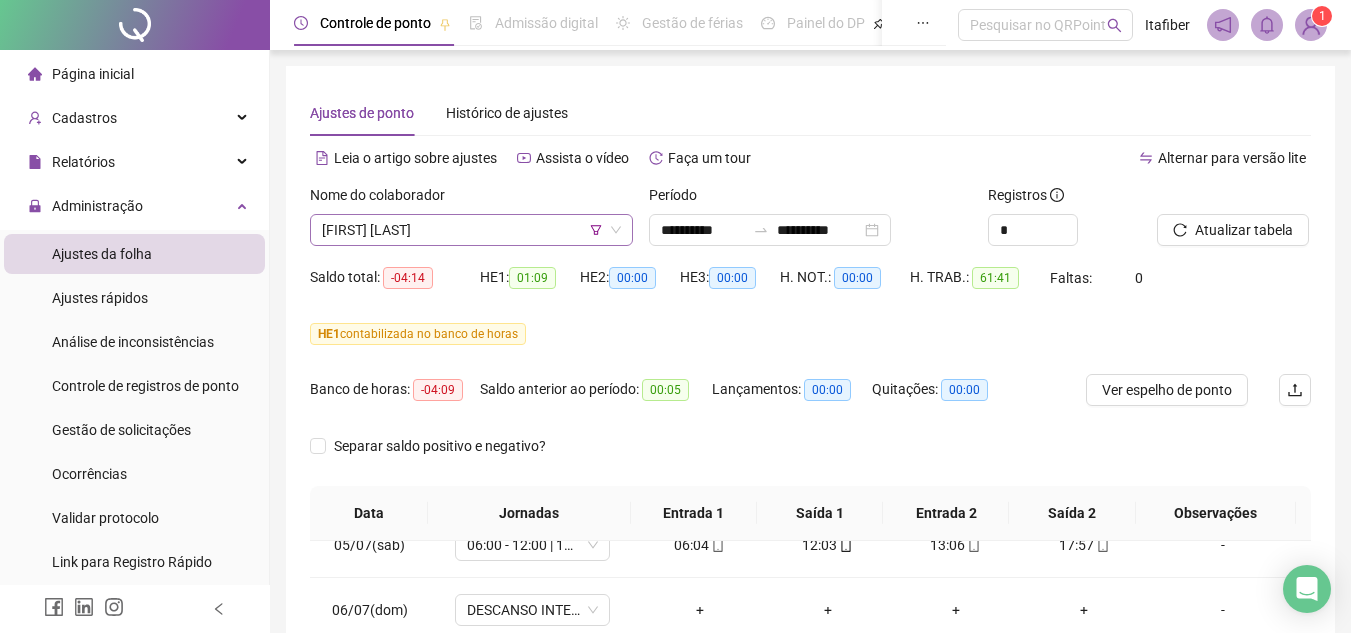 click on "[FIRST] [LAST]" at bounding box center (471, 230) 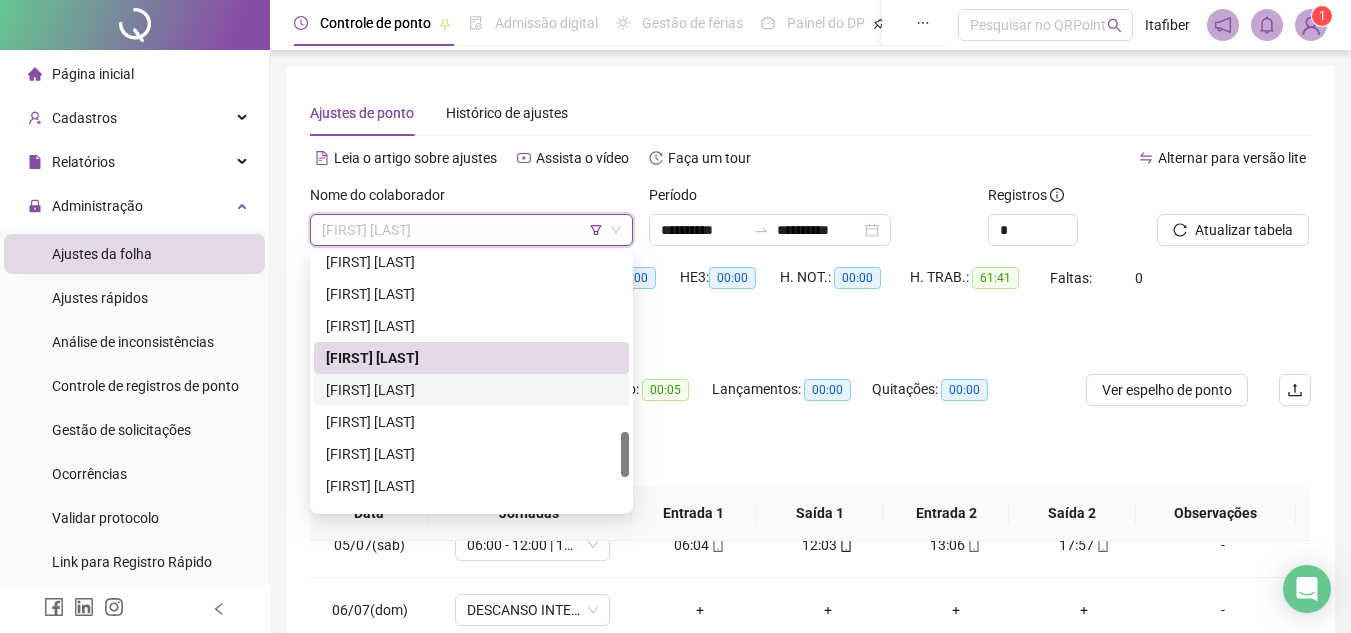 click on "[FIRST] [LAST]" at bounding box center (471, 390) 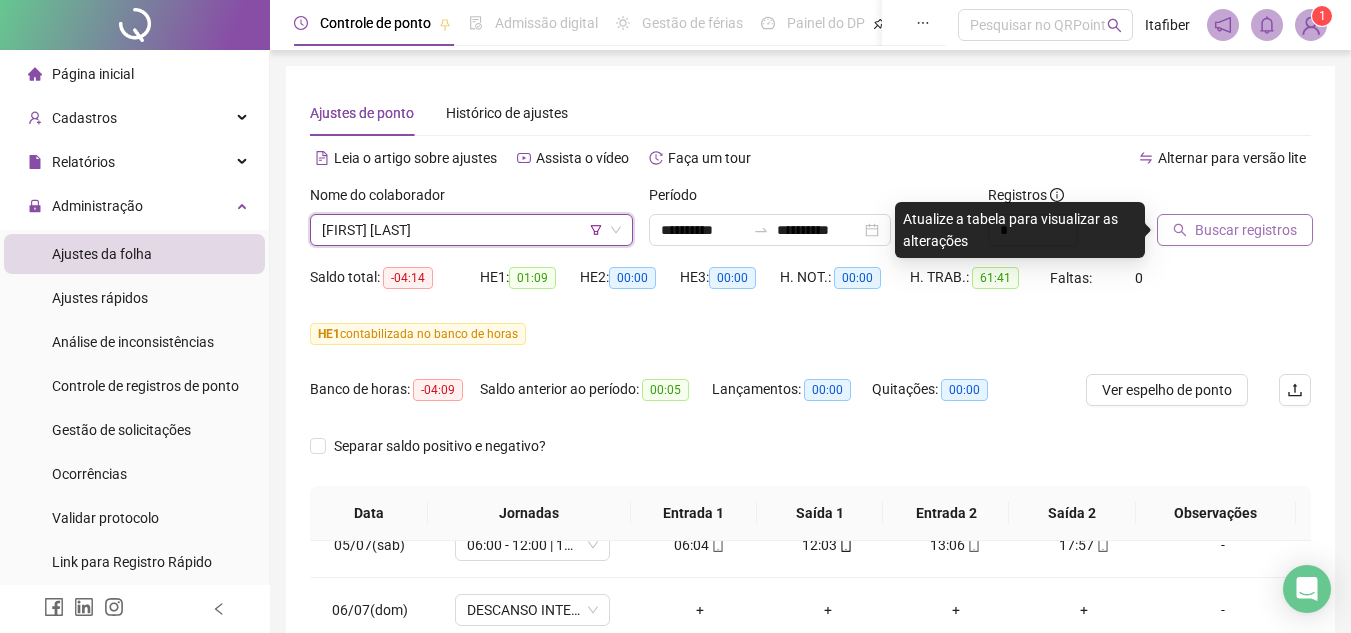 click on "Buscar registros" at bounding box center [1246, 230] 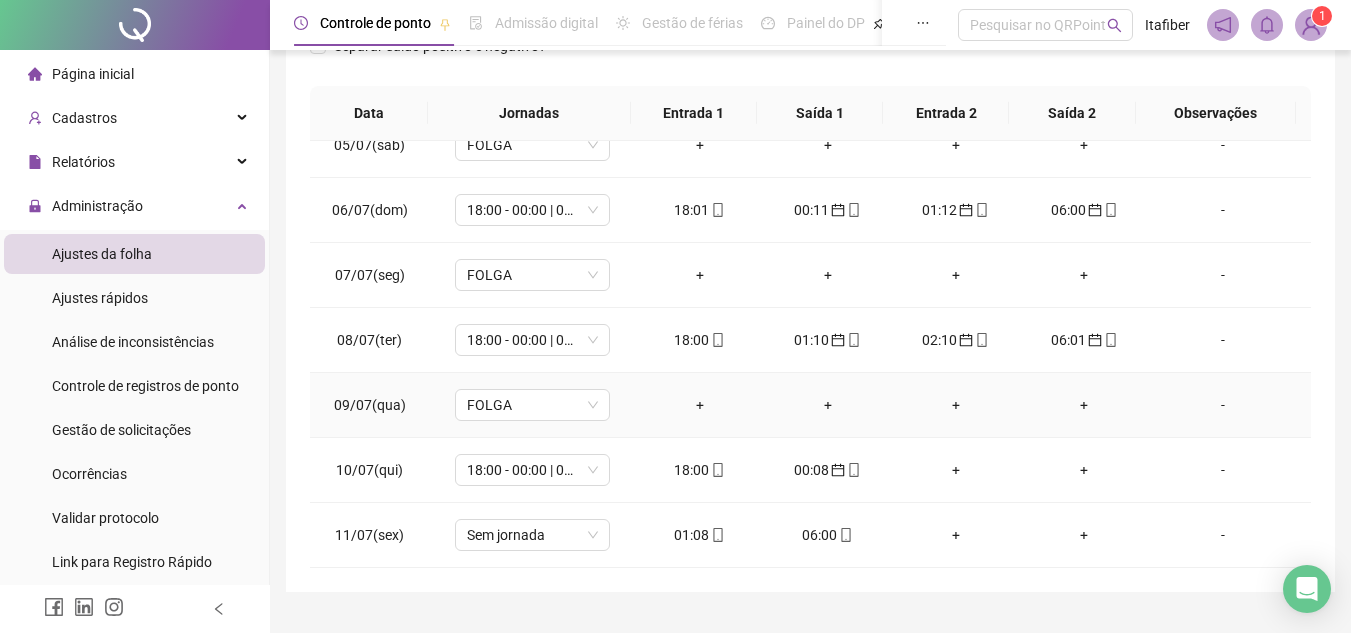 scroll, scrollTop: 445, scrollLeft: 0, axis: vertical 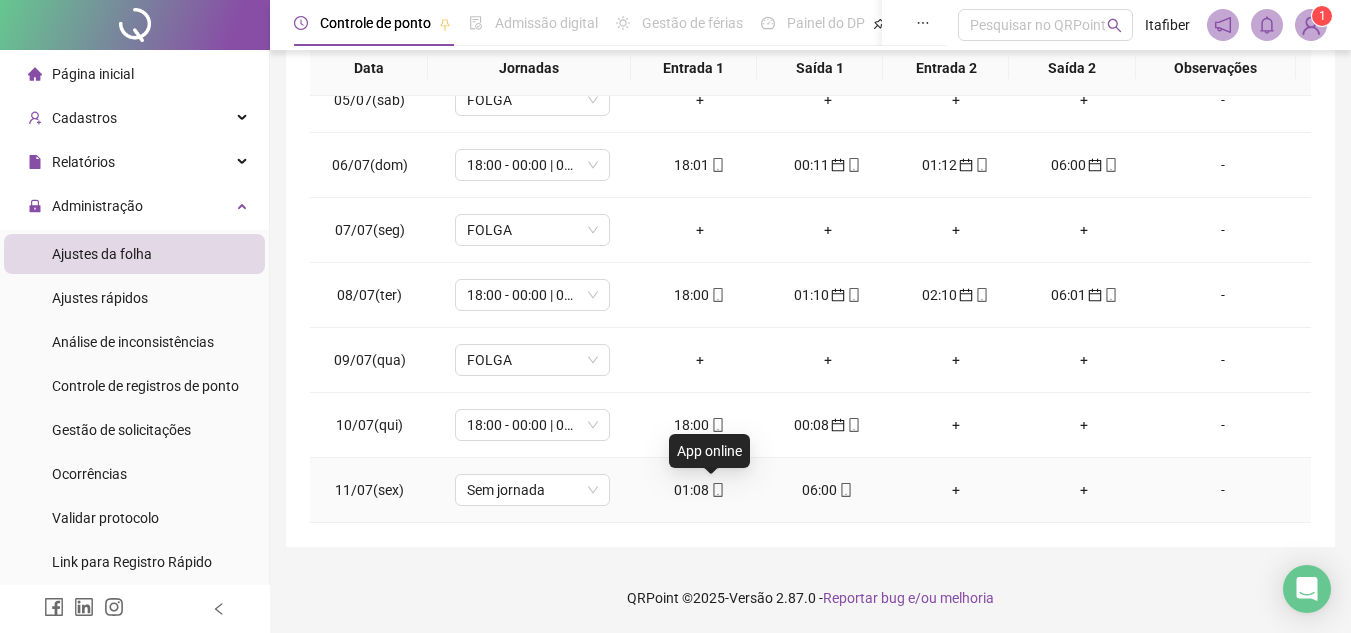 click 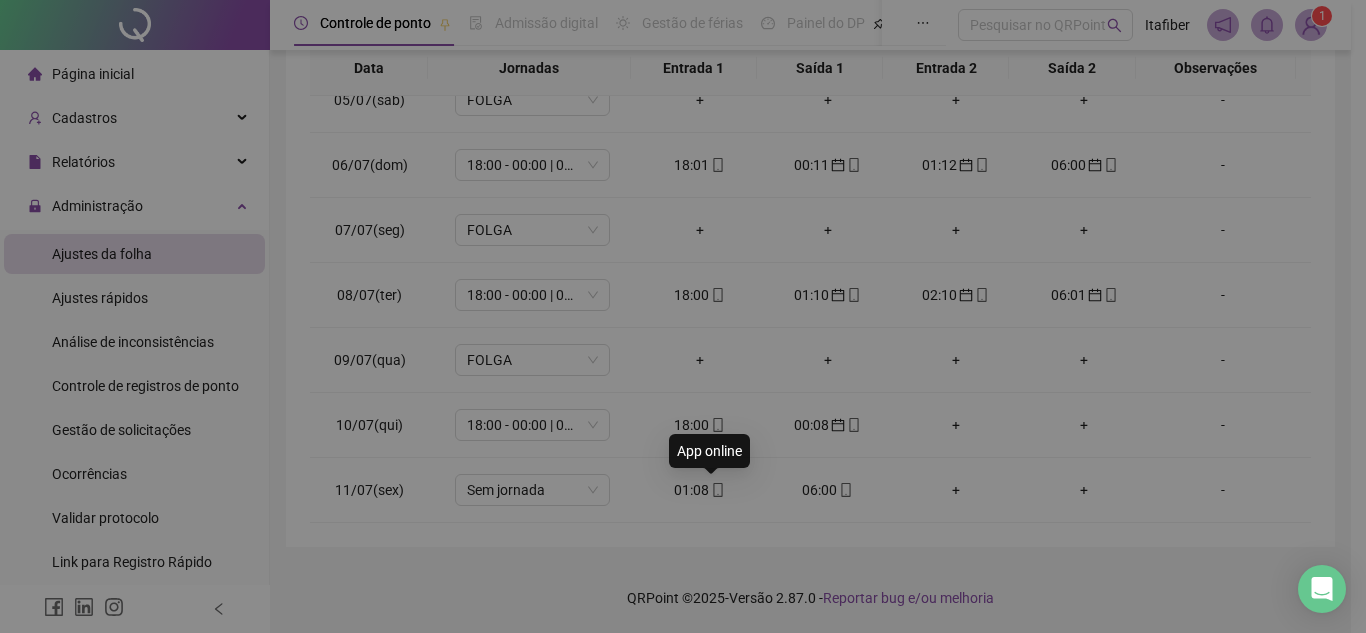 type on "**********" 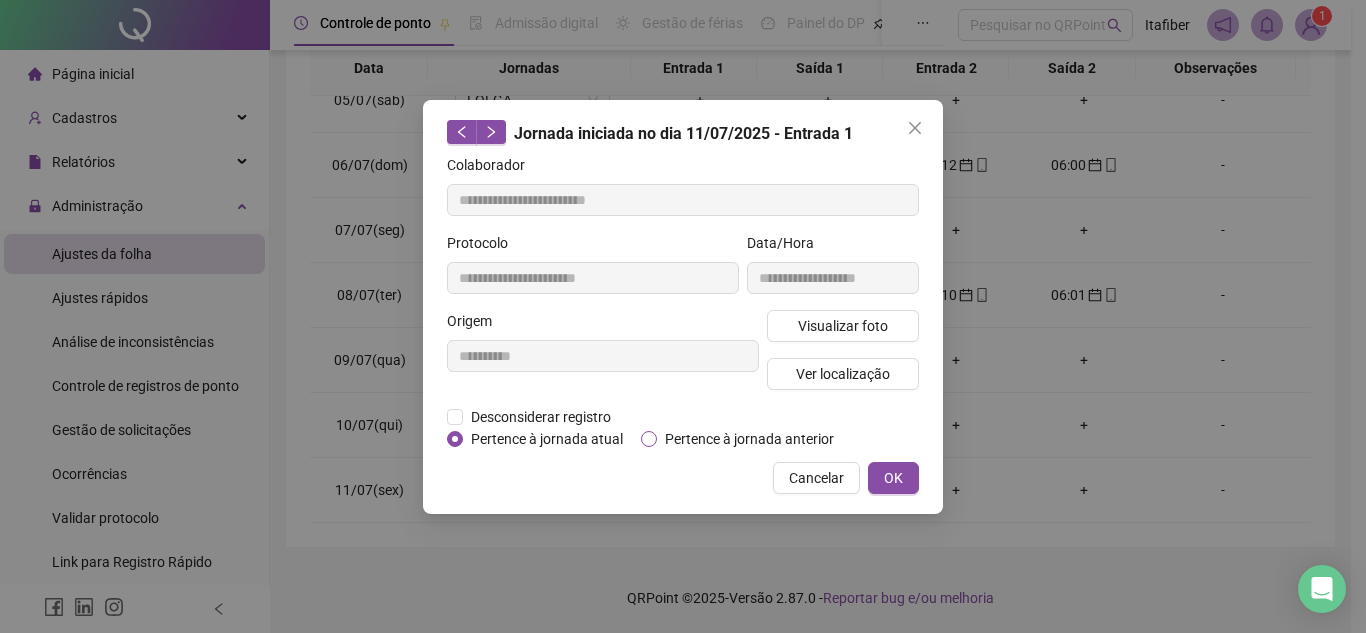 click on "Pertence à jornada anterior" at bounding box center (749, 439) 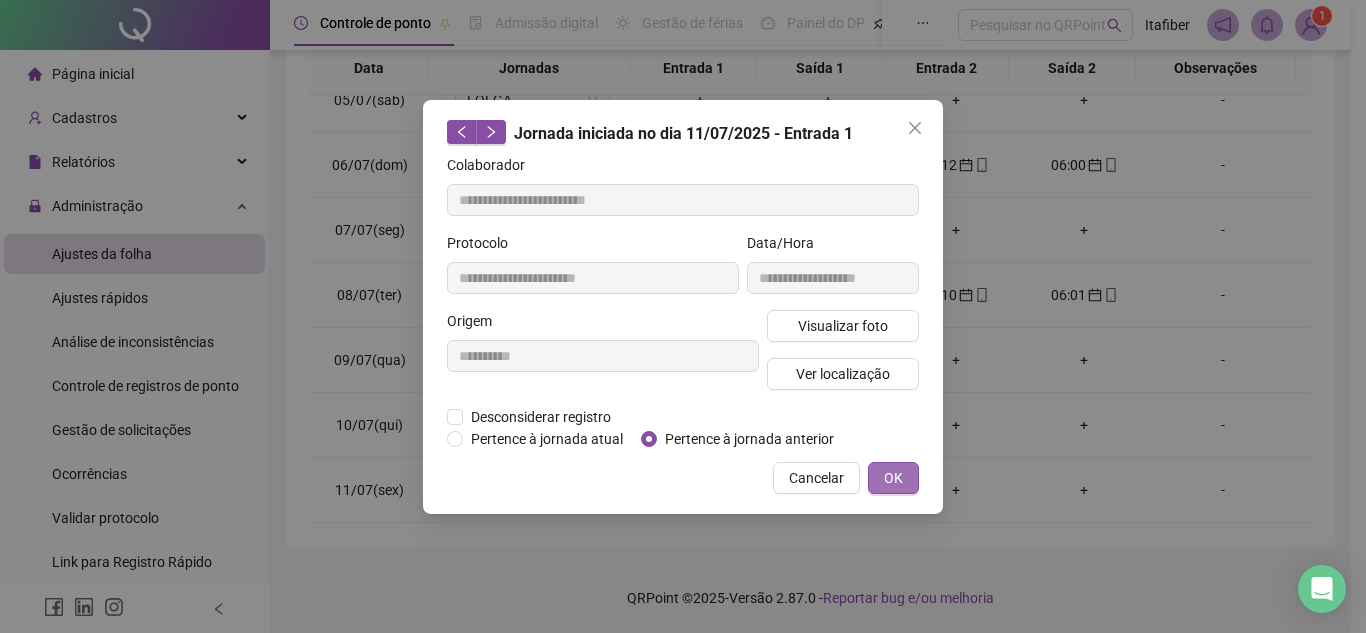 click on "OK" at bounding box center (893, 478) 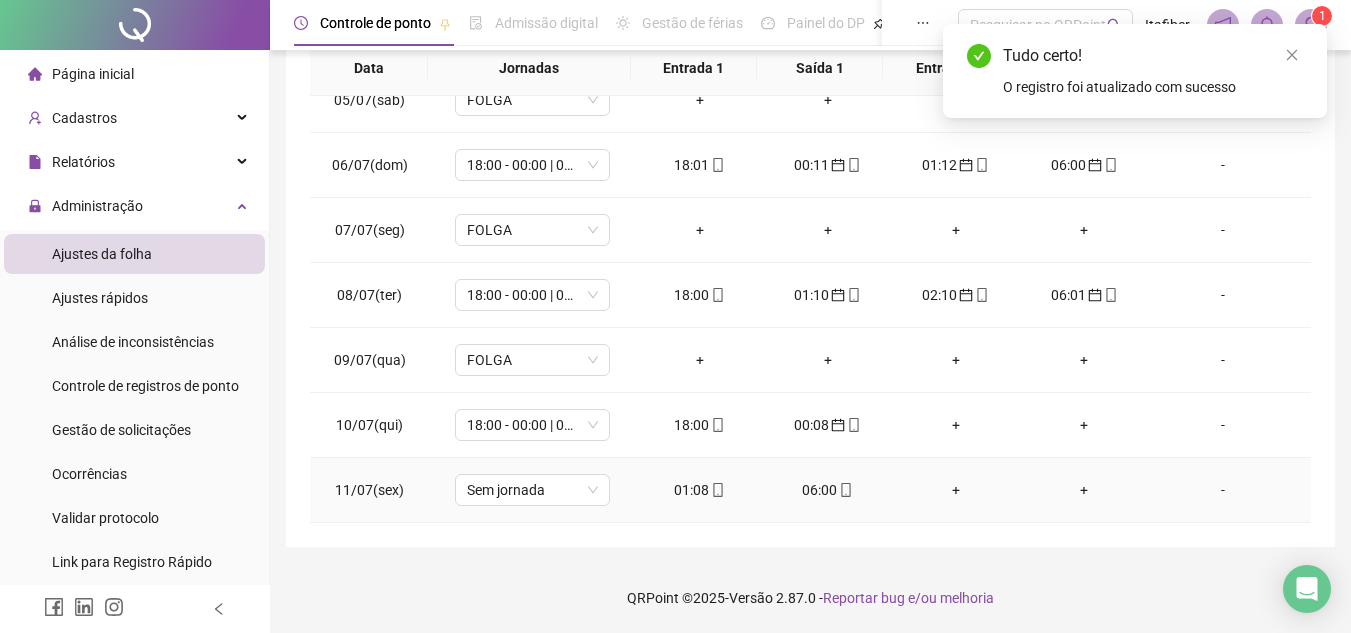 click at bounding box center [845, 490] 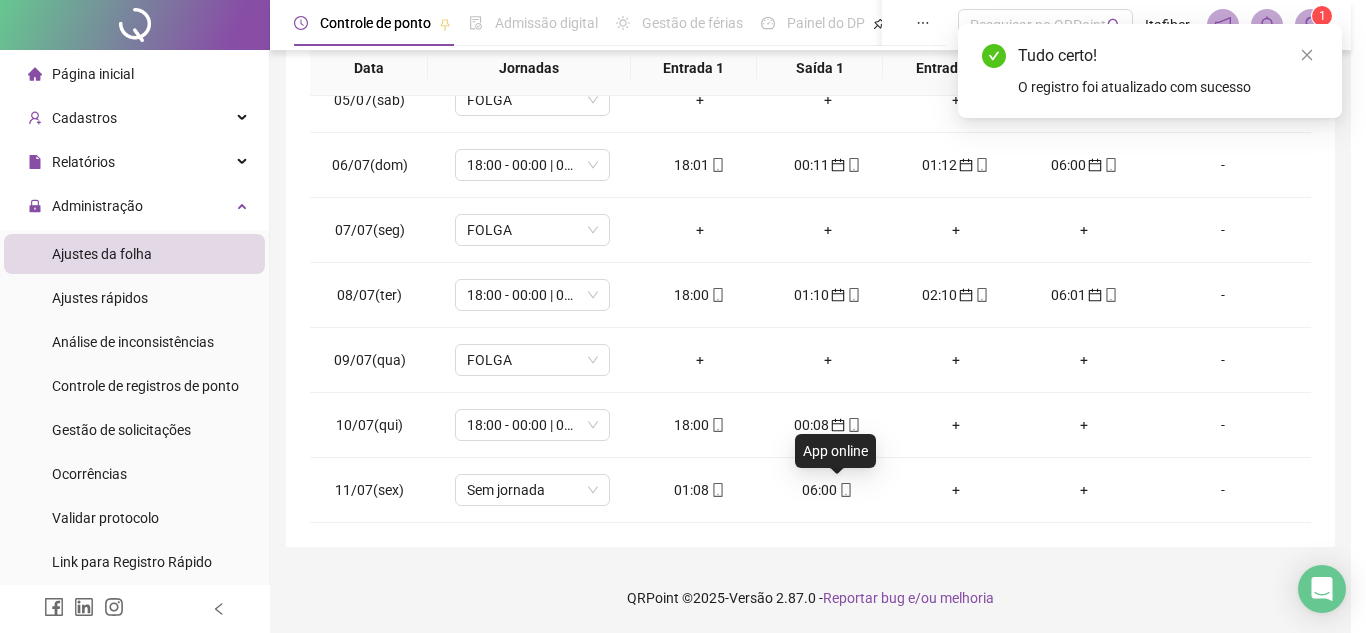 type on "**********" 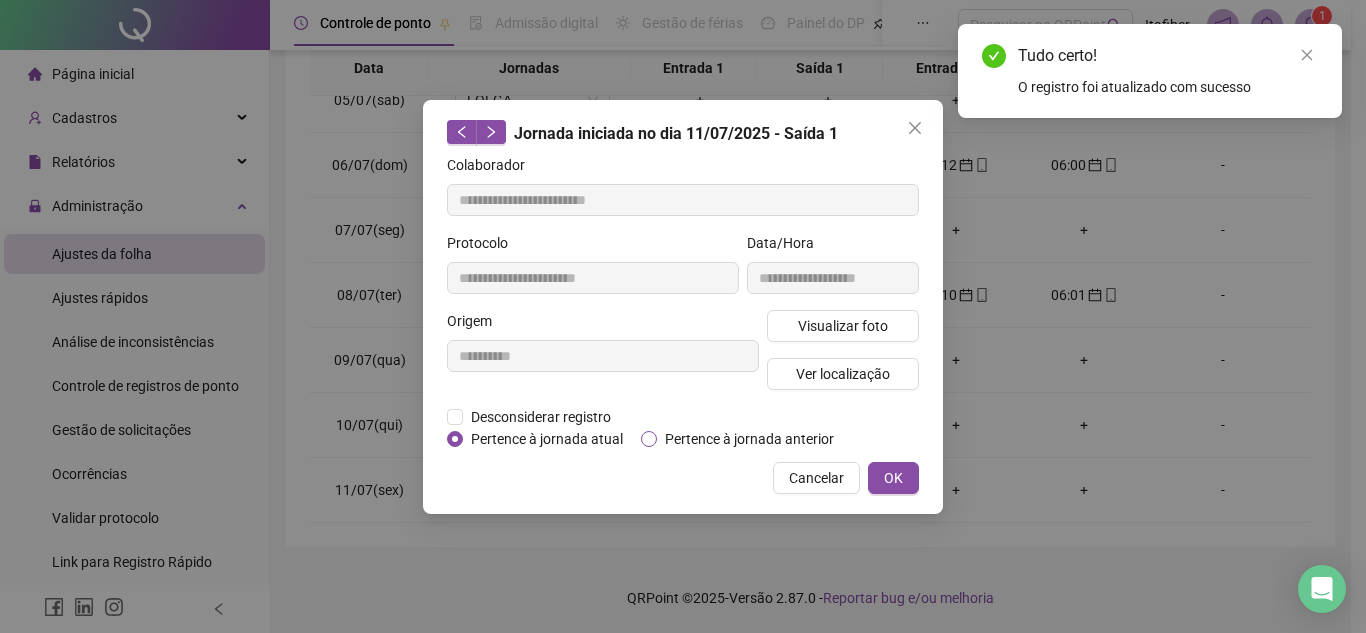 click on "Pertence à jornada anterior" at bounding box center [749, 439] 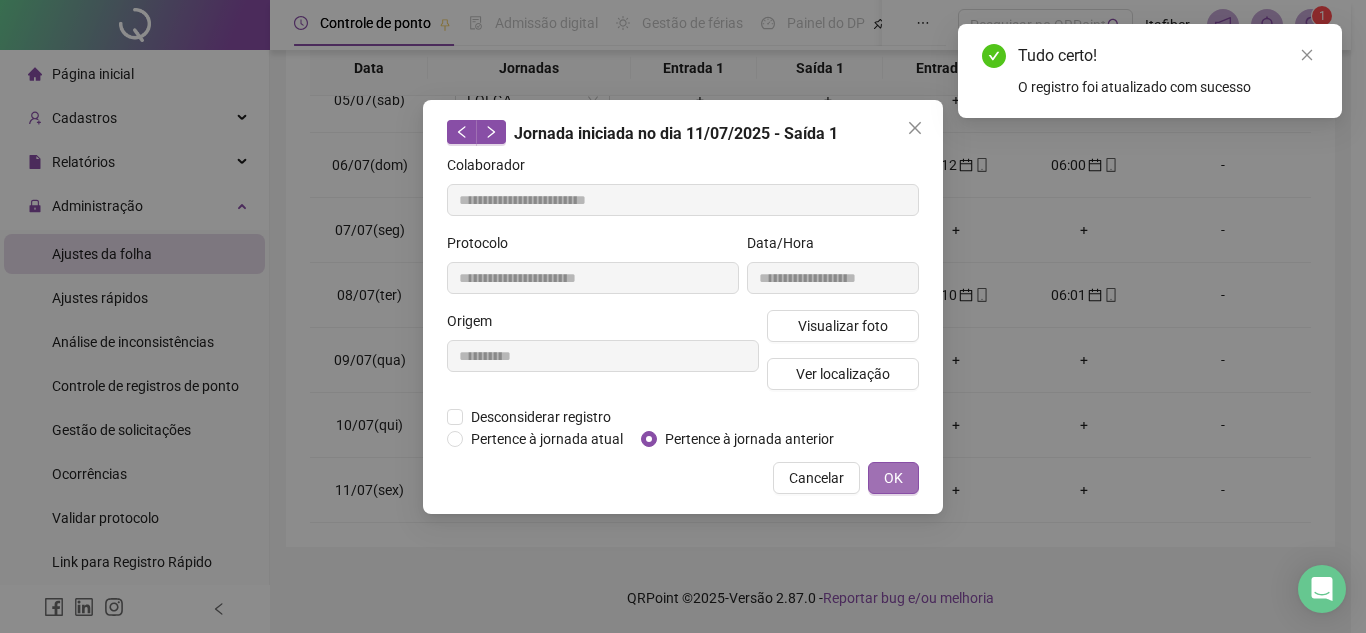 click on "OK" at bounding box center (893, 478) 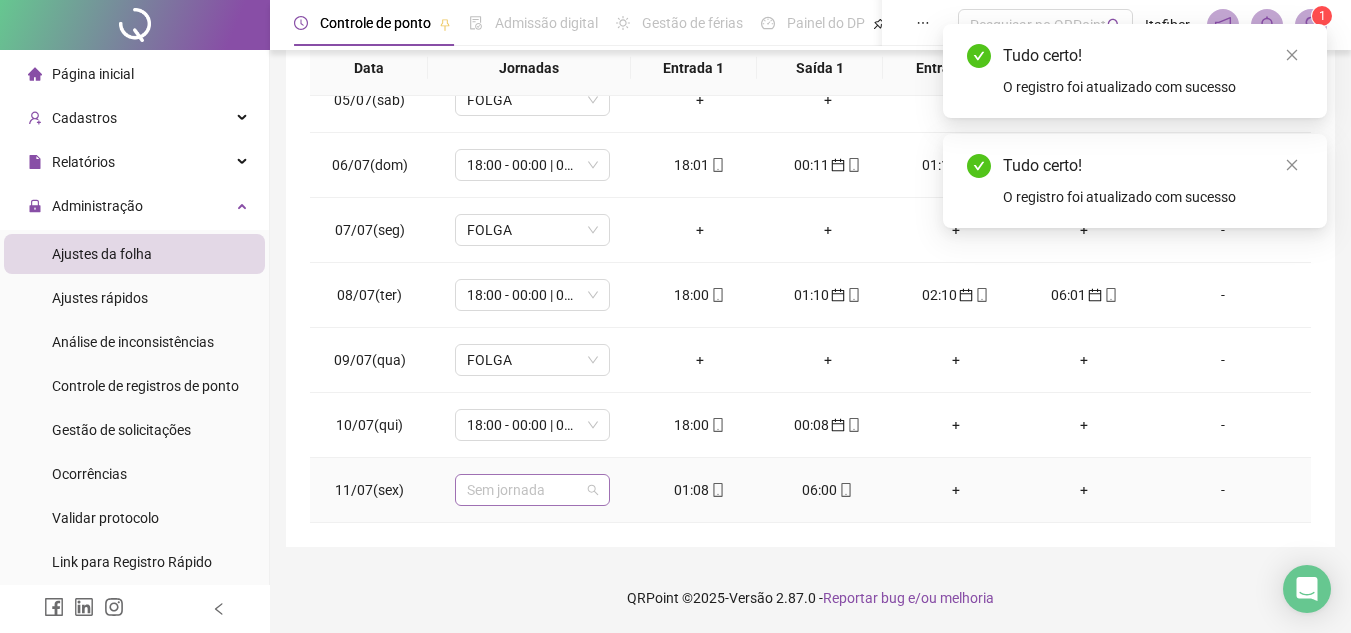 click on "Sem jornada" at bounding box center [532, 490] 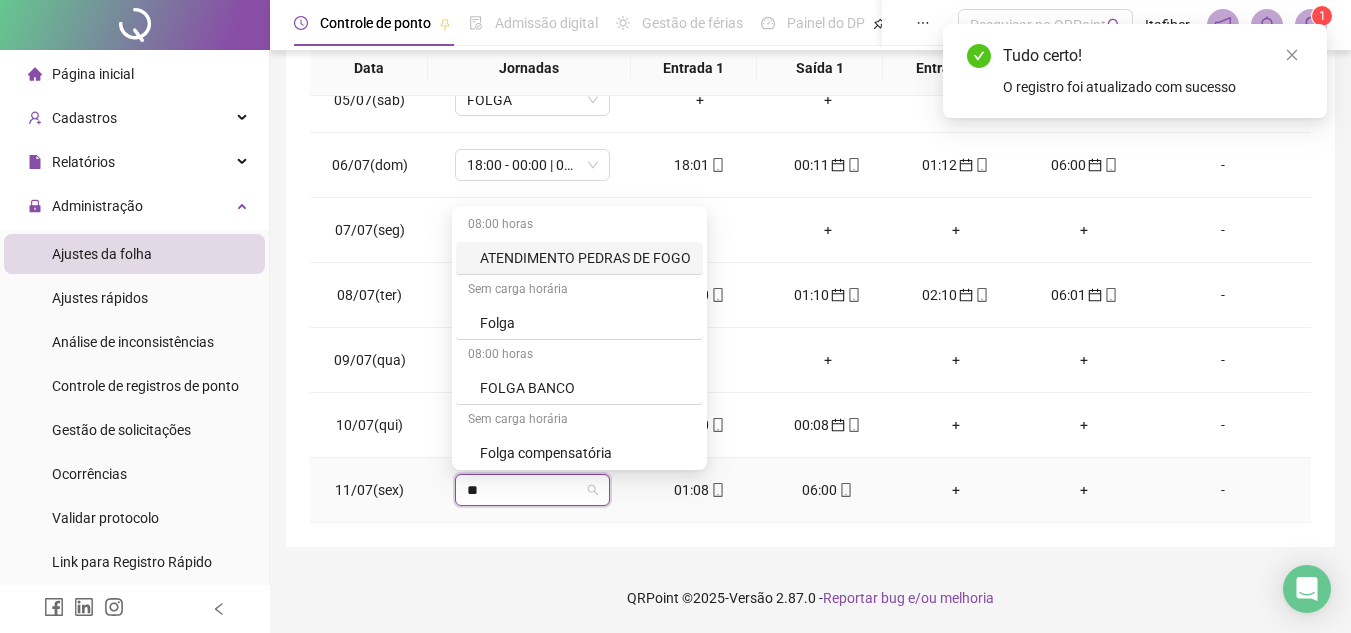 type on "***" 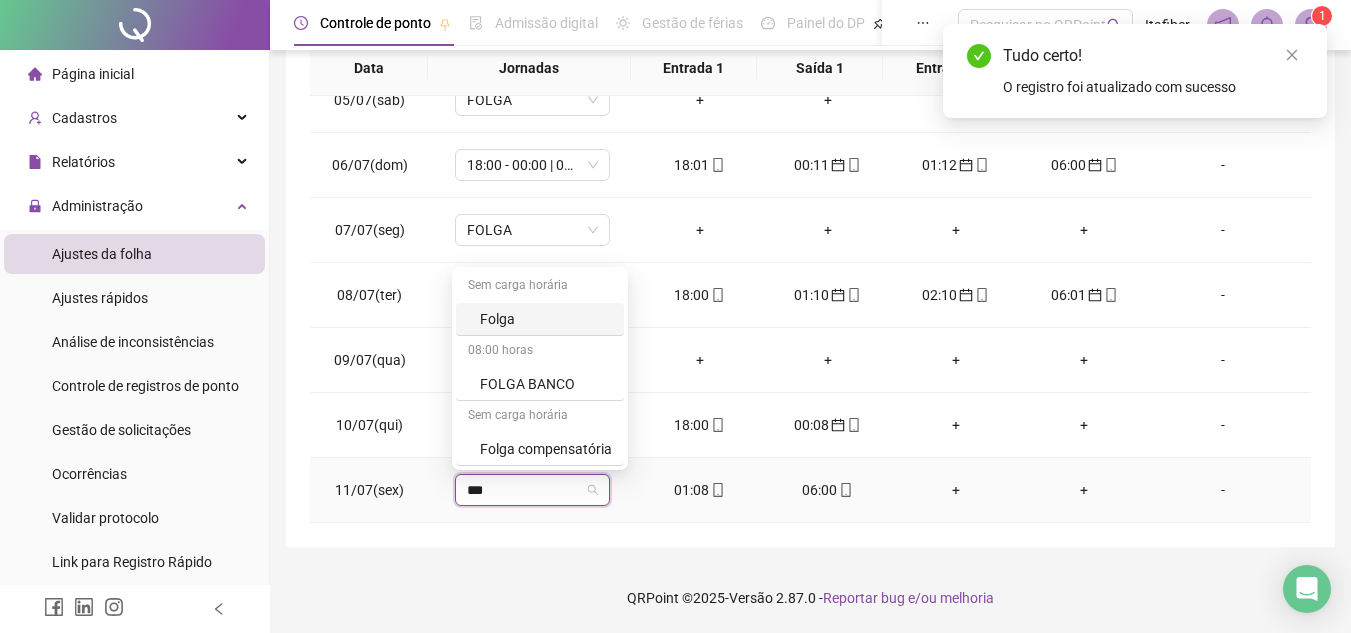 click on "Folga" at bounding box center [546, 319] 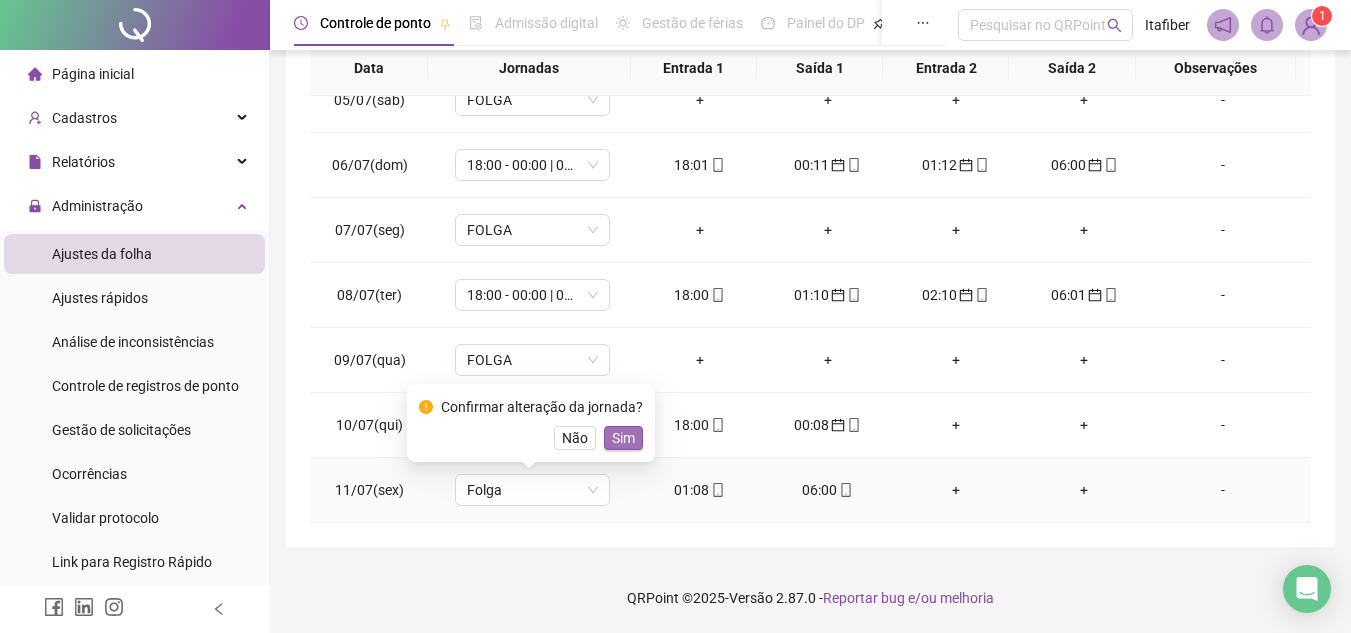 click on "Sim" at bounding box center (623, 438) 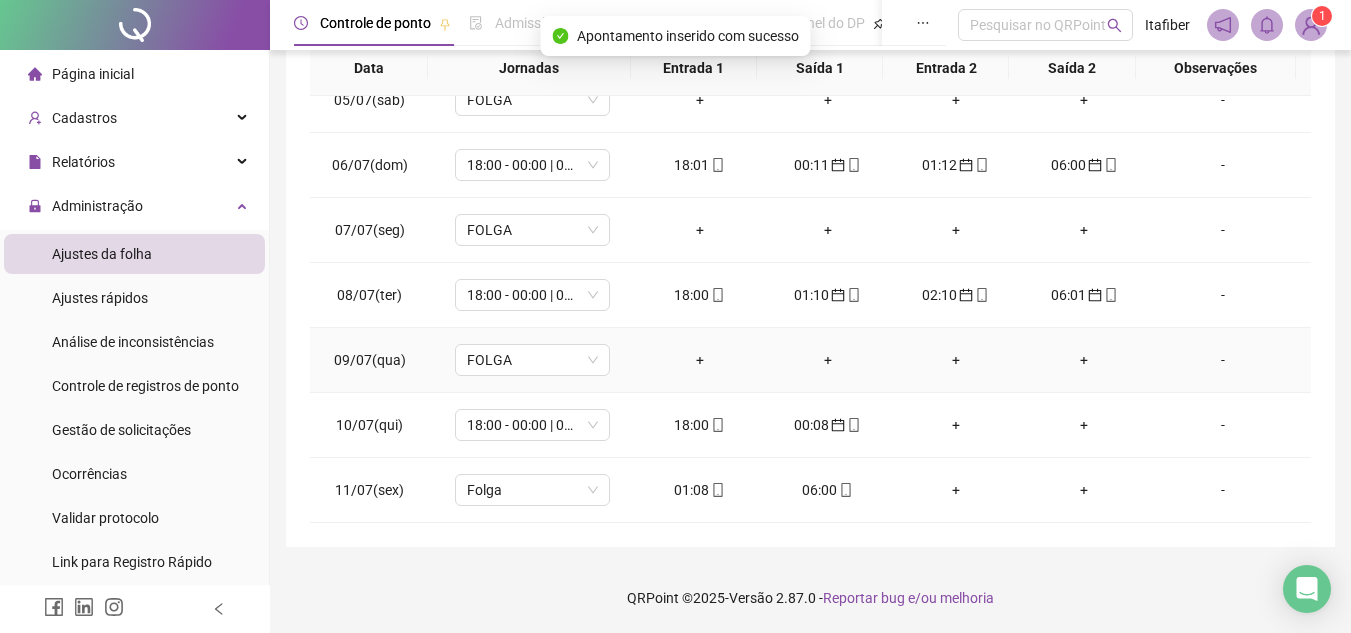 scroll, scrollTop: 0, scrollLeft: 0, axis: both 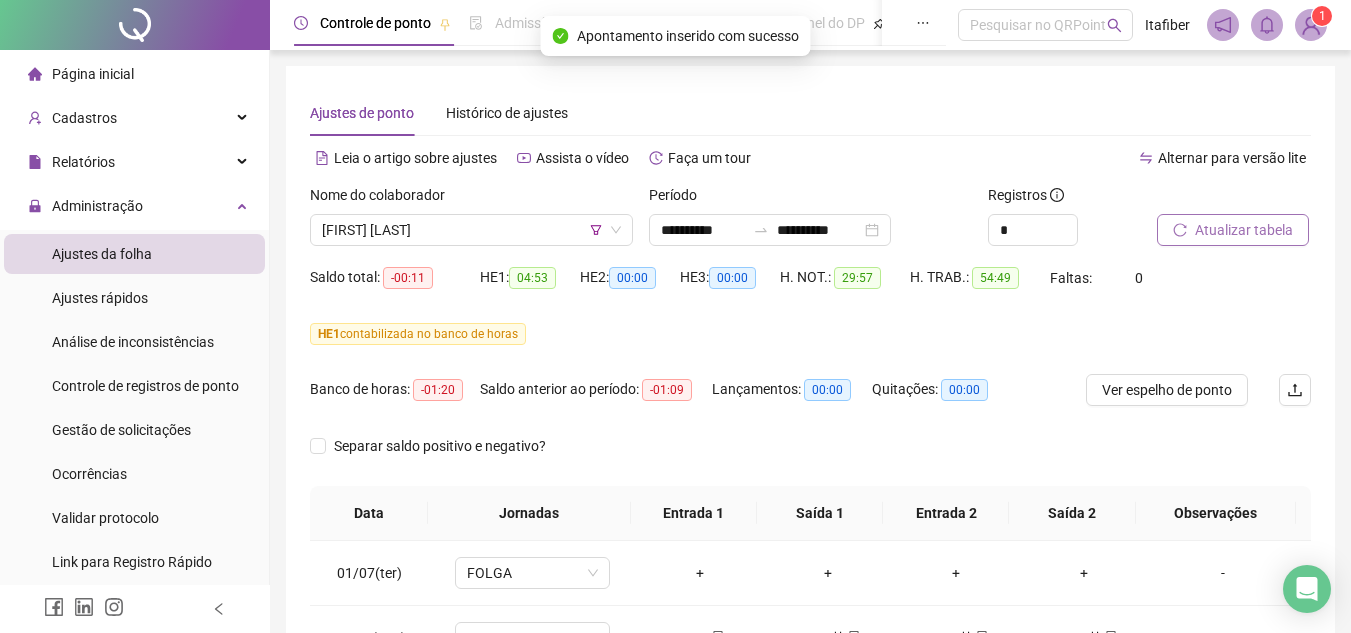 click on "Atualizar tabela" at bounding box center (1244, 230) 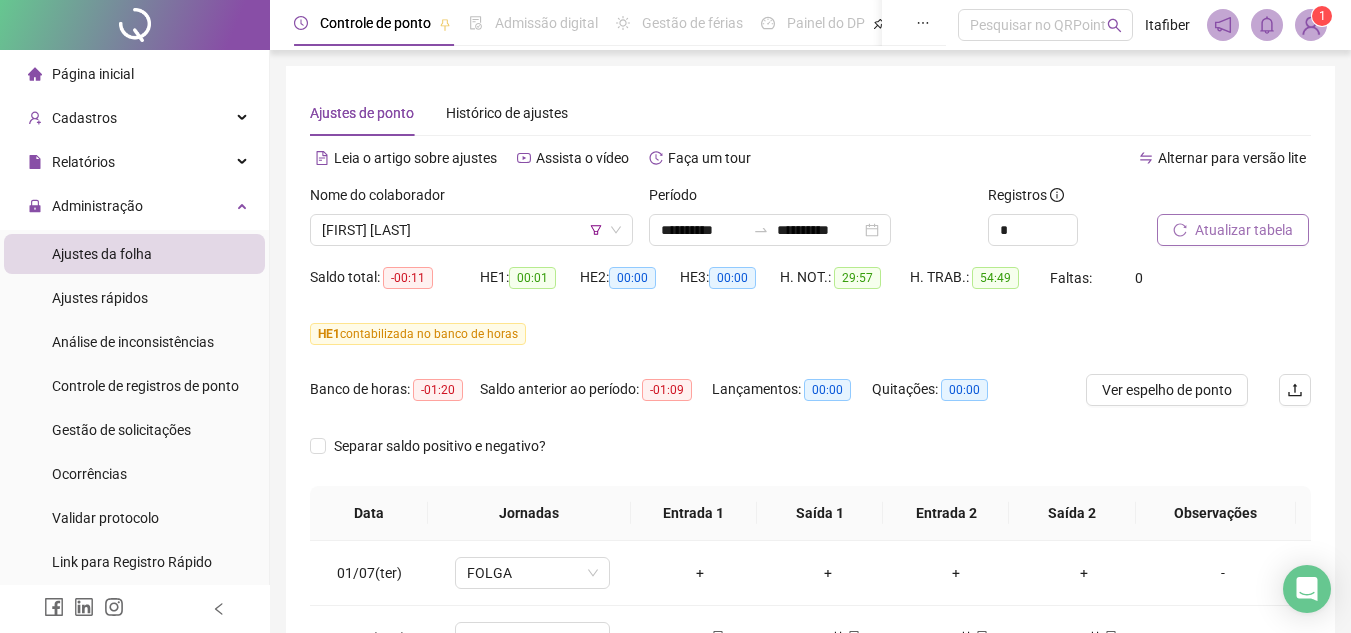 click on "Atualizar tabela" at bounding box center (1244, 230) 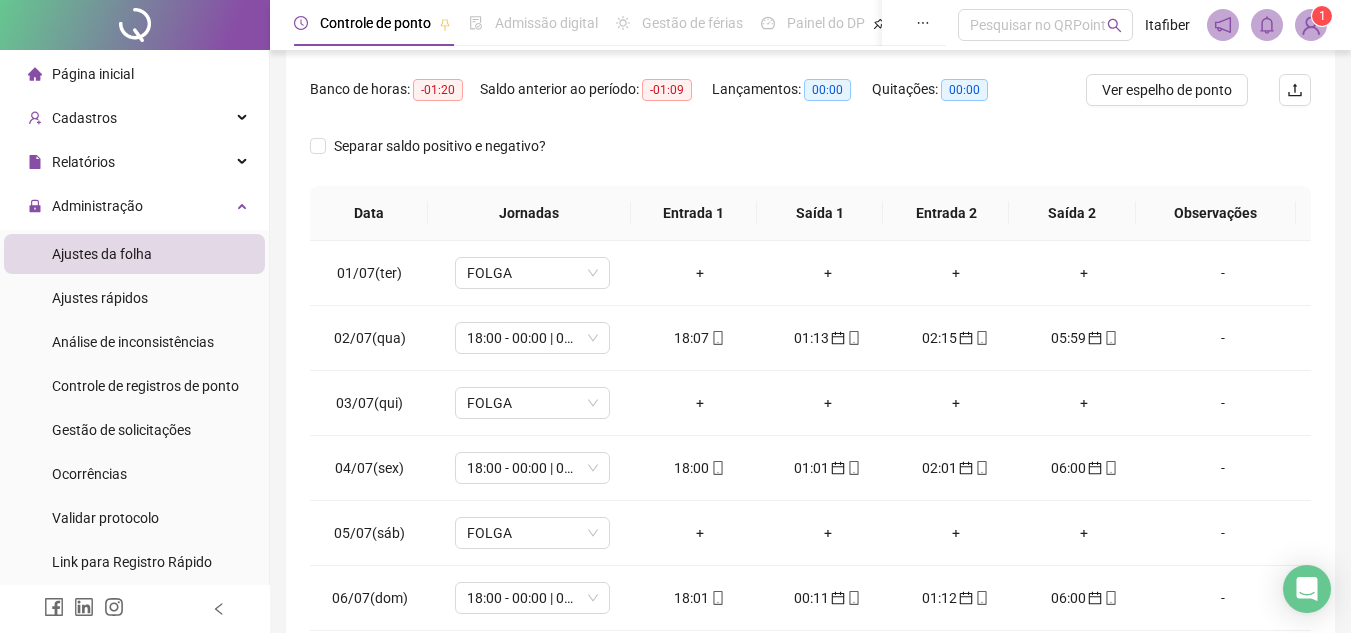 scroll, scrollTop: 445, scrollLeft: 0, axis: vertical 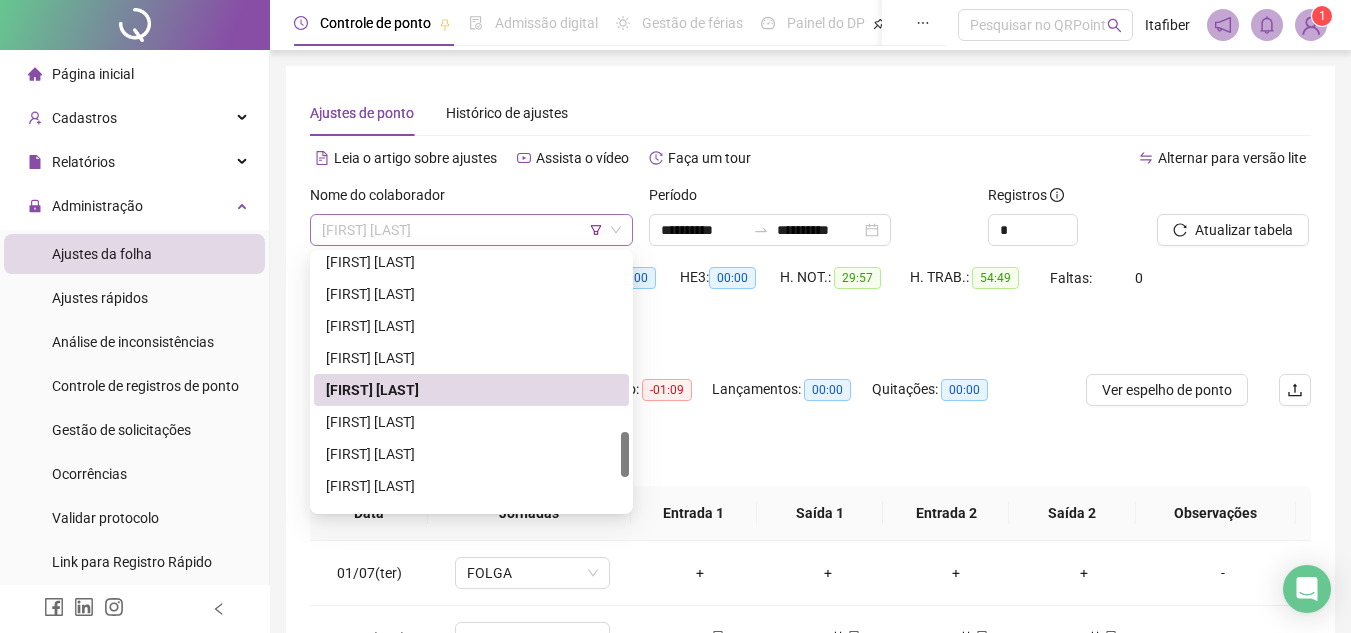 click on "[FIRST] [LAST]" at bounding box center (471, 230) 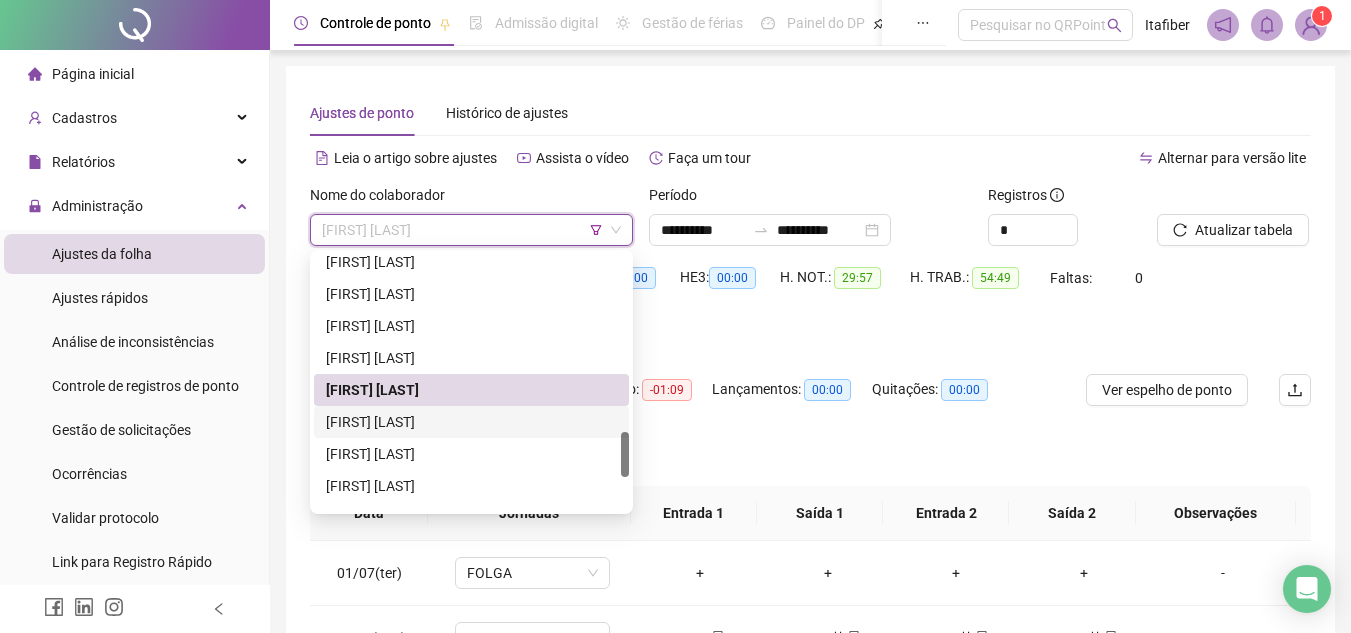 click on "[FIRST] [LAST]" at bounding box center (471, 422) 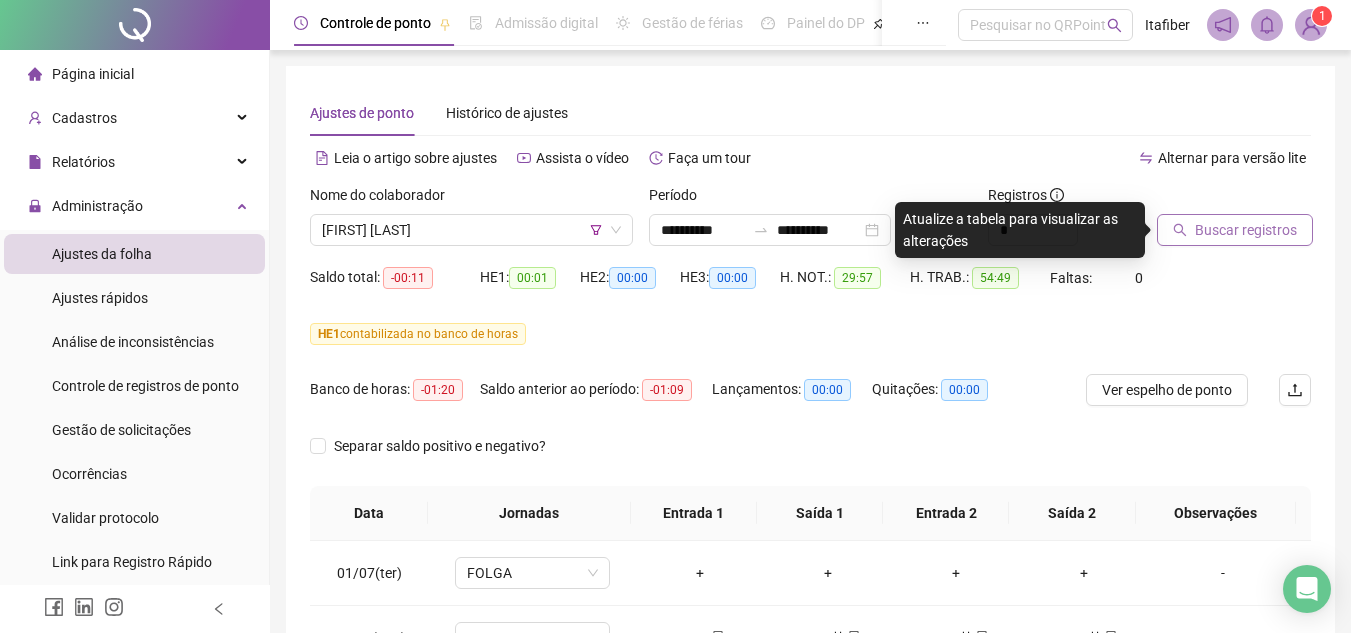 click on "Buscar registros" at bounding box center [1235, 230] 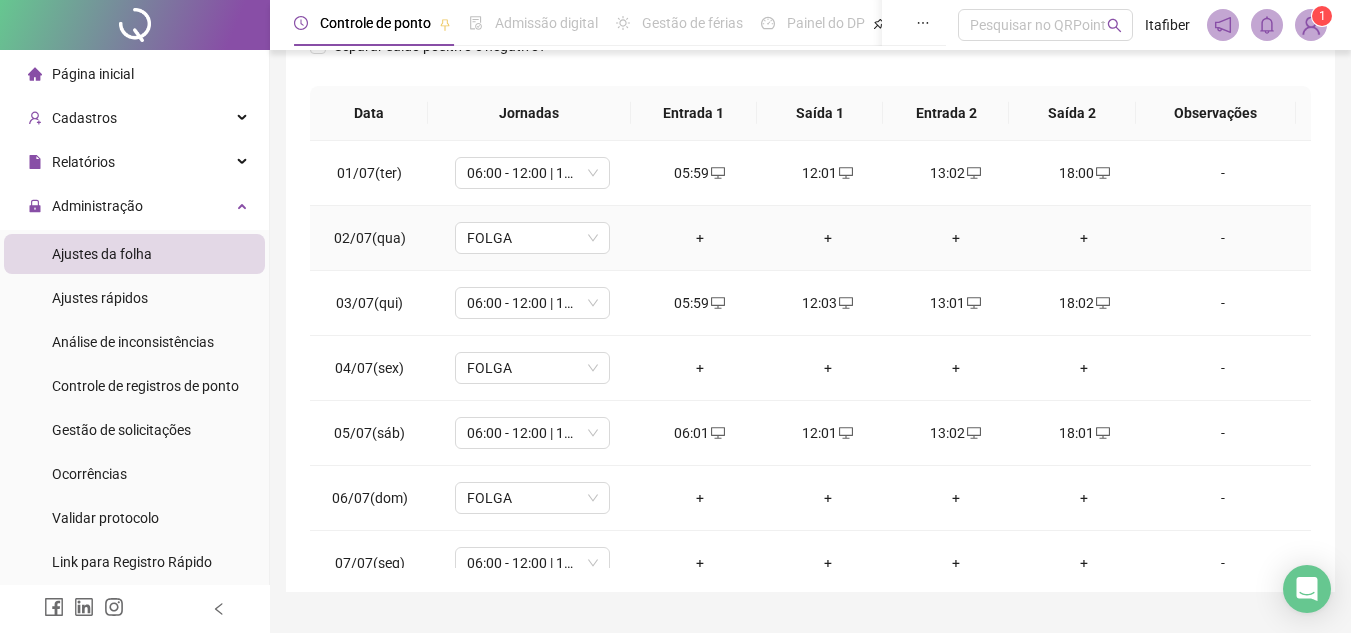 scroll, scrollTop: 445, scrollLeft: 0, axis: vertical 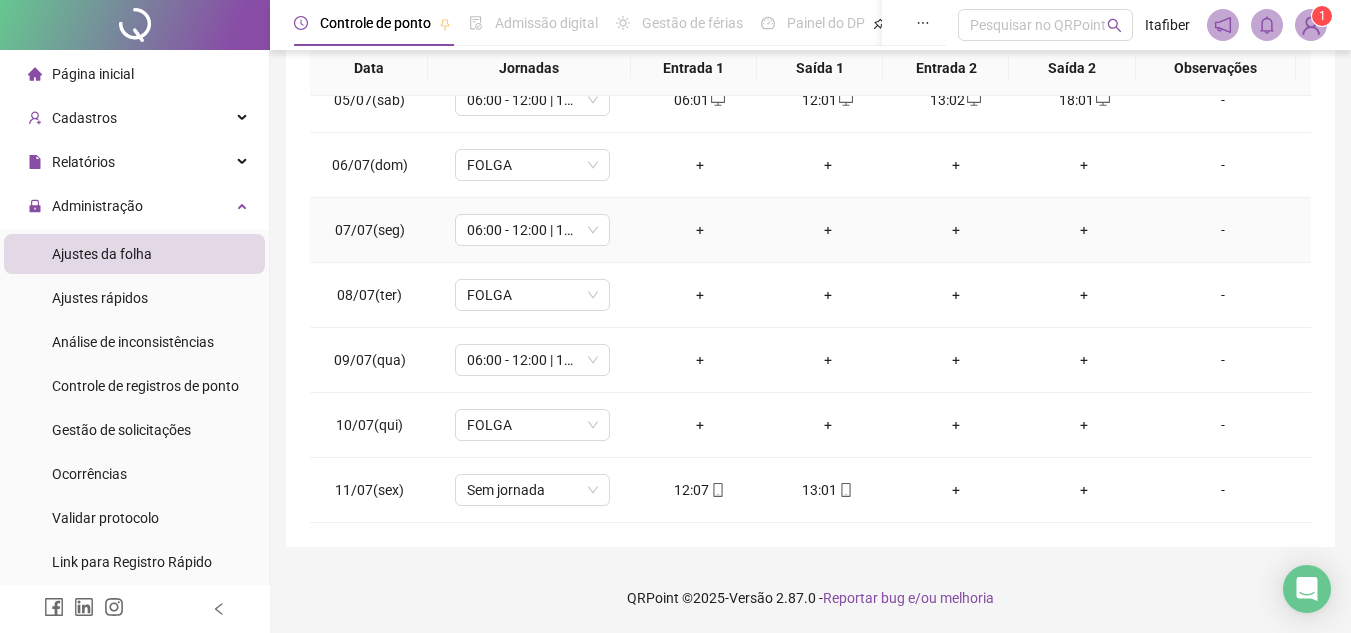 click on "+" at bounding box center (700, 230) 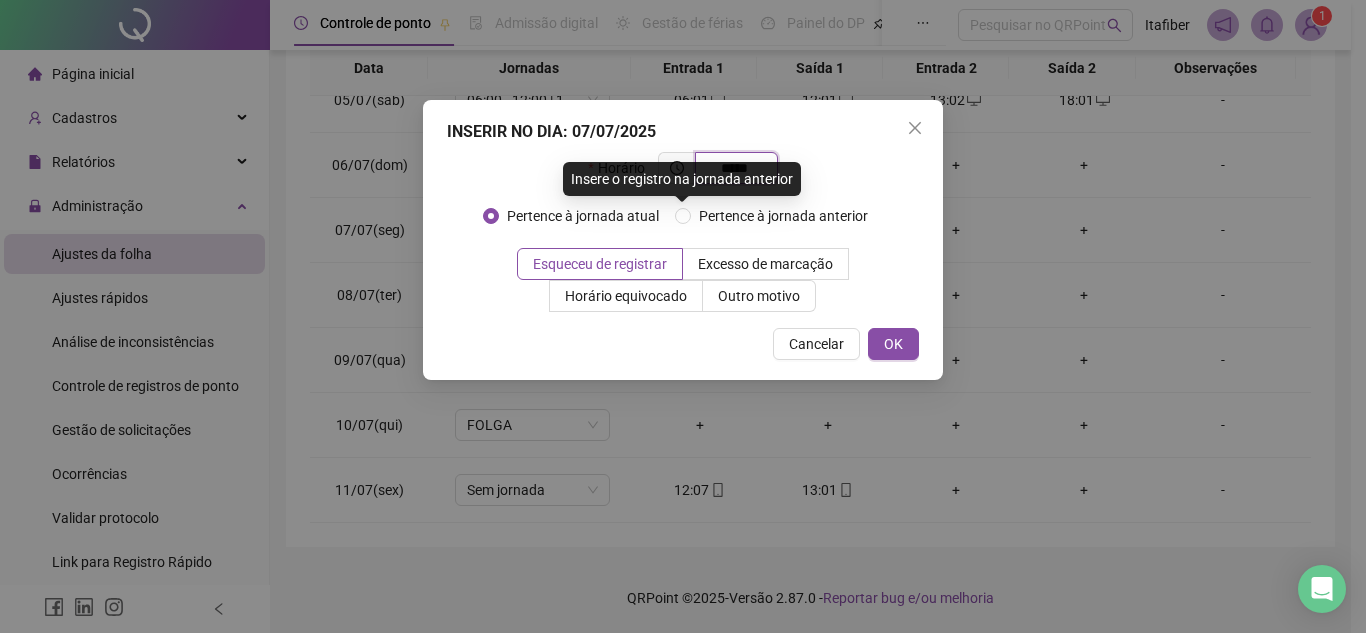 type on "*****" 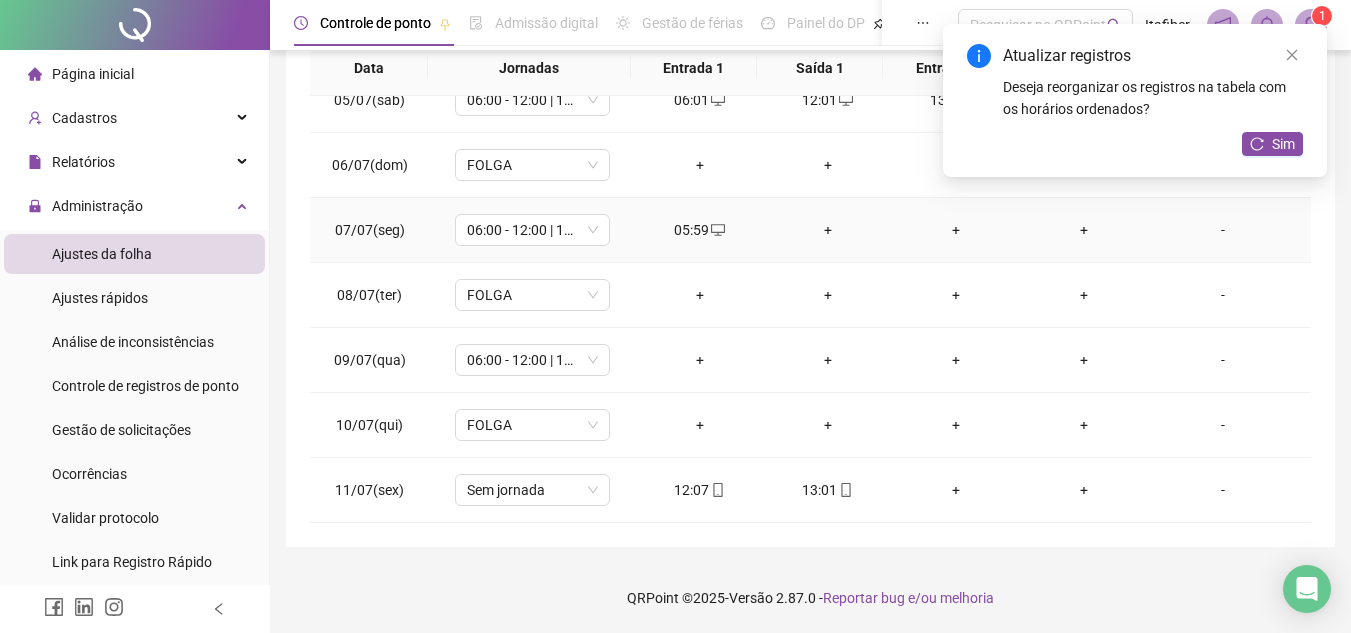 click on "+" at bounding box center [828, 230] 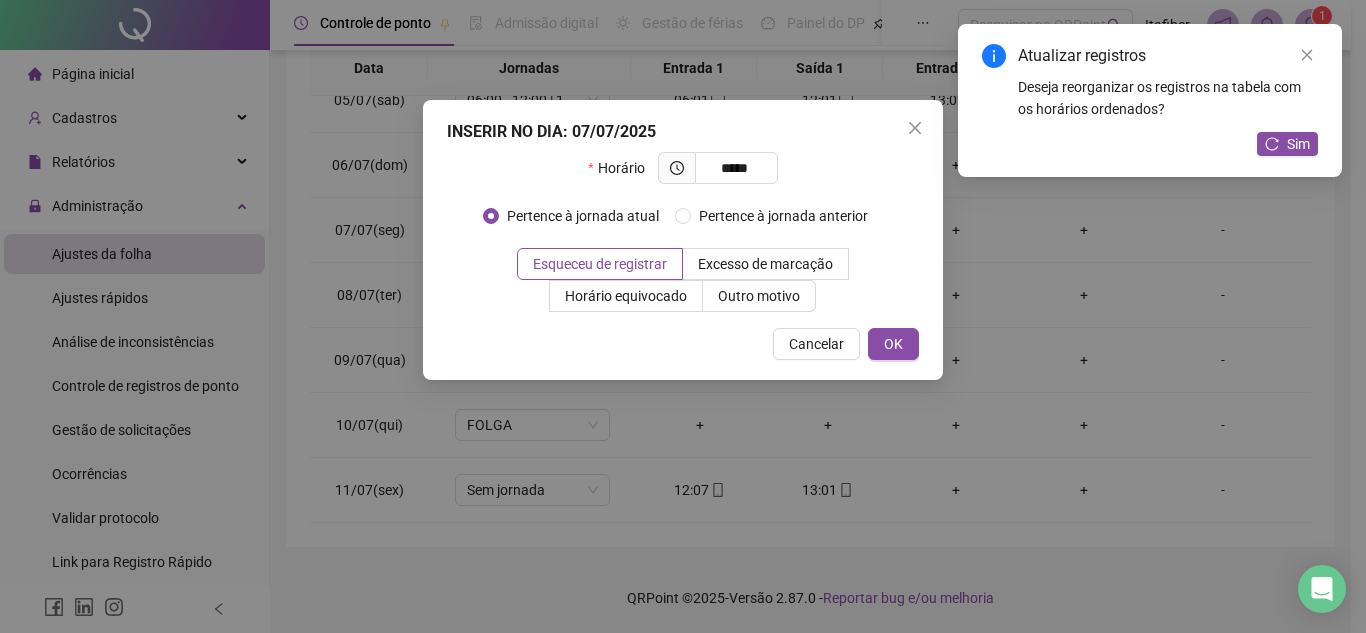 type on "*****" 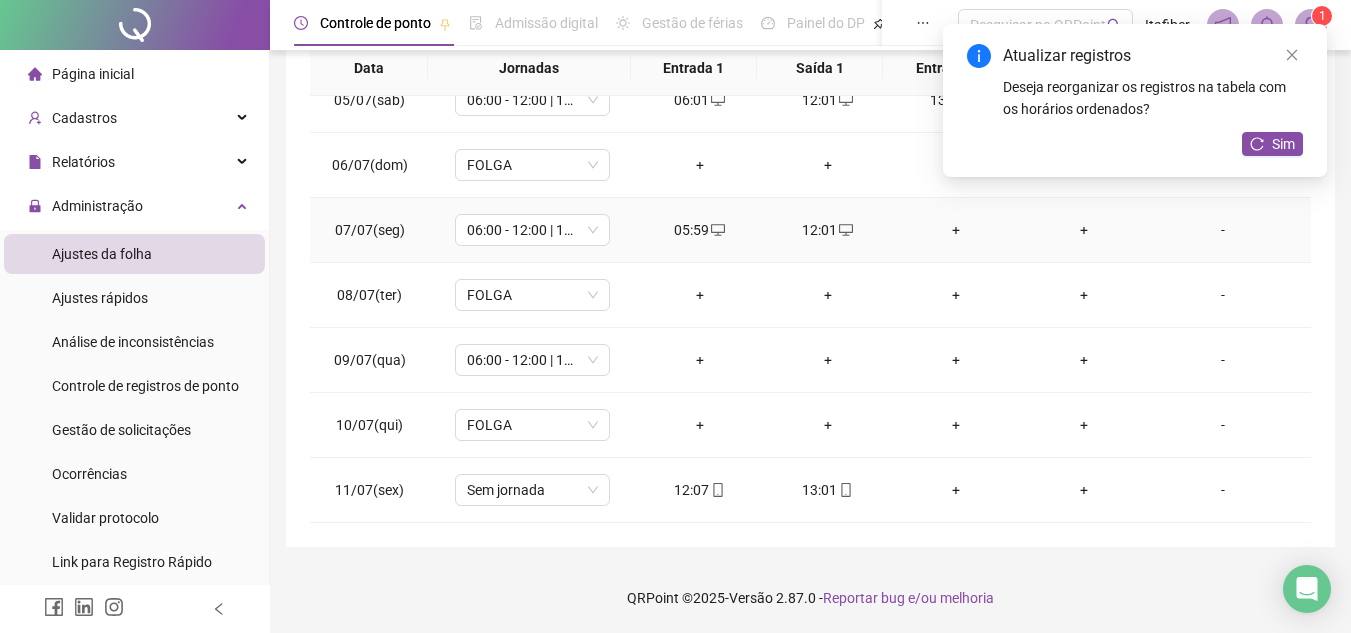 click on "+" at bounding box center [956, 230] 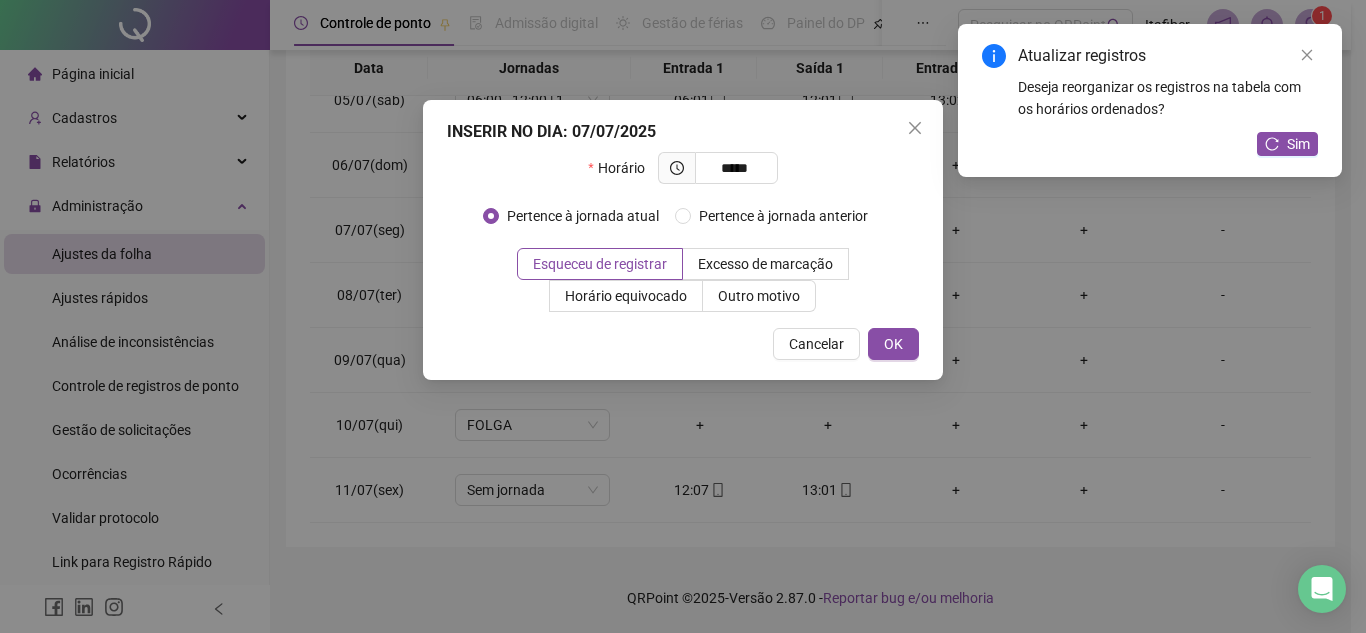 type on "*****" 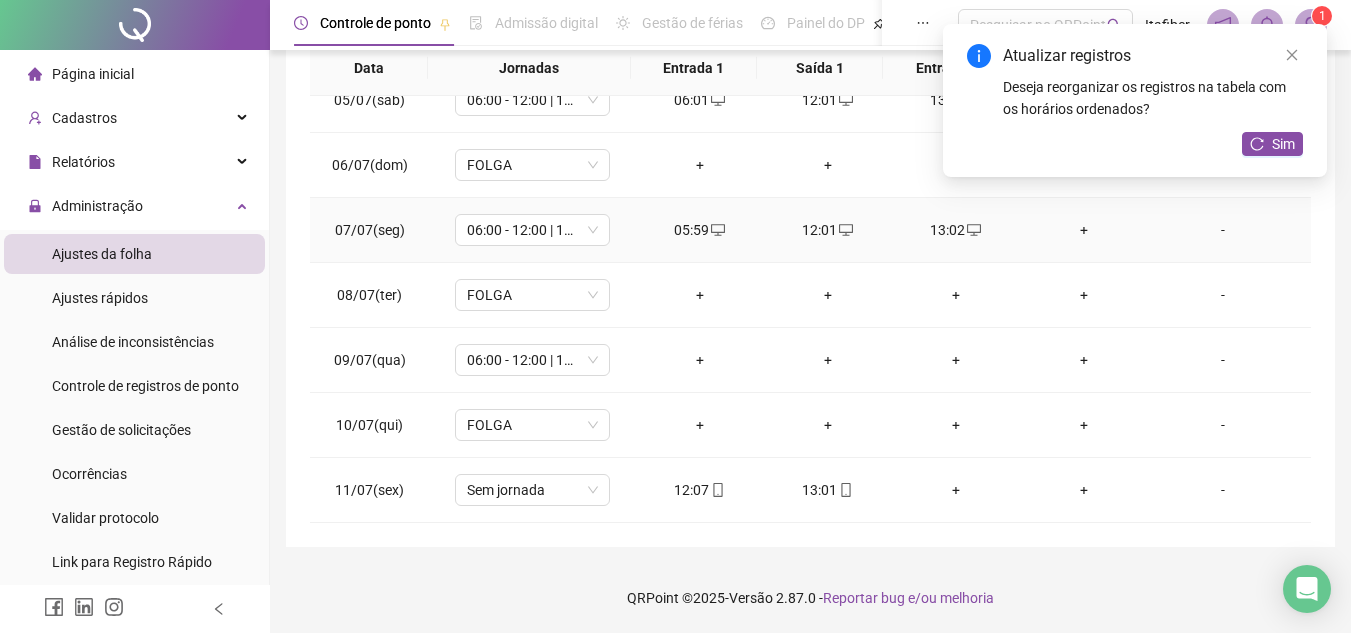click on "+" at bounding box center (1084, 230) 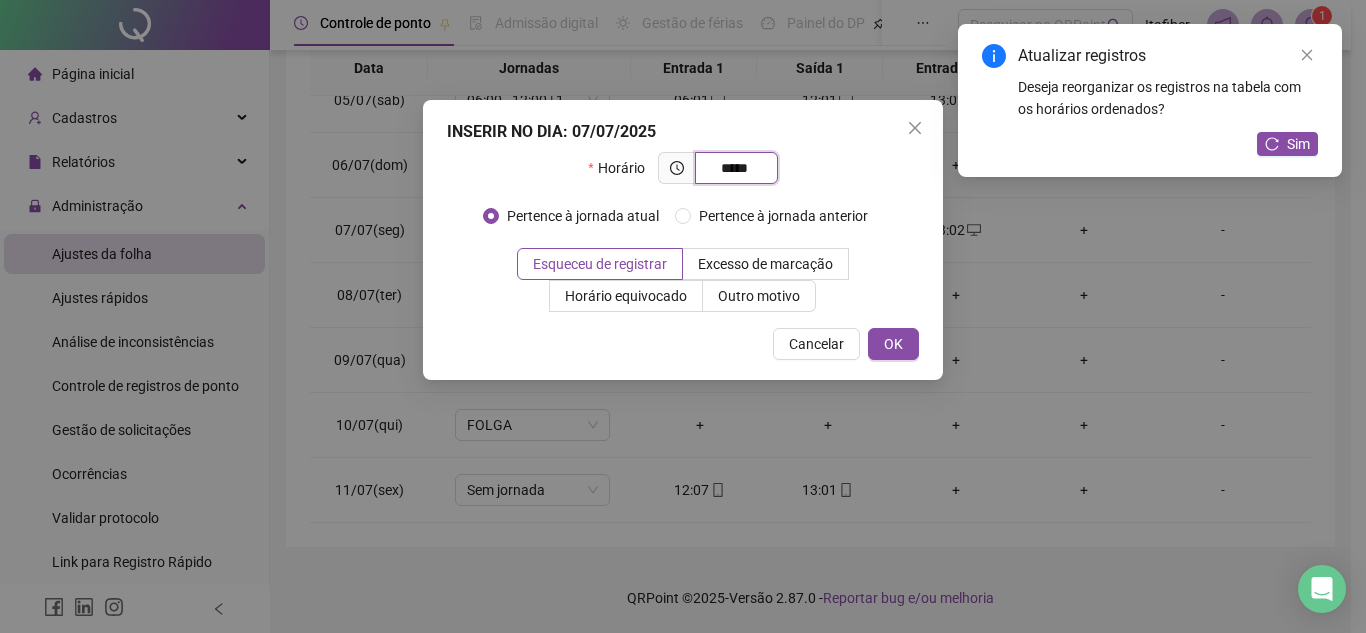 type on "*****" 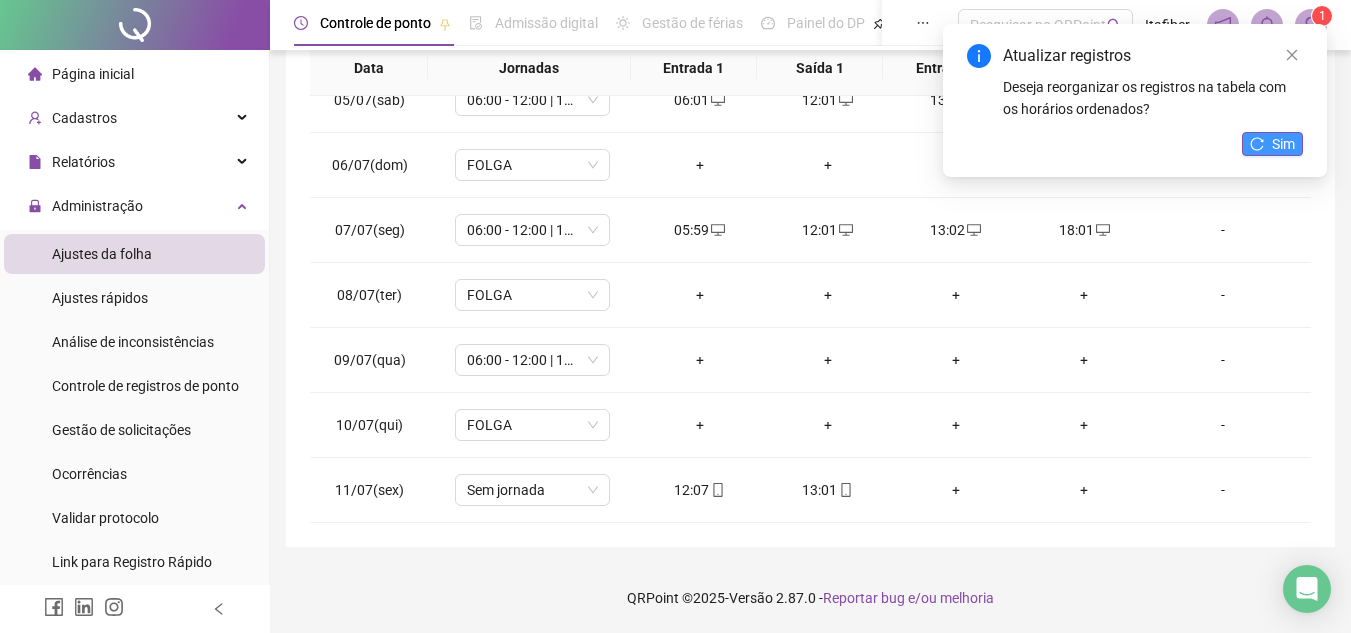 click on "Sim" at bounding box center (1283, 144) 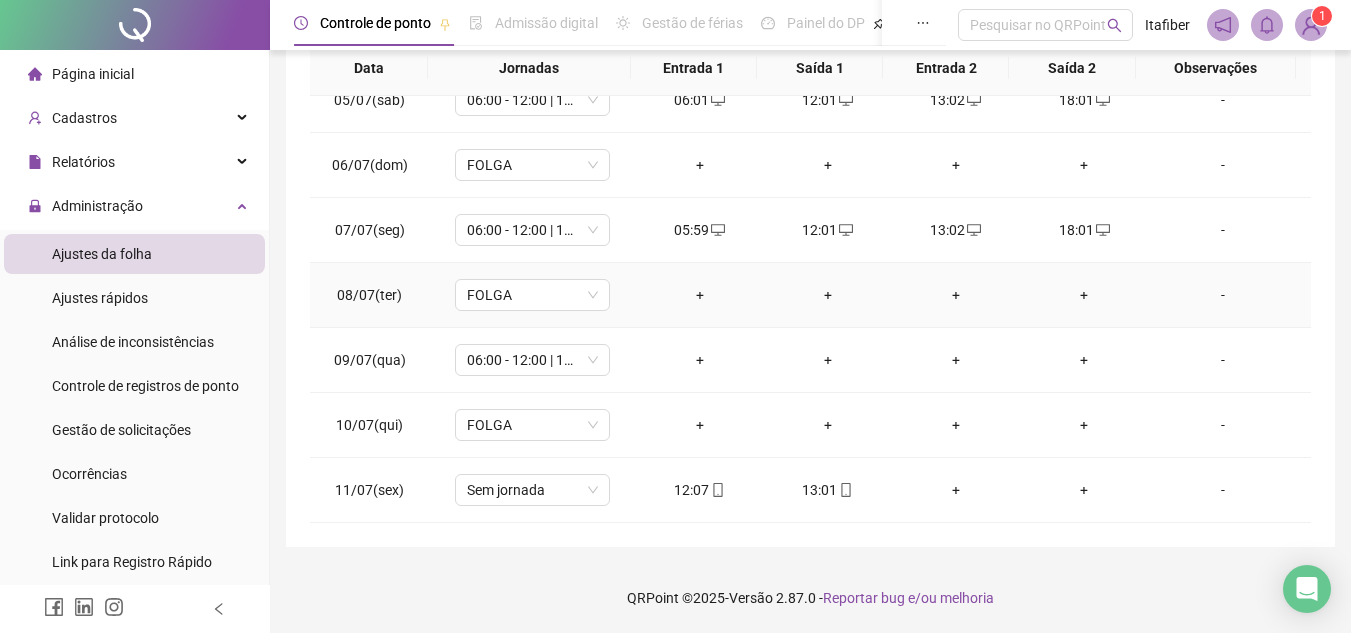 scroll, scrollTop: 0, scrollLeft: 0, axis: both 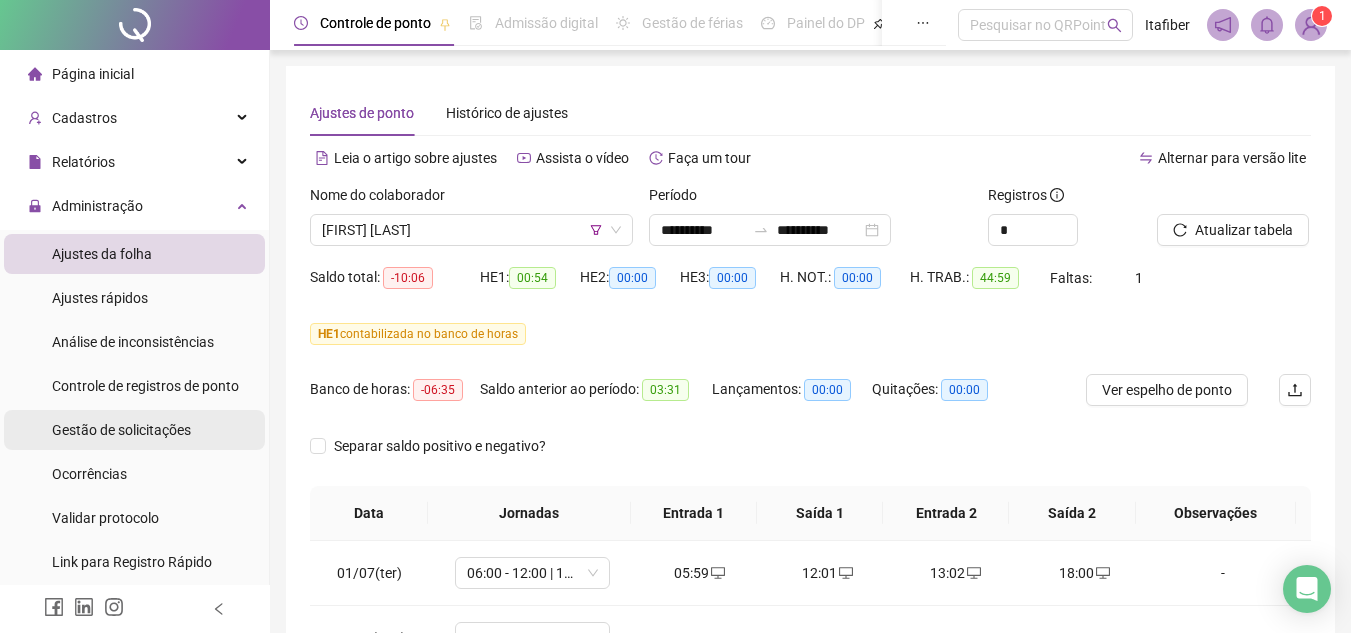 click on "Gestão de solicitações" at bounding box center [121, 430] 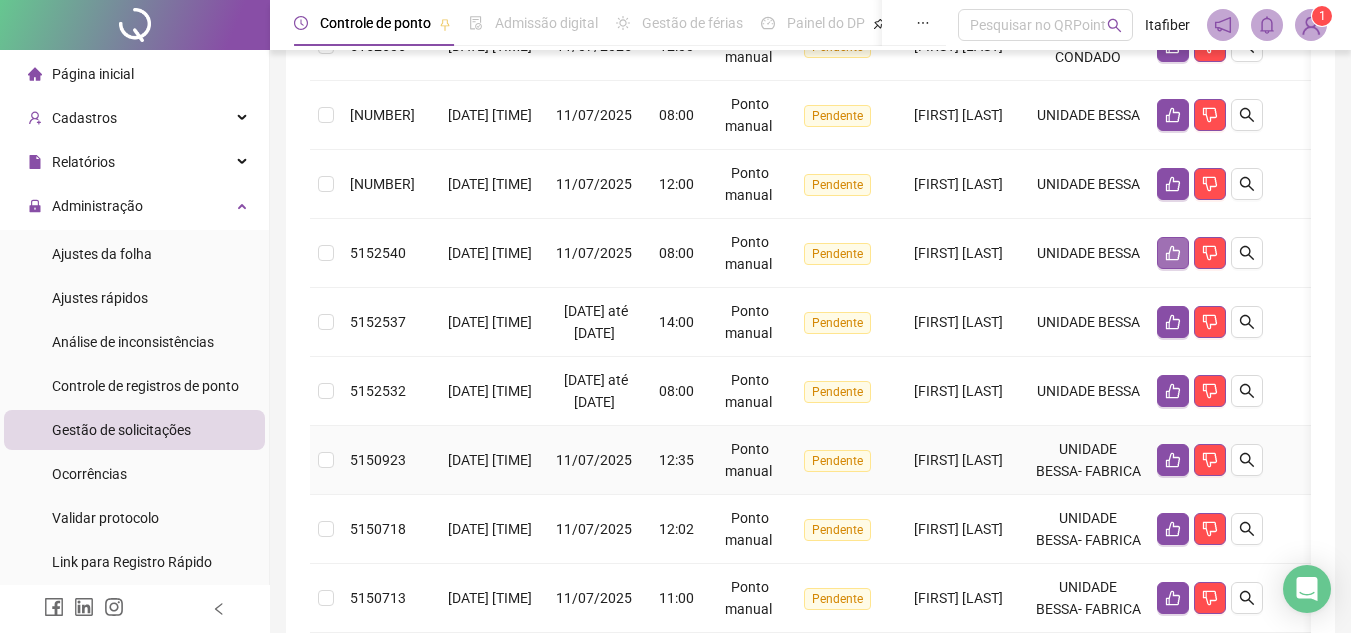 scroll, scrollTop: 600, scrollLeft: 0, axis: vertical 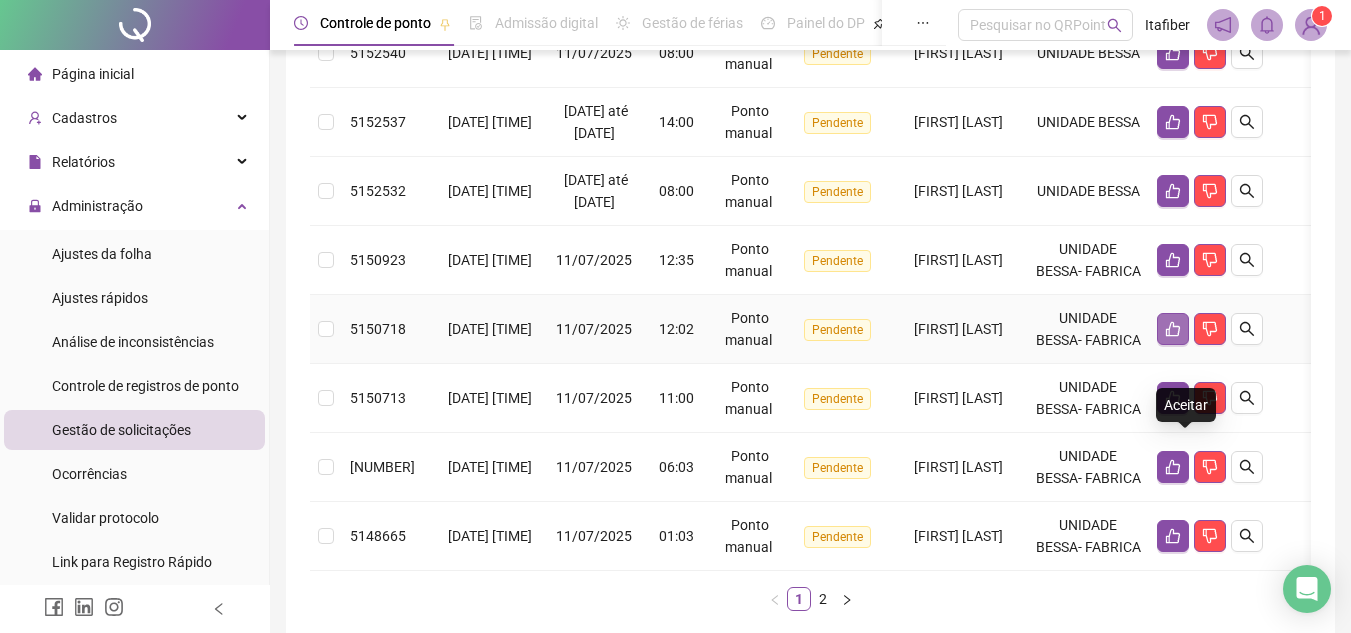 click at bounding box center (1173, 329) 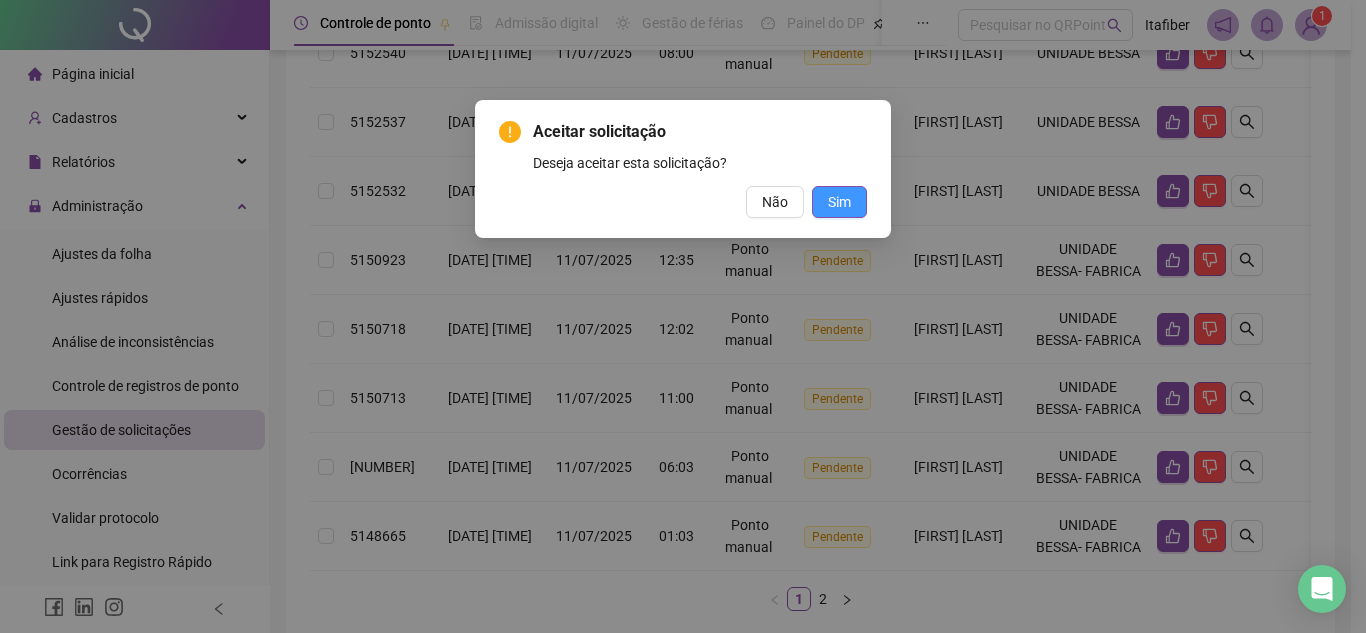 click on "Sim" at bounding box center (839, 202) 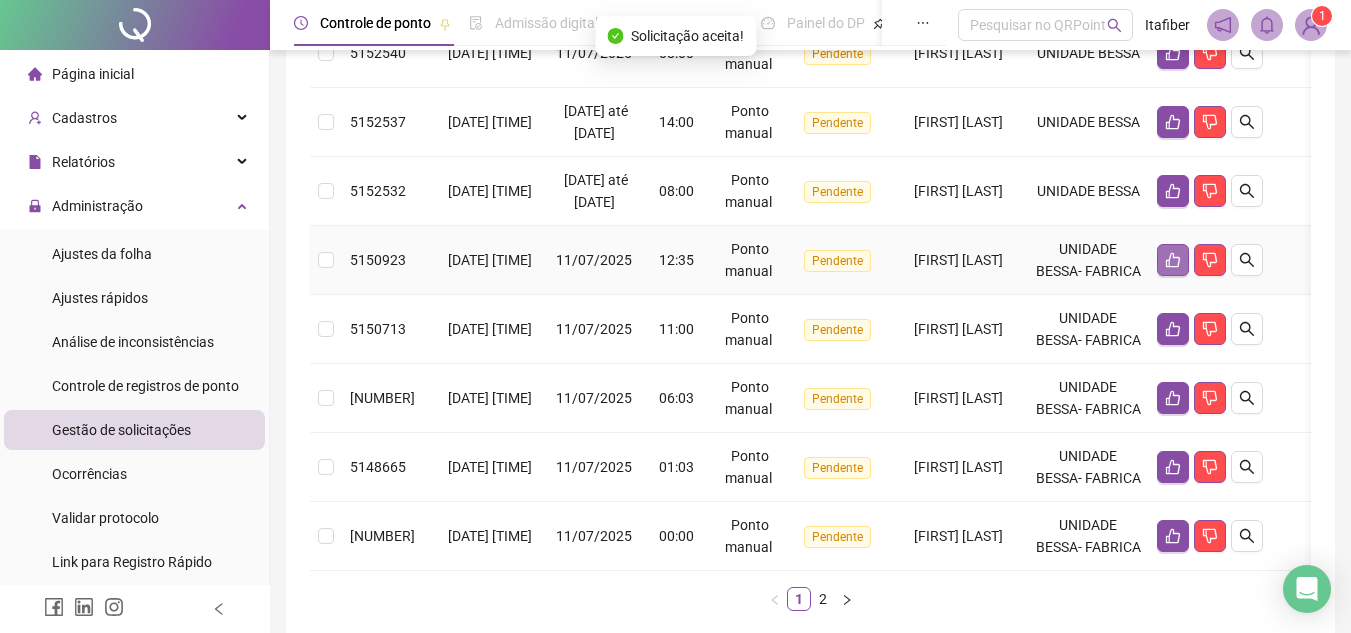 click 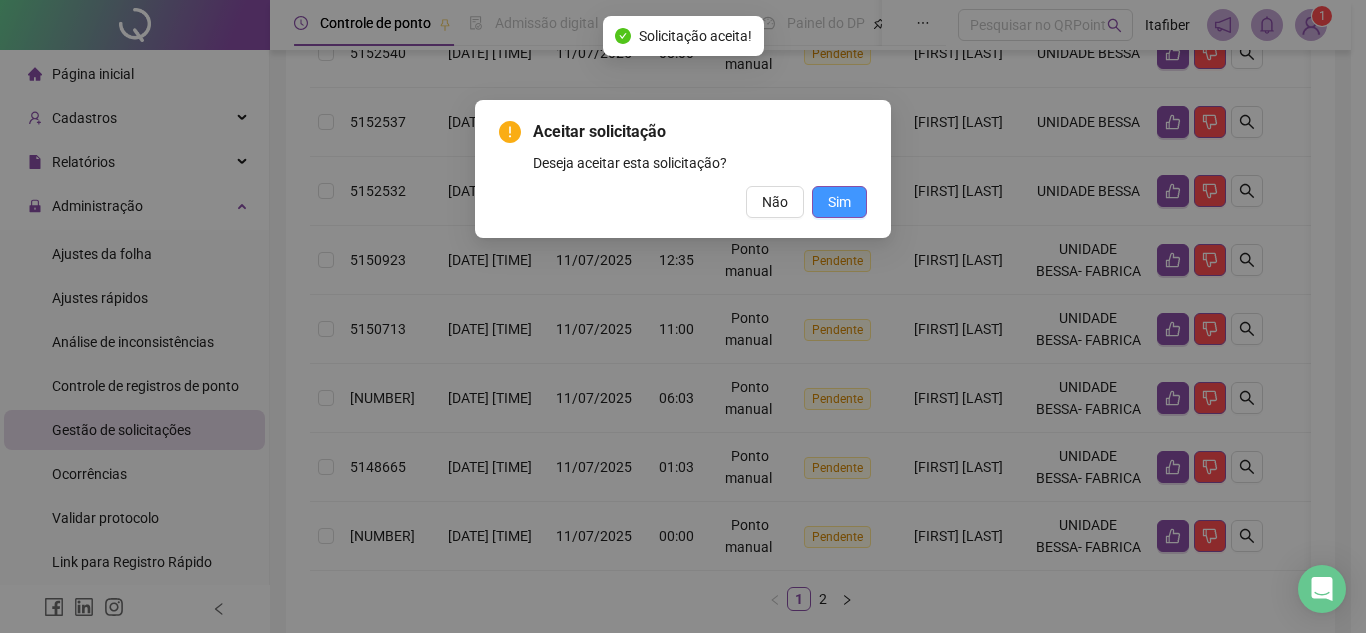 click on "Sim" at bounding box center (839, 202) 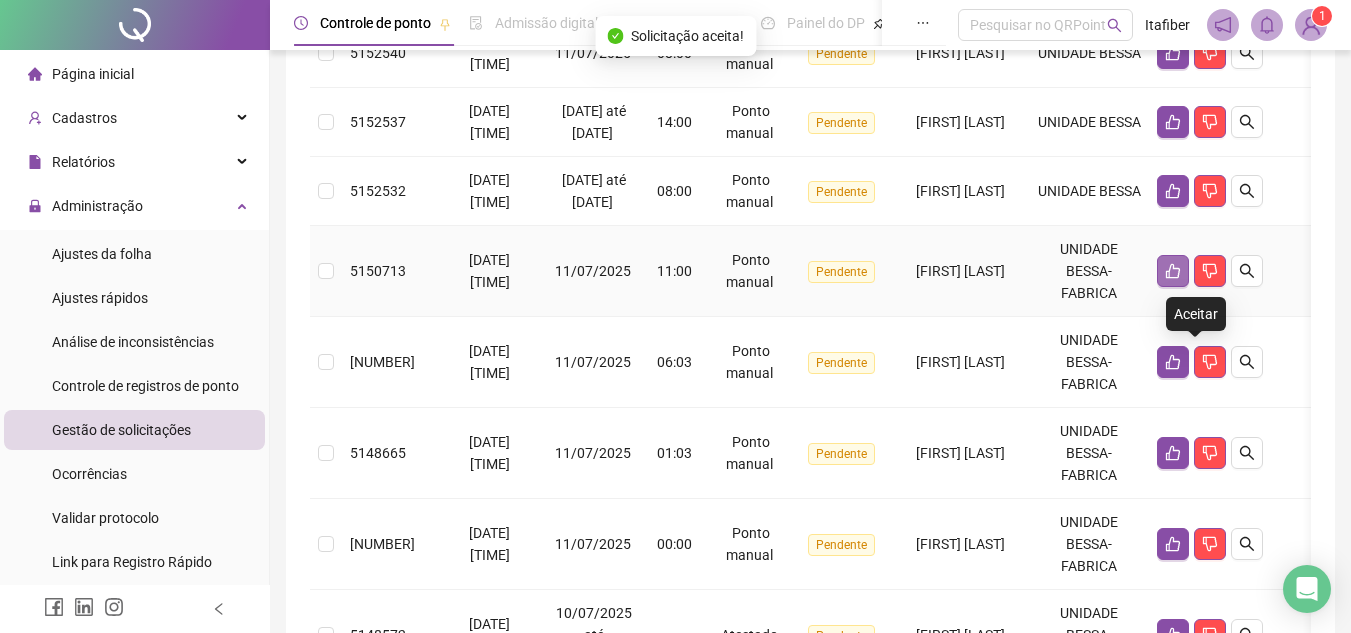 click 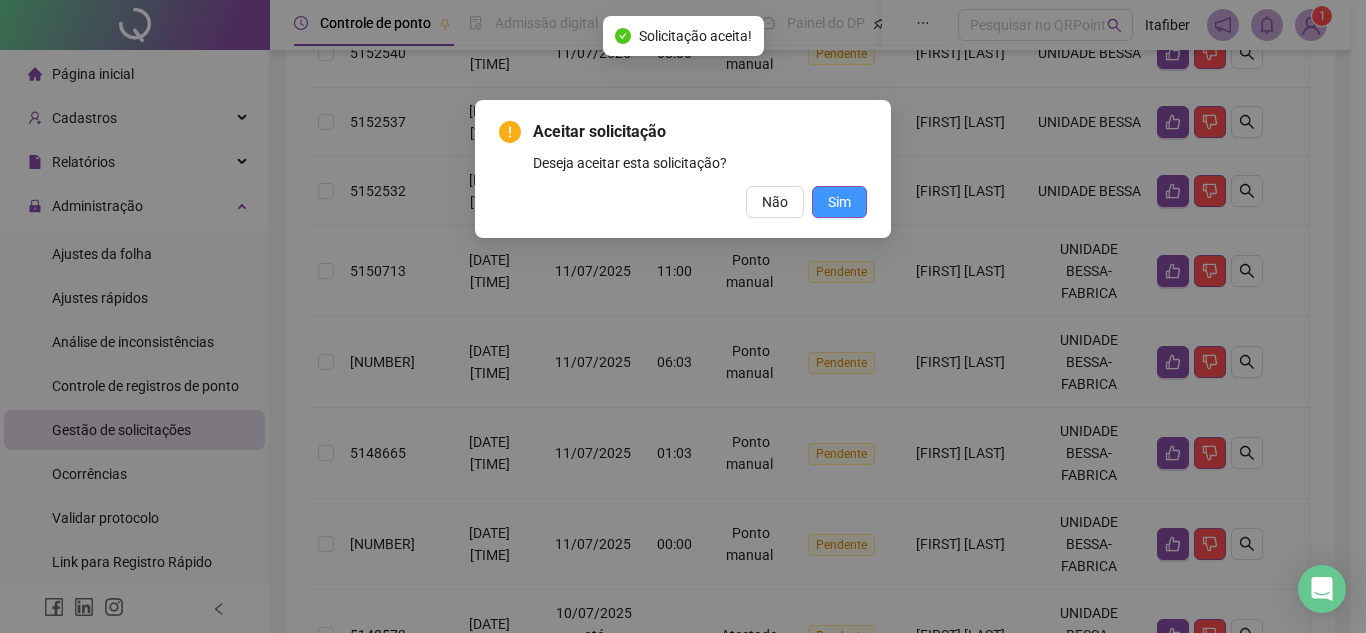 click on "Sim" at bounding box center [839, 202] 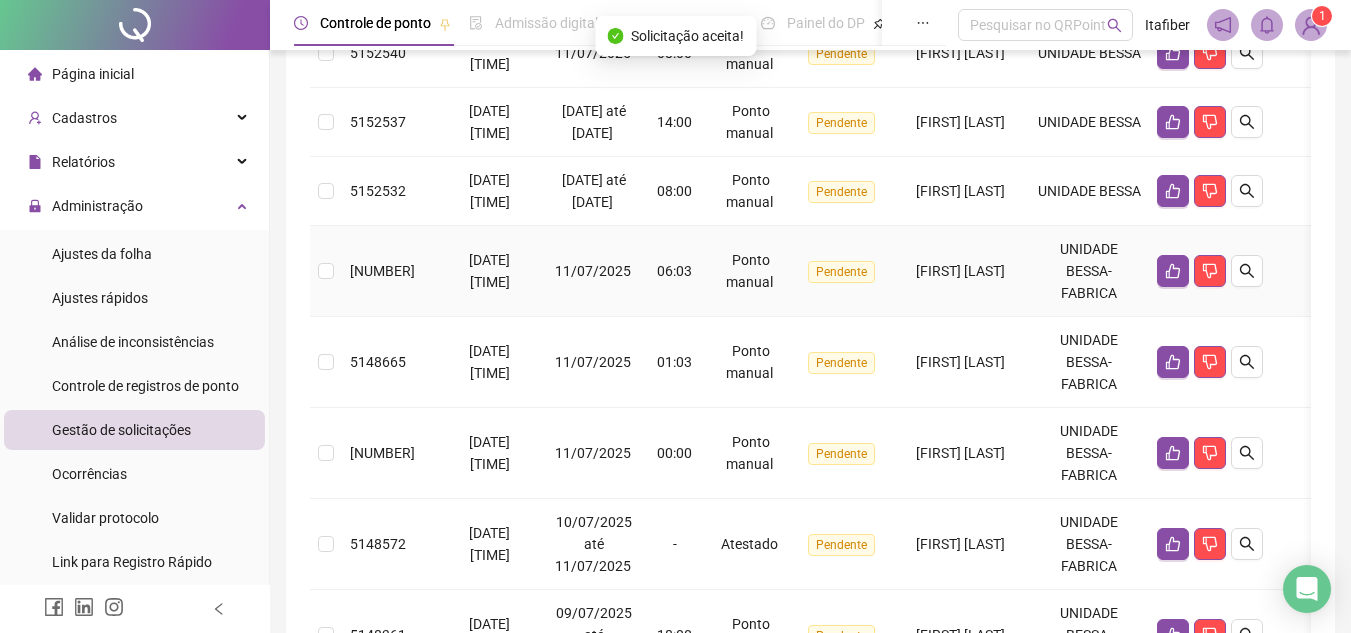 click at bounding box center [1210, 271] 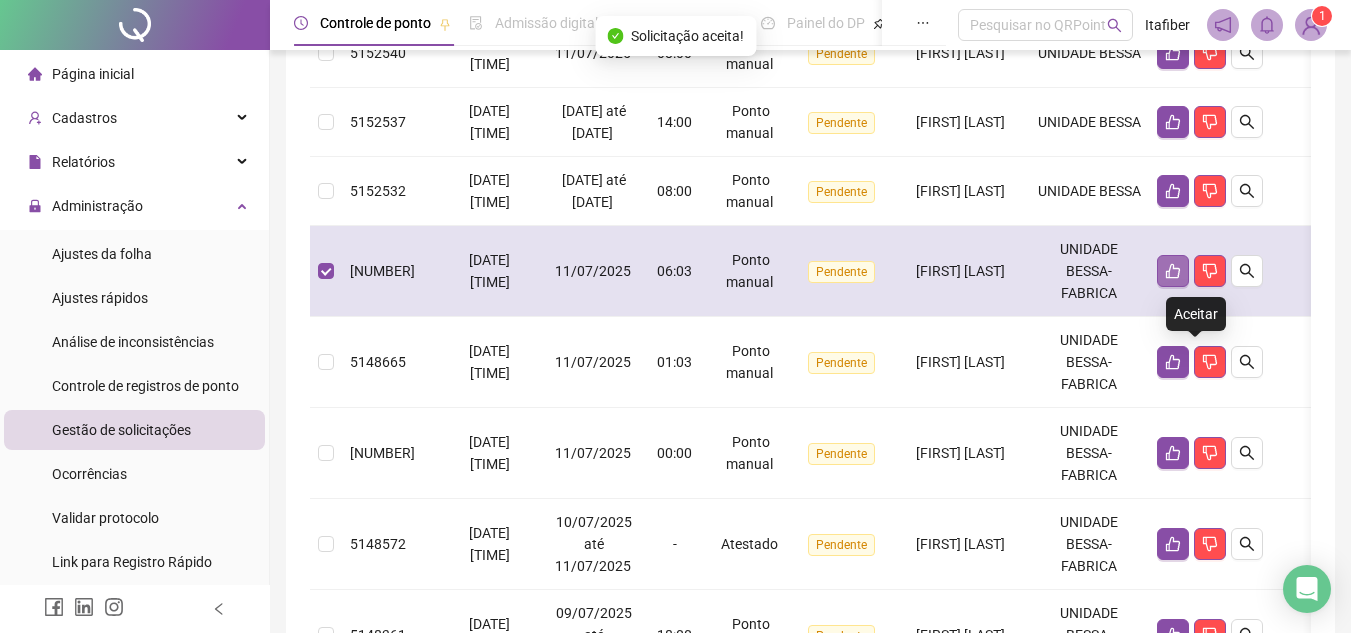 click at bounding box center [1173, 271] 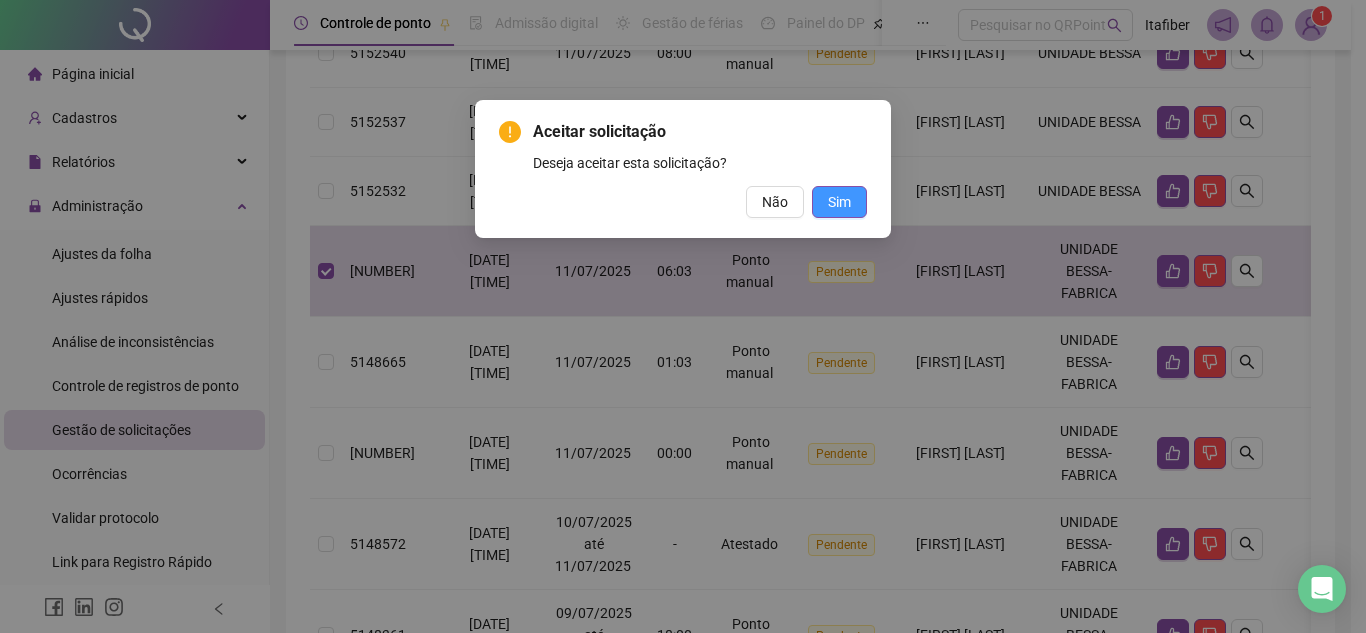 click on "Sim" at bounding box center [839, 202] 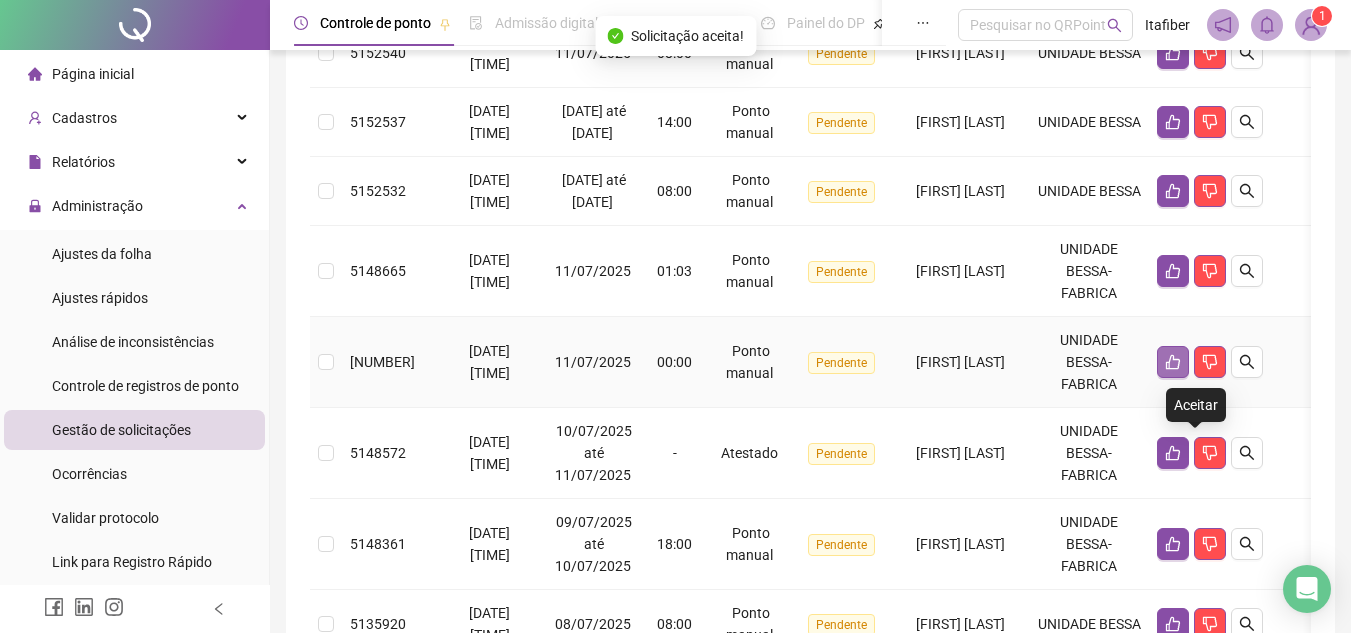 click 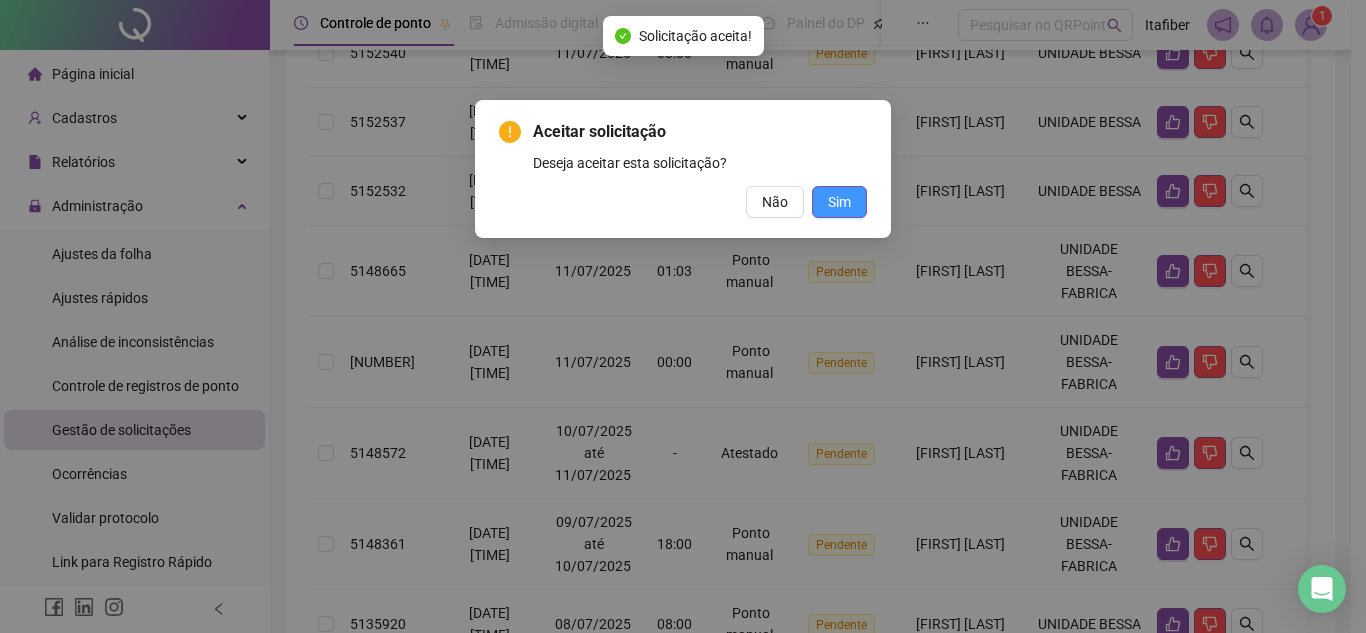 click on "Sim" at bounding box center [839, 202] 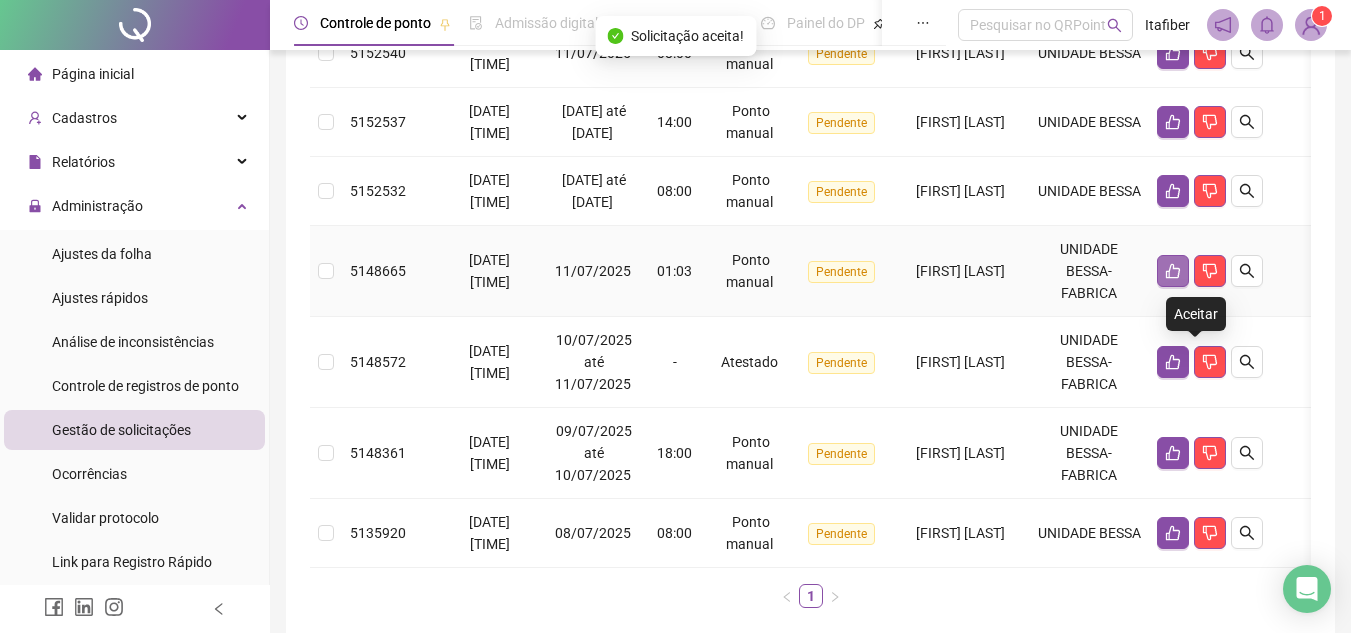 click at bounding box center [1173, 271] 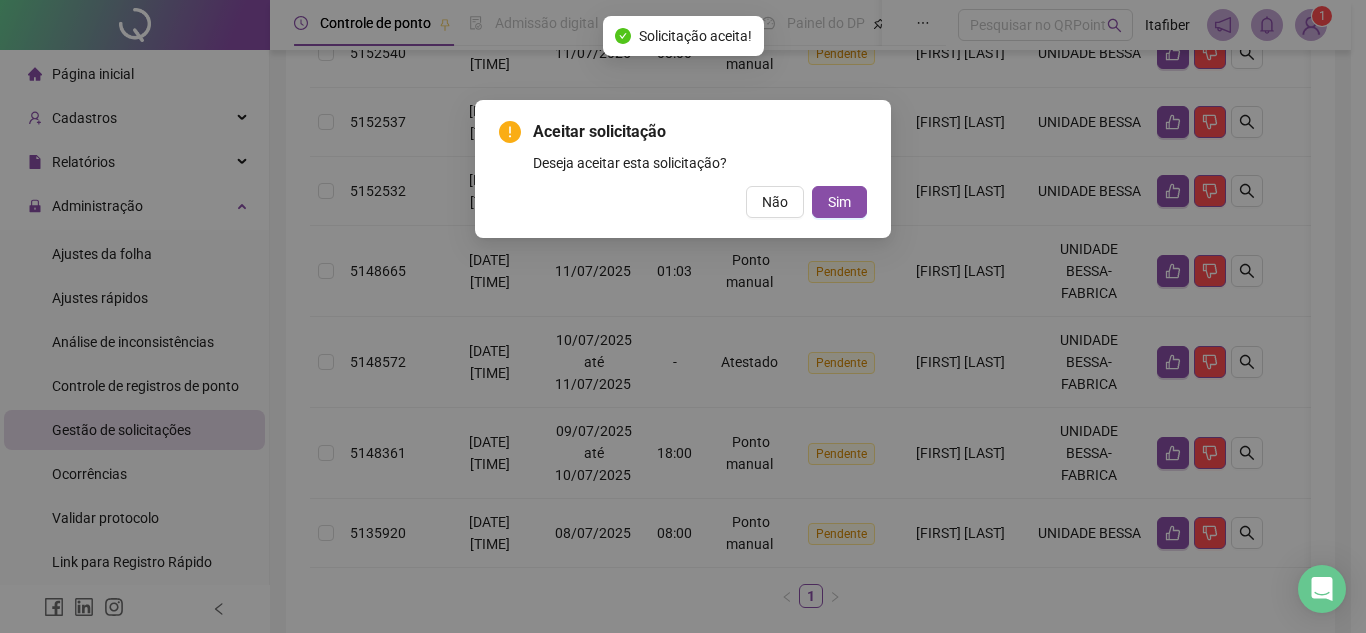 click on "Aceitar solicitação Deseja aceitar esta solicitação? Não Sim" at bounding box center [683, 169] 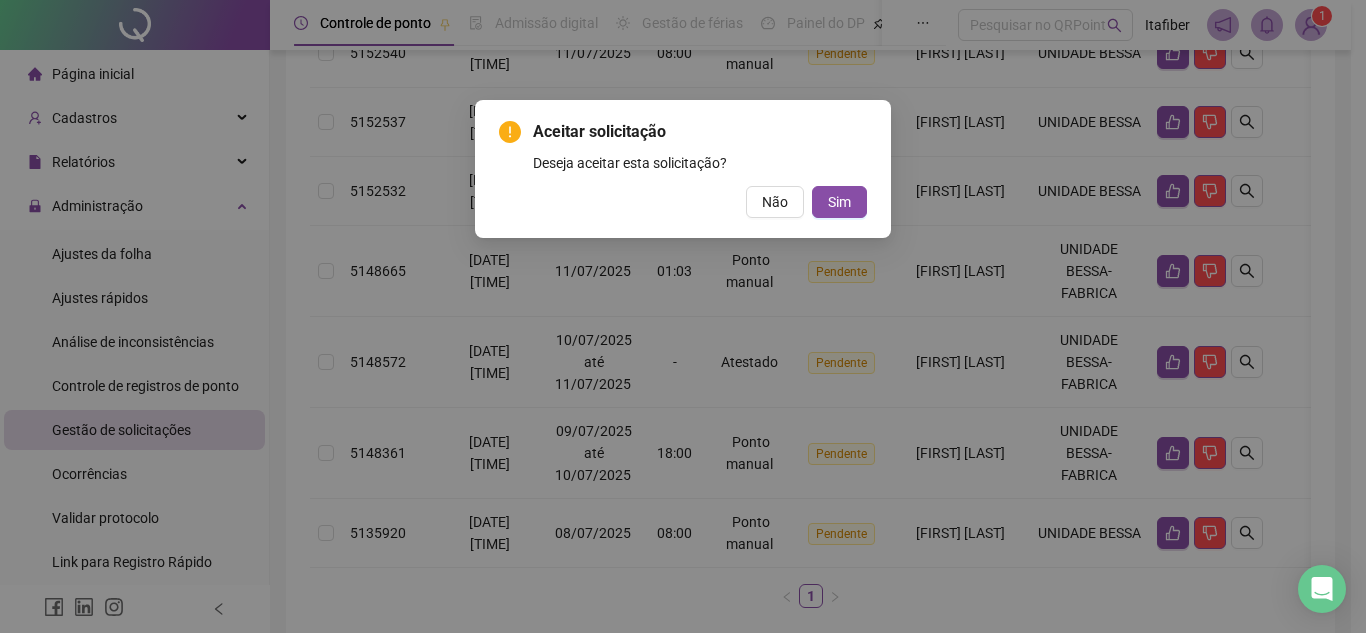 click on "Aceitar solicitação Deseja aceitar esta solicitação? Não Sim" at bounding box center (683, 169) 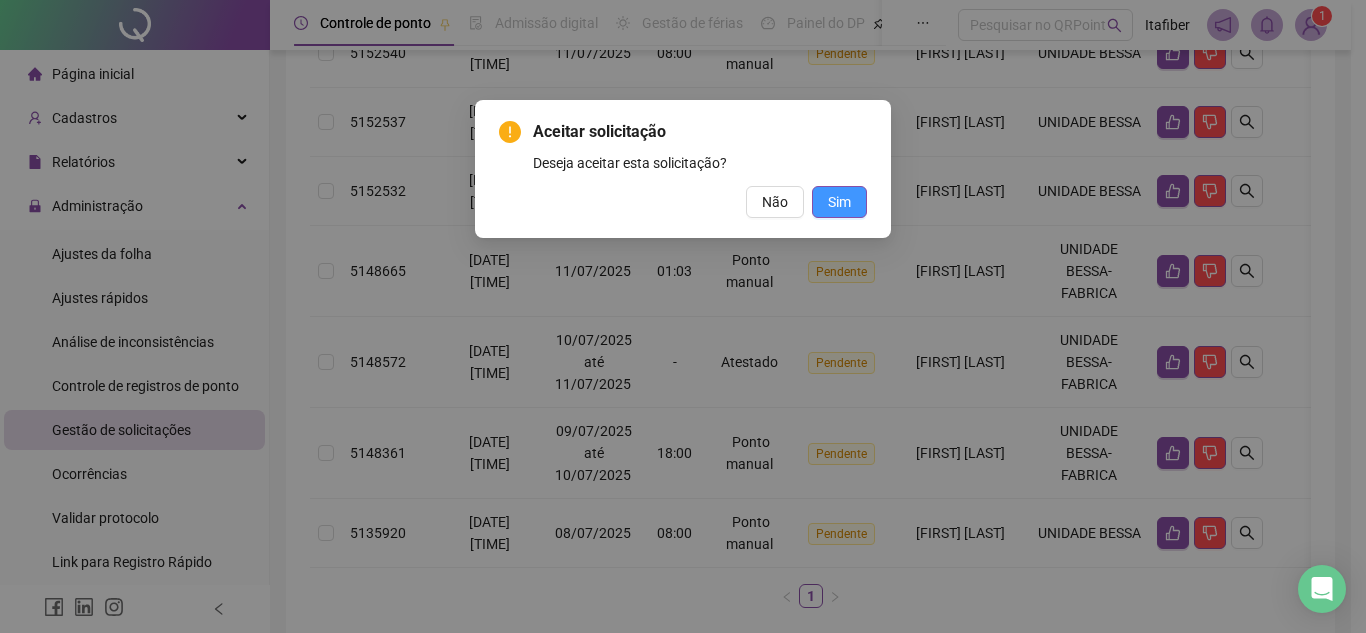 click on "Sim" at bounding box center (839, 202) 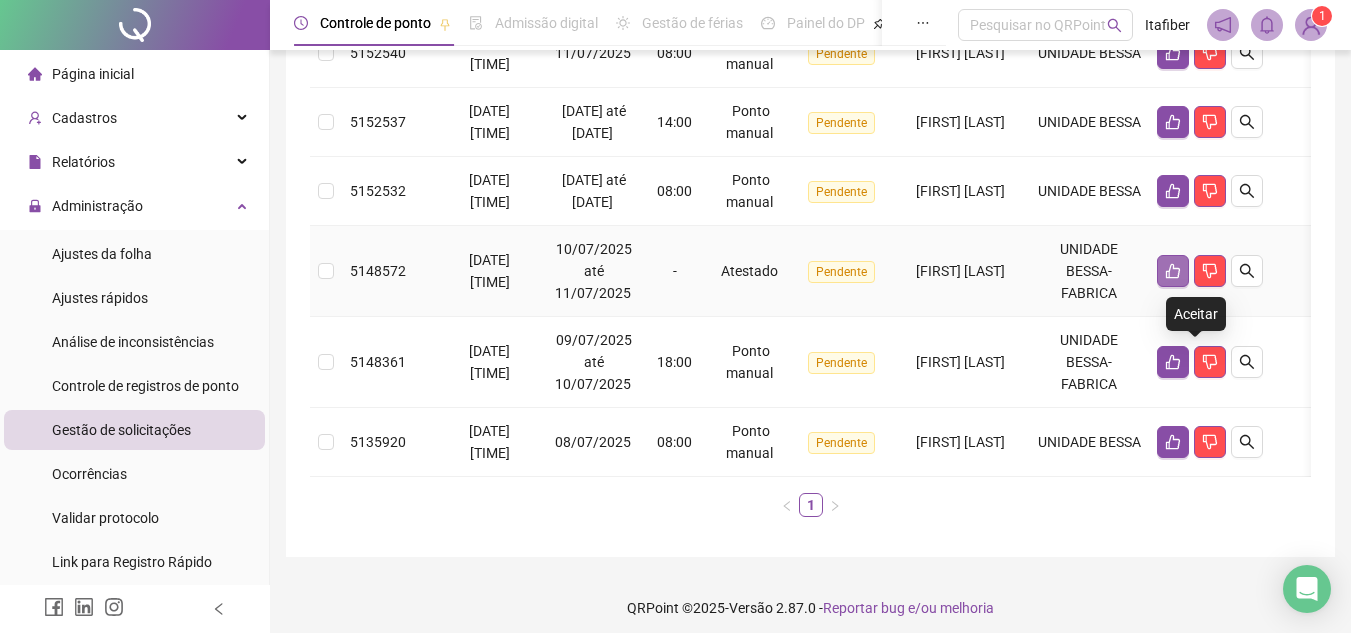 click at bounding box center [1173, 271] 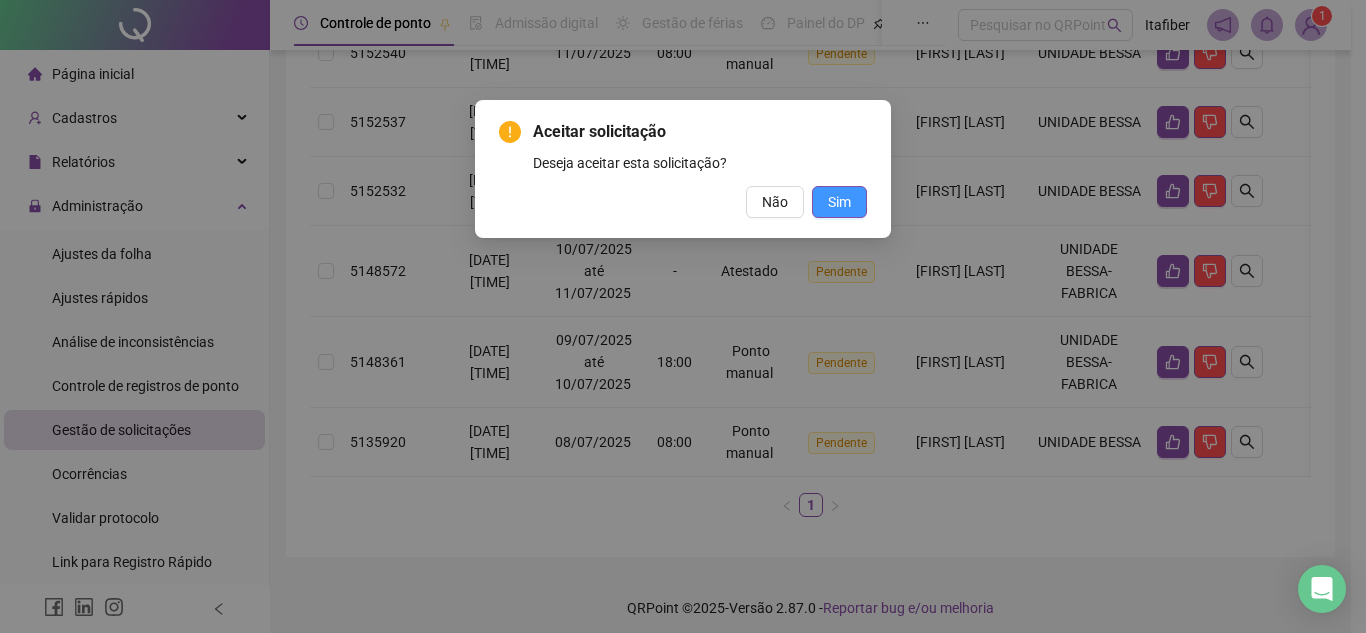 click on "Sim" at bounding box center (839, 202) 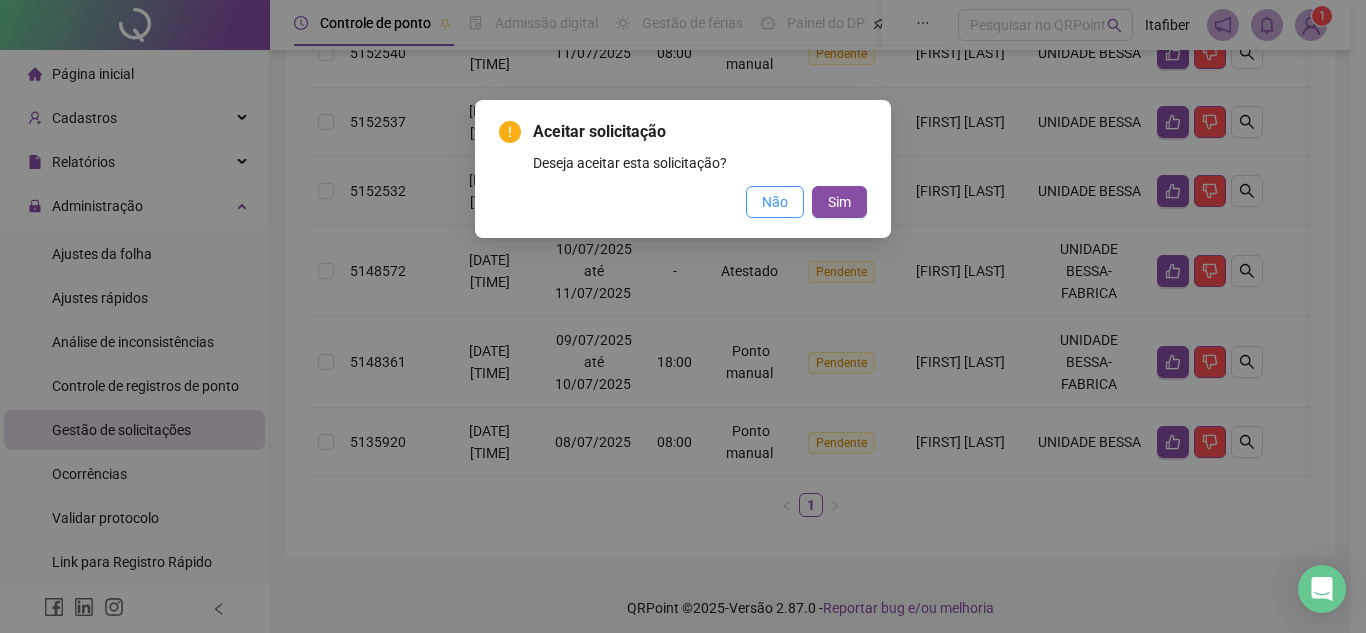 click on "Não" at bounding box center [775, 202] 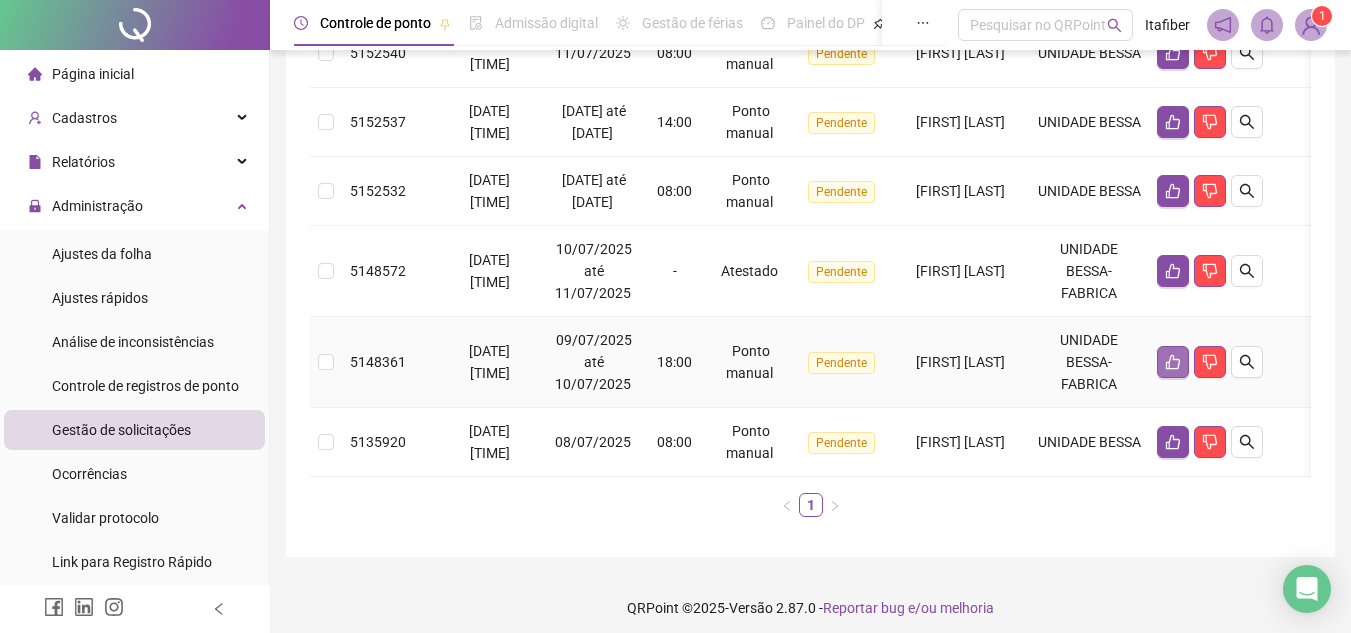 click at bounding box center (1210, 362) 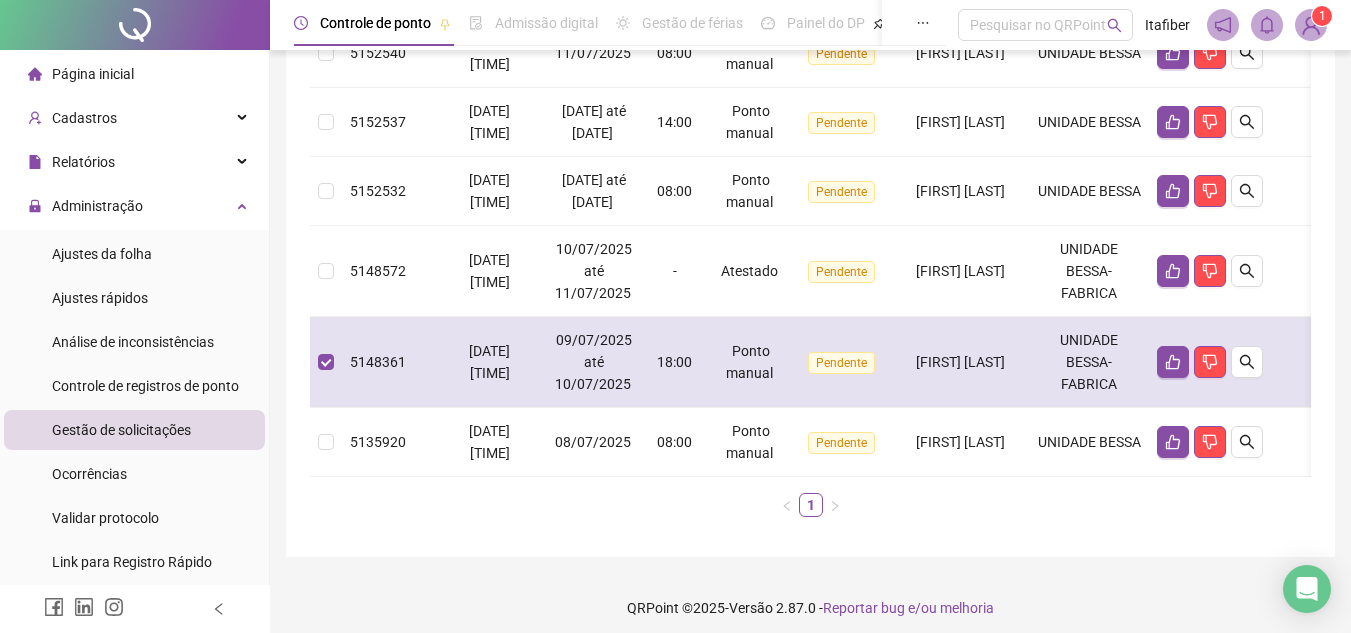 click on "Pendente" at bounding box center (841, 363) 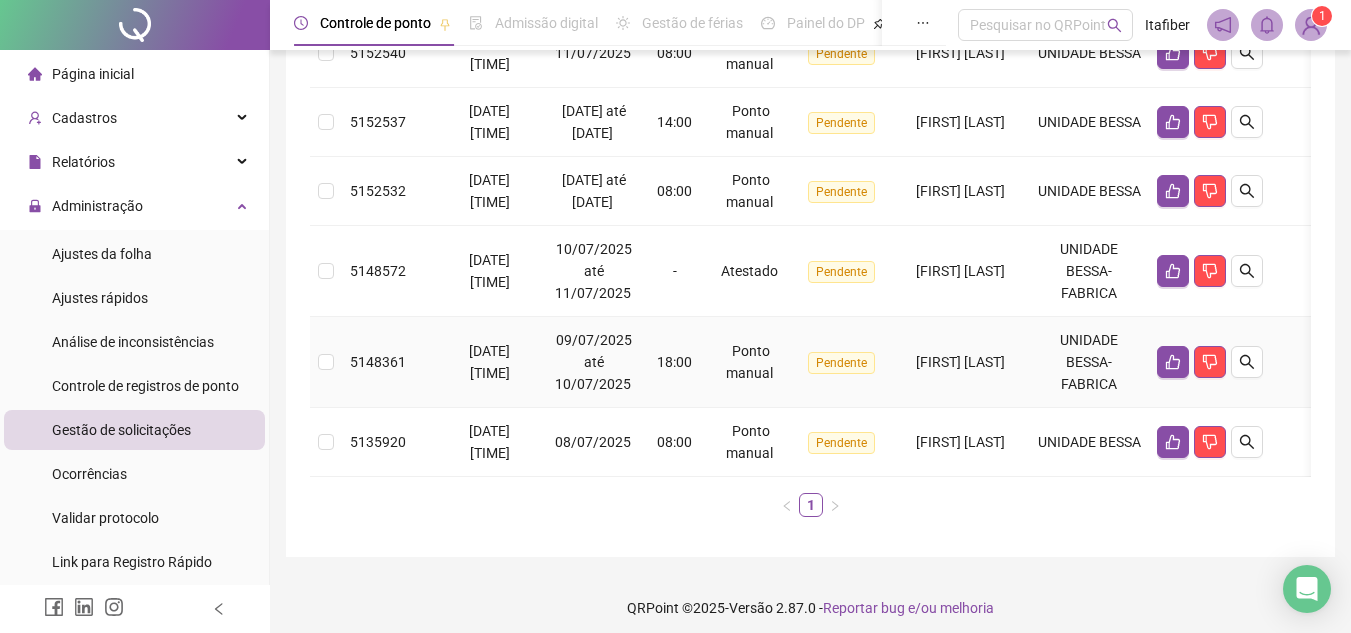 click on "Pendente" at bounding box center (841, 363) 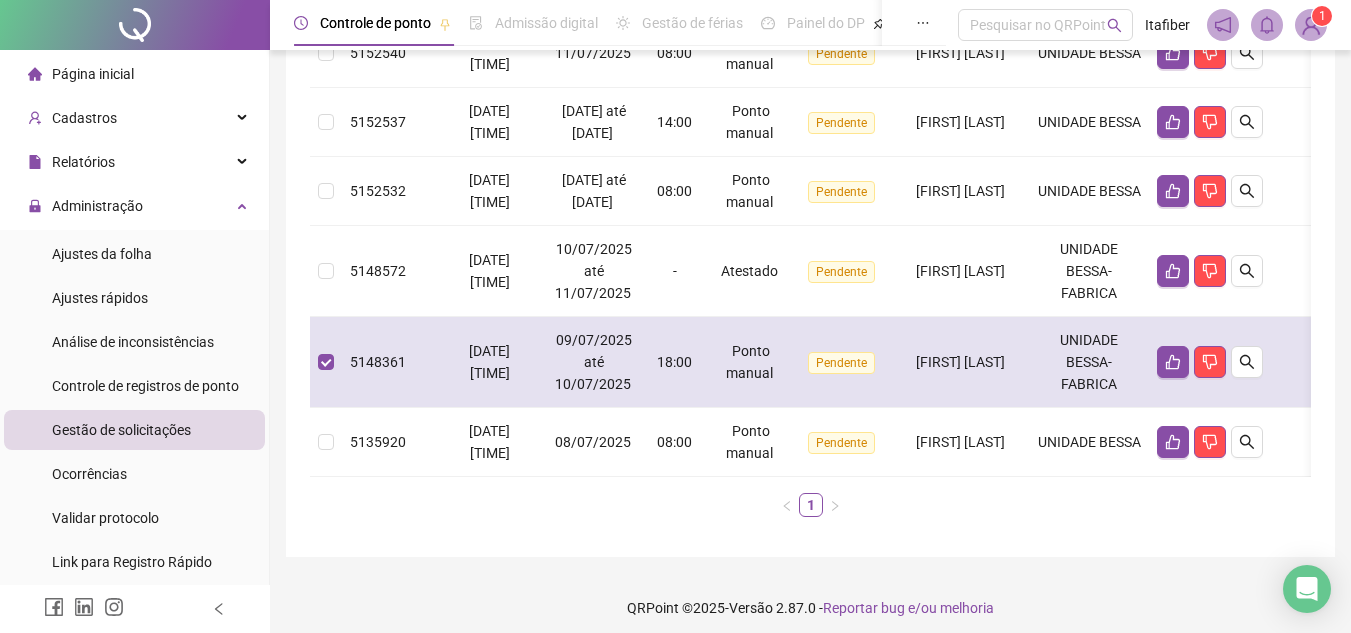 click on "Ponto manual" at bounding box center (751, 362) 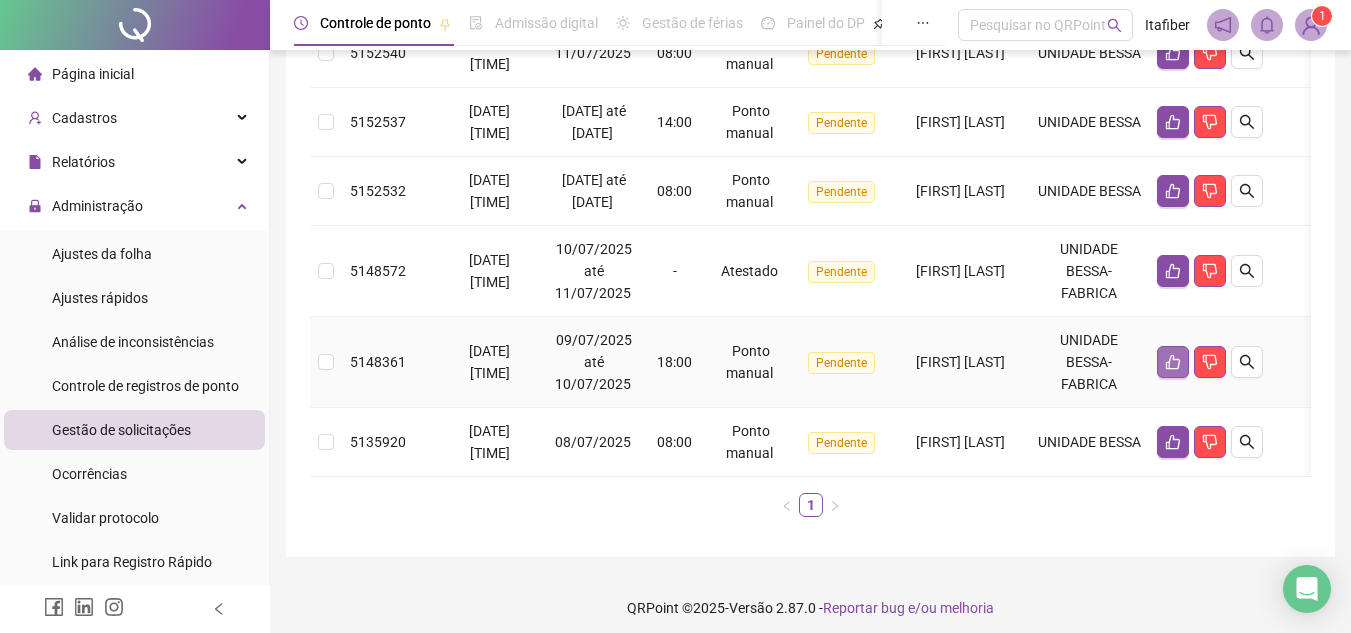 click at bounding box center (1210, 362) 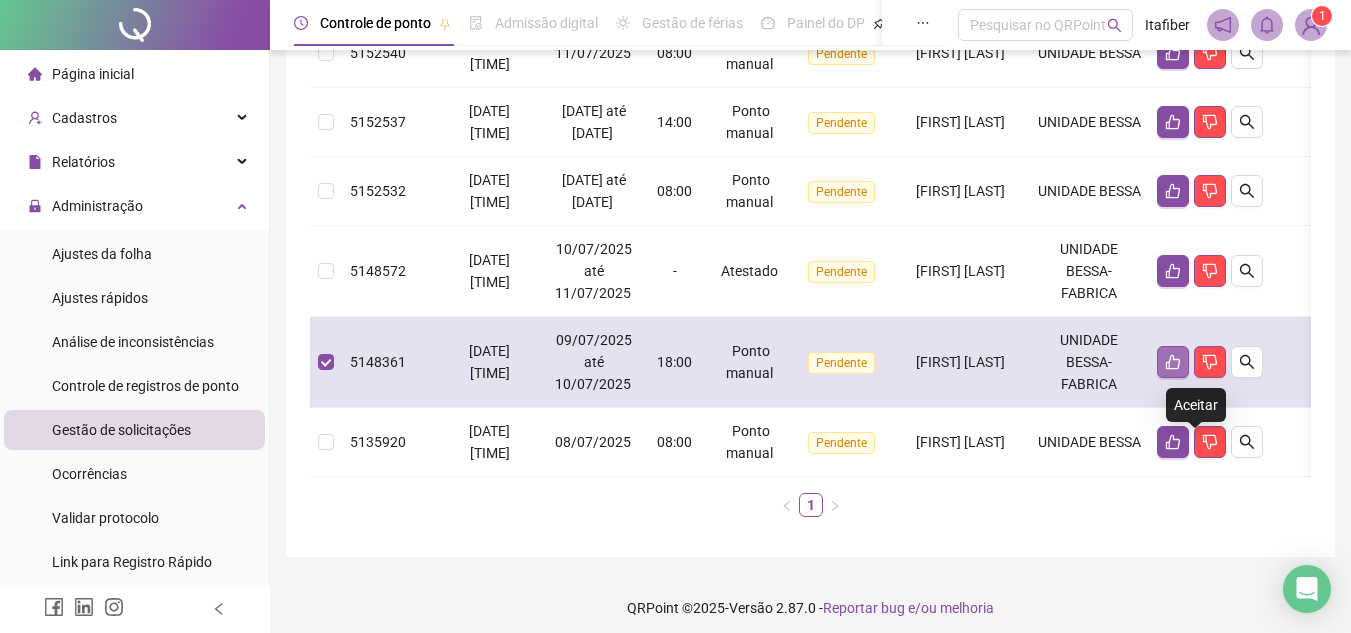 click at bounding box center [1173, 362] 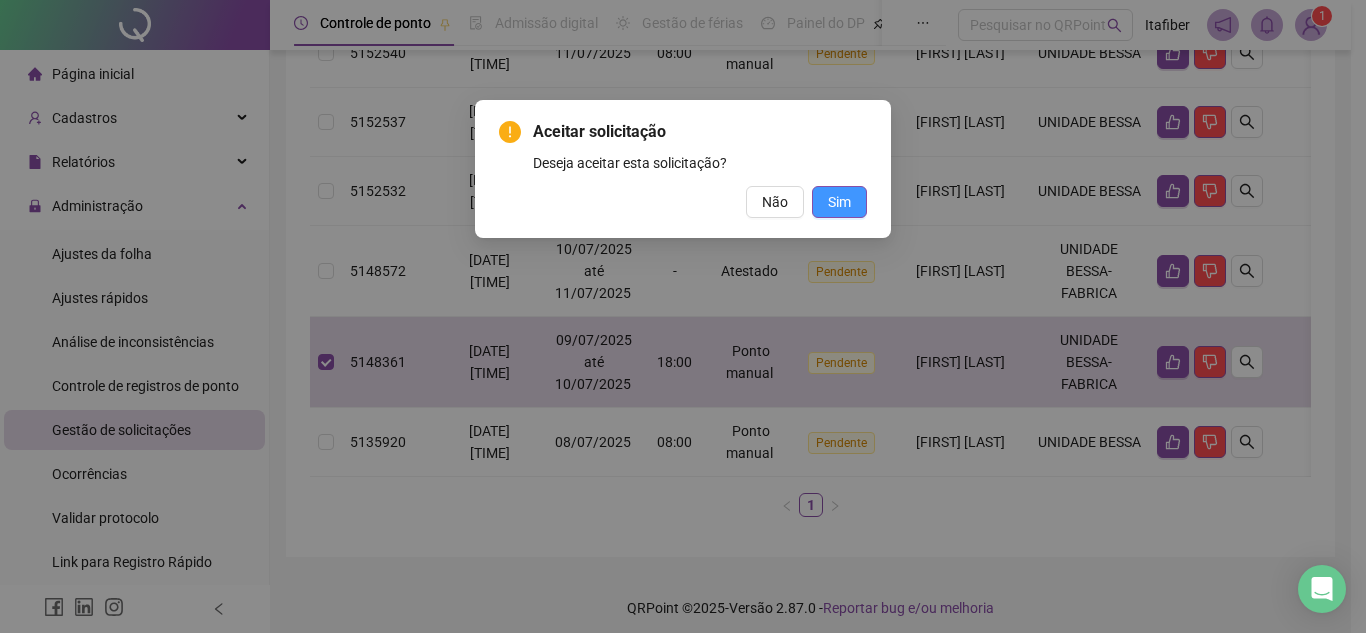 click on "Sim" at bounding box center [839, 202] 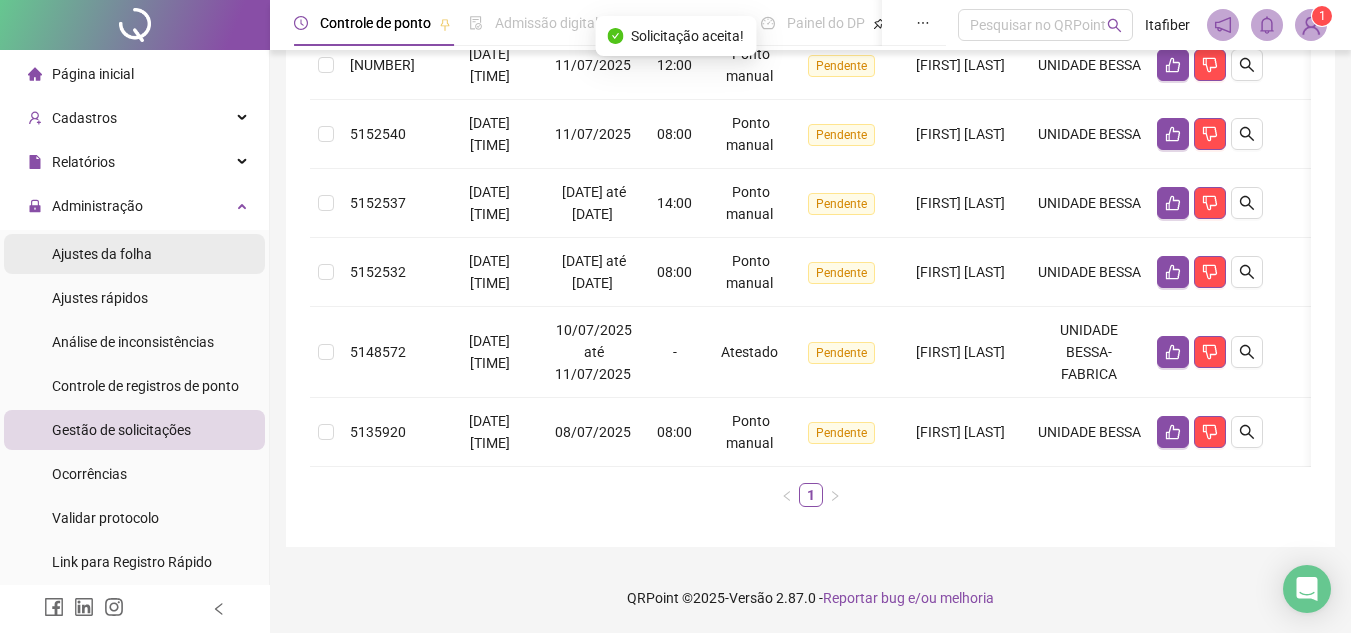 click on "Ajustes da folha" at bounding box center [102, 254] 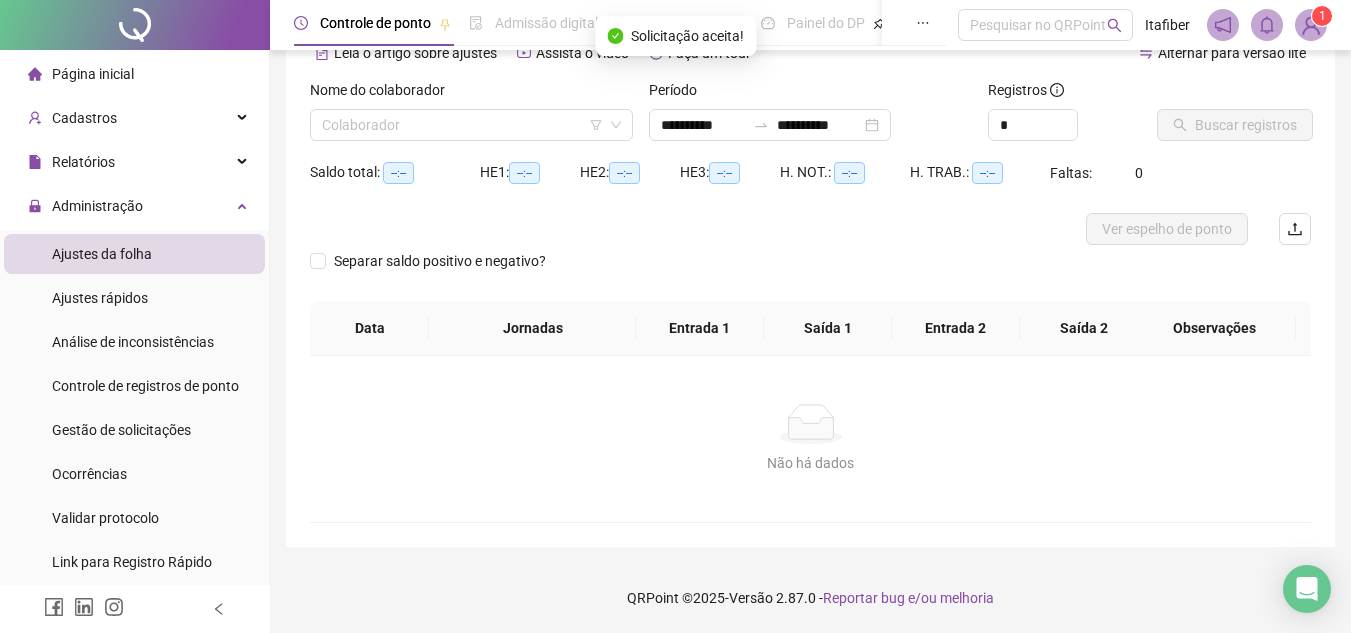 scroll, scrollTop: 105, scrollLeft: 0, axis: vertical 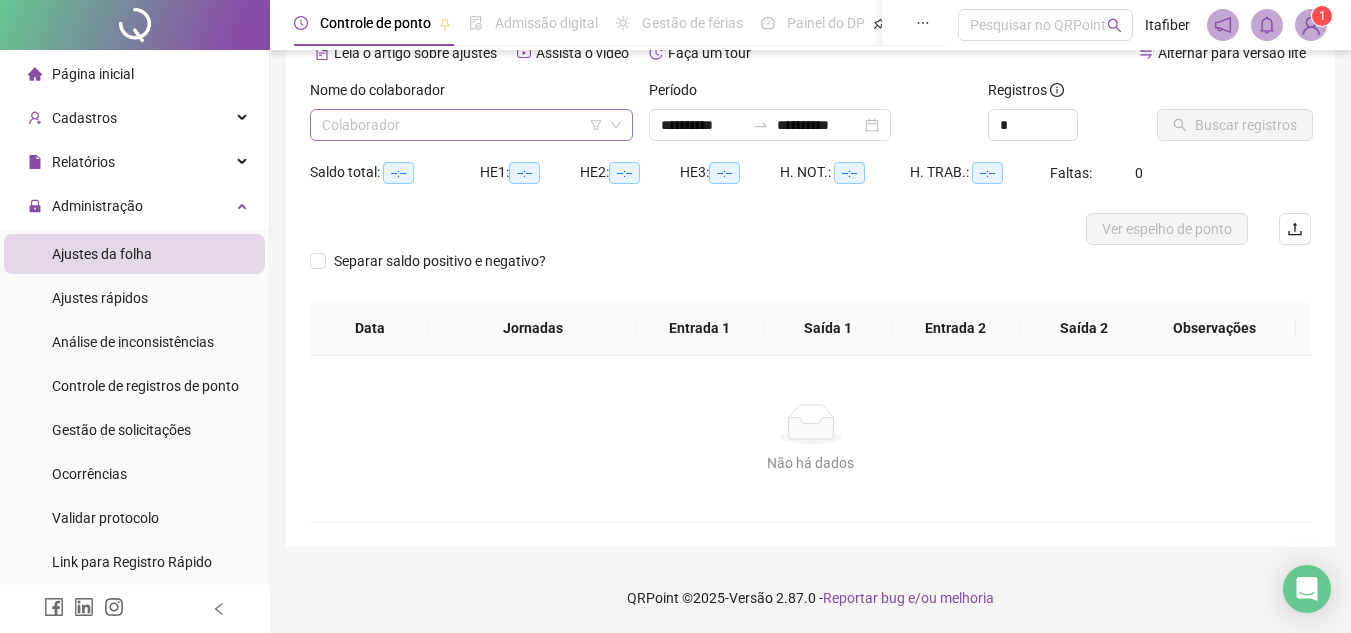 click on "Nome do colaborador Colaborador" at bounding box center (471, 118) 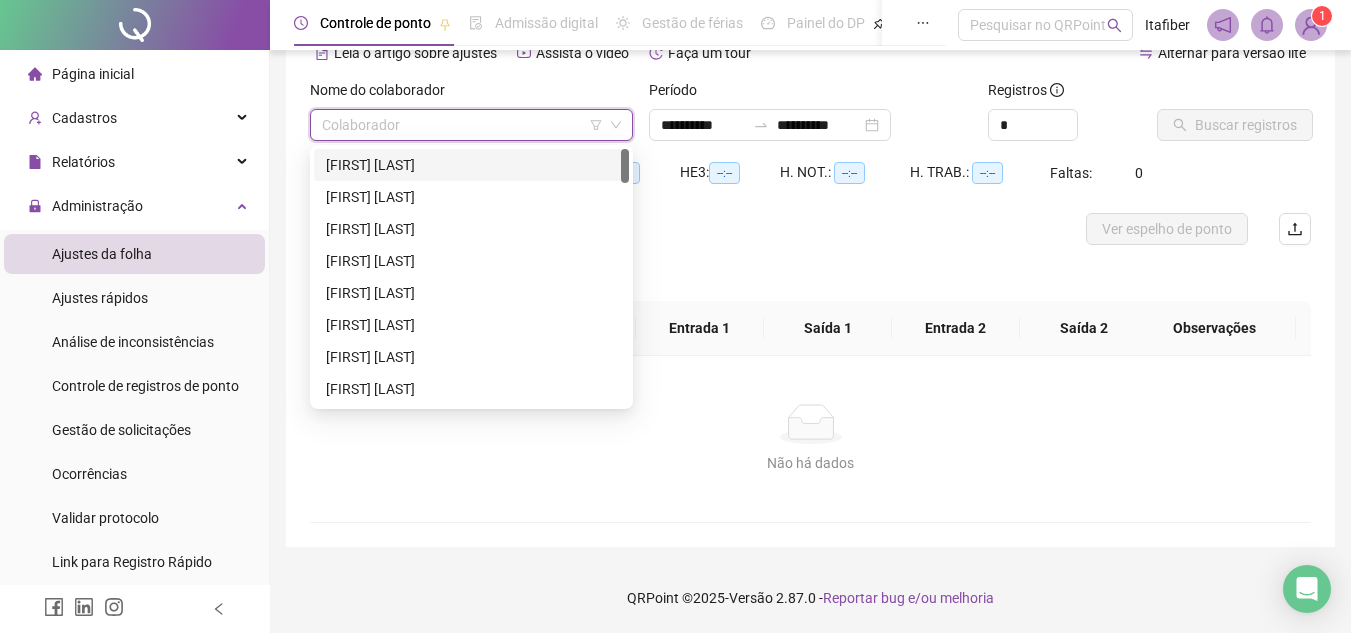 click at bounding box center (465, 125) 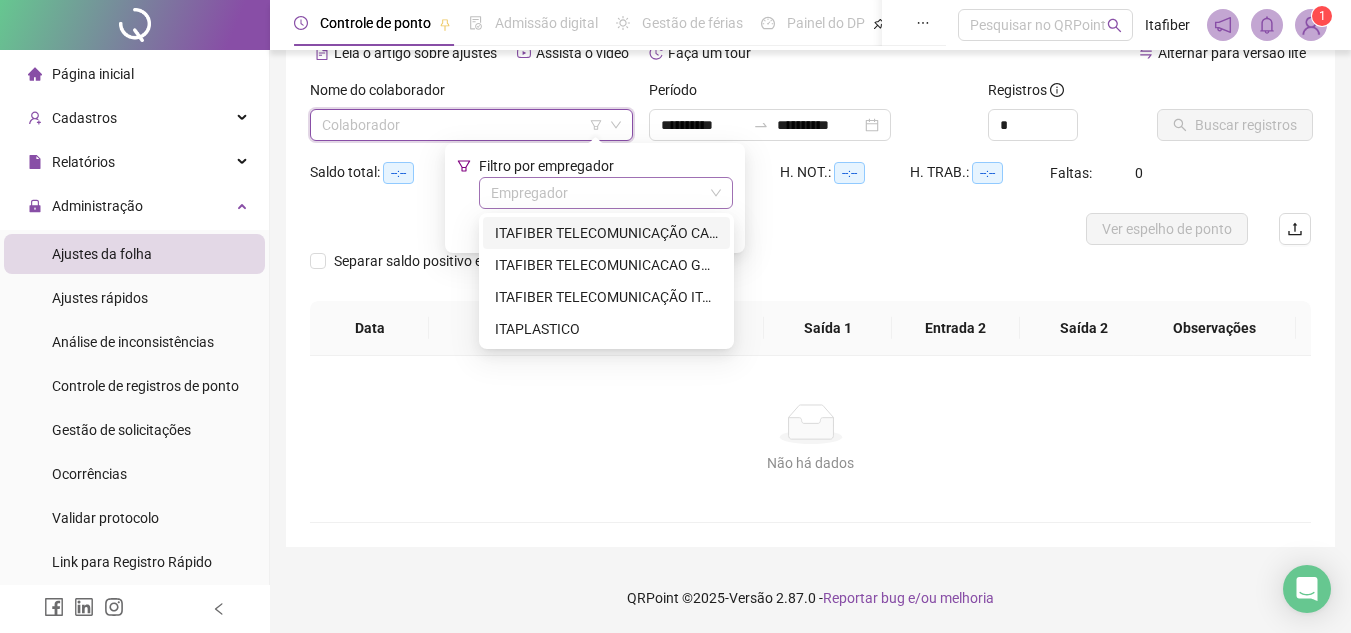 click at bounding box center [600, 193] 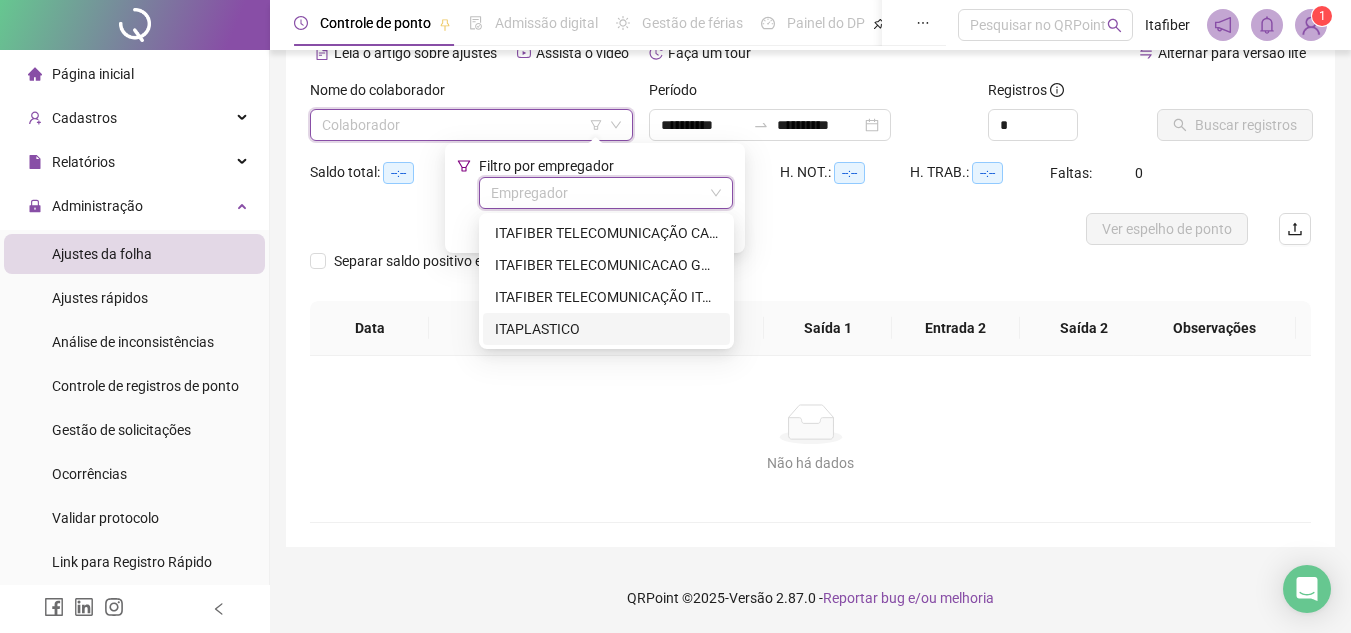 click on "ITAPLASTICO" at bounding box center [606, 329] 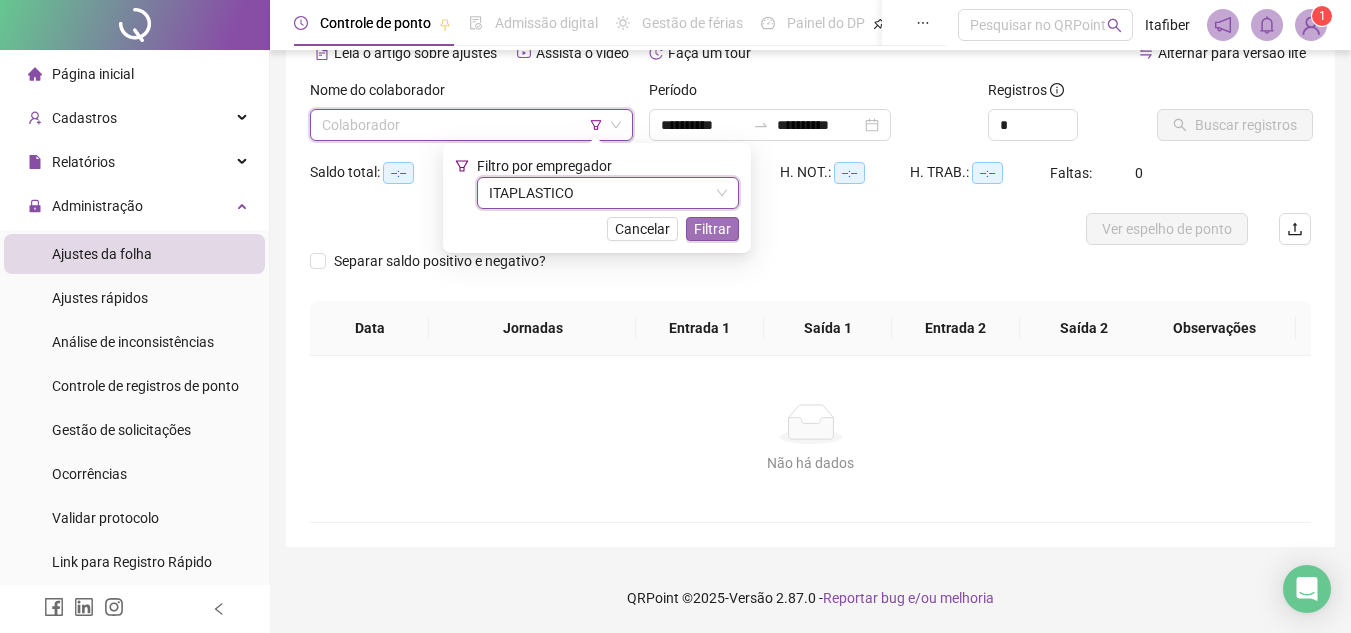 click on "Filtrar" at bounding box center (712, 229) 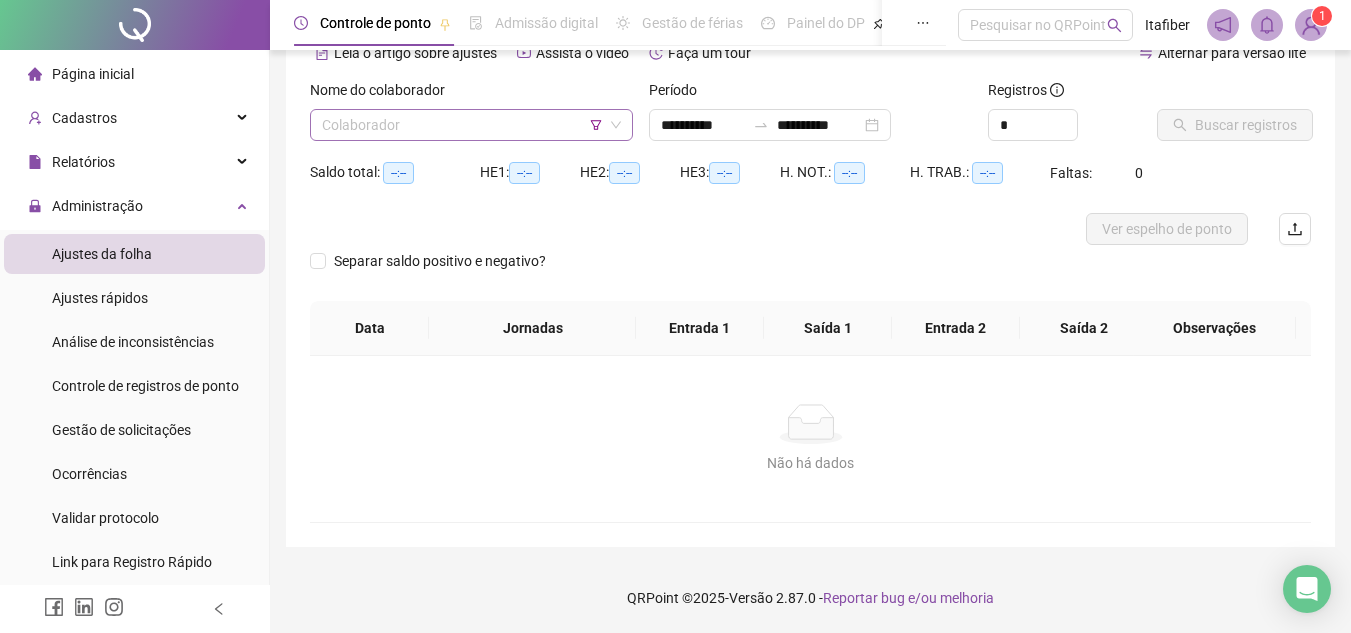 click at bounding box center (465, 125) 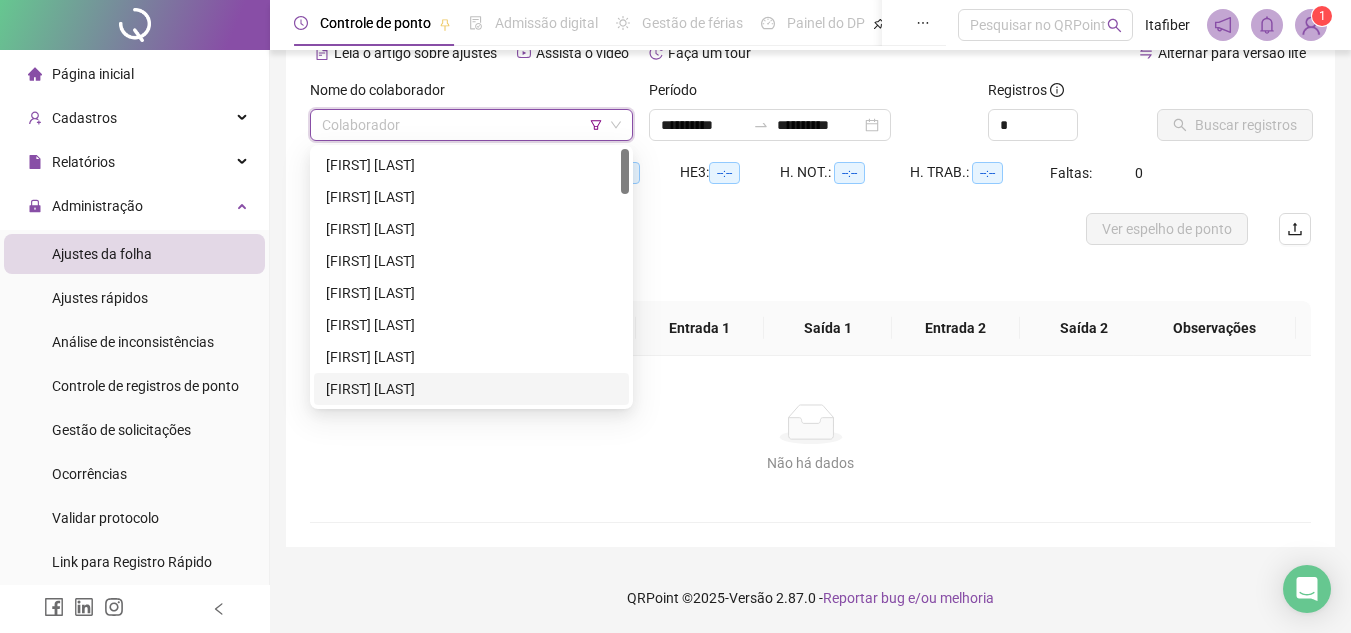 click on "[FIRST] [LAST]" at bounding box center [471, 389] 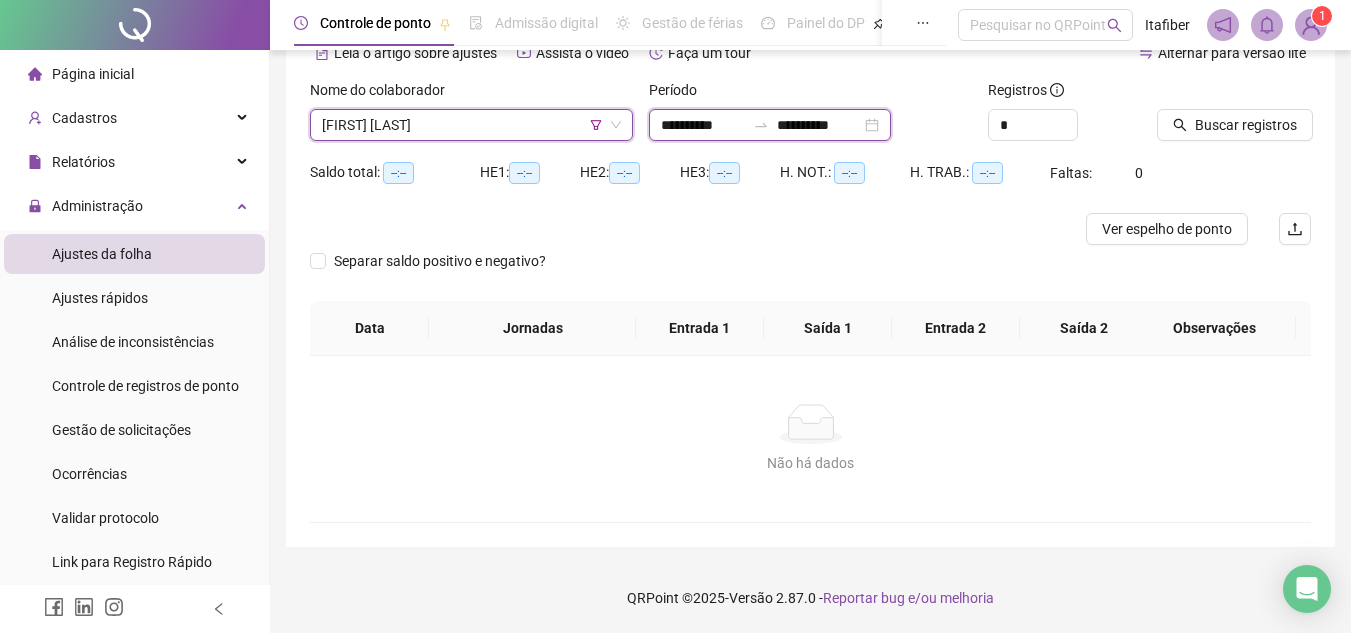click on "**********" at bounding box center (703, 125) 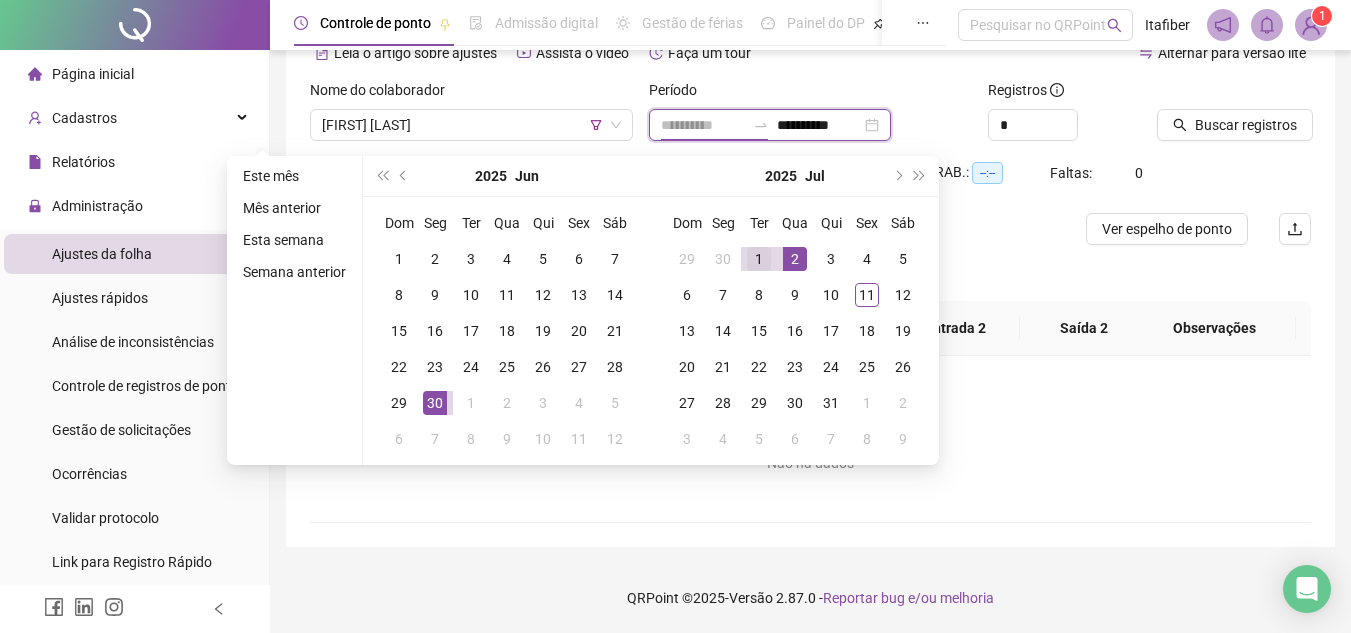 type on "**********" 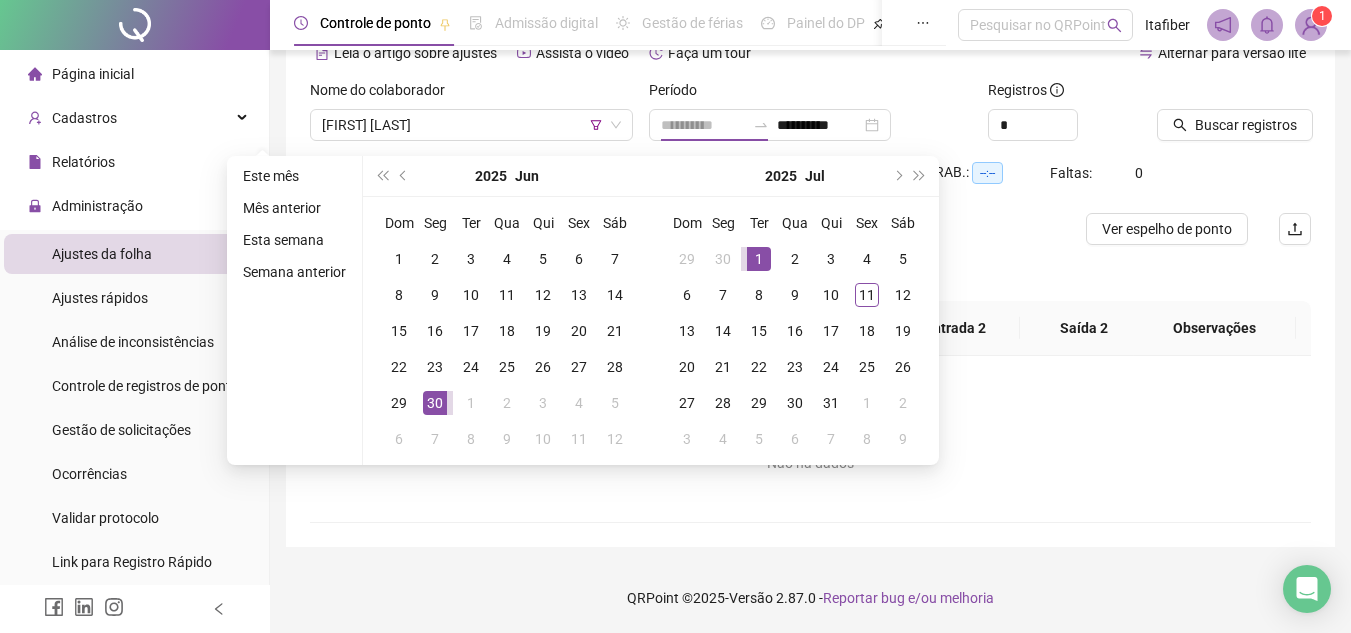 click on "1" at bounding box center (759, 259) 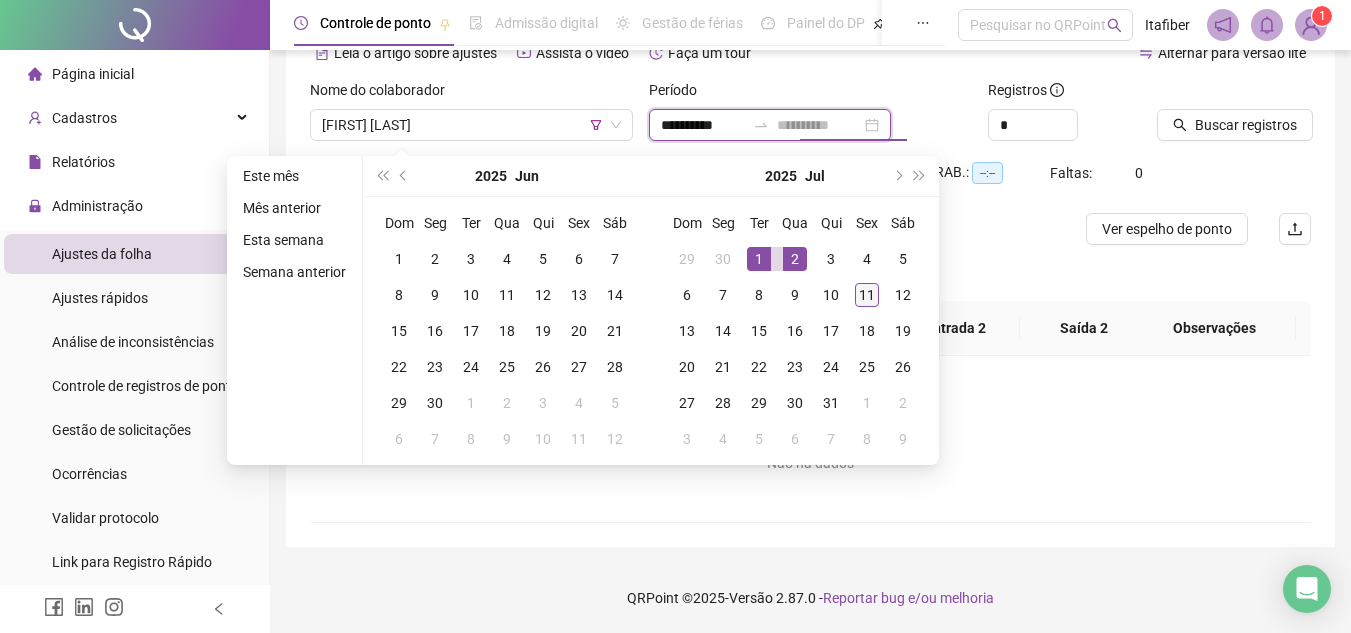 type on "**********" 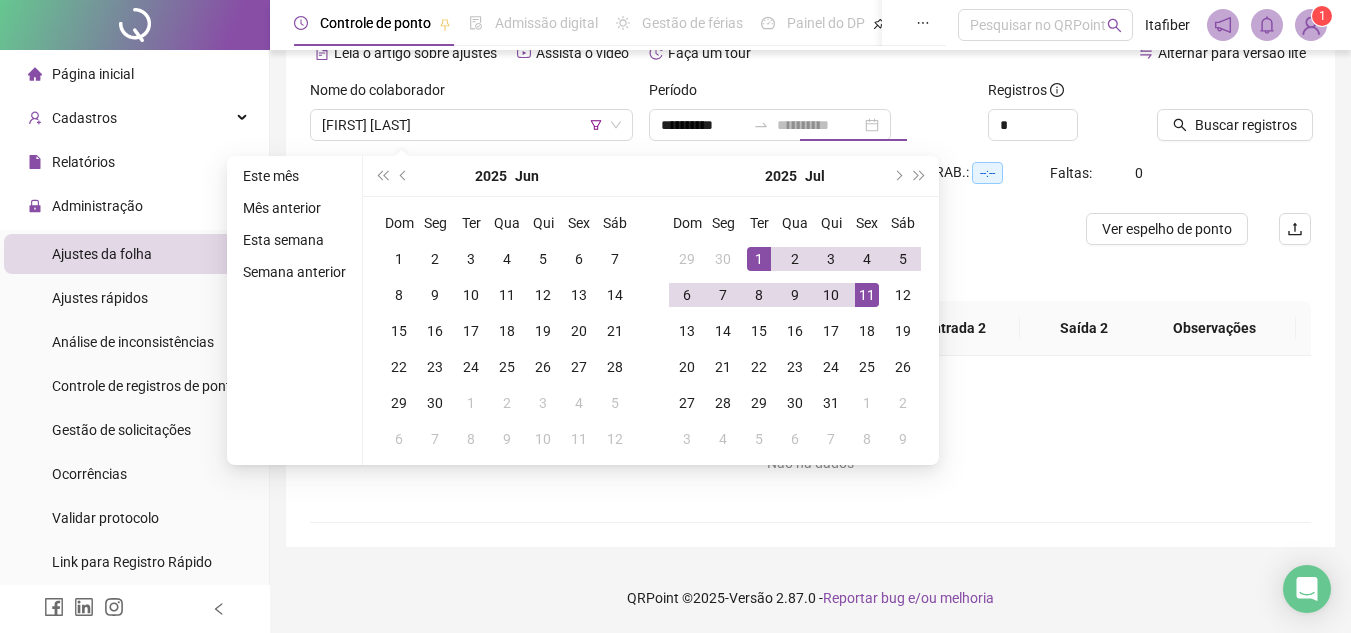 click on "11" at bounding box center [867, 295] 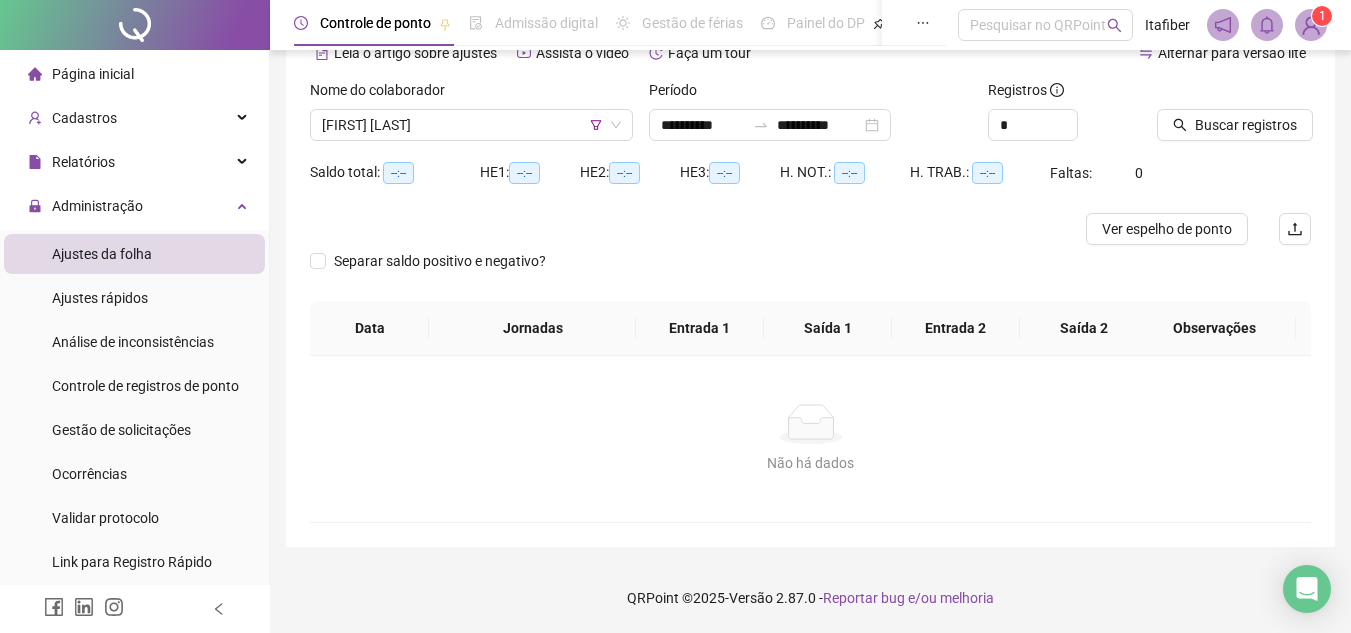click at bounding box center (1209, 94) 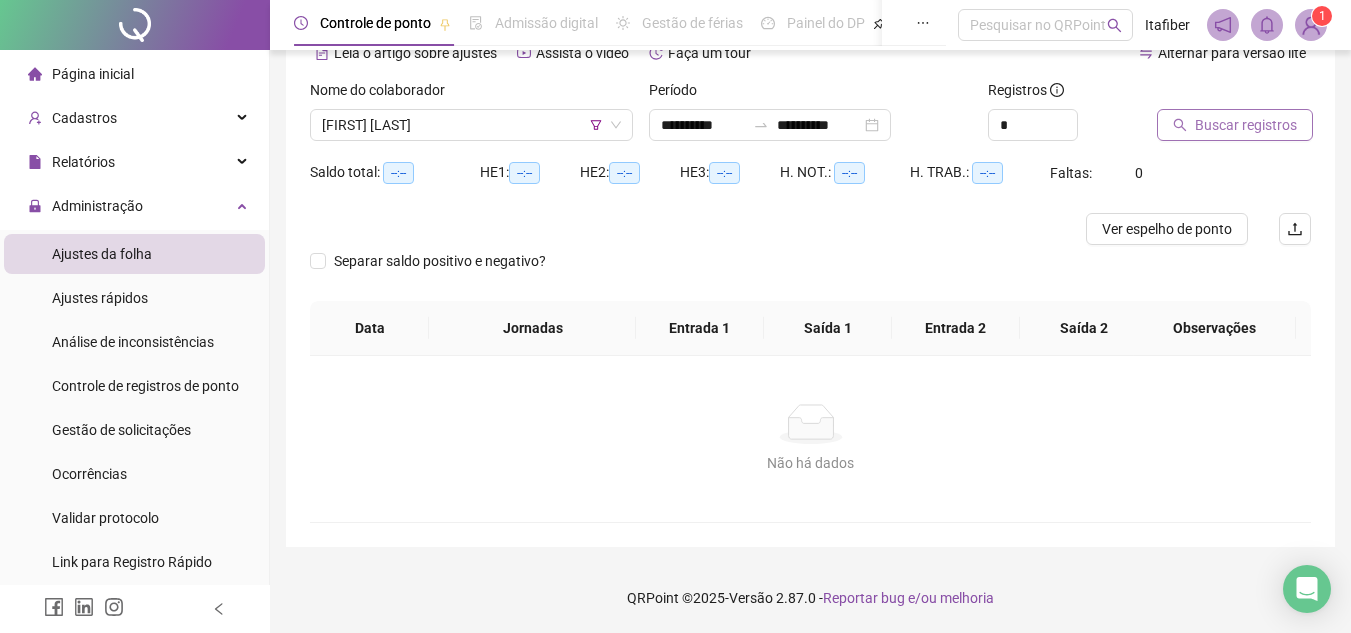 click on "Buscar registros" at bounding box center (1235, 125) 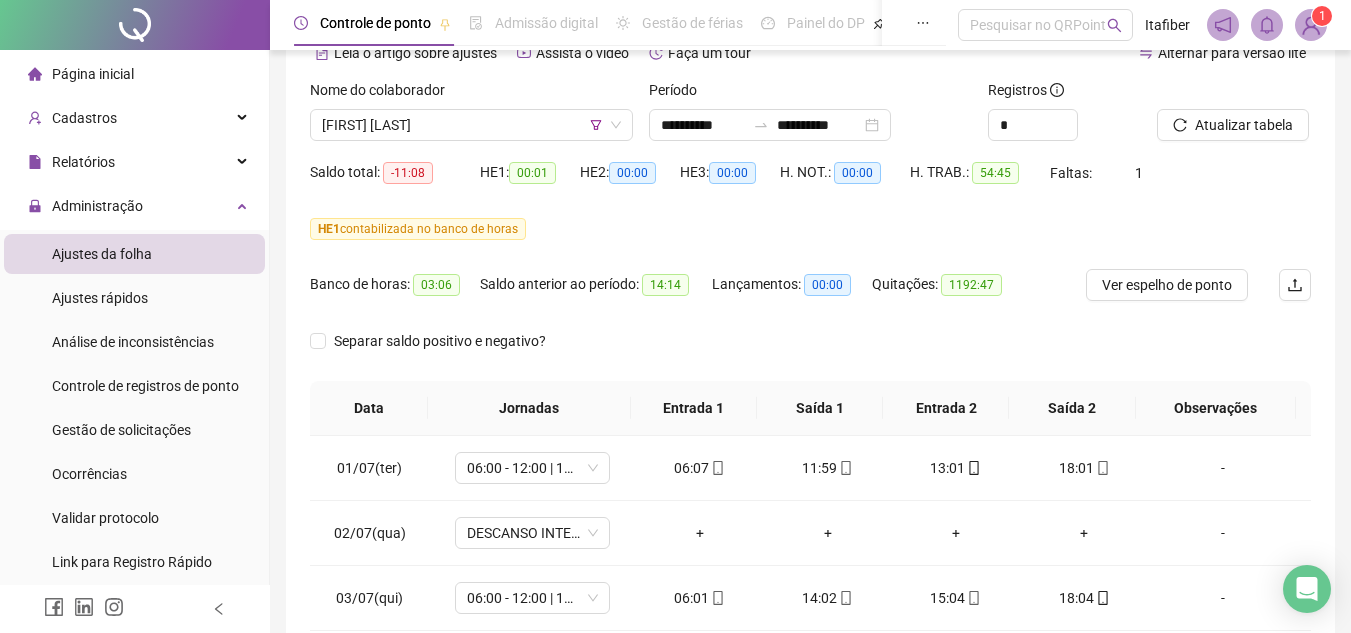 scroll, scrollTop: 445, scrollLeft: 0, axis: vertical 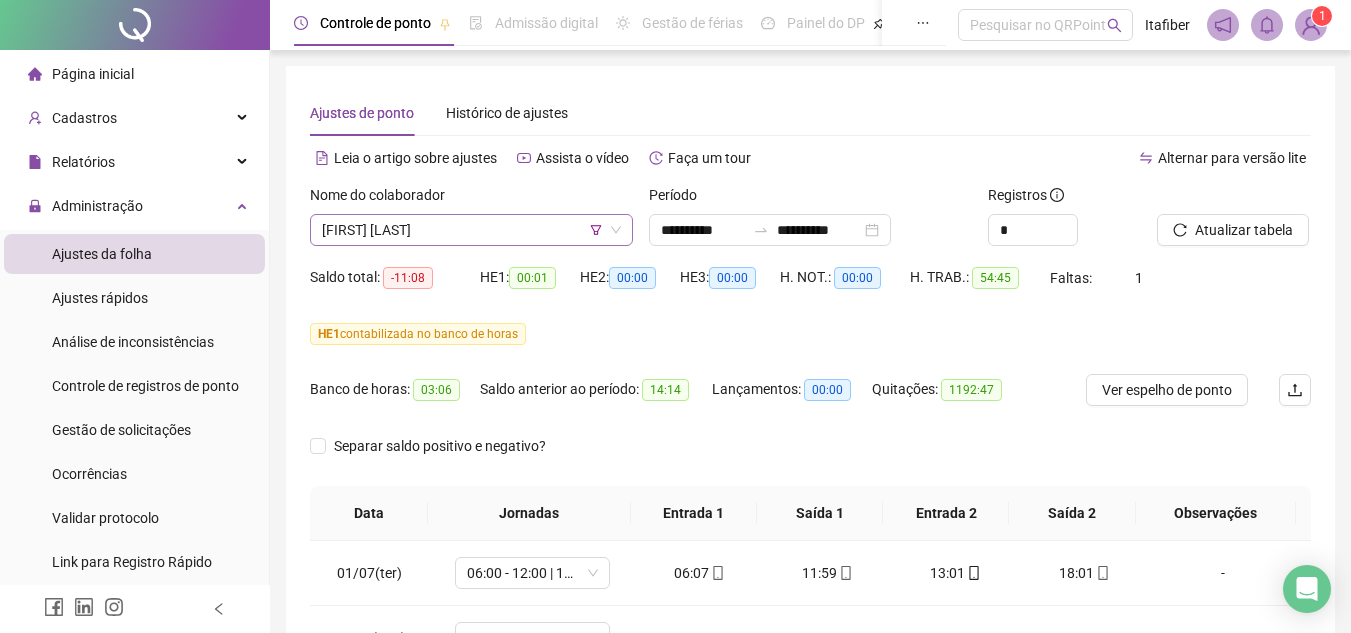 click on "[FIRST] [LAST]" at bounding box center [471, 230] 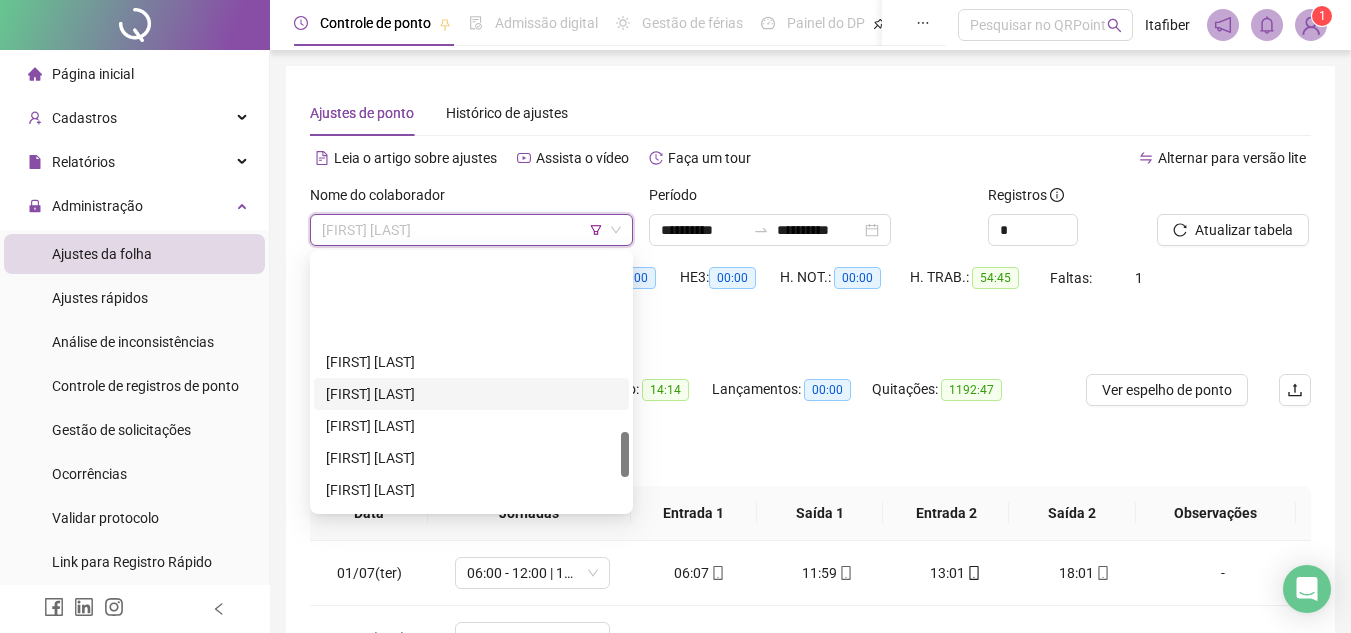 scroll, scrollTop: 1000, scrollLeft: 0, axis: vertical 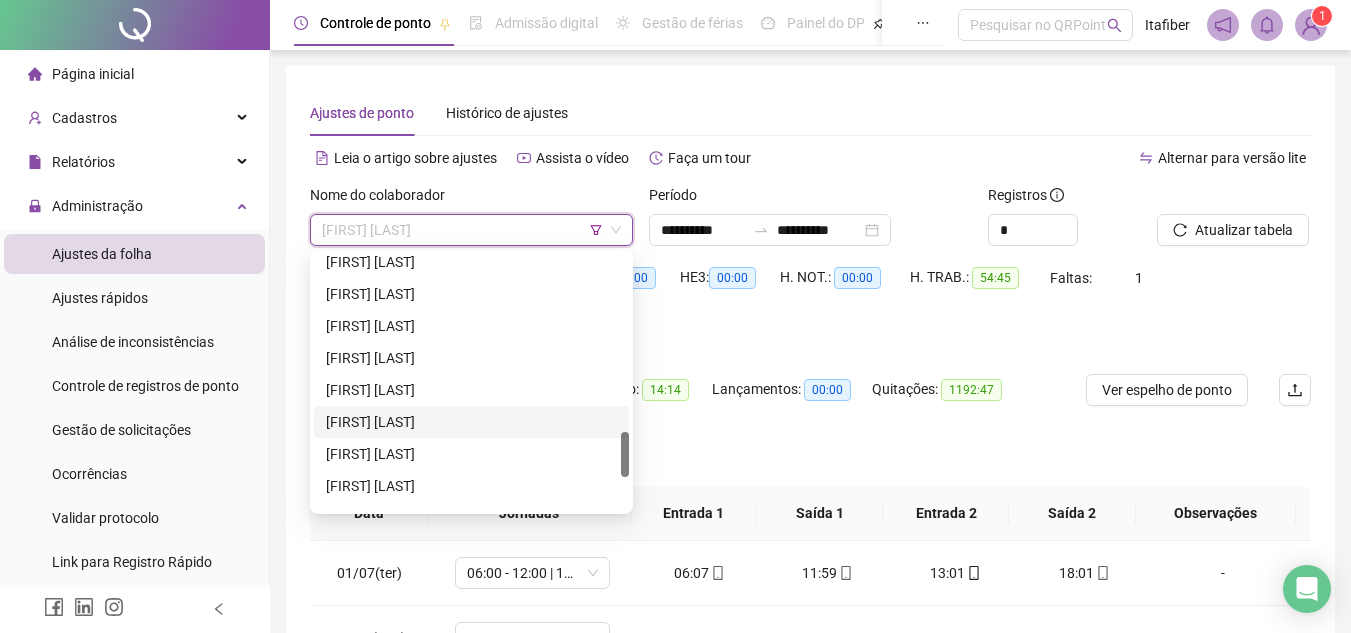 click on "[FIRST] [LAST]" at bounding box center (471, 422) 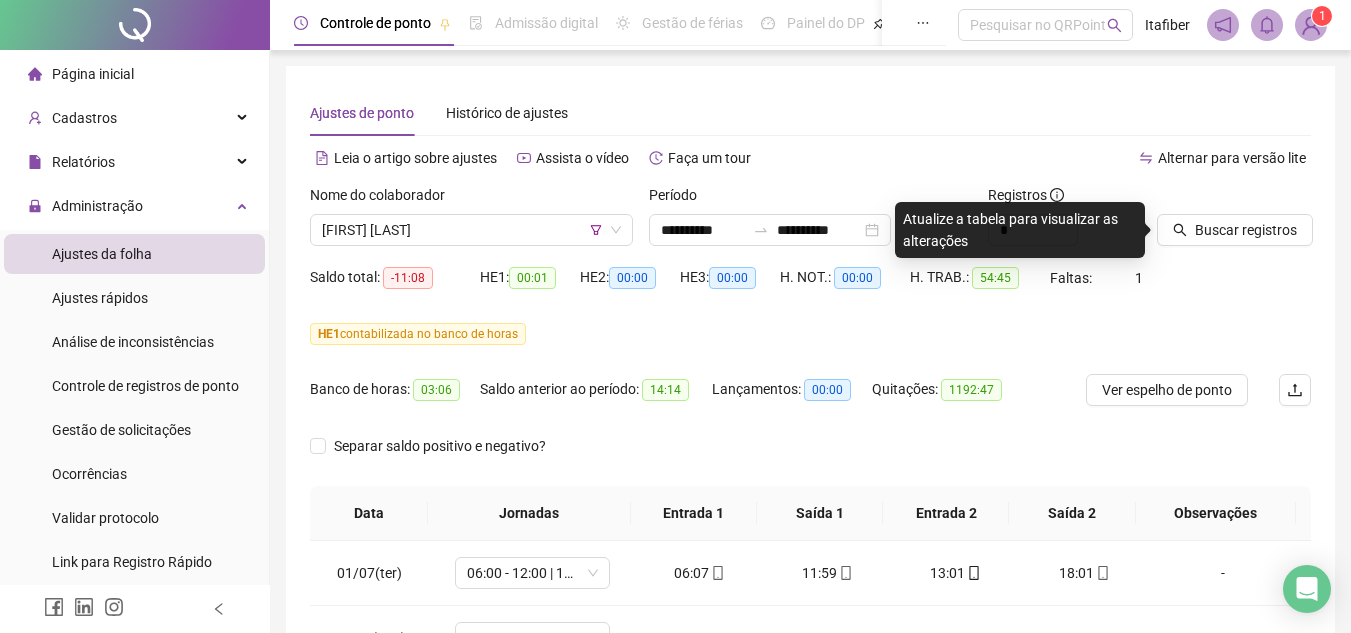 click at bounding box center (1209, 199) 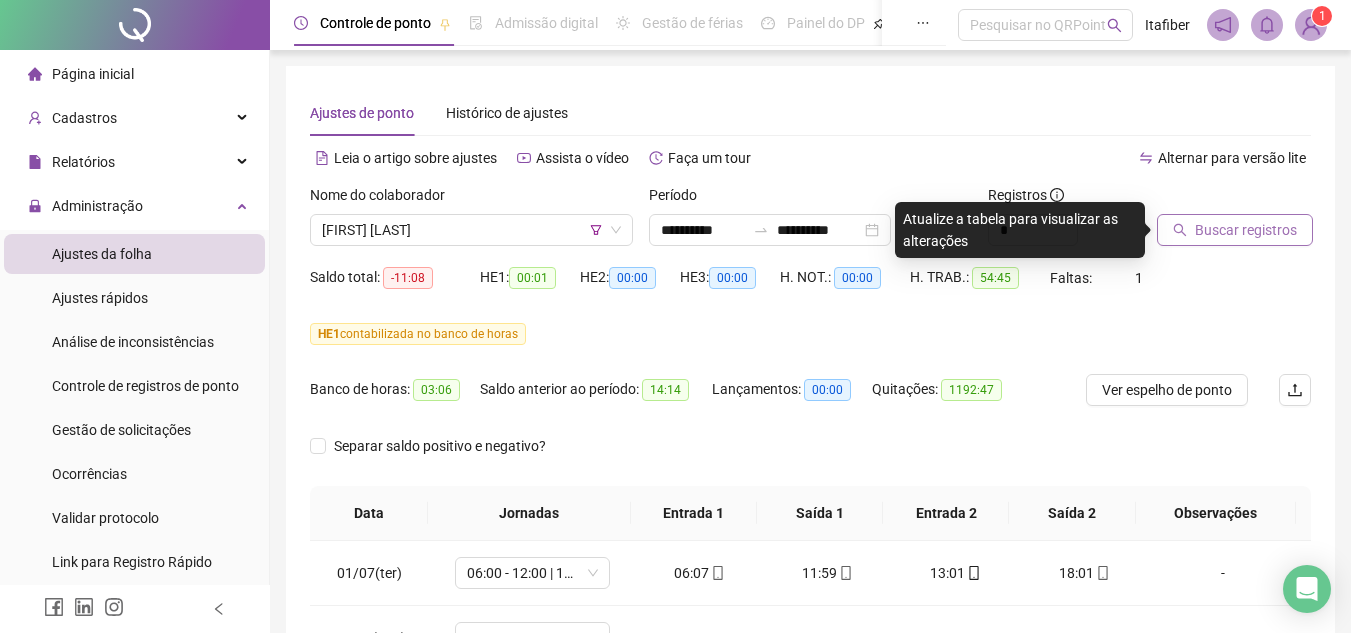 click on "Buscar registros" at bounding box center [1235, 230] 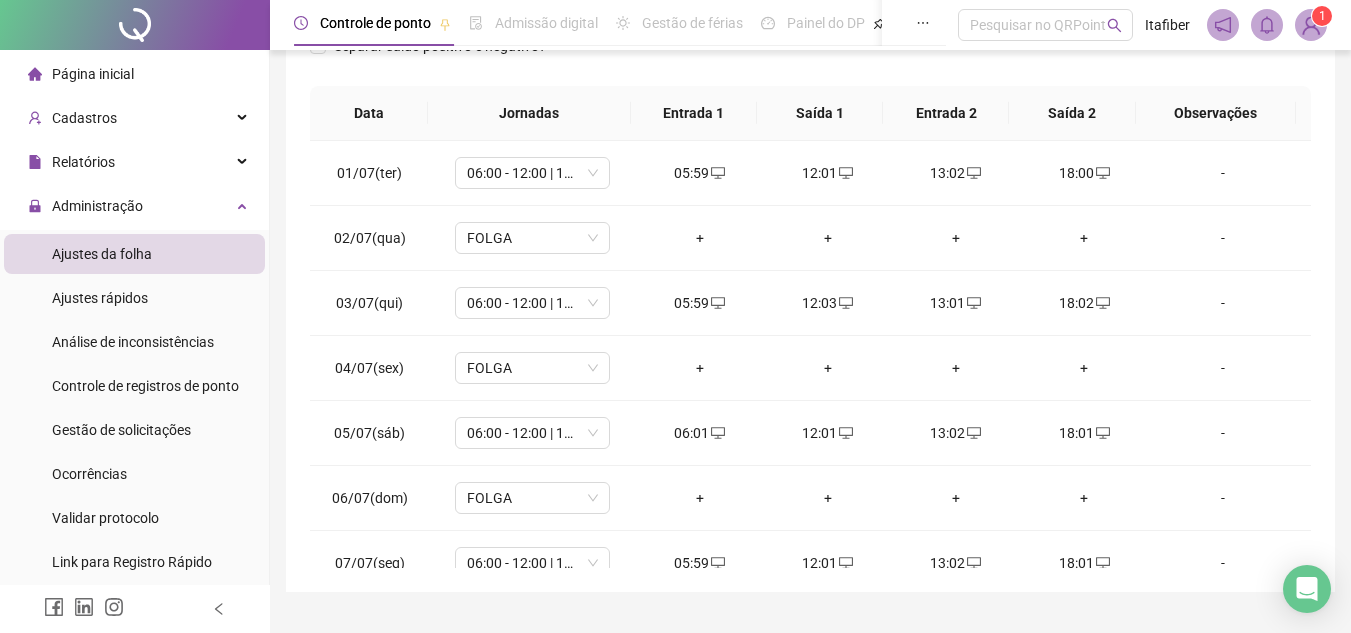 scroll, scrollTop: 445, scrollLeft: 0, axis: vertical 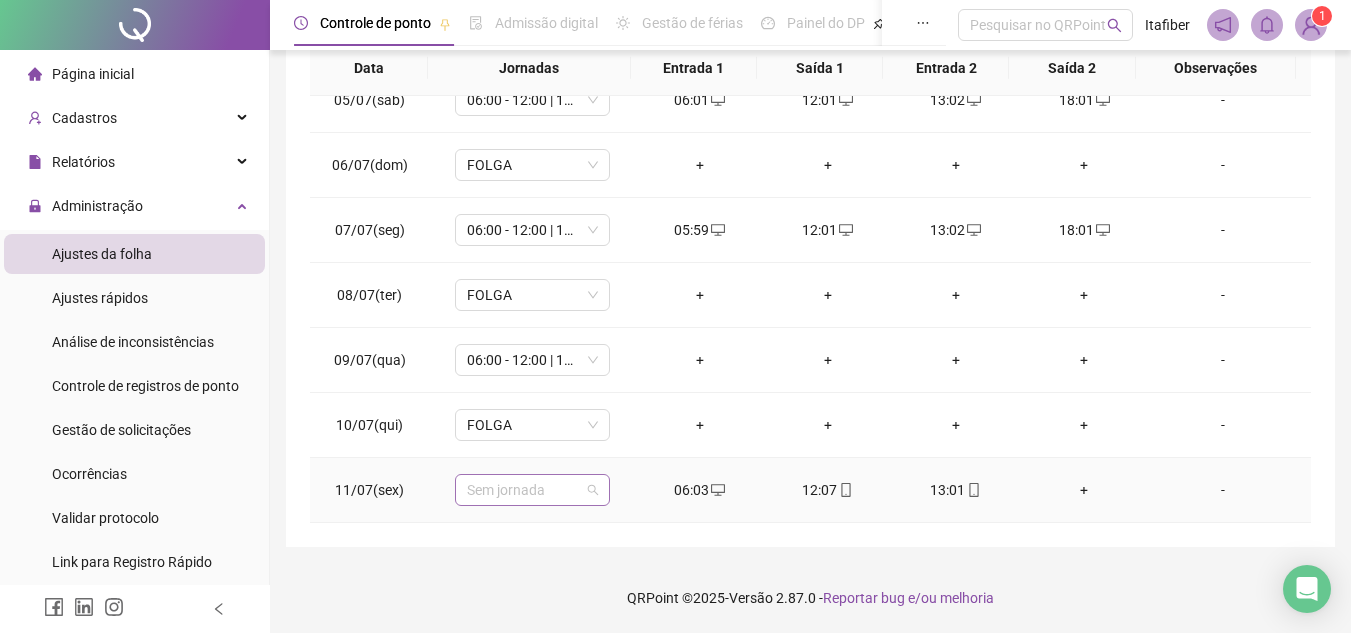 click on "Sem jornada" at bounding box center [532, 490] 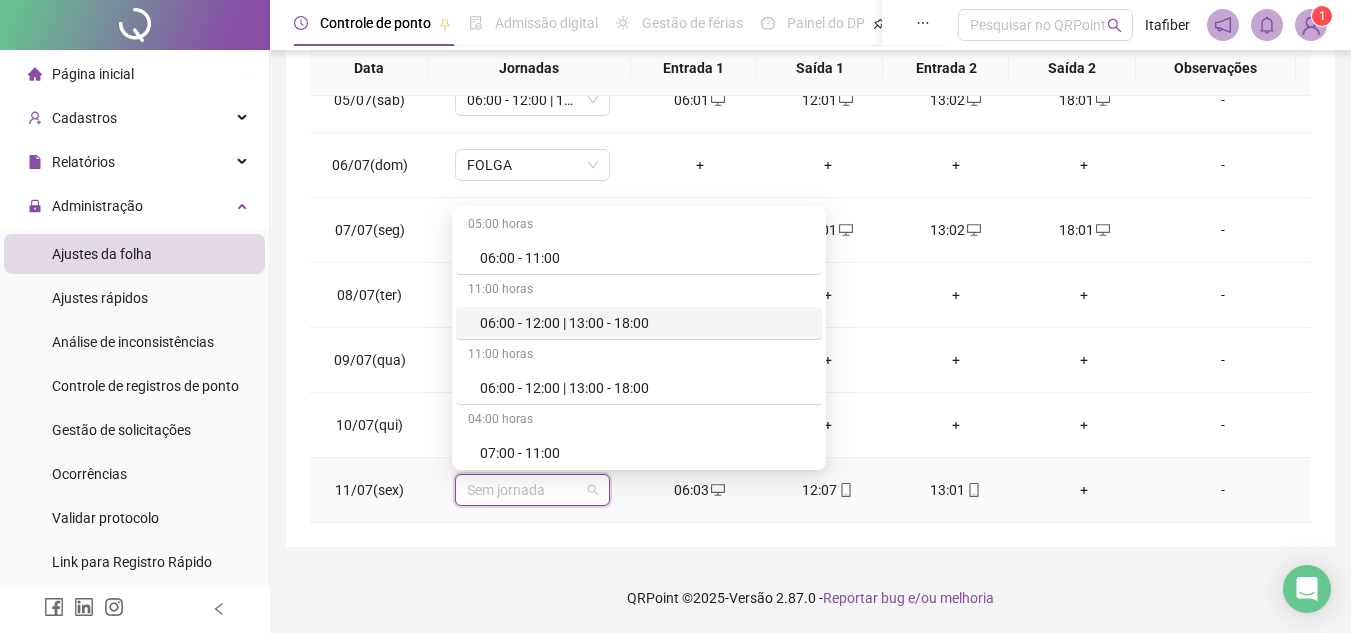 click on "06:00 - 12:00 | 13:00 - 18:00" at bounding box center (645, 323) 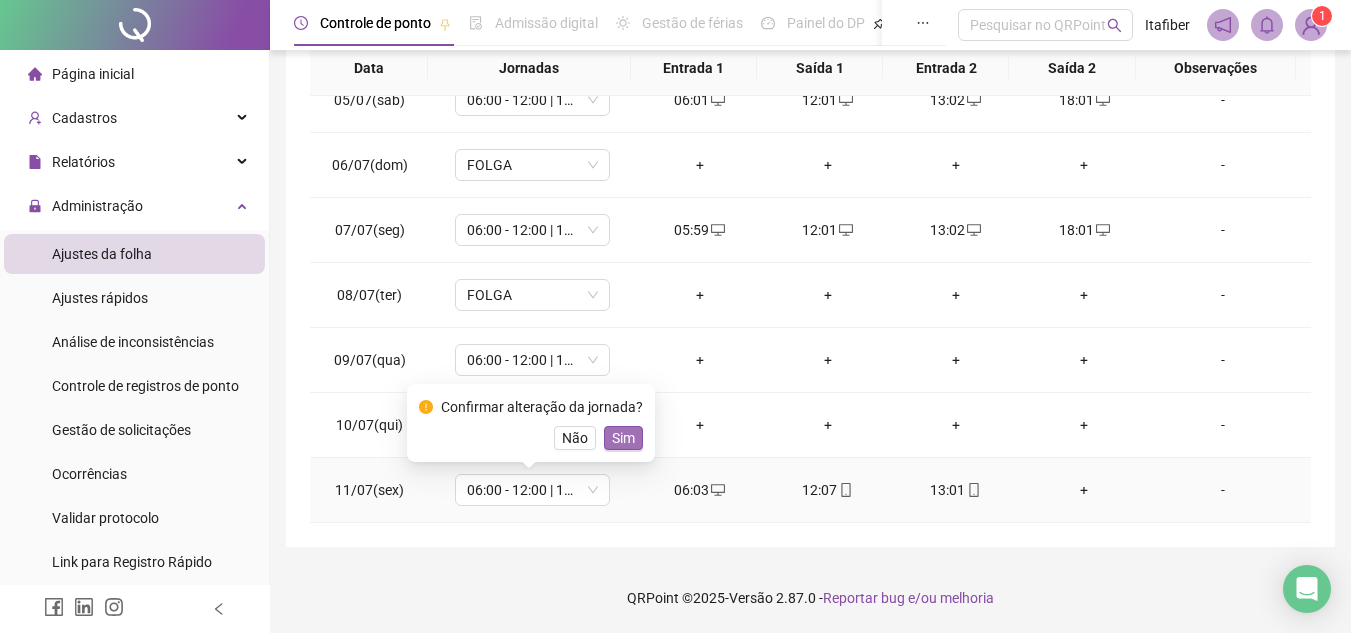click on "Sim" at bounding box center [623, 438] 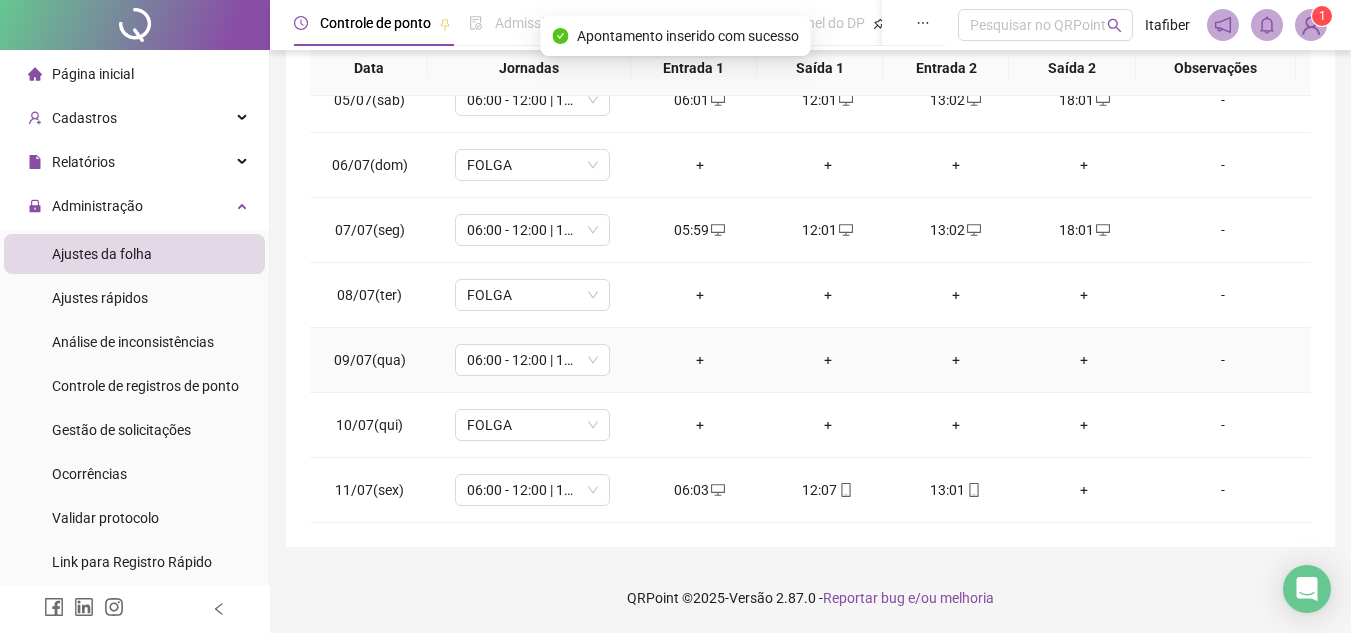 click on "+" at bounding box center (700, 360) 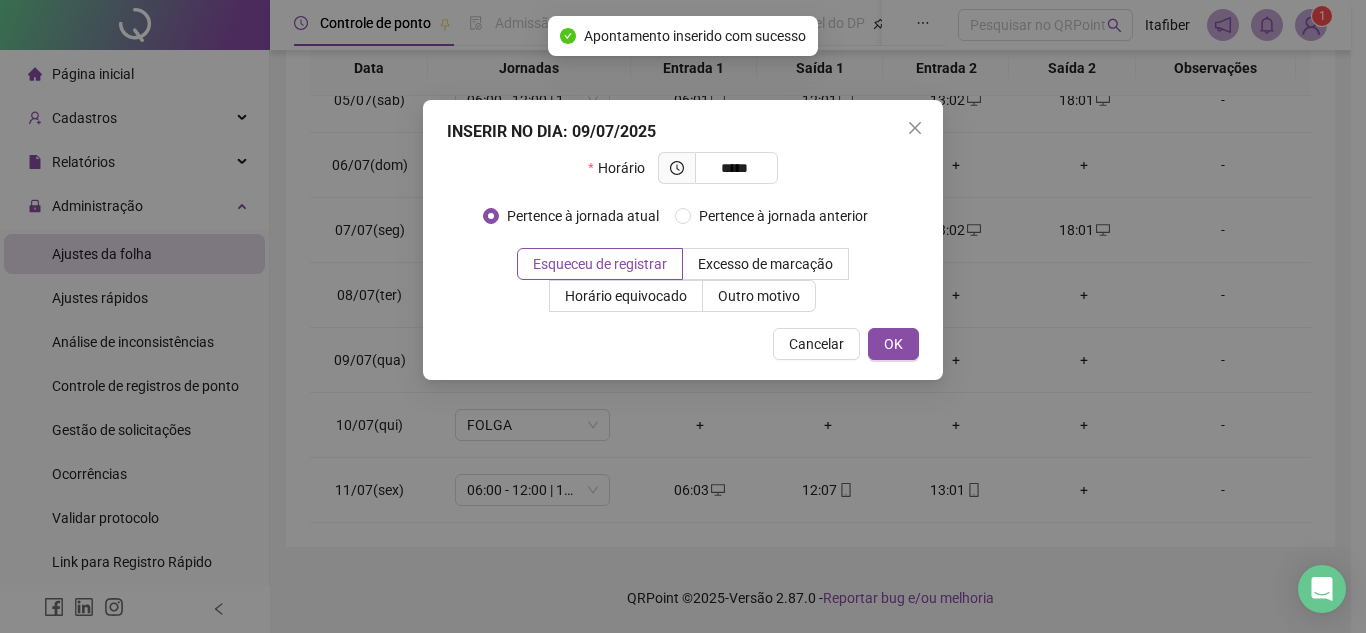 type on "*****" 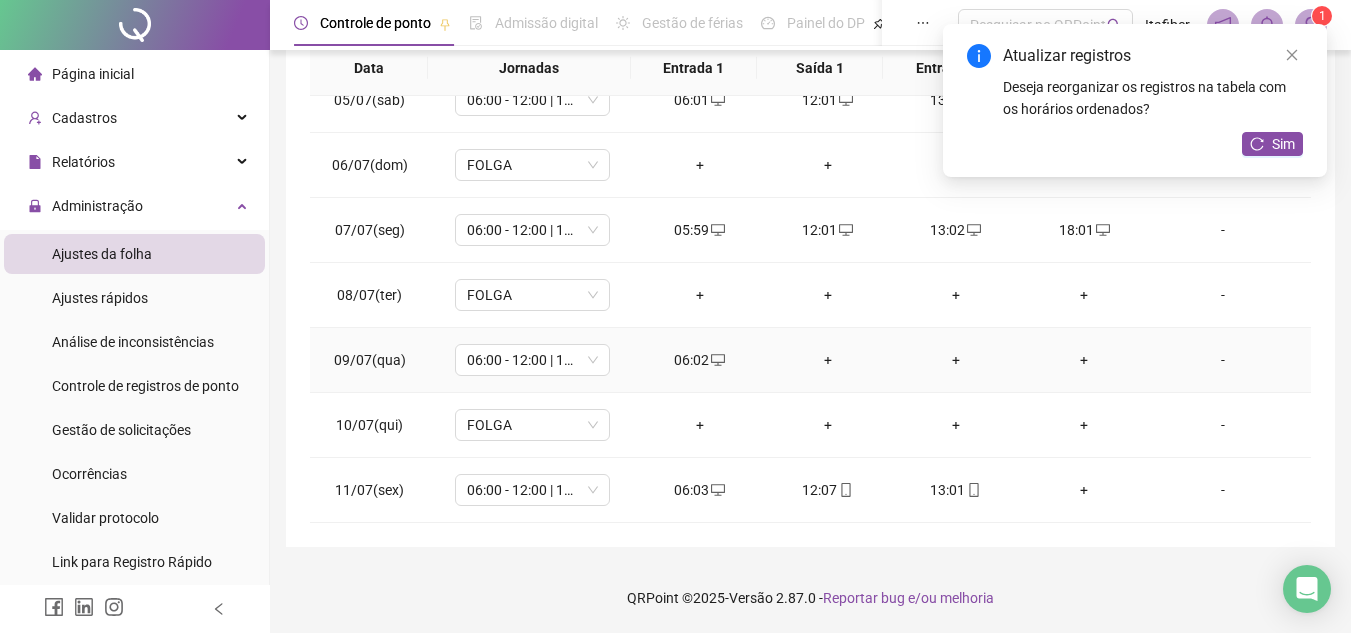 click on "+" at bounding box center (828, 360) 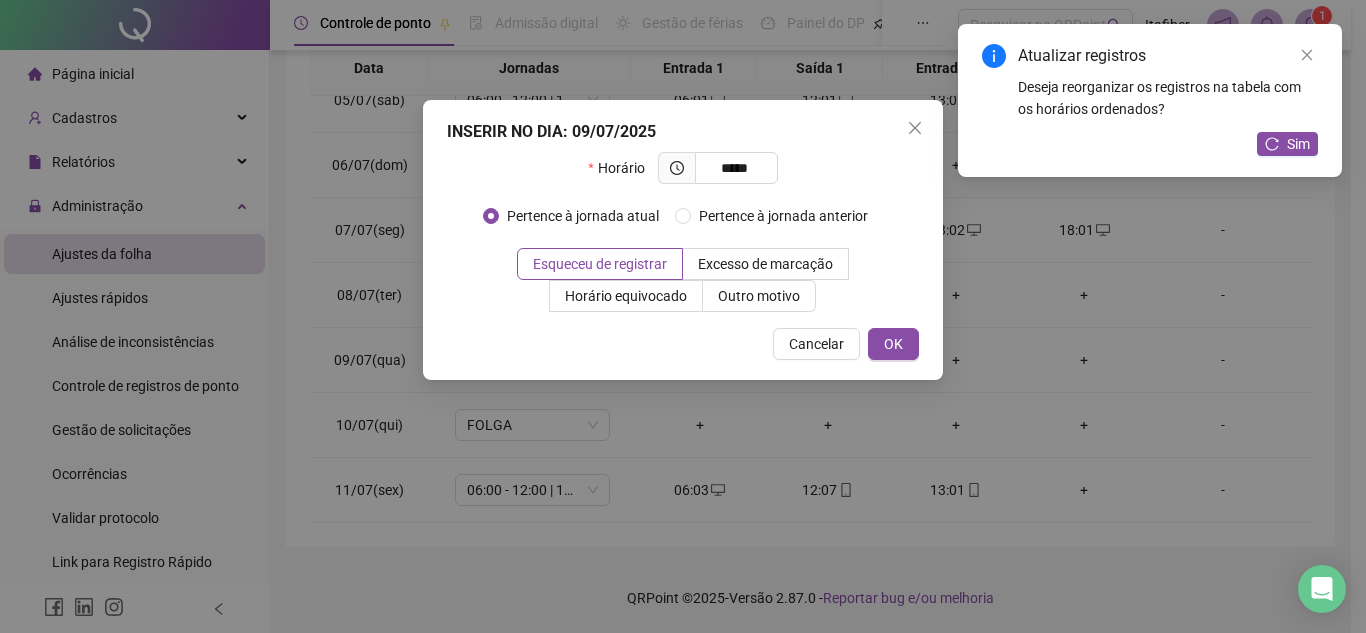 type on "*****" 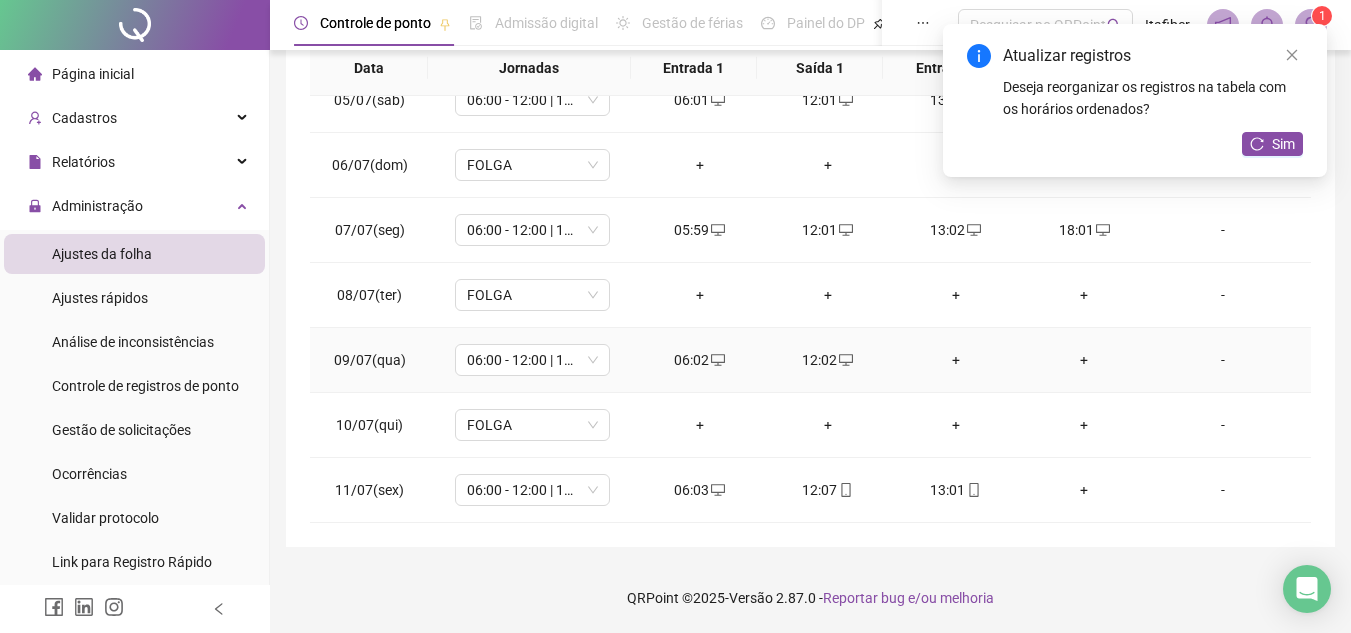 click on "+" at bounding box center (956, 360) 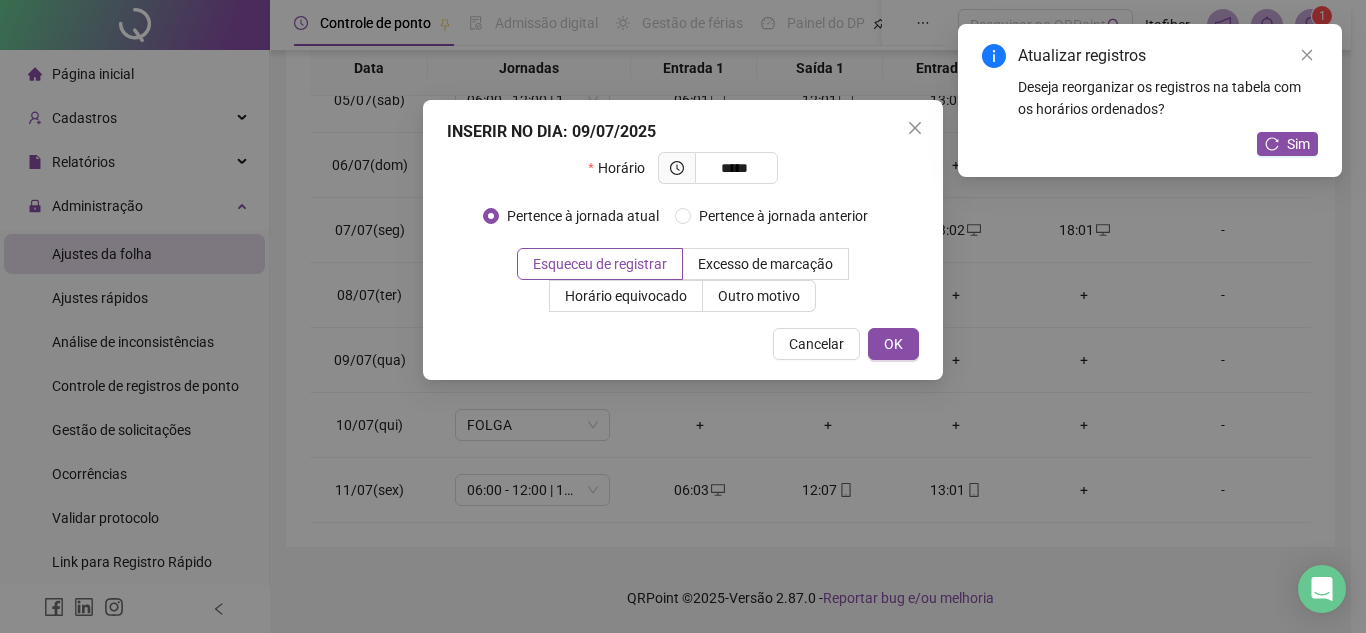 type on "*****" 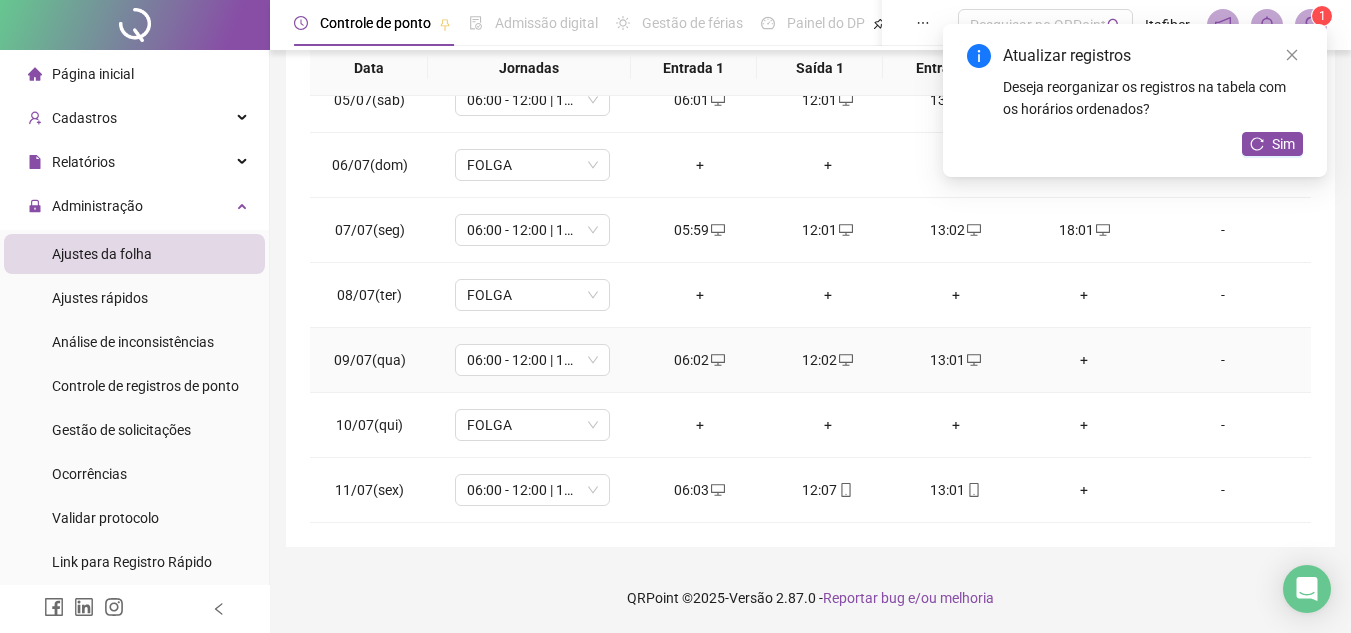 click on "+" at bounding box center (1084, 360) 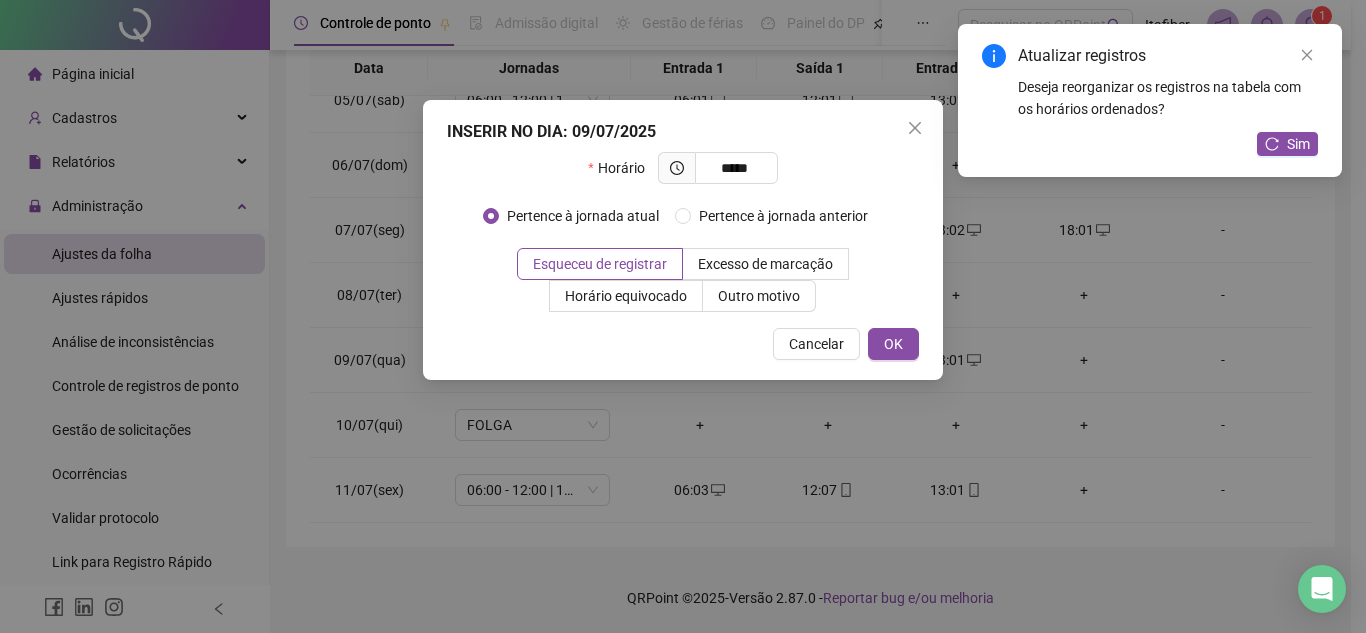 type on "*****" 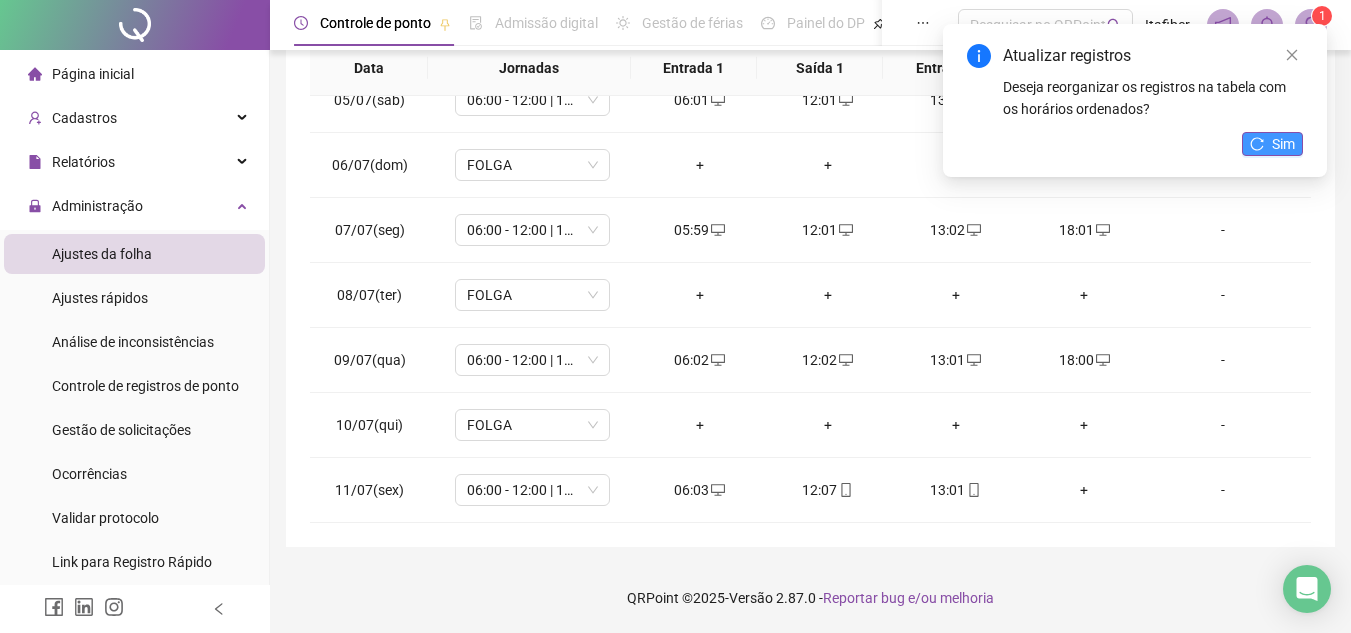 click on "Sim" at bounding box center (1283, 144) 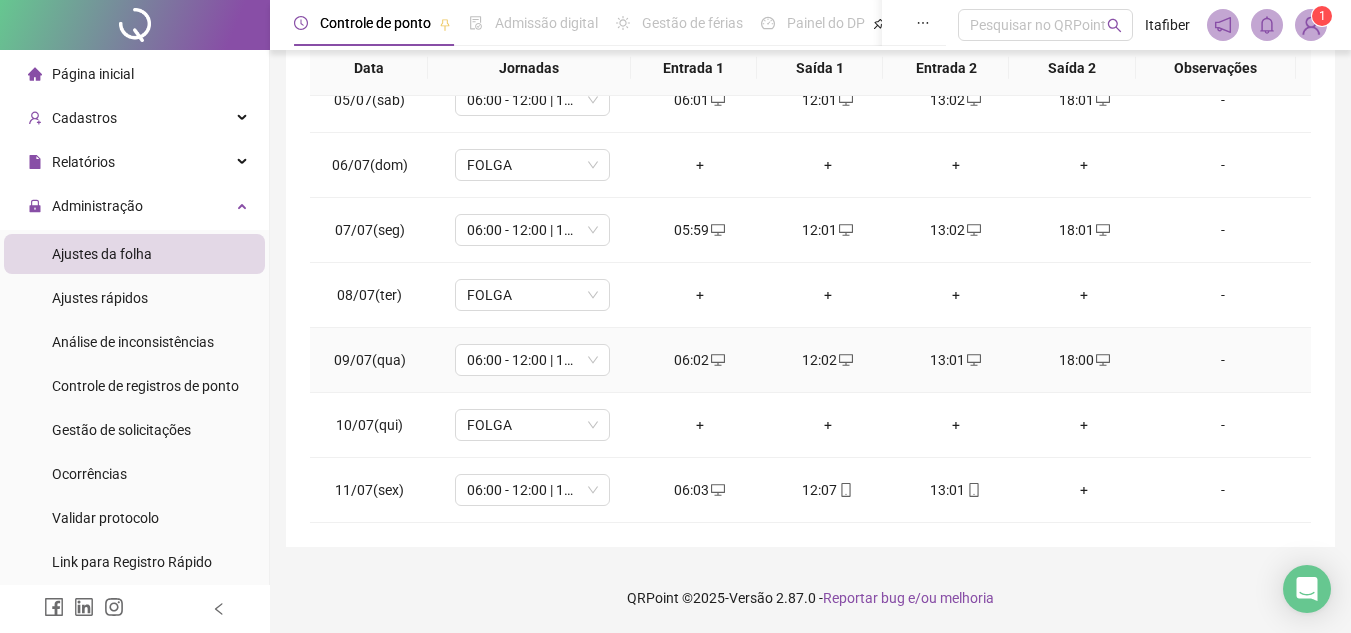 scroll, scrollTop: 0, scrollLeft: 0, axis: both 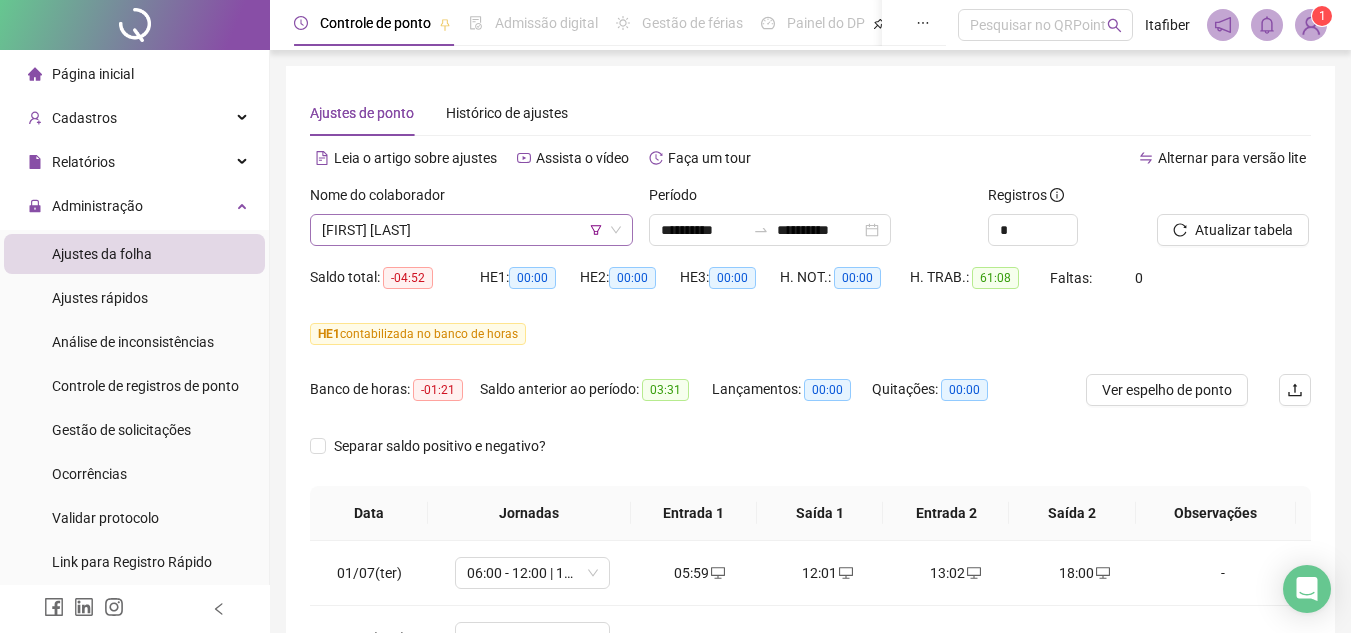 click on "[FIRST] [LAST]" at bounding box center (471, 230) 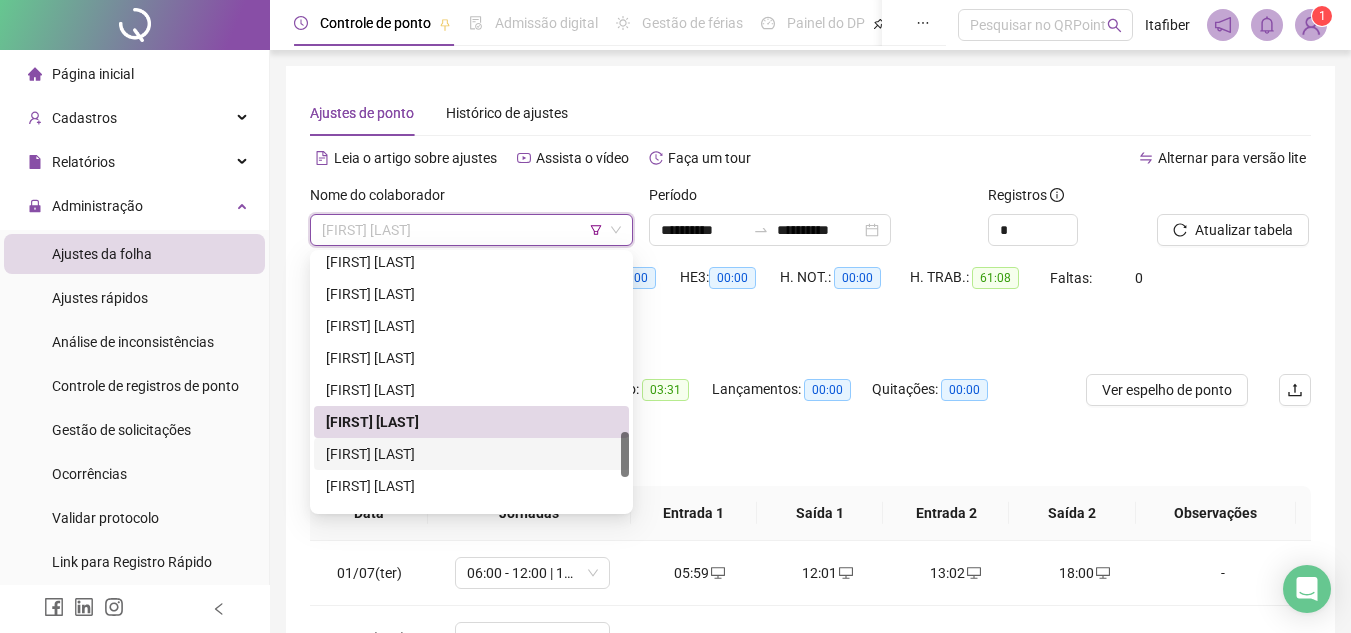 click on "[FIRST] [LAST]" at bounding box center [471, 454] 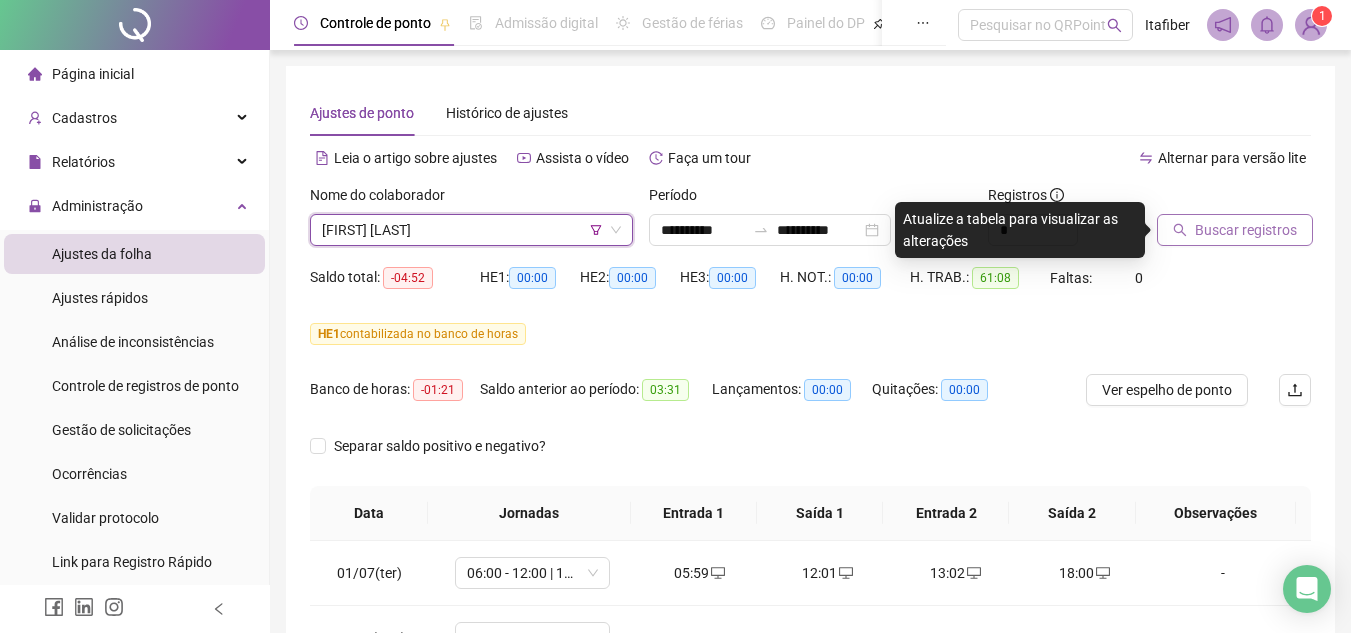 click on "Buscar registros" at bounding box center (1246, 230) 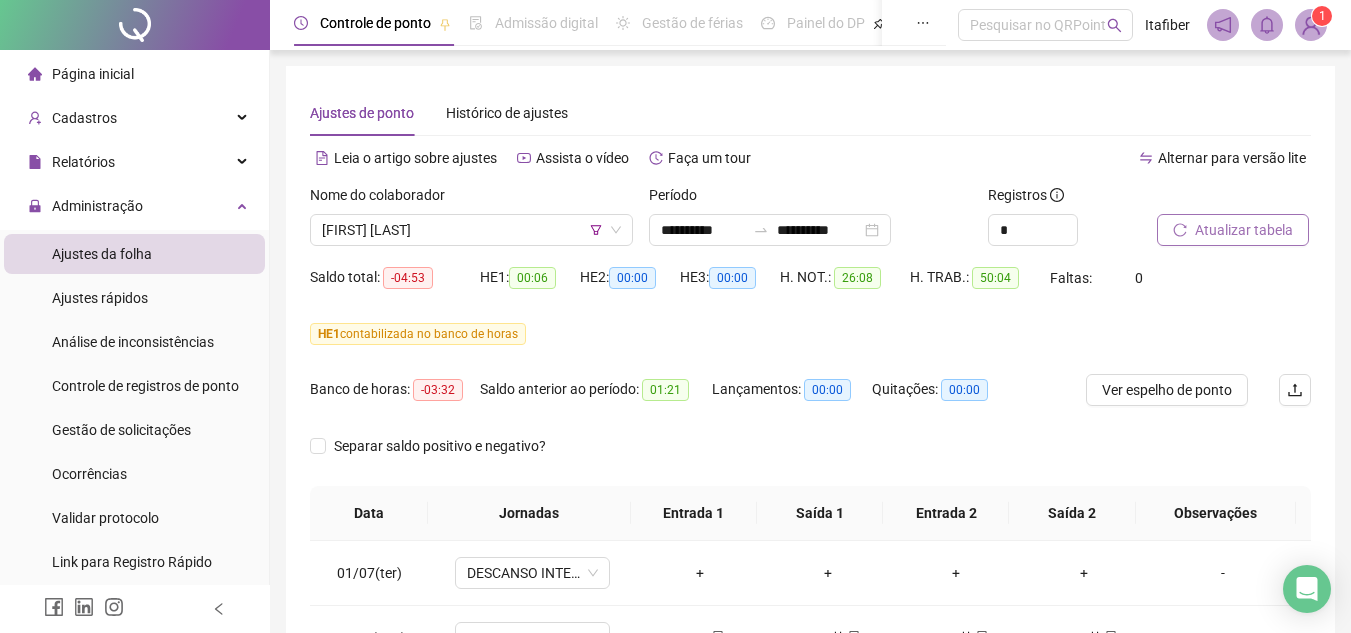 click on "Atualizar tabela" at bounding box center (1244, 230) 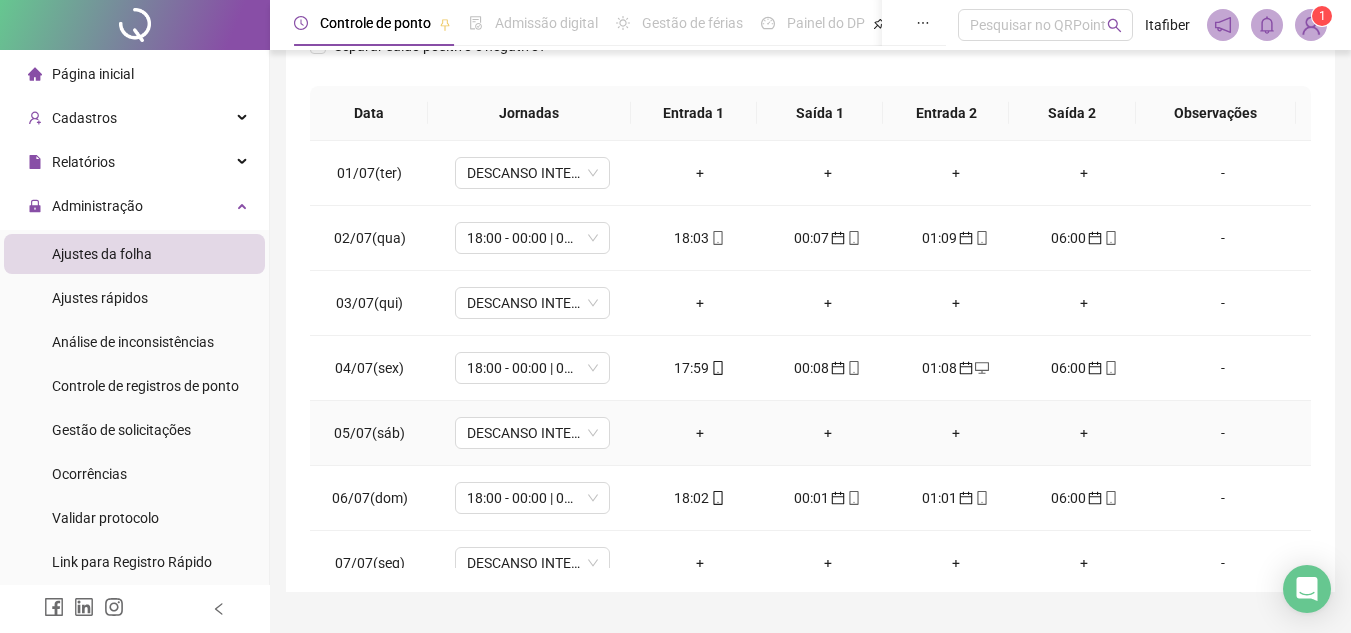 scroll, scrollTop: 445, scrollLeft: 0, axis: vertical 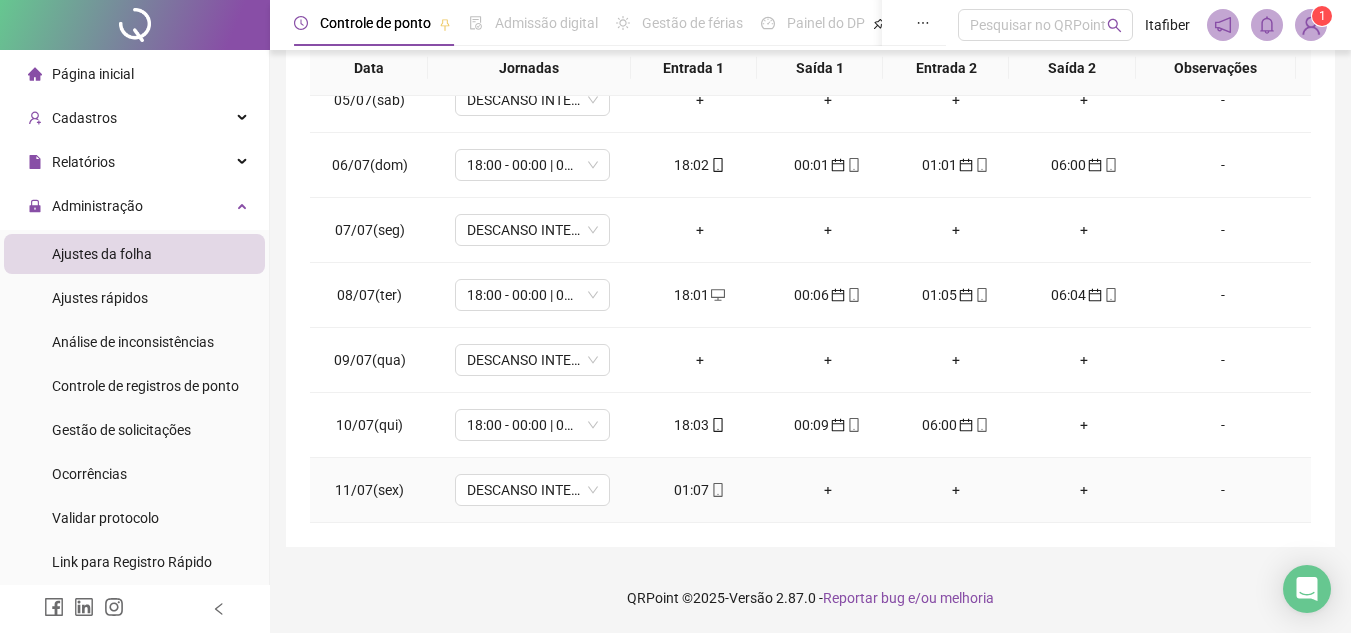 click 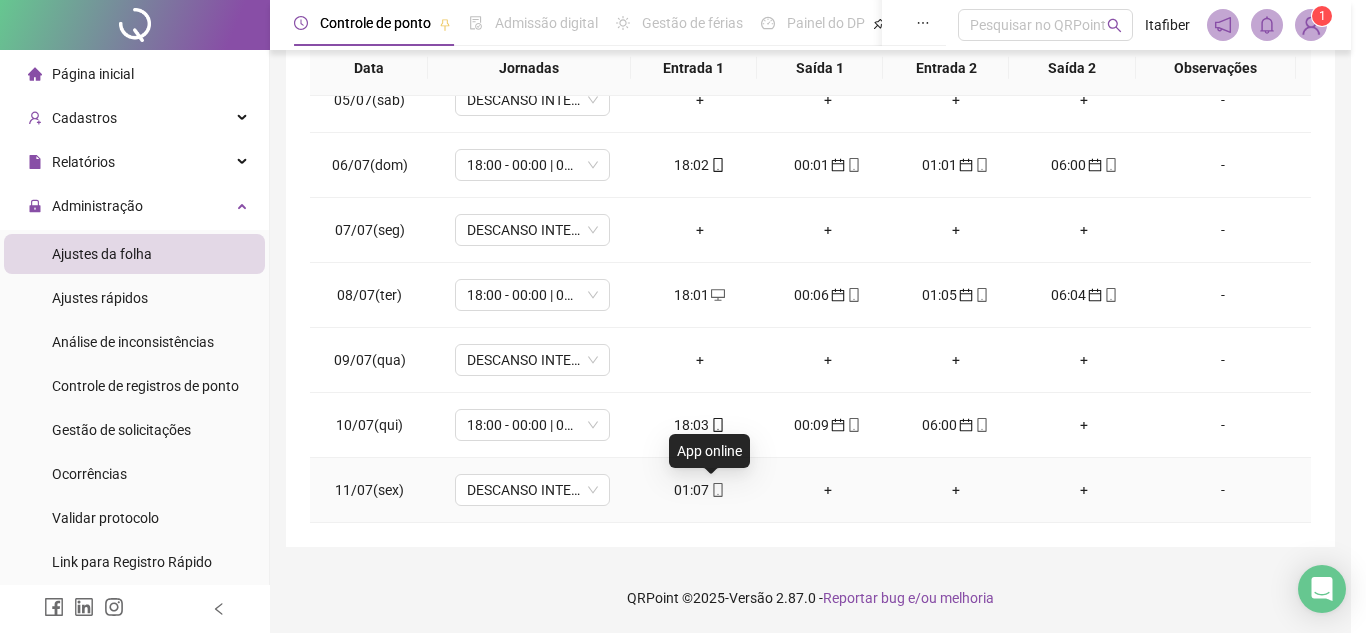 type on "**********" 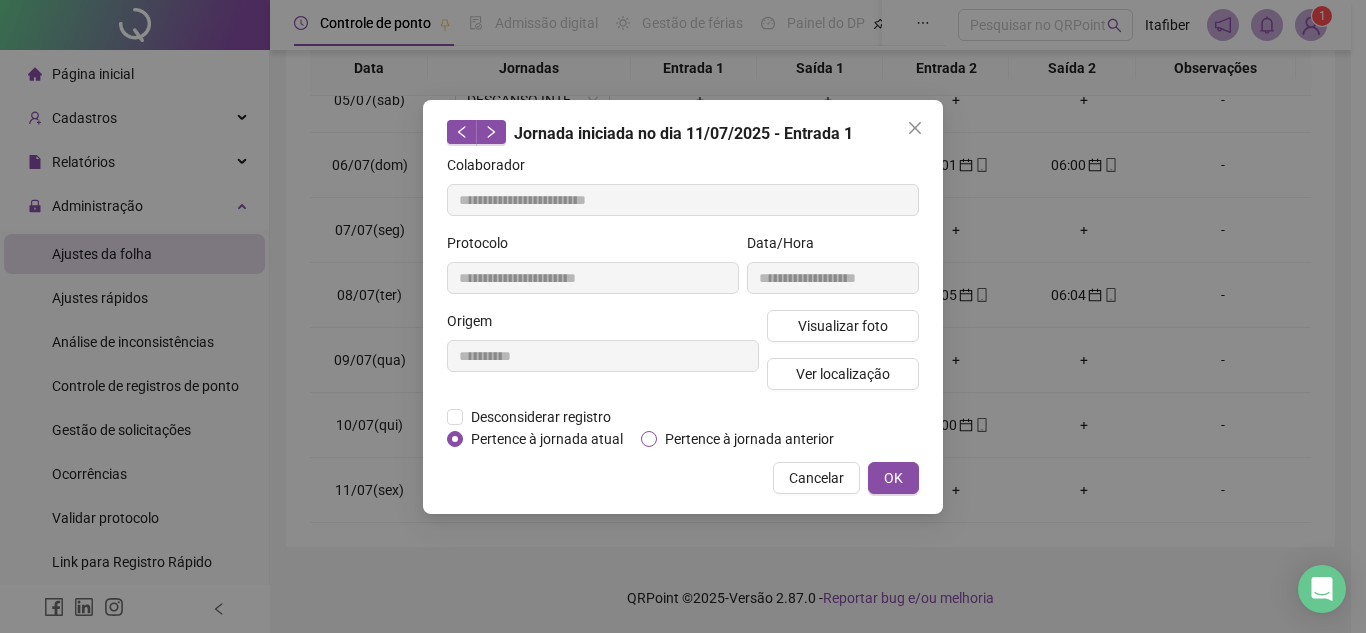 click on "Pertence à jornada anterior" at bounding box center (749, 439) 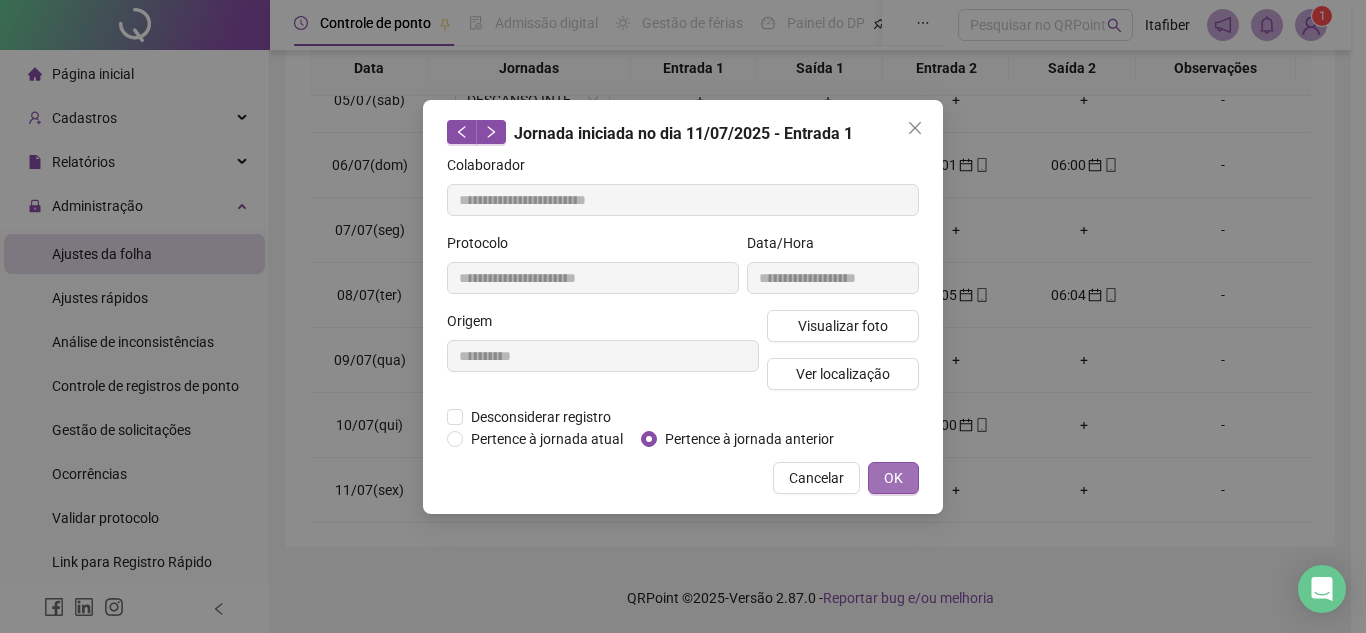click on "OK" at bounding box center (893, 478) 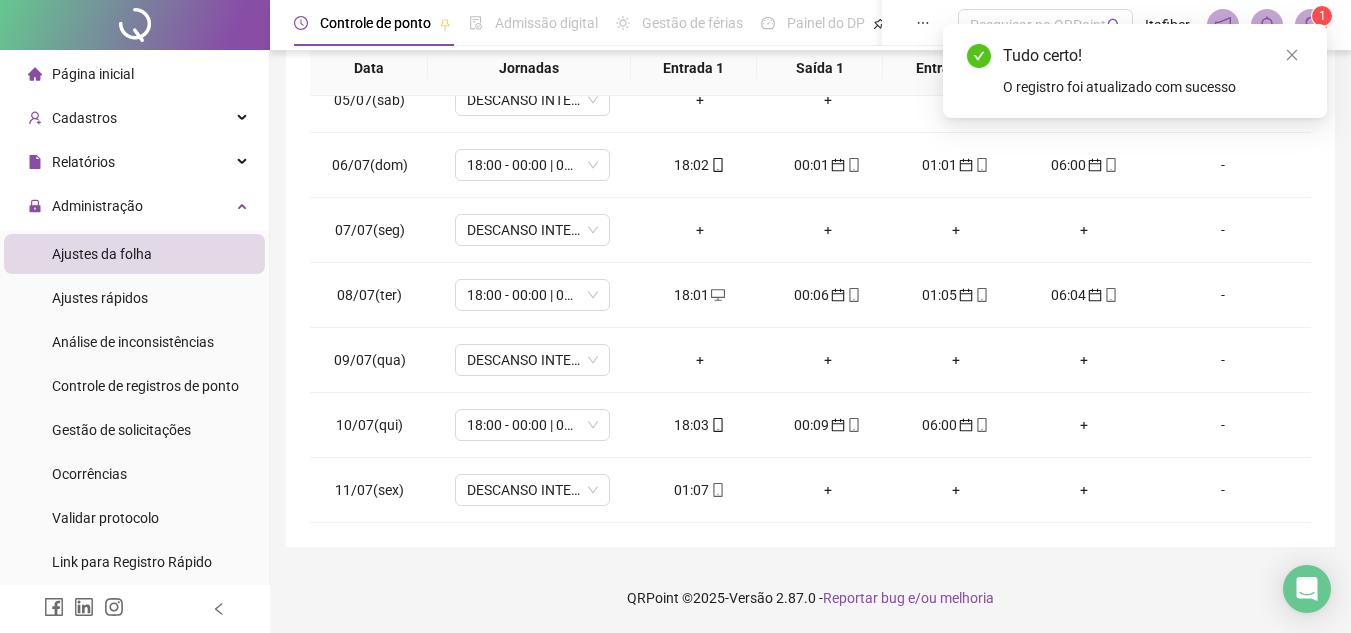 scroll, scrollTop: 0, scrollLeft: 0, axis: both 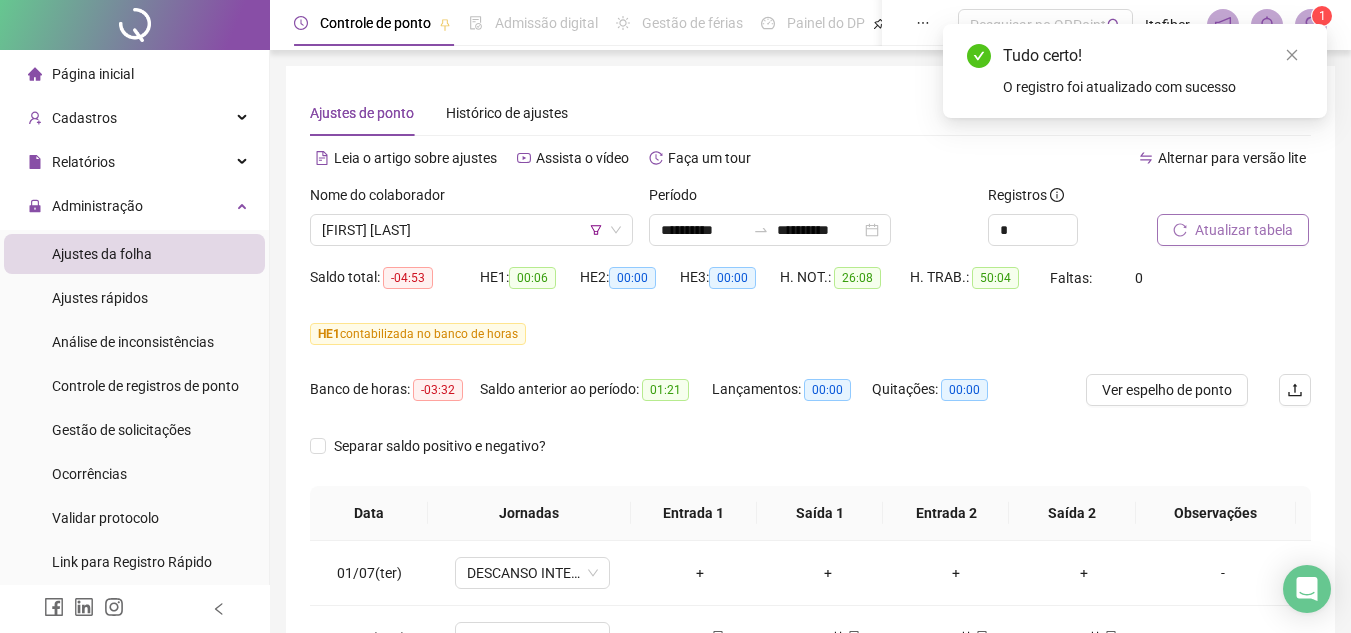 click on "Atualizar tabela" at bounding box center (1244, 230) 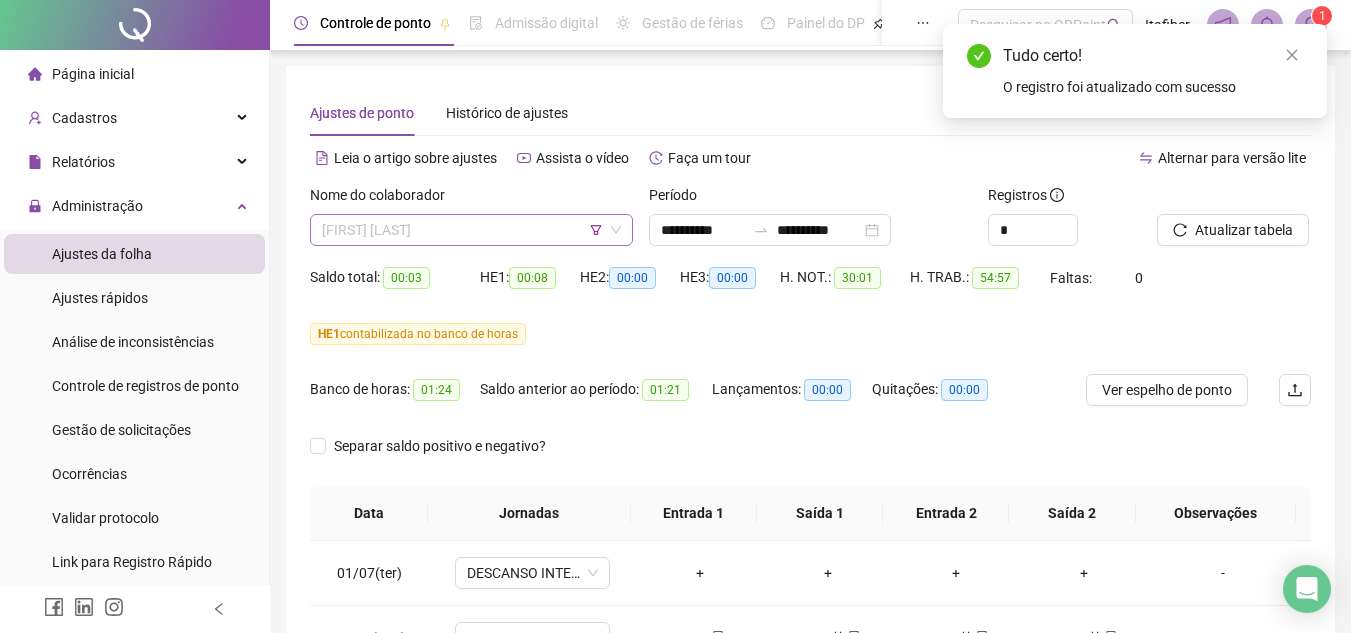 click on "[FIRST] [LAST]" at bounding box center [471, 230] 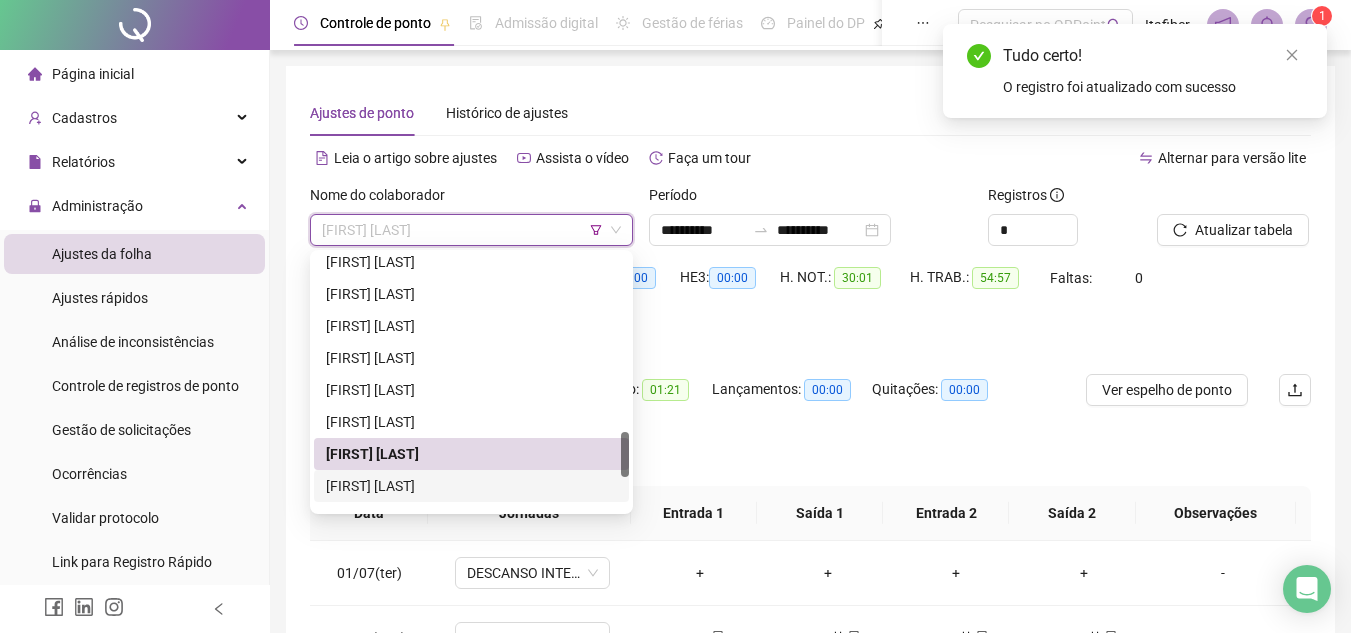click on "[FIRST] [LAST]" at bounding box center (471, 486) 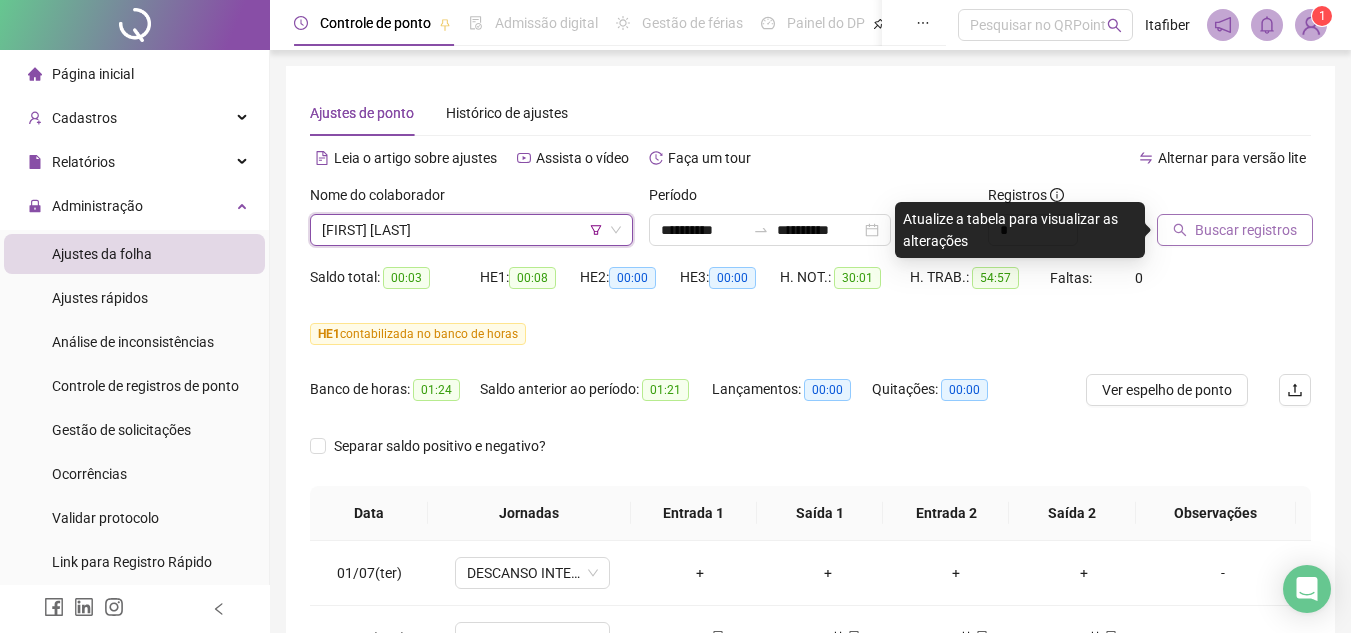 click on "Buscar registros" at bounding box center (1246, 230) 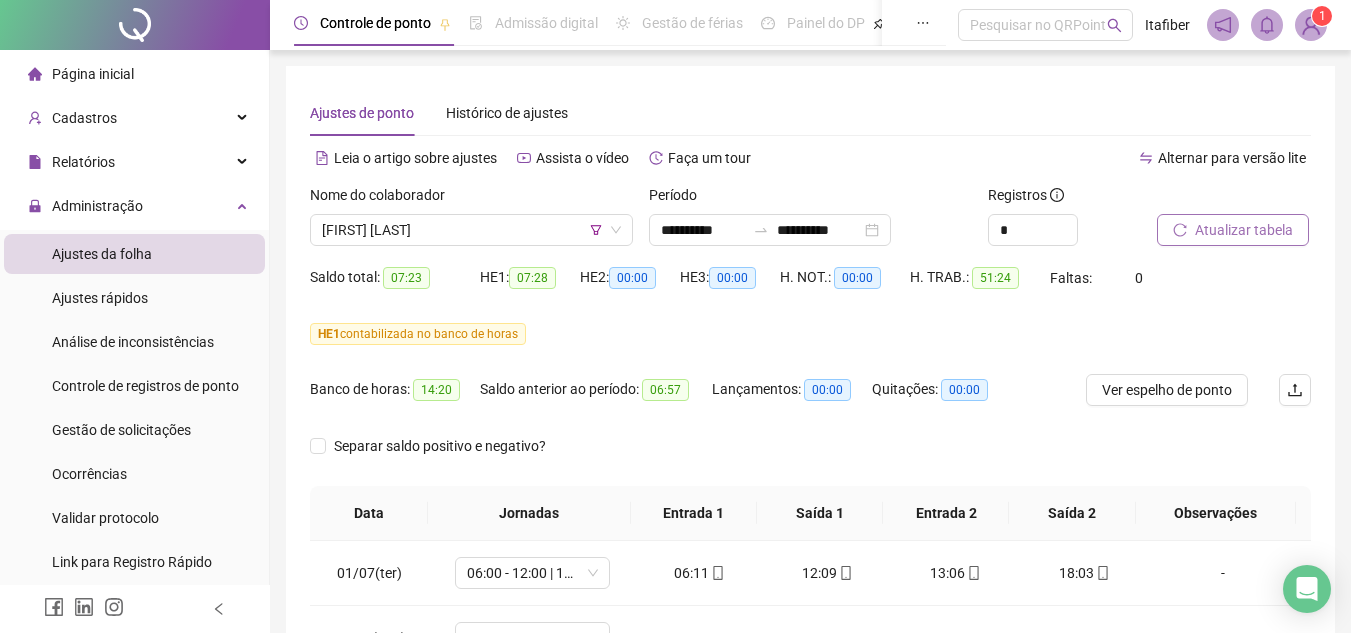scroll, scrollTop: 400, scrollLeft: 0, axis: vertical 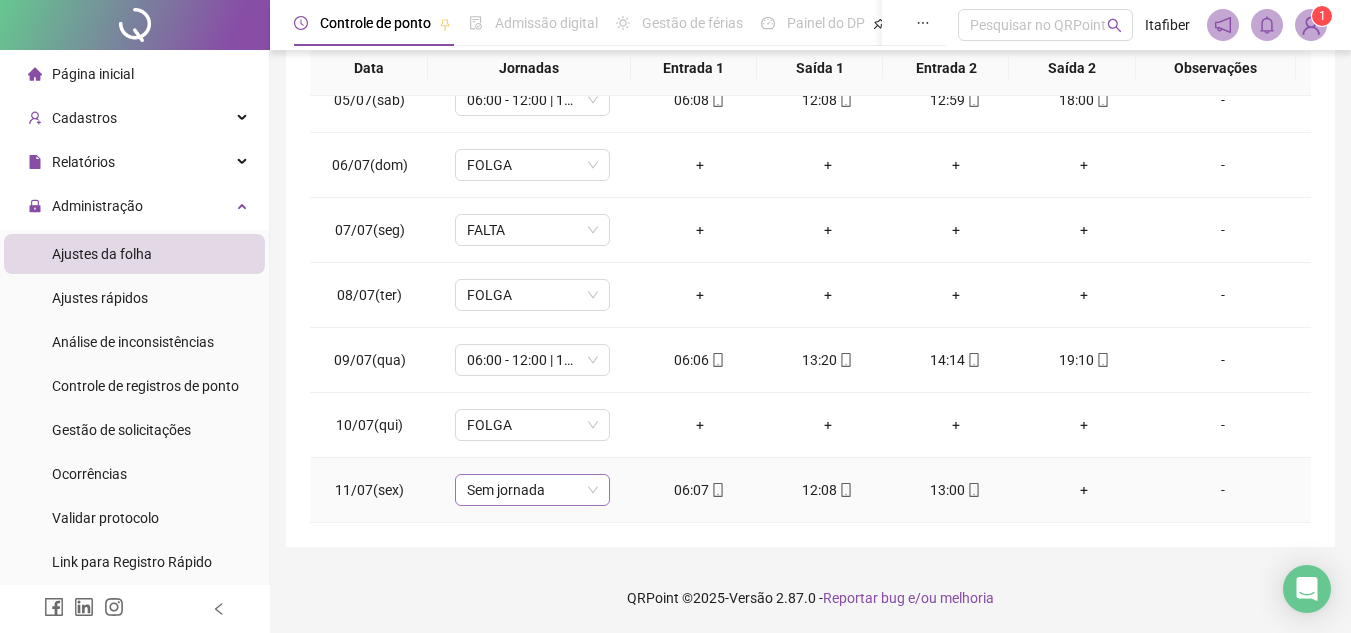 click on "Sem jornada" at bounding box center [532, 490] 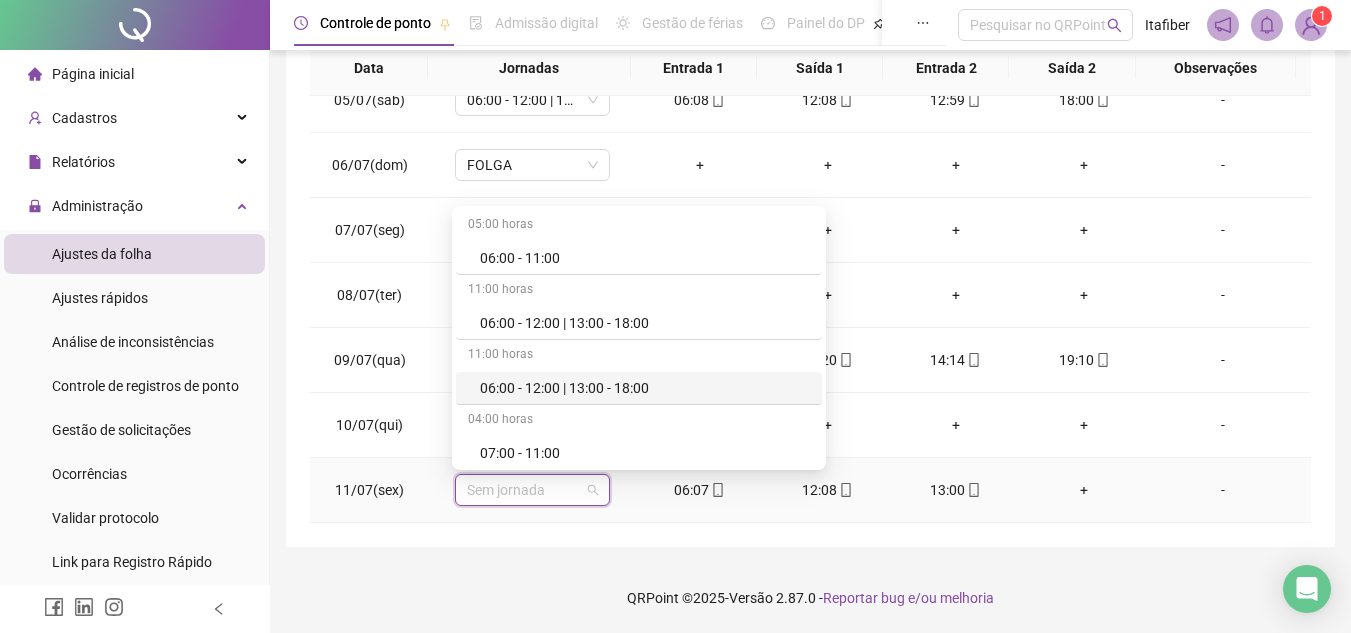 click on "06:00 - 12:00 | 13:00 - 18:00" at bounding box center (645, 388) 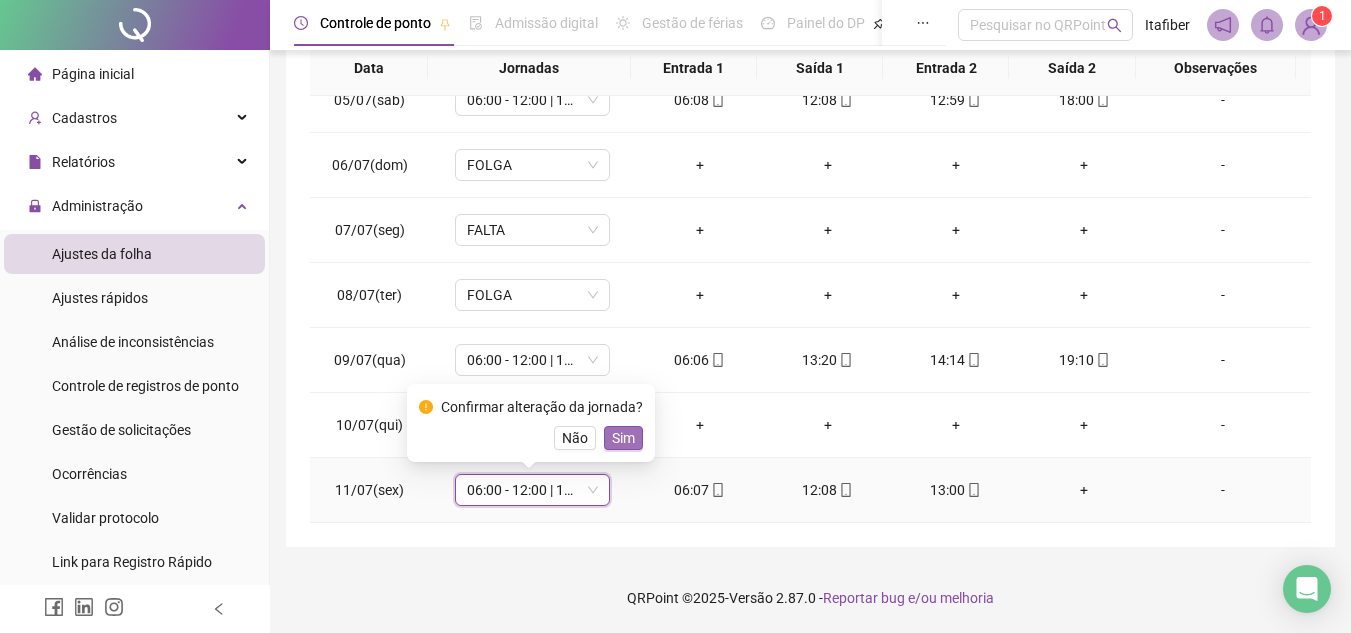 click on "Sim" at bounding box center (623, 438) 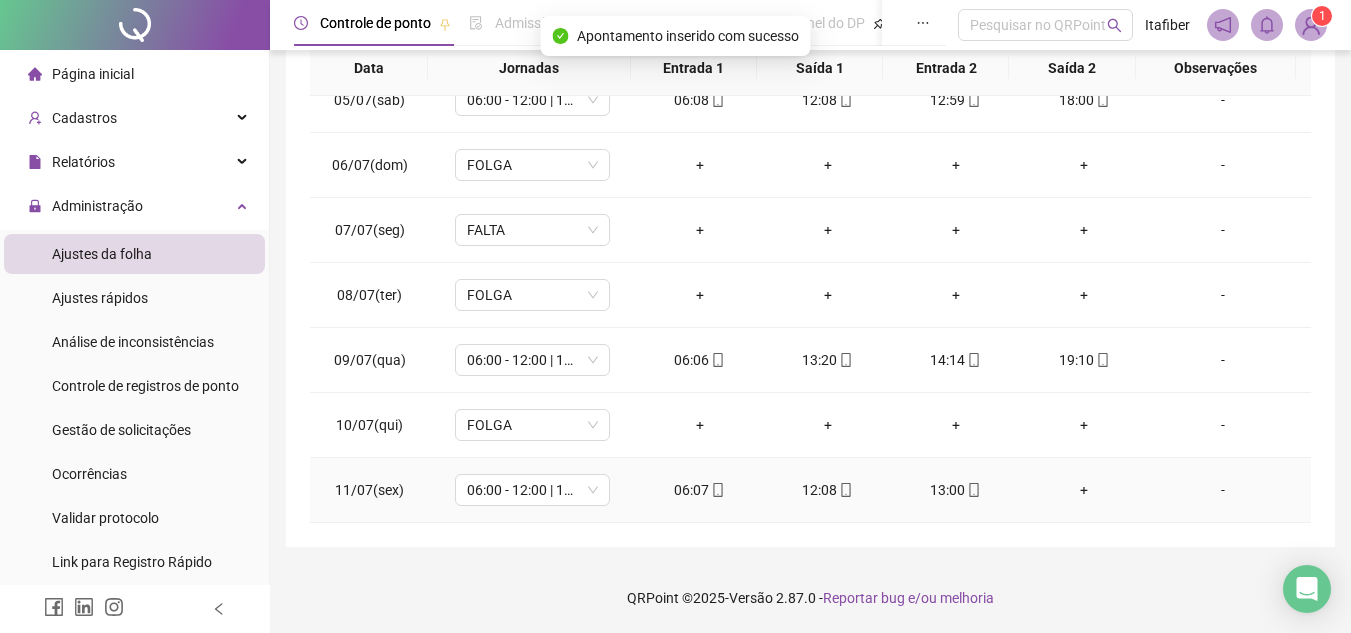 scroll, scrollTop: 0, scrollLeft: 0, axis: both 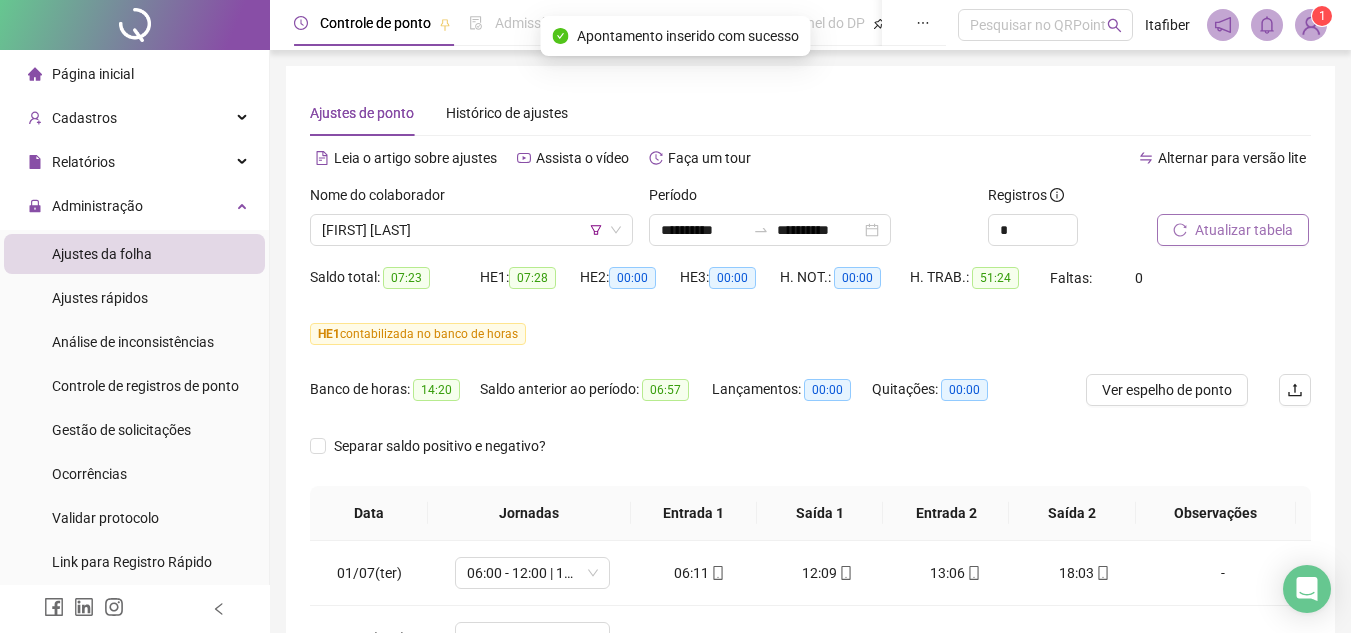 click on "Atualizar tabela" at bounding box center (1244, 230) 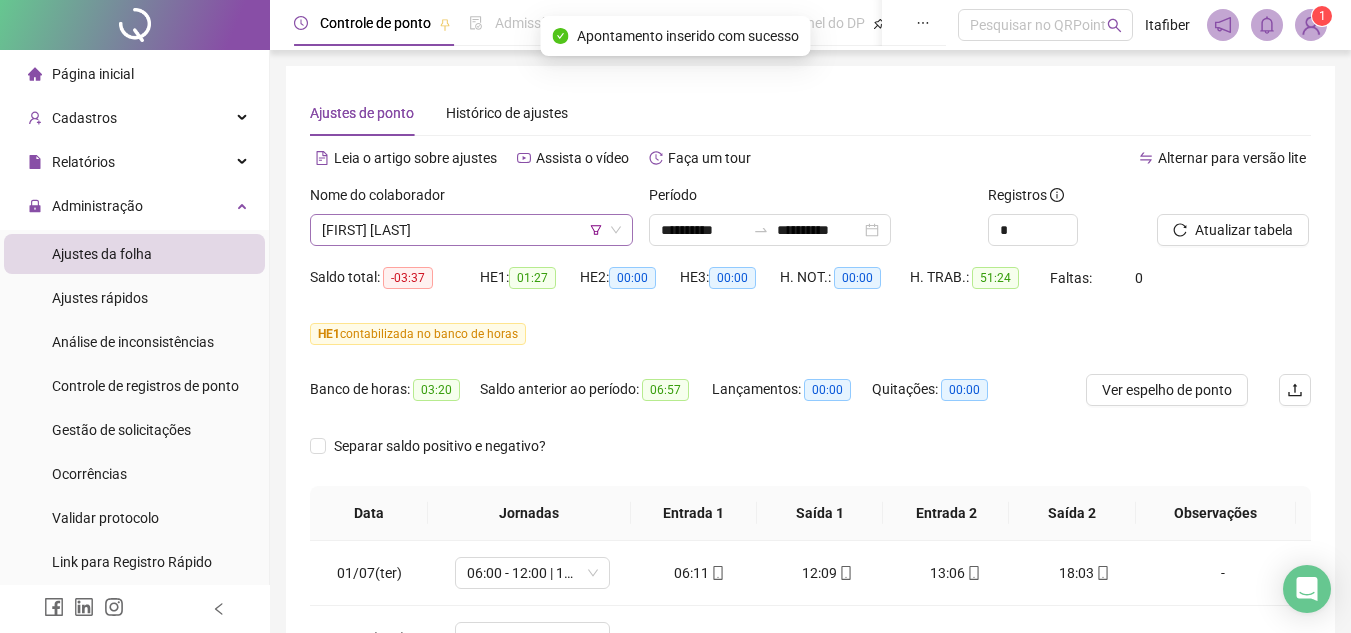 click on "[FIRST] [LAST]" at bounding box center [471, 230] 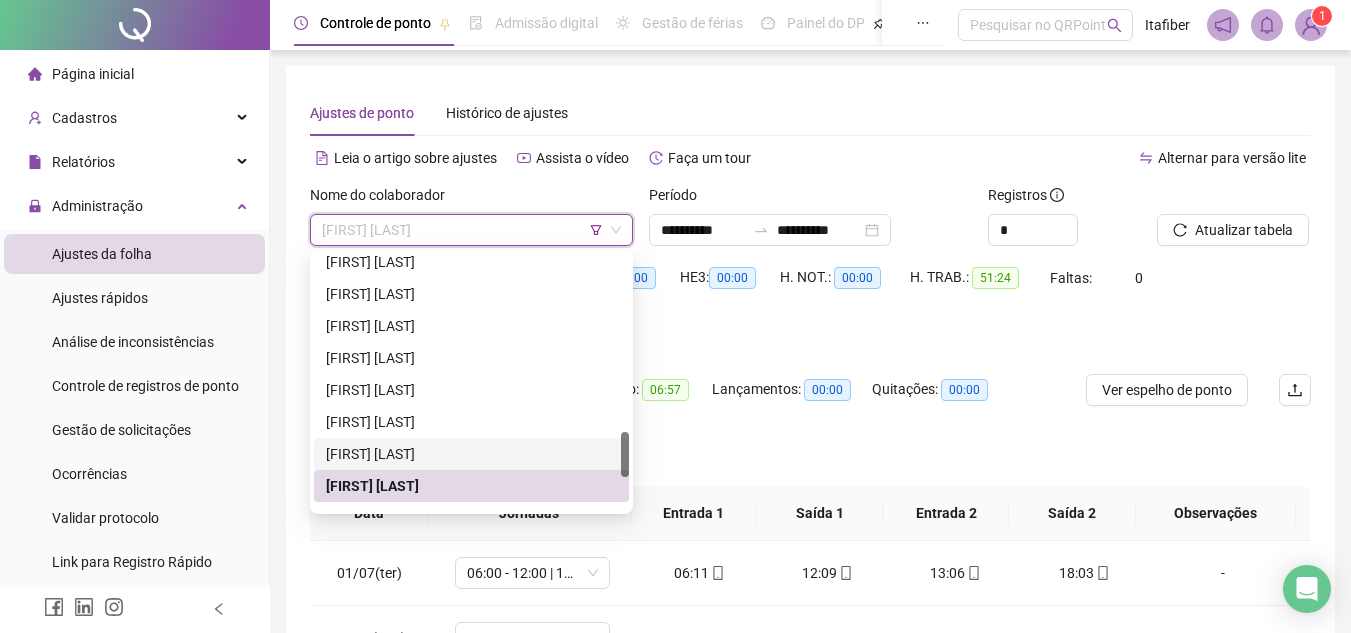 scroll, scrollTop: 1184, scrollLeft: 0, axis: vertical 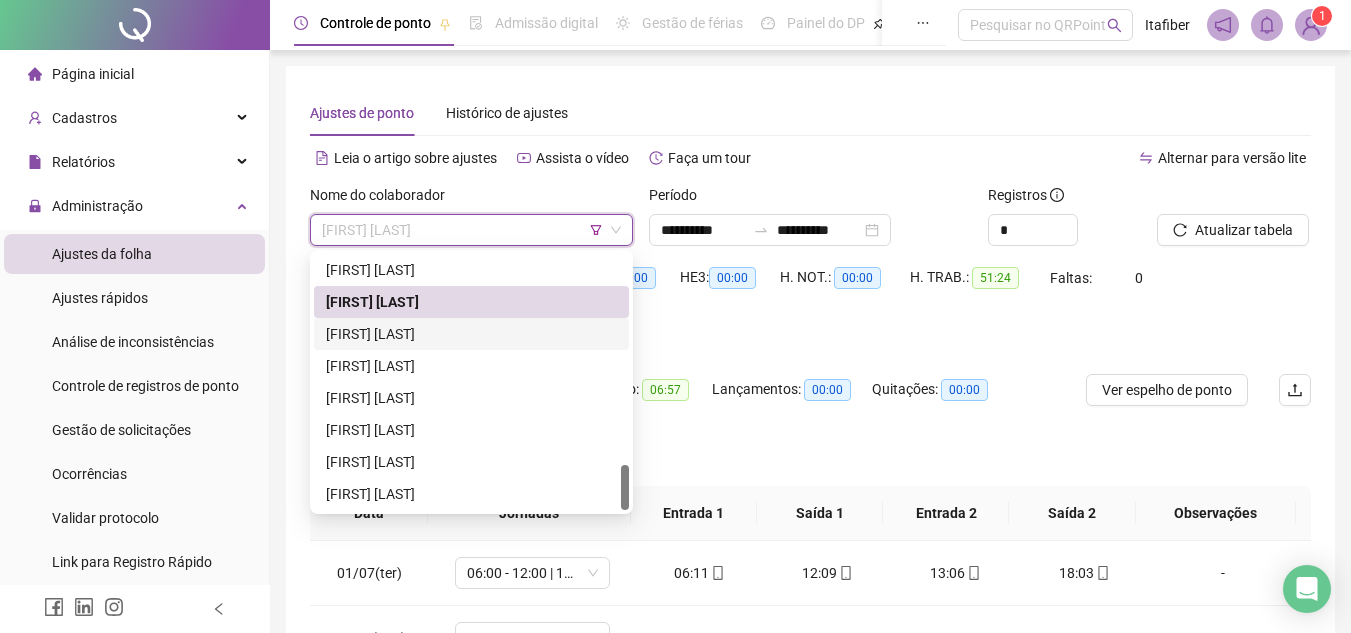 click on "[FIRST] [LAST]" at bounding box center [471, 334] 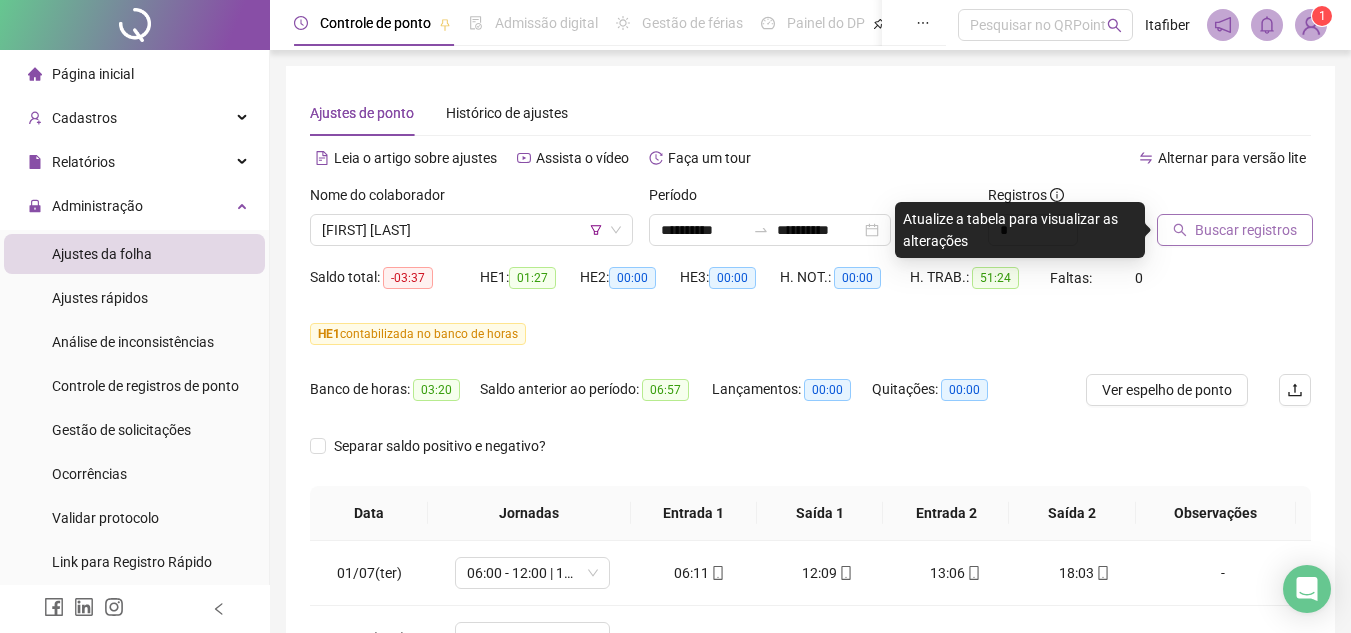 click on "Buscar registros" at bounding box center [1246, 230] 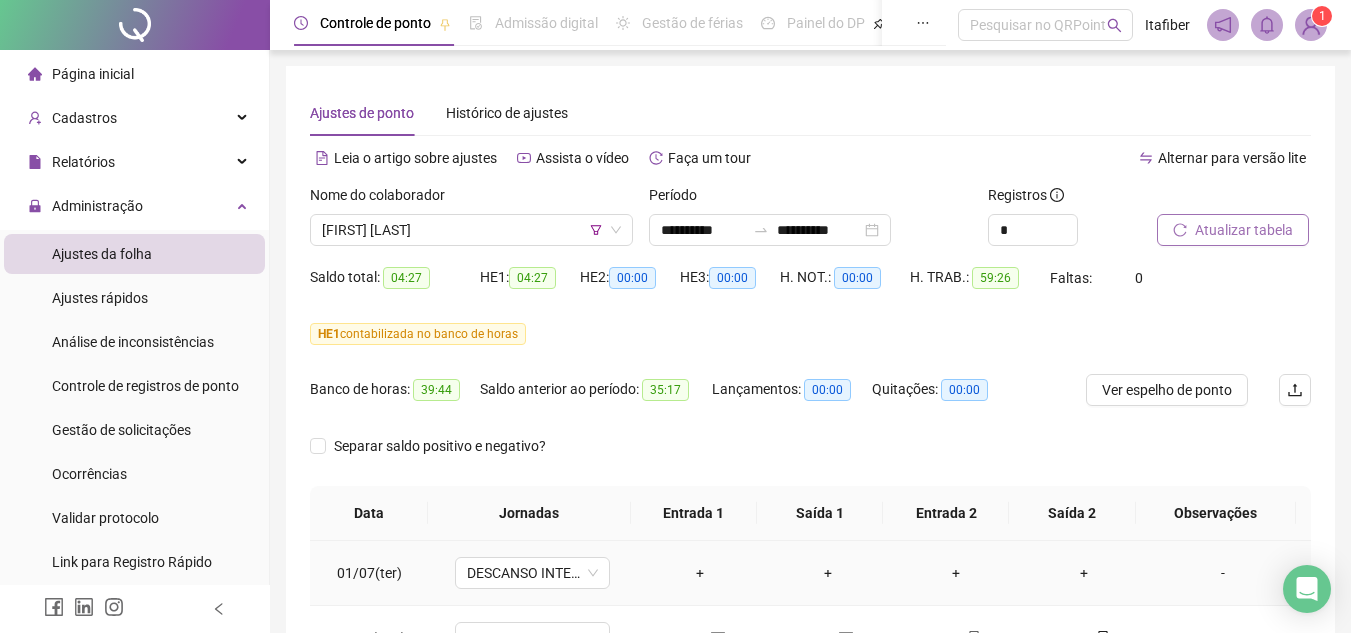 scroll, scrollTop: 200, scrollLeft: 0, axis: vertical 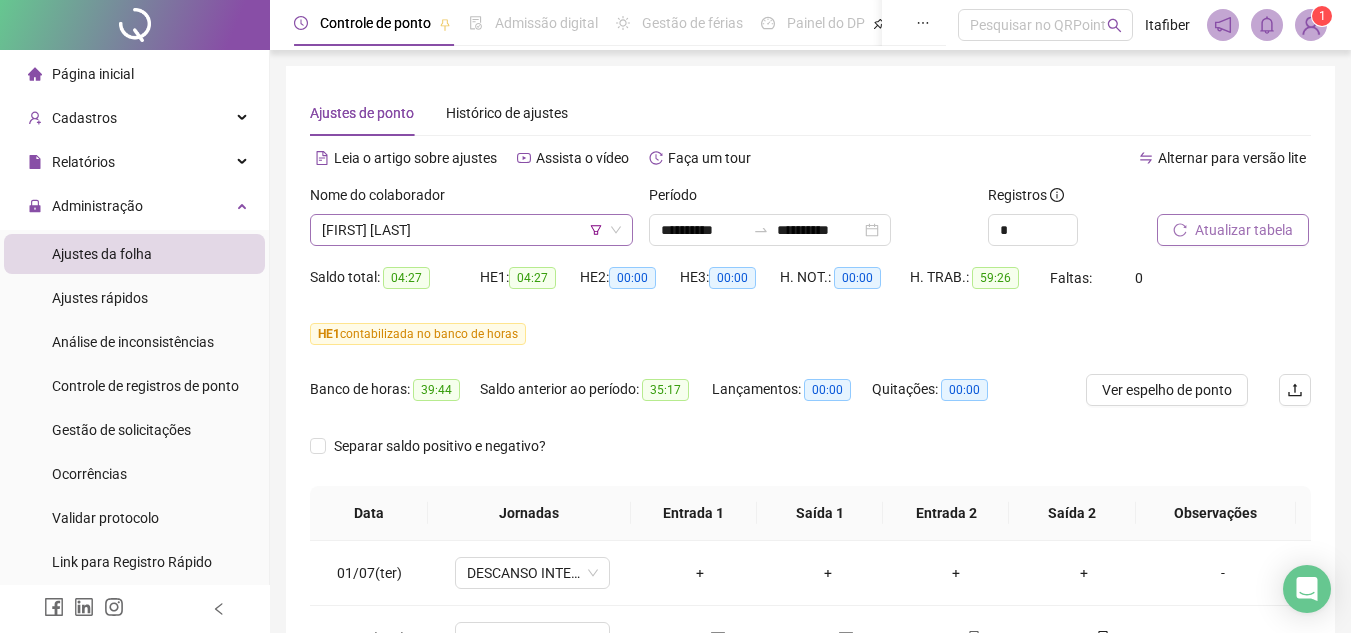 click on "[FIRST] [LAST]" at bounding box center [471, 230] 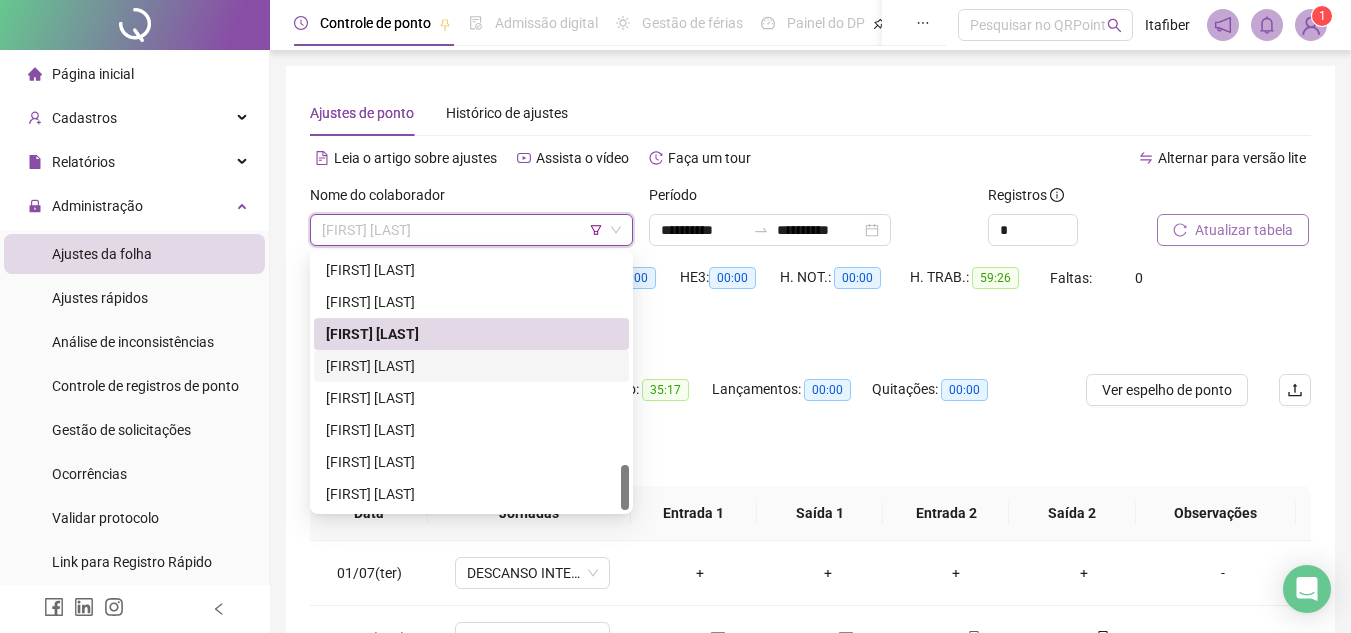 click on "[FIRST] [LAST]" at bounding box center [471, 366] 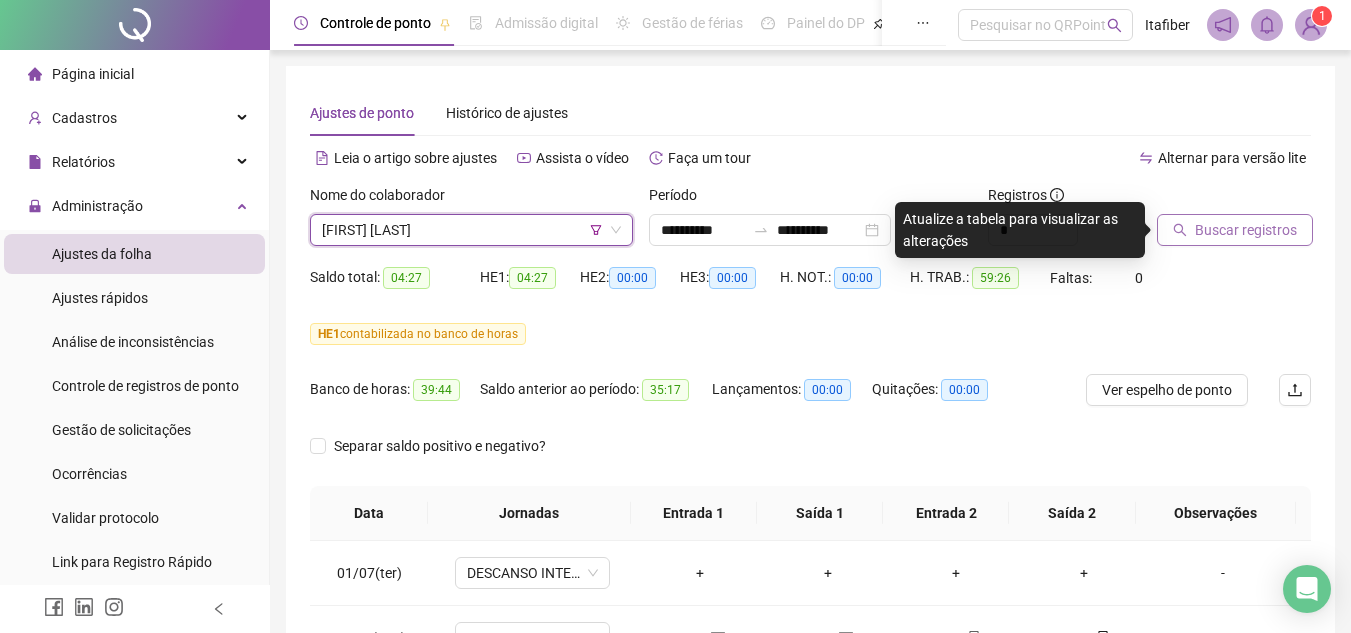 click on "Buscar registros" at bounding box center (1234, 223) 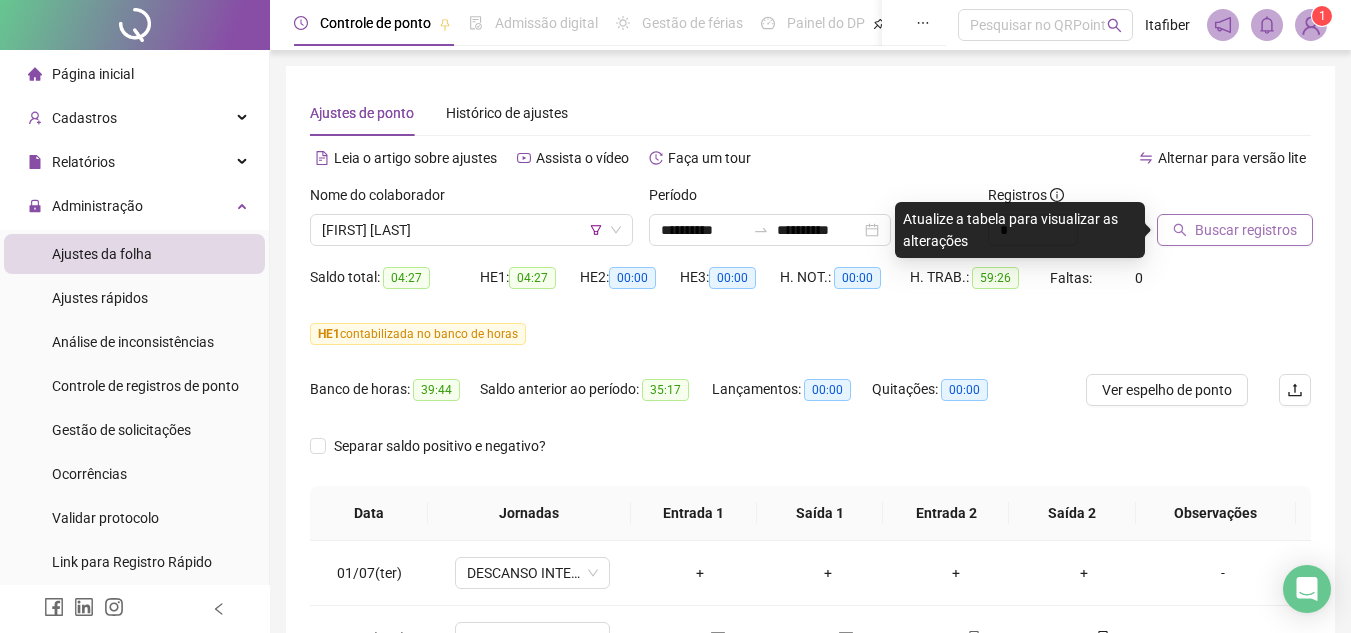 click on "Buscar registros" at bounding box center (1246, 230) 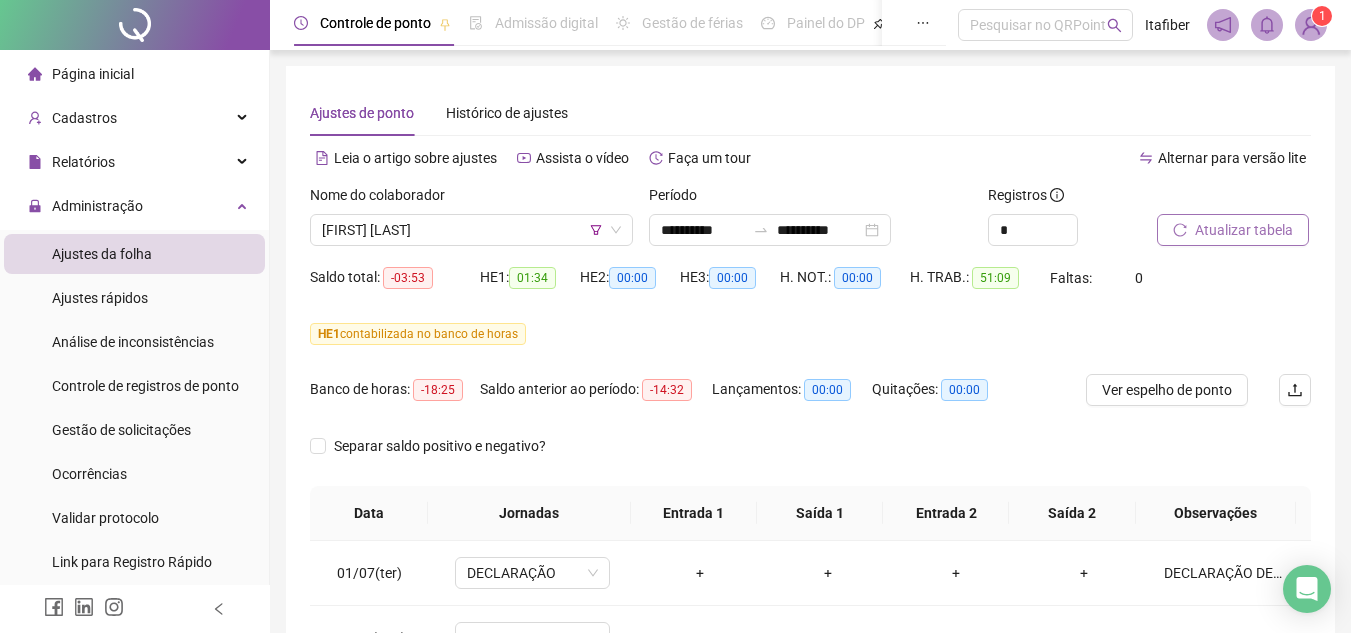 scroll, scrollTop: 200, scrollLeft: 0, axis: vertical 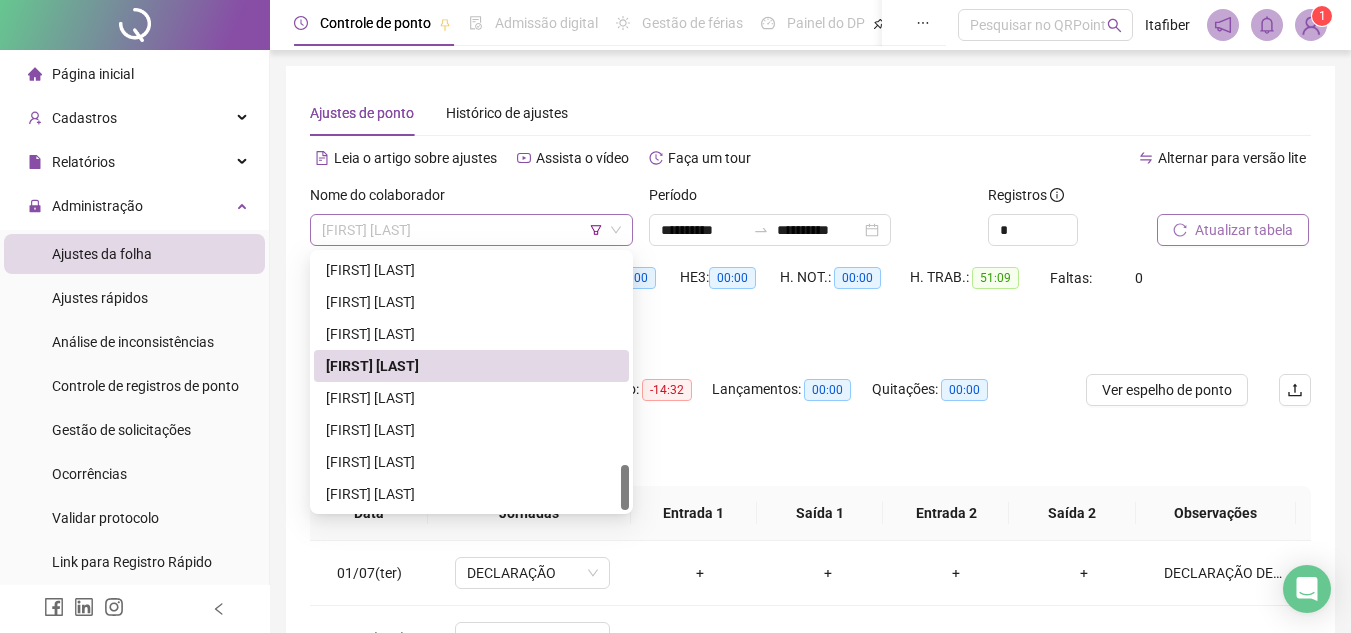 click on "[FIRST] [LAST]" at bounding box center (471, 230) 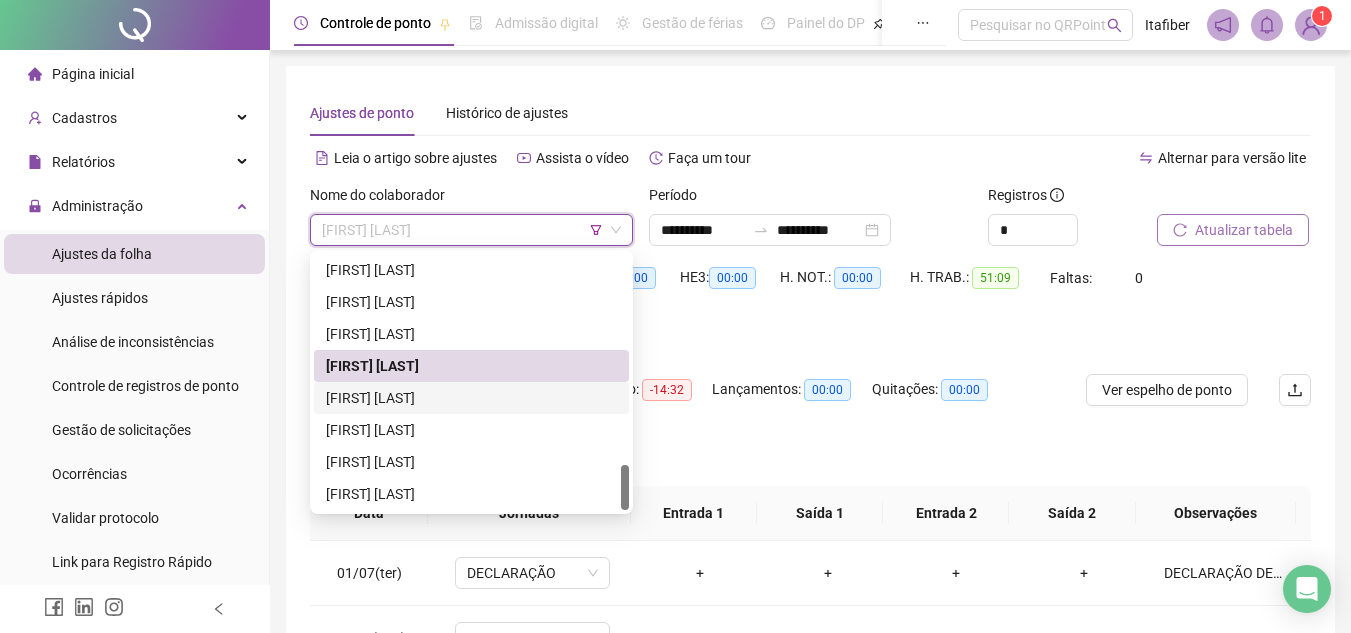 click on "[FIRST] [LAST]" at bounding box center (471, 398) 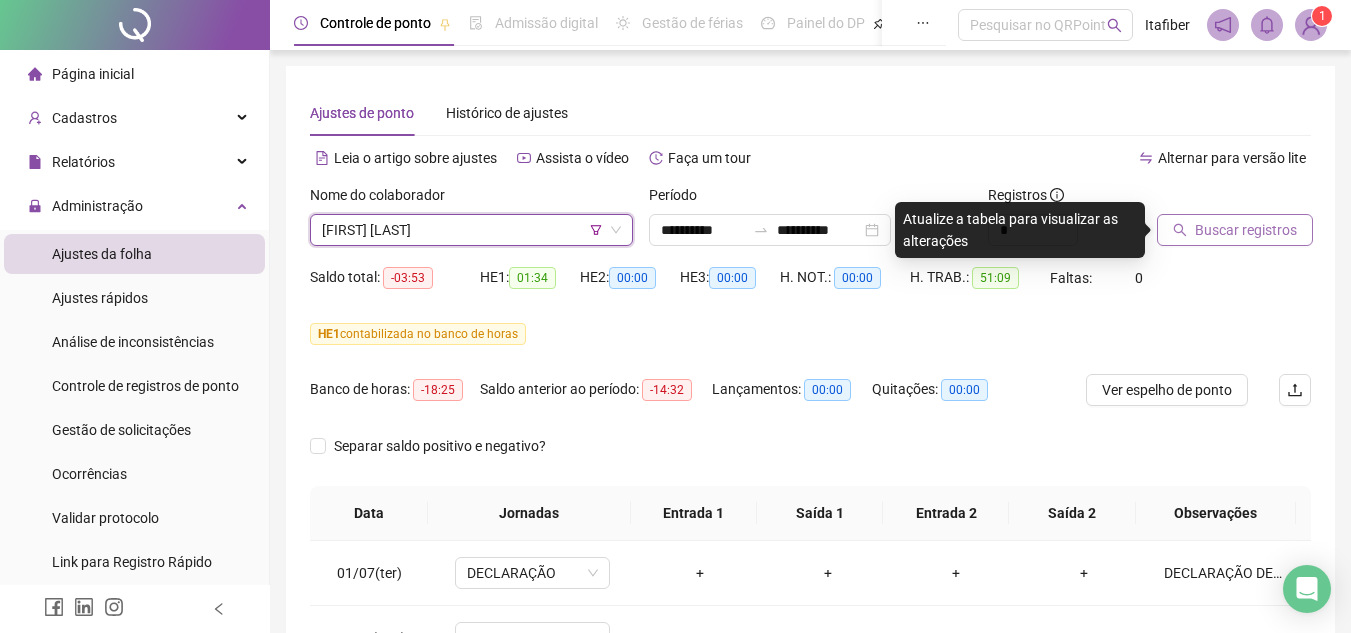 click on "Buscar registros" at bounding box center [1246, 230] 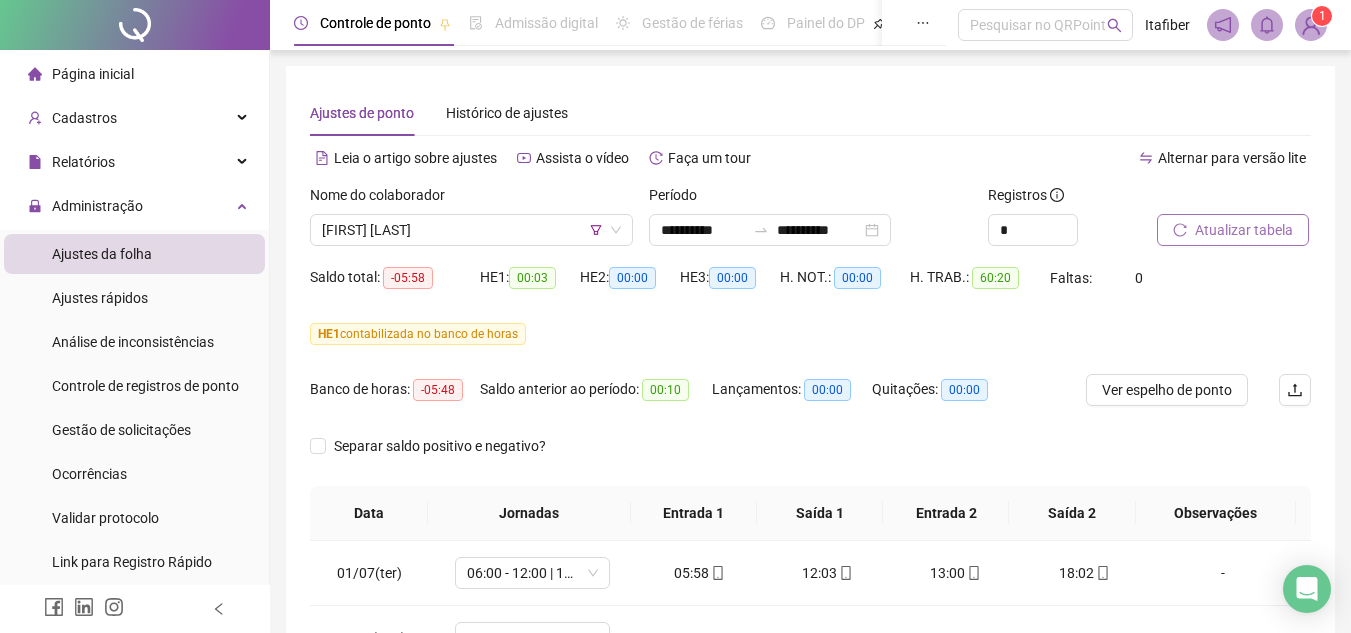 scroll, scrollTop: 200, scrollLeft: 0, axis: vertical 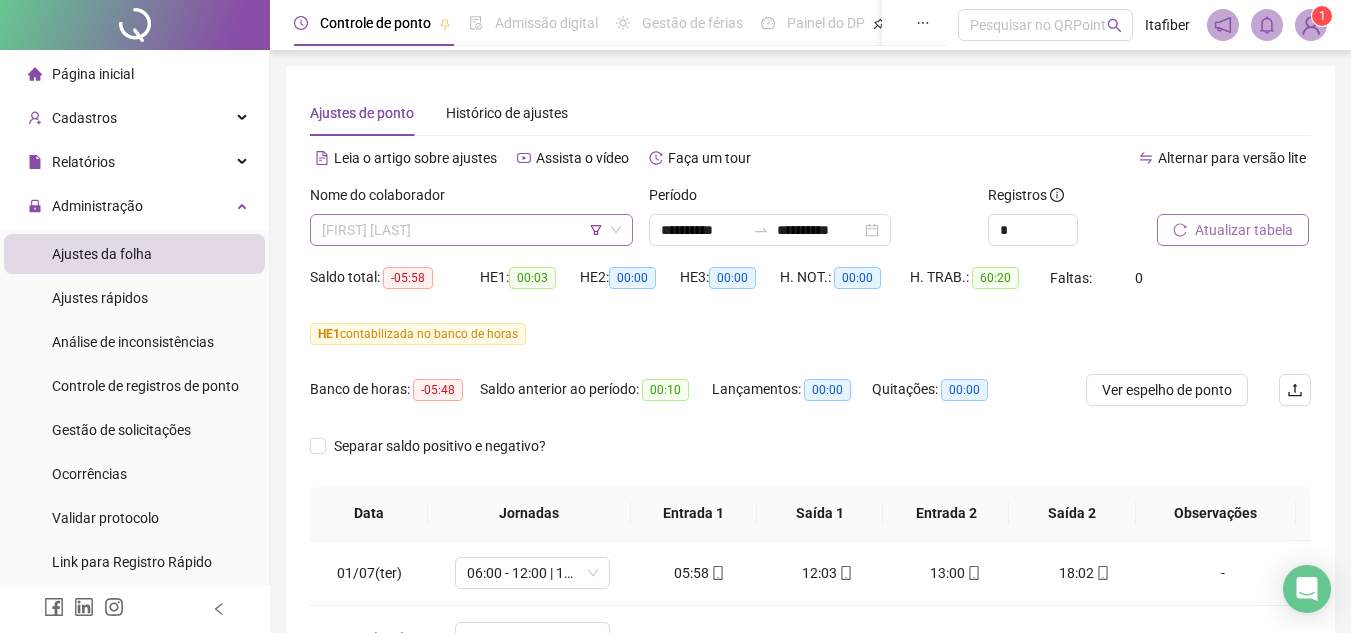 click on "[FIRST] [LAST]" at bounding box center [471, 230] 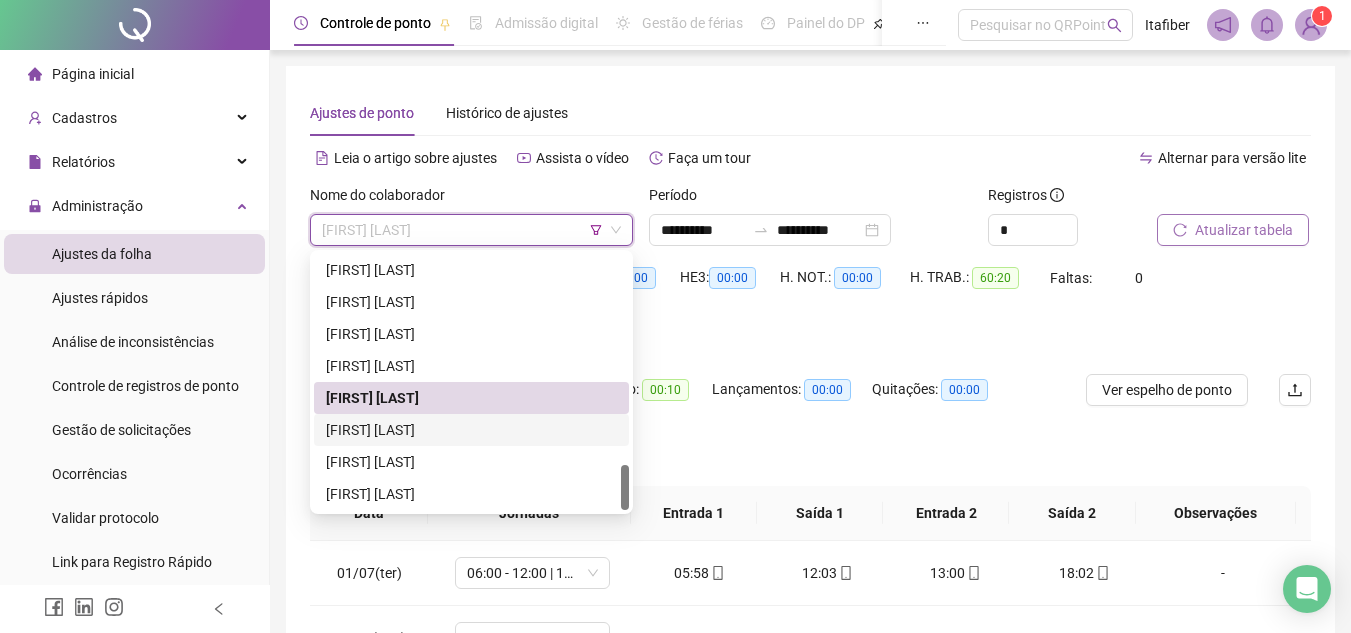 click on "[FIRST] [LAST]" at bounding box center (471, 430) 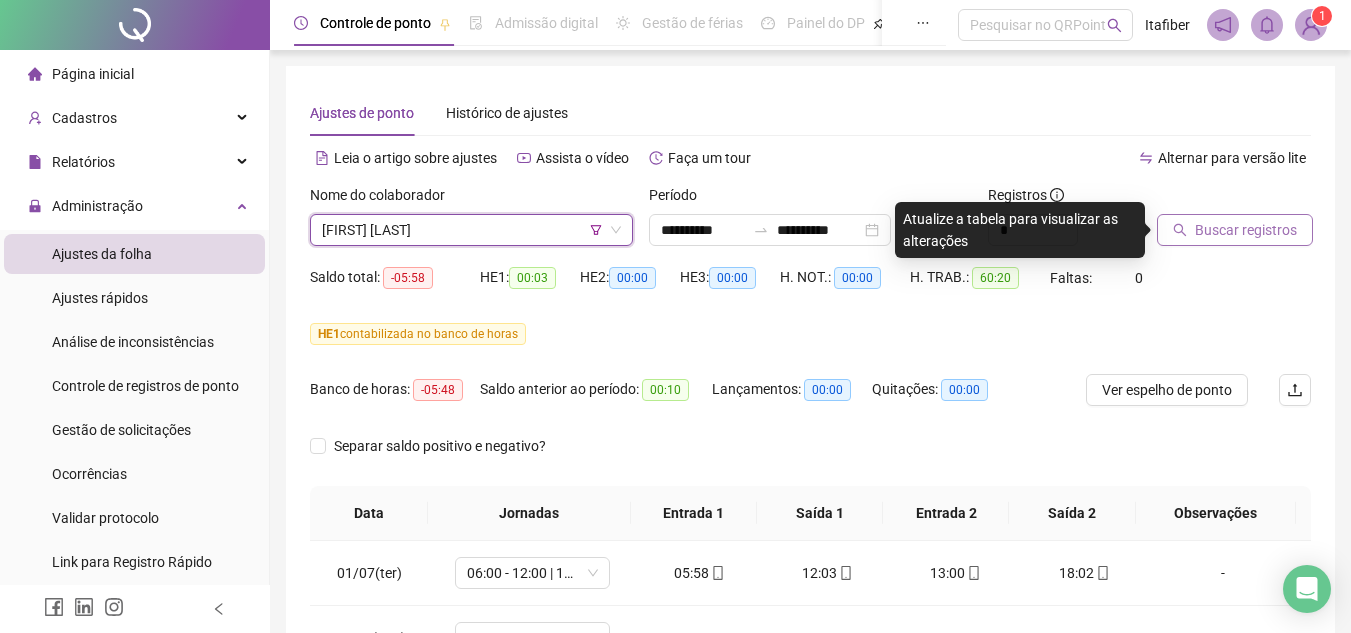 click on "Buscar registros" at bounding box center (1246, 230) 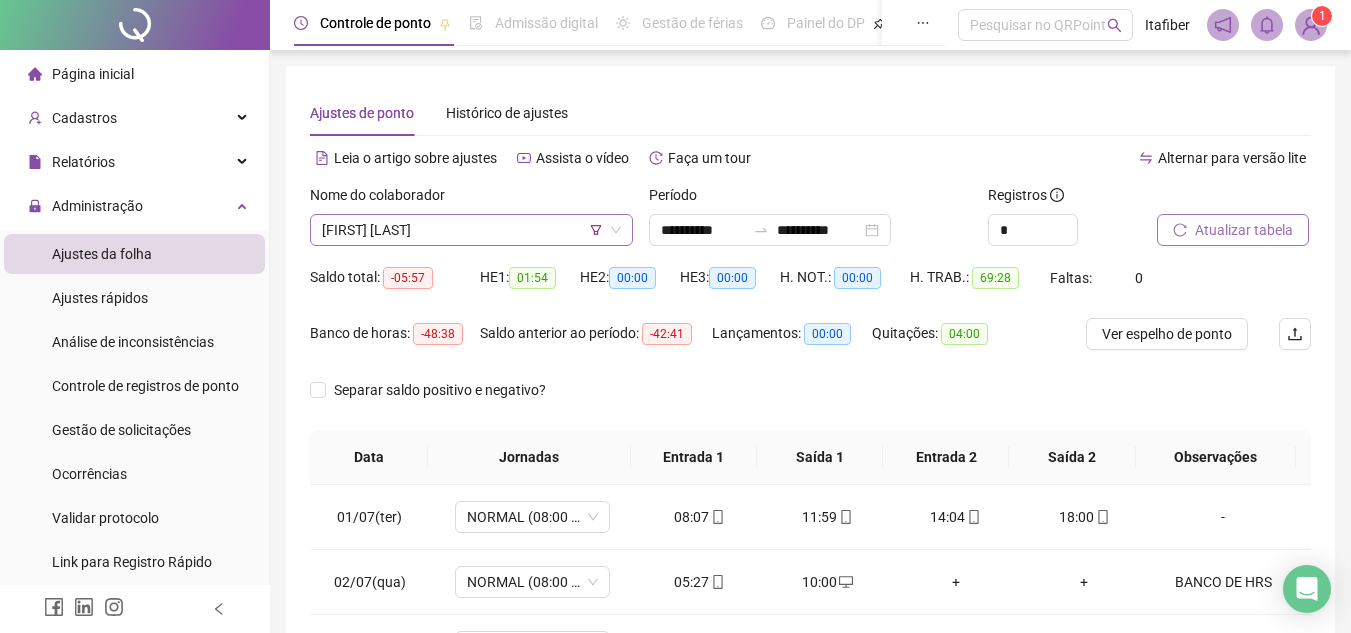 click on "[FIRST] [LAST]" at bounding box center (471, 230) 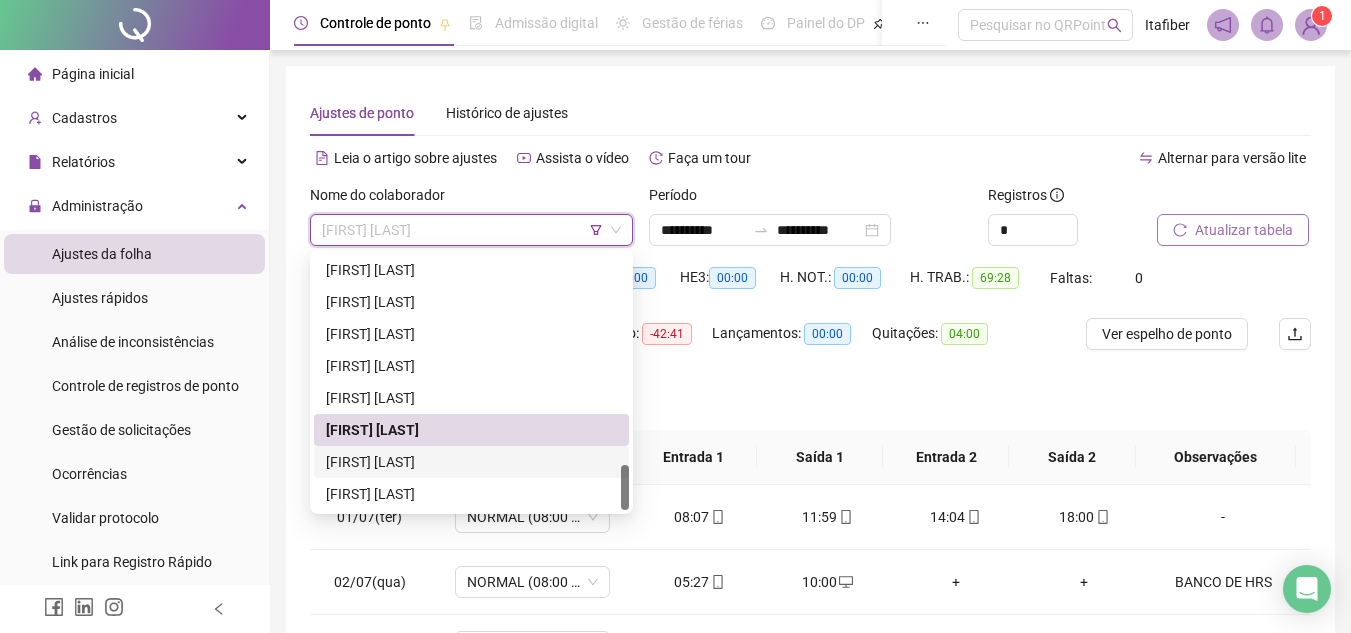 click on "[FIRST] [LAST]" at bounding box center [471, 462] 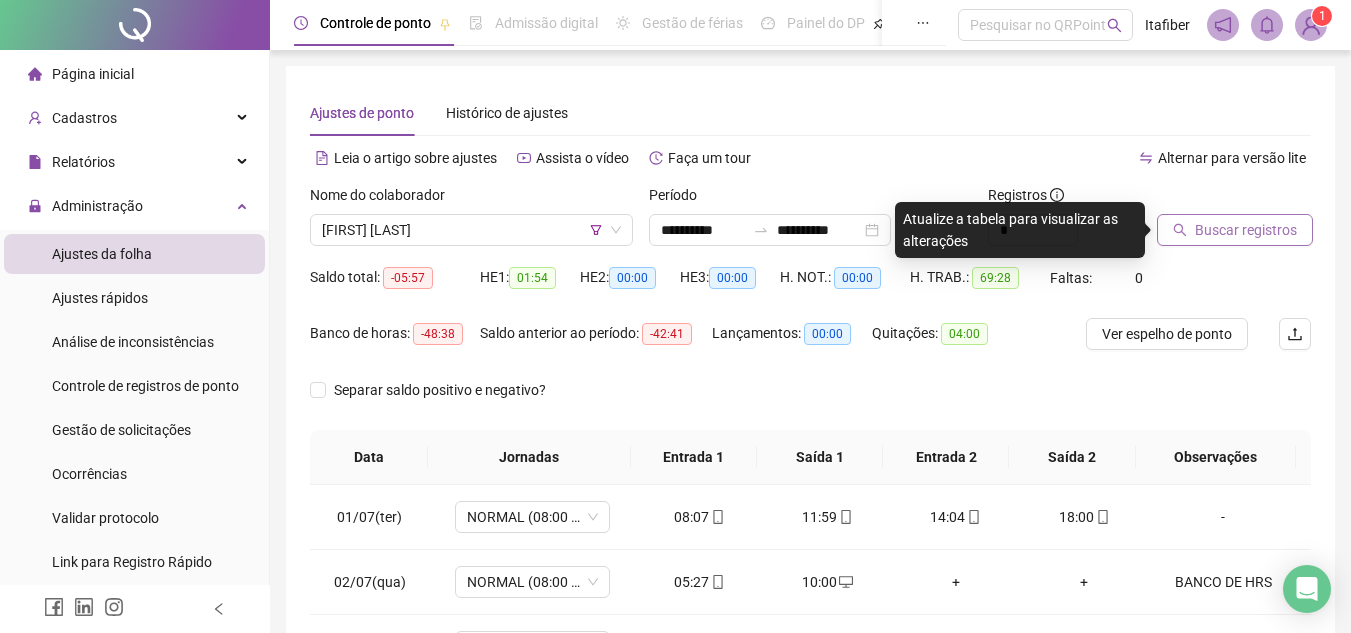 click on "Buscar registros" at bounding box center [1246, 230] 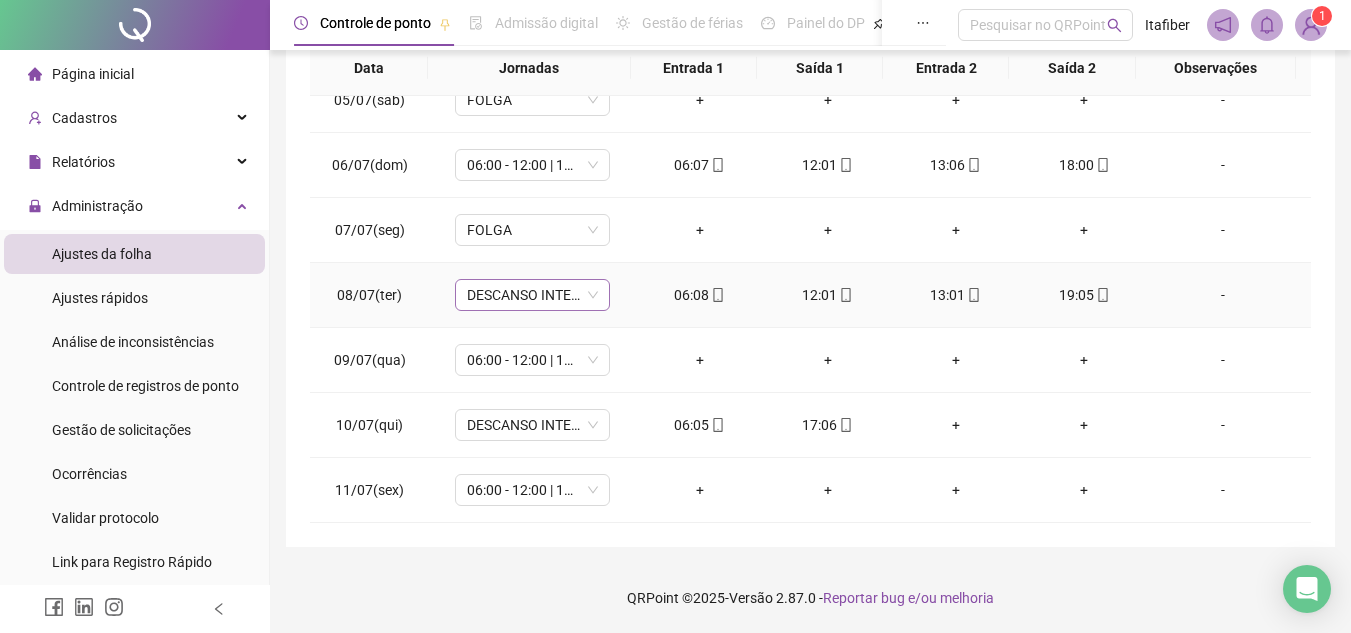 click on "DESCANSO INTER-JORNADA" at bounding box center (532, 295) 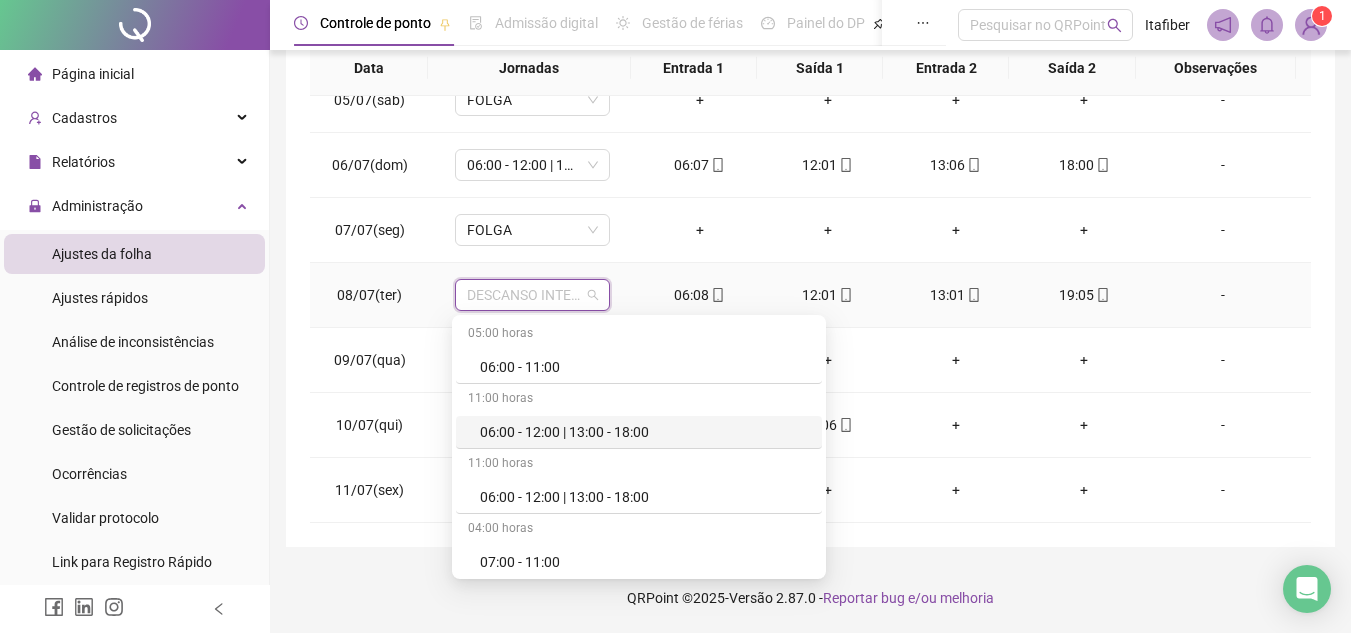 click on "06:00 - 12:00 | 13:00 - 18:00" at bounding box center [639, 432] 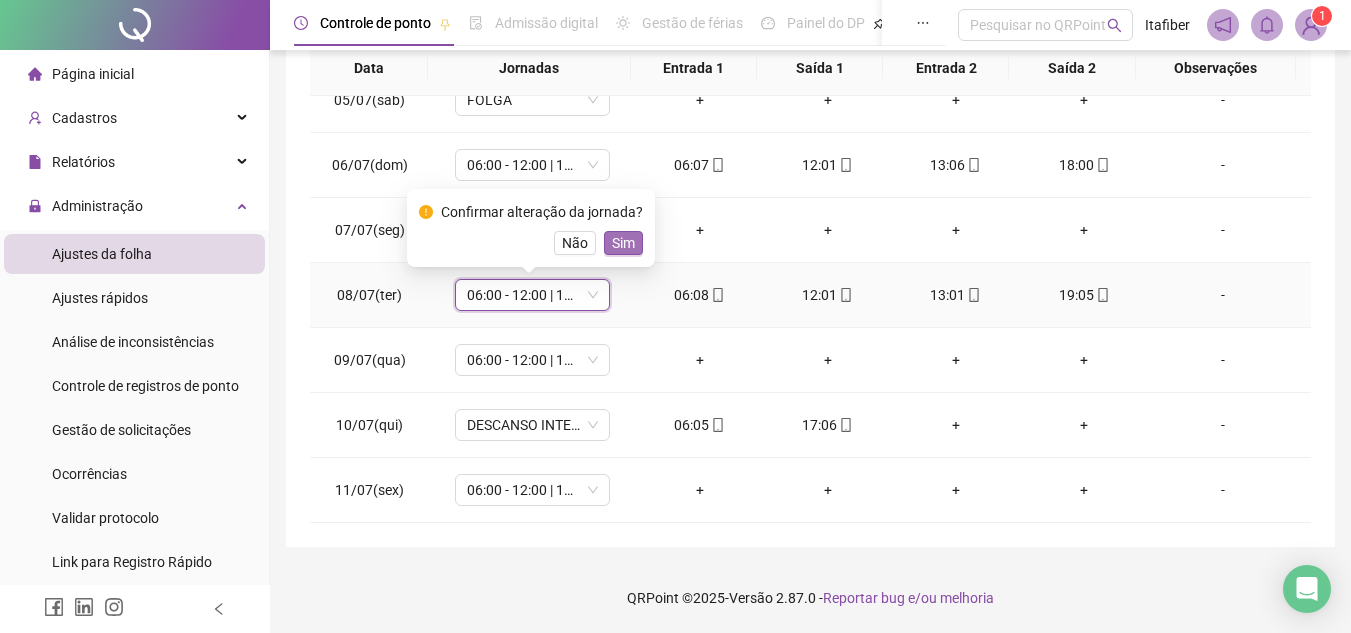 click on "Sim" at bounding box center [623, 243] 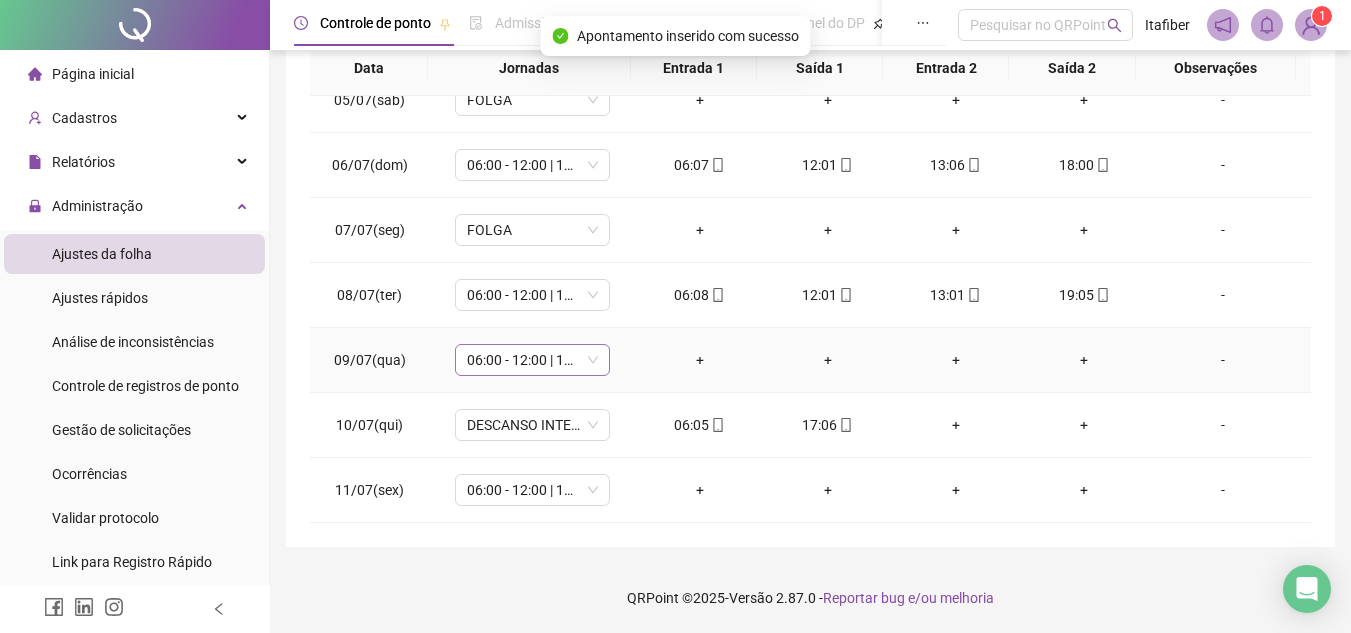 click on "06:00 - 12:00 | 13:00 - 18:00" at bounding box center [532, 360] 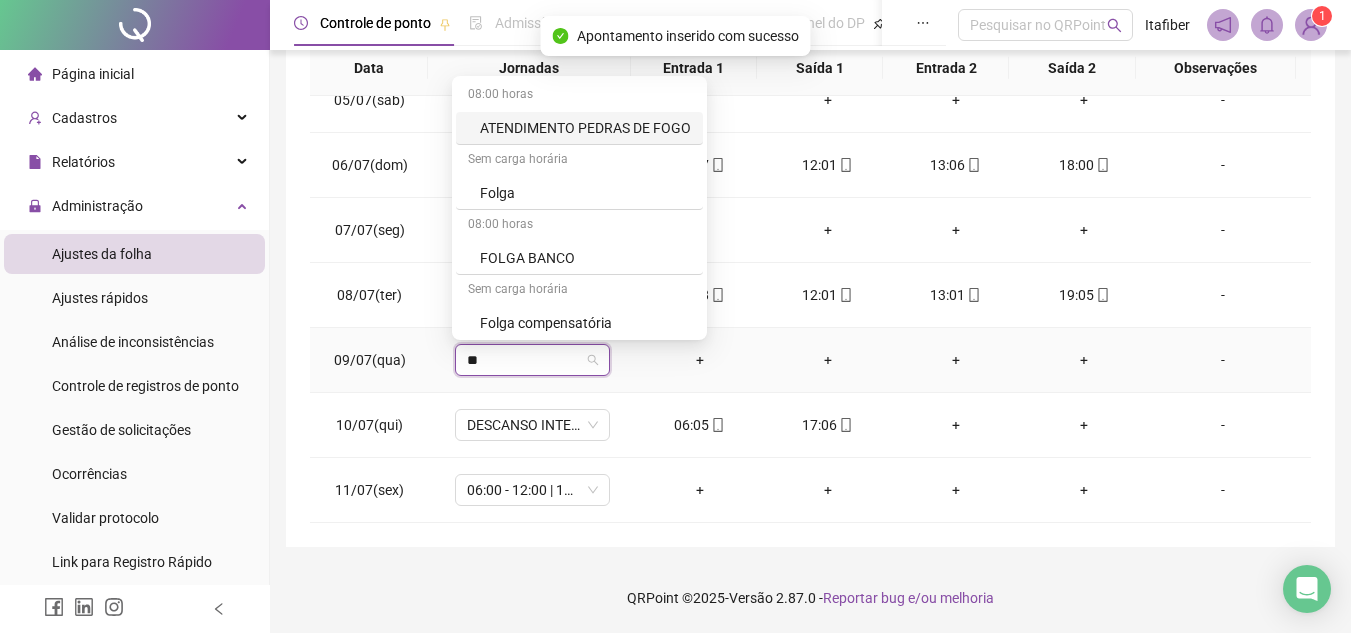 type on "***" 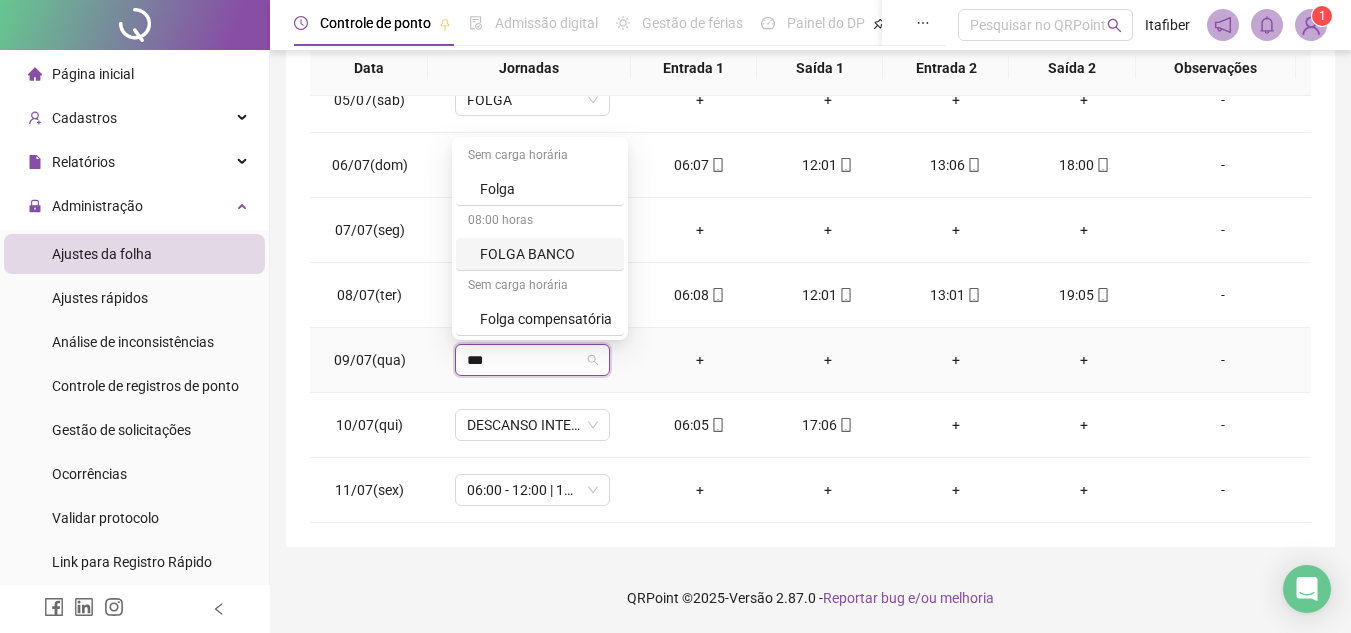 click on "08:00 horas" at bounding box center [540, 222] 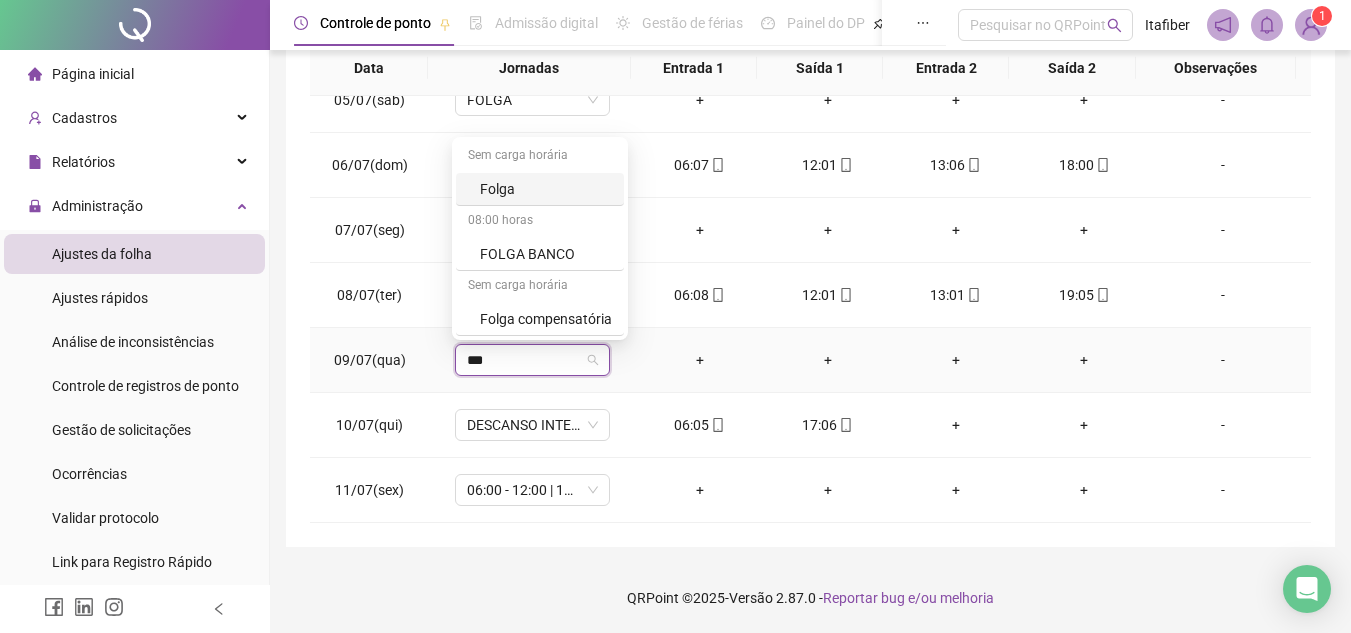 click on "Folga" at bounding box center [540, 189] 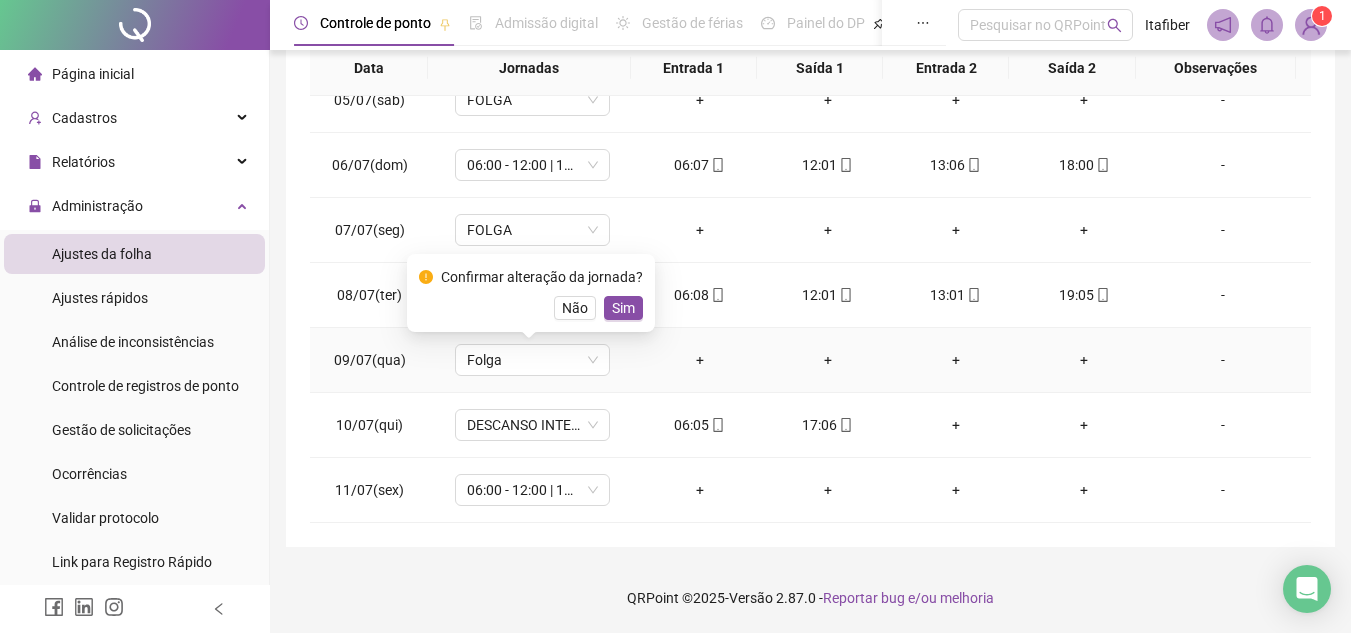 click on "Sim" at bounding box center [623, 308] 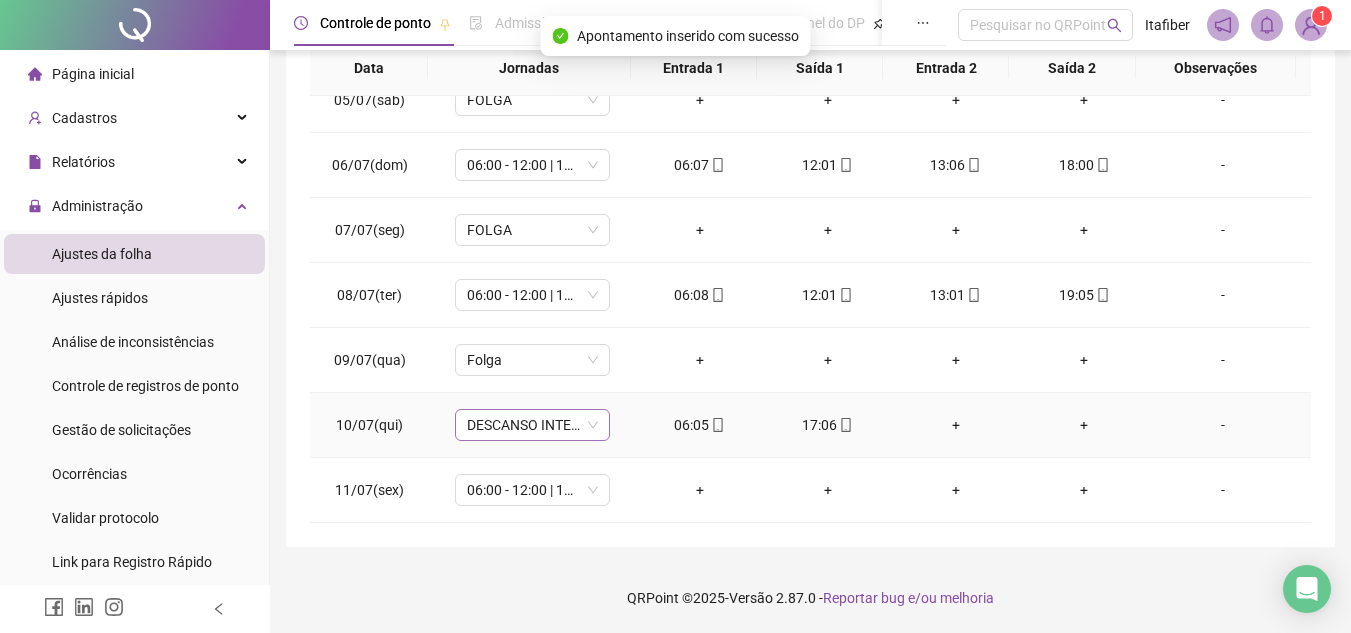 click on "DESCANSO INTER-JORNADA" at bounding box center [532, 425] 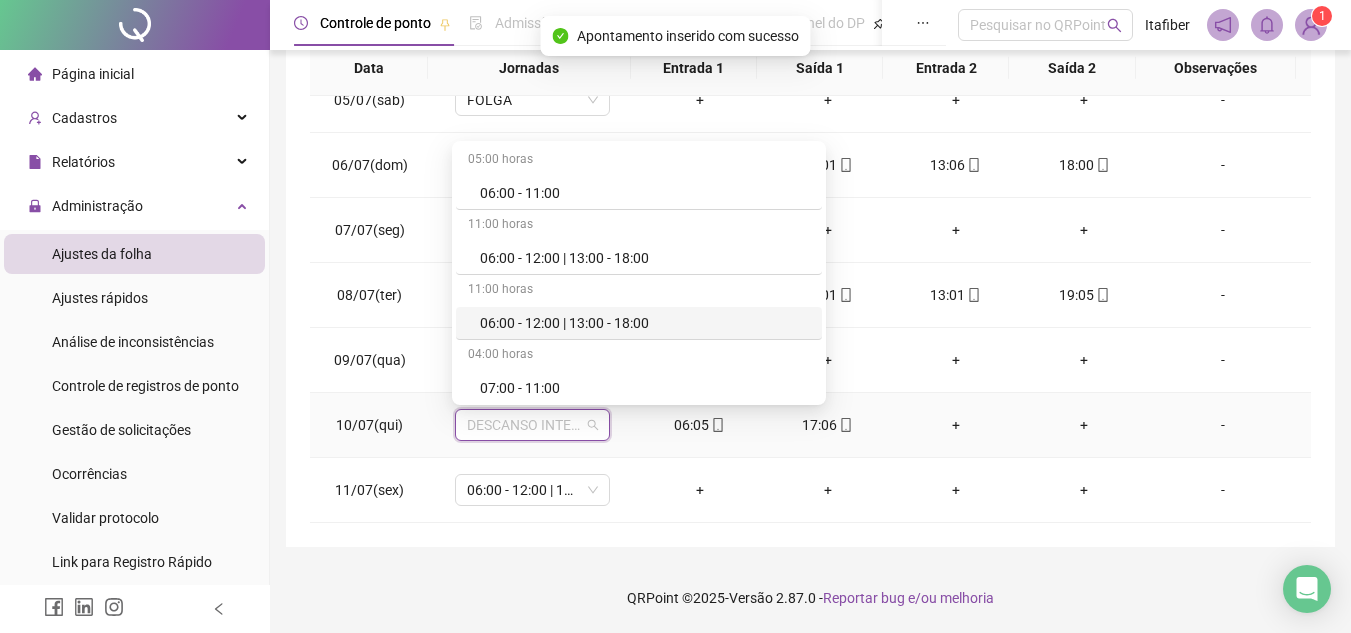 click on "06:00 - 12:00 | 13:00 - 18:00" at bounding box center (645, 323) 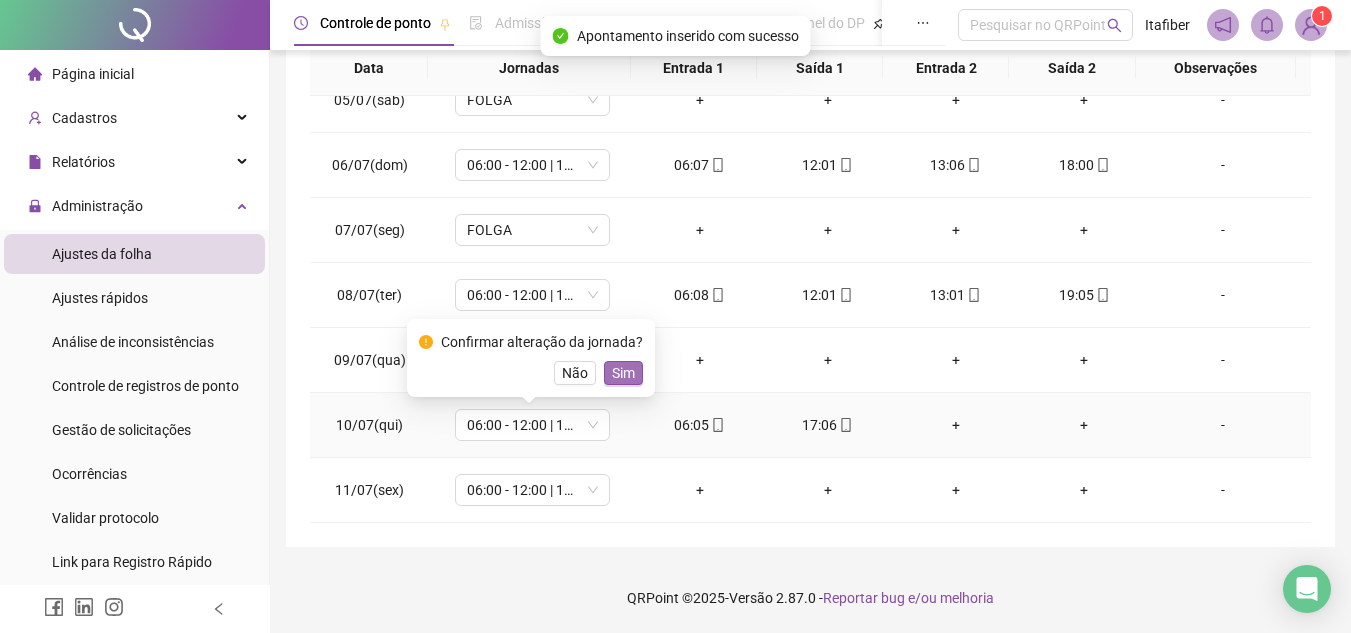 click on "Sim" at bounding box center [623, 373] 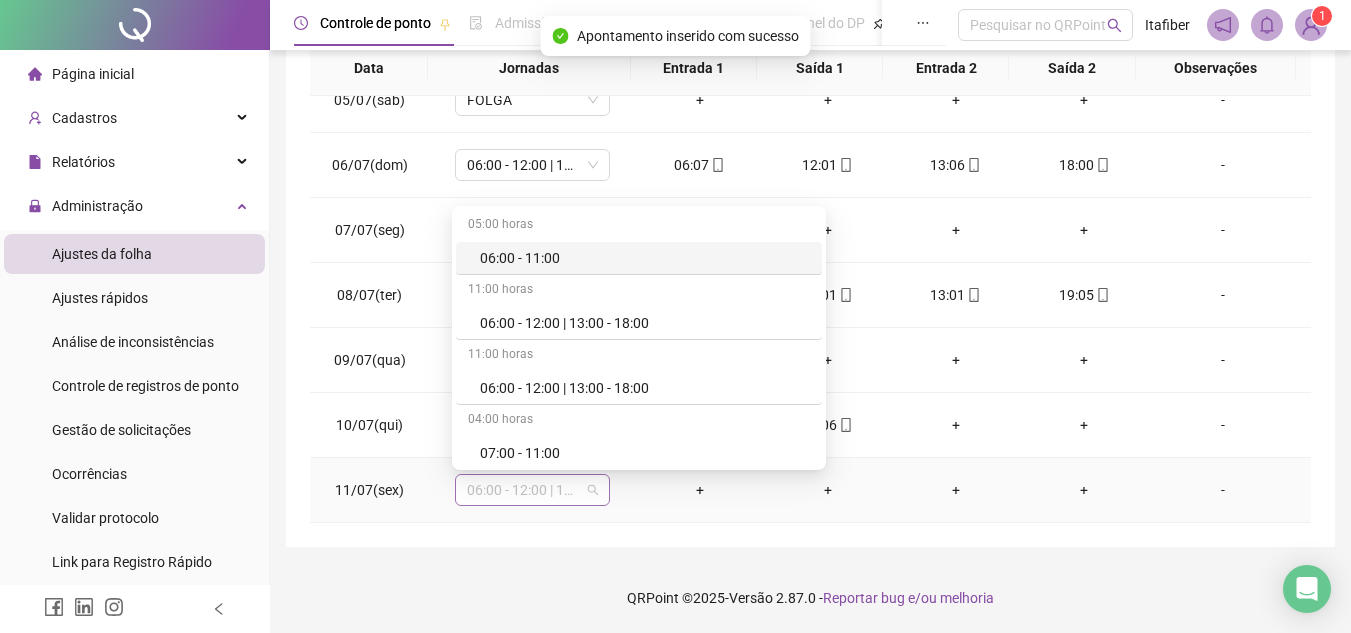 click on "06:00 - 12:00 | 13:00 - 18:00" at bounding box center [532, 490] 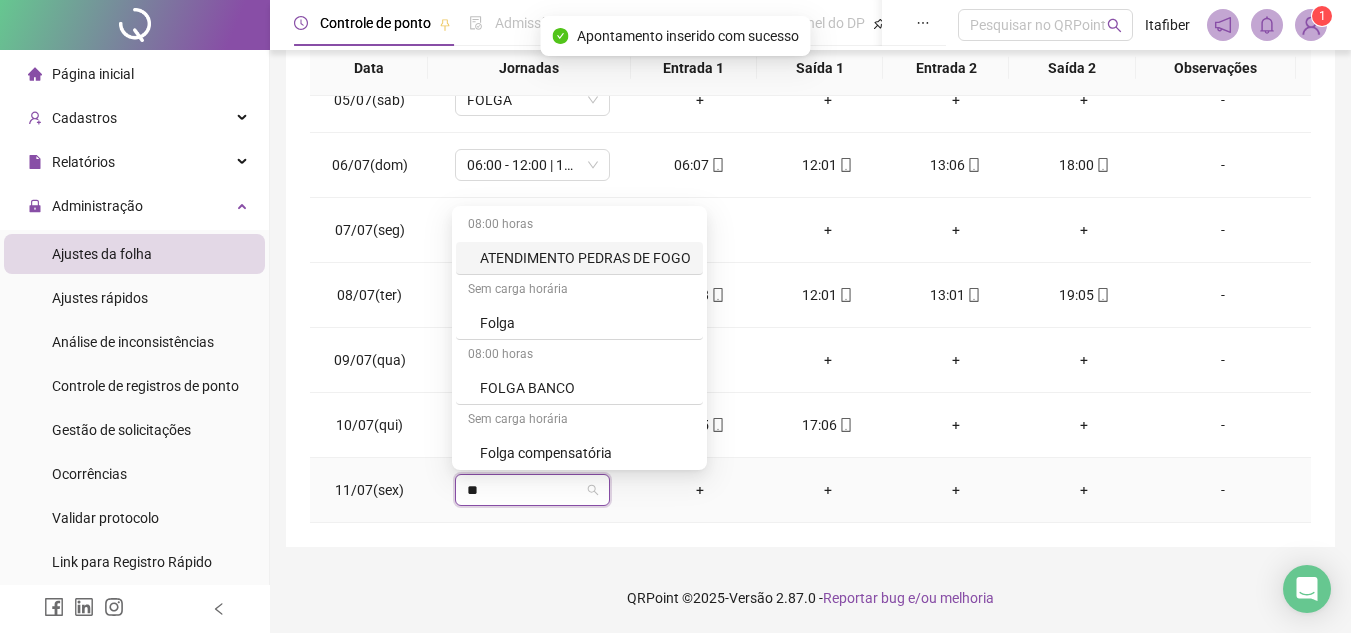 type on "***" 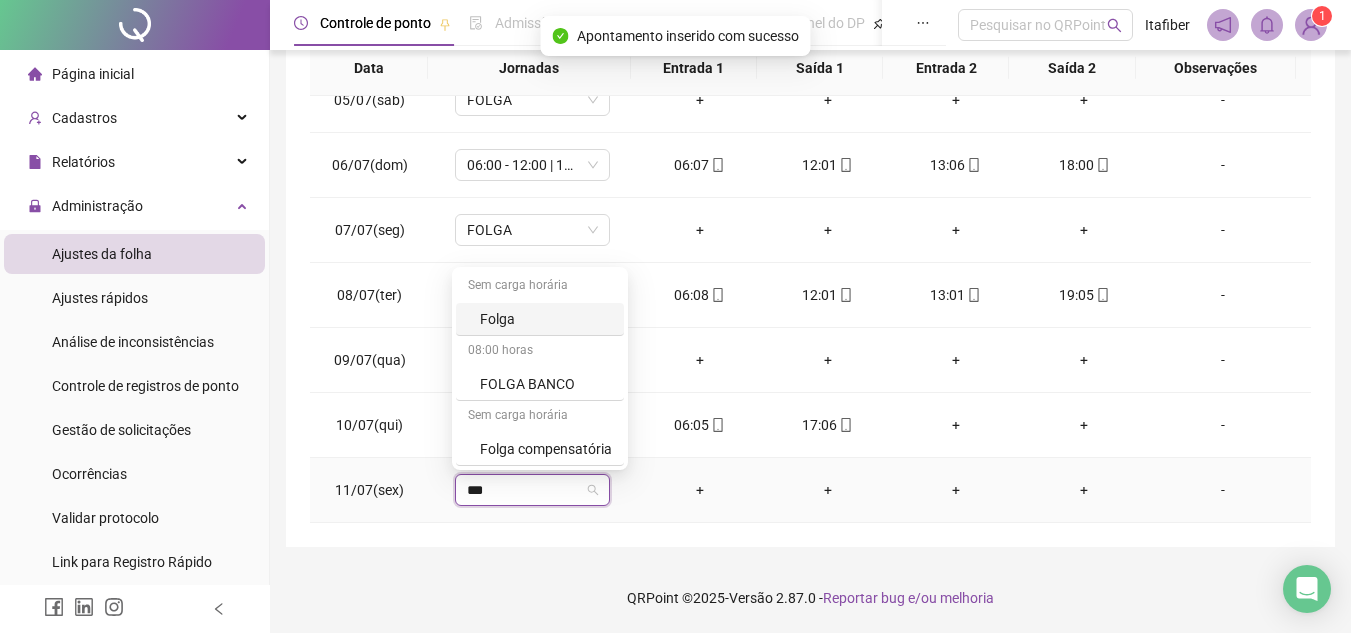 click on "Folga" at bounding box center (546, 319) 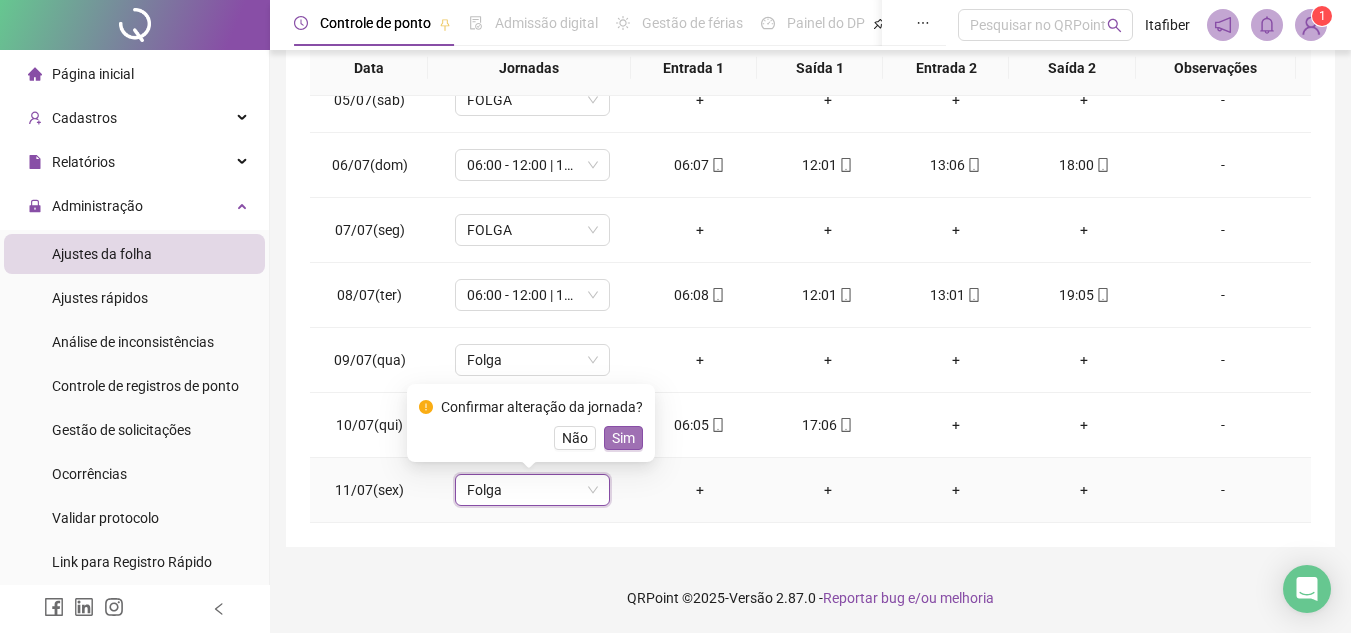 click on "Sim" at bounding box center [623, 438] 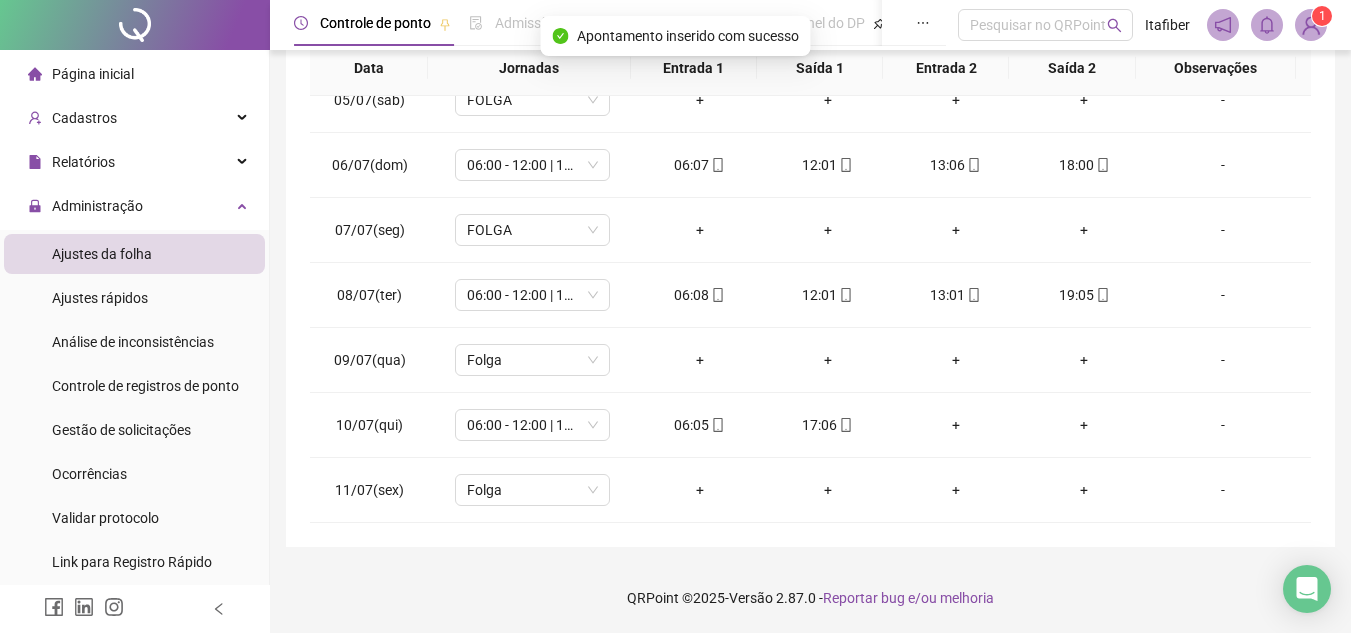 scroll, scrollTop: 0, scrollLeft: 0, axis: both 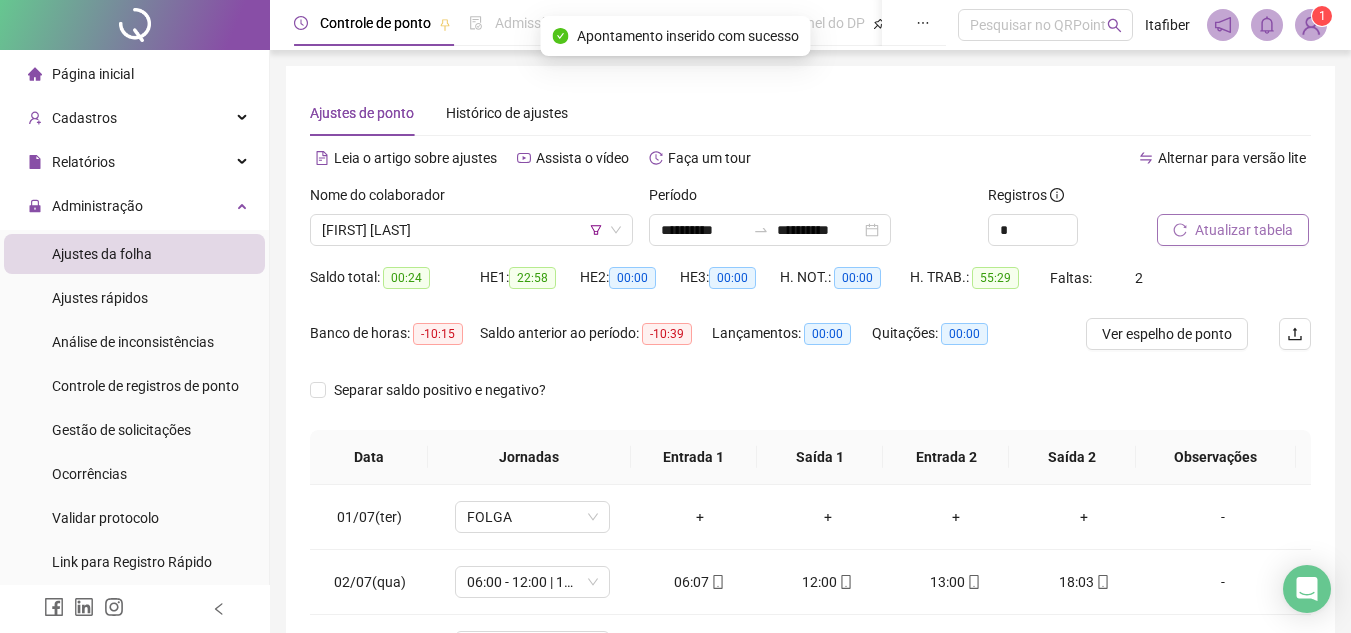 click on "Atualizar tabela" at bounding box center [1244, 230] 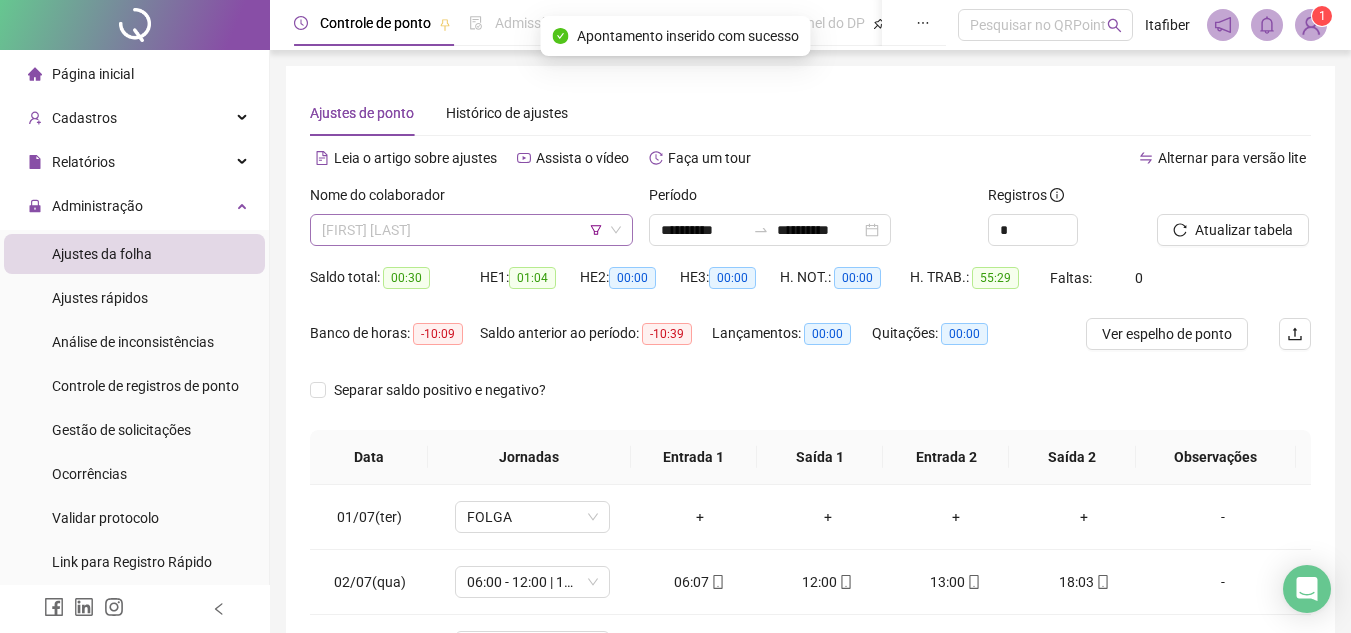 click on "[FIRST] [LAST]" at bounding box center [471, 230] 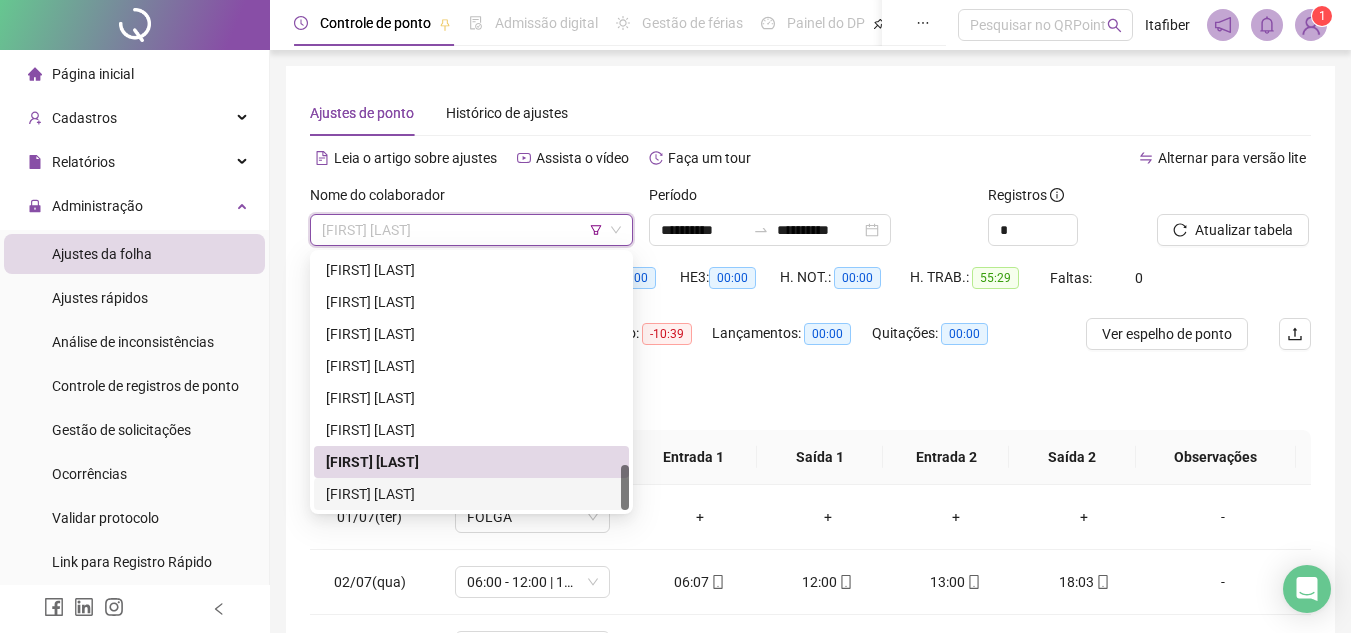 click on "[FIRST] [LAST]" at bounding box center (471, 494) 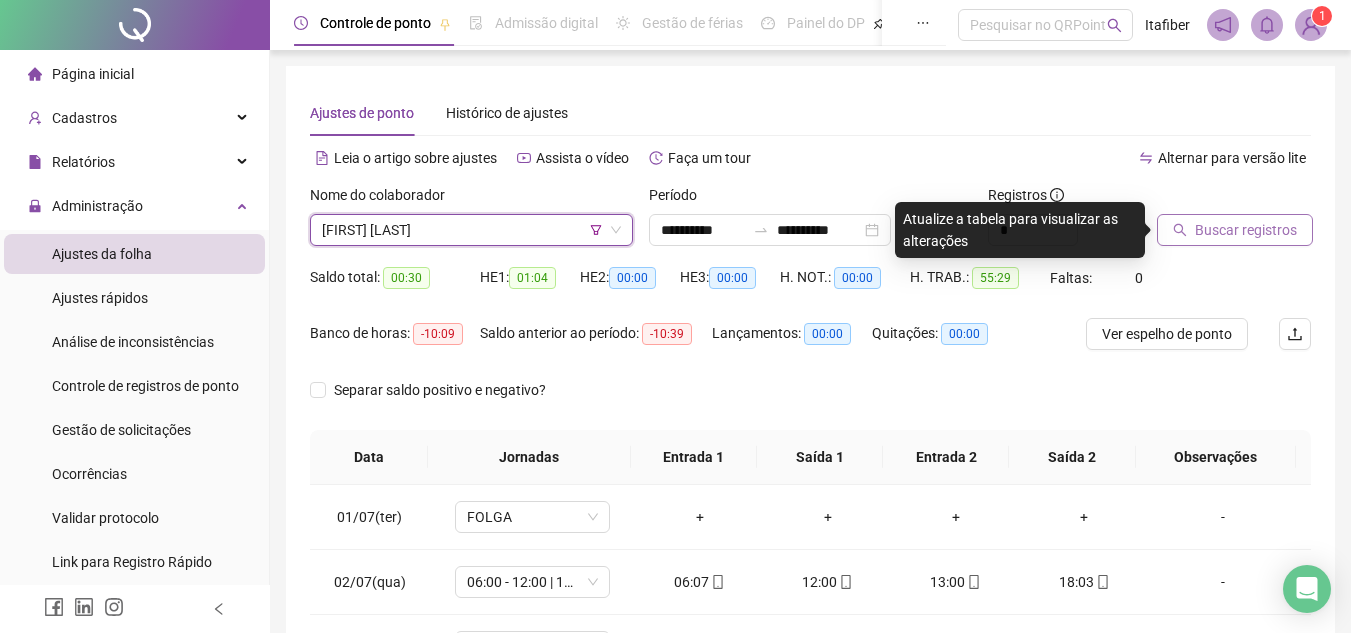 click on "Buscar registros" at bounding box center (1246, 230) 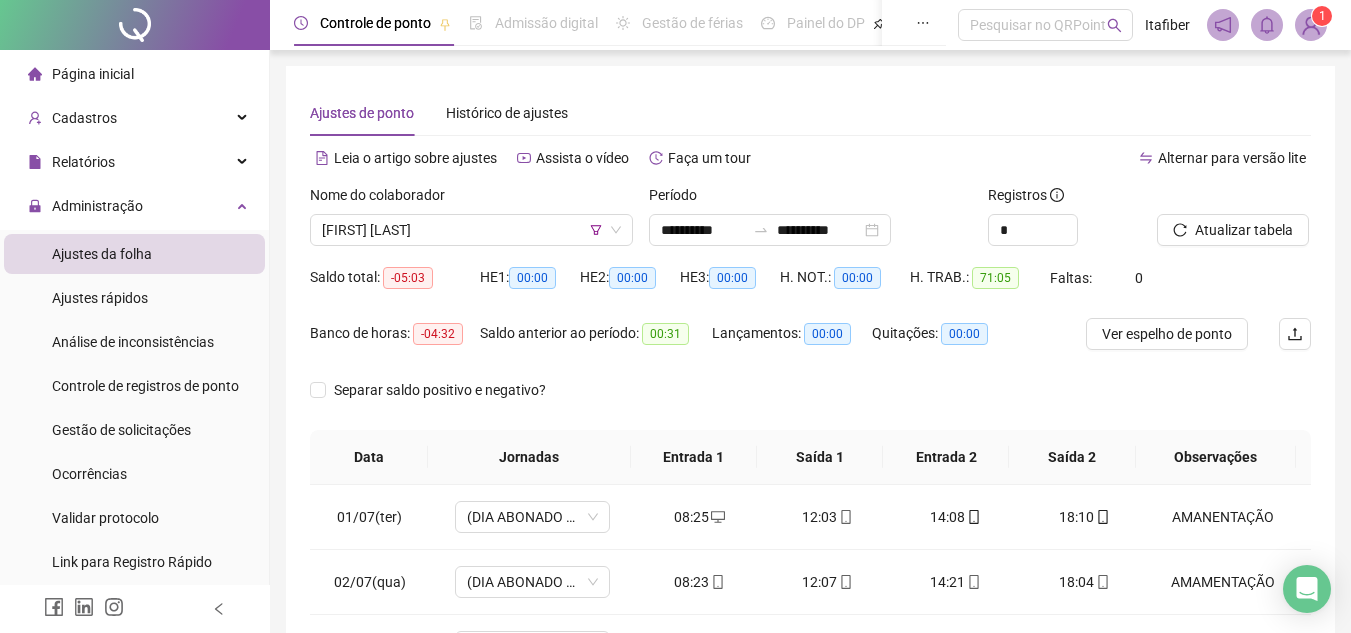 scroll, scrollTop: 200, scrollLeft: 0, axis: vertical 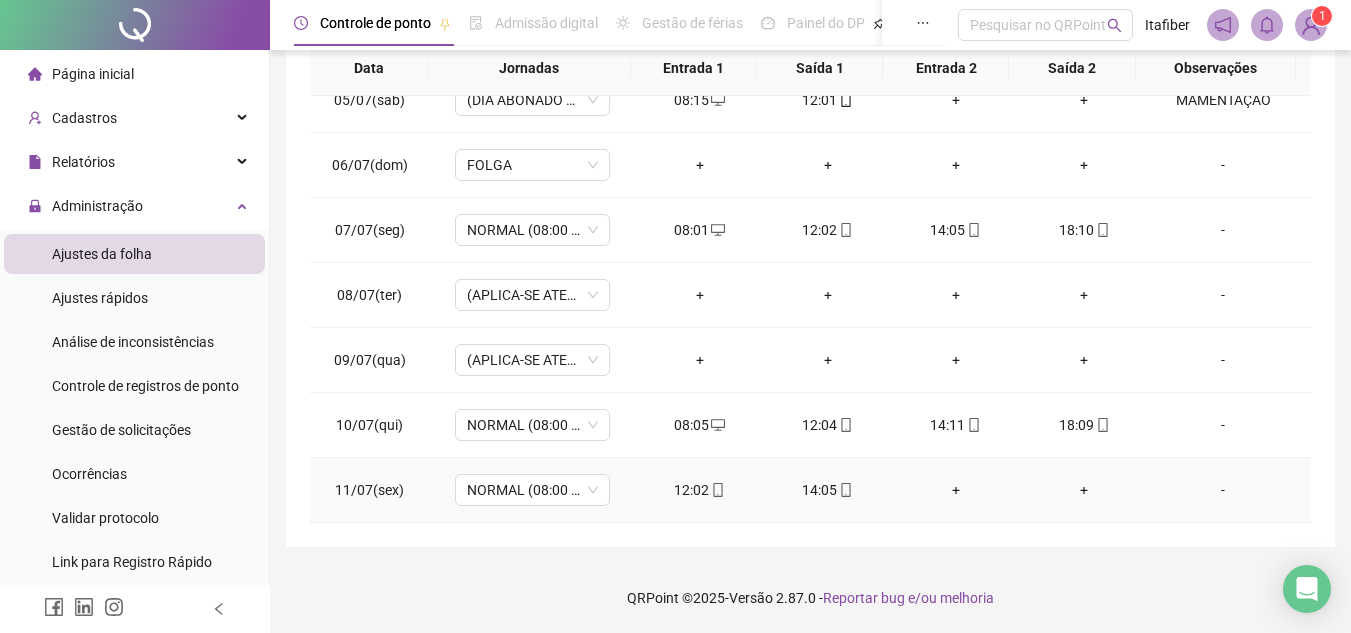click on "+" at bounding box center (956, 490) 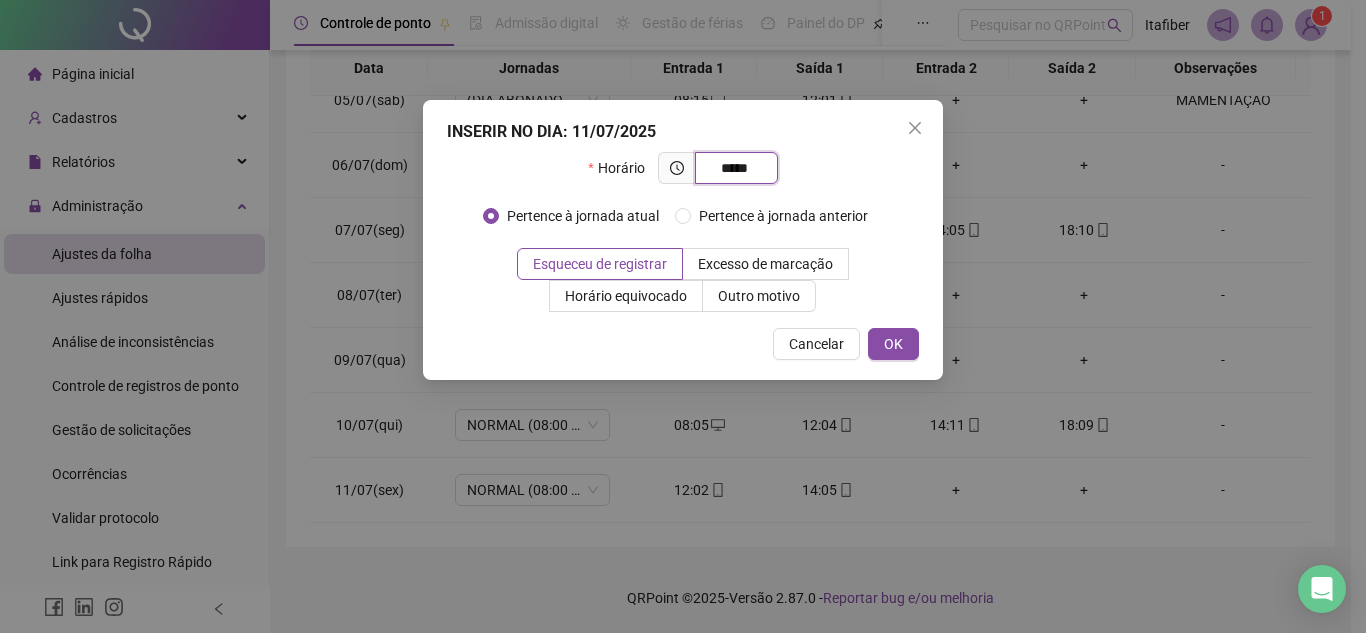type on "*****" 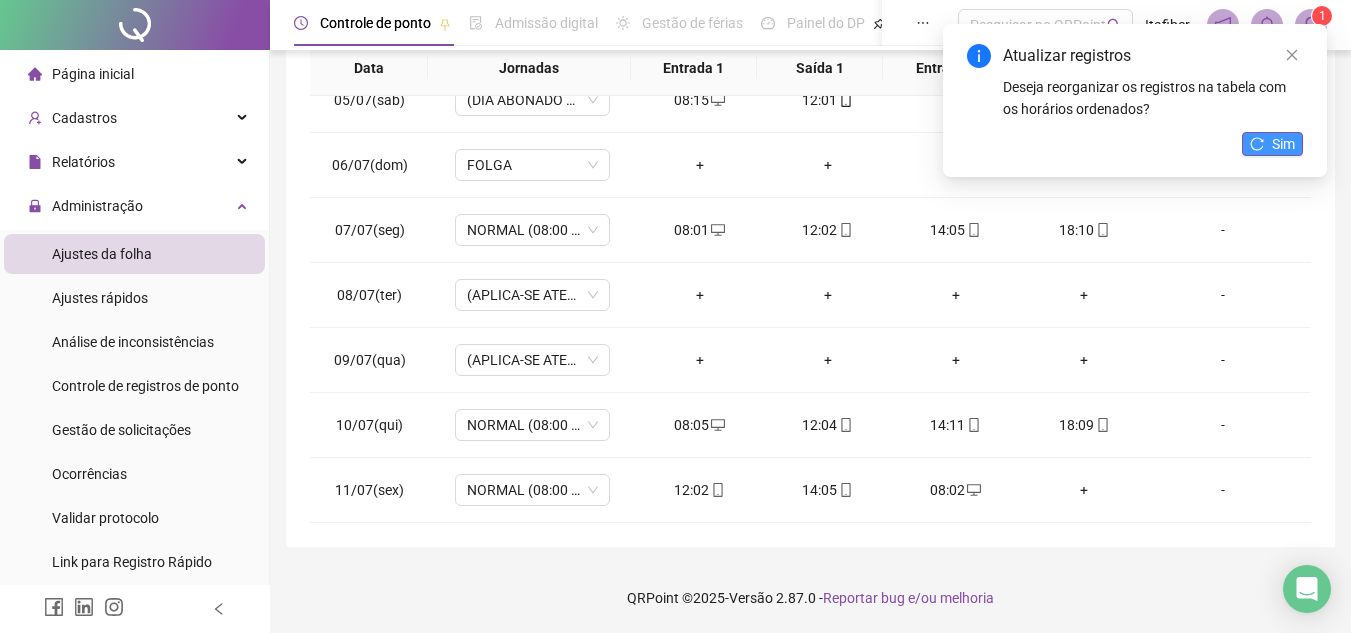 click on "Sim" at bounding box center [1272, 144] 